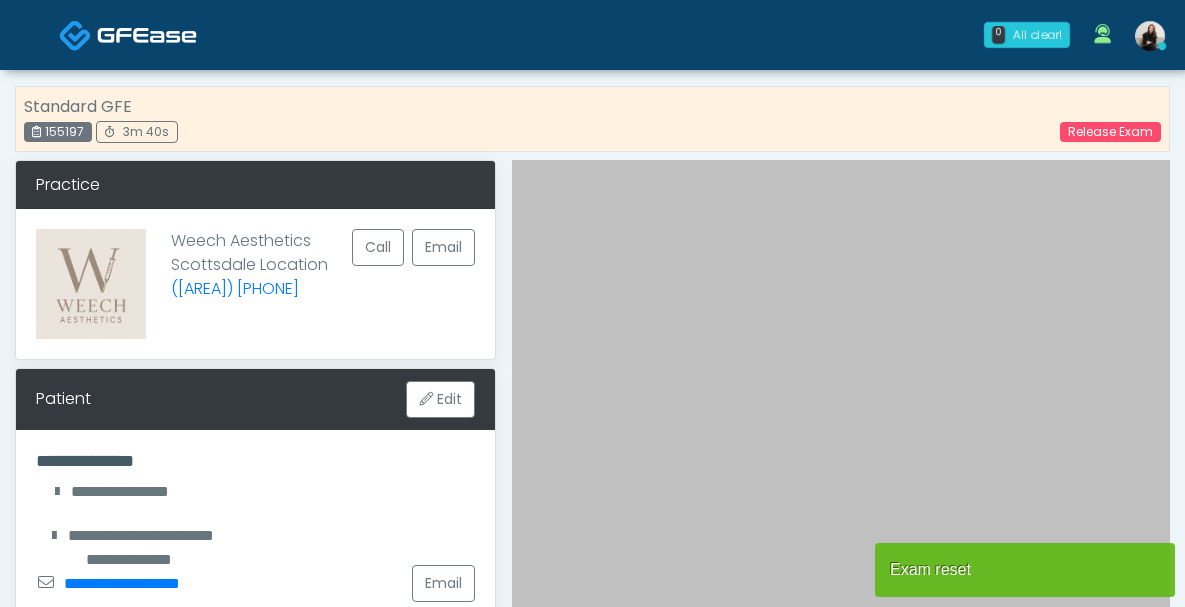 scroll, scrollTop: 637, scrollLeft: 0, axis: vertical 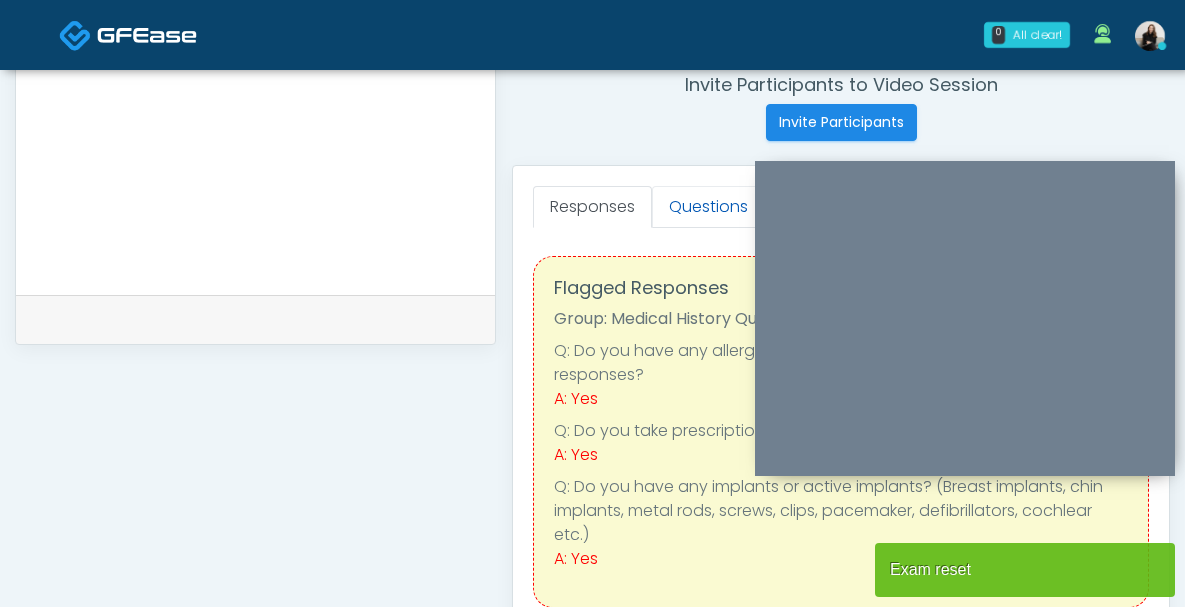 click on "Questions" at bounding box center (708, 207) 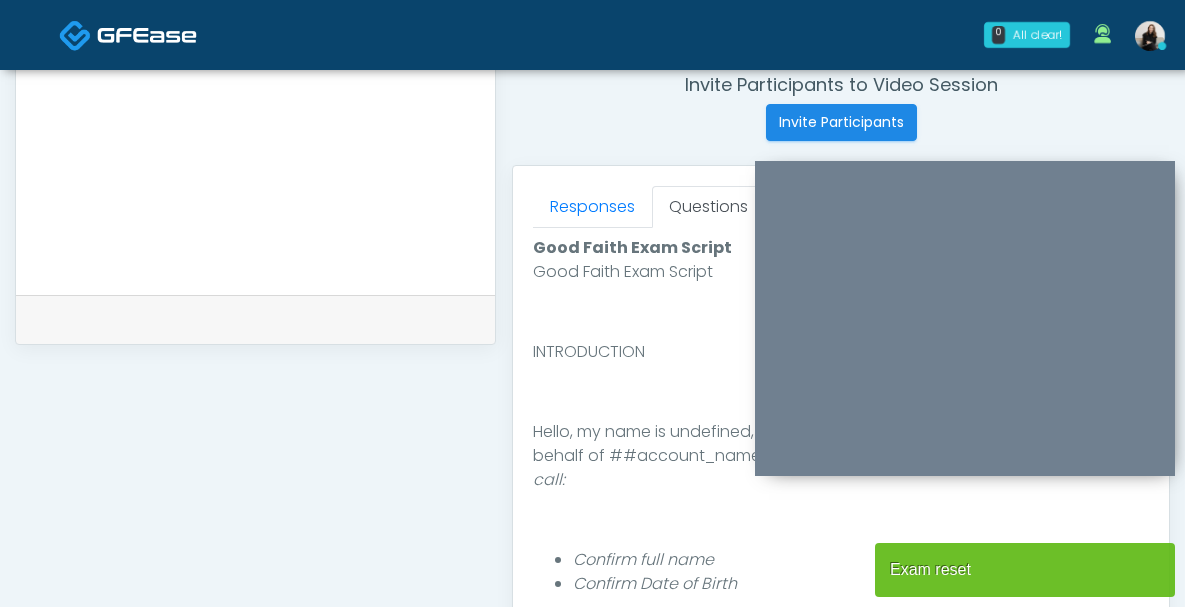 scroll, scrollTop: 280, scrollLeft: 0, axis: vertical 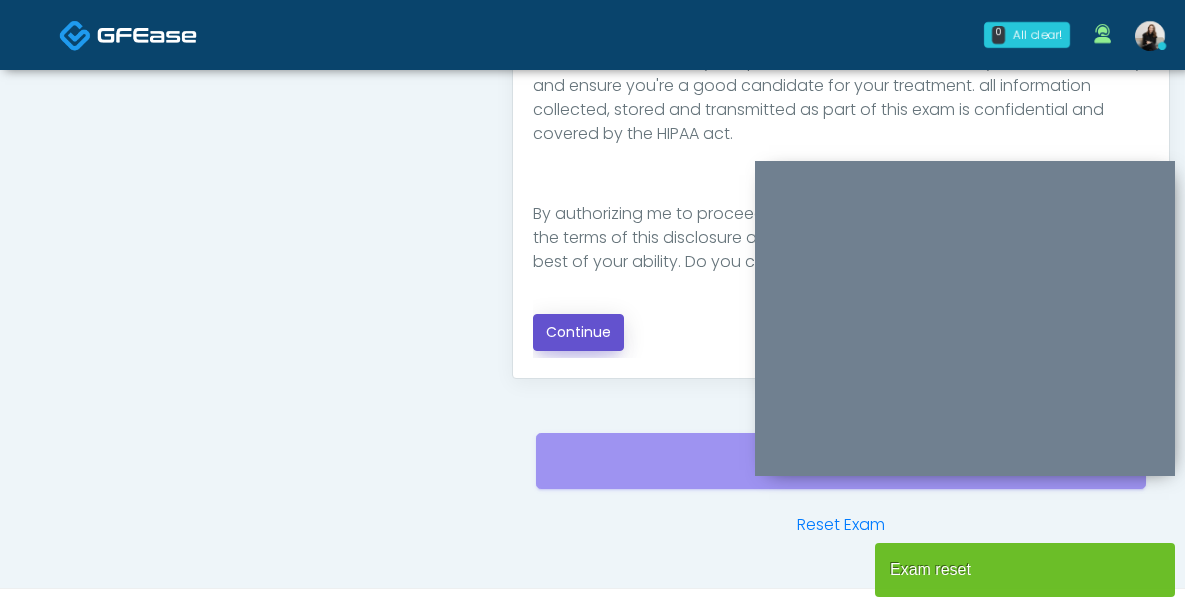 click on "Continue" at bounding box center [578, 332] 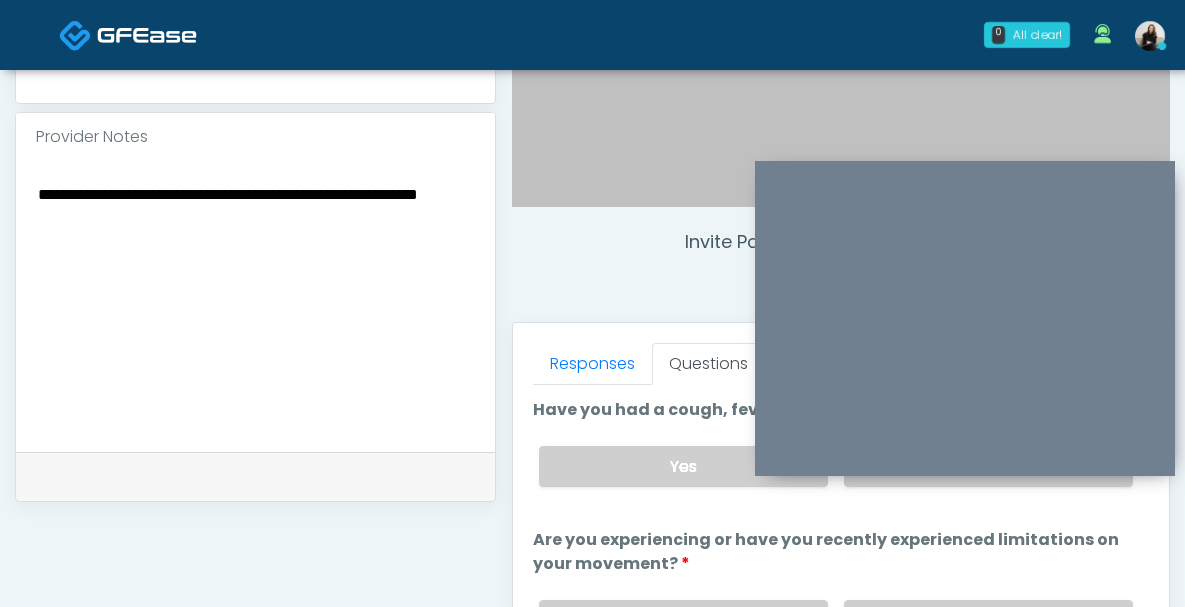 scroll, scrollTop: 587, scrollLeft: 0, axis: vertical 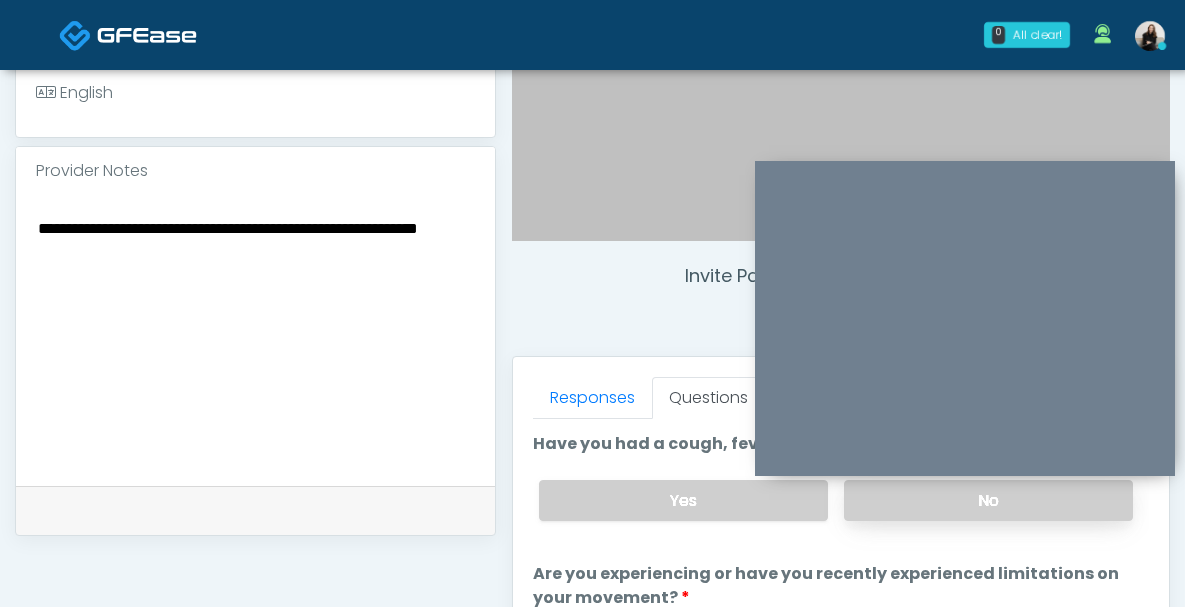 click on "No" at bounding box center [988, 500] 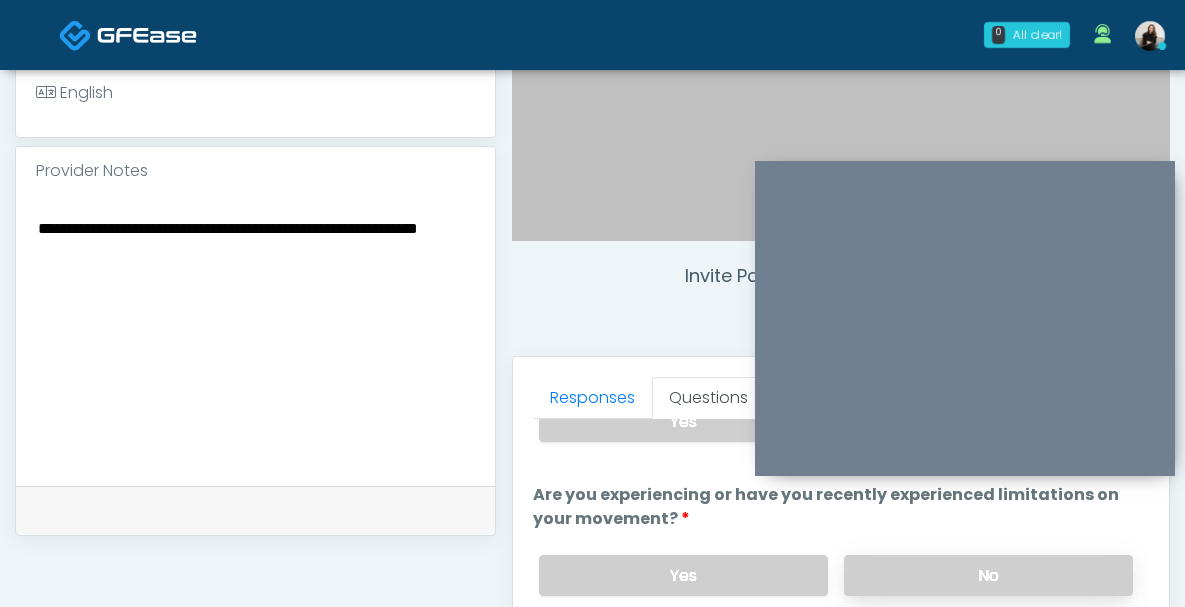 click on "No" at bounding box center (988, 575) 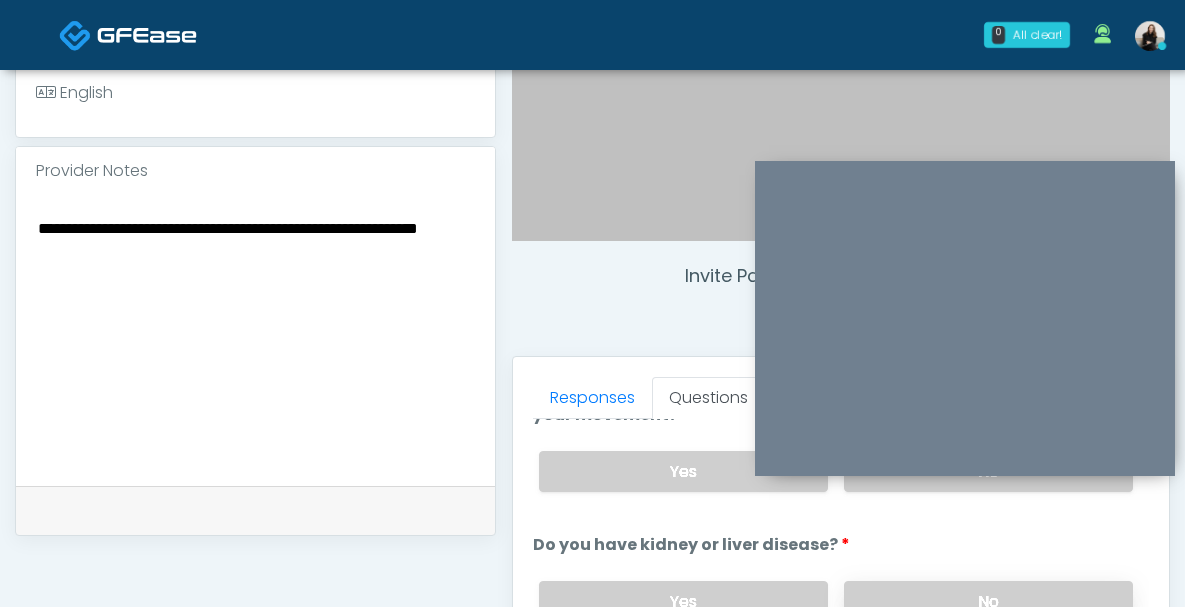 click on "No" at bounding box center (988, 601) 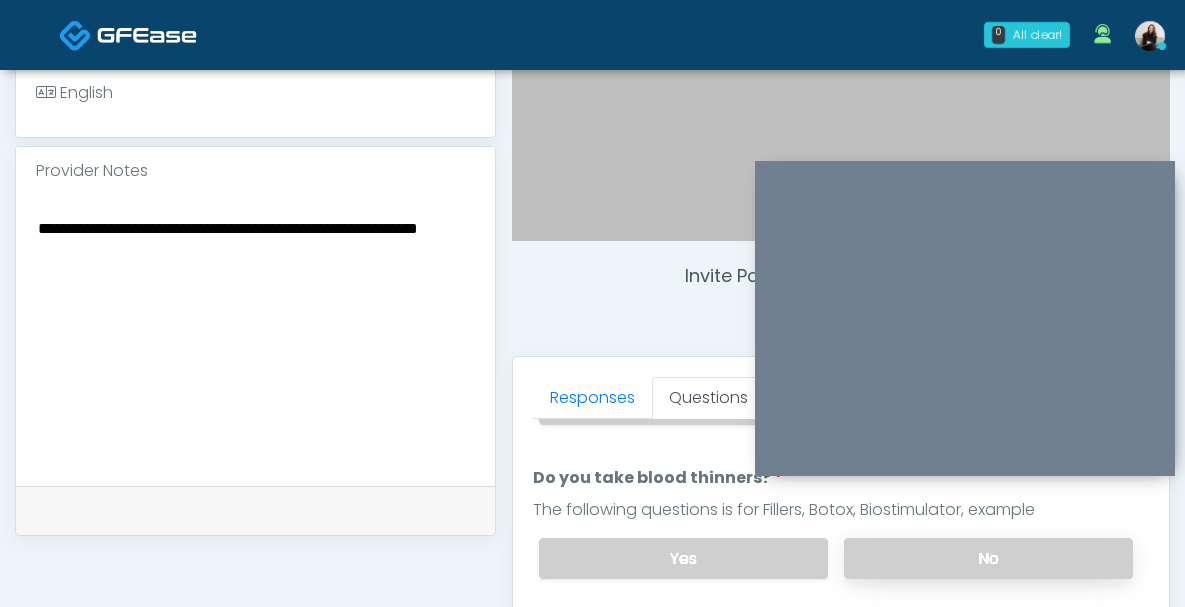 click on "No" at bounding box center [988, 558] 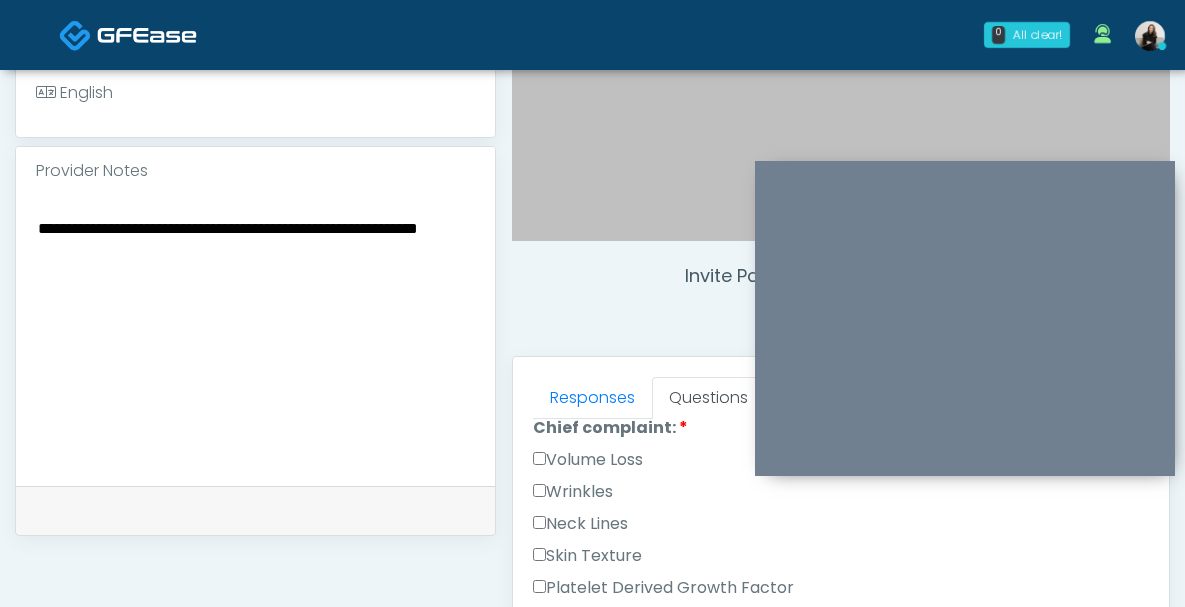 click on "Wrinkles" at bounding box center (573, 492) 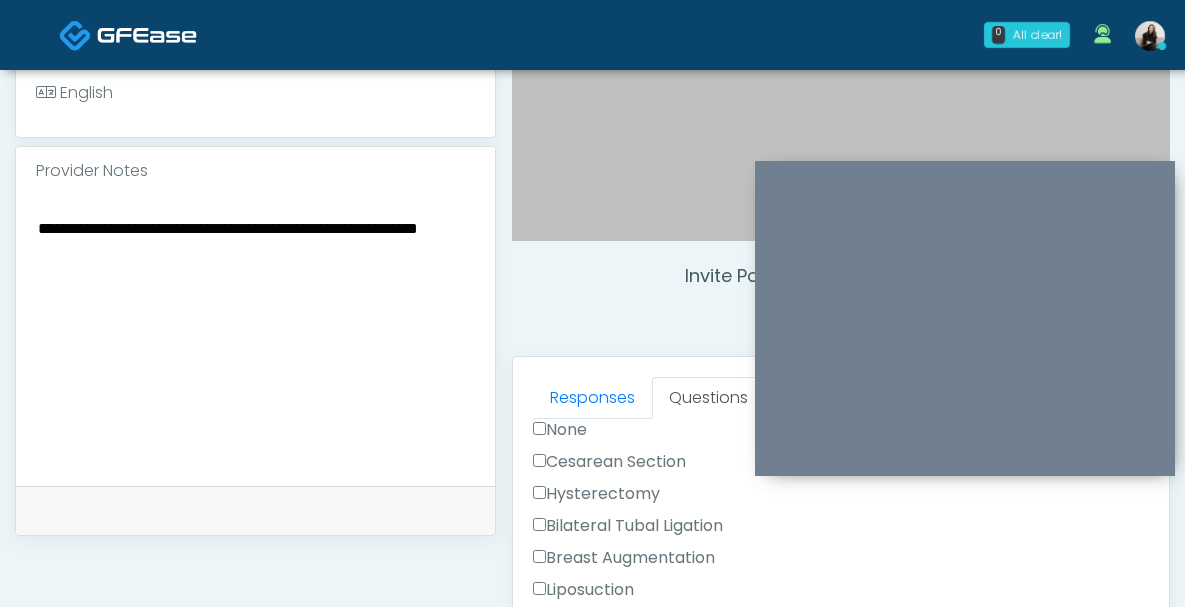 click on "Breast Augmentation" at bounding box center [624, 558] 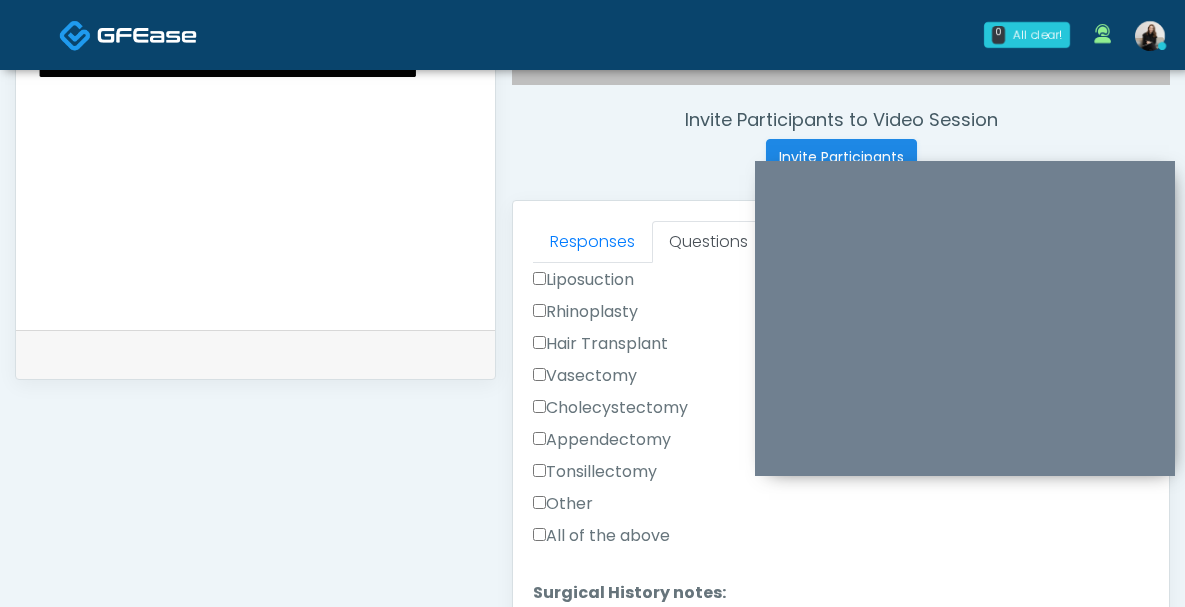 scroll, scrollTop: 803, scrollLeft: 0, axis: vertical 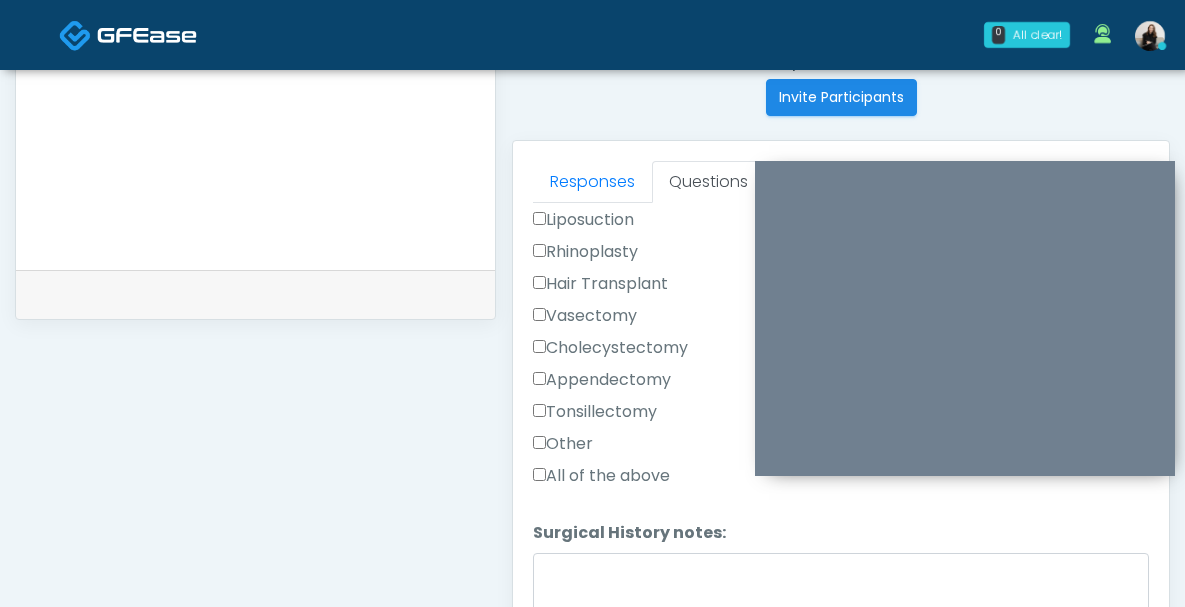 click on "Other" at bounding box center (563, 444) 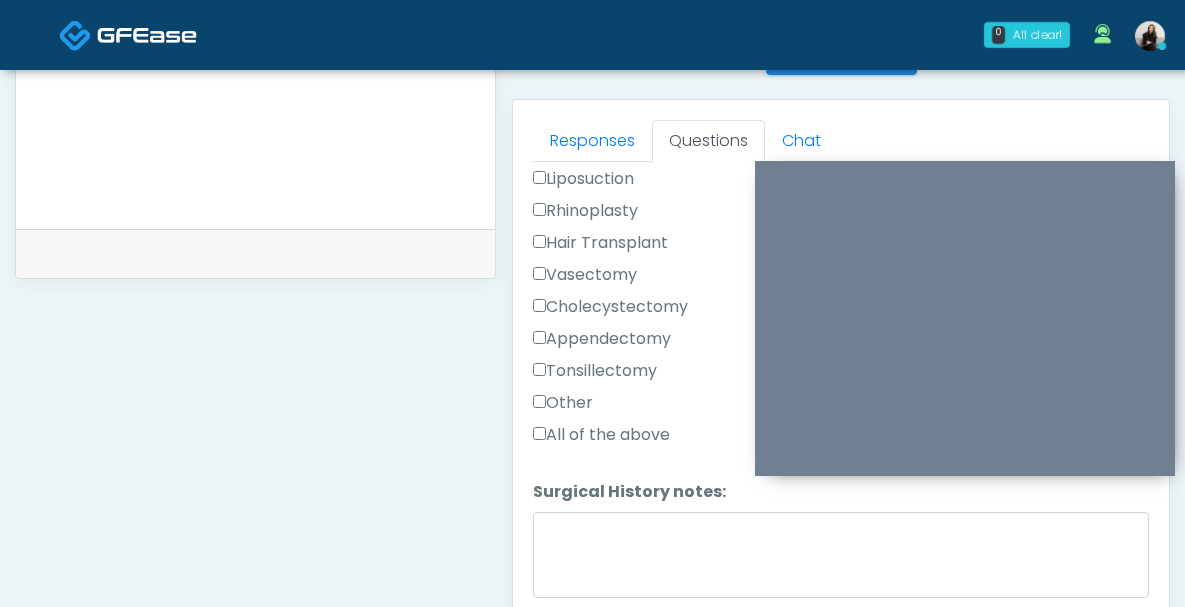 scroll, scrollTop: 872, scrollLeft: 0, axis: vertical 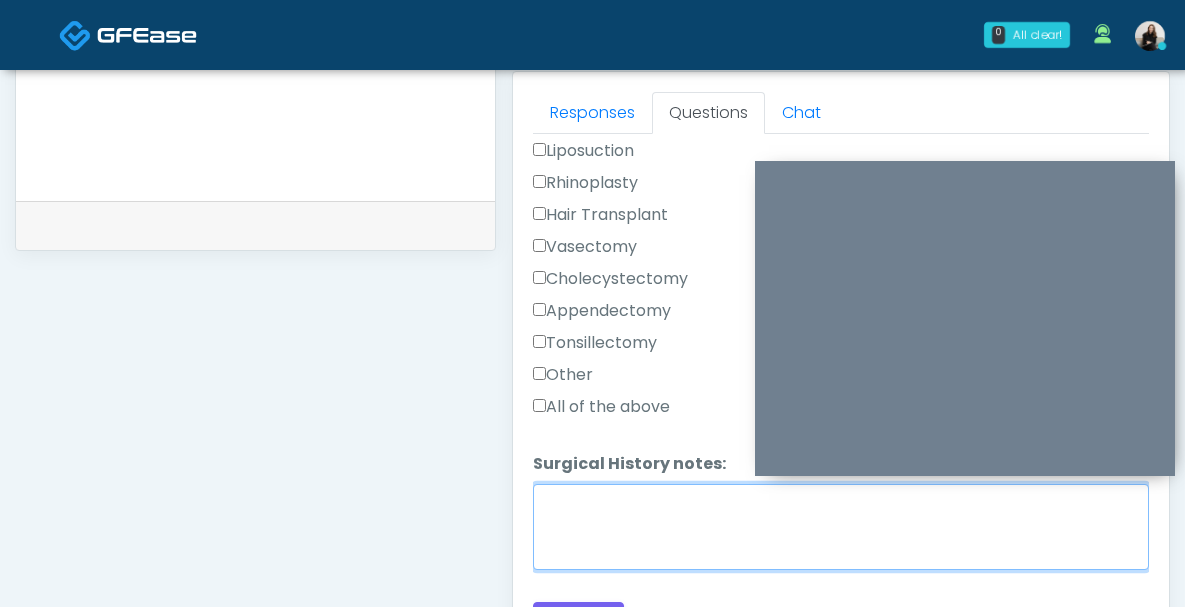 click on "Surgical History notes:" at bounding box center (841, 527) 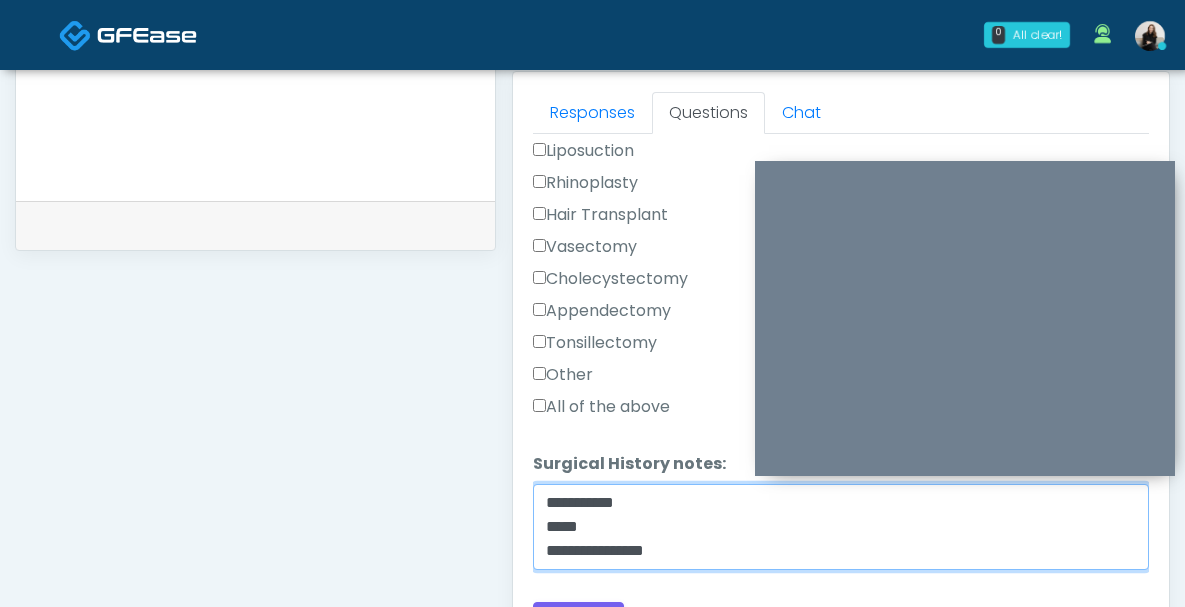 scroll, scrollTop: 0, scrollLeft: 0, axis: both 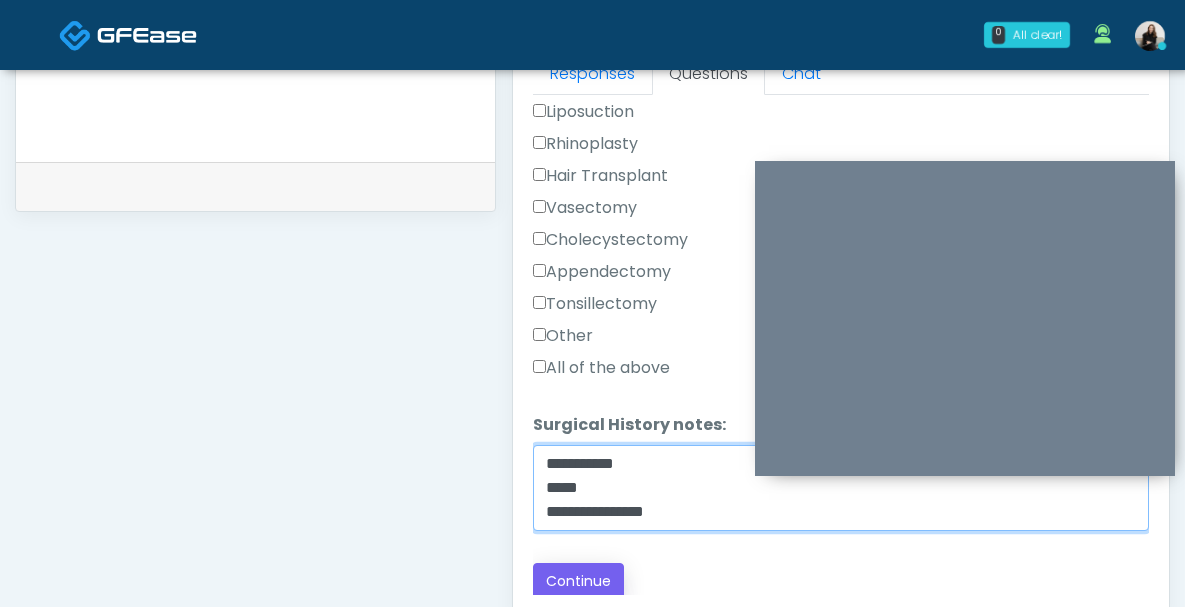 type on "**********" 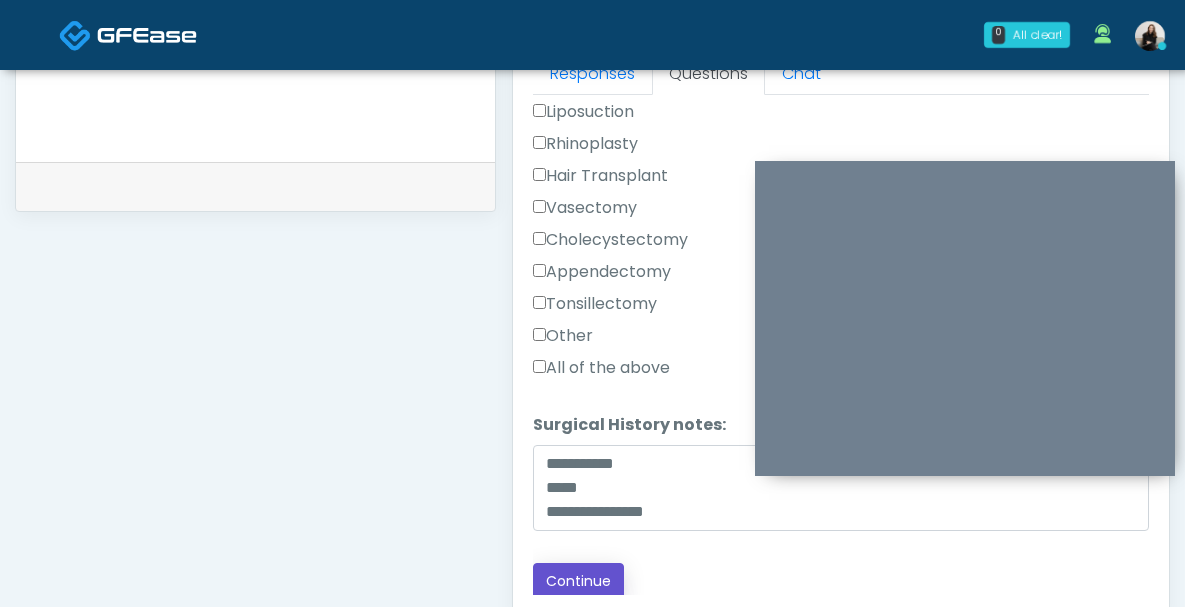 click on "Continue" at bounding box center (578, 581) 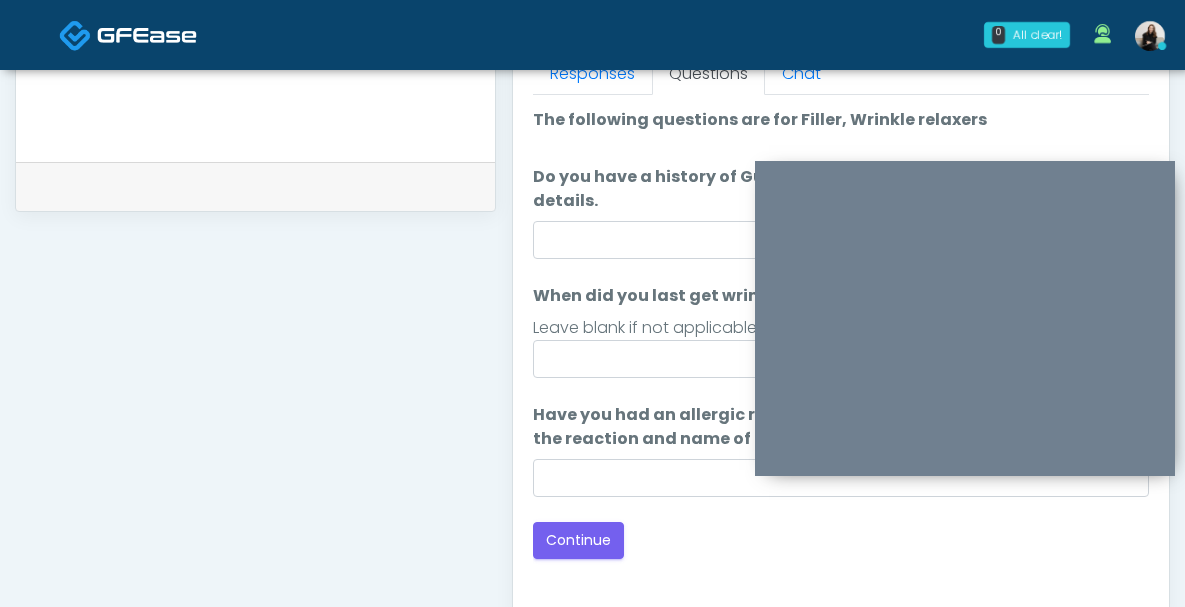 scroll, scrollTop: 1188, scrollLeft: 0, axis: vertical 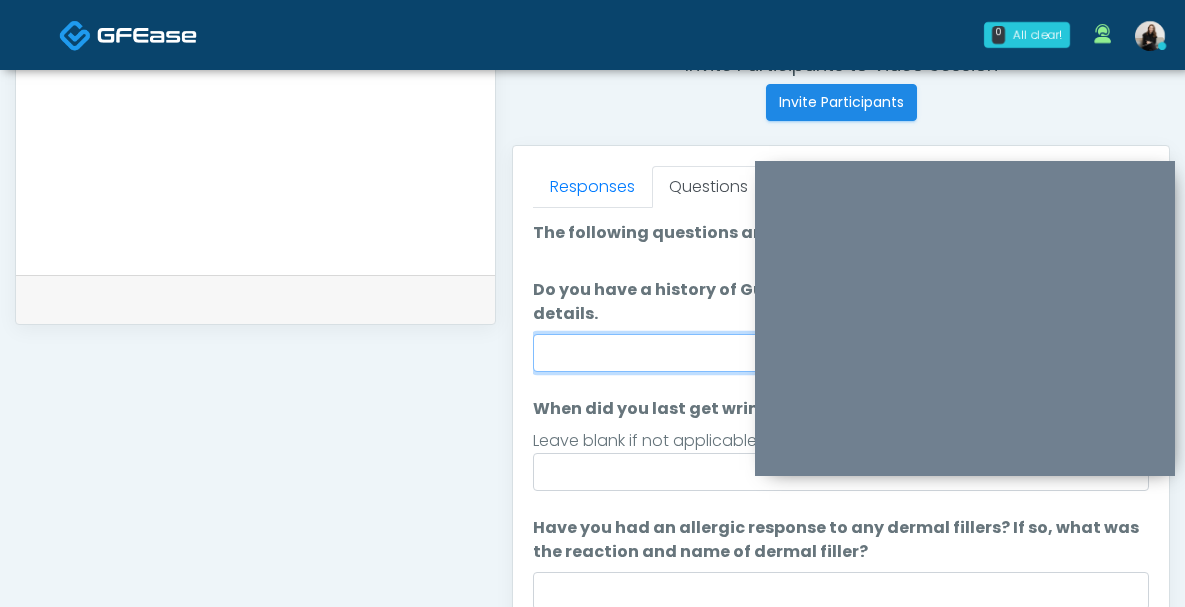 click on "Do you have a history of Guillain's barre or ALS? If so, please provide details." at bounding box center (841, 353) 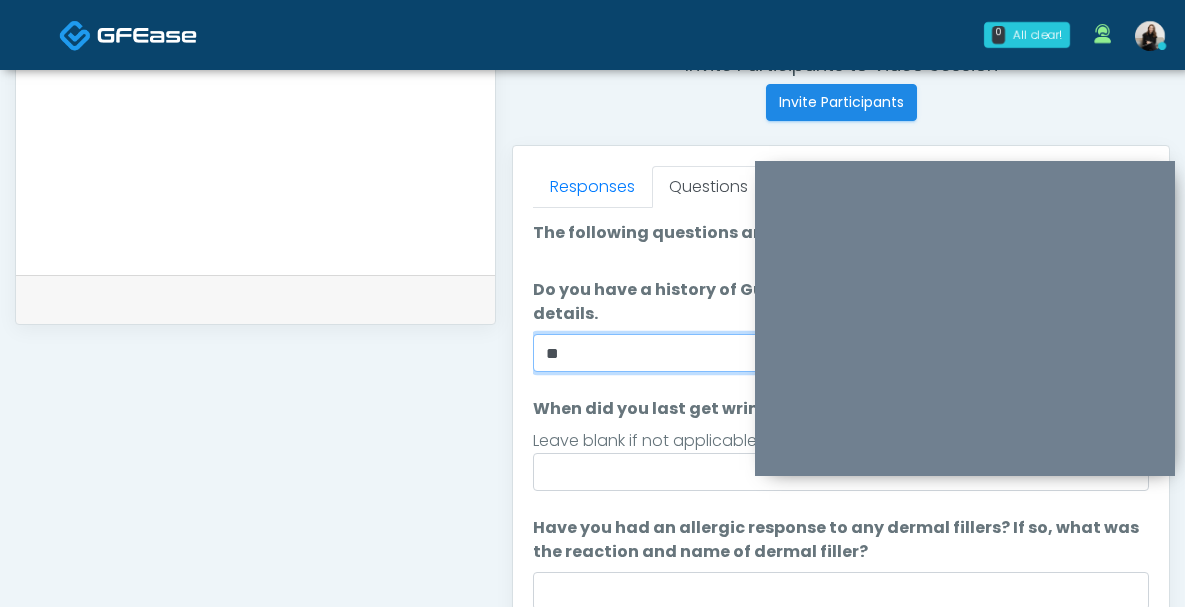 type on "**" 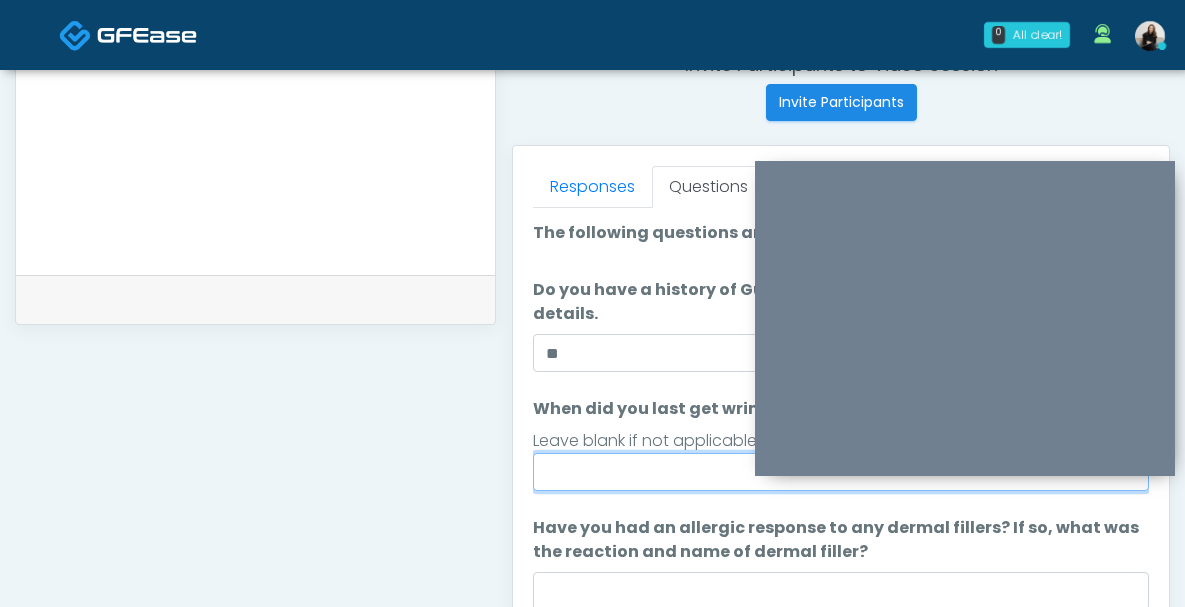 click on "When did you last get wrinkle relaxer or dermal filler?" at bounding box center [841, 472] 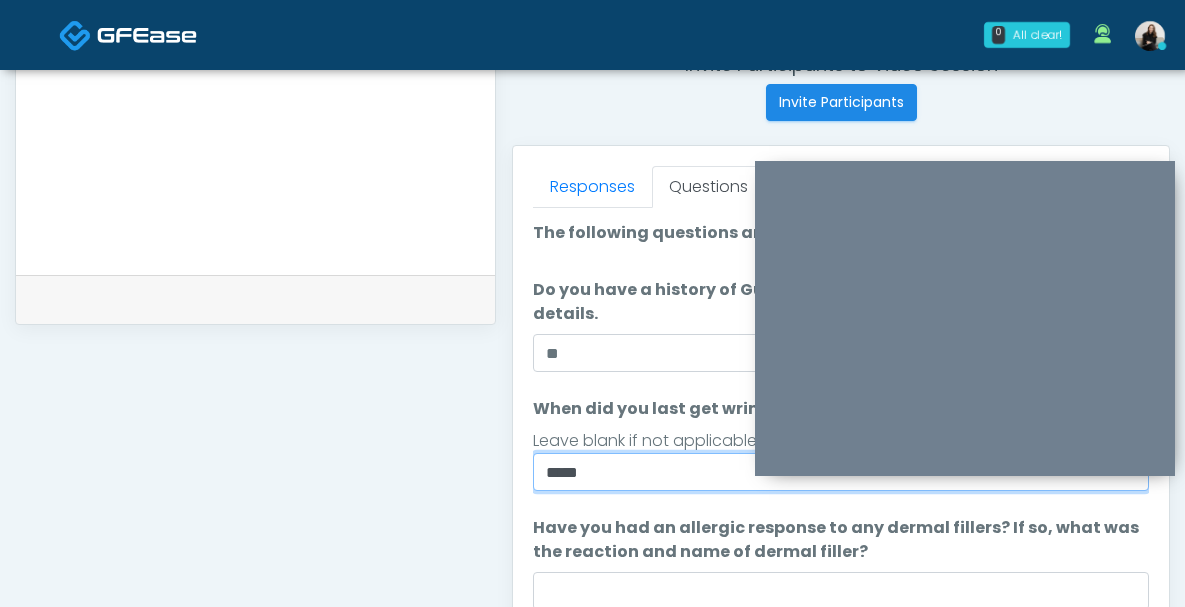 scroll, scrollTop: 904, scrollLeft: 0, axis: vertical 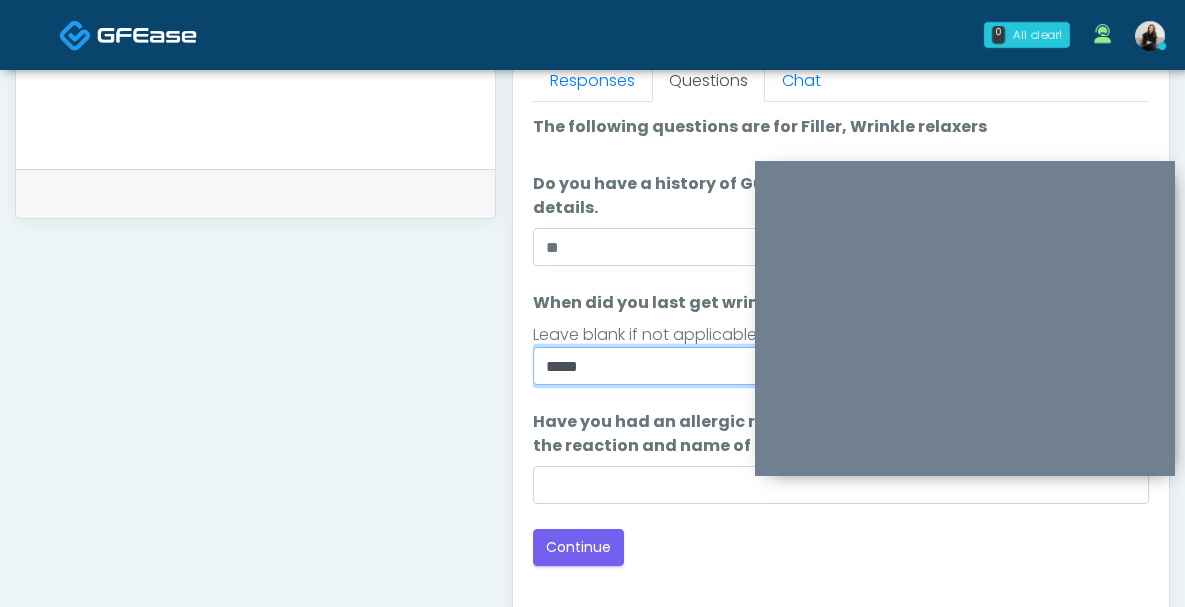type on "*****" 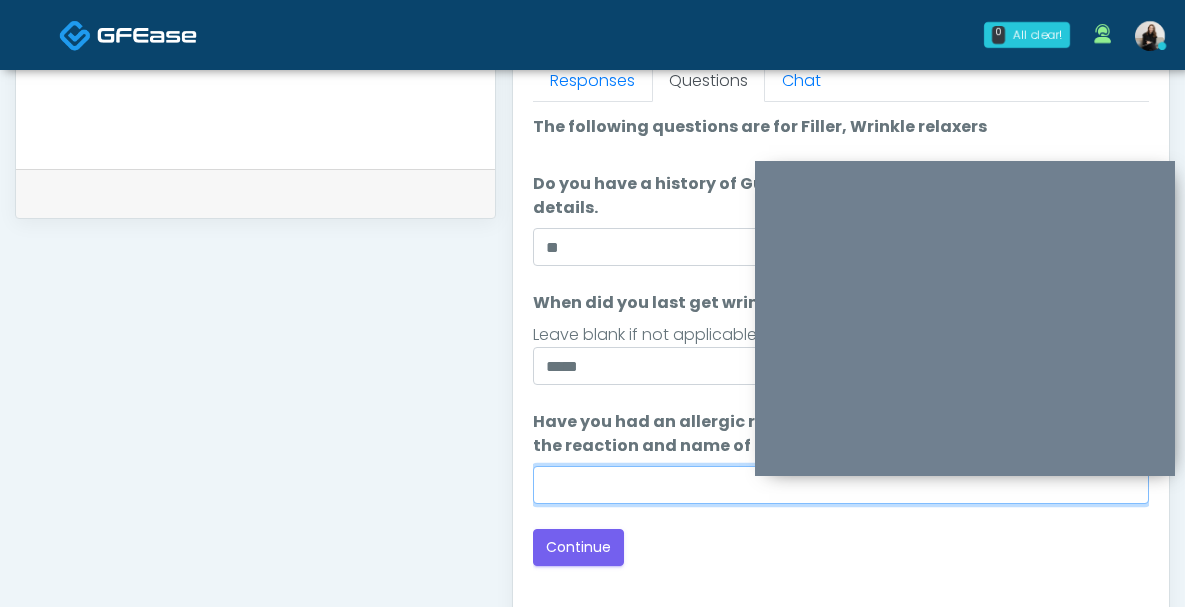 click on "Have you had an allergic response to any dermal fillers? If so, what was the reaction and name of dermal filler?" at bounding box center (841, 485) 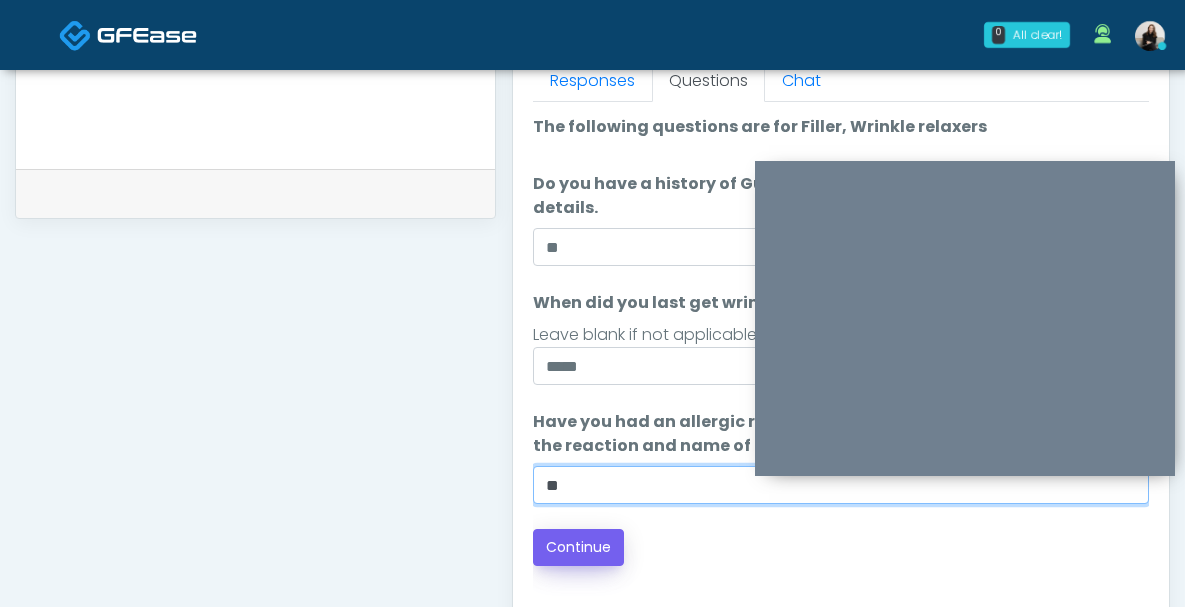 type on "**" 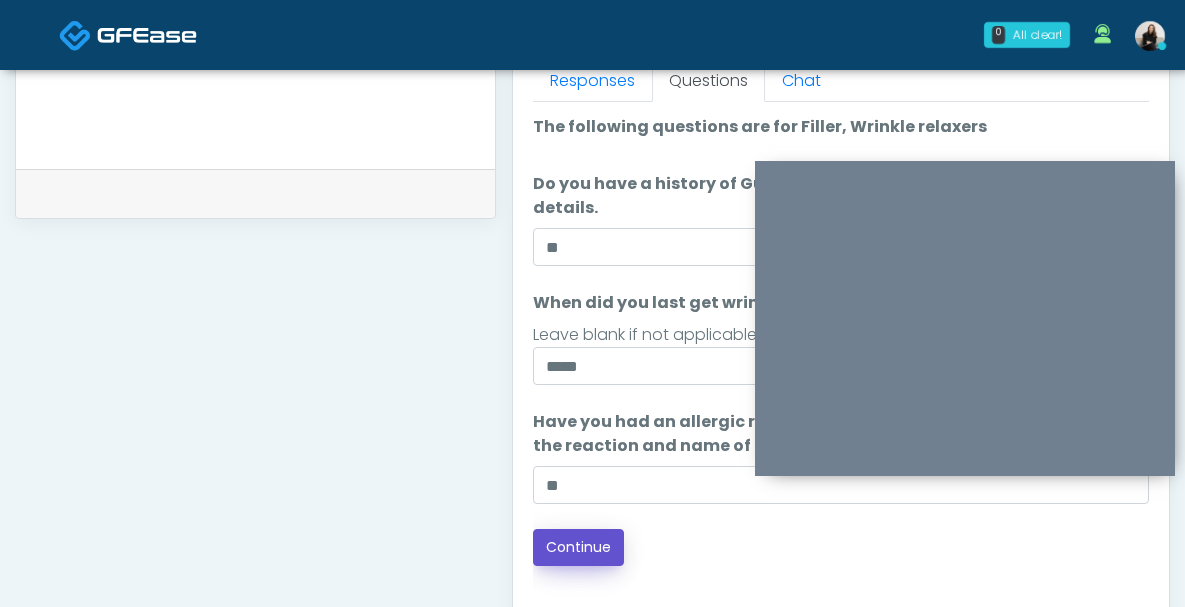 click on "Continue" at bounding box center (578, 547) 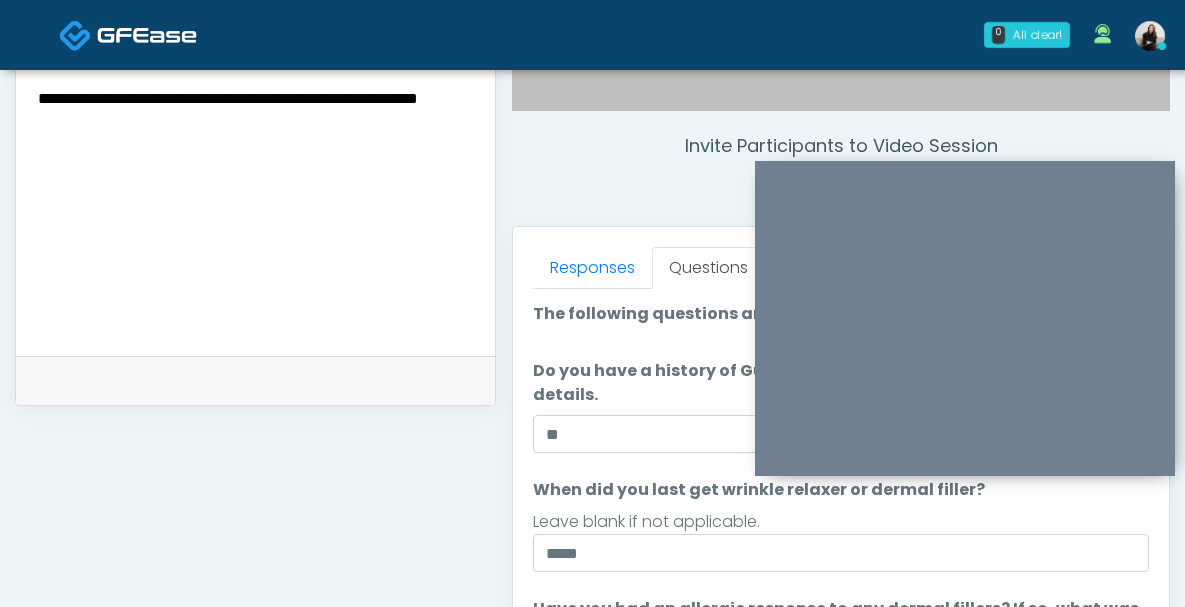 scroll, scrollTop: 1047, scrollLeft: 0, axis: vertical 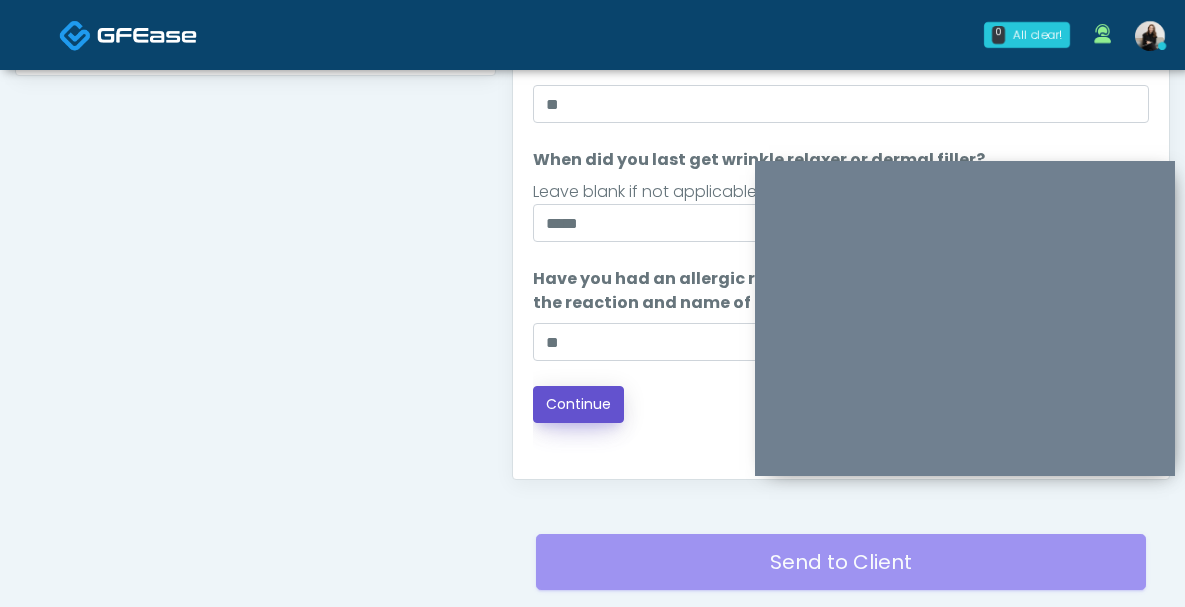 click on "Continue" at bounding box center [578, 404] 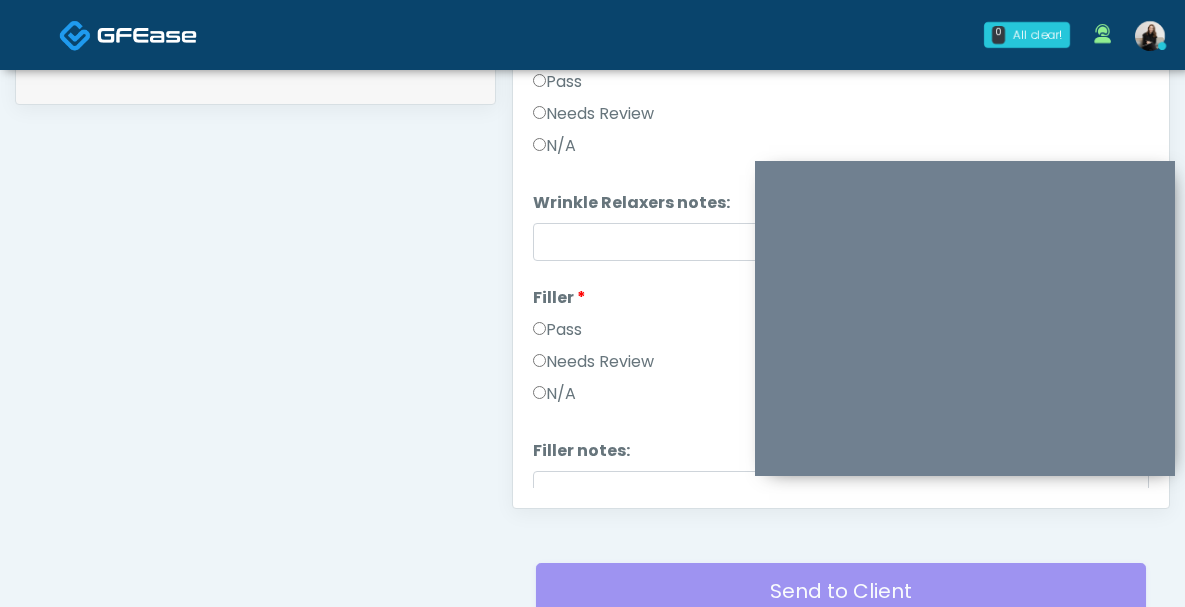 scroll, scrollTop: 942, scrollLeft: 0, axis: vertical 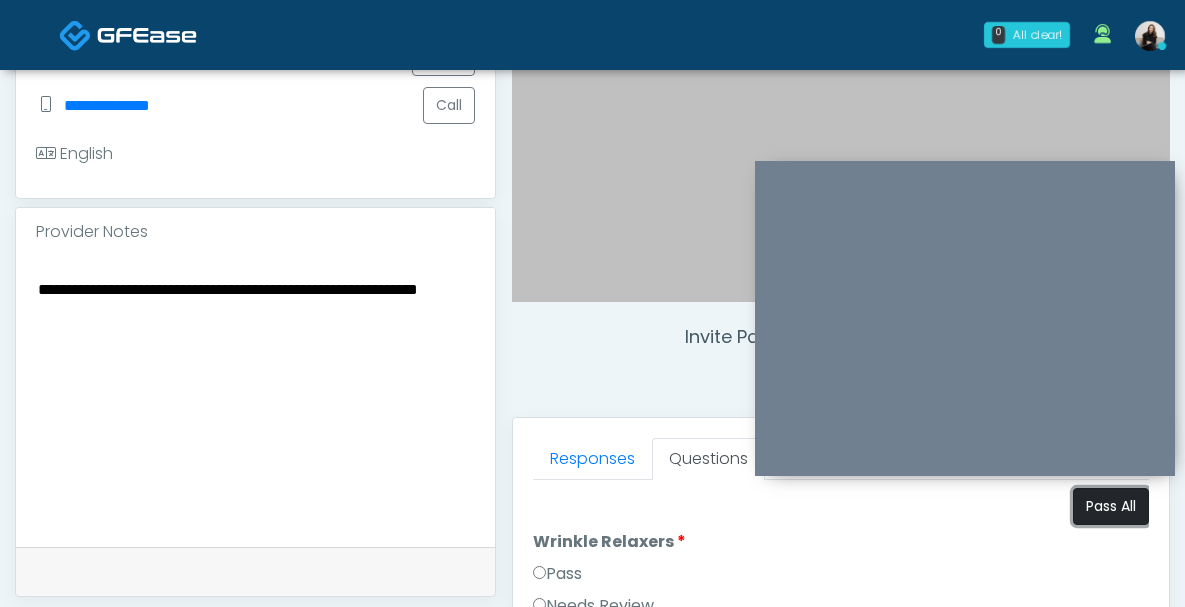 click on "Pass All" at bounding box center [1111, 506] 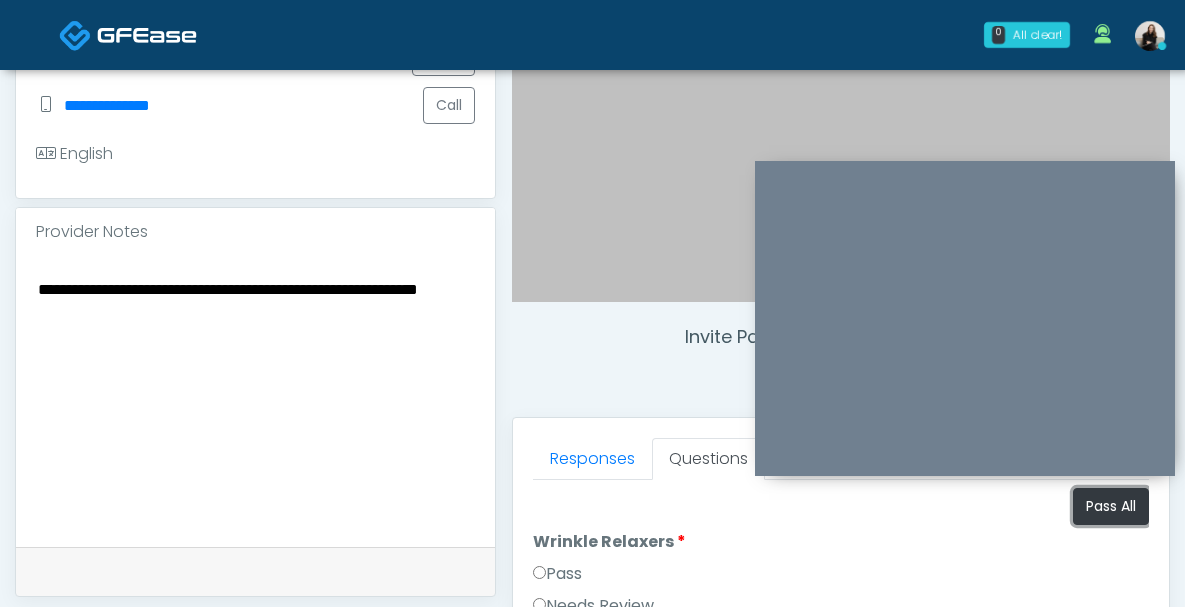 scroll, scrollTop: 763, scrollLeft: 0, axis: vertical 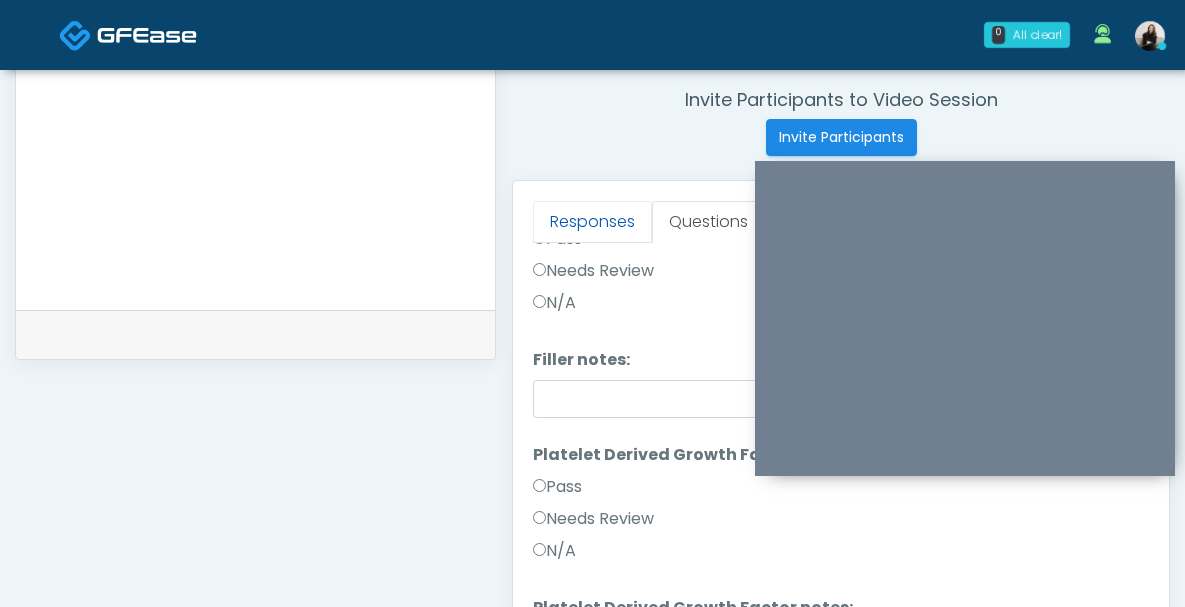 click on "Responses" at bounding box center [592, 222] 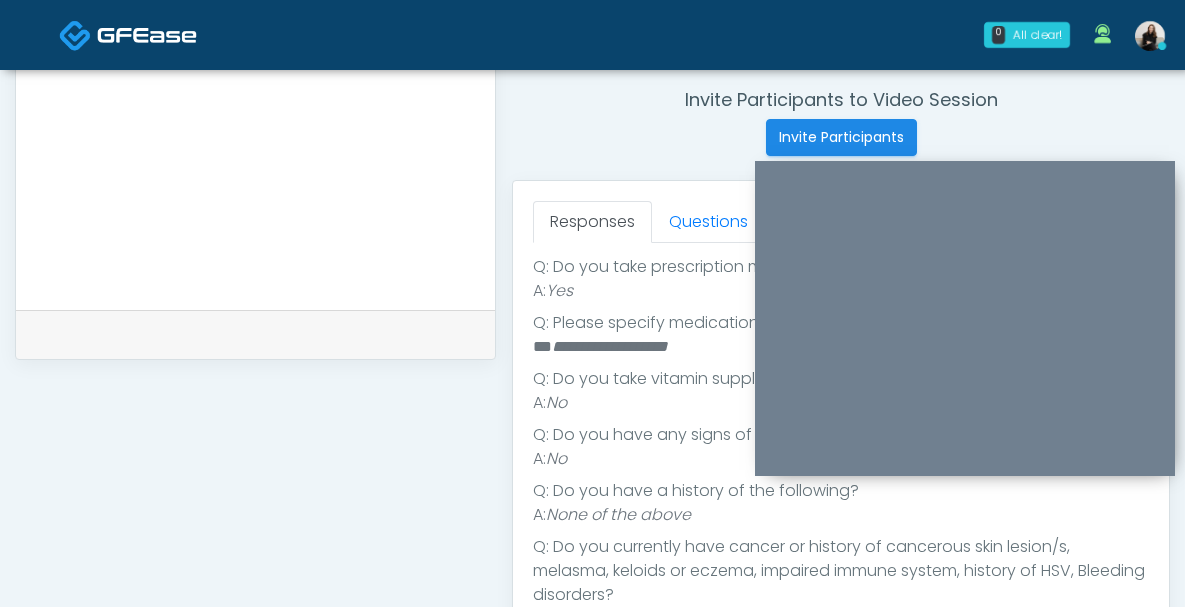 scroll, scrollTop: 818, scrollLeft: 0, axis: vertical 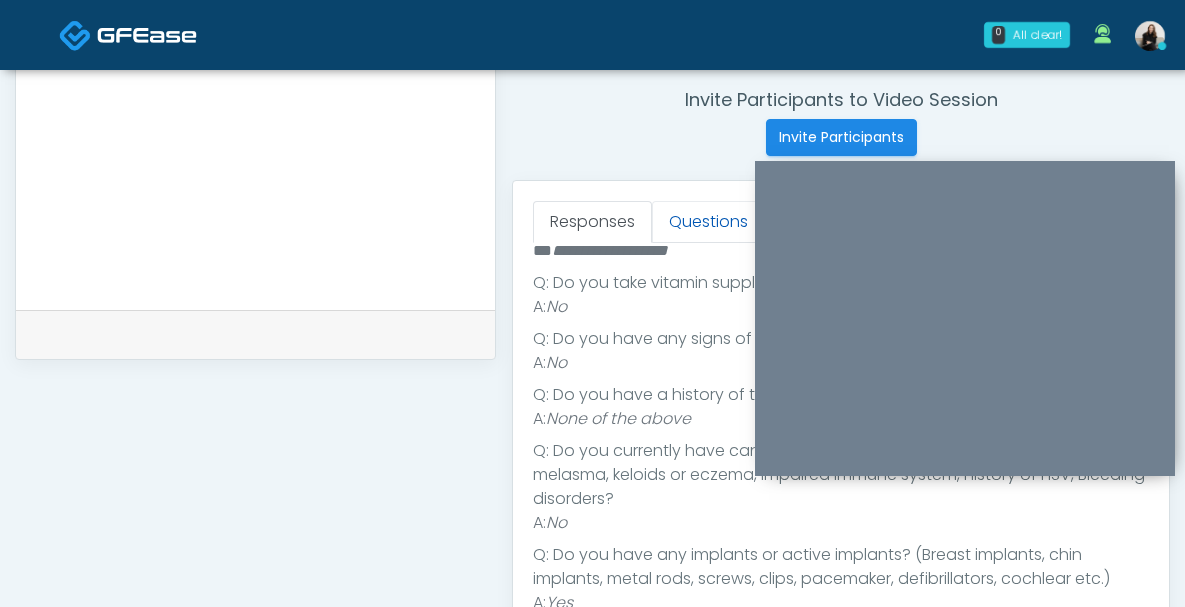 click on "Questions" at bounding box center (708, 222) 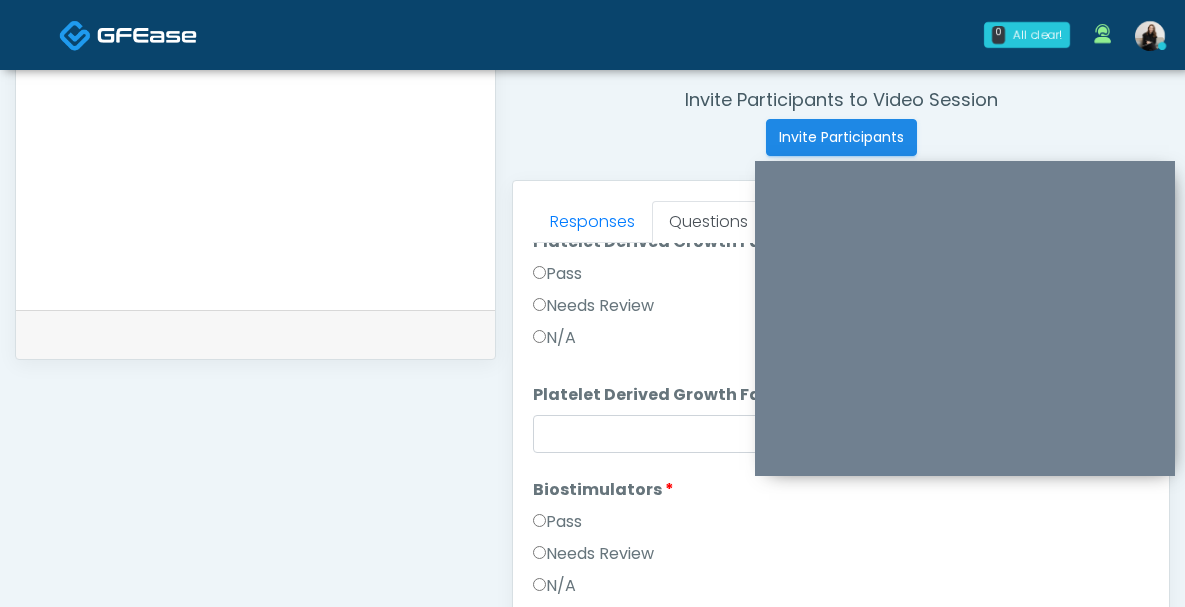 scroll, scrollTop: 579, scrollLeft: 0, axis: vertical 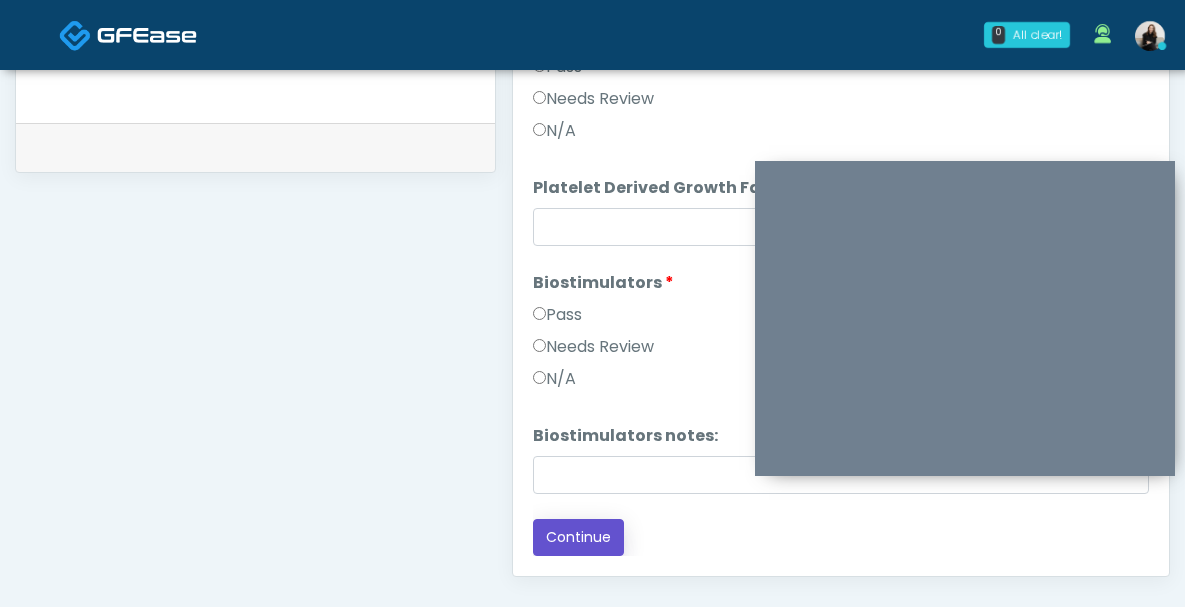 click on "Continue" at bounding box center (578, 537) 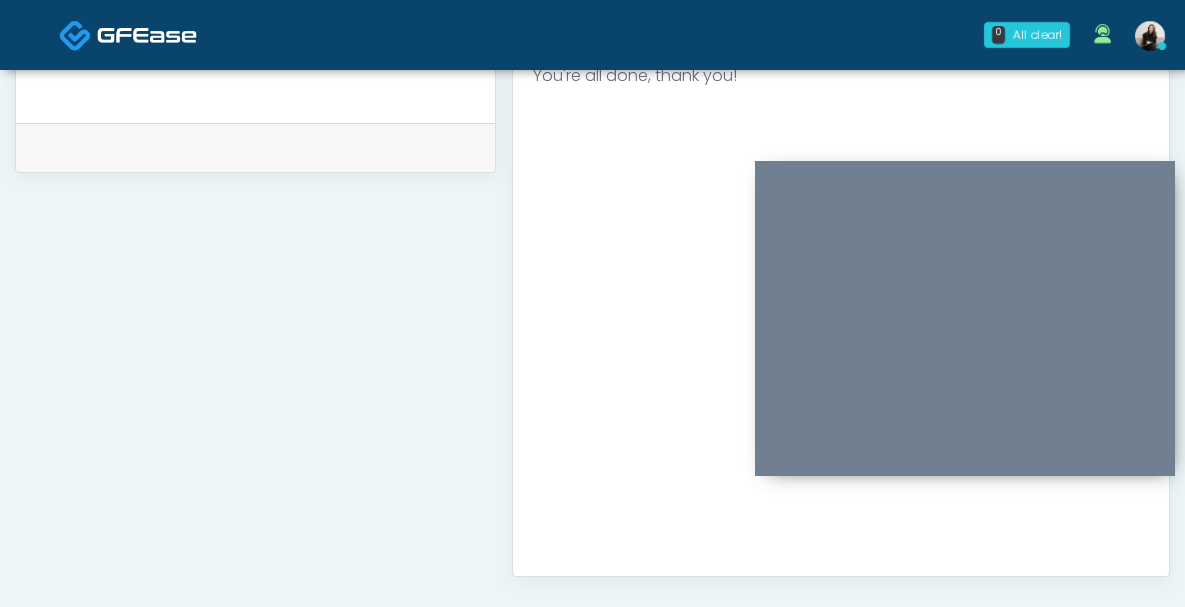 scroll, scrollTop: 0, scrollLeft: 0, axis: both 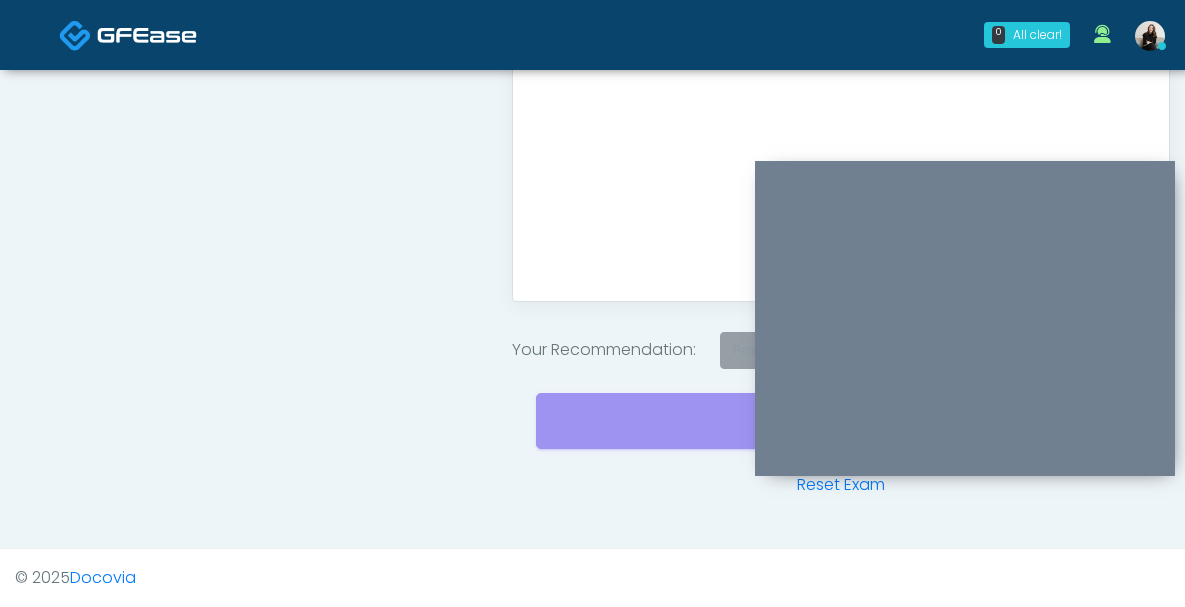 click on "Pass" at bounding box center [748, 350] 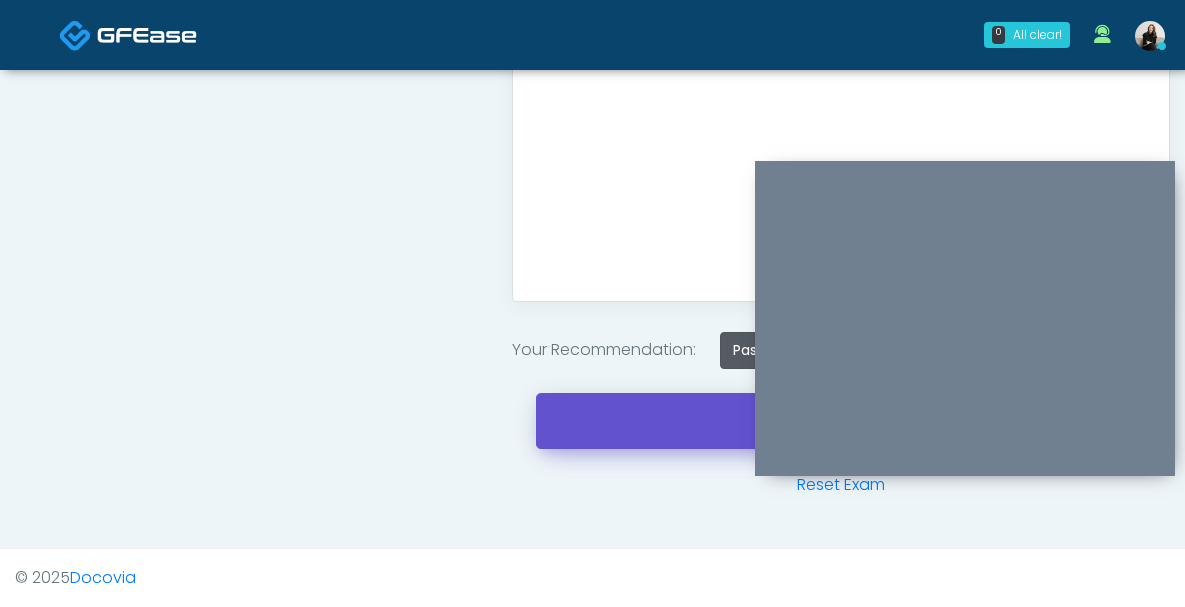 click on "Send to Client" at bounding box center [841, 421] 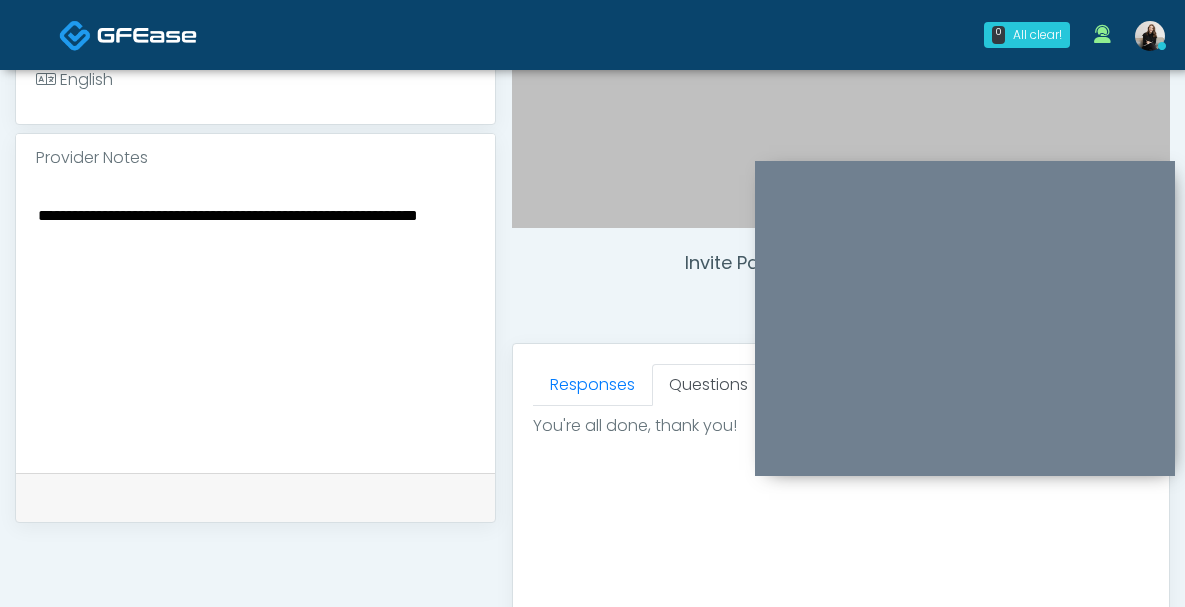 scroll, scrollTop: 499, scrollLeft: 0, axis: vertical 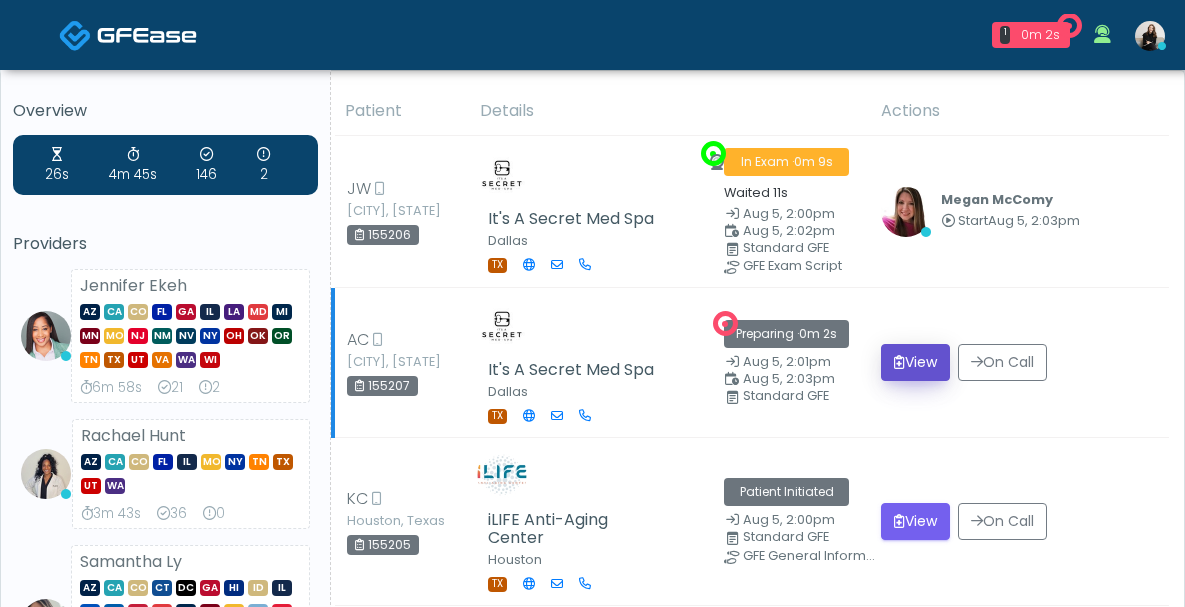 click on "View" at bounding box center [915, 362] 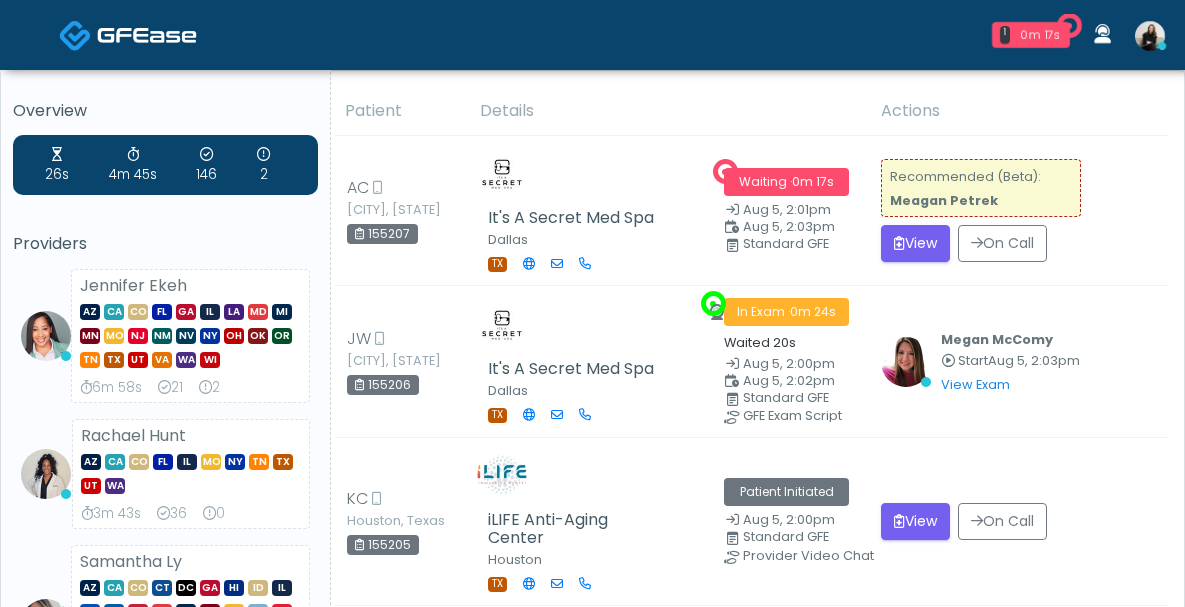 scroll, scrollTop: 0, scrollLeft: 0, axis: both 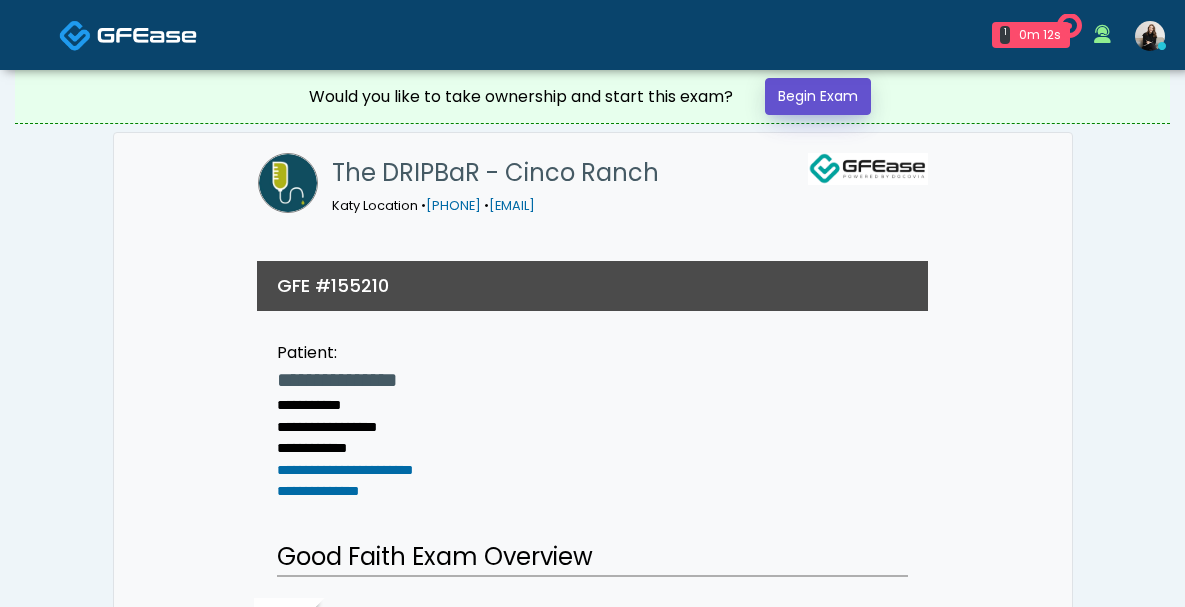 click on "Begin Exam" at bounding box center [818, 96] 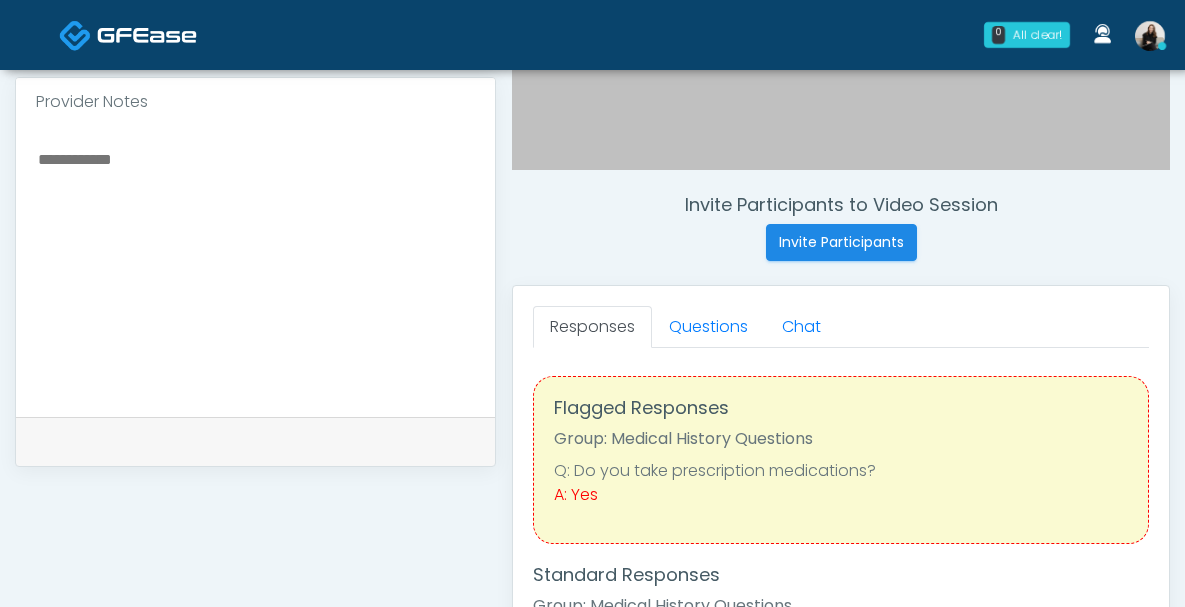 scroll, scrollTop: 816, scrollLeft: 0, axis: vertical 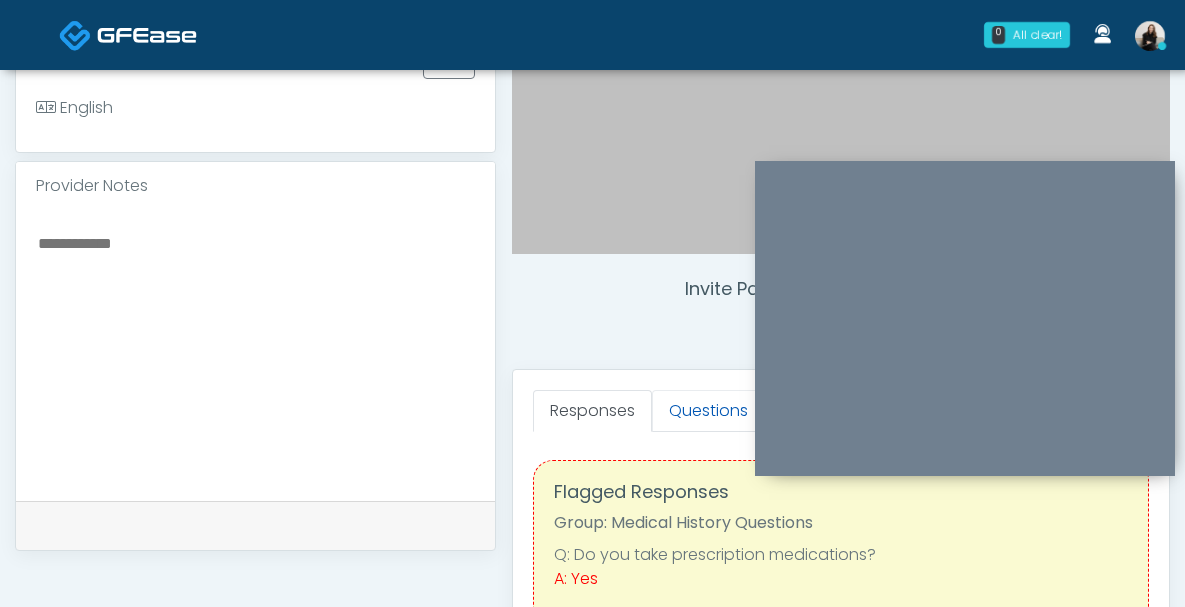 click on "Questions" at bounding box center (708, 411) 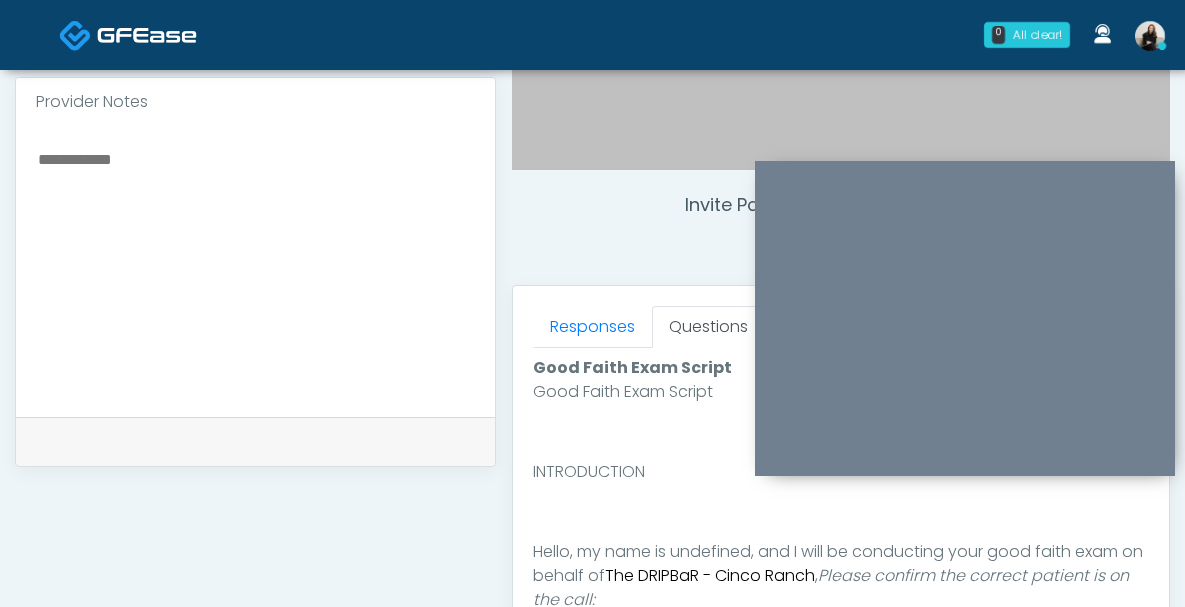scroll, scrollTop: 766, scrollLeft: 0, axis: vertical 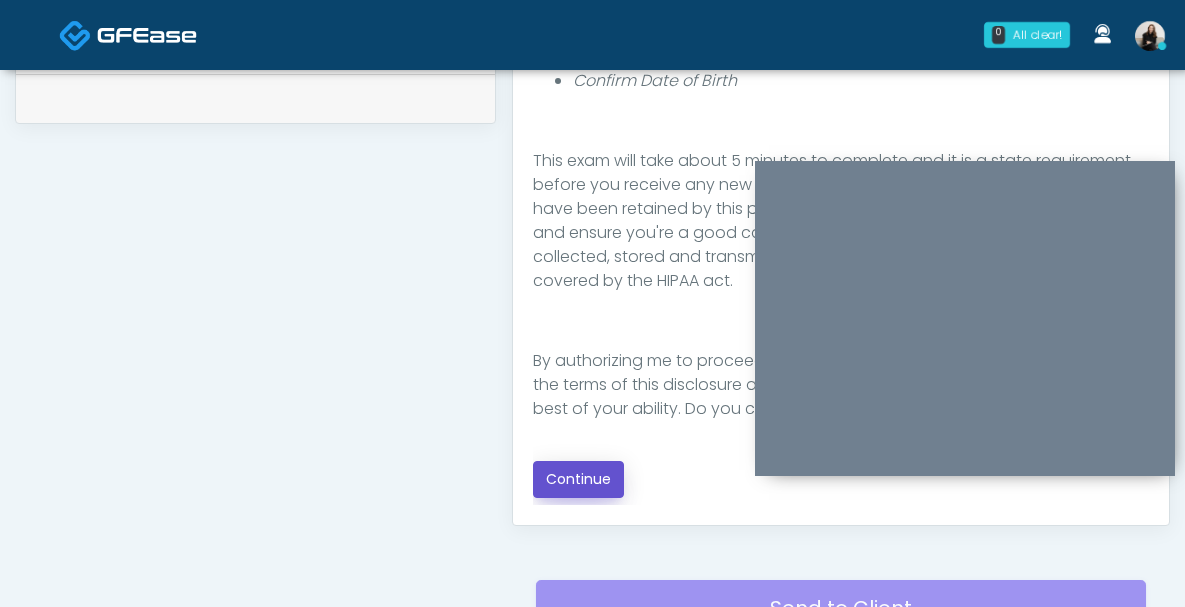 click on "Continue" at bounding box center (578, 479) 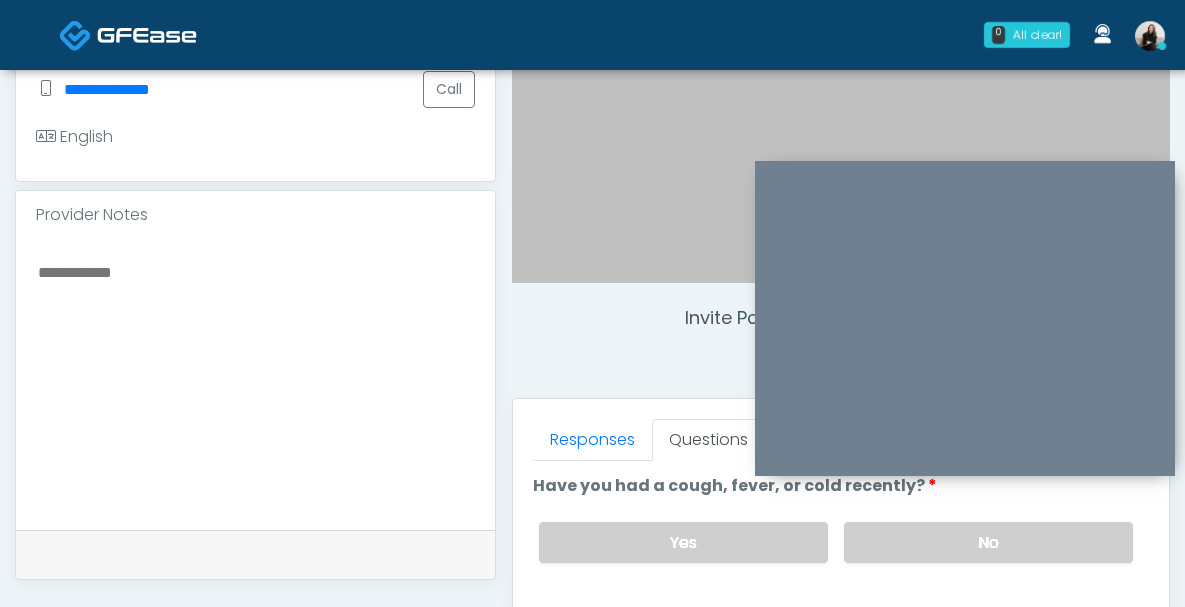 scroll, scrollTop: 543, scrollLeft: 0, axis: vertical 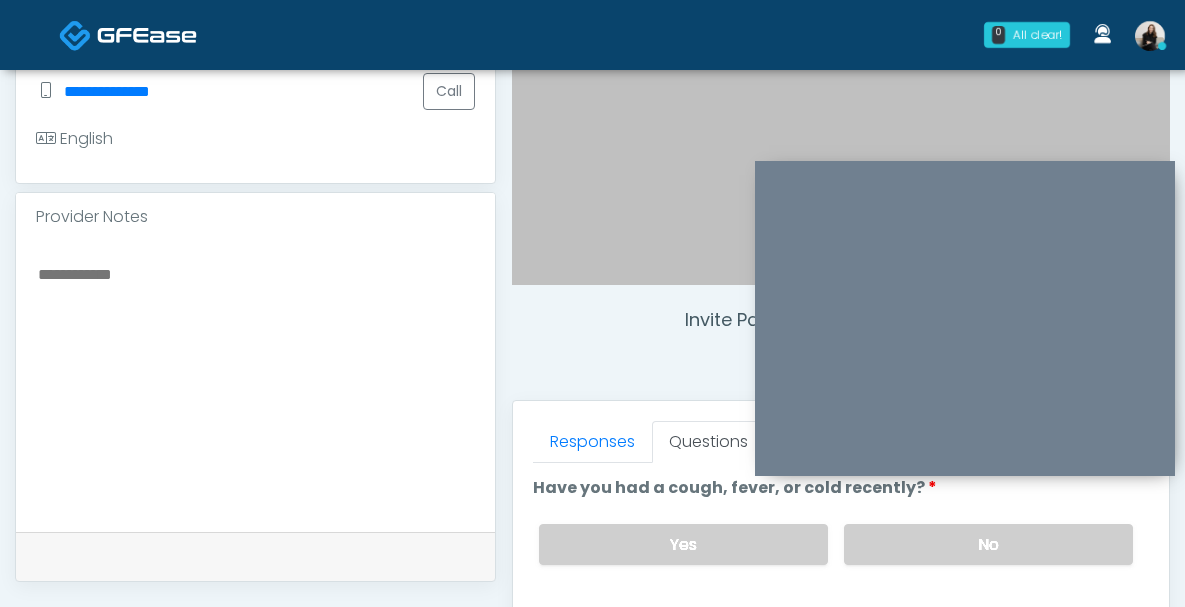 click at bounding box center (255, 383) 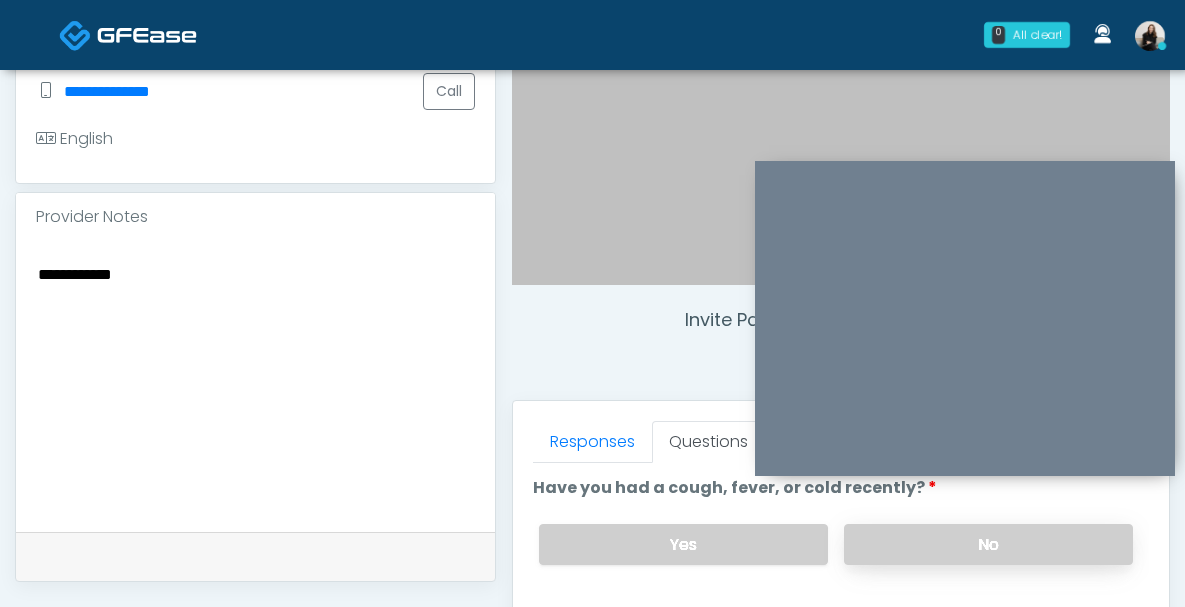 type on "**********" 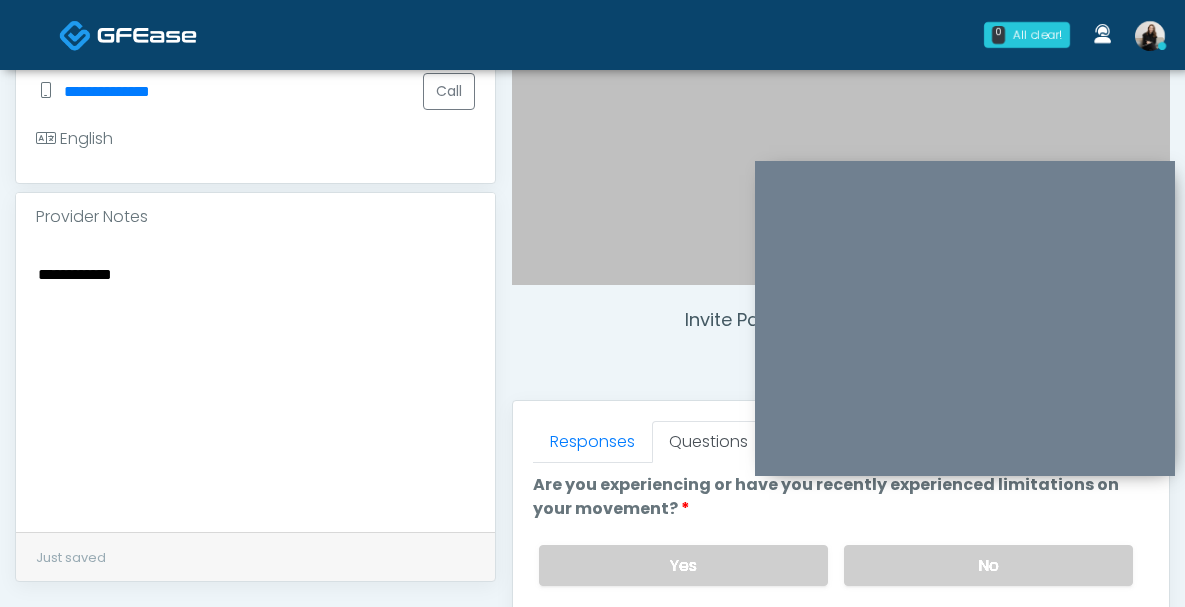 scroll, scrollTop: 149, scrollLeft: 0, axis: vertical 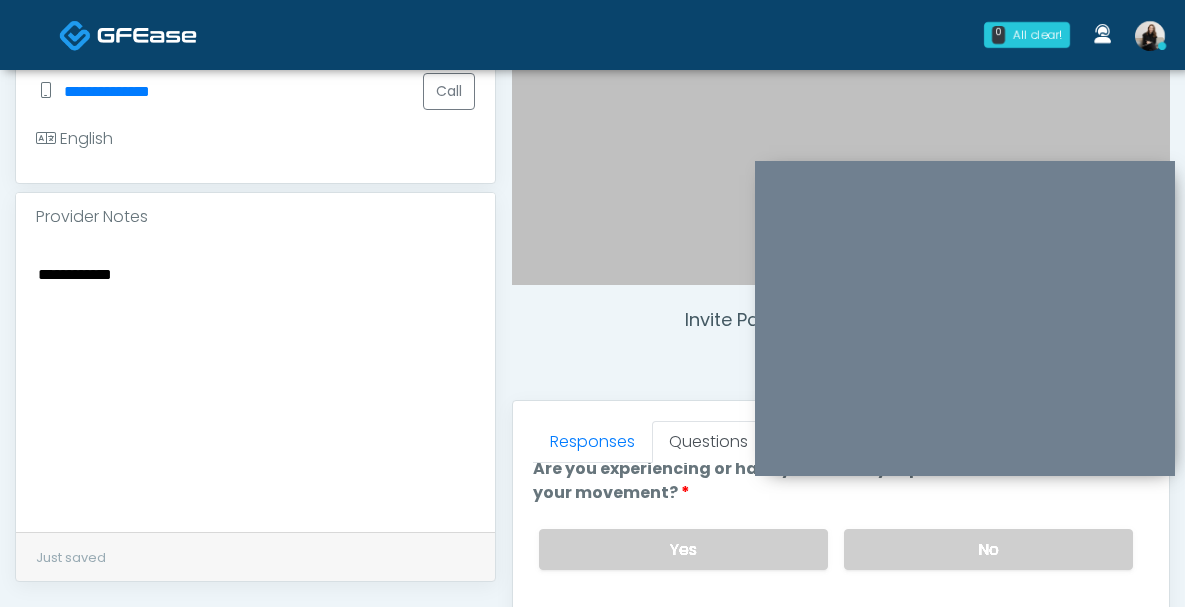 click on "No" at bounding box center (988, 549) 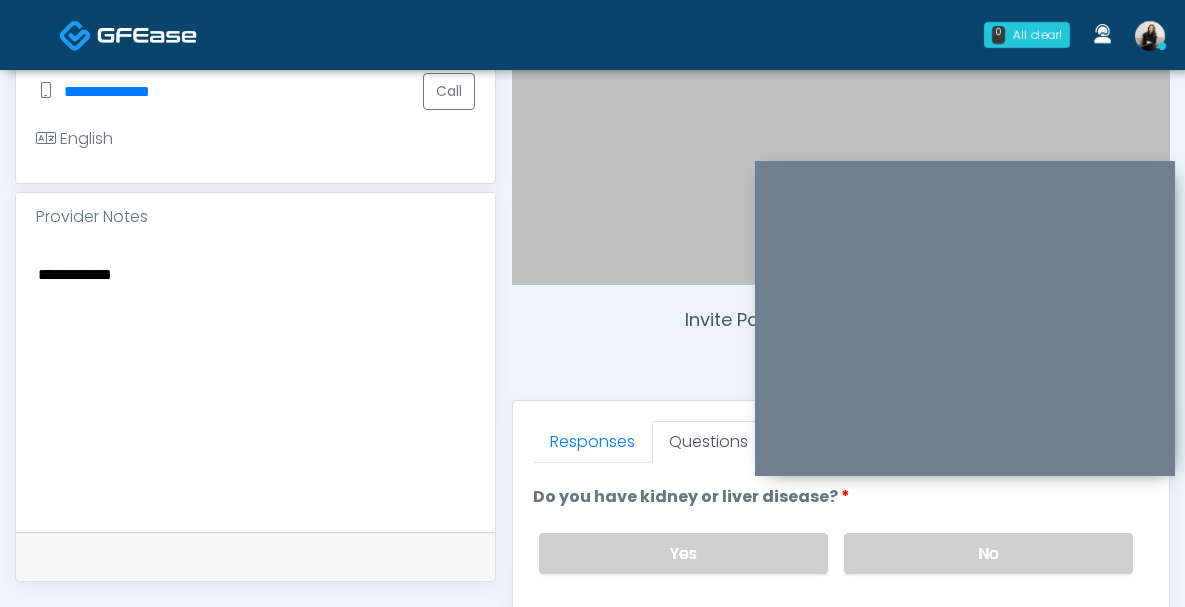 scroll, scrollTop: 309, scrollLeft: 0, axis: vertical 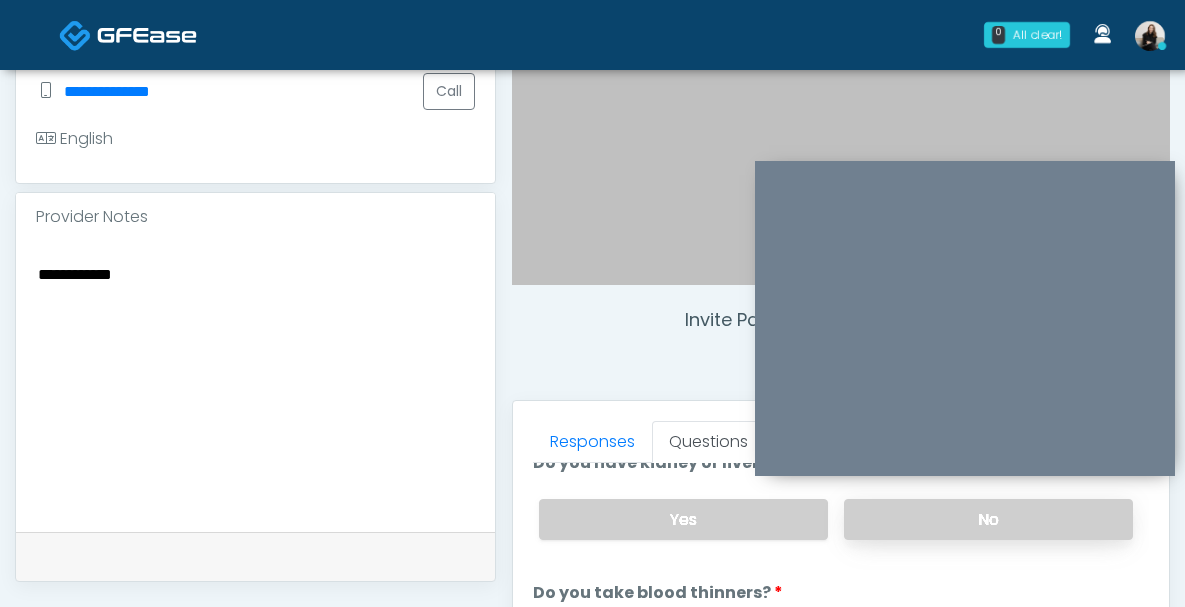 click on "No" at bounding box center (988, 519) 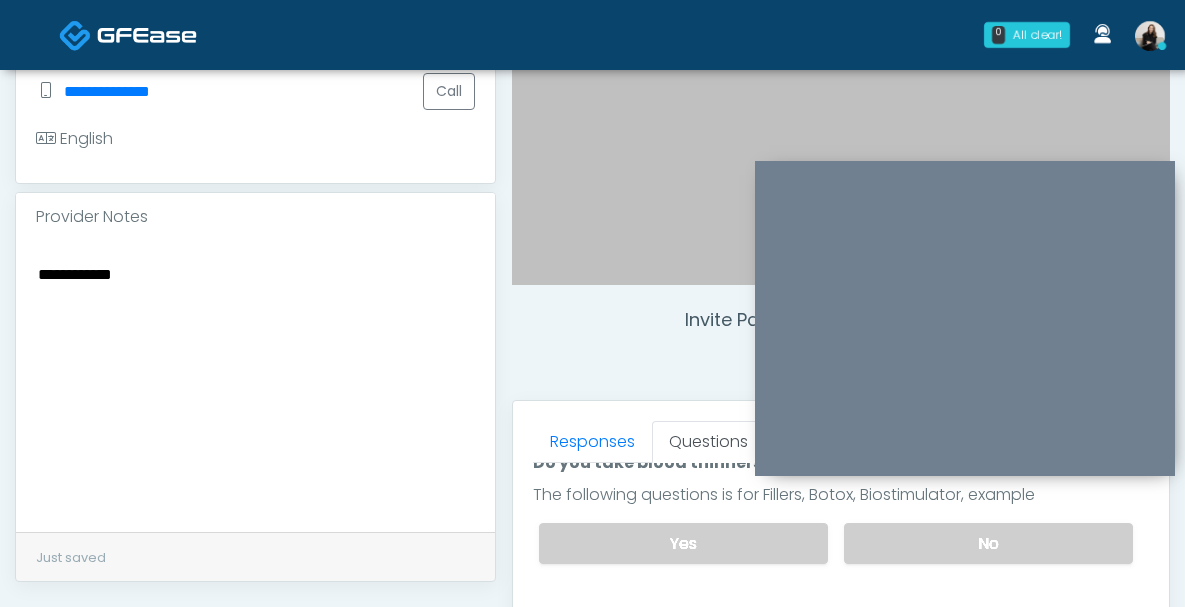 scroll, scrollTop: 432, scrollLeft: 0, axis: vertical 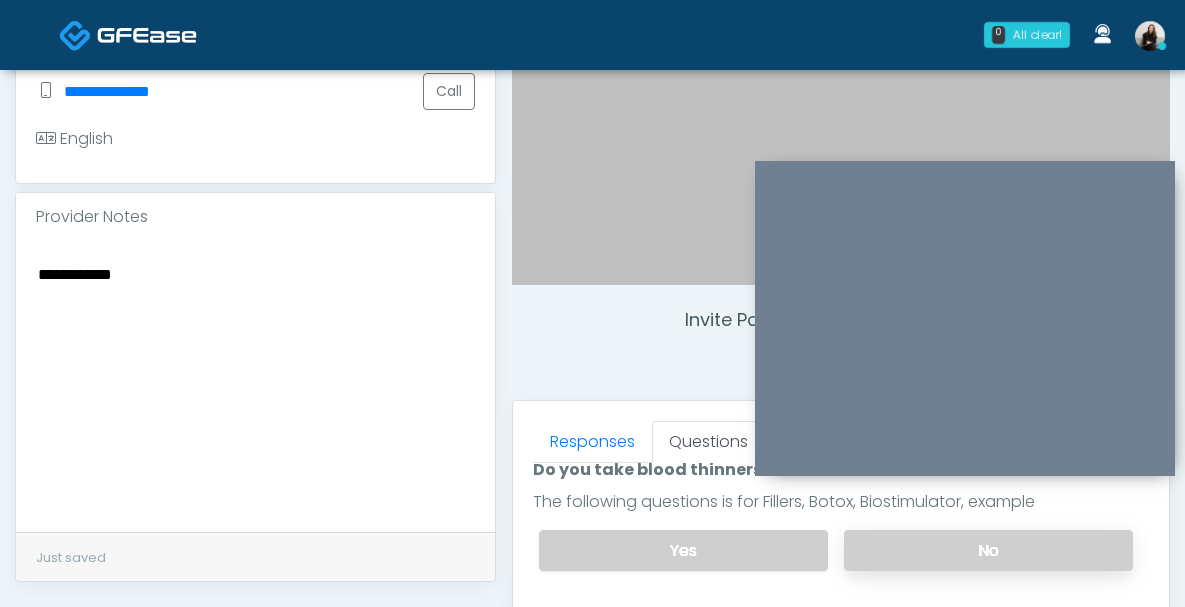 click on "No" at bounding box center [988, 550] 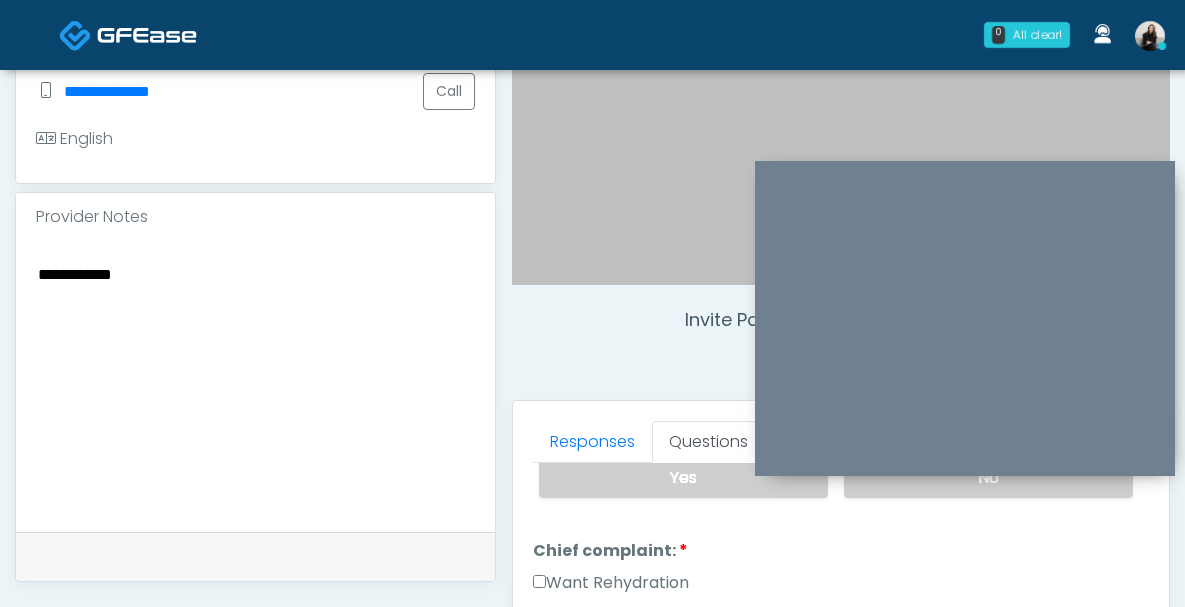 scroll, scrollTop: 575, scrollLeft: 0, axis: vertical 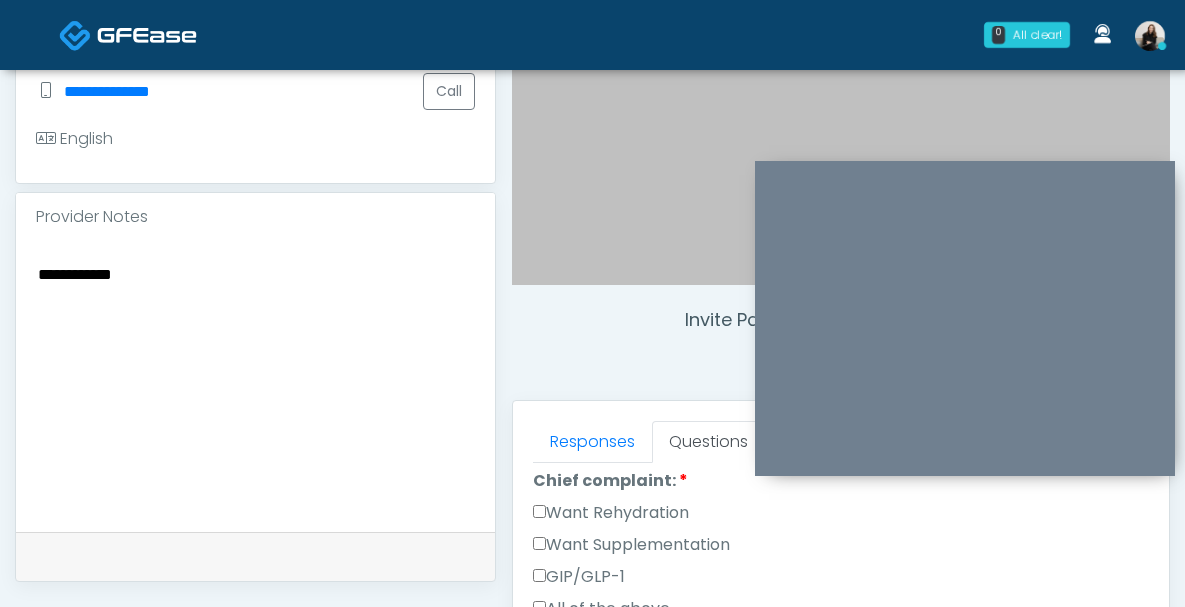click on "Want Rehydration" at bounding box center (611, 513) 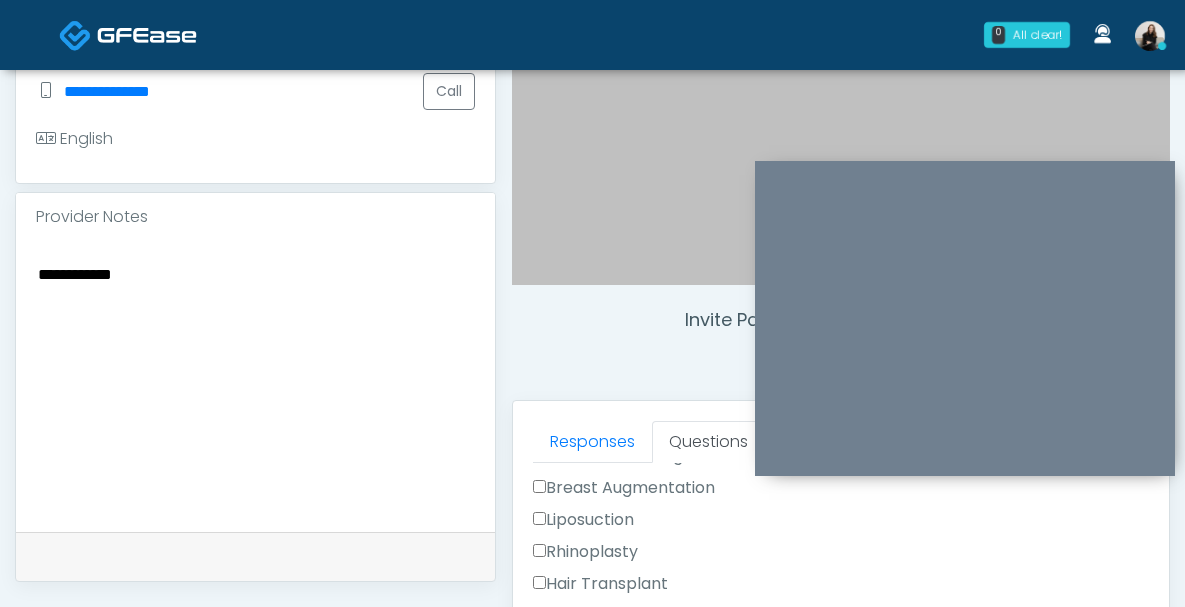 scroll, scrollTop: 1071, scrollLeft: 0, axis: vertical 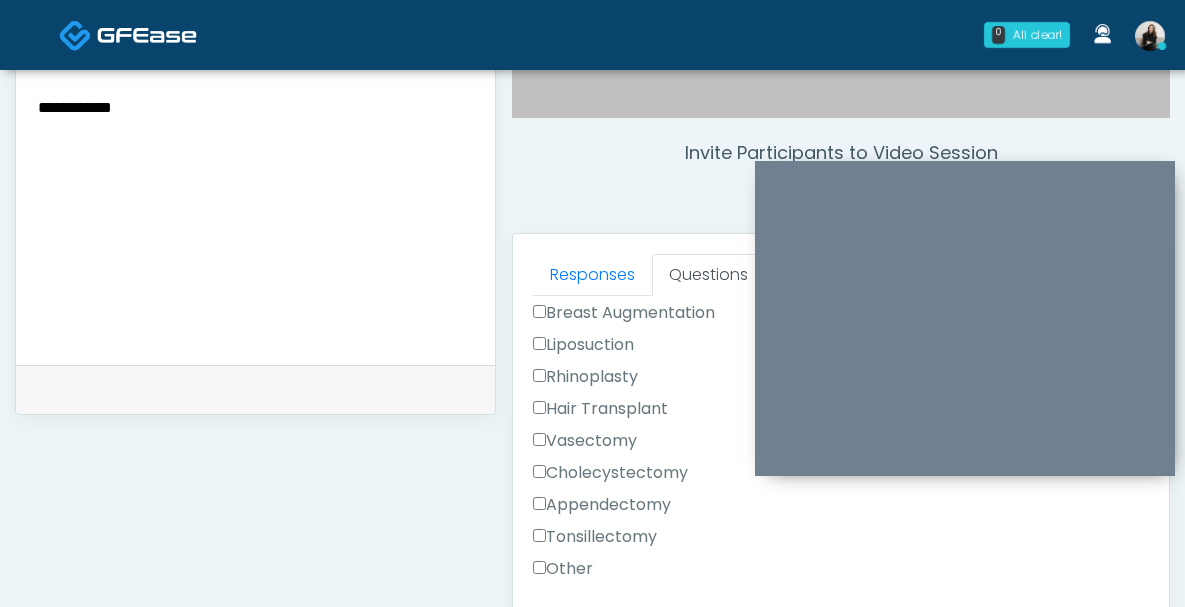 click on "Other" at bounding box center (563, 569) 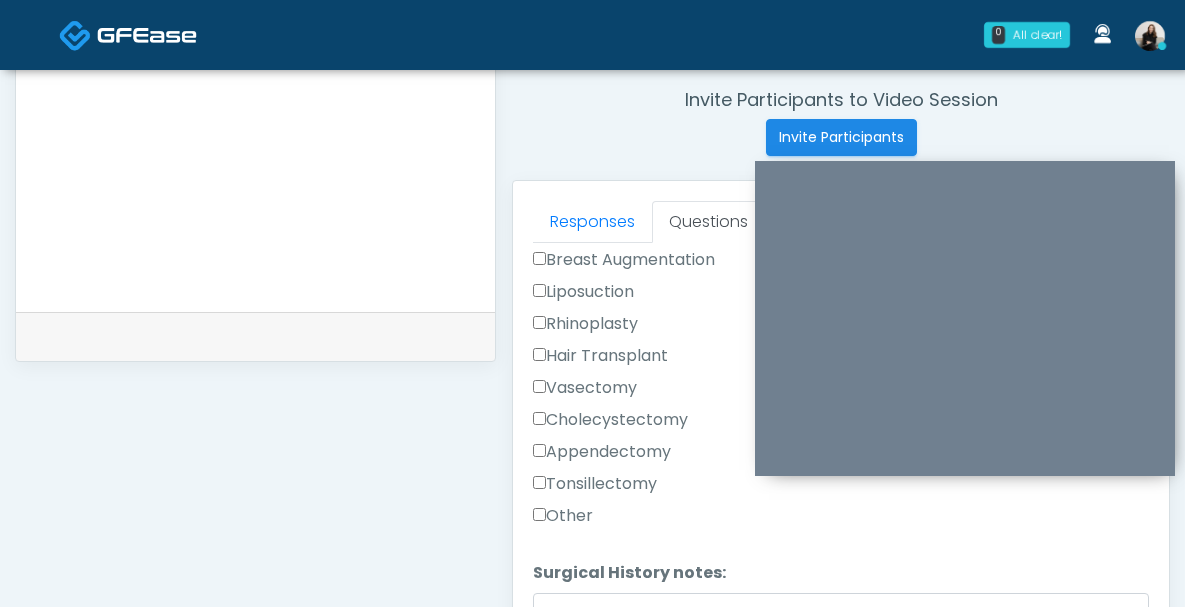 scroll, scrollTop: 870, scrollLeft: 0, axis: vertical 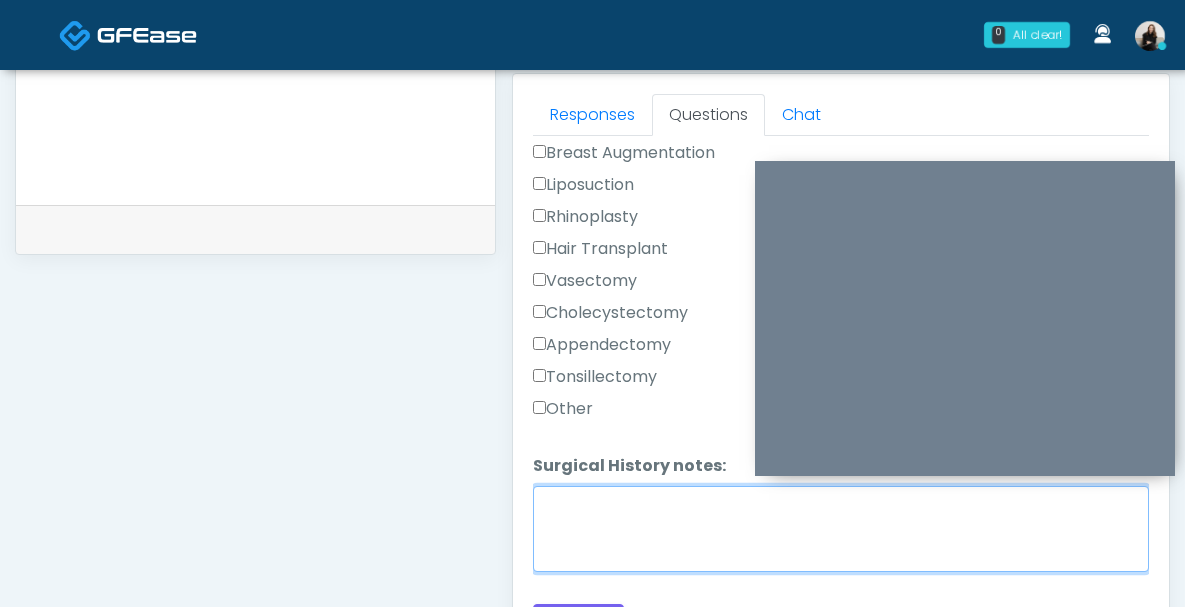 click on "Surgical History notes:" at bounding box center [841, 529] 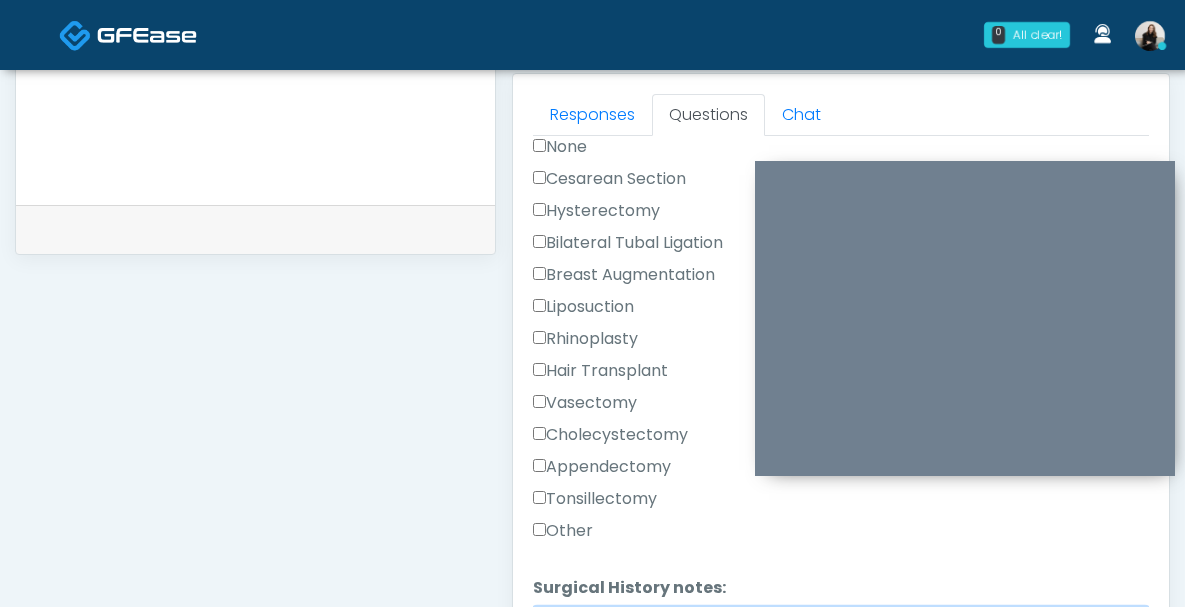 scroll, scrollTop: 1071, scrollLeft: 0, axis: vertical 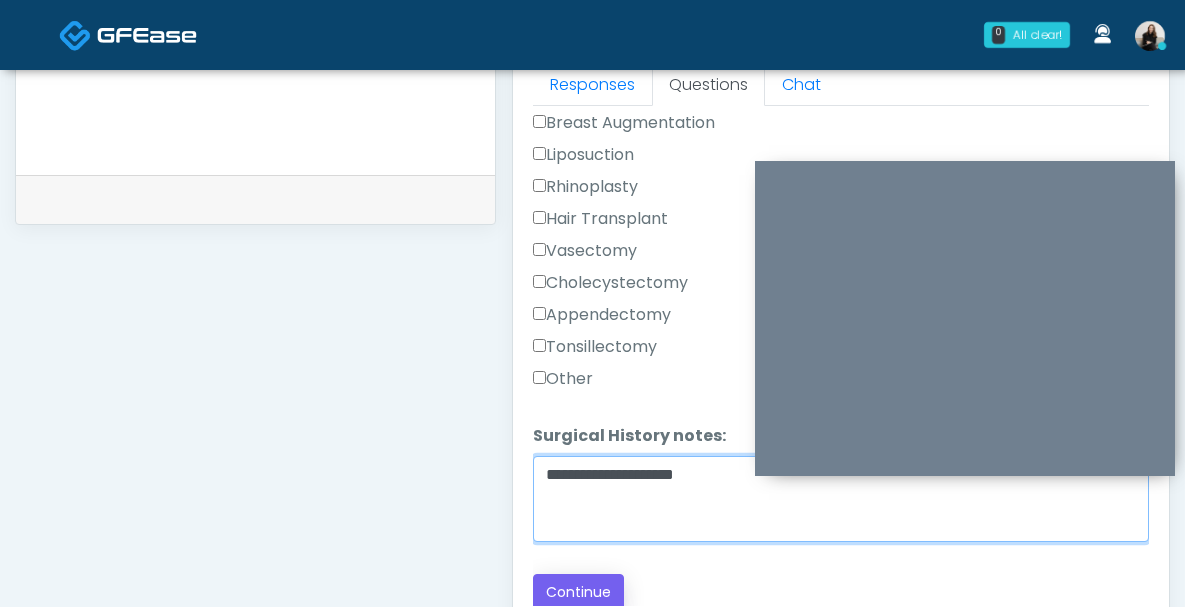 type on "**********" 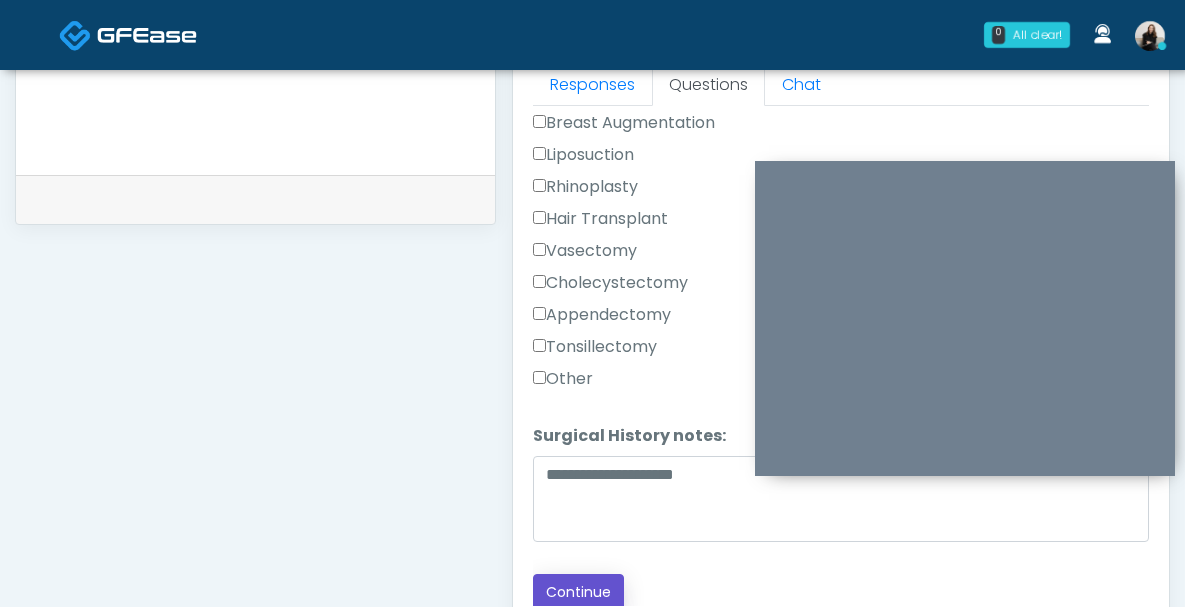 click on "Continue" at bounding box center (578, 592) 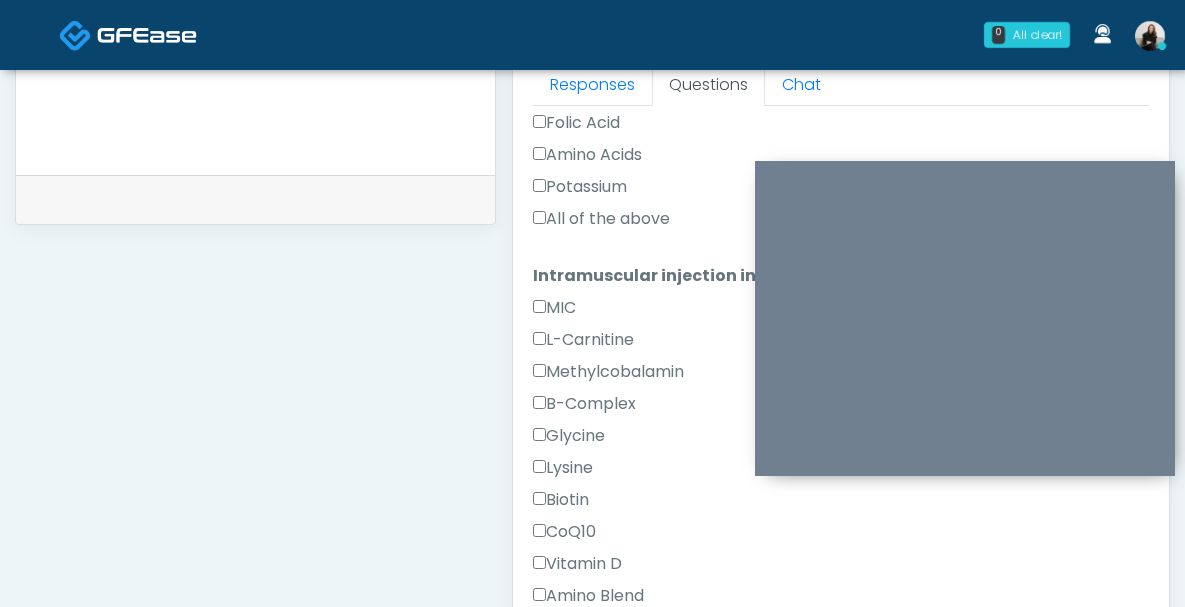 scroll, scrollTop: 1188, scrollLeft: 0, axis: vertical 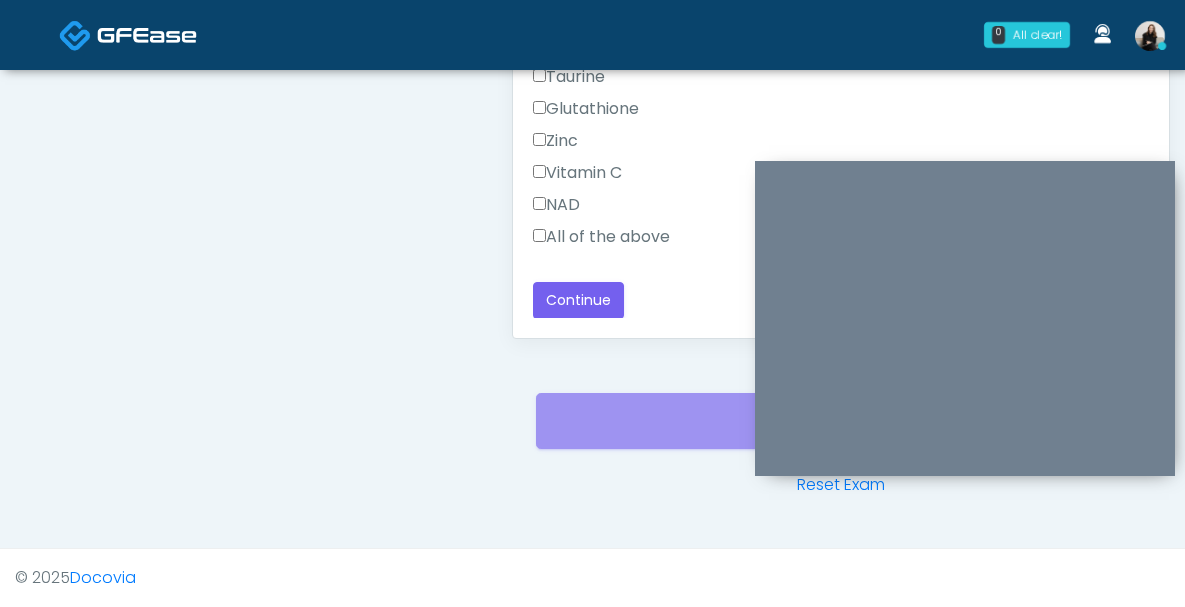 click on "All of the above" at bounding box center (601, 237) 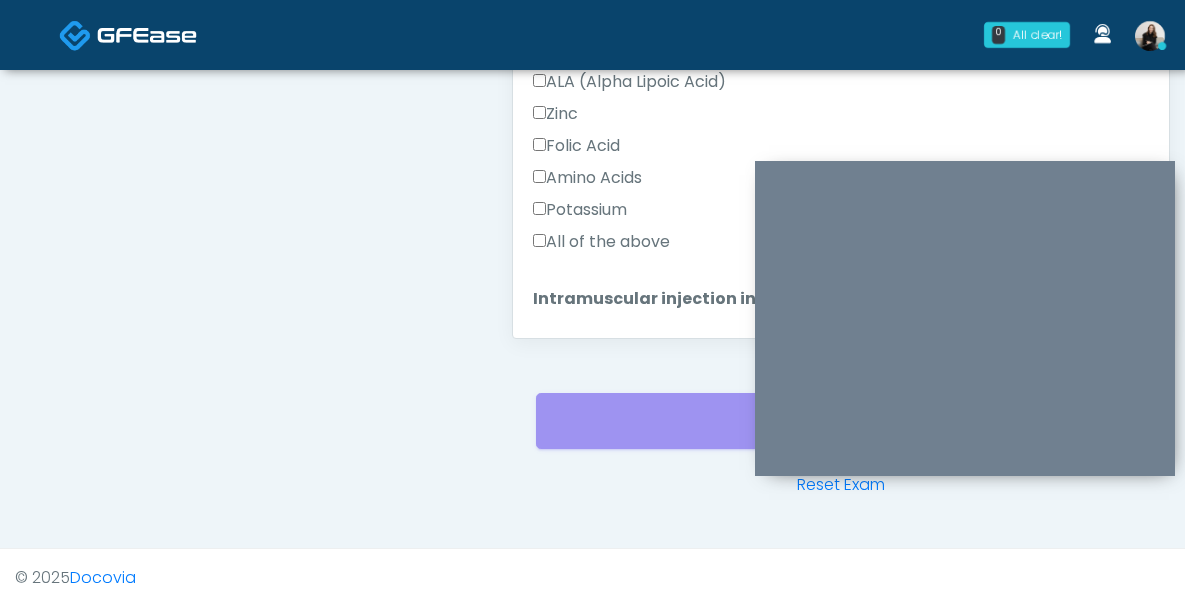 click on "All of the above" at bounding box center [601, 242] 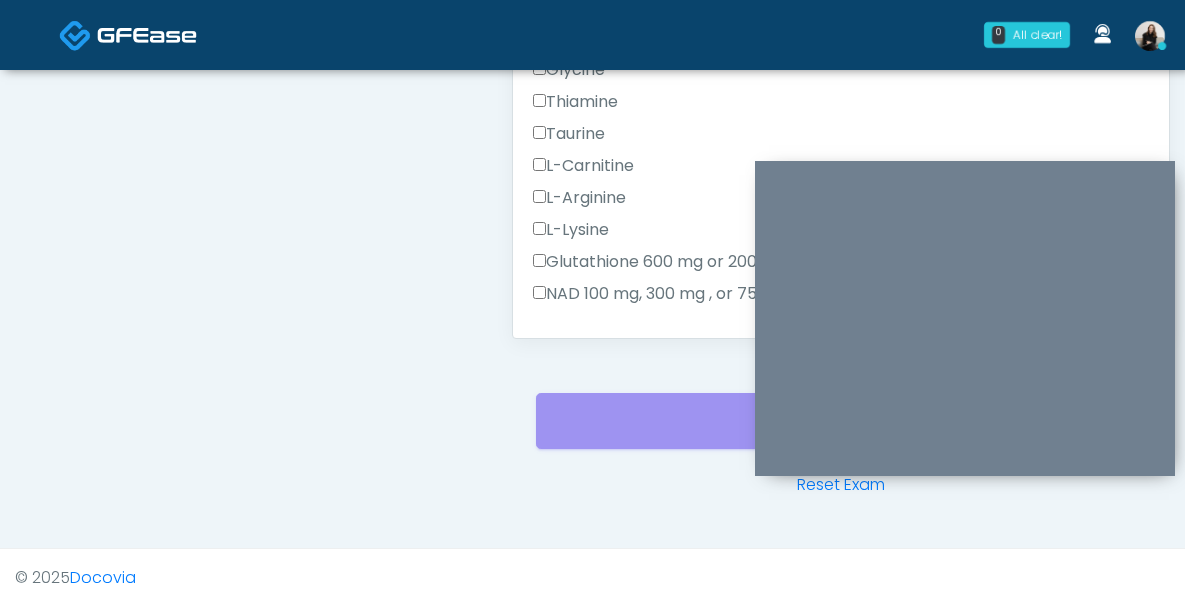 scroll, scrollTop: 0, scrollLeft: 0, axis: both 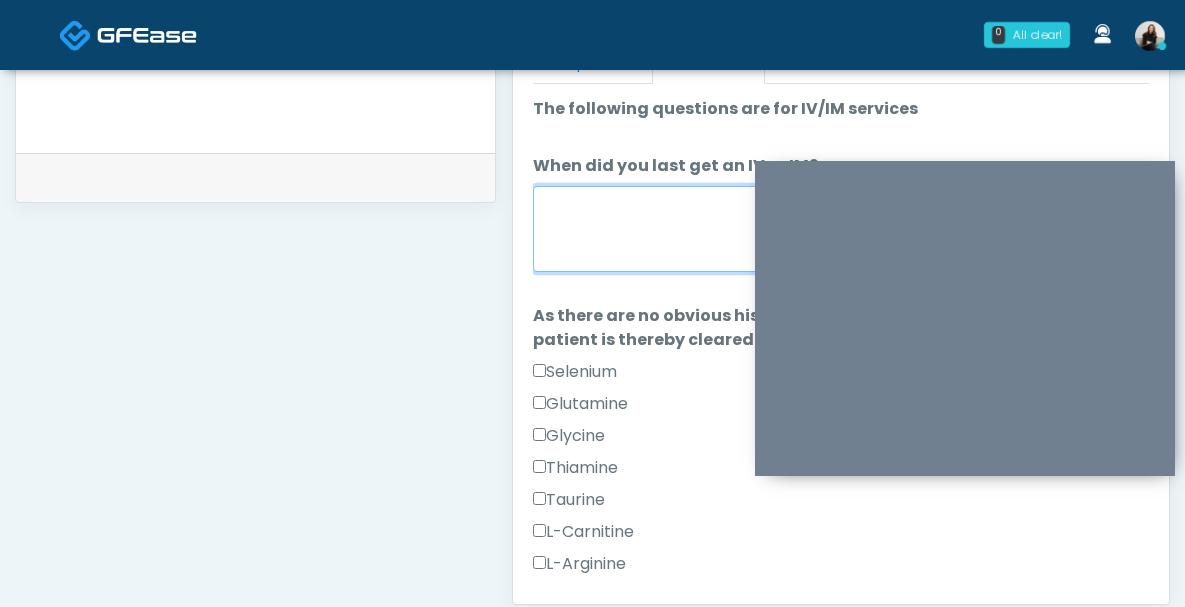 click on "When did you last get an IV or IM?" at bounding box center (841, 229) 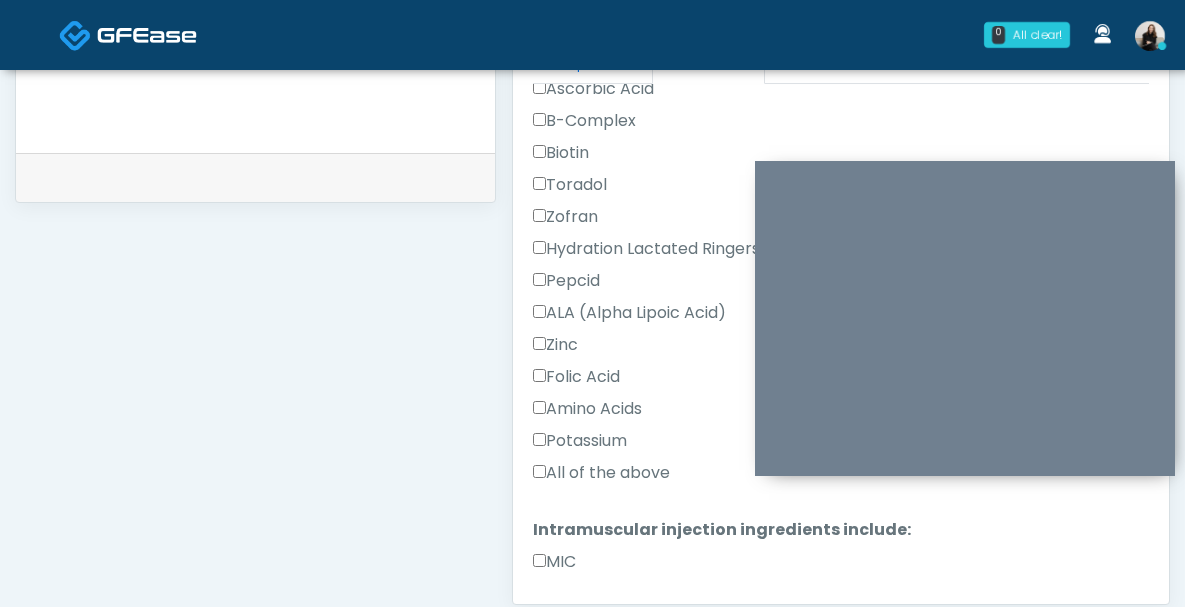 scroll, scrollTop: 1334, scrollLeft: 0, axis: vertical 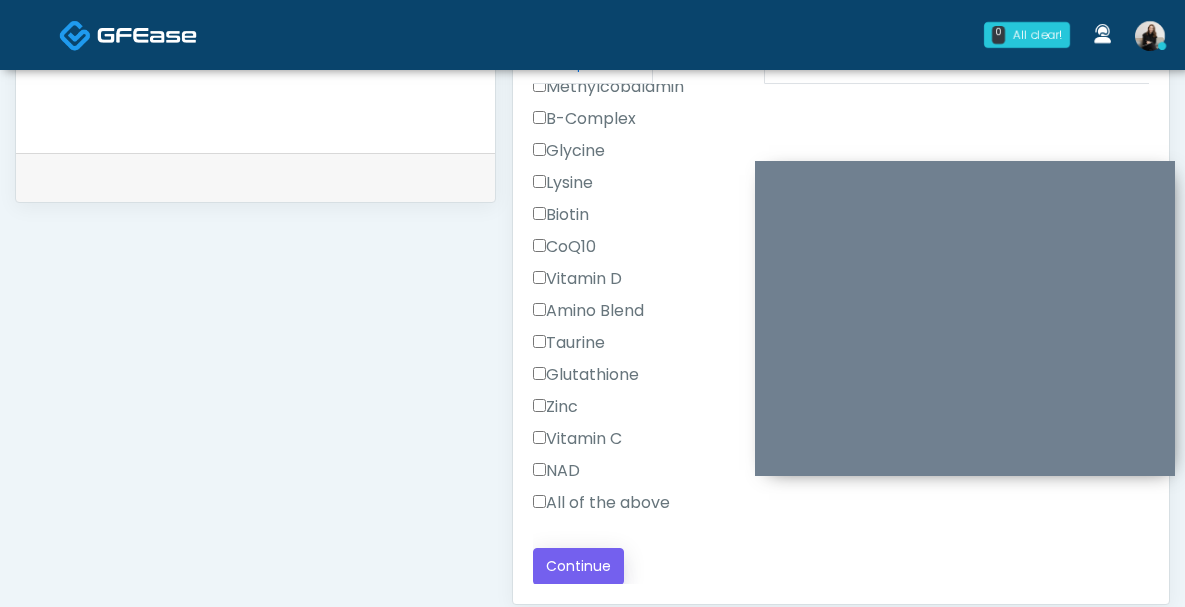 type on "********" 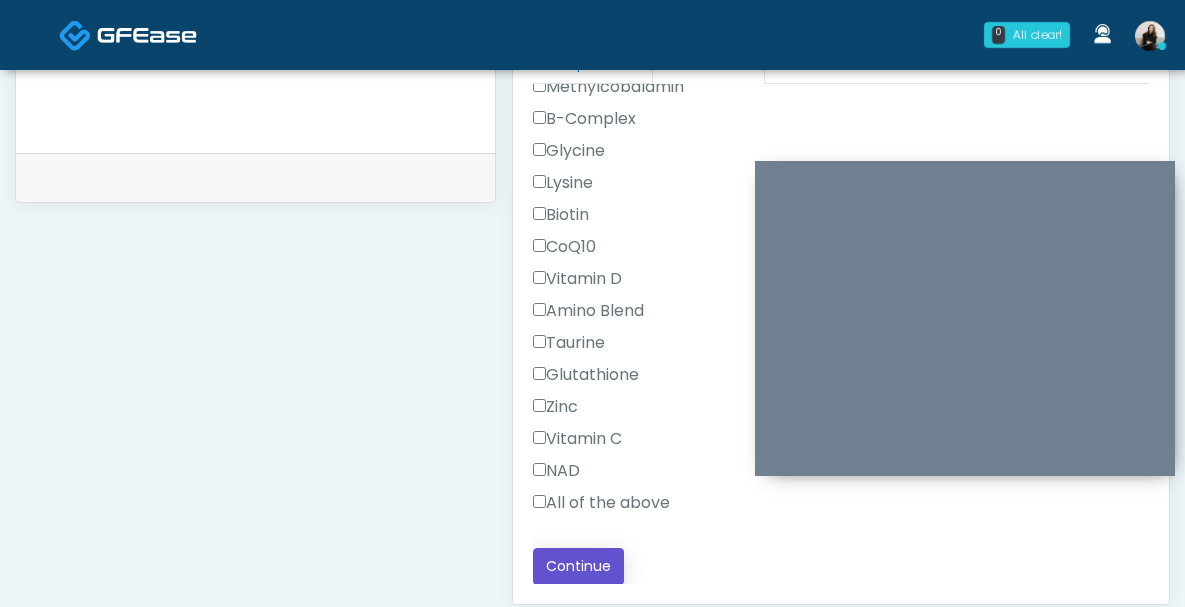 click on "Continue" at bounding box center (578, 566) 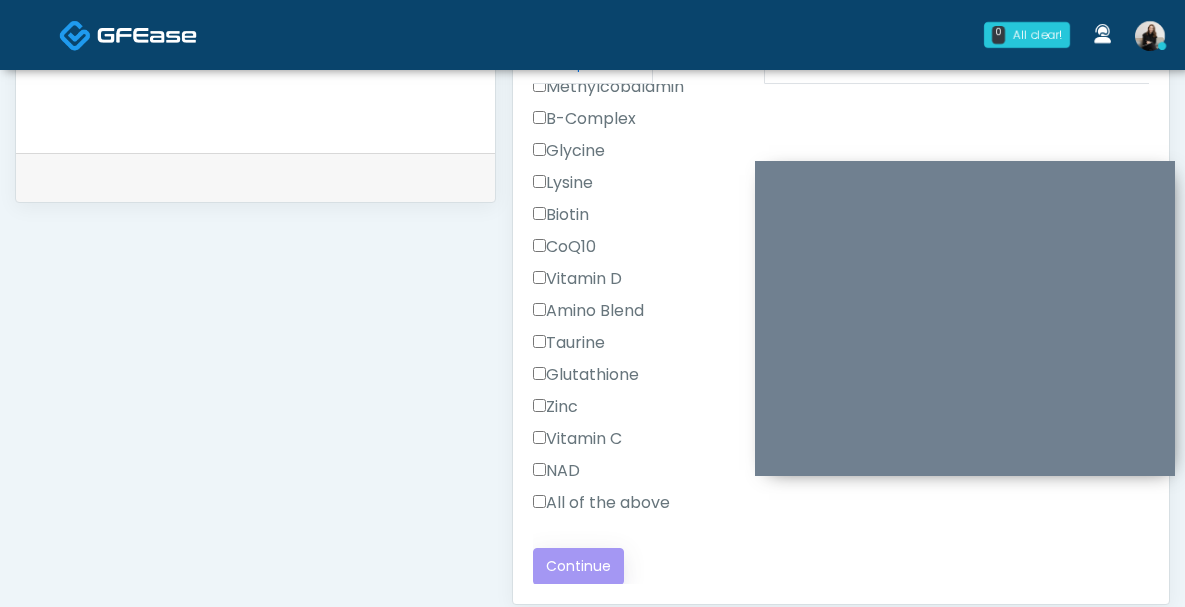 scroll, scrollTop: 1188, scrollLeft: 0, axis: vertical 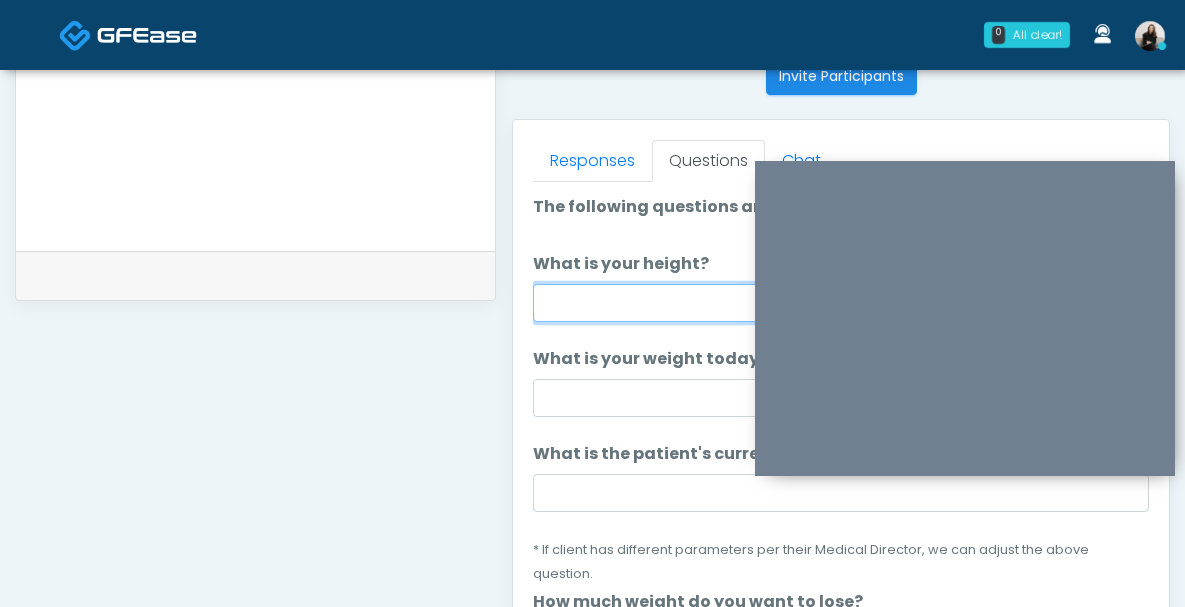 click on "What is your height?" at bounding box center (841, 303) 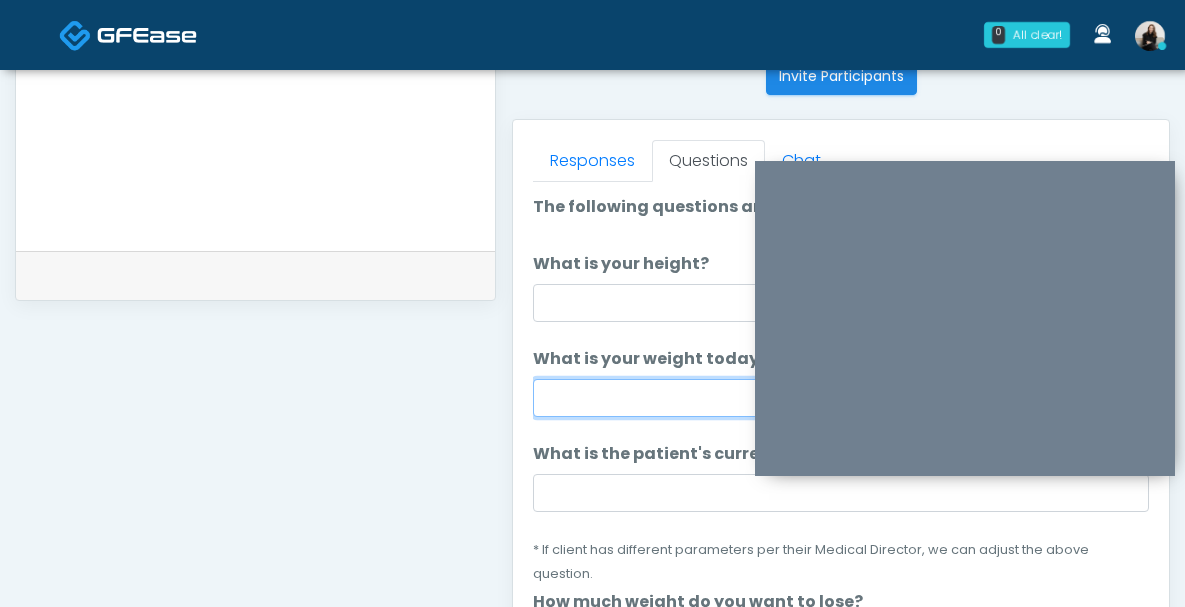 click on "What is your weight today?" at bounding box center (841, 398) 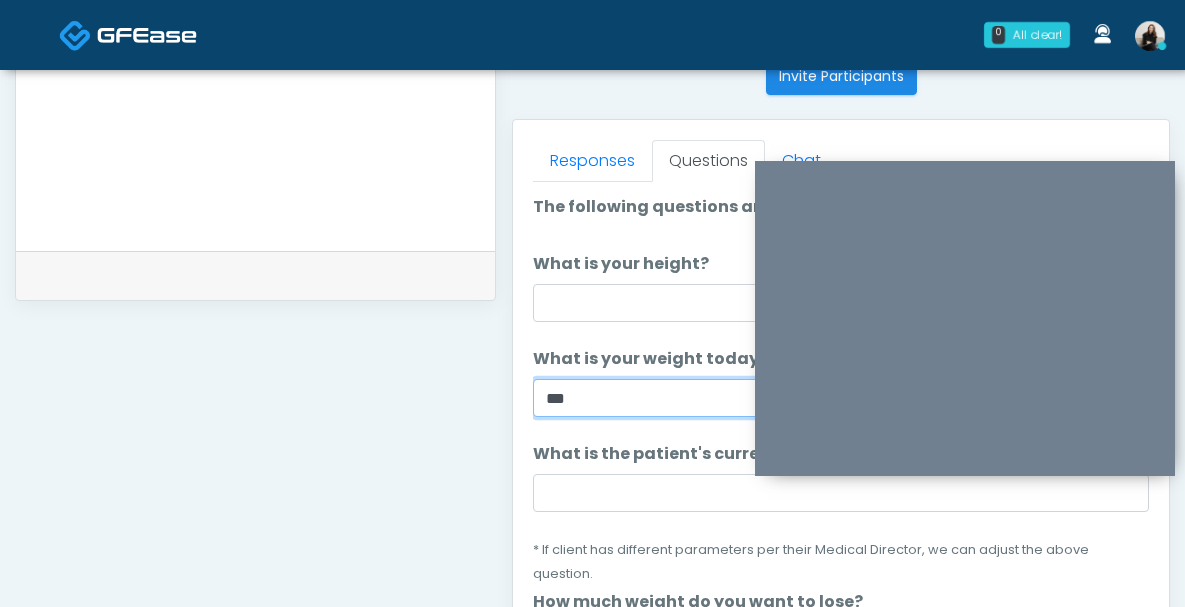 type on "***" 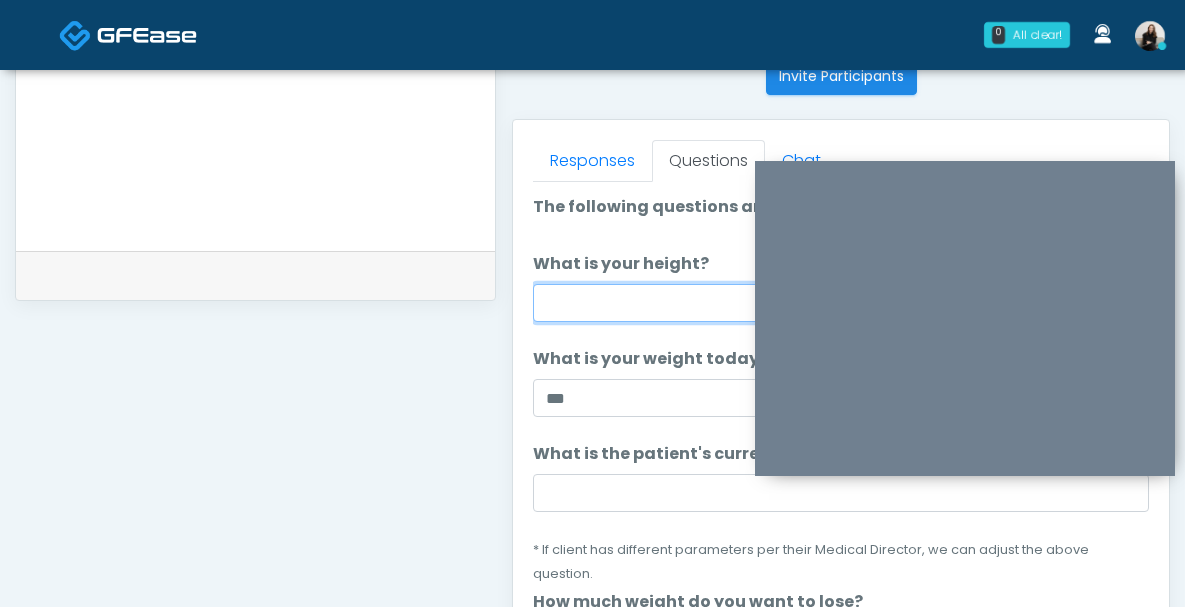 click on "What is your height?" at bounding box center (841, 303) 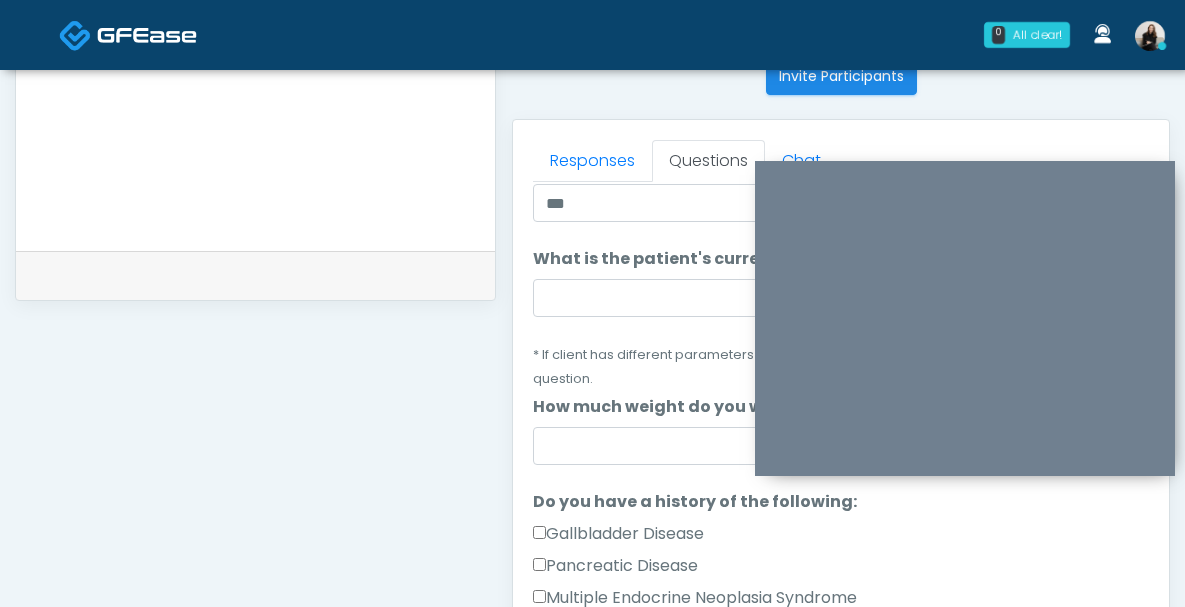 scroll, scrollTop: 188, scrollLeft: 0, axis: vertical 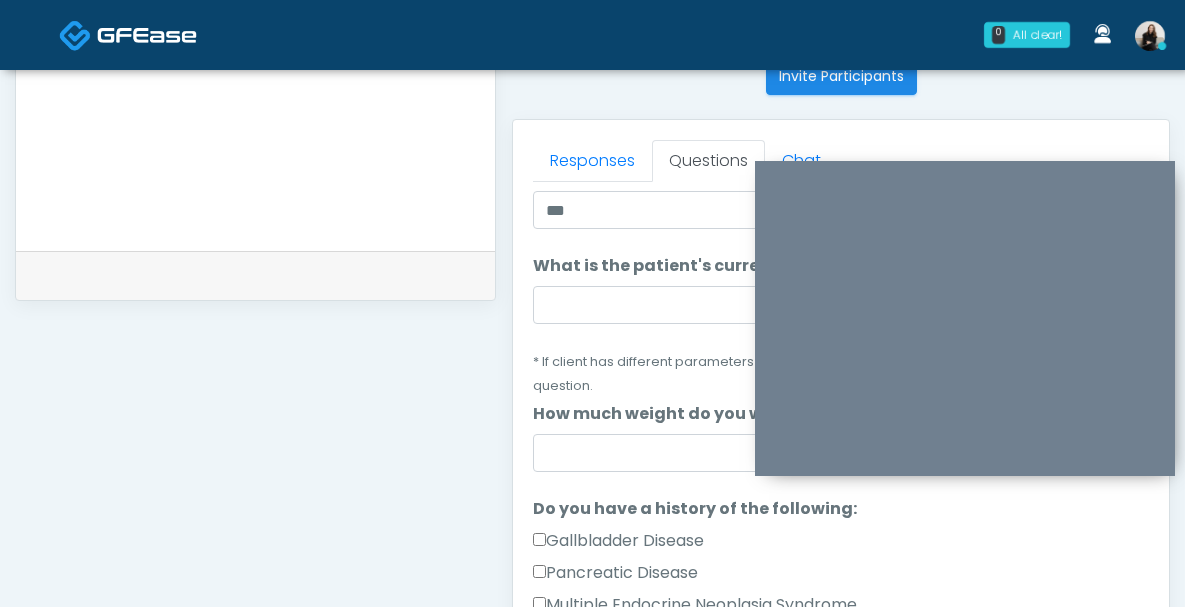 type on "*******" 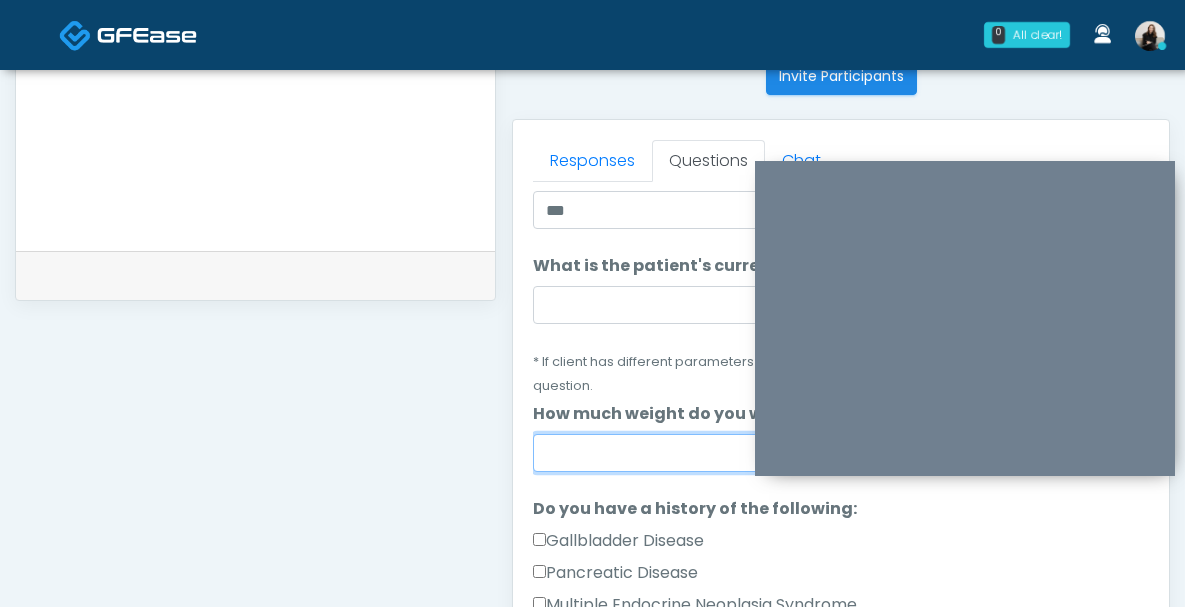 click on "How much weight do you want to lose?" at bounding box center (841, 453) 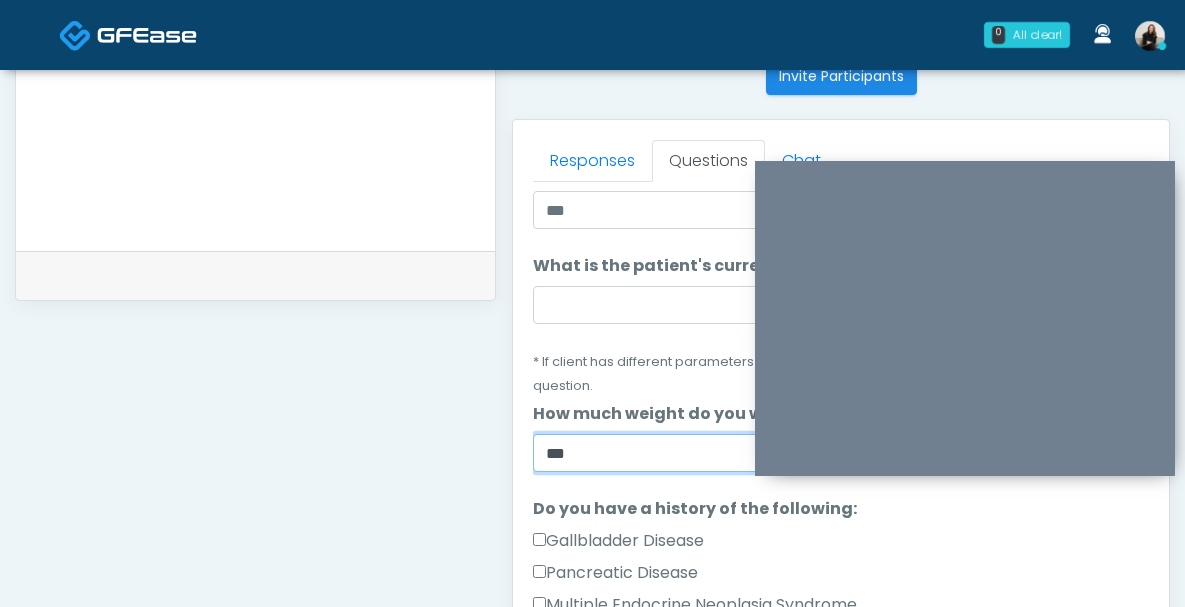 scroll, scrollTop: 278, scrollLeft: 0, axis: vertical 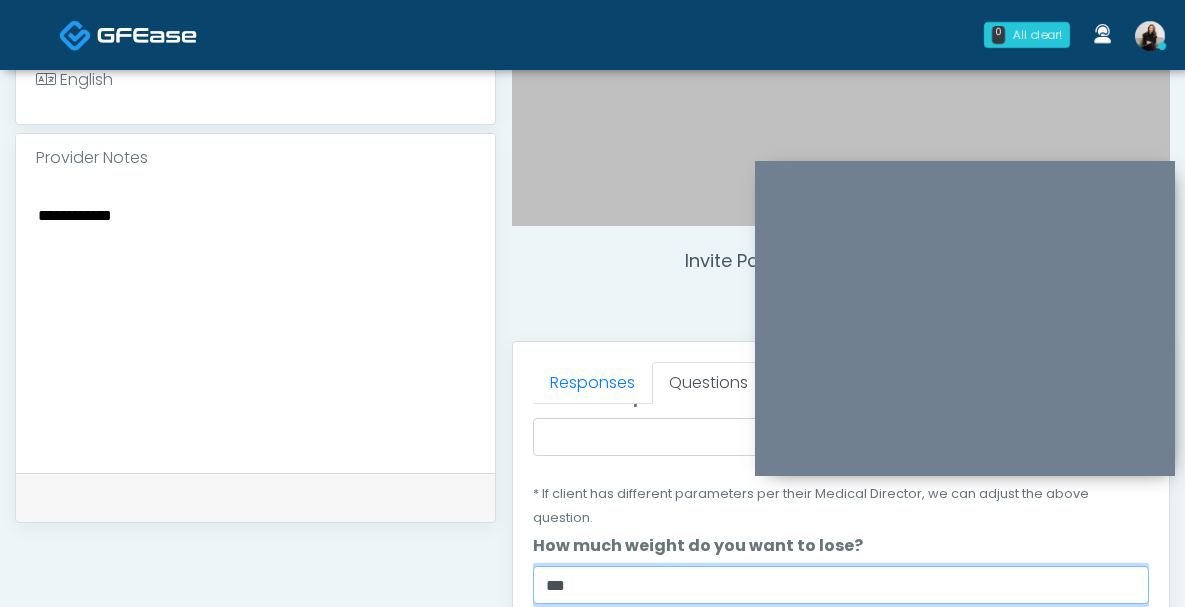 type on "***" 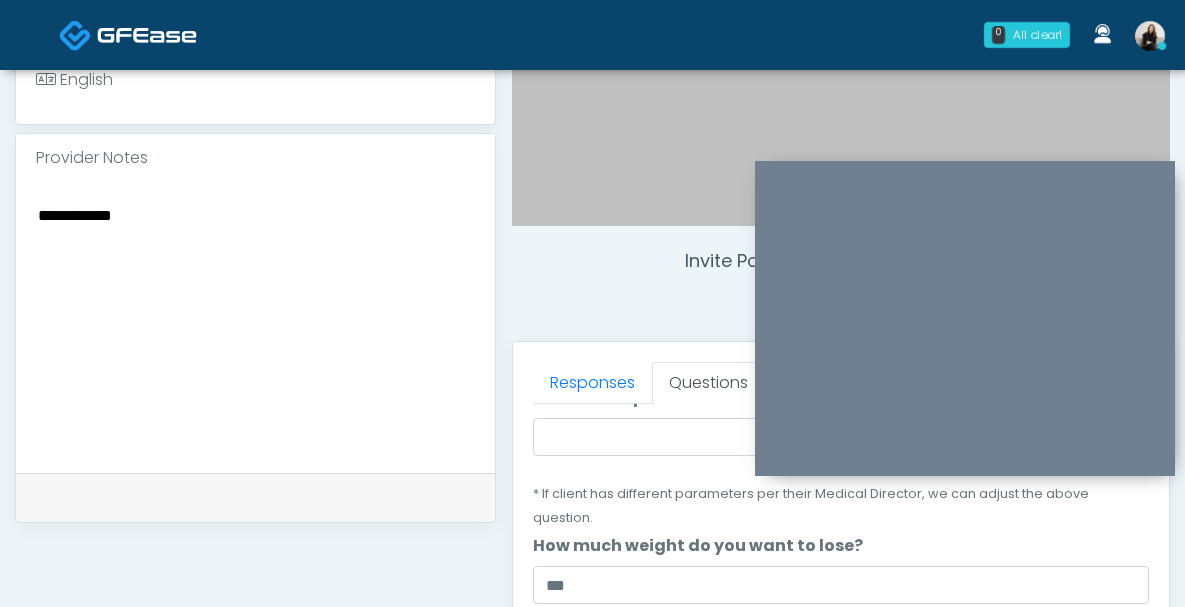 click on "**********" at bounding box center [255, 324] 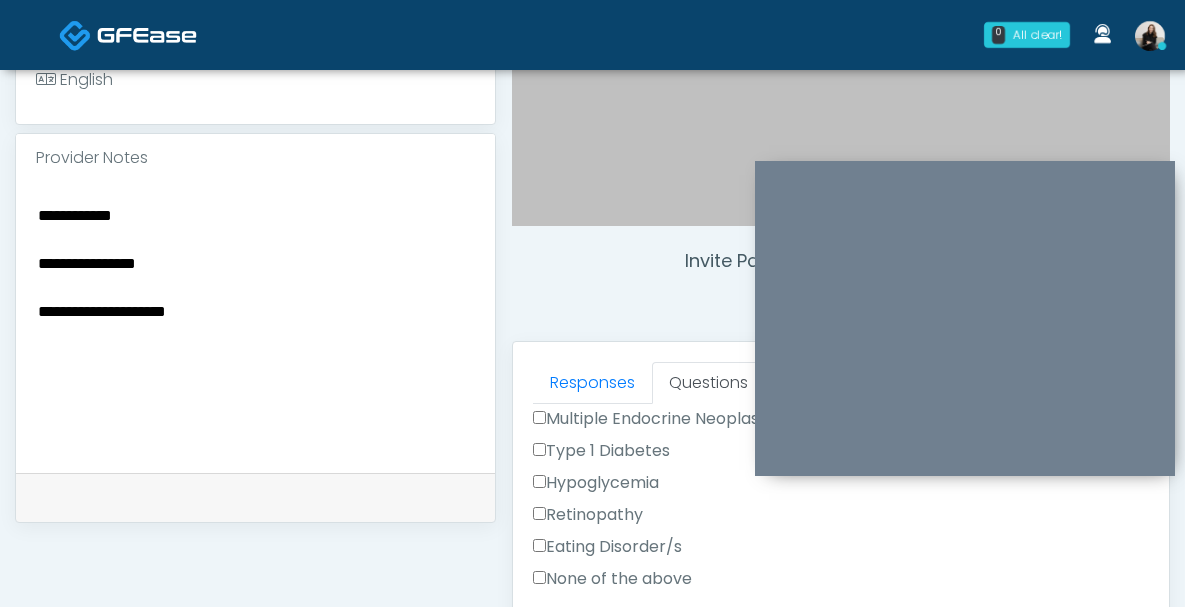 scroll, scrollTop: 594, scrollLeft: 0, axis: vertical 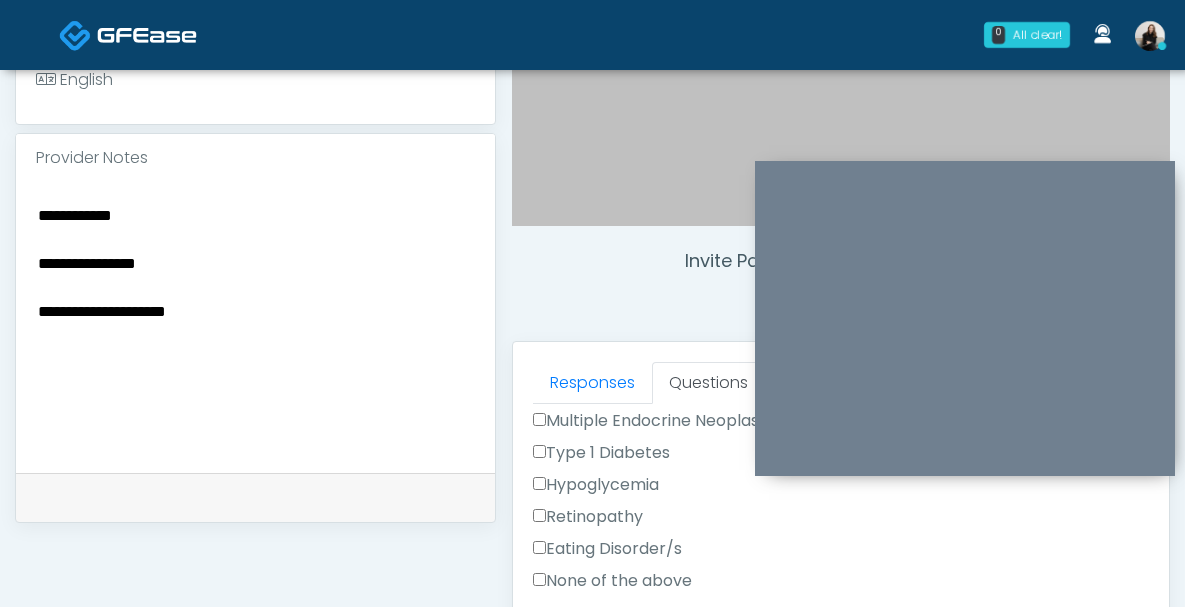 type on "**********" 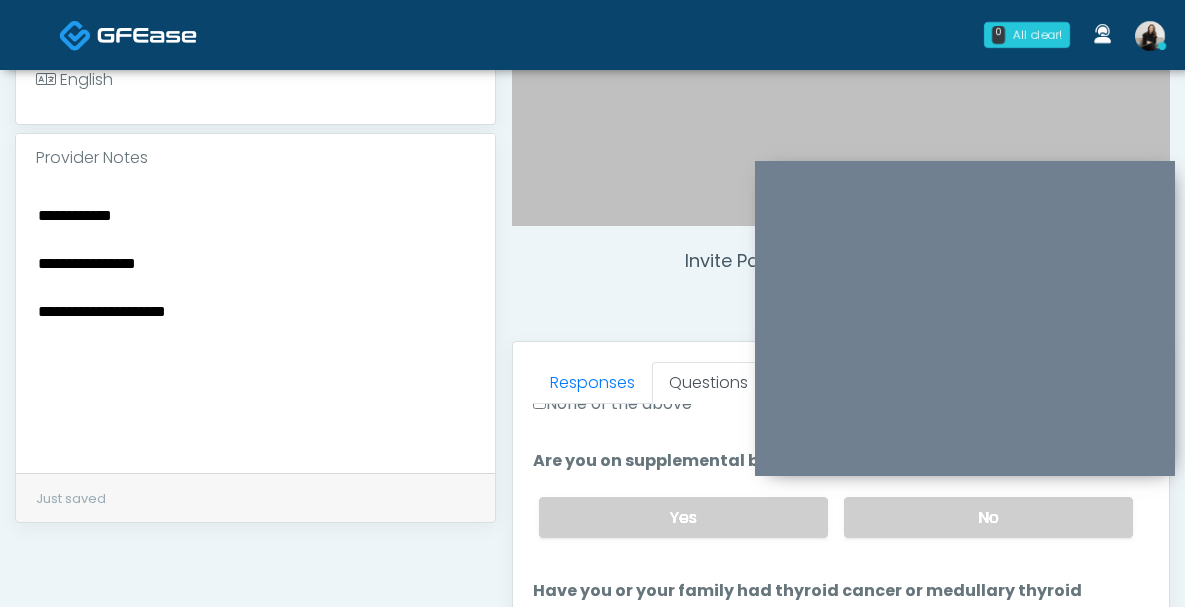 scroll, scrollTop: 728, scrollLeft: 0, axis: vertical 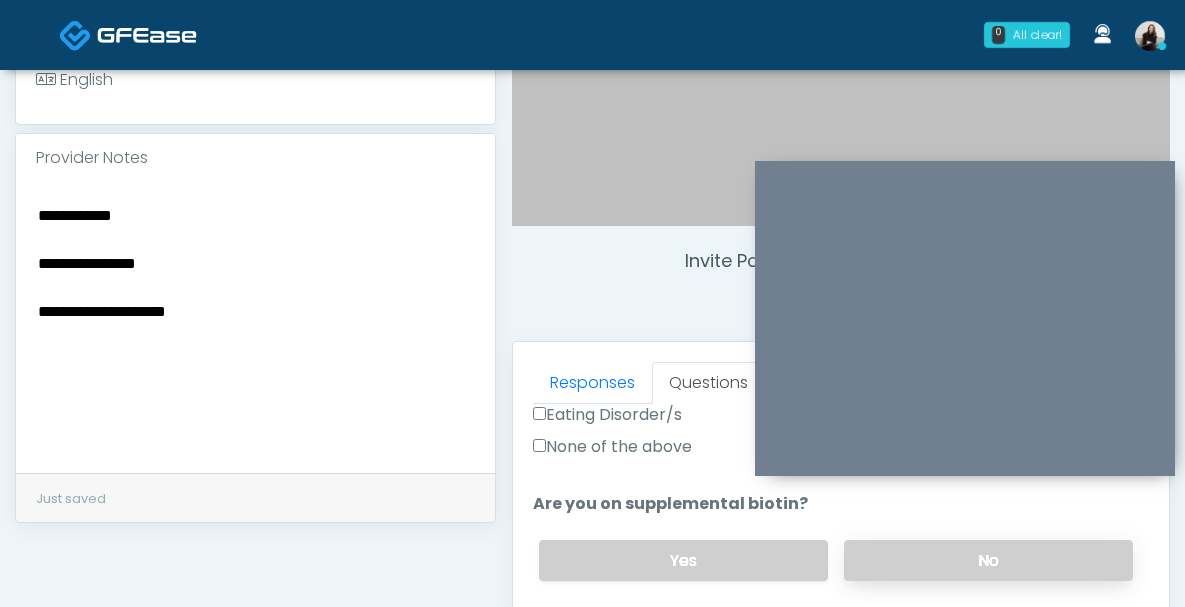 click on "No" at bounding box center (988, 560) 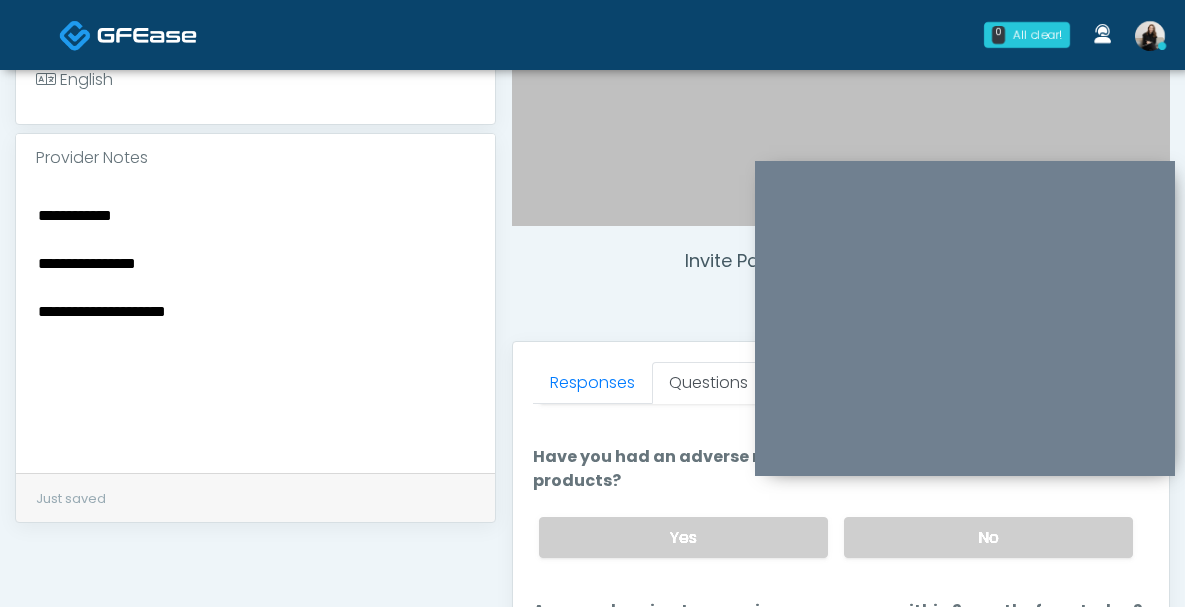scroll, scrollTop: 1098, scrollLeft: 0, axis: vertical 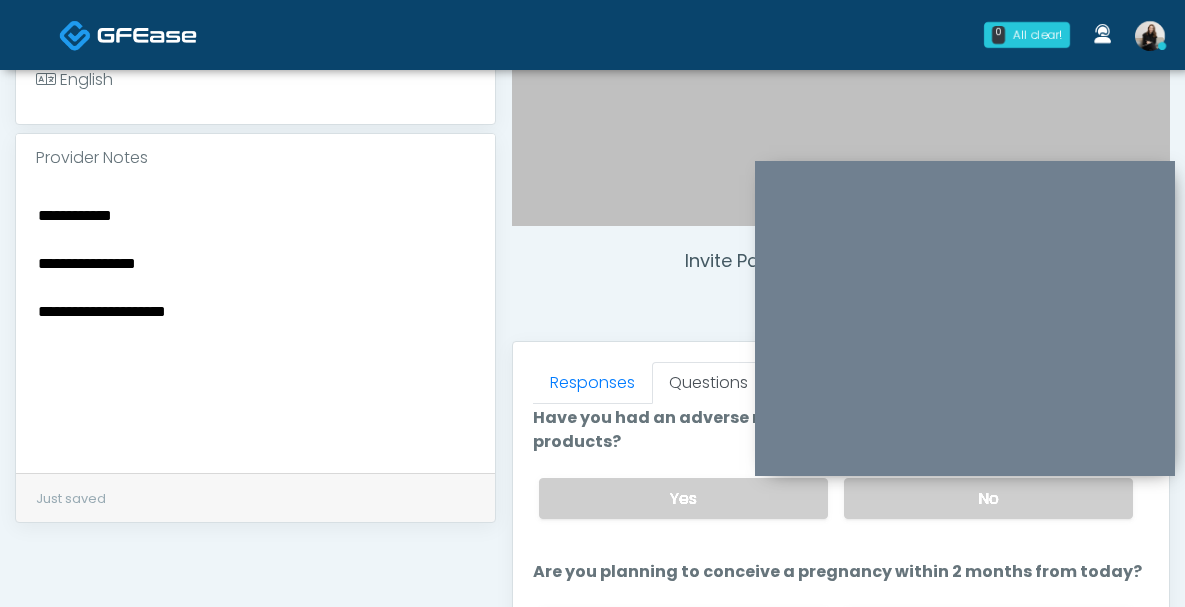 click on "No" at bounding box center (988, 628) 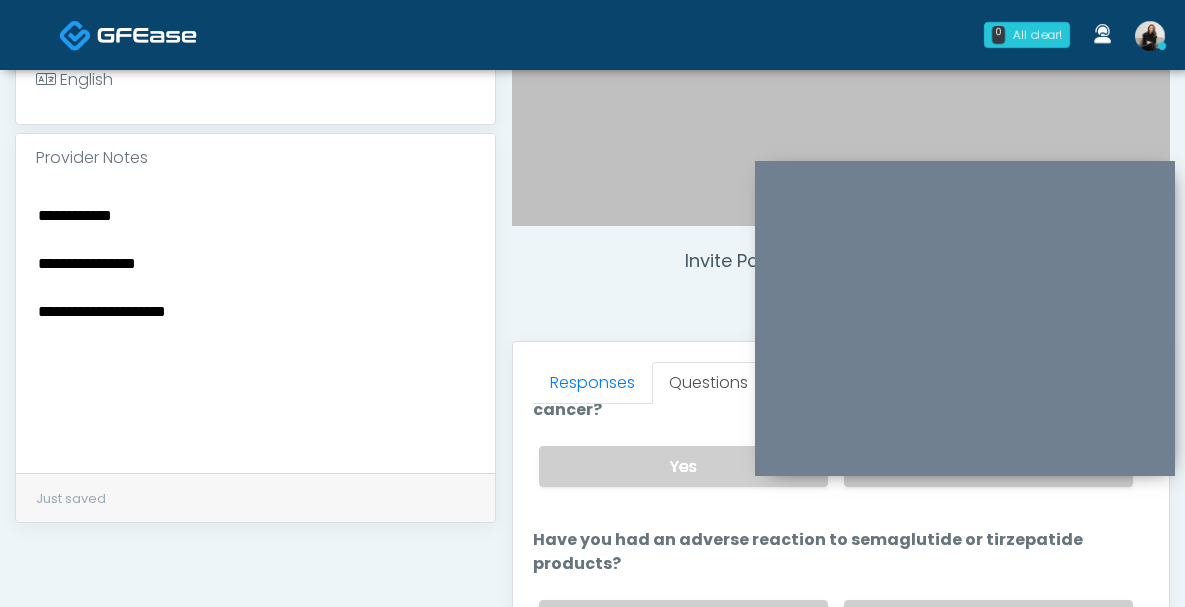 click on "No" at bounding box center (988, 620) 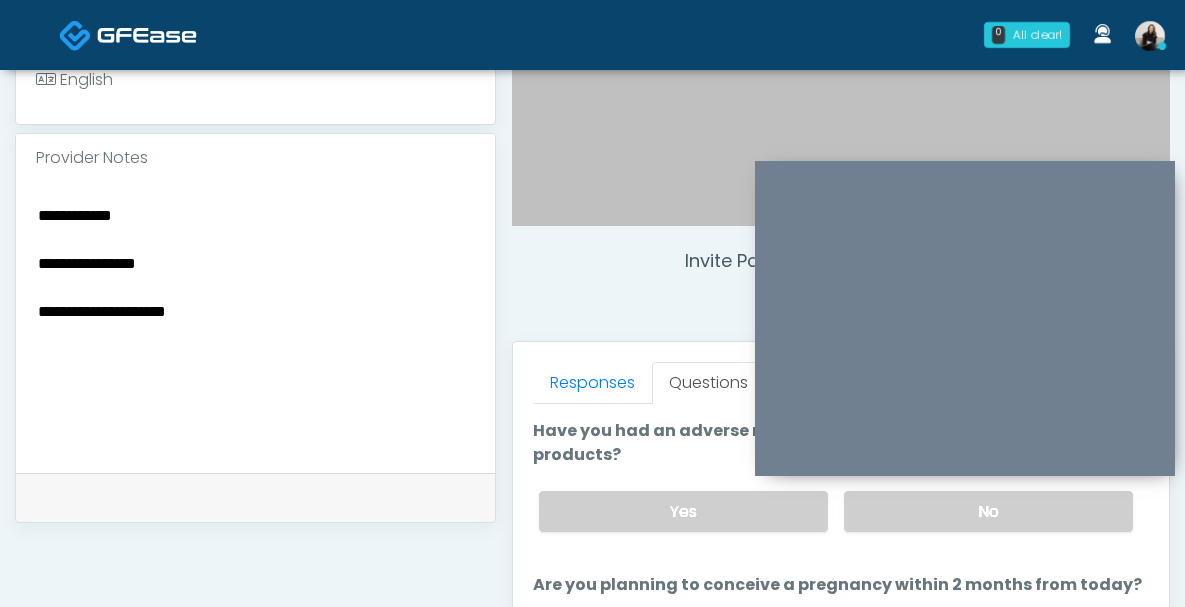 scroll, scrollTop: 1127, scrollLeft: 0, axis: vertical 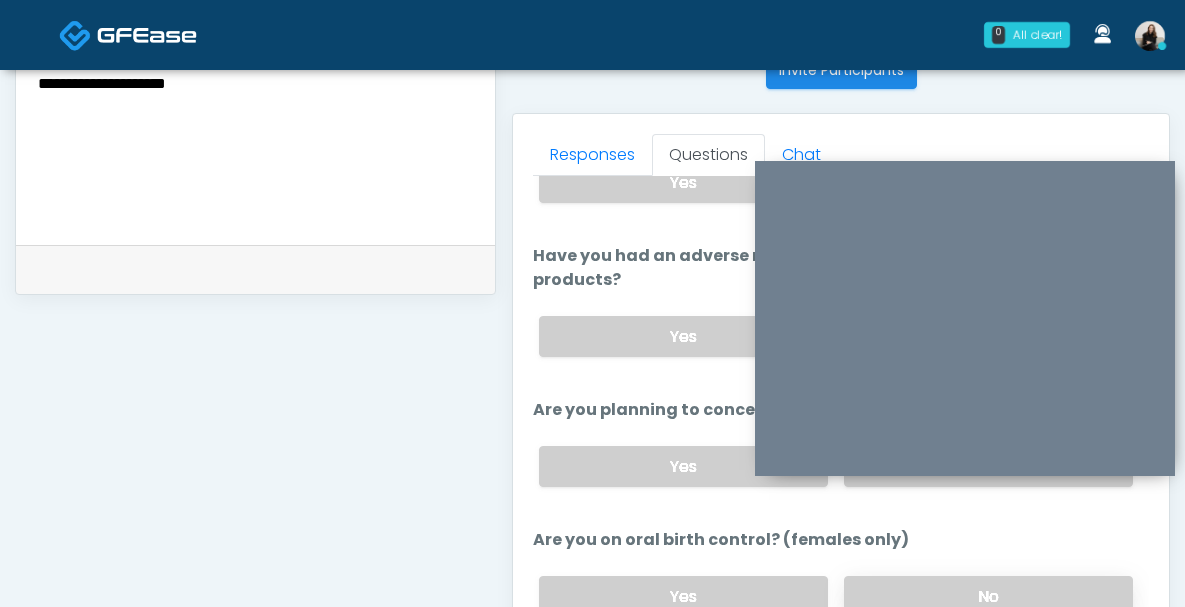 click on "No" at bounding box center [988, 596] 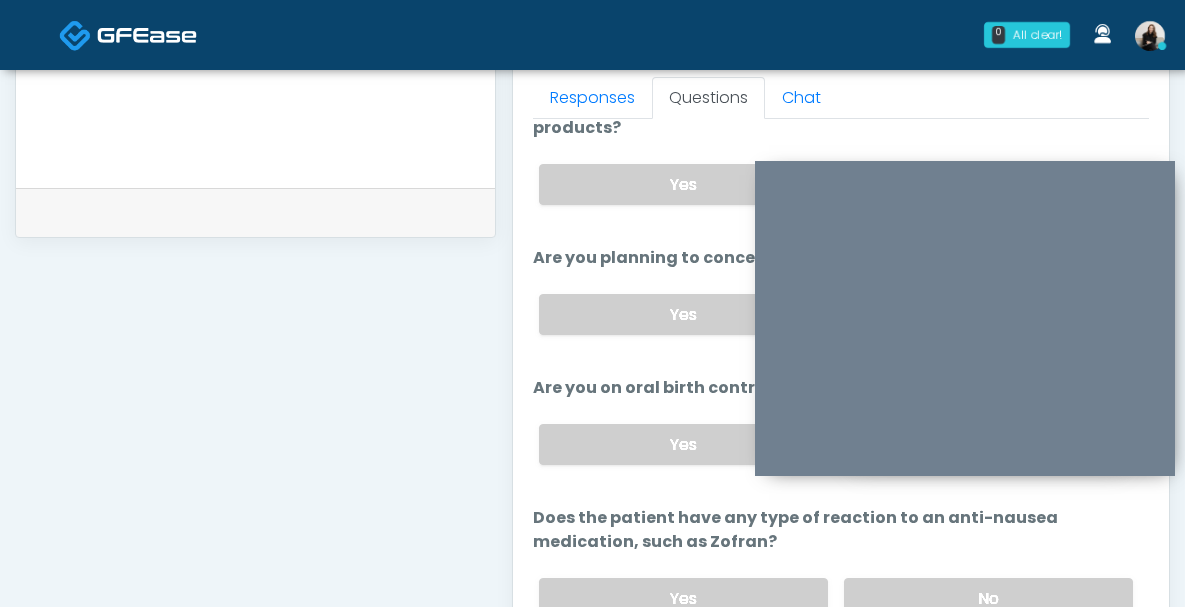 scroll, scrollTop: 892, scrollLeft: 0, axis: vertical 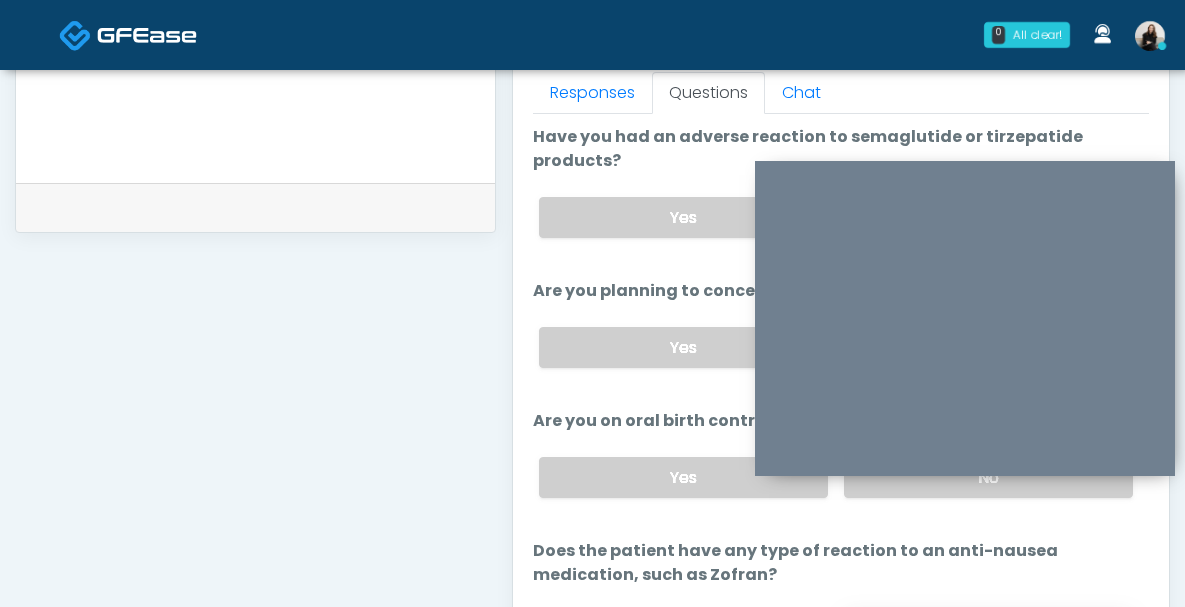 click on "No" at bounding box center [988, 631] 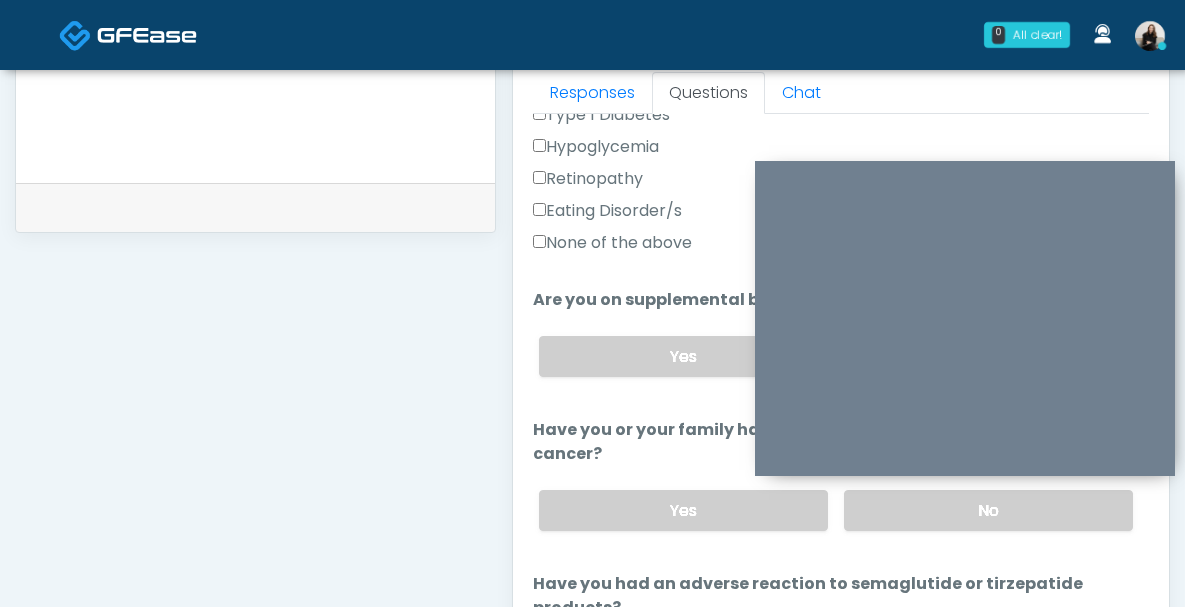 scroll, scrollTop: 540, scrollLeft: 0, axis: vertical 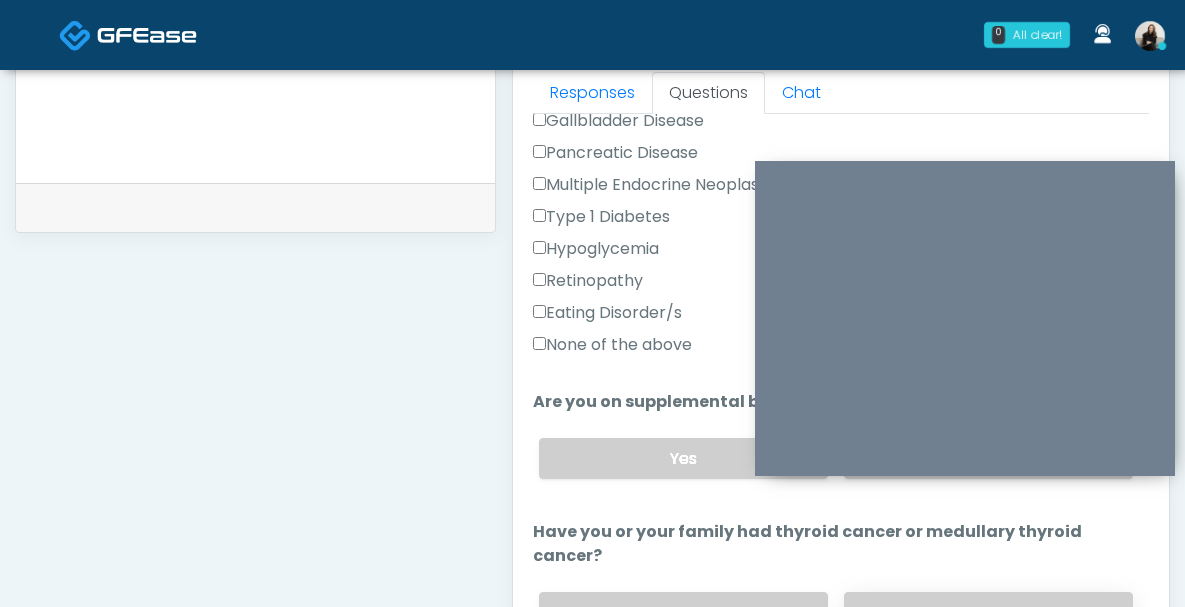 click on "No" at bounding box center (988, 612) 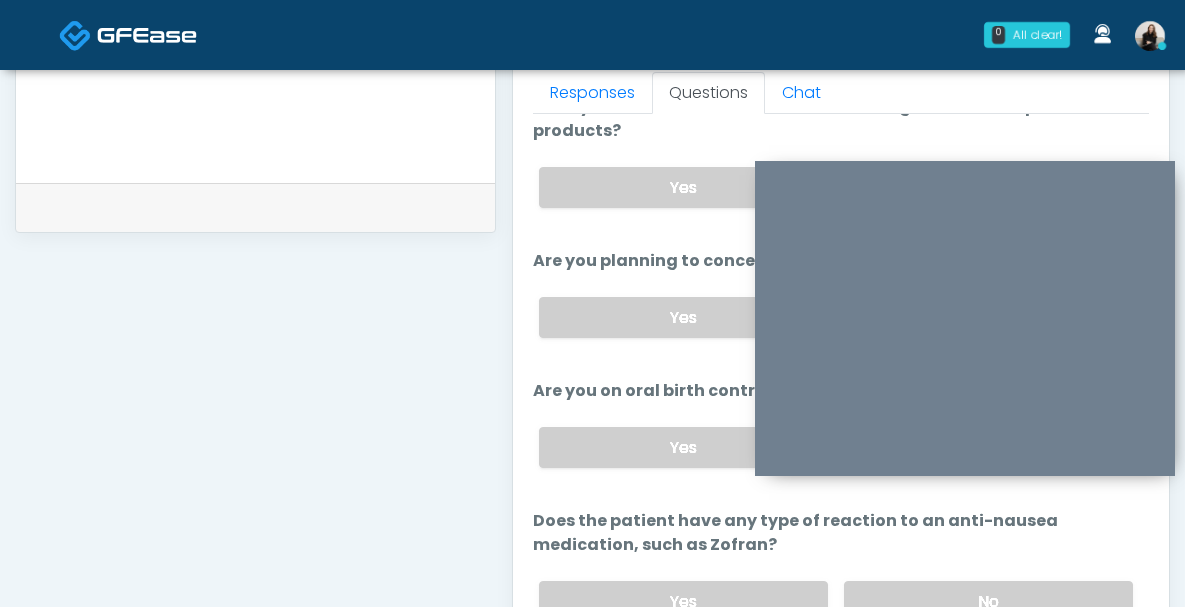 scroll, scrollTop: 1122, scrollLeft: 0, axis: vertical 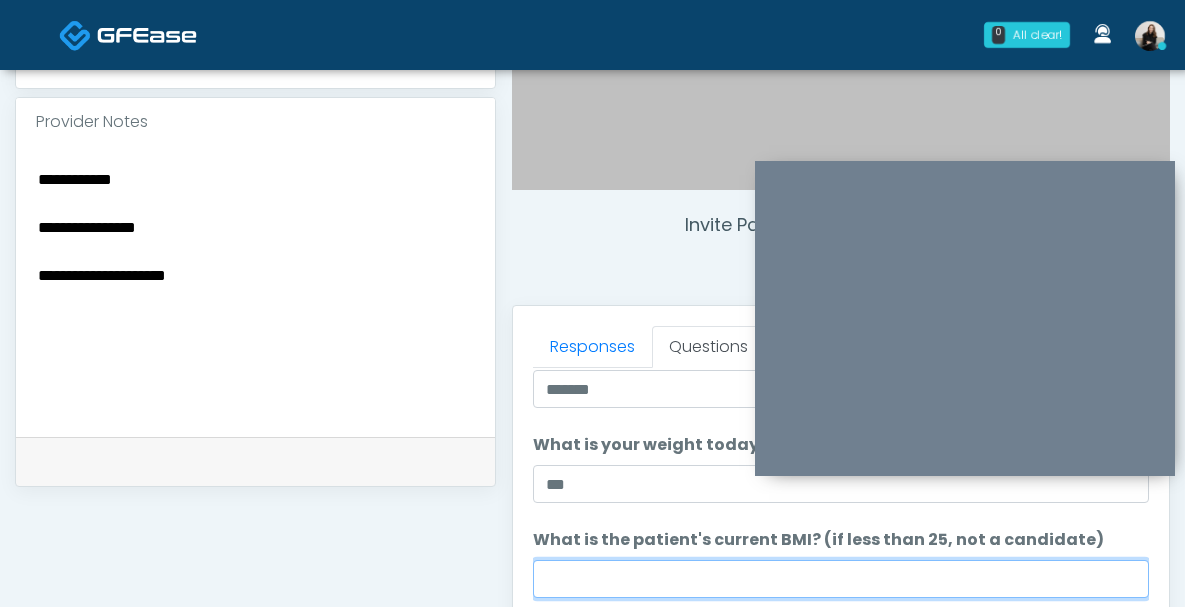 click on "What is the patient's current BMI? (if less than 25, not a candidate)" at bounding box center [841, 579] 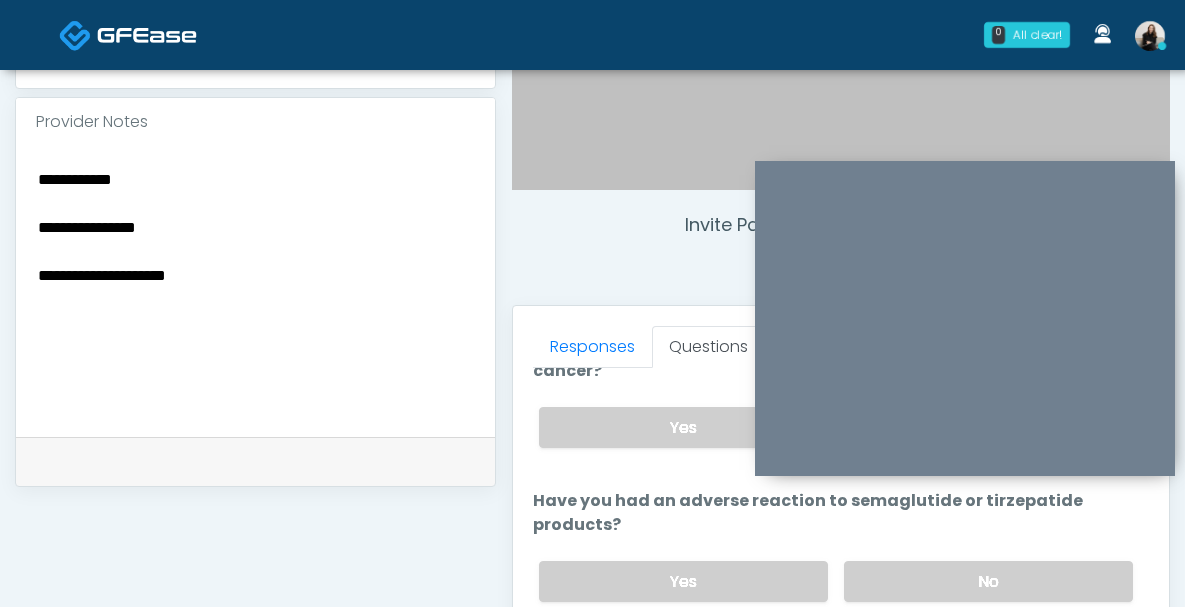 scroll, scrollTop: 1127, scrollLeft: 0, axis: vertical 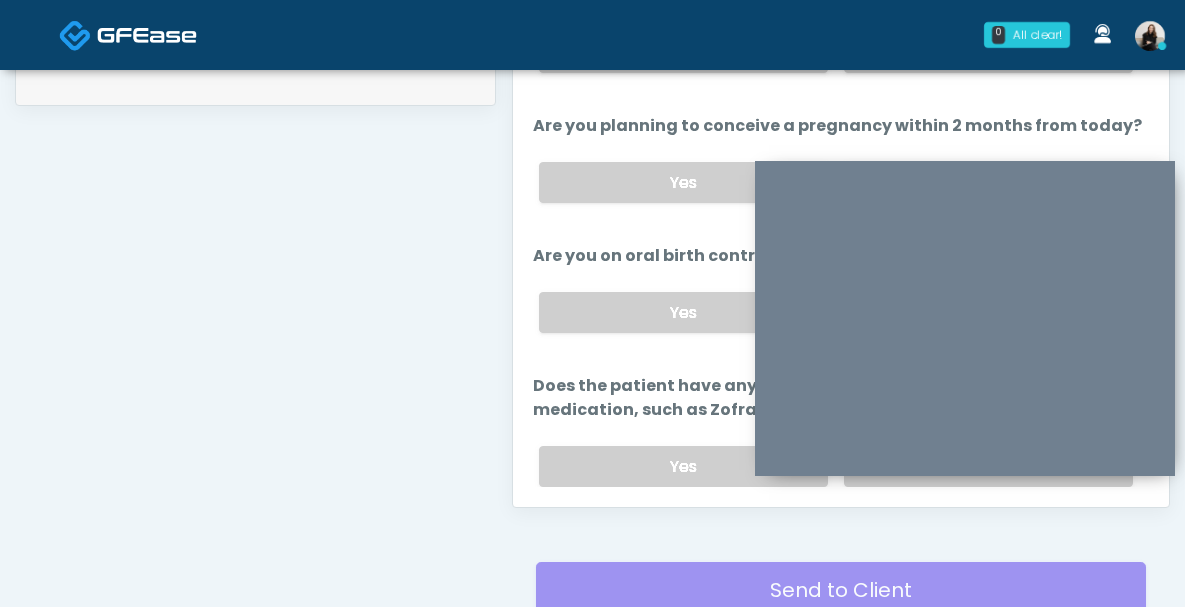 type on "****" 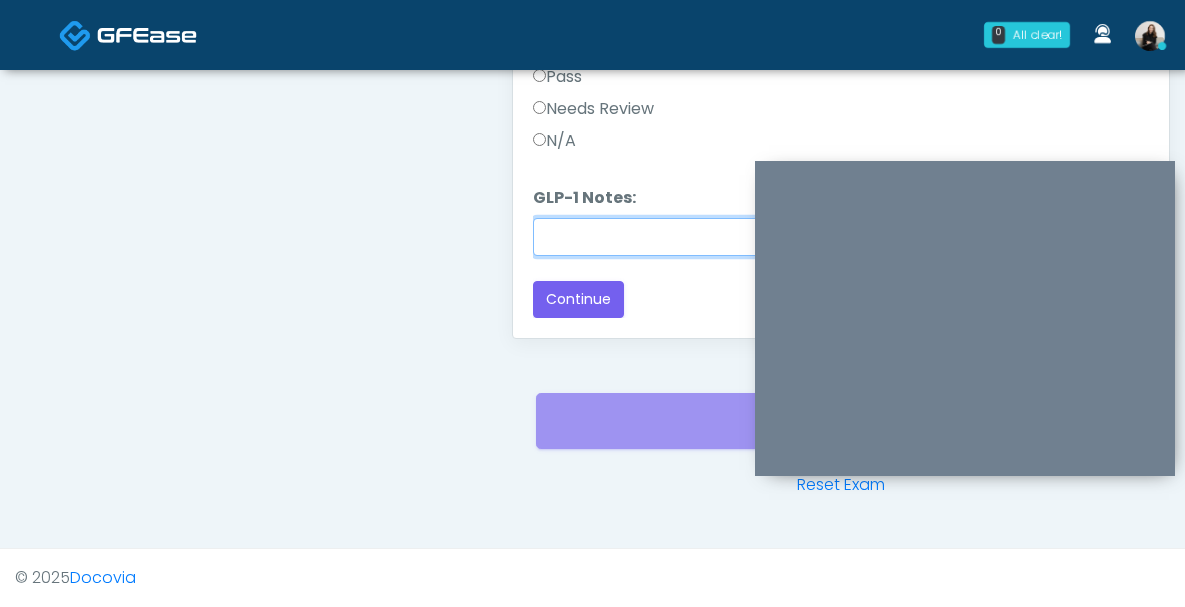 click on "GLP-1 Notes:" at bounding box center [841, 237] 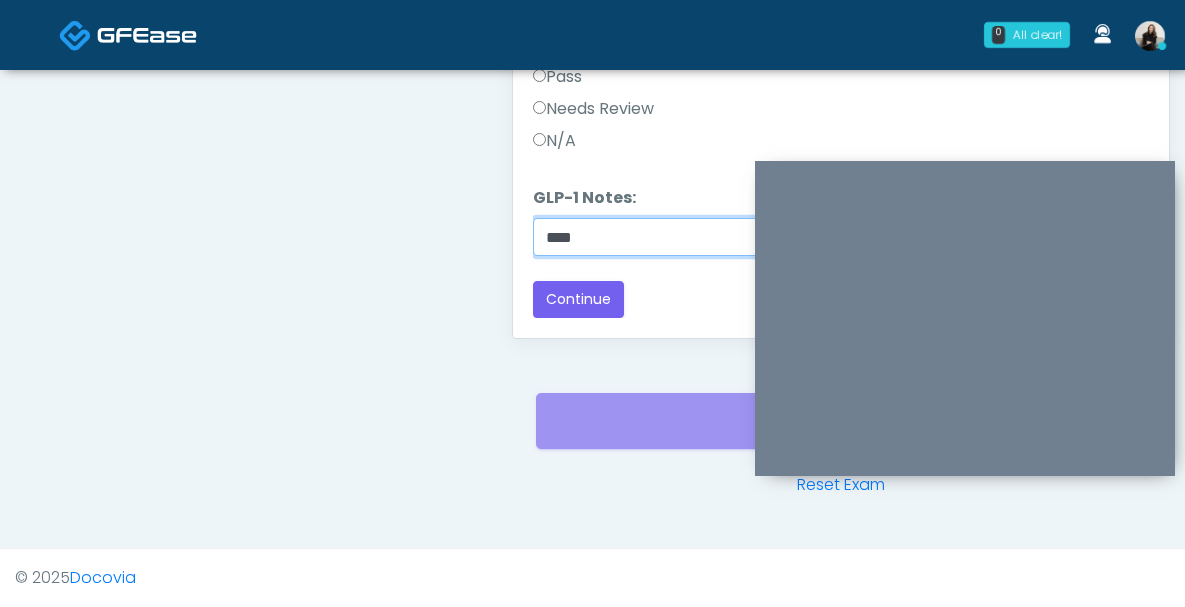 paste on "*****" 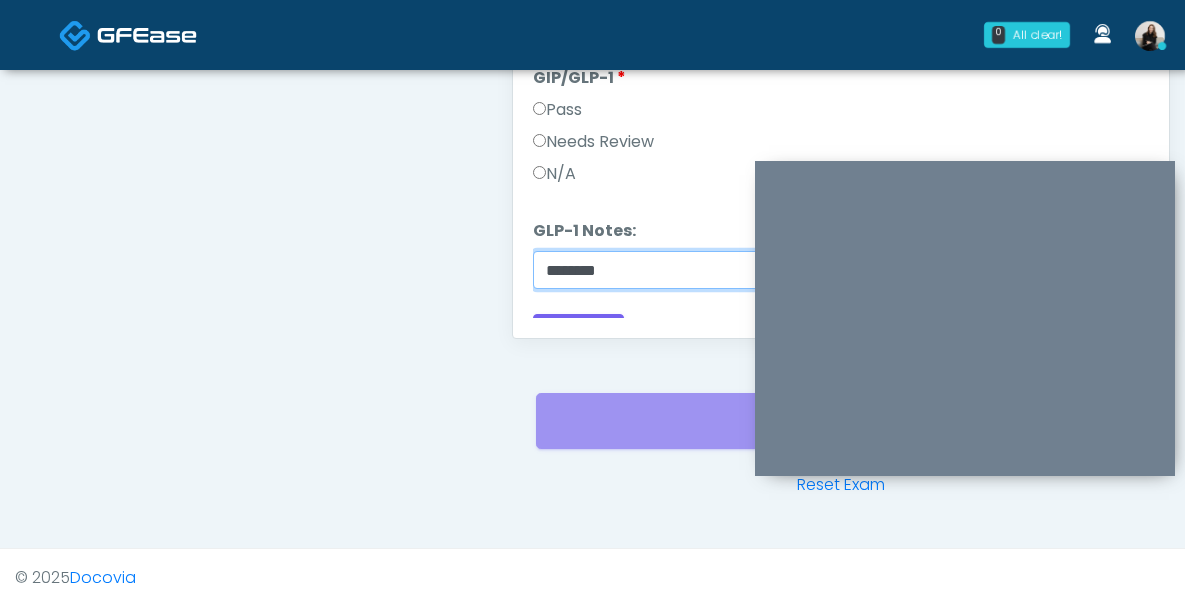 scroll, scrollTop: 32, scrollLeft: 0, axis: vertical 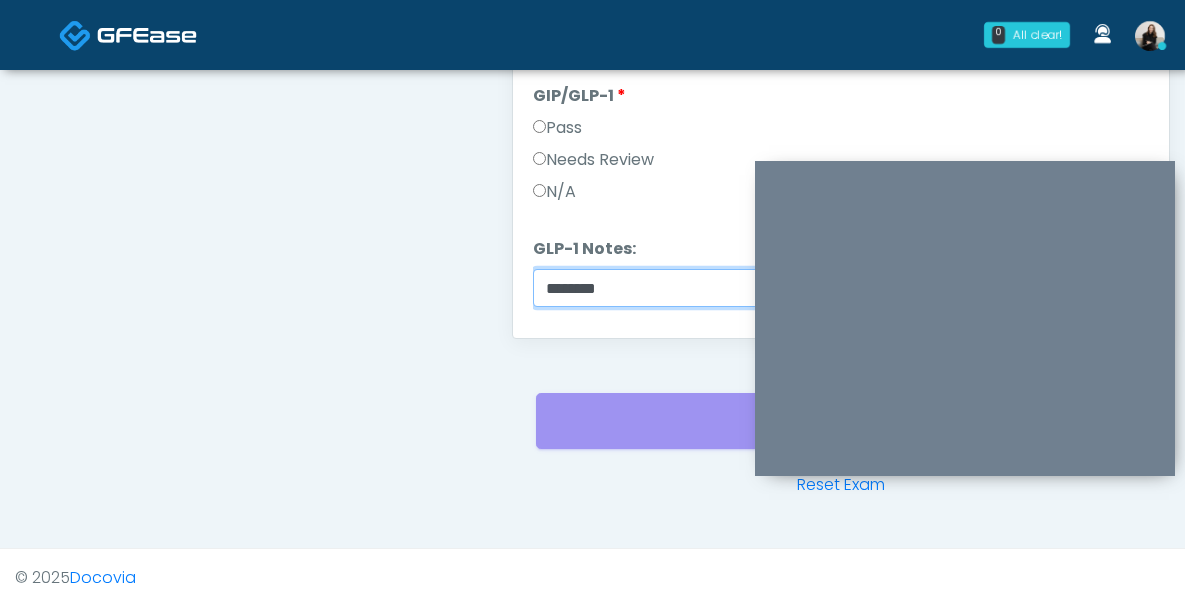 type on "********" 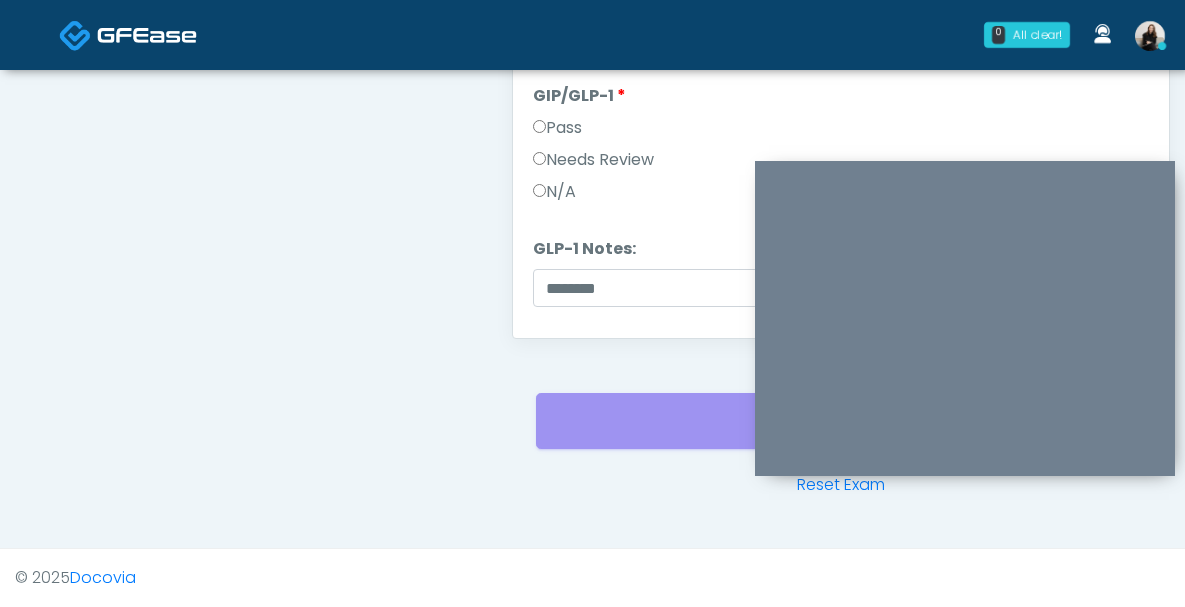 click on "Needs Review" at bounding box center [593, 160] 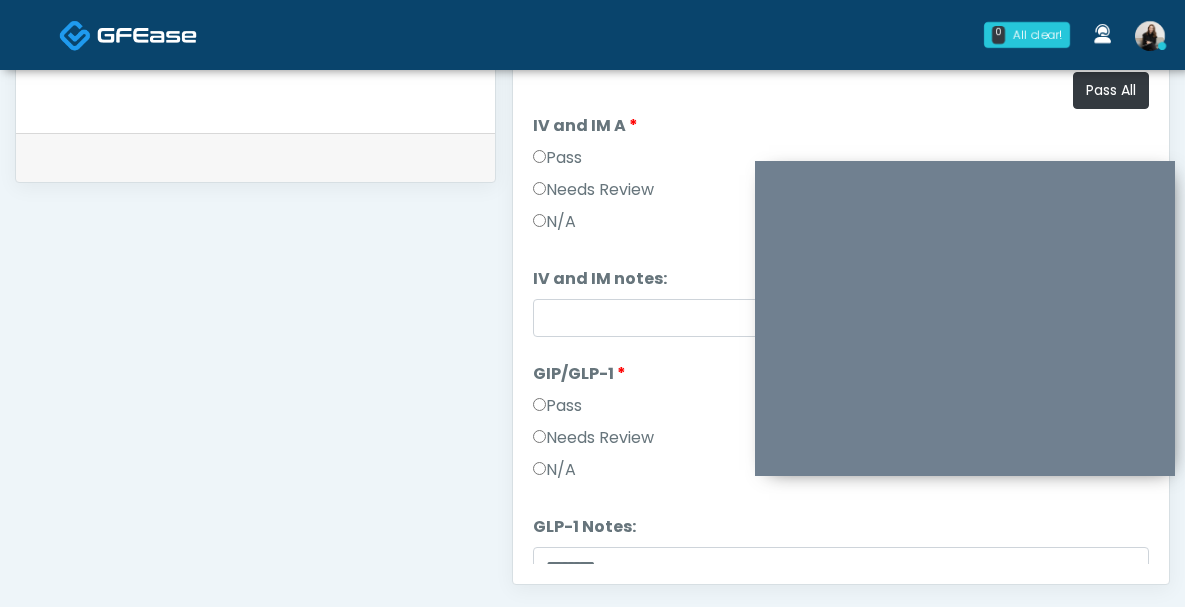 scroll, scrollTop: 830, scrollLeft: 0, axis: vertical 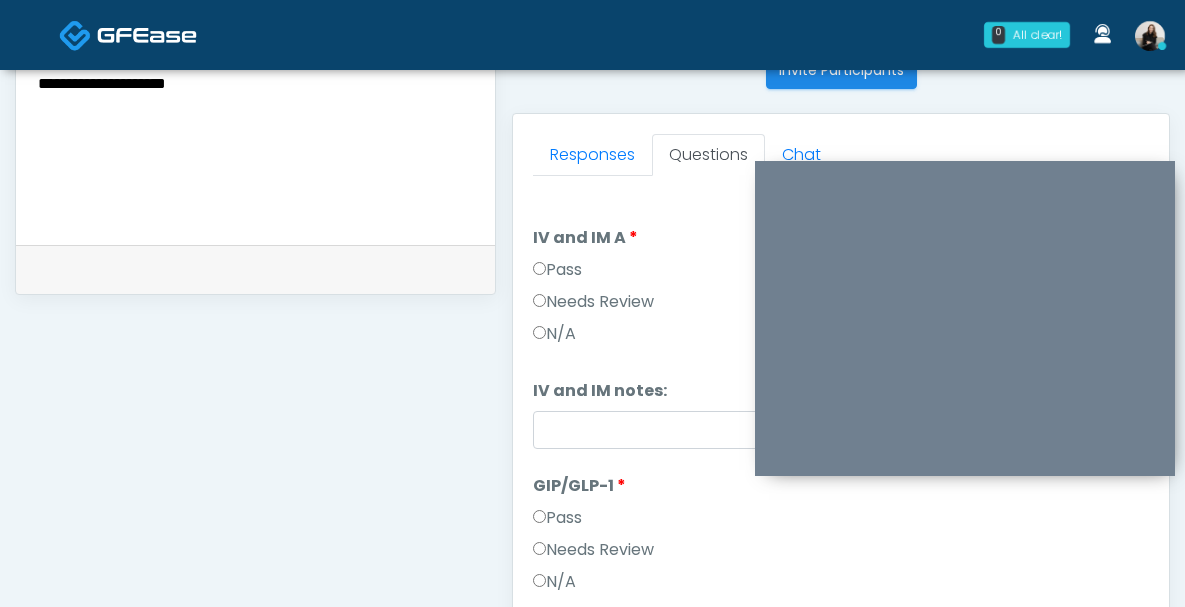 click on "Pass" at bounding box center (557, 270) 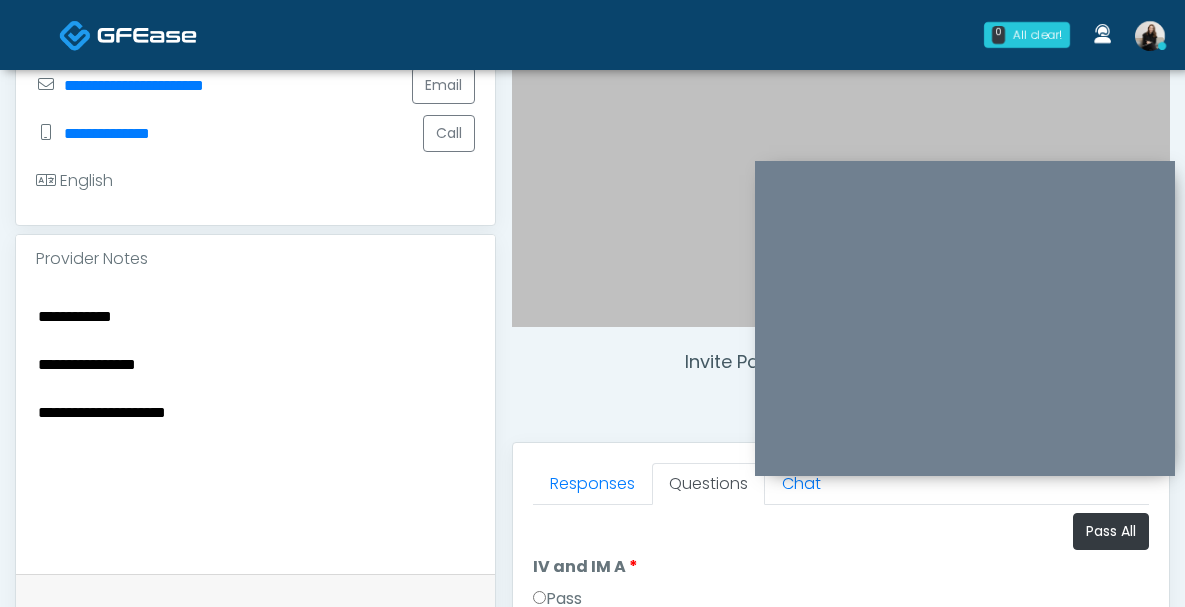 click on "**********" at bounding box center [255, 425] 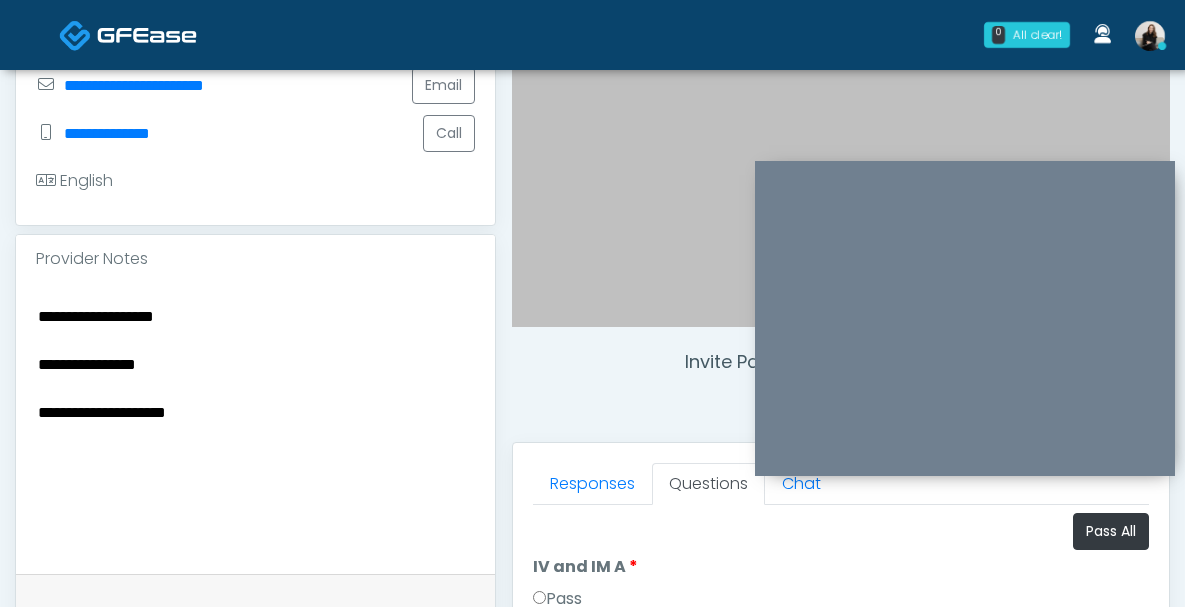 click on "**********" at bounding box center (255, 425) 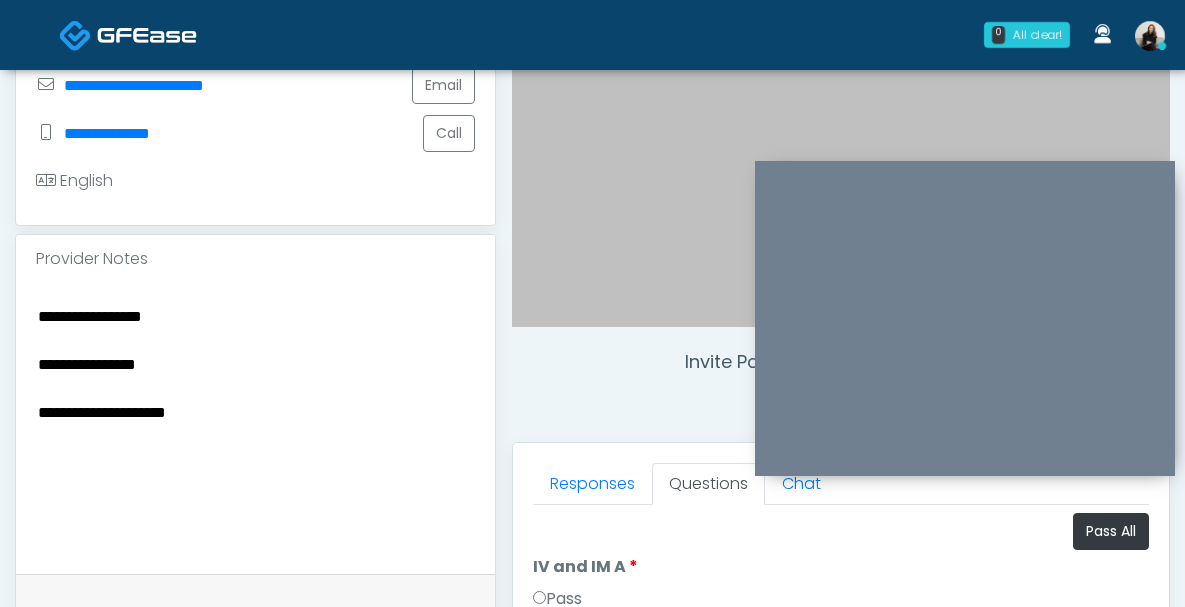 click on "**********" at bounding box center [255, 425] 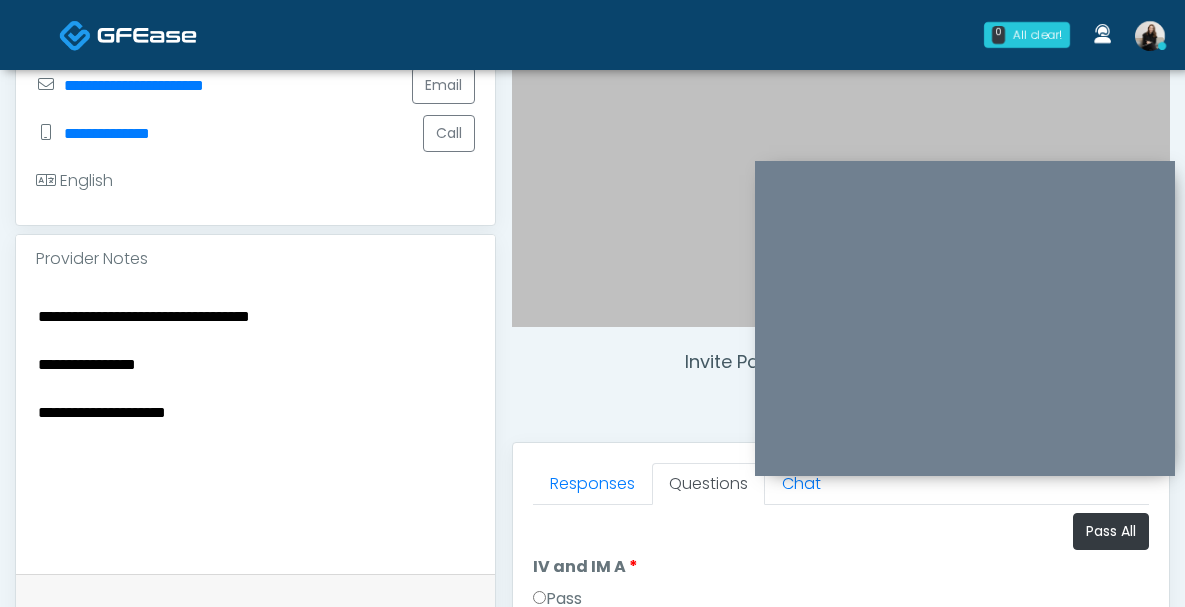 click on "**********" at bounding box center (255, 425) 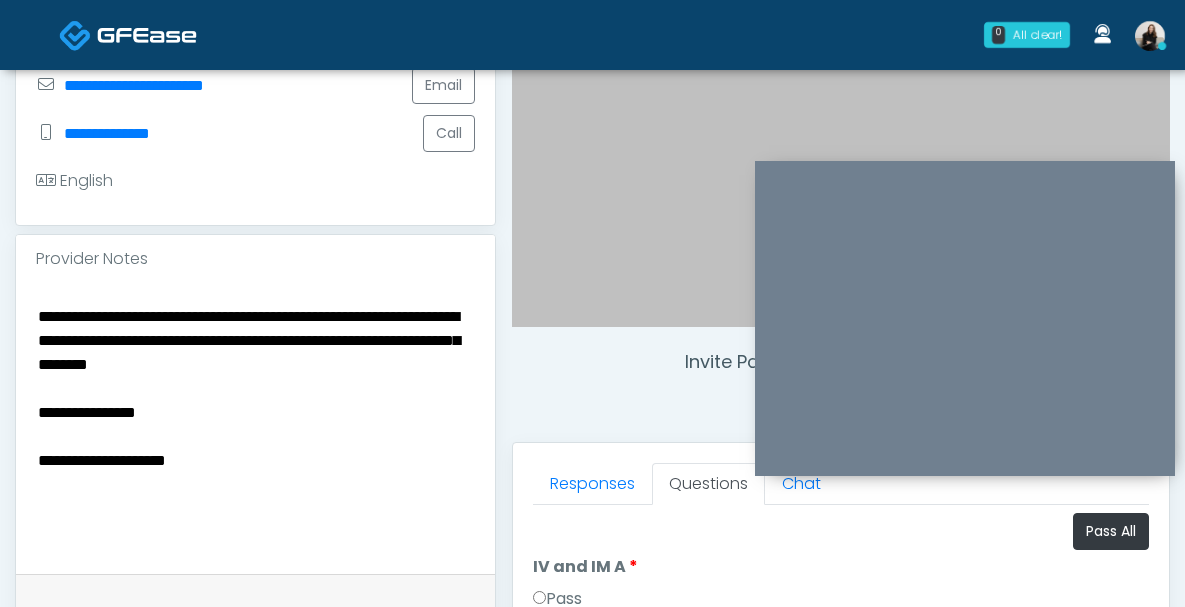 click on "**********" at bounding box center [255, 425] 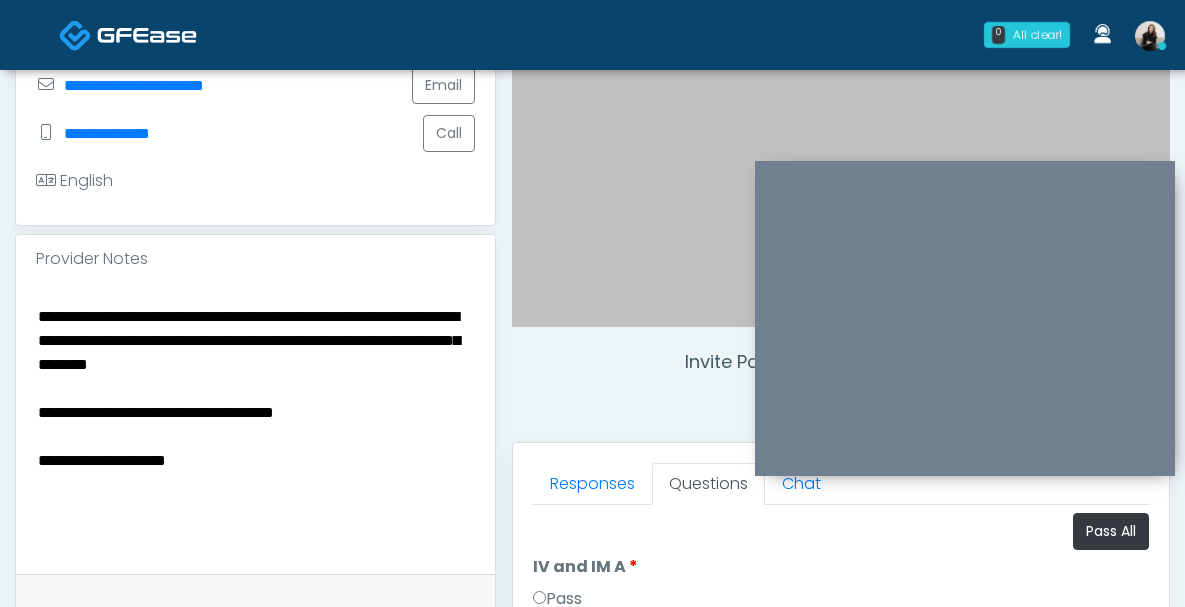 click on "**********" at bounding box center (255, 425) 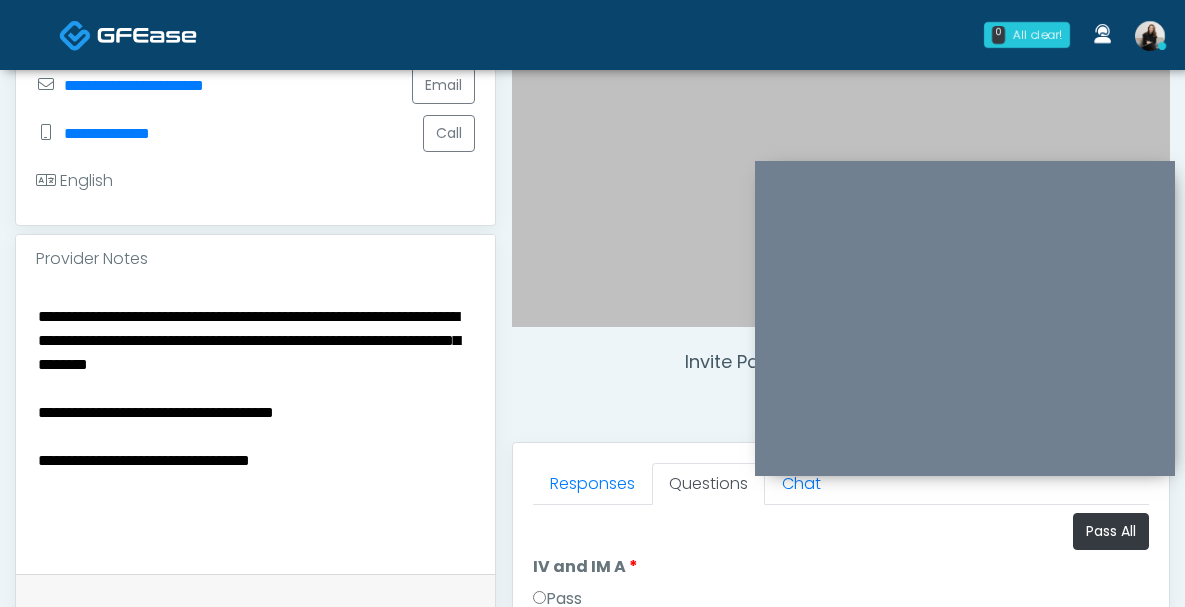click on "**********" at bounding box center [255, 425] 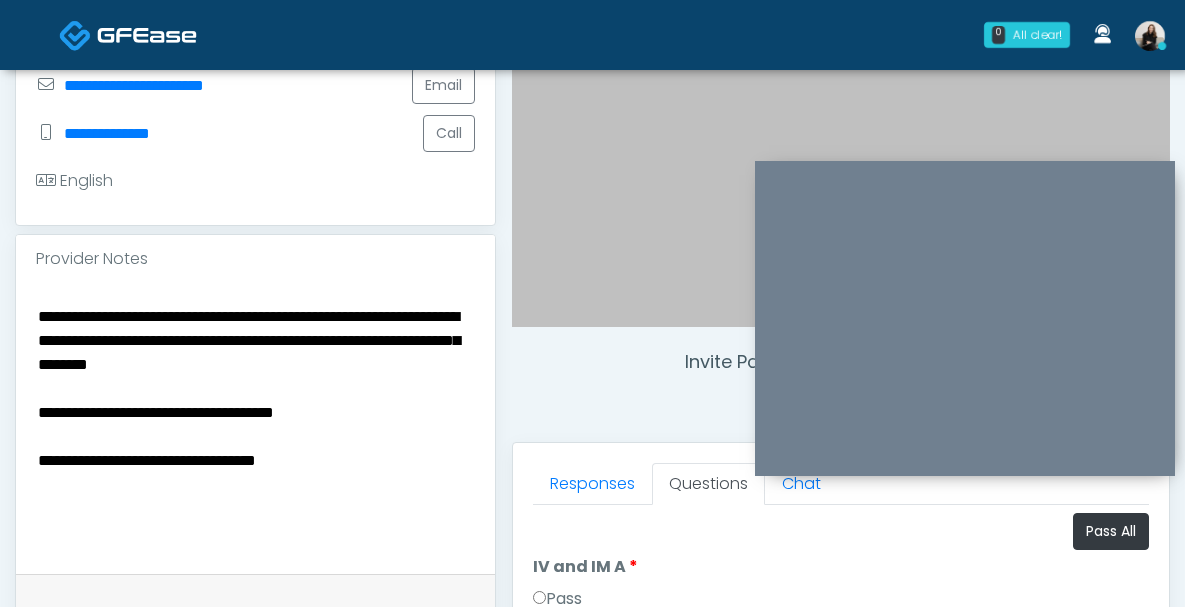 click on "**********" at bounding box center (255, 425) 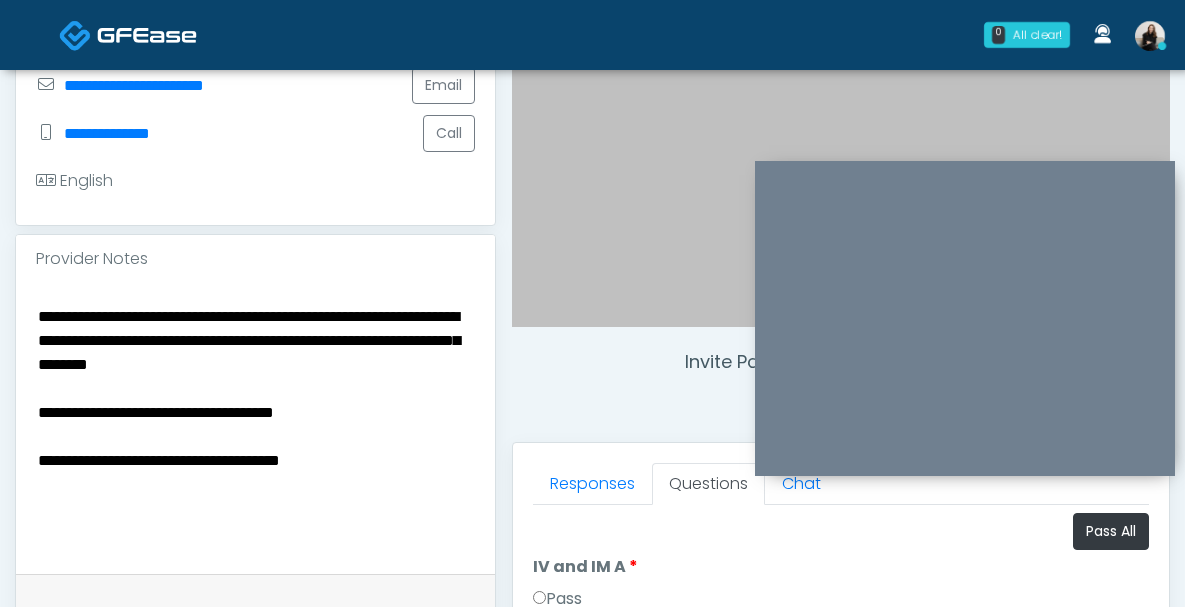 click on "**********" at bounding box center (255, 425) 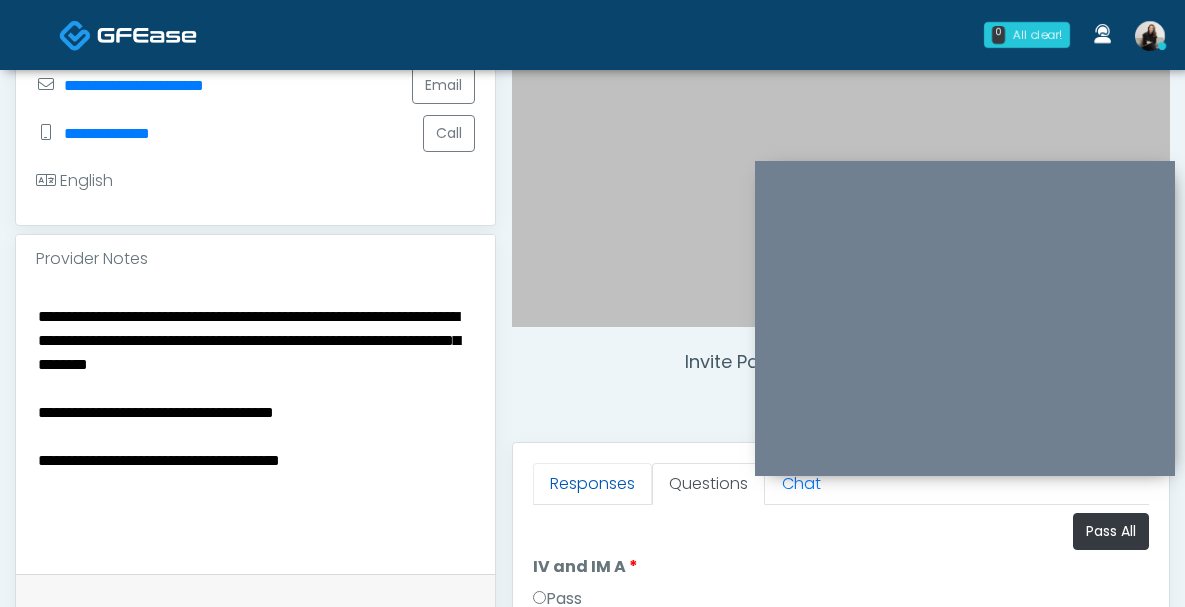 click on "Responses" at bounding box center (592, 484) 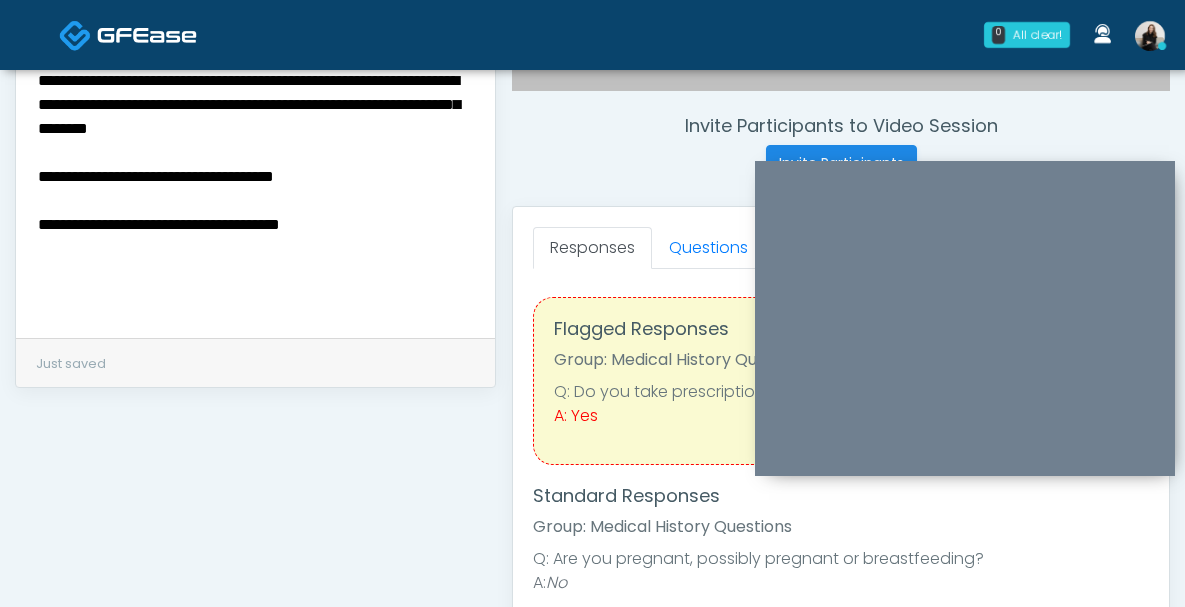 scroll, scrollTop: 764, scrollLeft: 0, axis: vertical 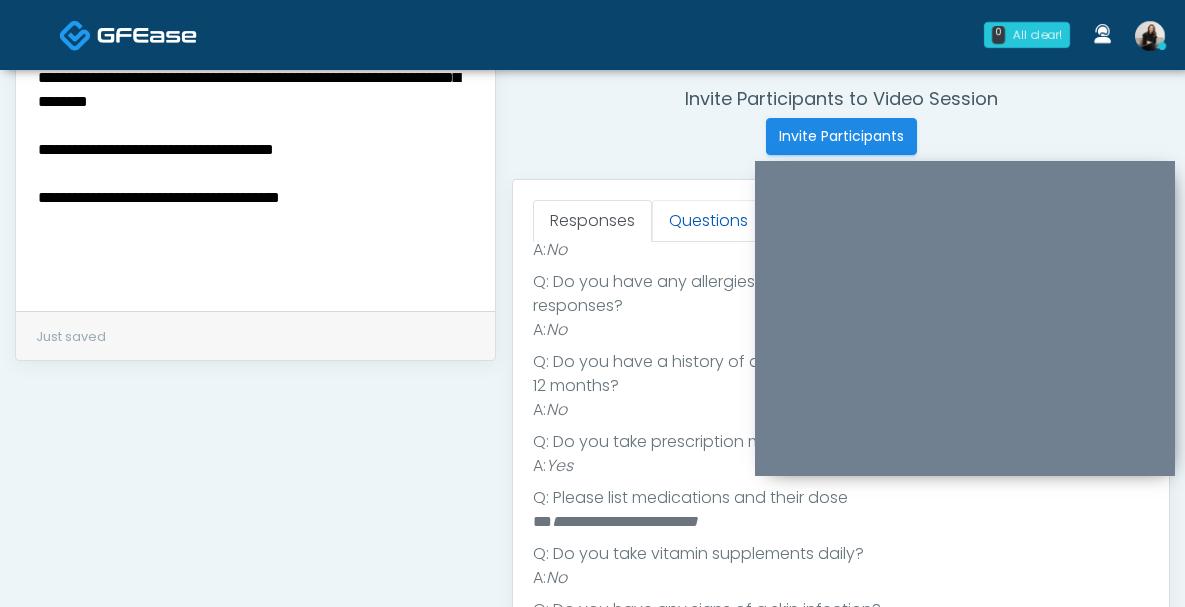 click on "Questions" at bounding box center [708, 221] 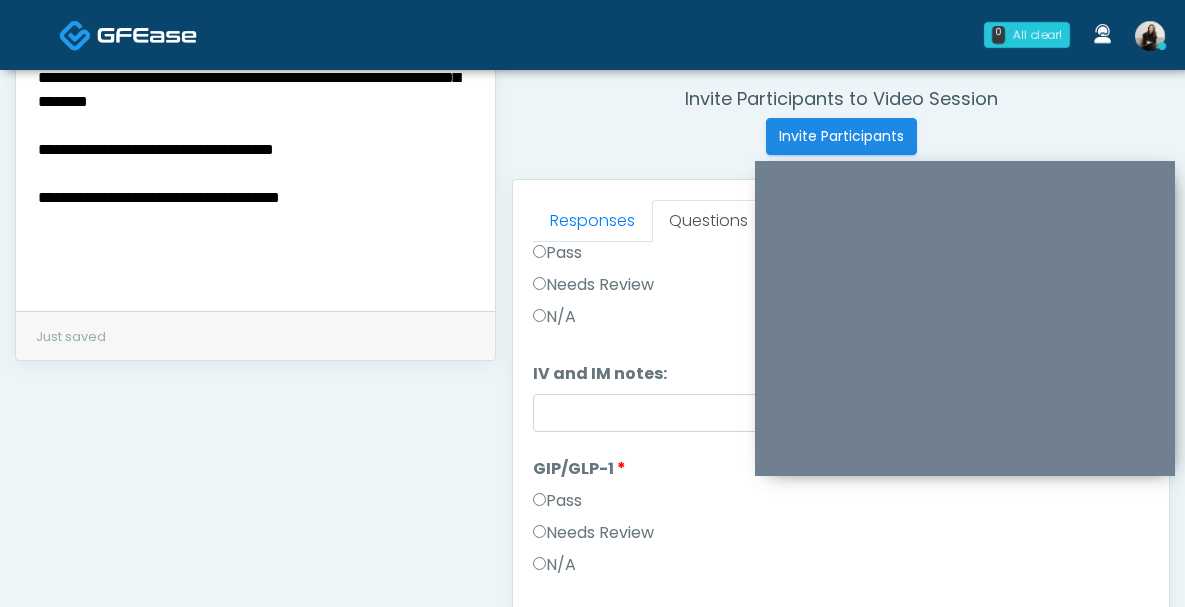 scroll, scrollTop: 0, scrollLeft: 0, axis: both 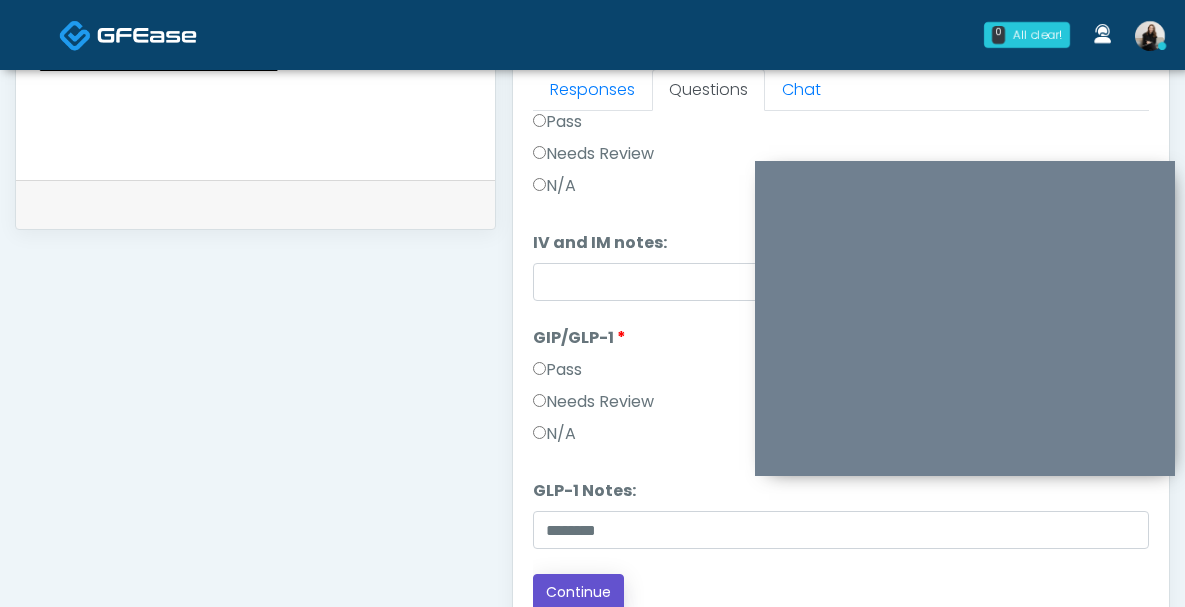 click on "Continue" at bounding box center (578, 592) 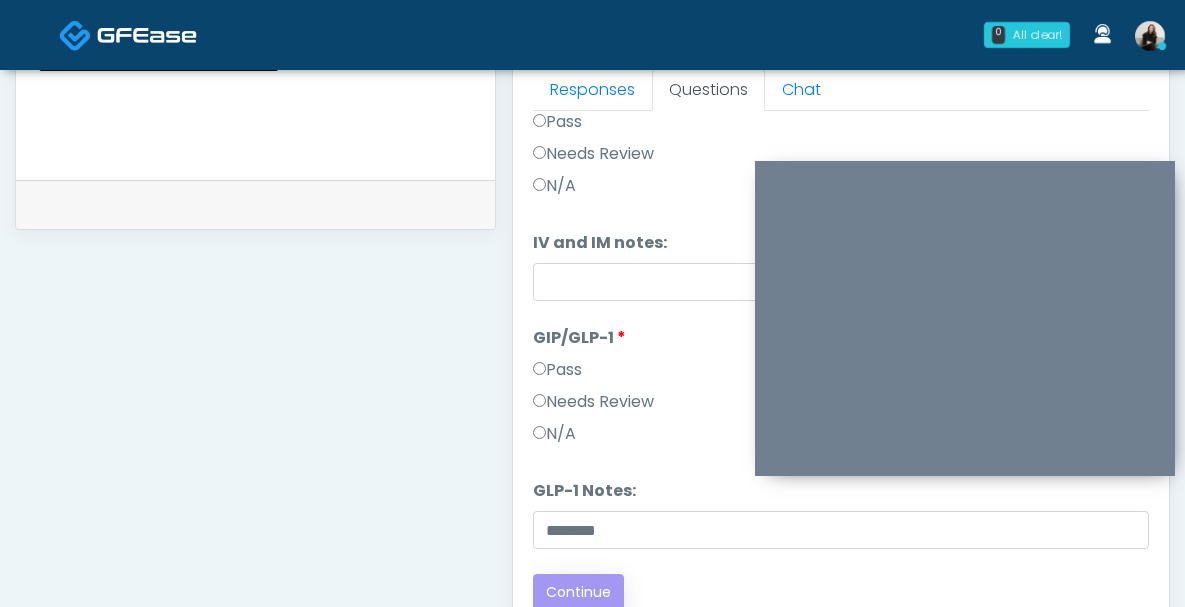 scroll, scrollTop: 0, scrollLeft: 0, axis: both 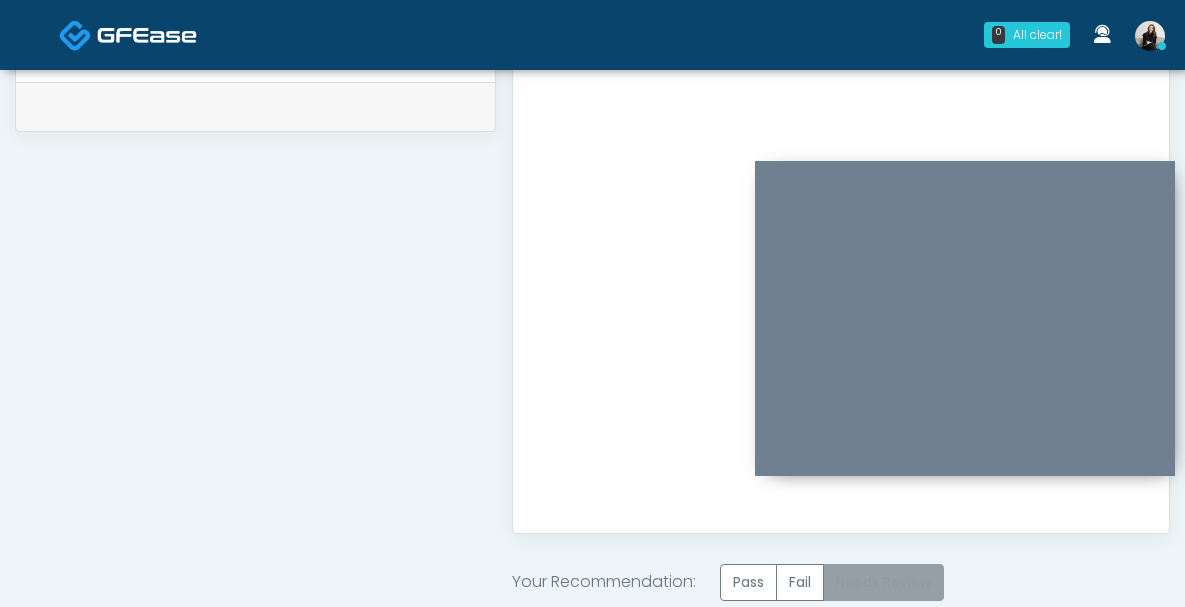 click on "Needs Review" at bounding box center [883, 582] 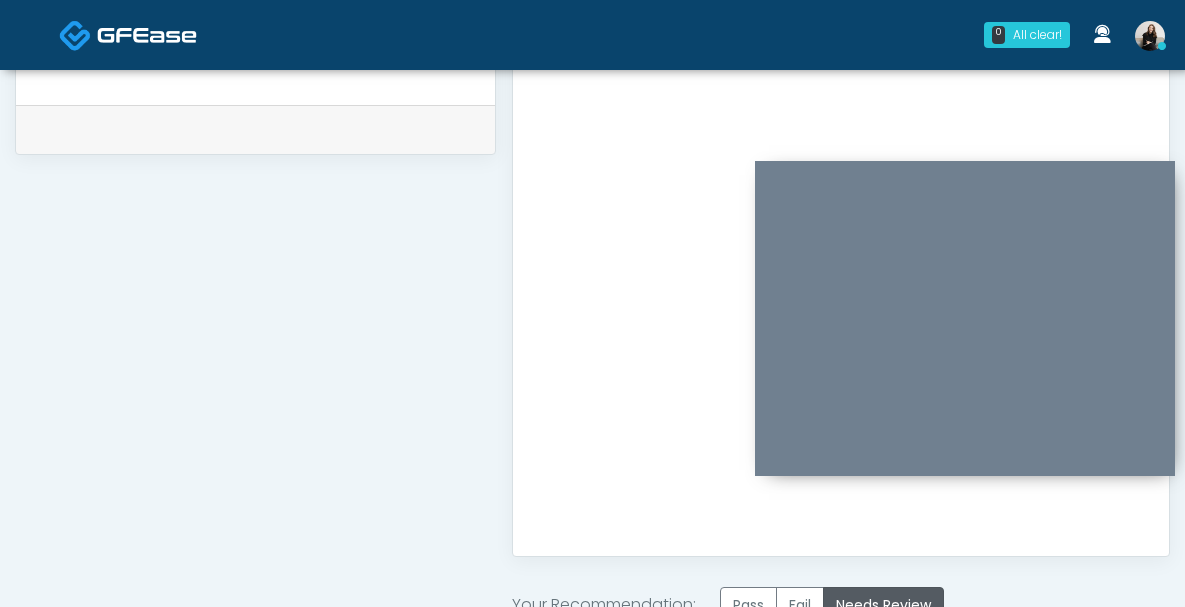 scroll, scrollTop: 798, scrollLeft: 0, axis: vertical 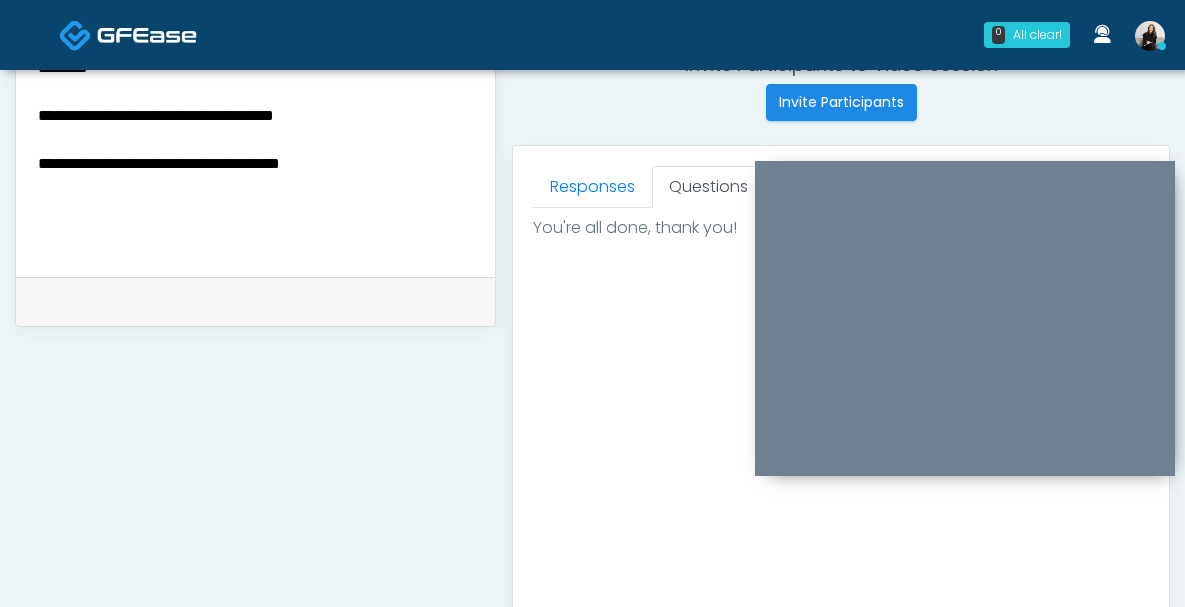 click on "**********" at bounding box center [255, 128] 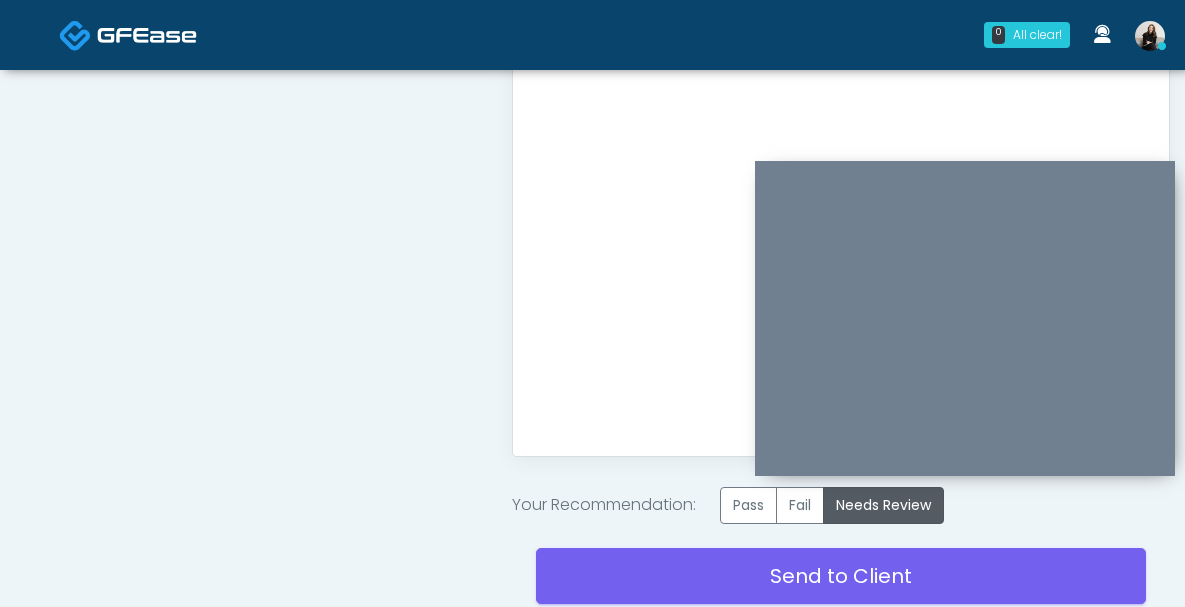 scroll, scrollTop: 1122, scrollLeft: 0, axis: vertical 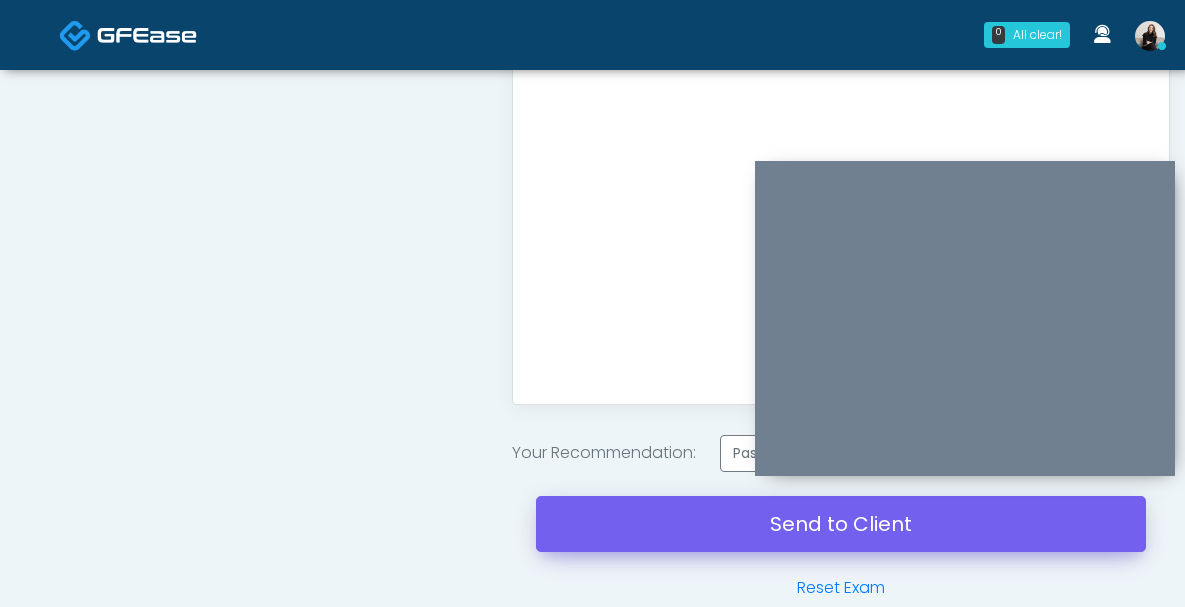 type on "**********" 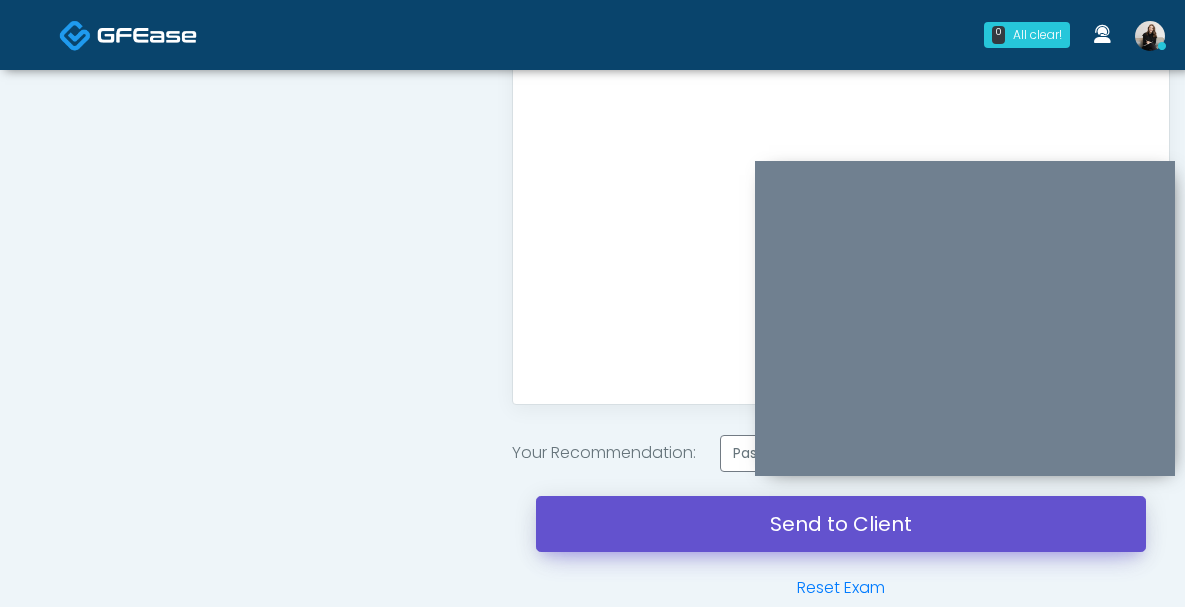 click on "Send to Client" at bounding box center (841, 524) 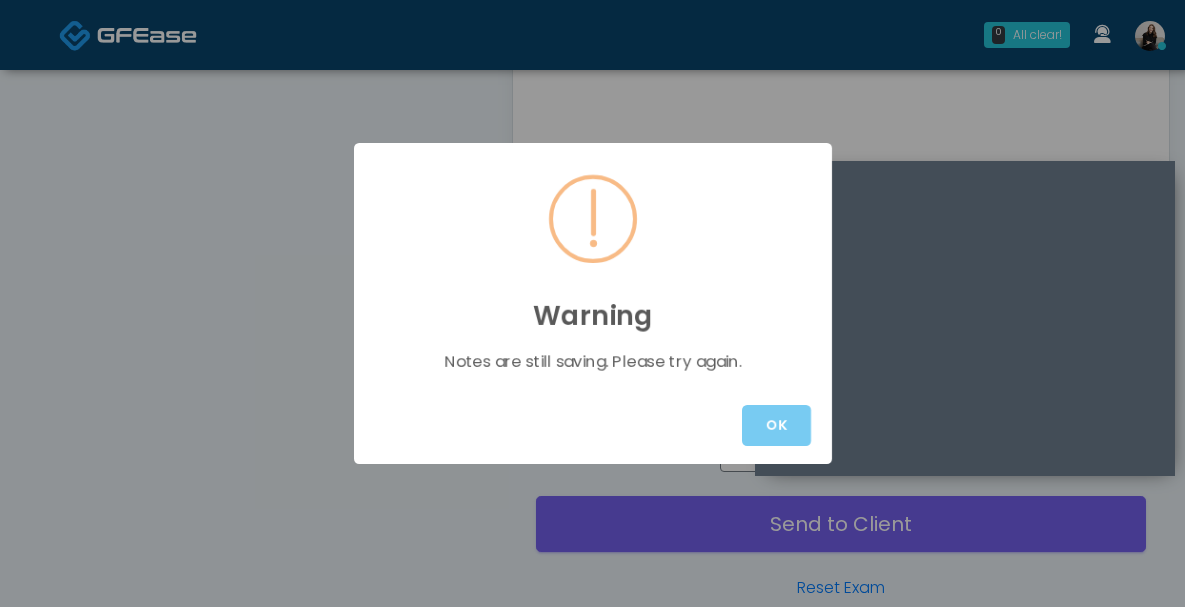 click on "OK" at bounding box center [776, 425] 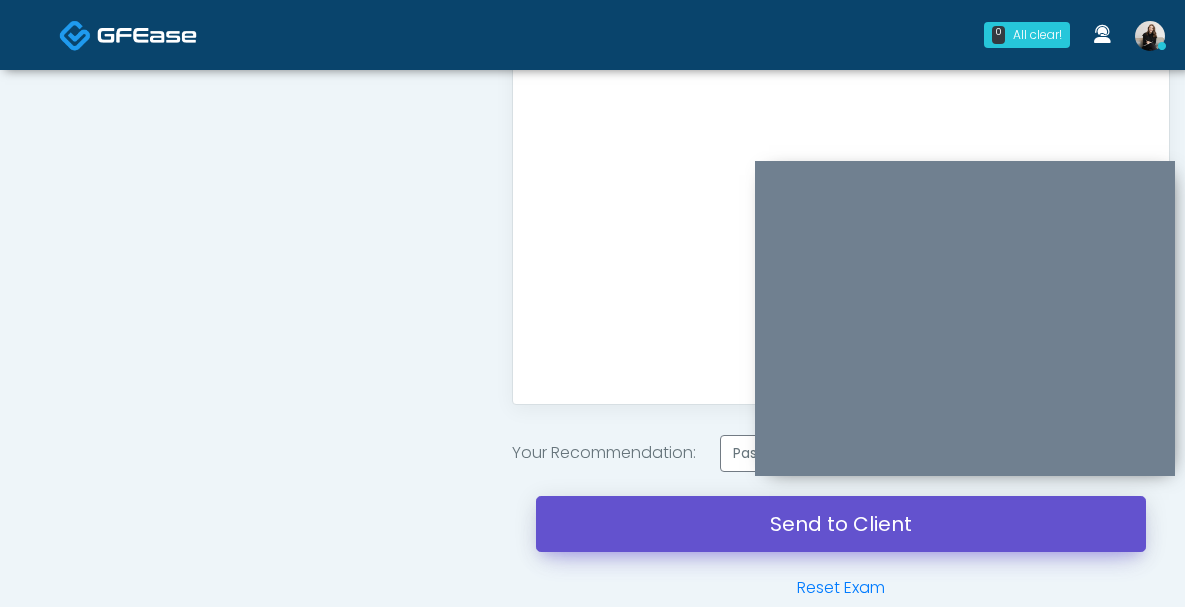 click on "Send to Client" at bounding box center (841, 524) 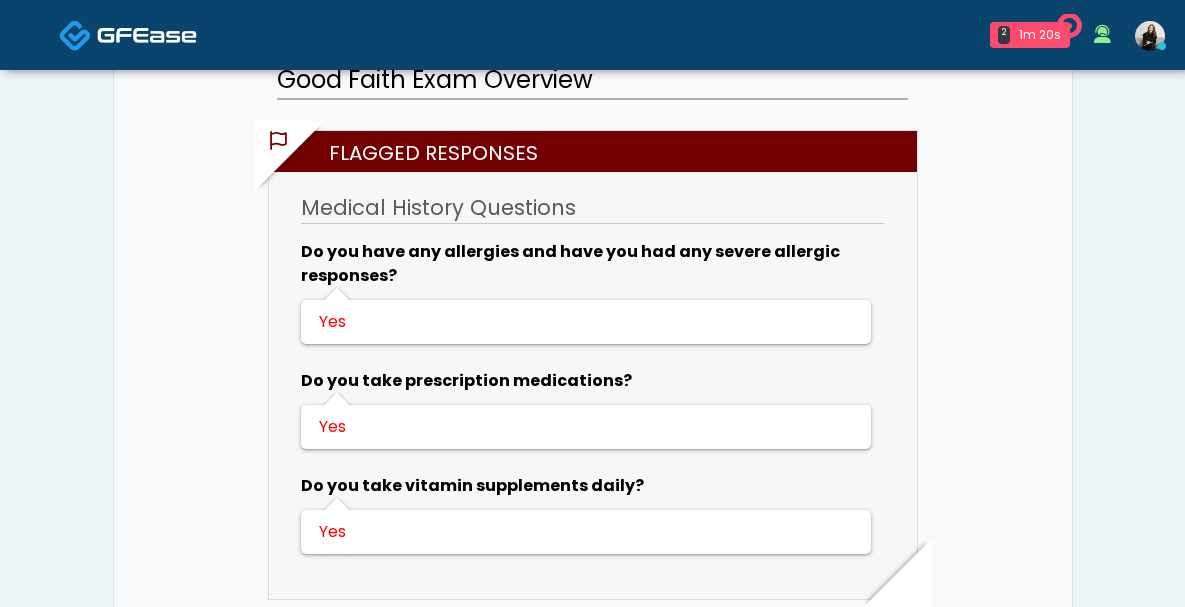 scroll, scrollTop: 963, scrollLeft: 0, axis: vertical 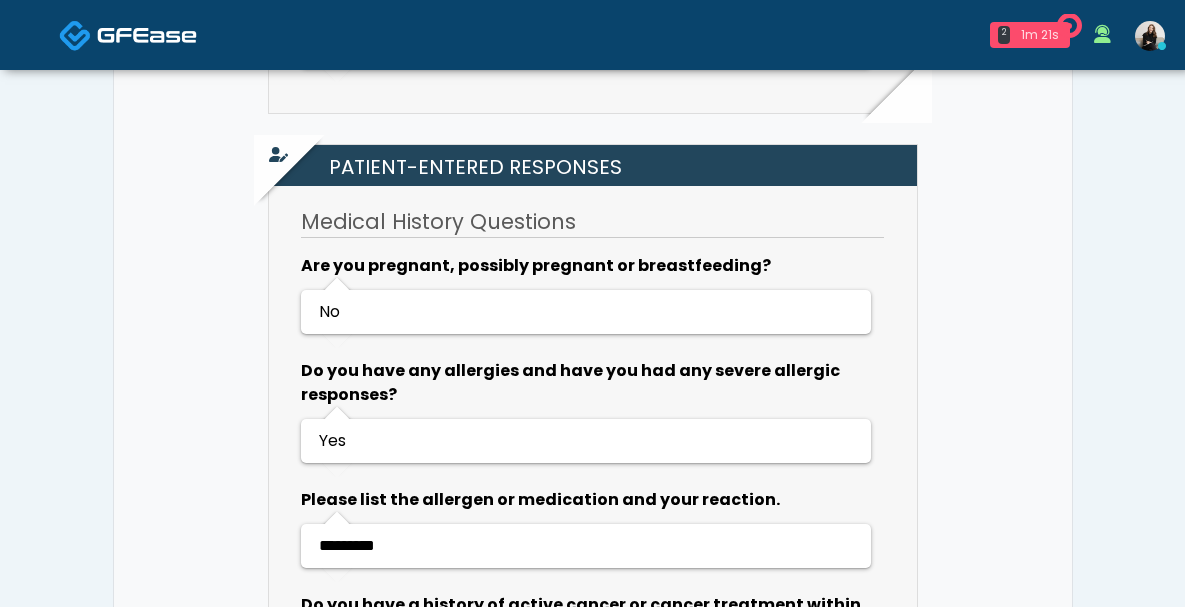 click on "1m 21s" at bounding box center [1040, 35] 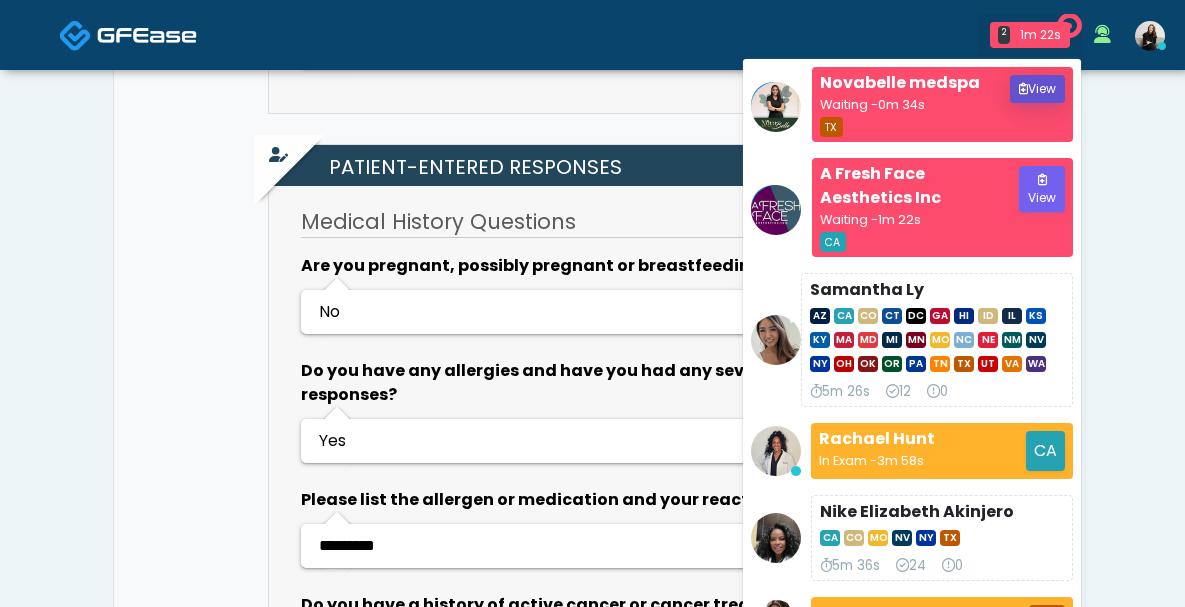 click on "View" at bounding box center [1037, 89] 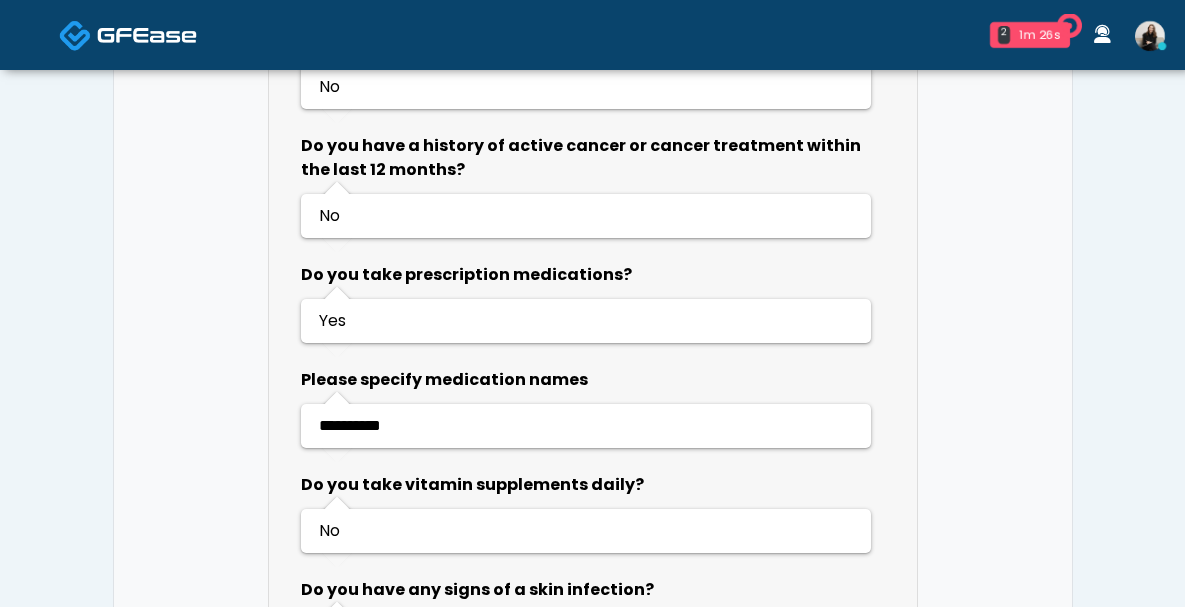 scroll, scrollTop: 0, scrollLeft: 0, axis: both 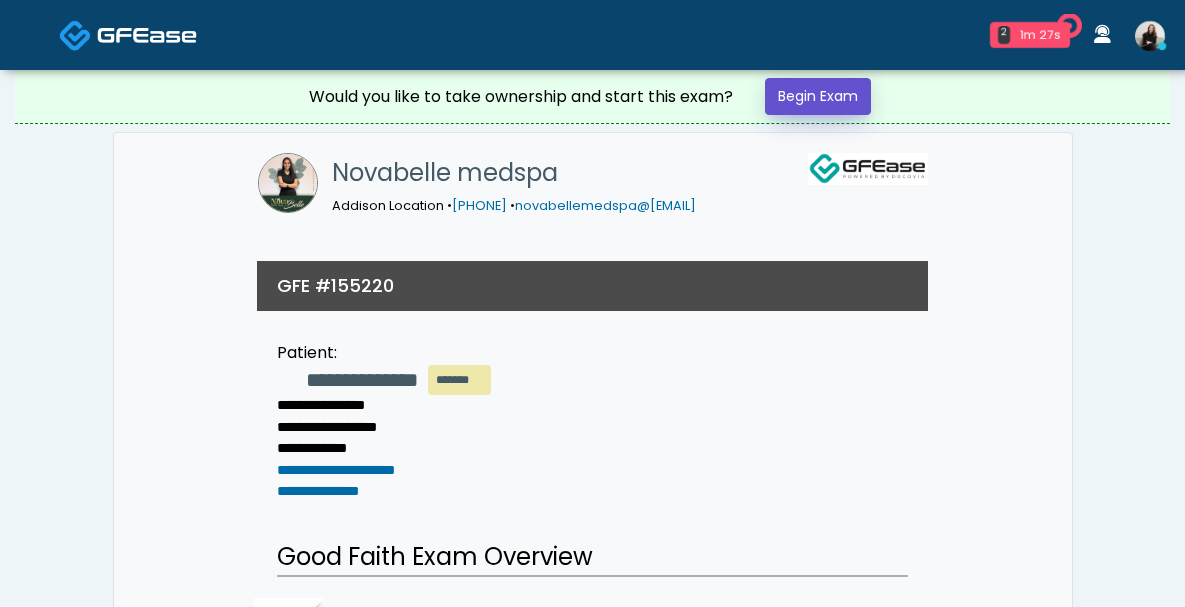 click on "Begin Exam" at bounding box center [818, 96] 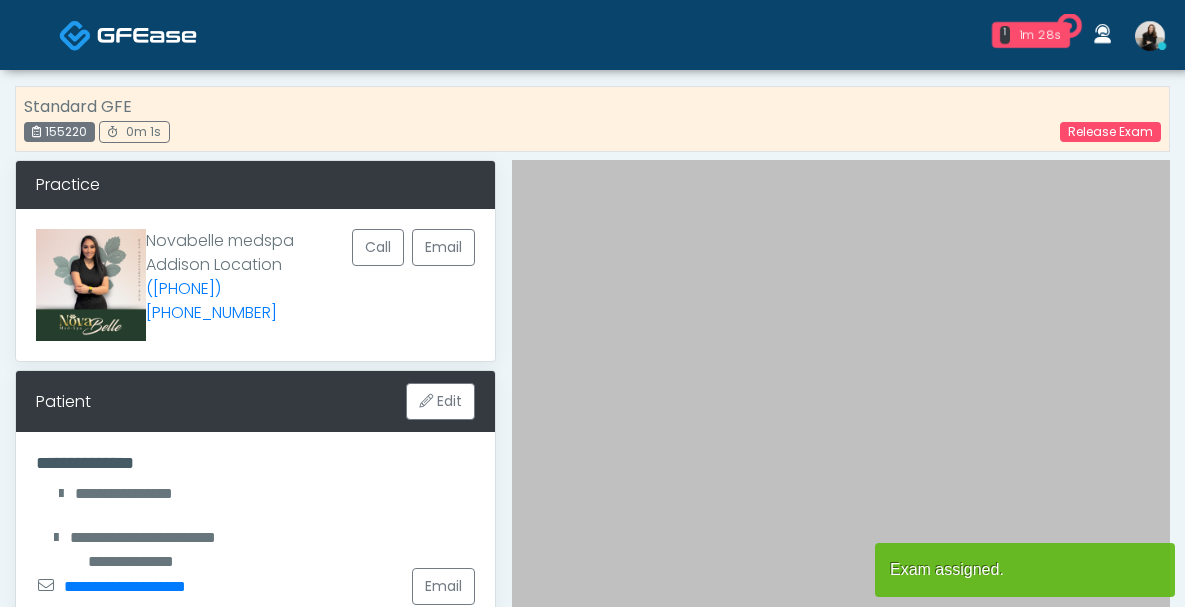 scroll, scrollTop: 0, scrollLeft: 0, axis: both 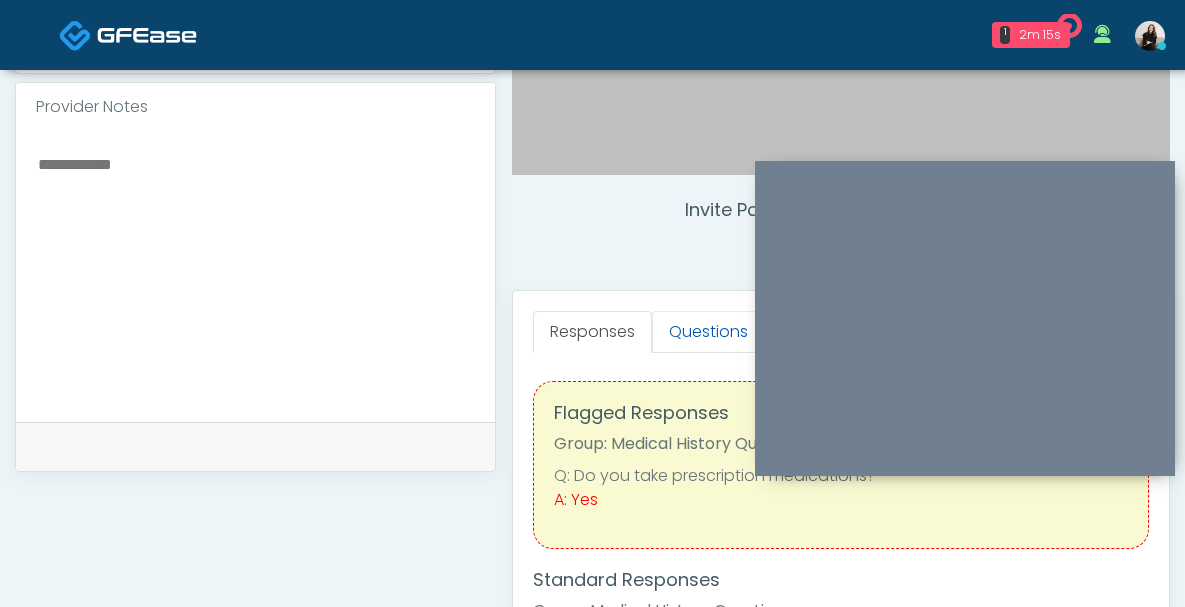 click on "Questions" at bounding box center (708, 332) 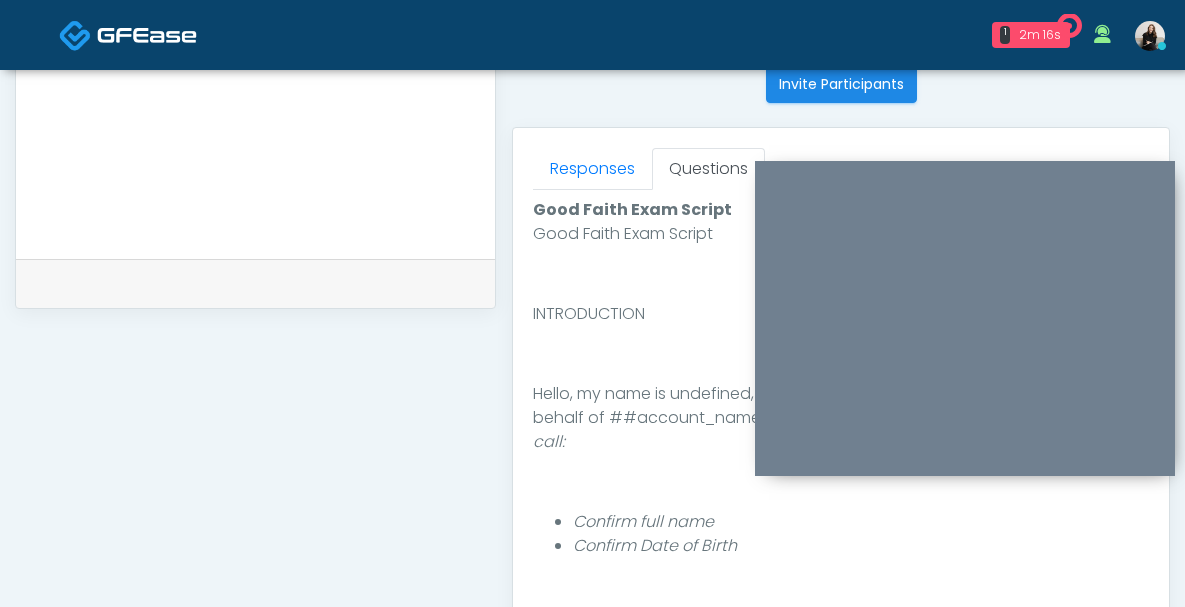 scroll, scrollTop: 1130, scrollLeft: 0, axis: vertical 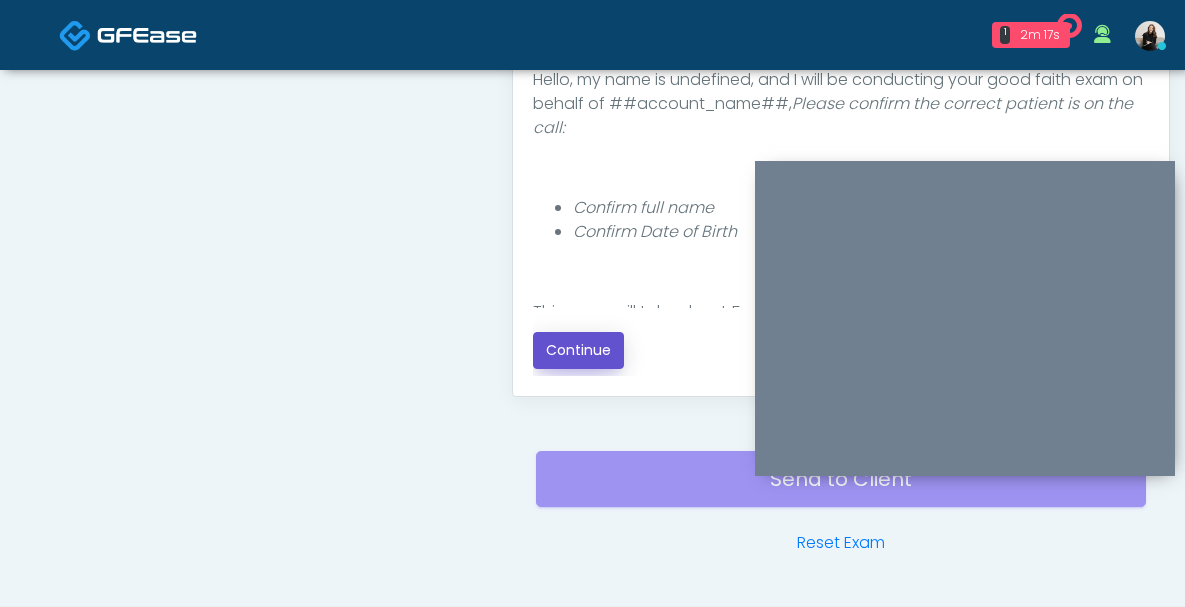 click on "Continue" at bounding box center (578, 350) 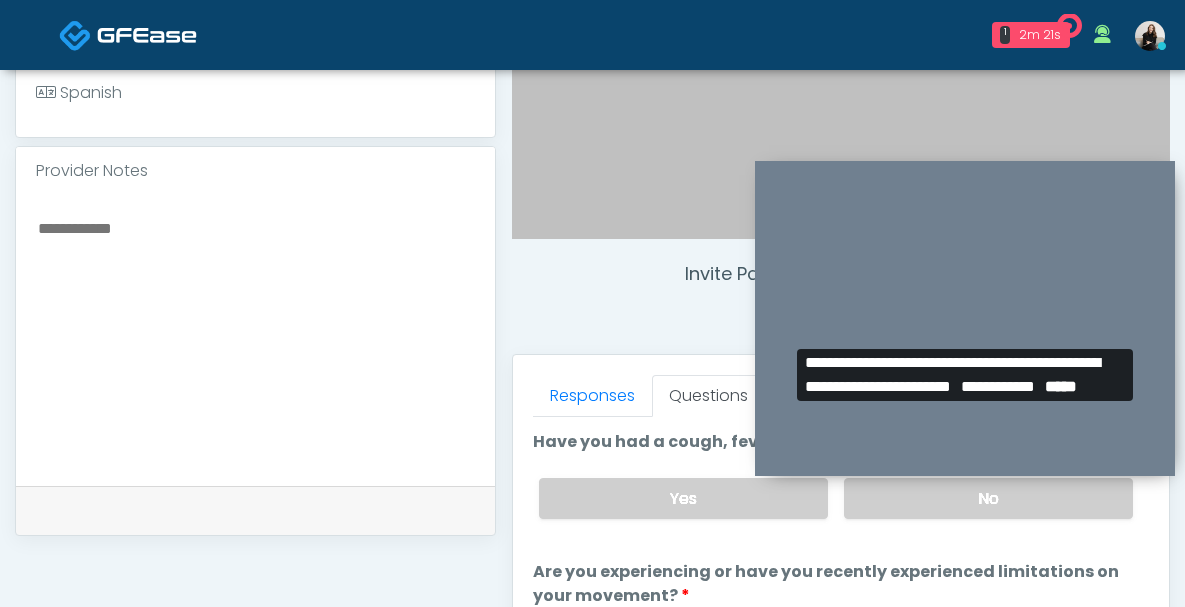scroll, scrollTop: 583, scrollLeft: 0, axis: vertical 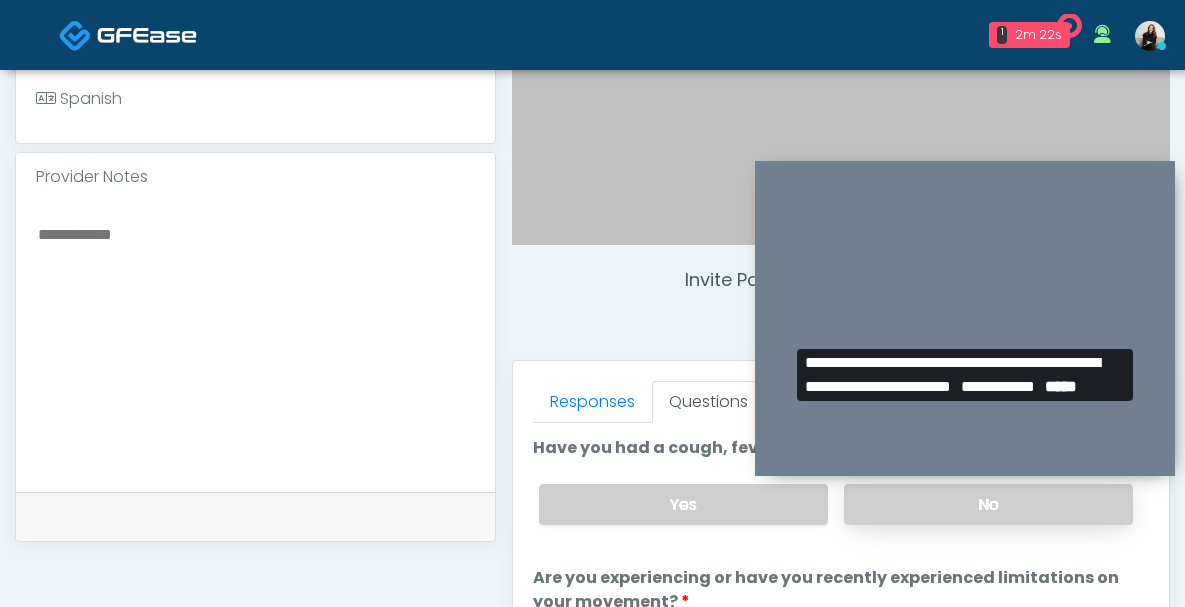 click on "No" at bounding box center [988, 504] 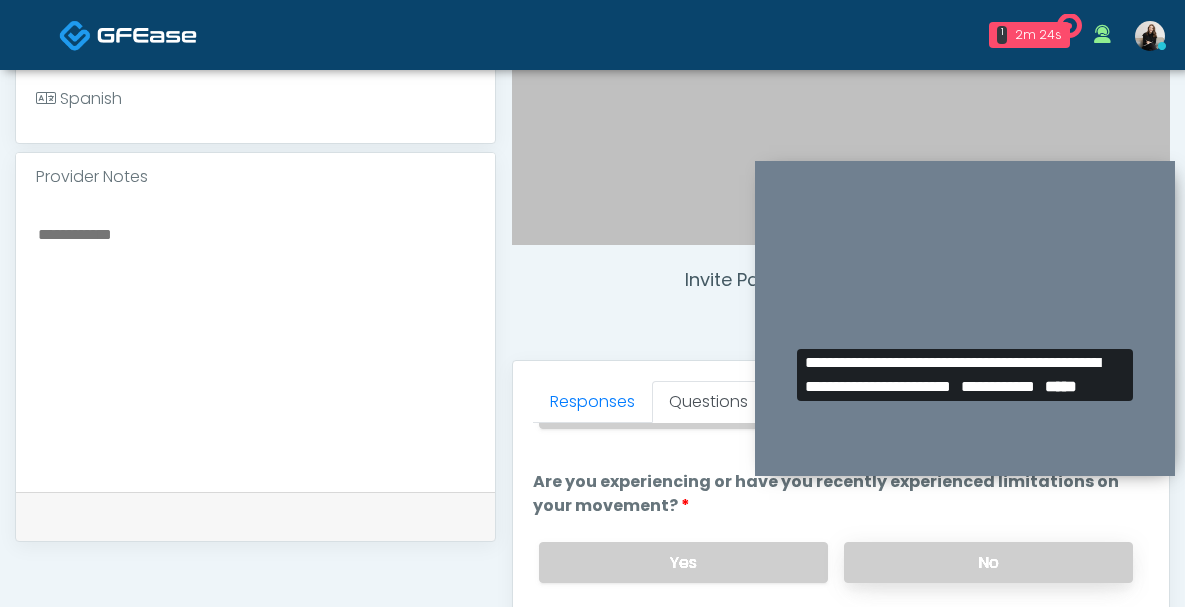 click on "No" at bounding box center [988, 562] 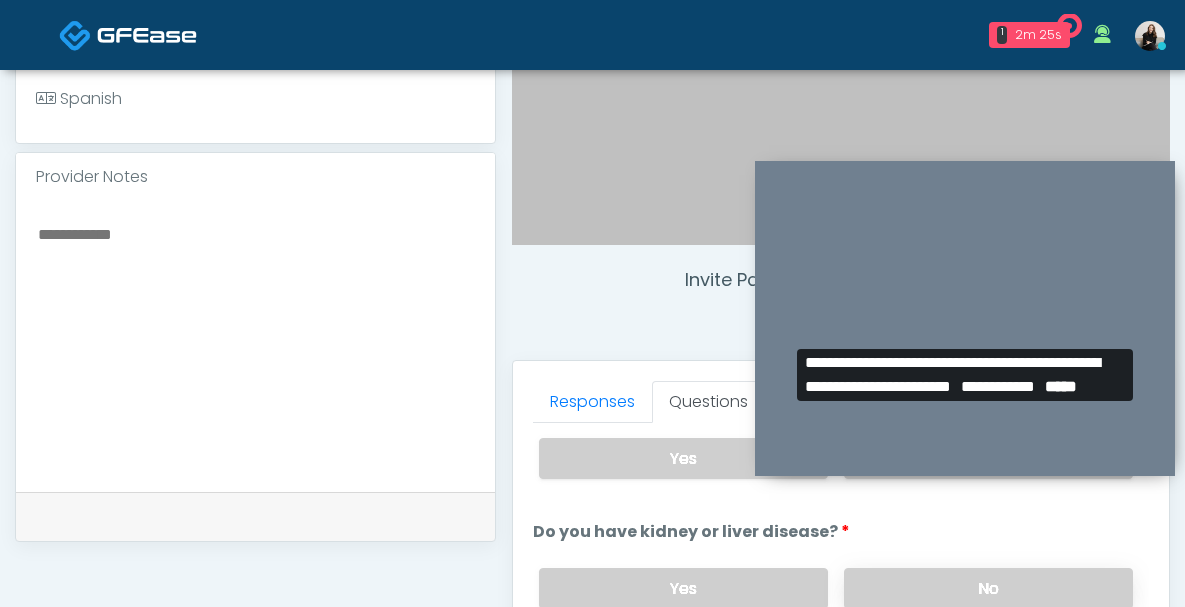 click on "No" at bounding box center [988, 588] 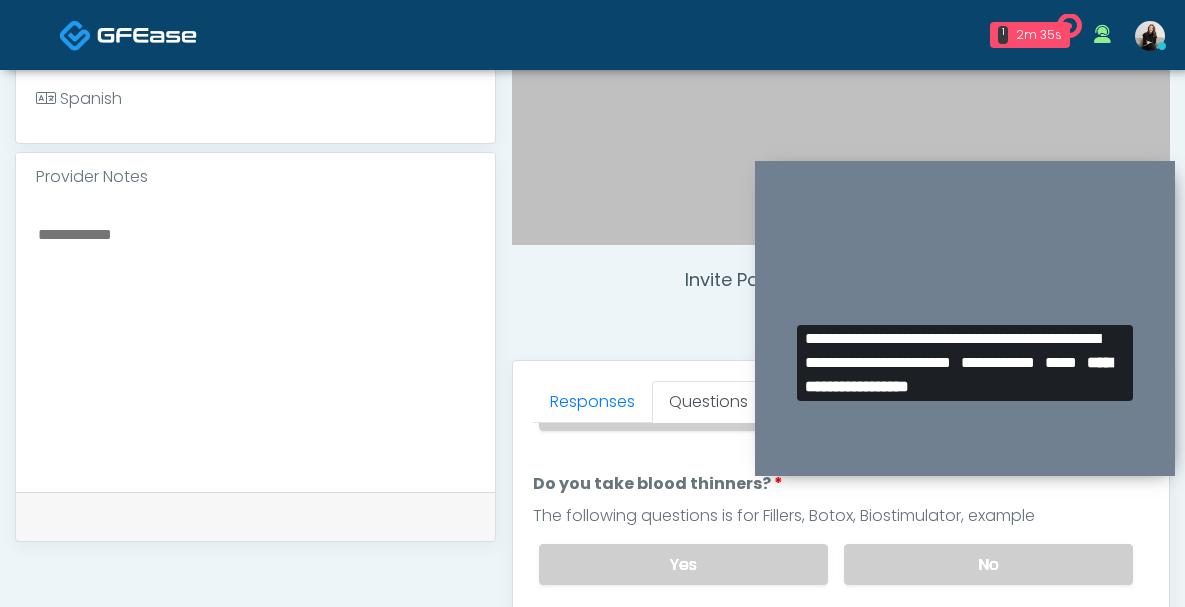 scroll, scrollTop: 396, scrollLeft: 0, axis: vertical 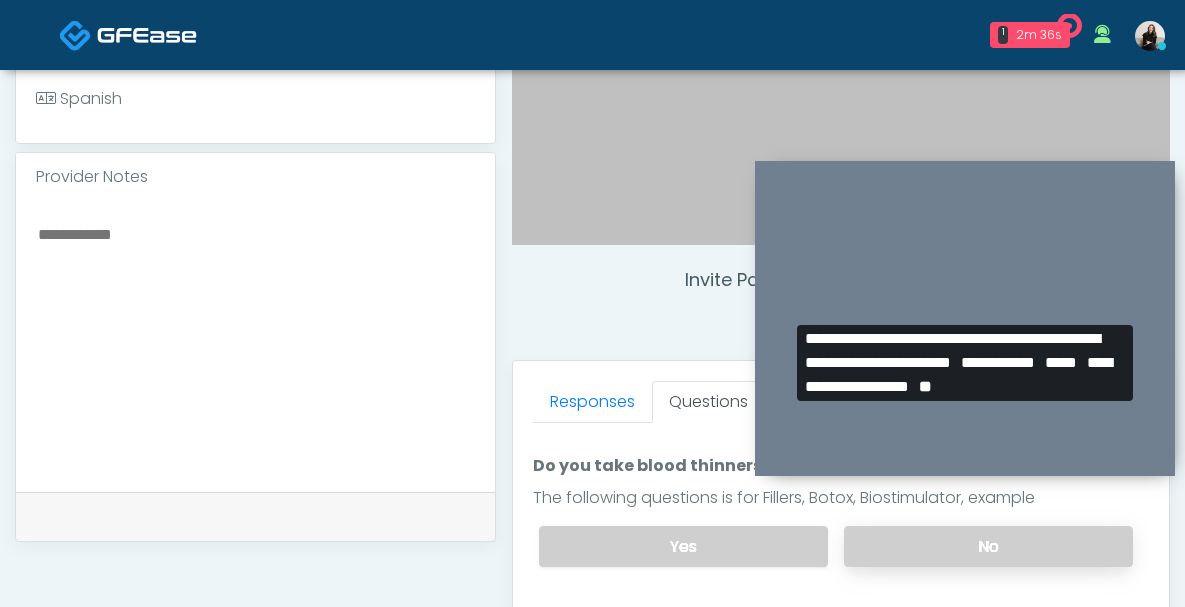click on "No" at bounding box center (988, 546) 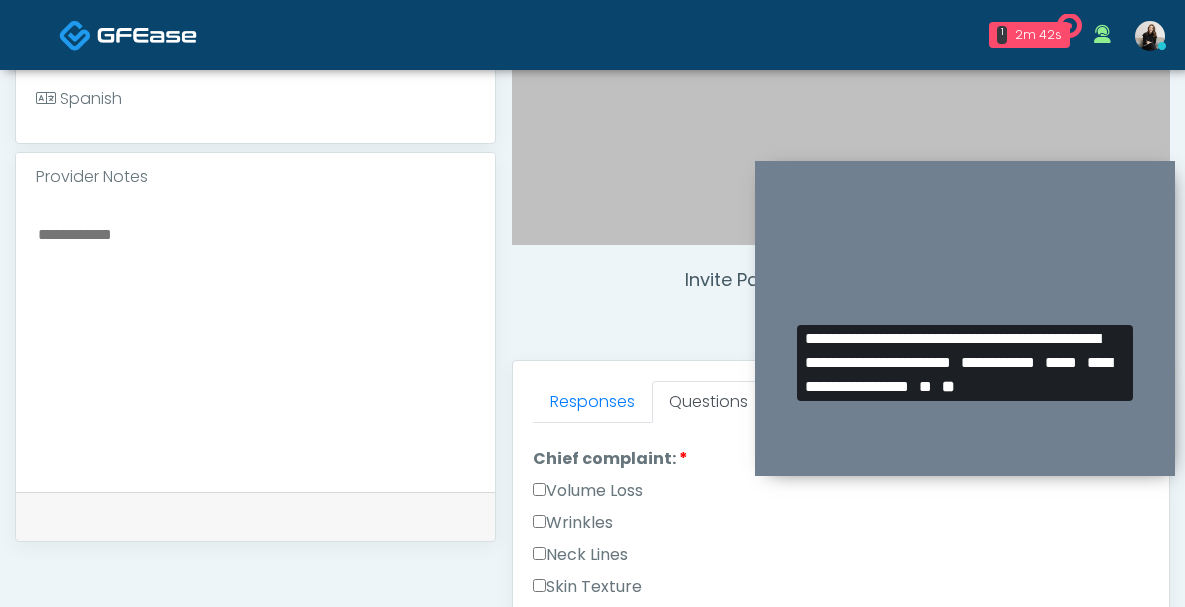 scroll, scrollTop: 559, scrollLeft: 0, axis: vertical 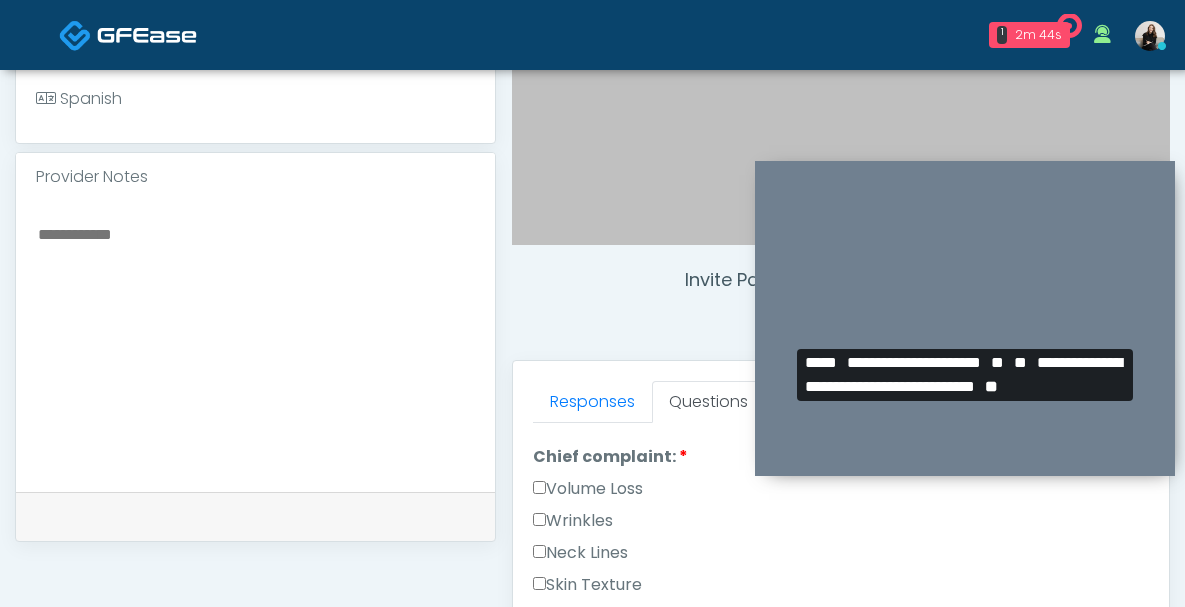 click on "Wrinkles" at bounding box center (573, 521) 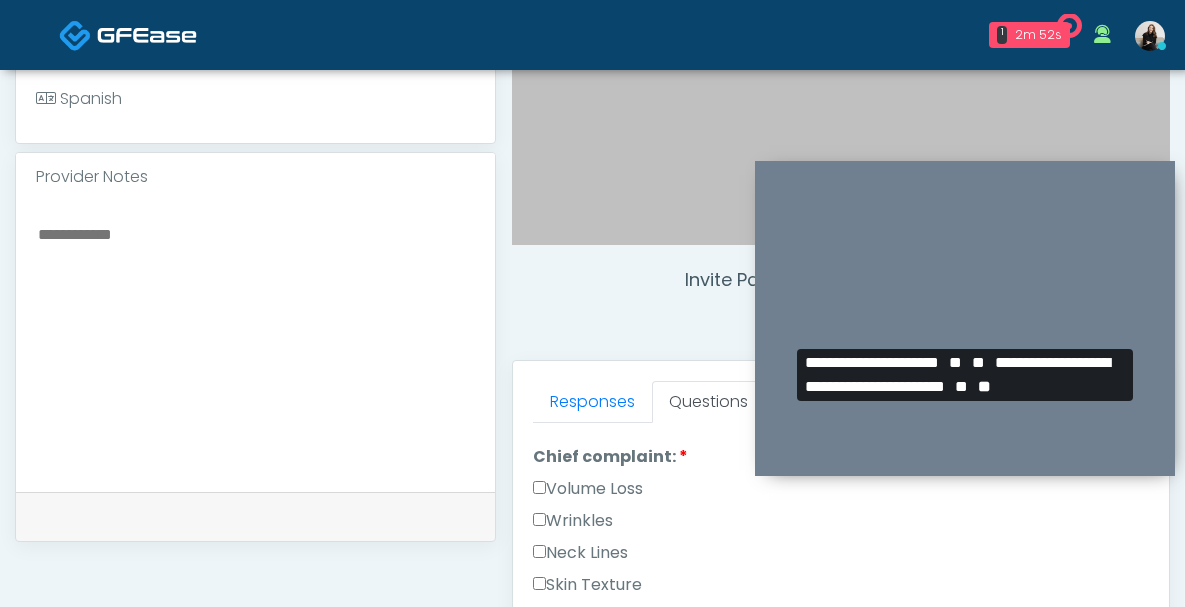 click on "Wrinkles" at bounding box center [573, 521] 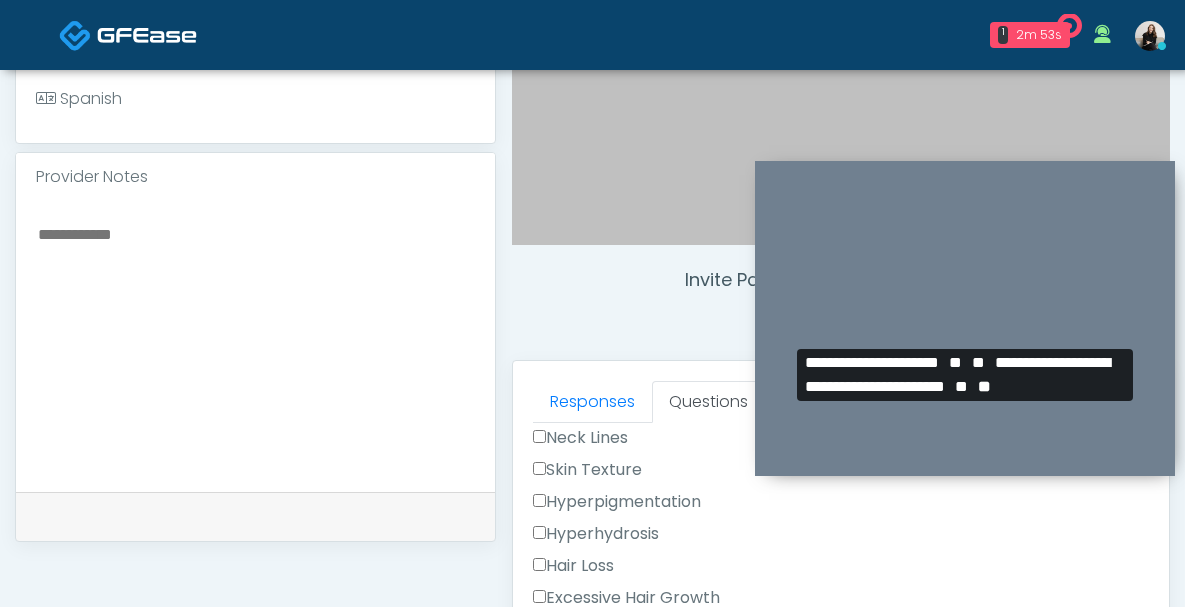 scroll, scrollTop: 806, scrollLeft: 0, axis: vertical 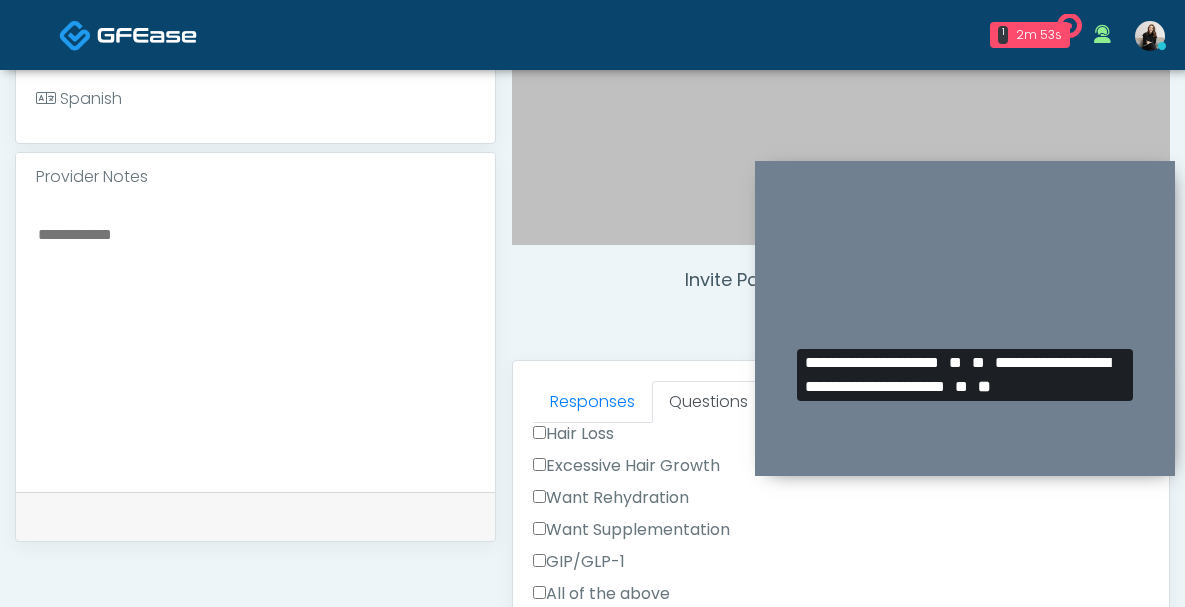 click on "GIP/GLP-1" at bounding box center [579, 562] 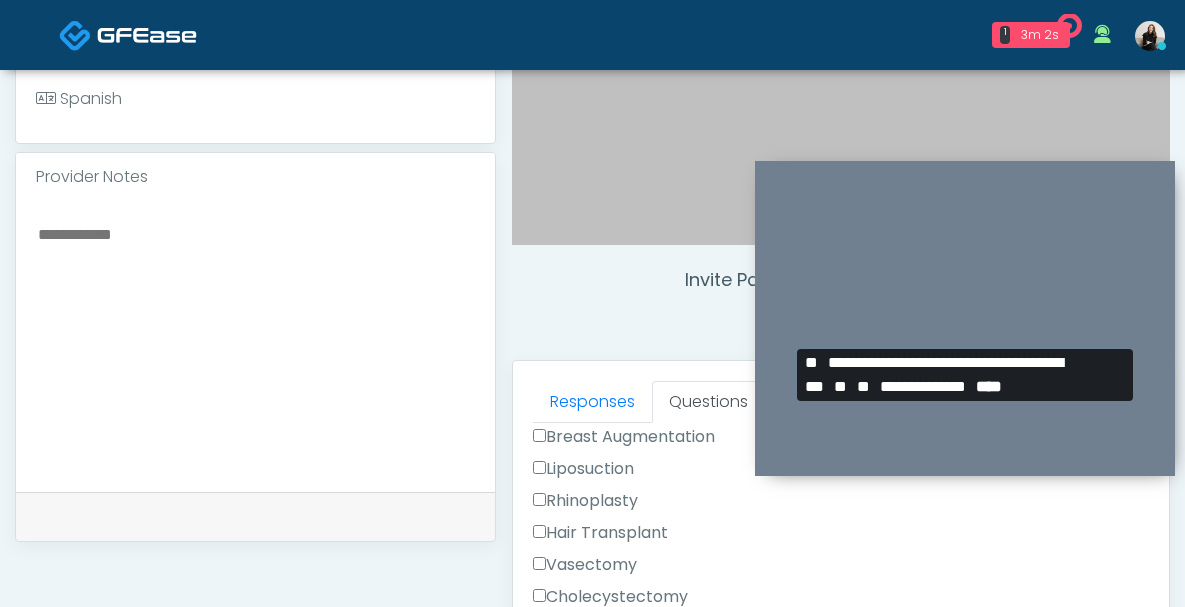 scroll, scrollTop: 1391, scrollLeft: 0, axis: vertical 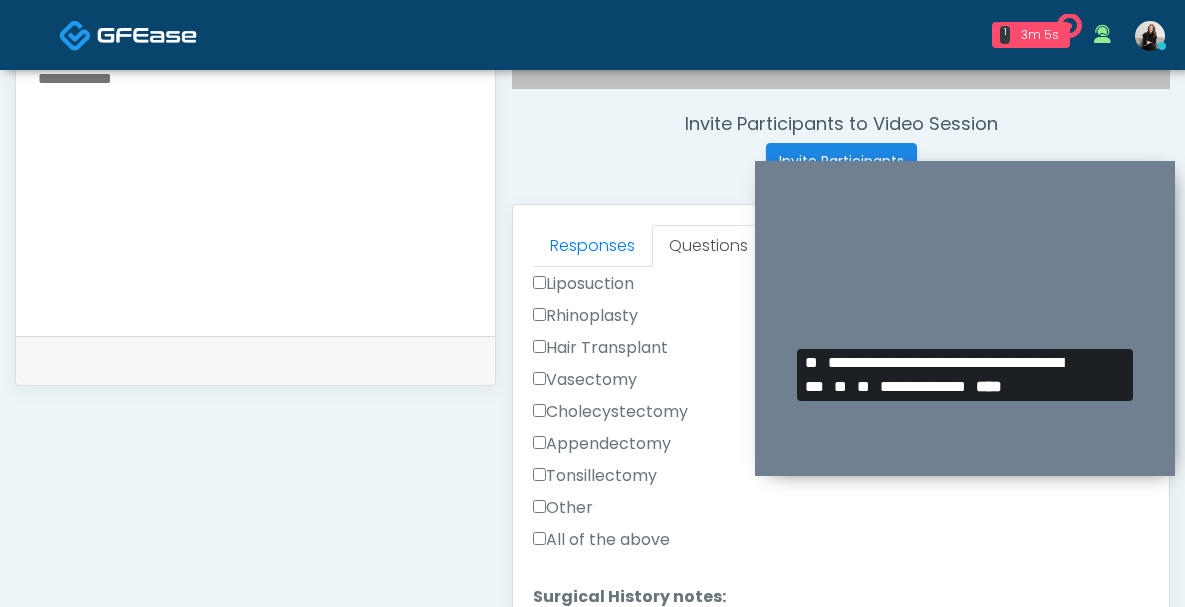 click on "Other" at bounding box center [563, 508] 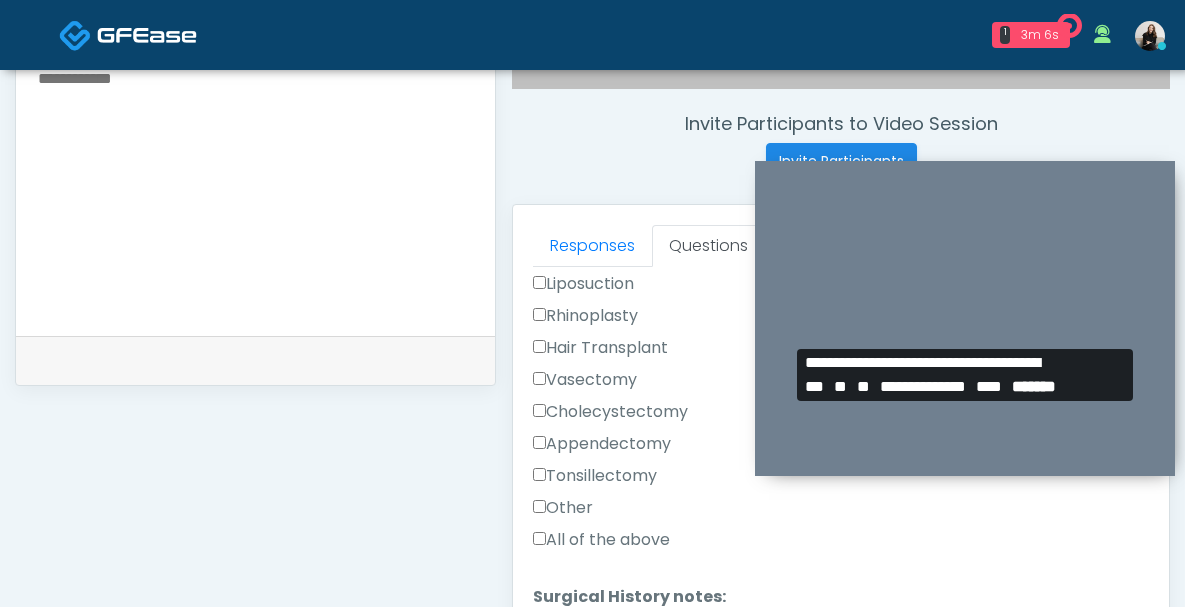 scroll, scrollTop: 860, scrollLeft: 0, axis: vertical 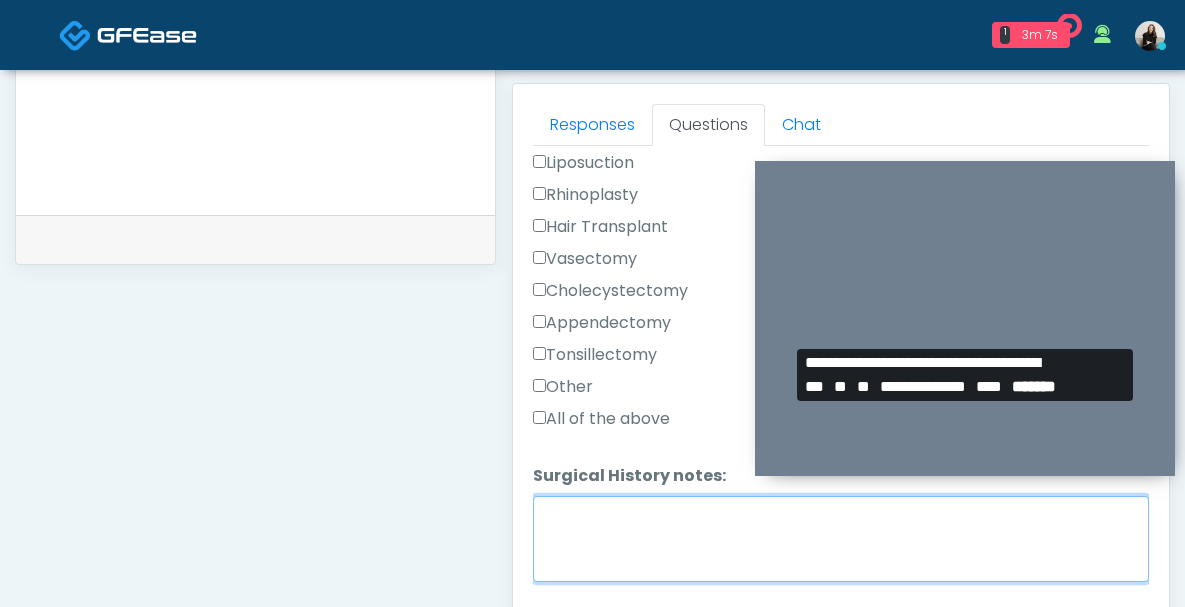 click on "Surgical History notes:" at bounding box center (841, 539) 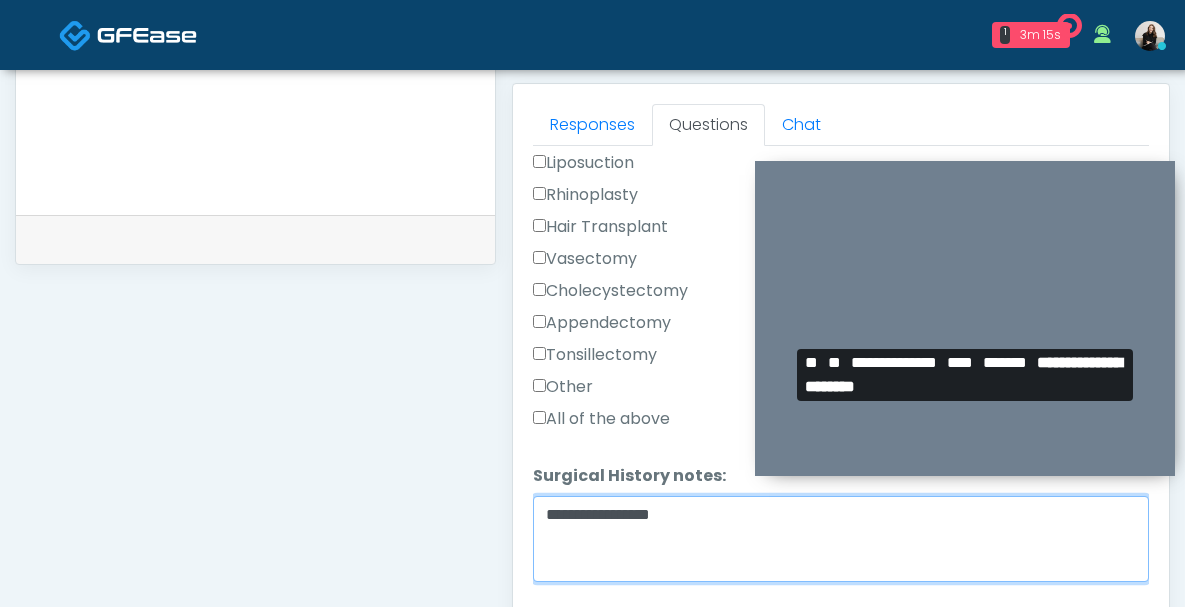 click on "**********" at bounding box center [841, 539] 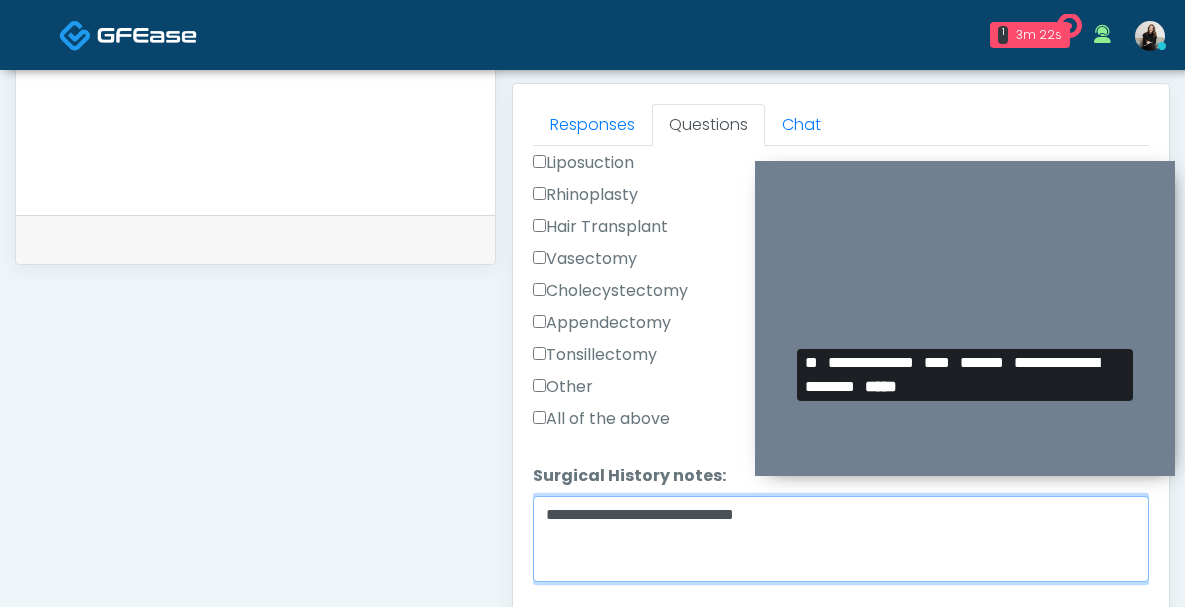 click on "**********" at bounding box center [841, 539] 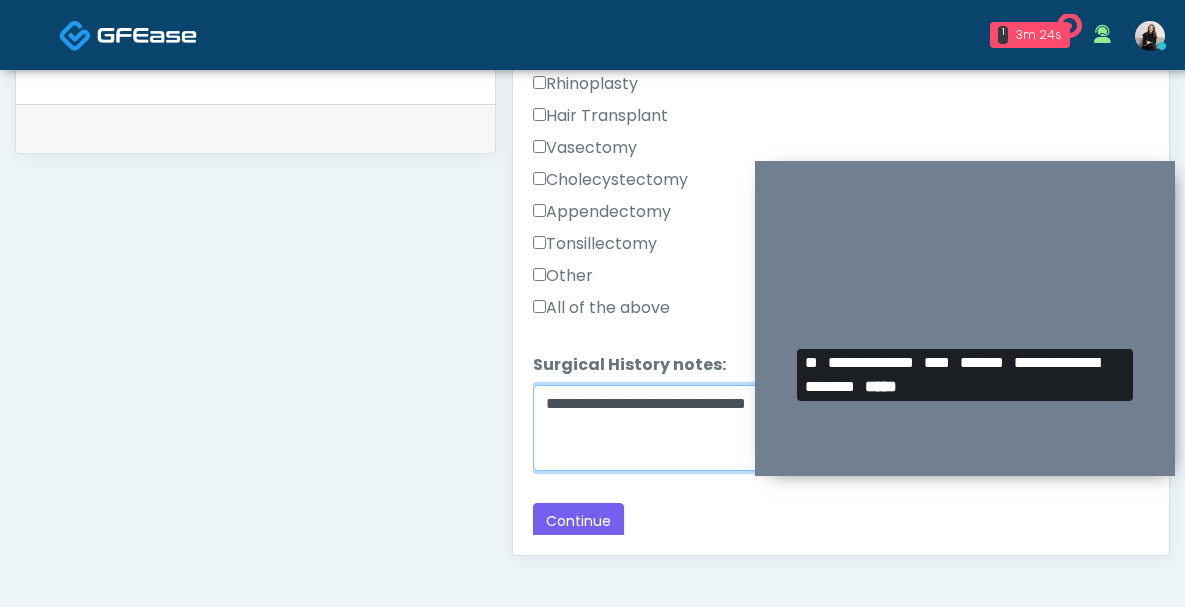 scroll, scrollTop: 980, scrollLeft: 0, axis: vertical 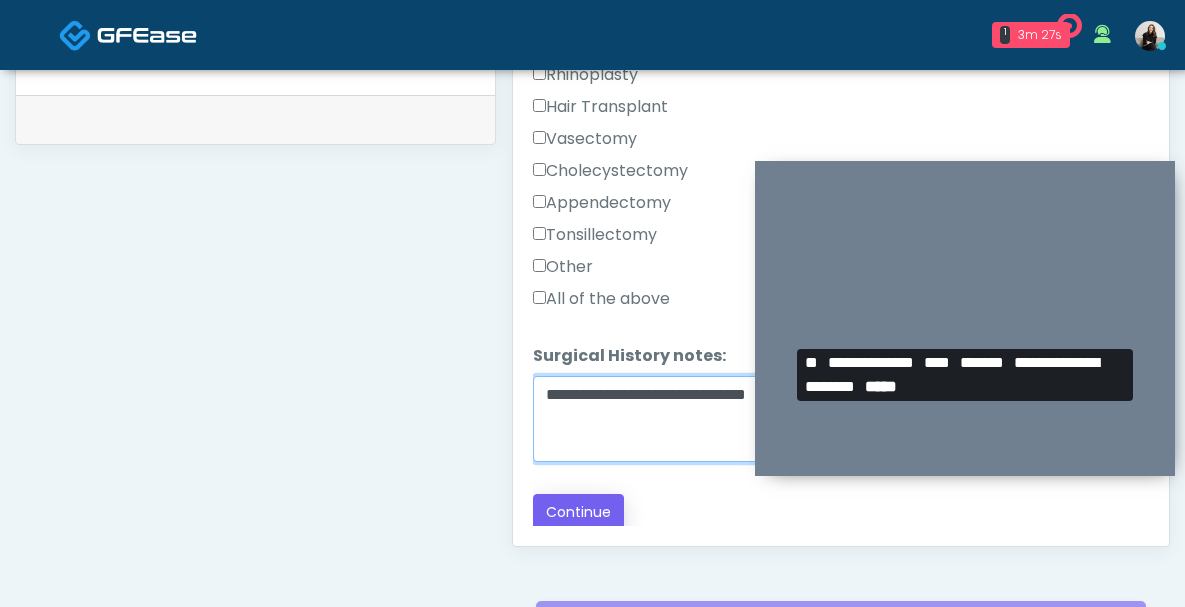 type on "**********" 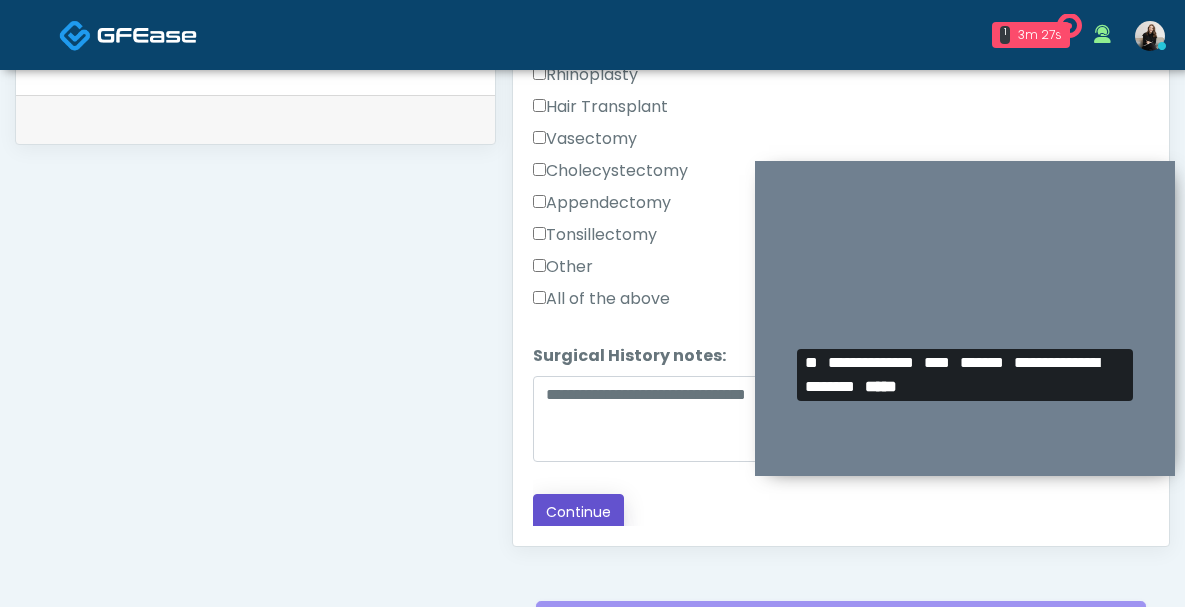 click on "Continue" at bounding box center (578, 512) 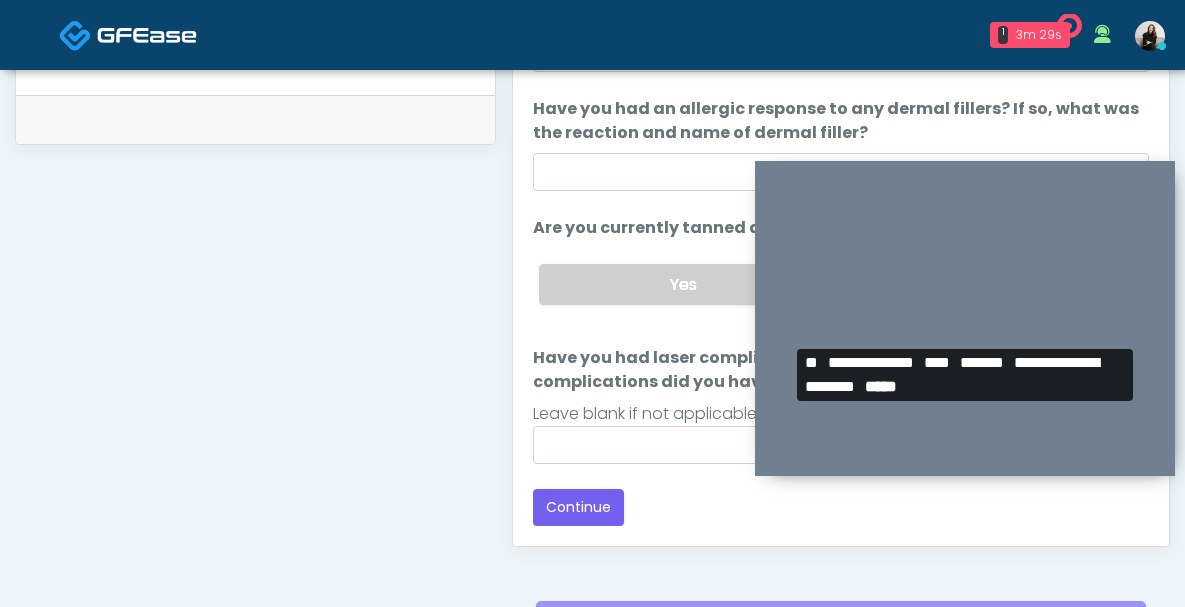 scroll, scrollTop: 1188, scrollLeft: 0, axis: vertical 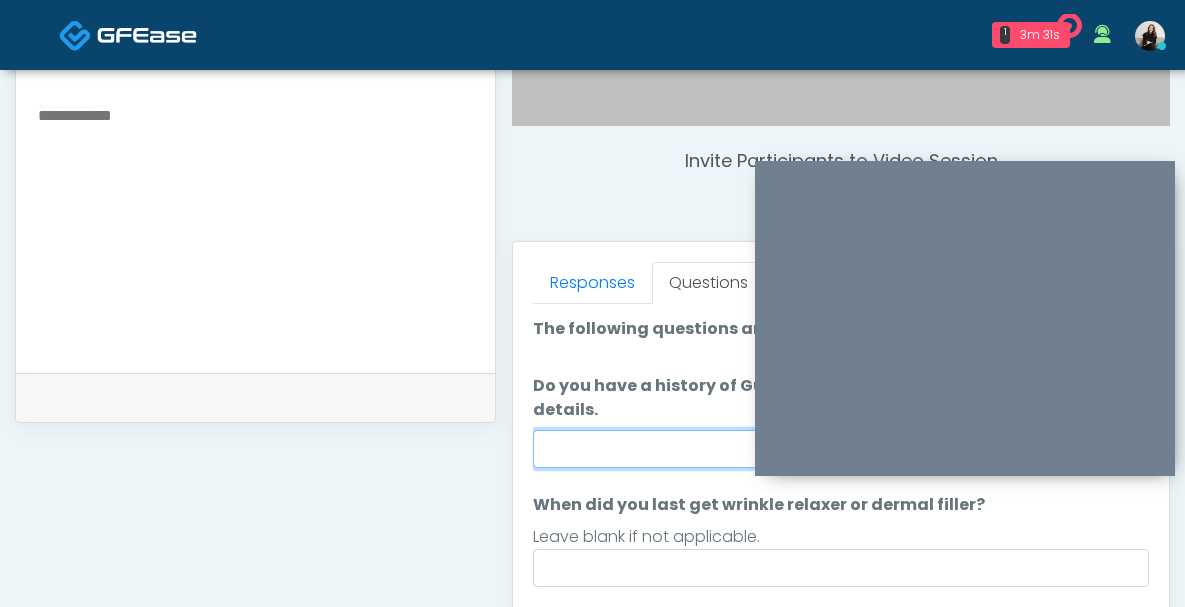 click on "Do you have a history of Guillain's barre or ALS? If so, please provide details." at bounding box center [841, 449] 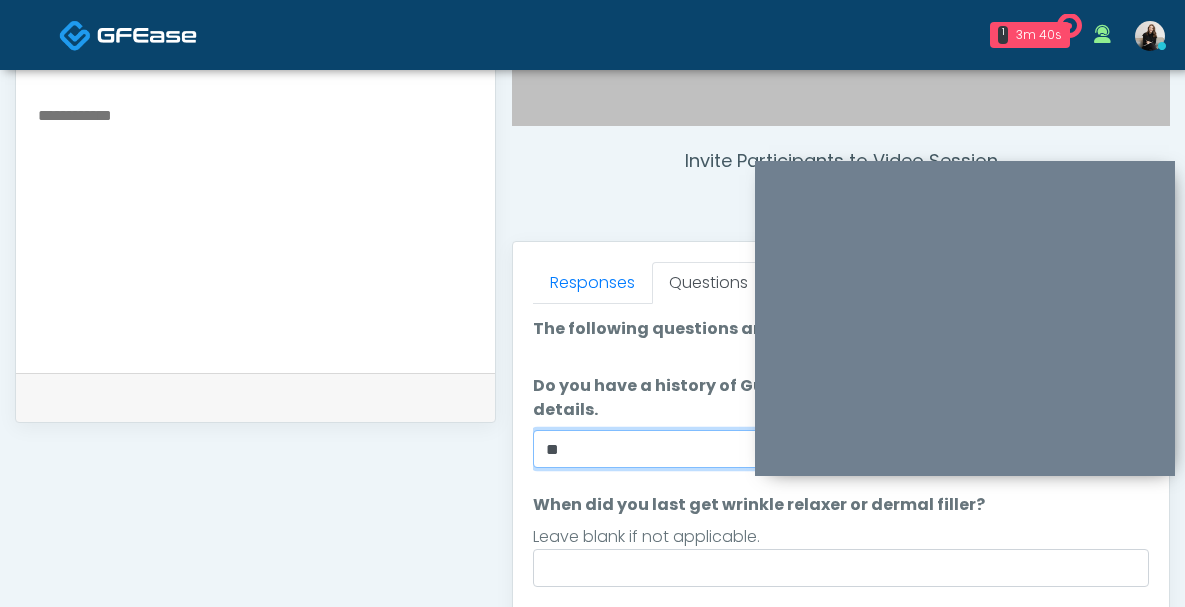 type on "**" 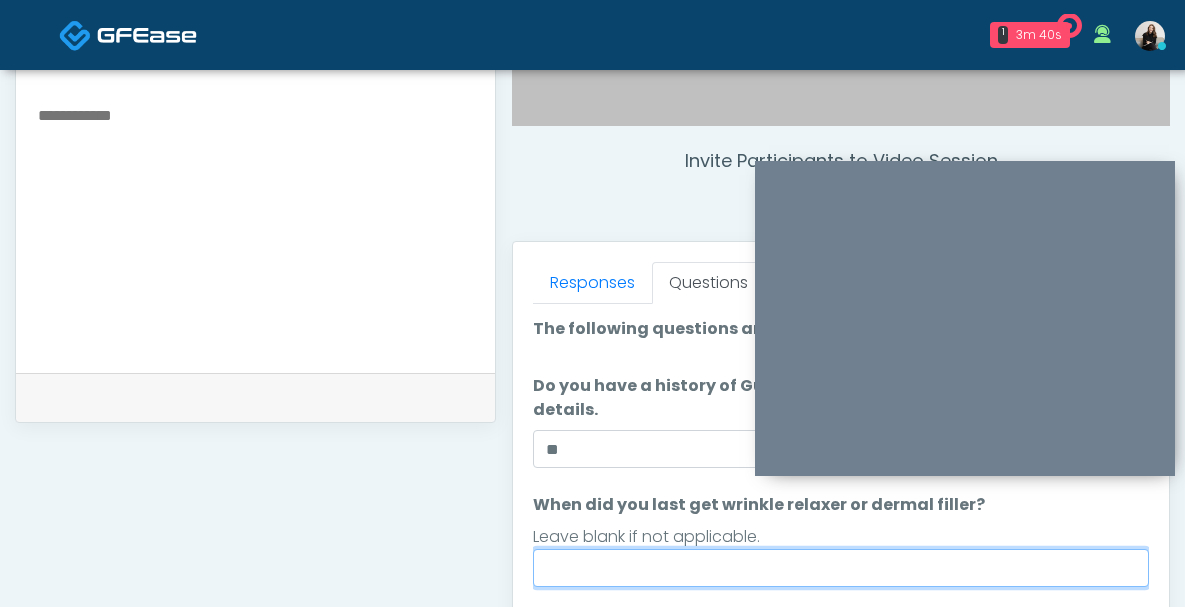 click on "When did you last get wrinkle relaxer or dermal filler?" at bounding box center [841, 568] 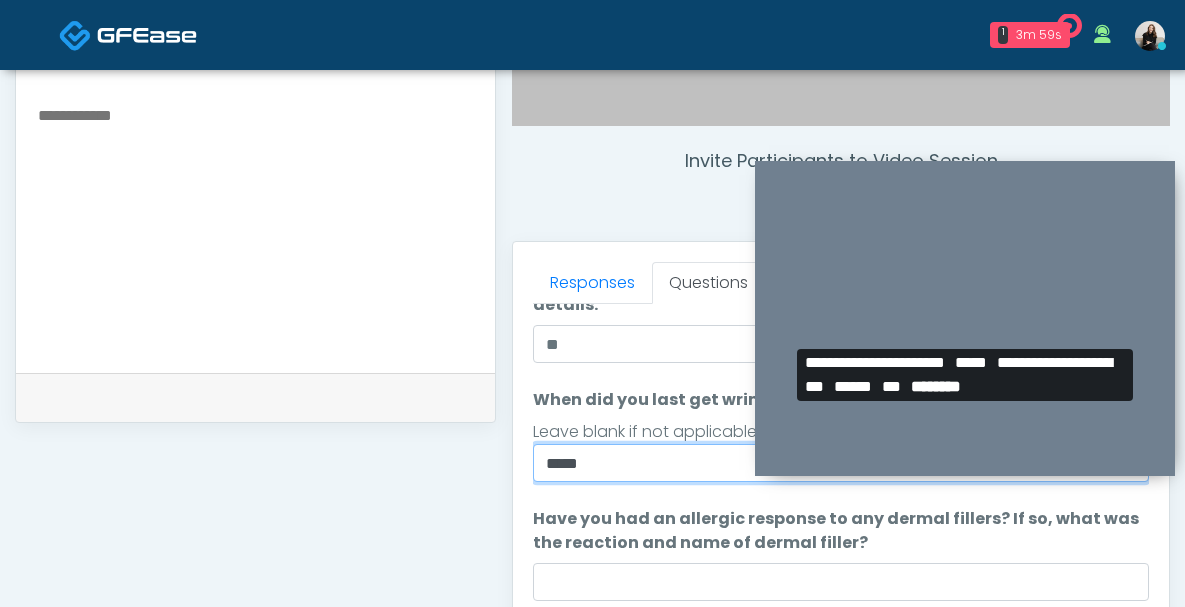 scroll, scrollTop: 236, scrollLeft: 0, axis: vertical 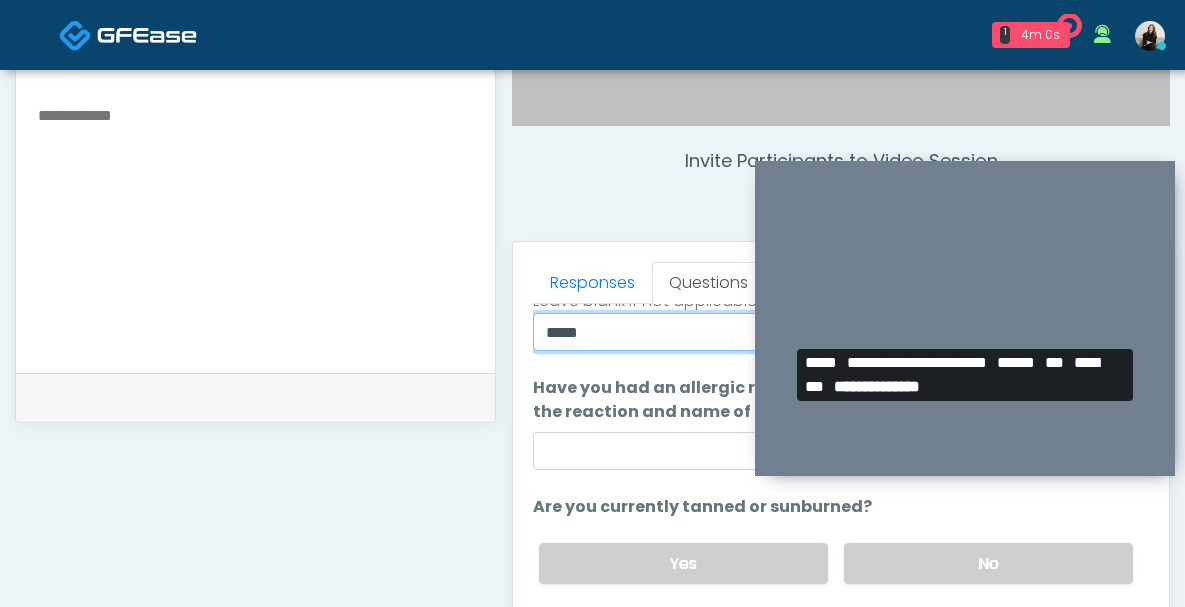 type on "*****" 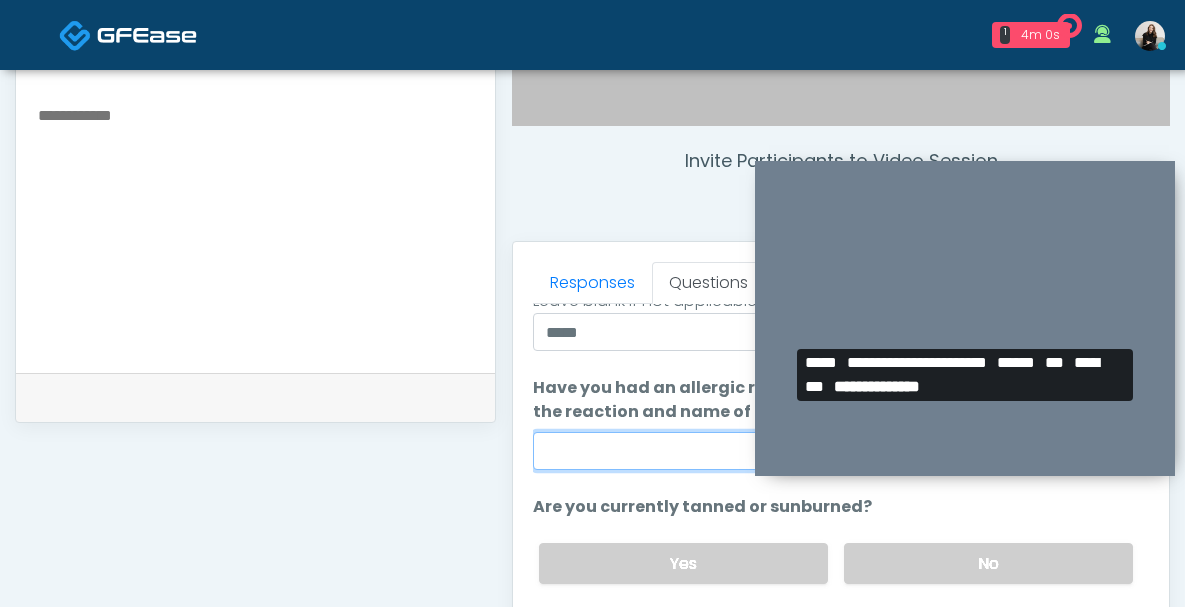 click on "Have you had an allergic response to any dermal fillers? If so, what was the reaction and name of dermal filler?" at bounding box center (841, 451) 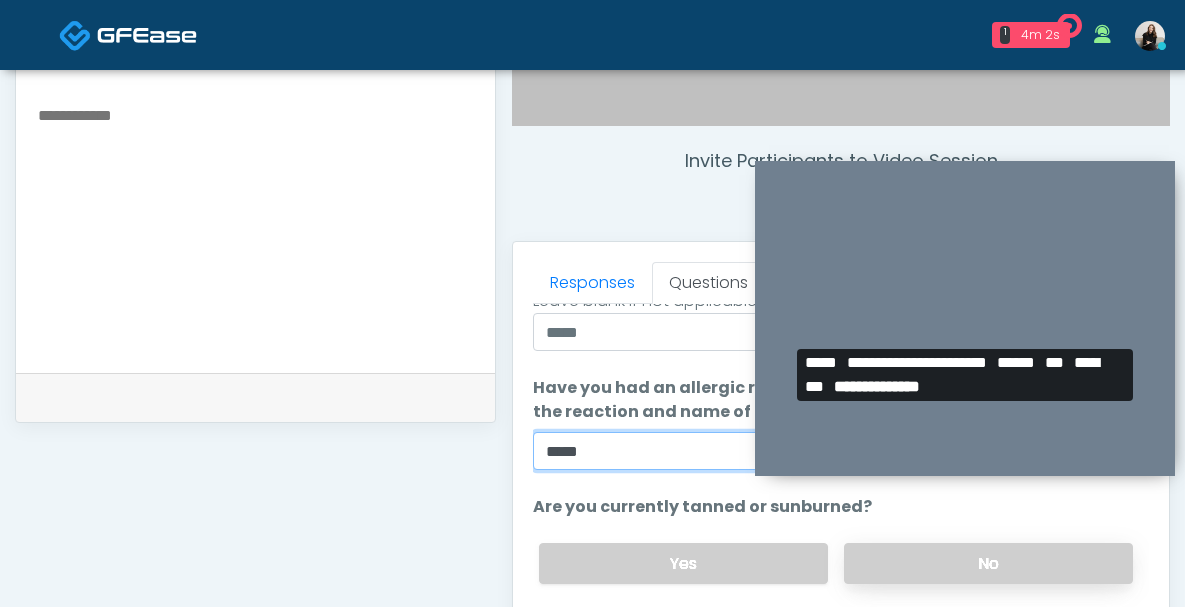 type on "*****" 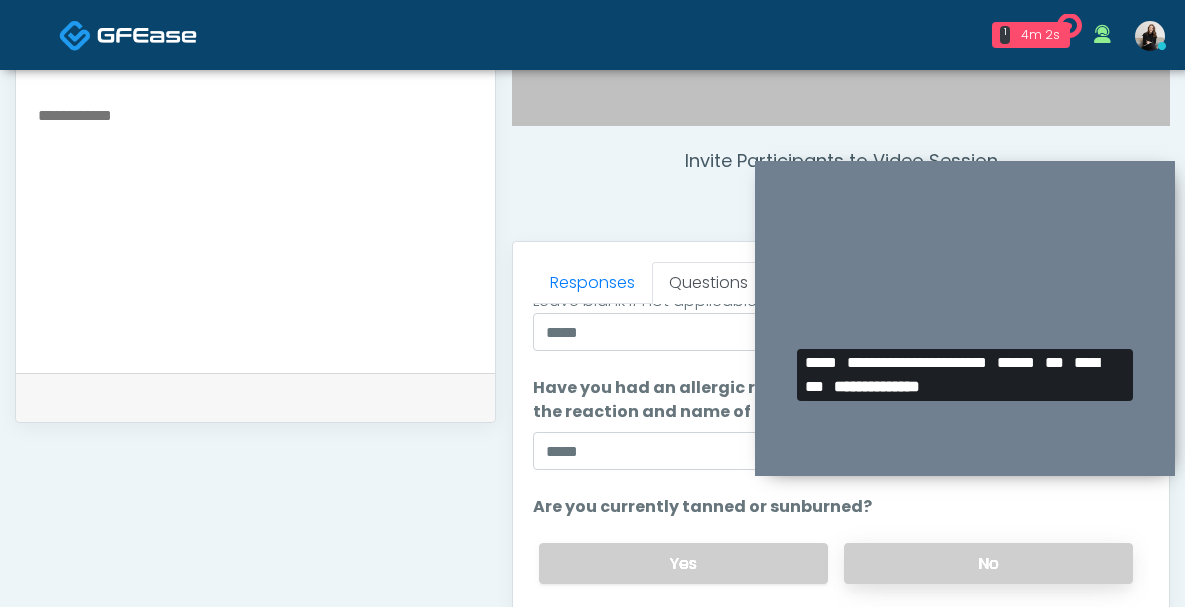 click on "No" at bounding box center [988, 563] 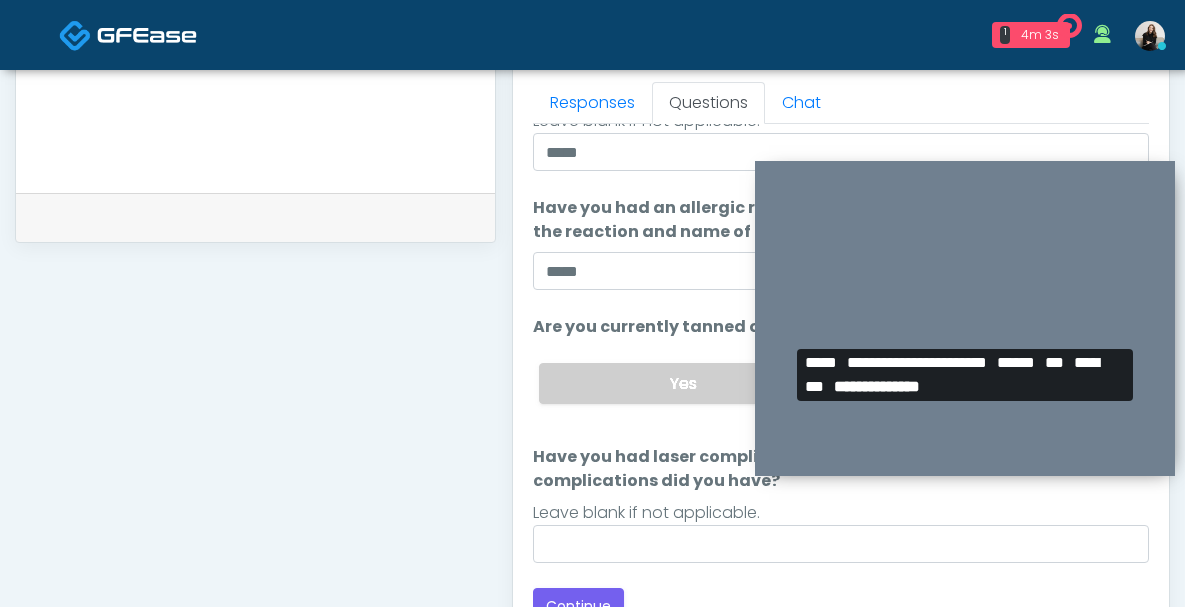 scroll, scrollTop: 890, scrollLeft: 0, axis: vertical 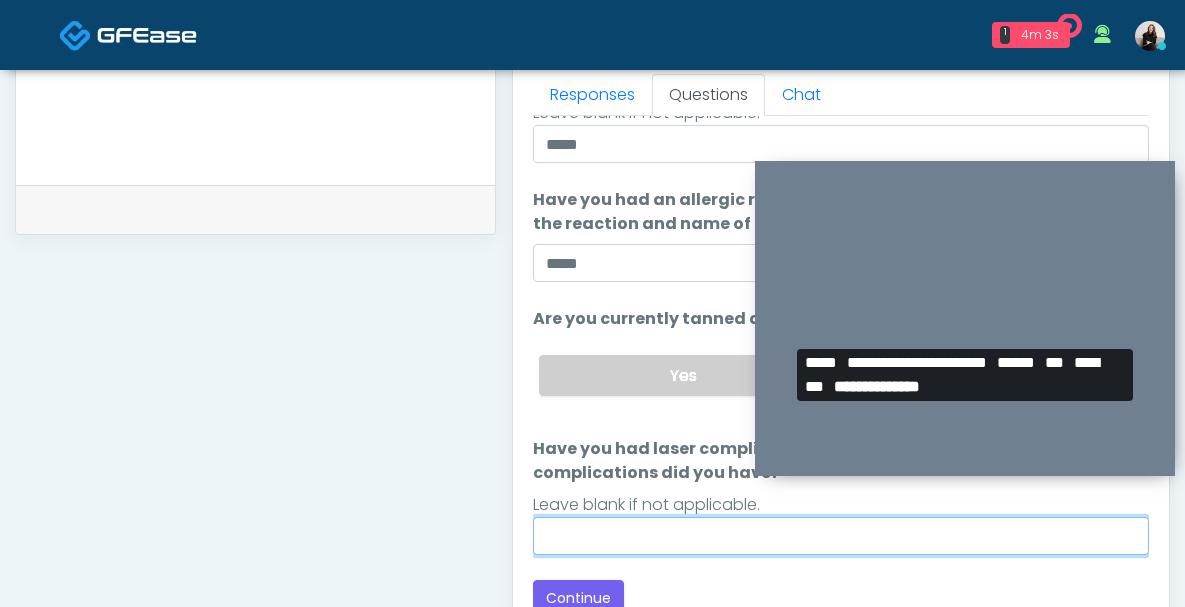 click on "Have you had laser complications in the past? If so, what laser complications did you have?" at bounding box center (841, 536) 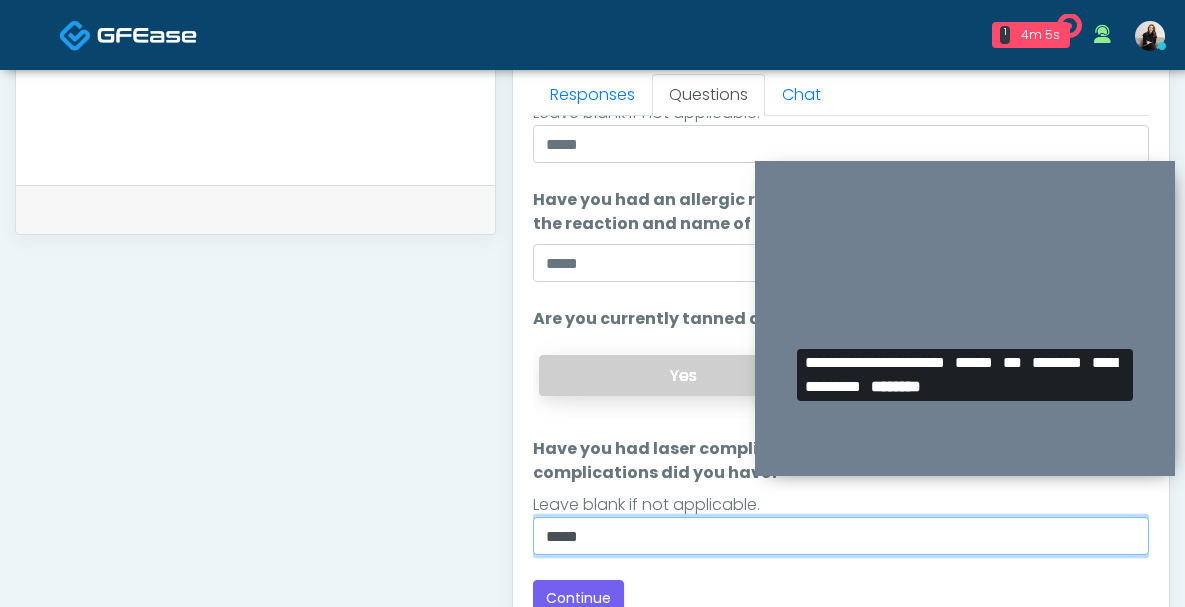 type on "*****" 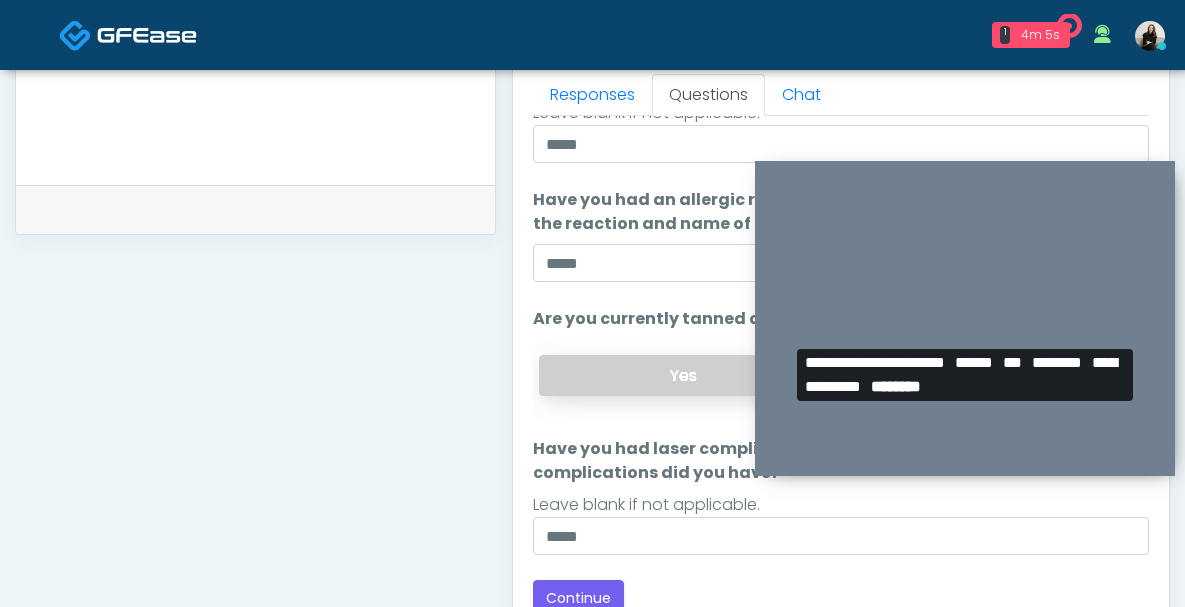 click on "Yes" at bounding box center [683, 375] 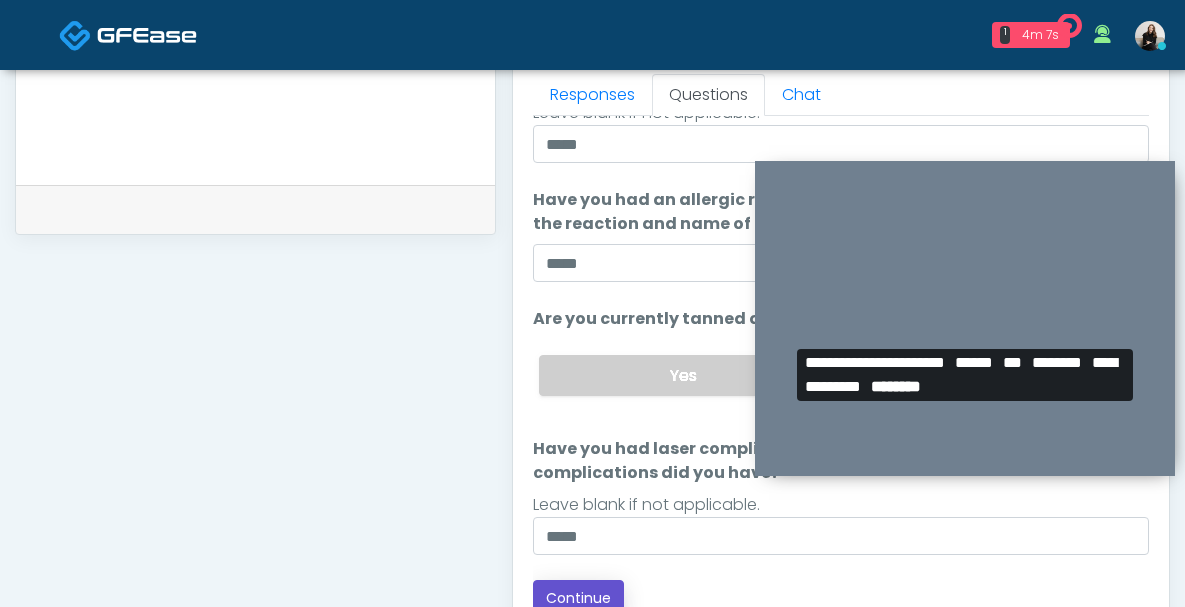 click on "Continue" at bounding box center (578, 598) 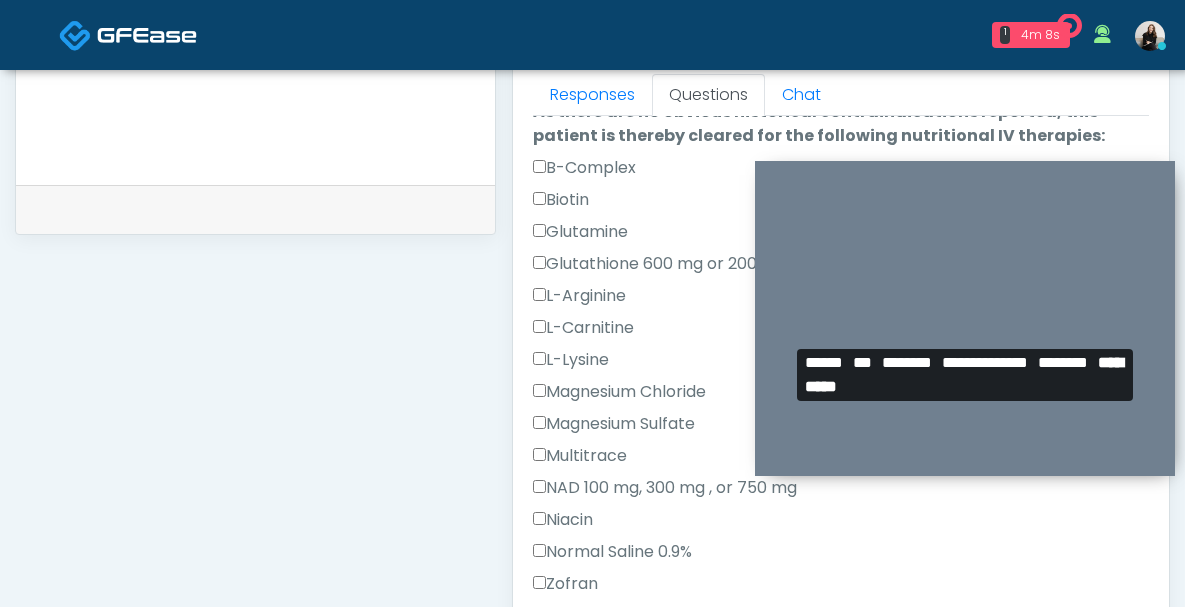 scroll, scrollTop: 1188, scrollLeft: 0, axis: vertical 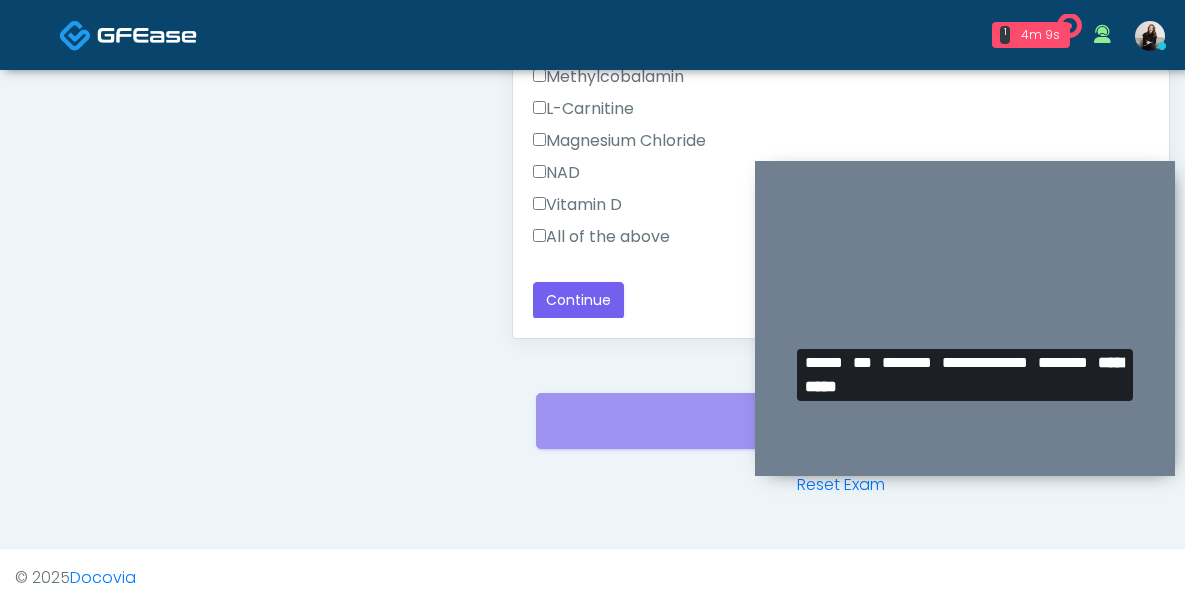 click on "All of the above" at bounding box center [841, 241] 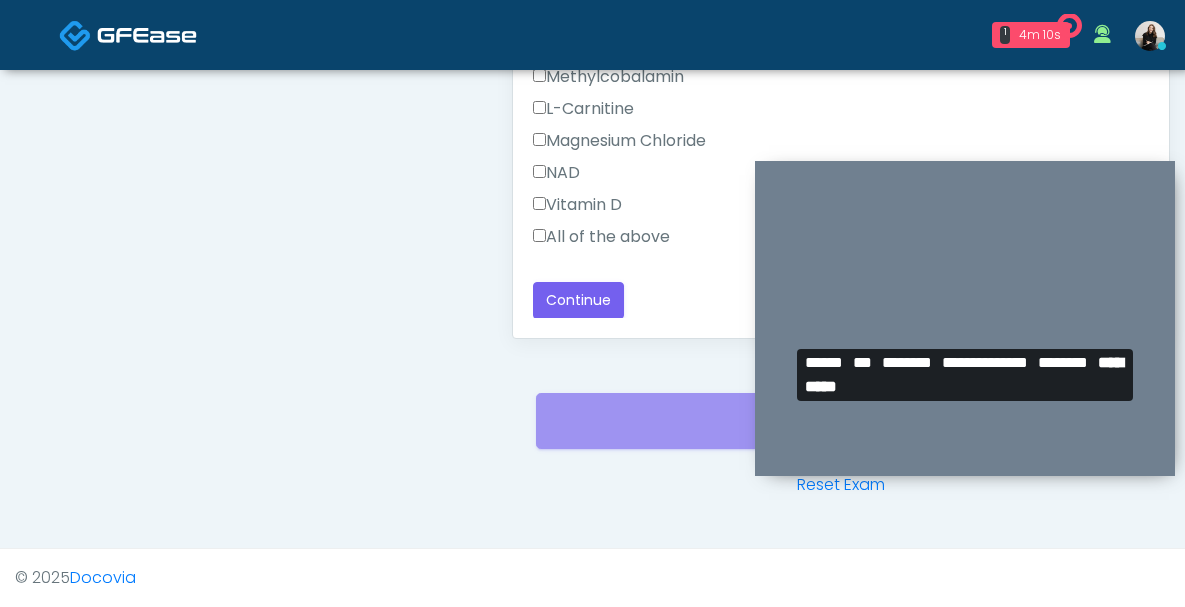 click on "All of the above" at bounding box center [601, 237] 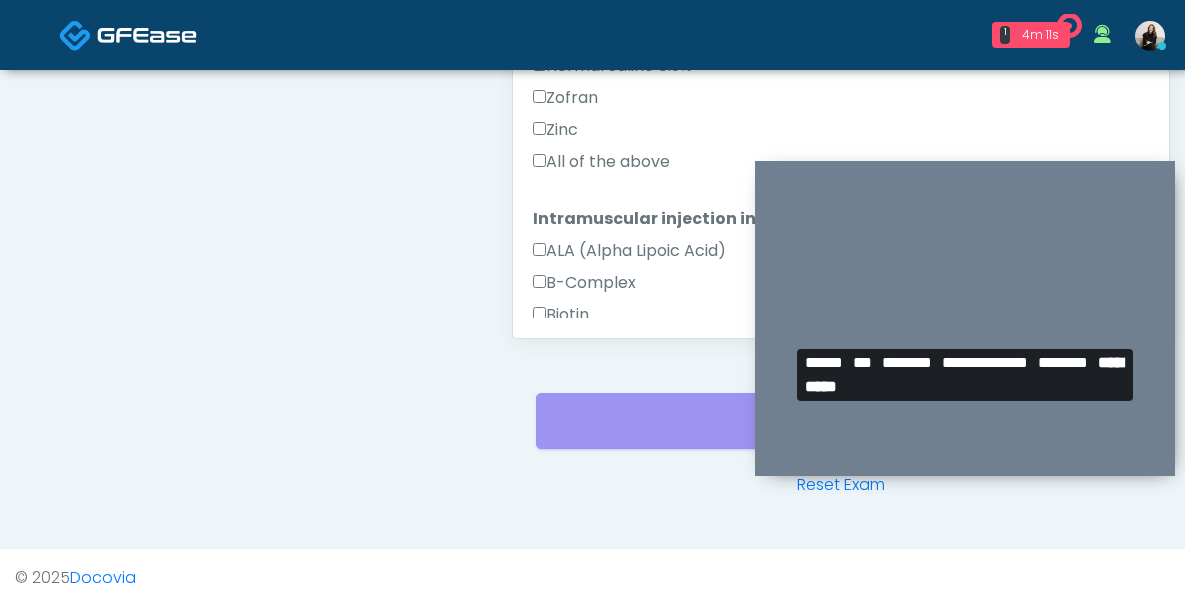 scroll, scrollTop: 379, scrollLeft: 0, axis: vertical 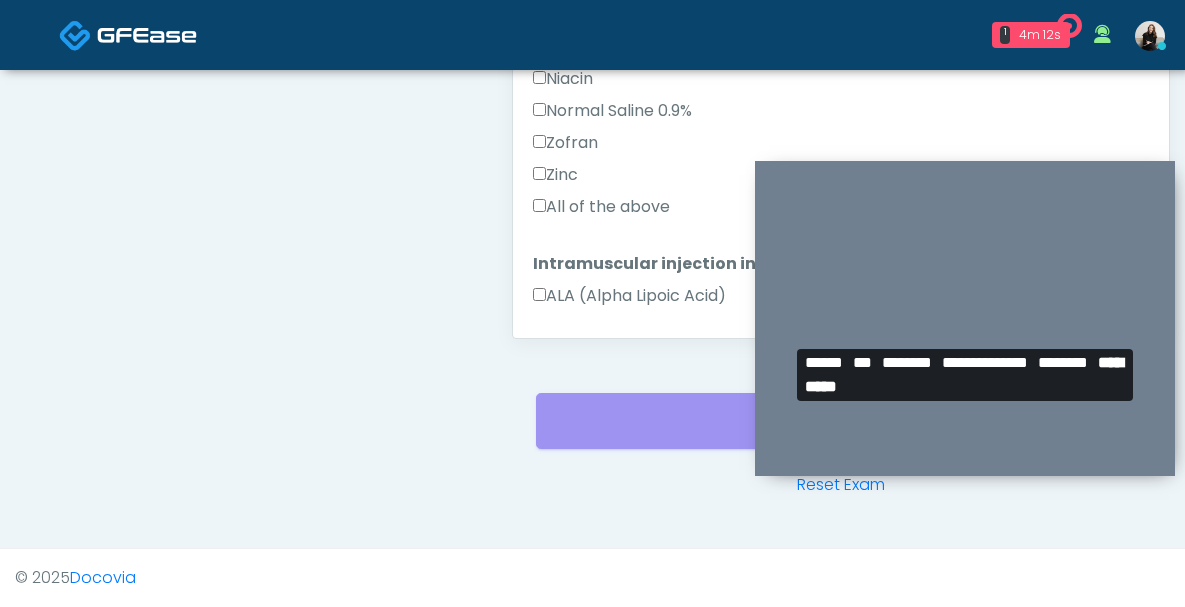 click on "All of the above" at bounding box center (601, 207) 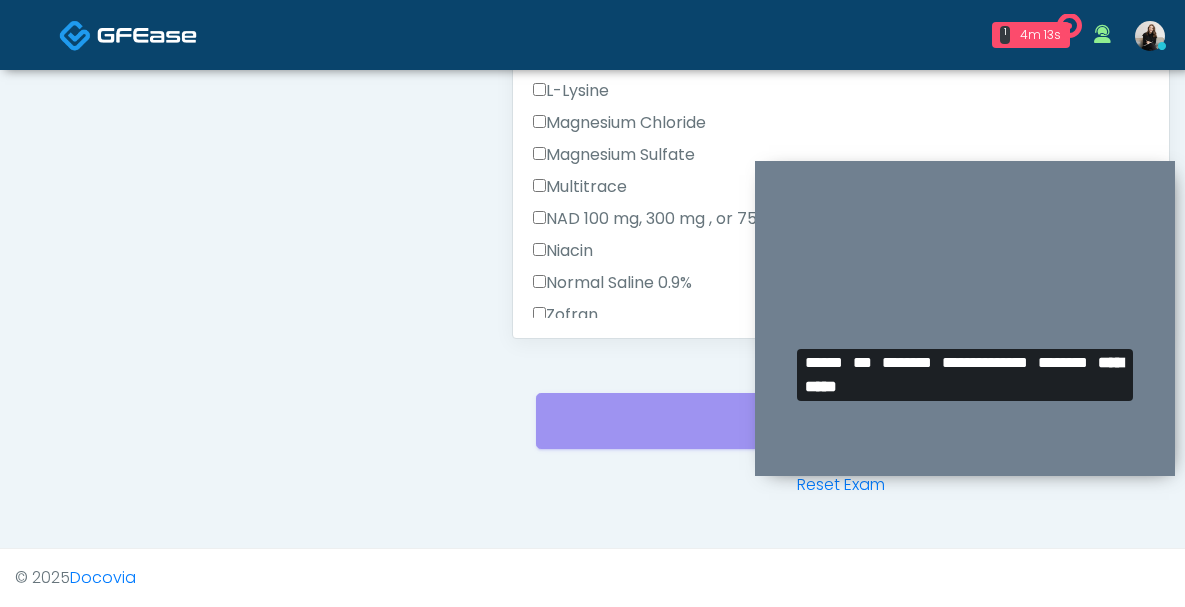 scroll, scrollTop: 0, scrollLeft: 0, axis: both 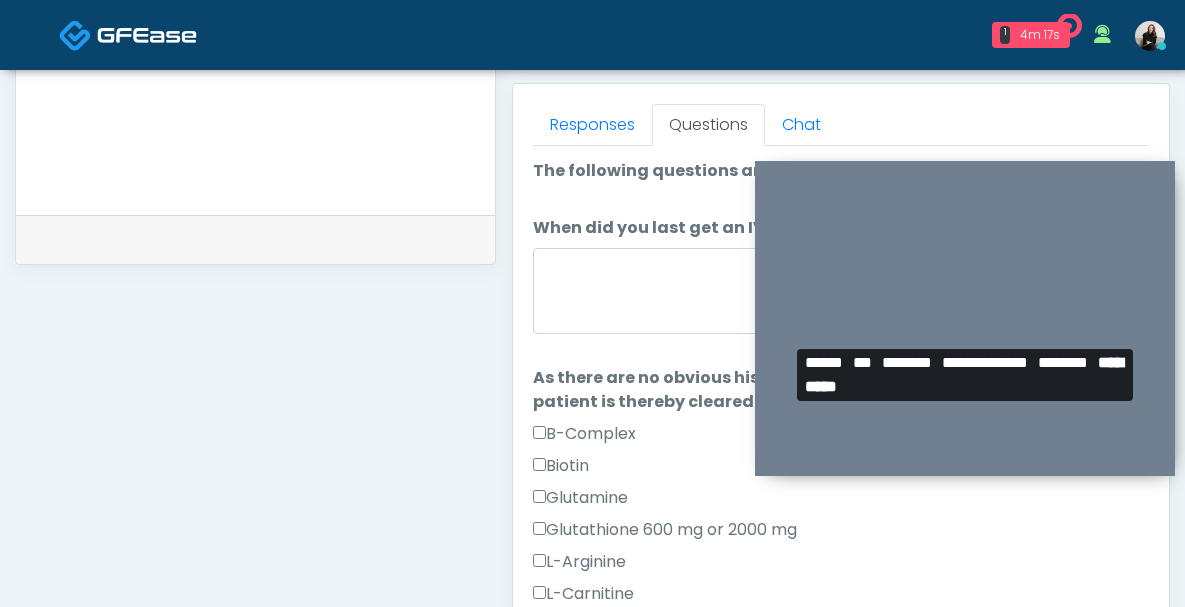 click on "When did you last get an IV or IM?
When did you last get an IV or IM?" at bounding box center [841, 278] 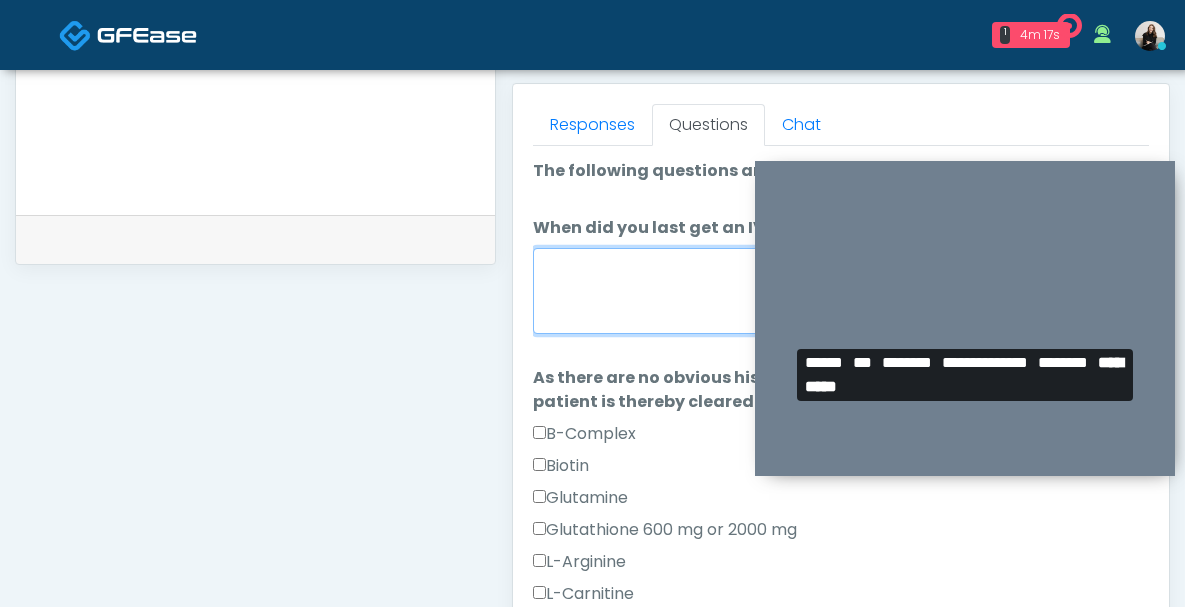 click on "When did you last get an IV or IM?" at bounding box center [841, 291] 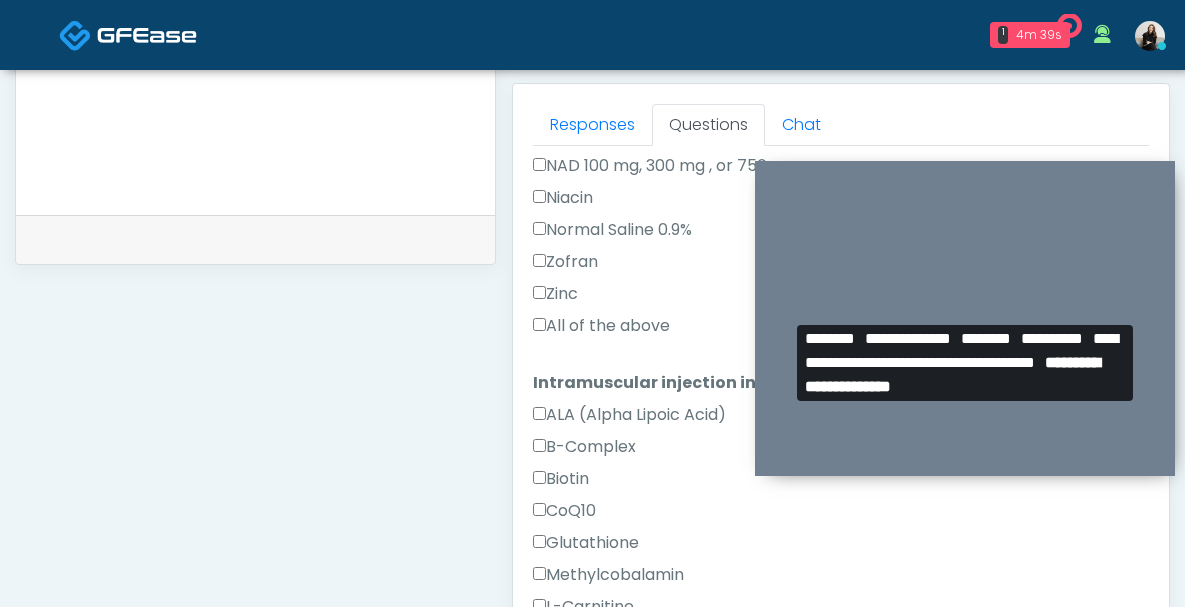 scroll, scrollTop: 758, scrollLeft: 0, axis: vertical 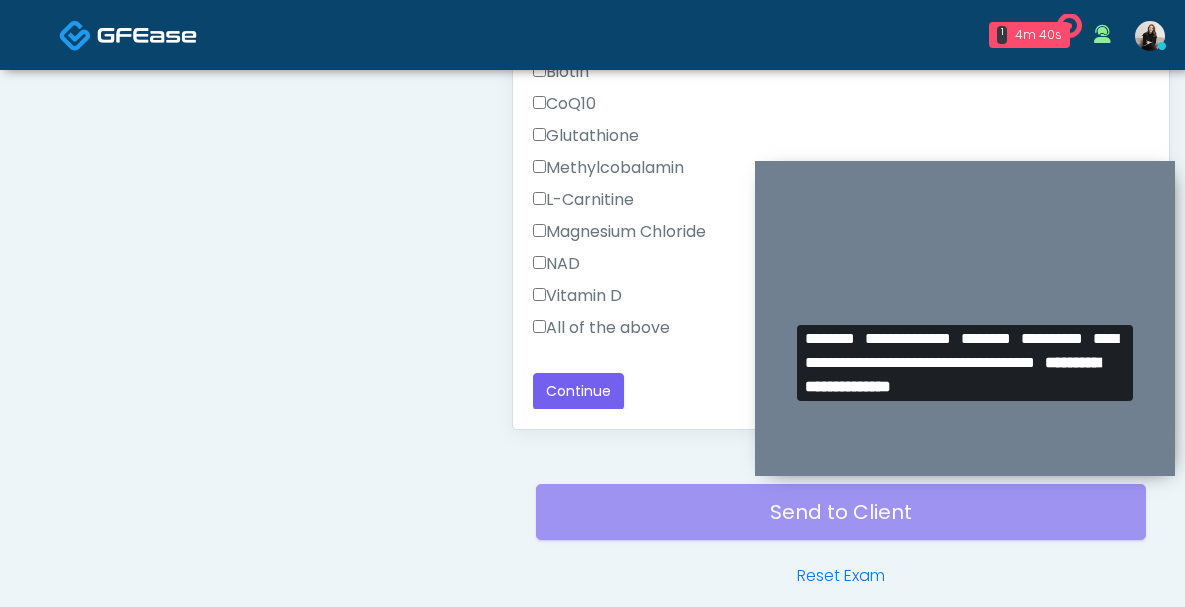 type on "******" 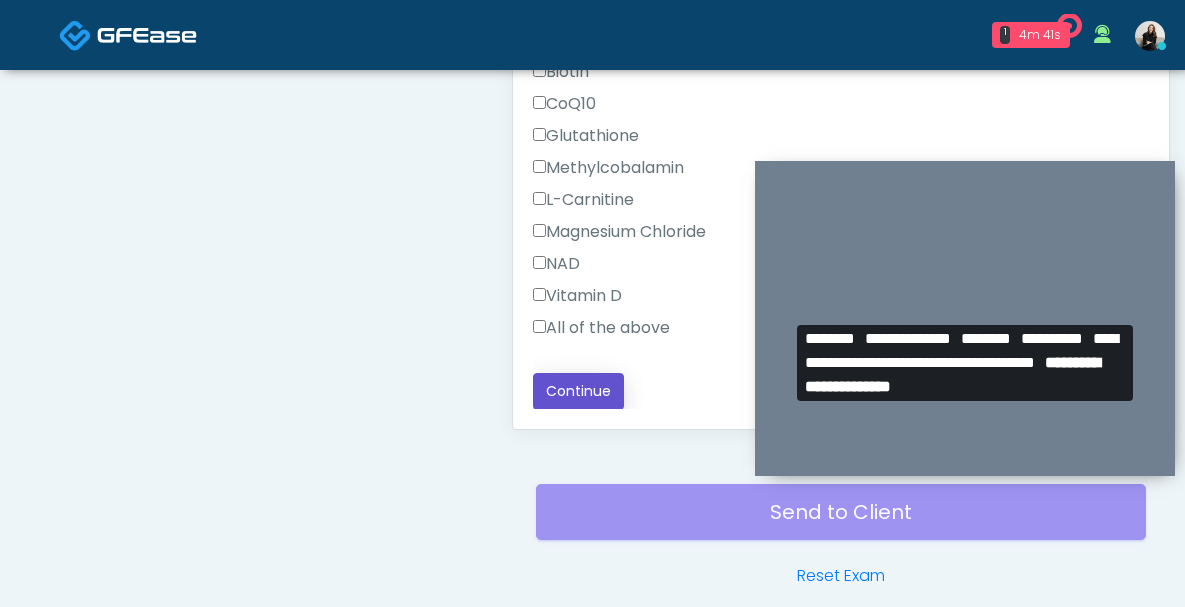 click on "Continue" at bounding box center [578, 391] 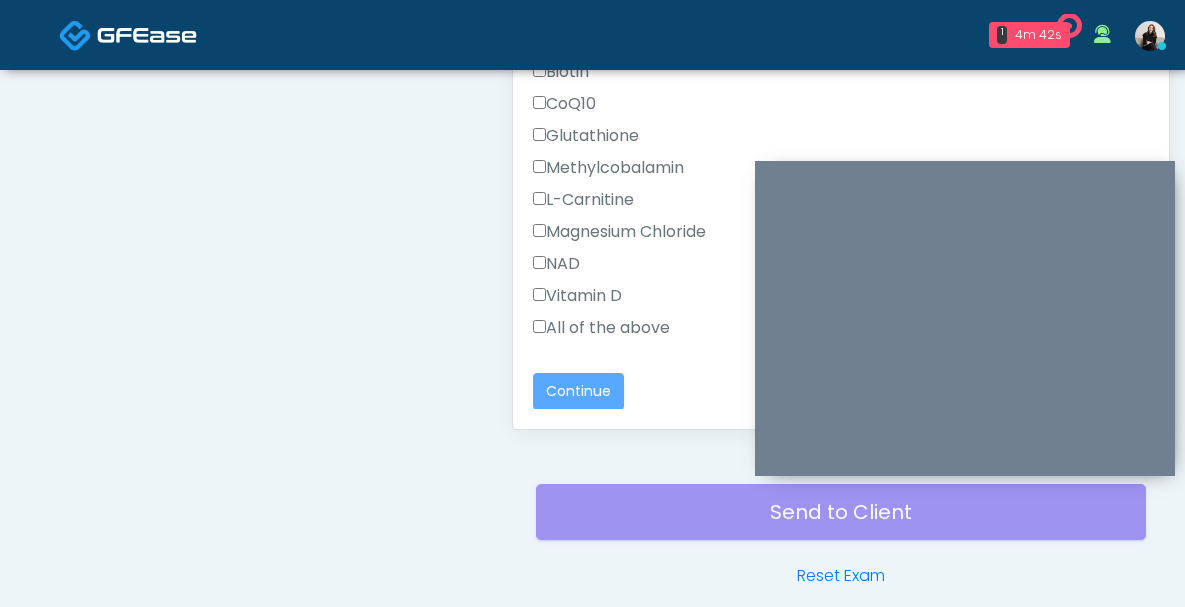 scroll, scrollTop: 1188, scrollLeft: 0, axis: vertical 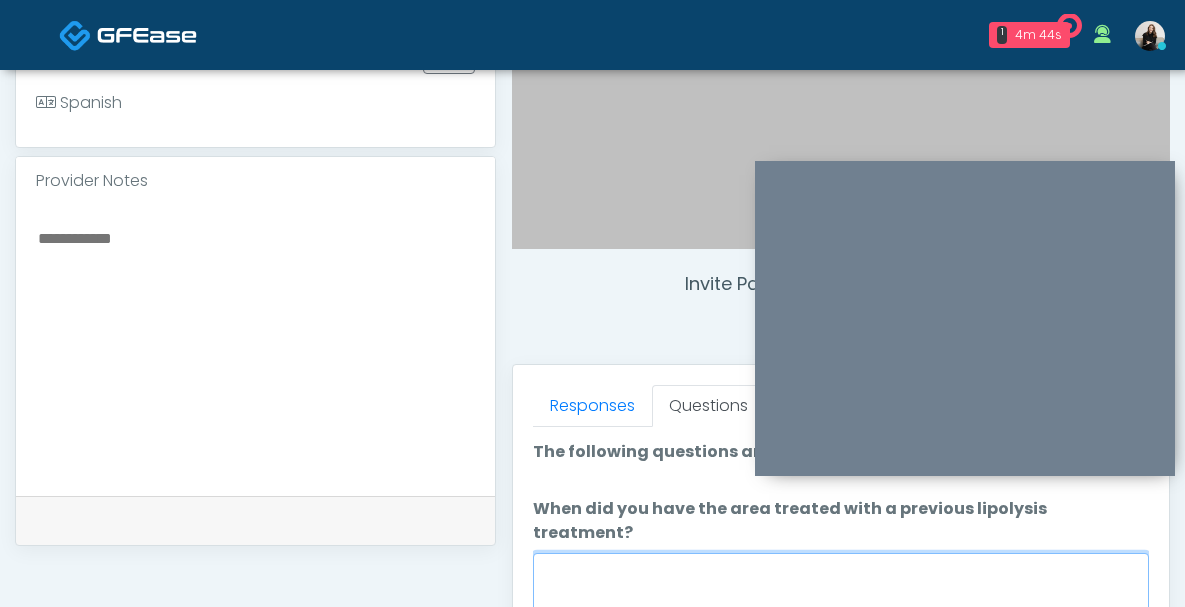 click on "When did you have the area treated with a previous lipolysis treatment?" at bounding box center [841, 596] 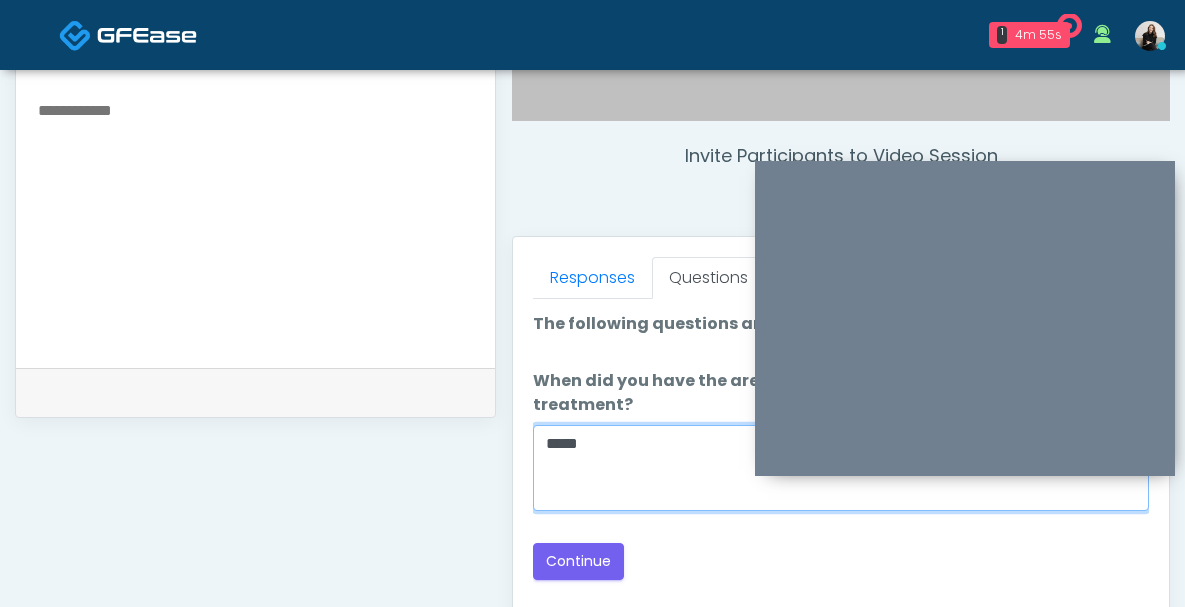 scroll, scrollTop: 711, scrollLeft: 0, axis: vertical 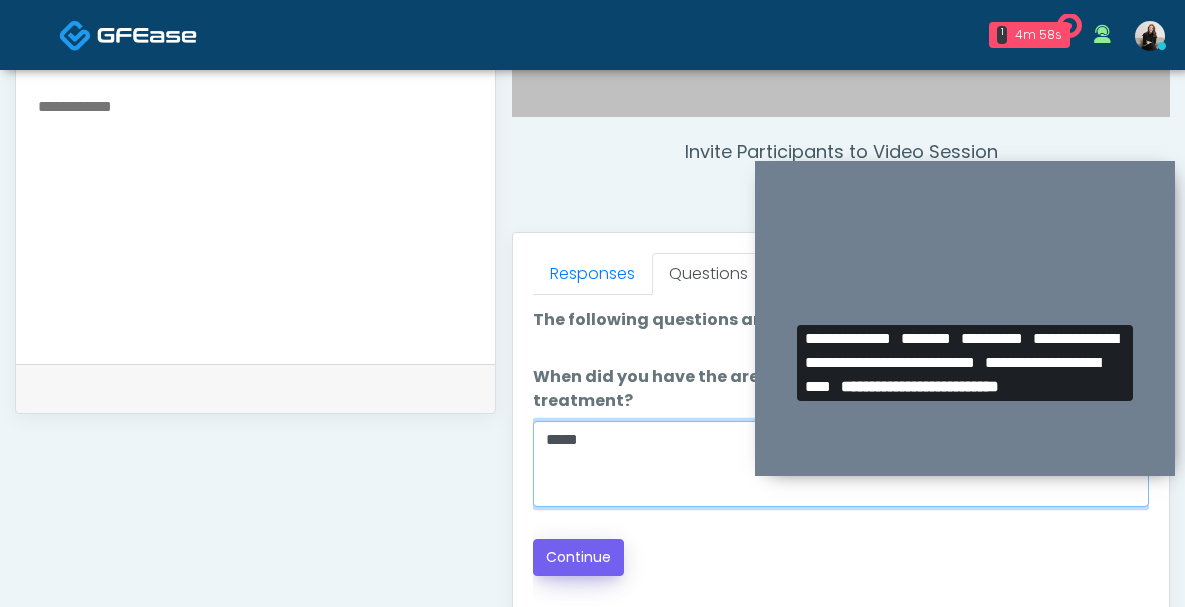type on "*****" 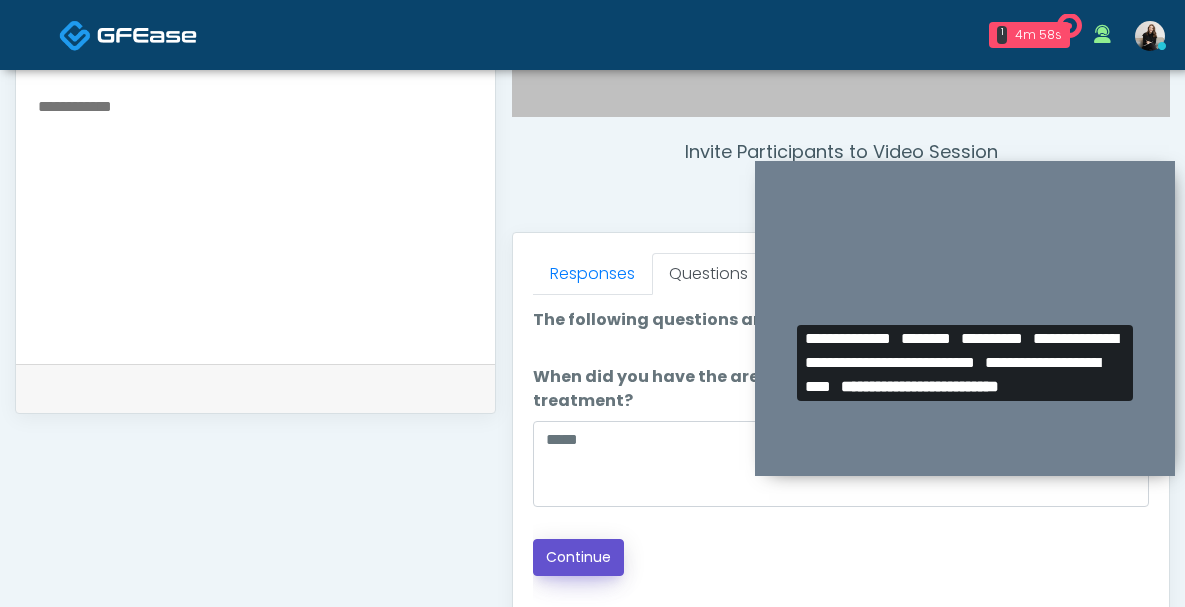 click on "Continue" at bounding box center [578, 557] 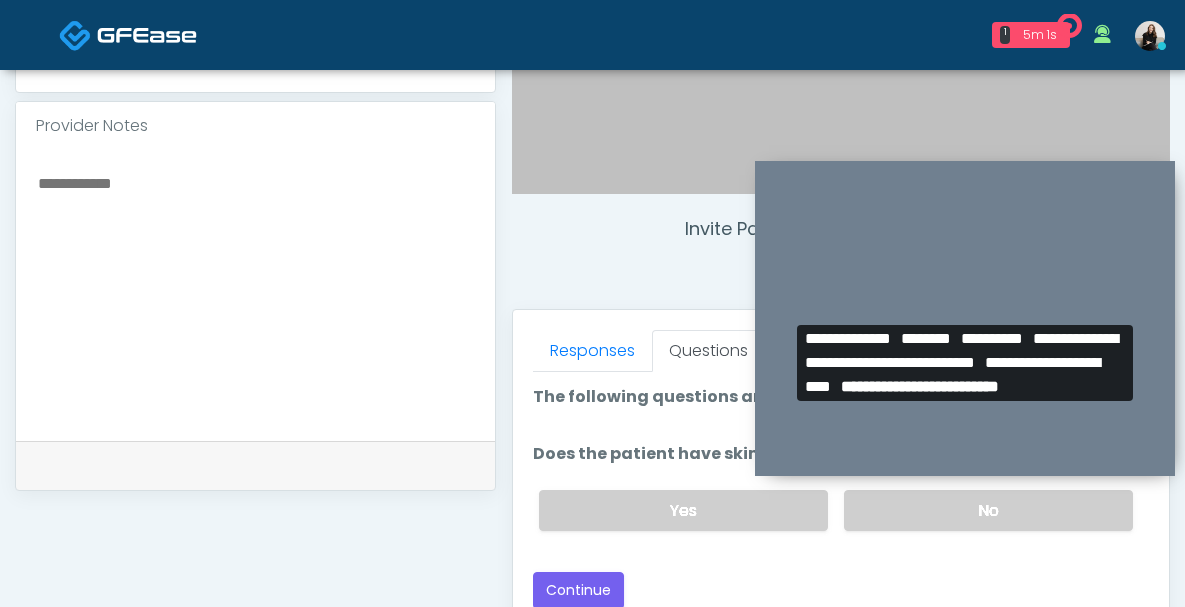 scroll, scrollTop: 595, scrollLeft: 0, axis: vertical 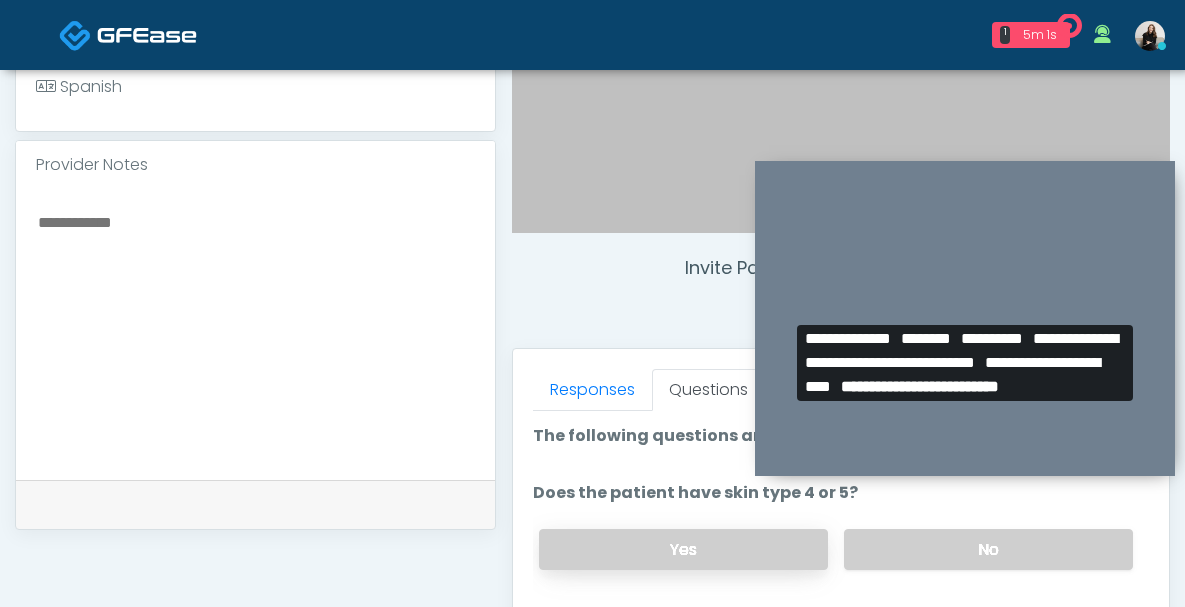 click on "Yes" at bounding box center [683, 549] 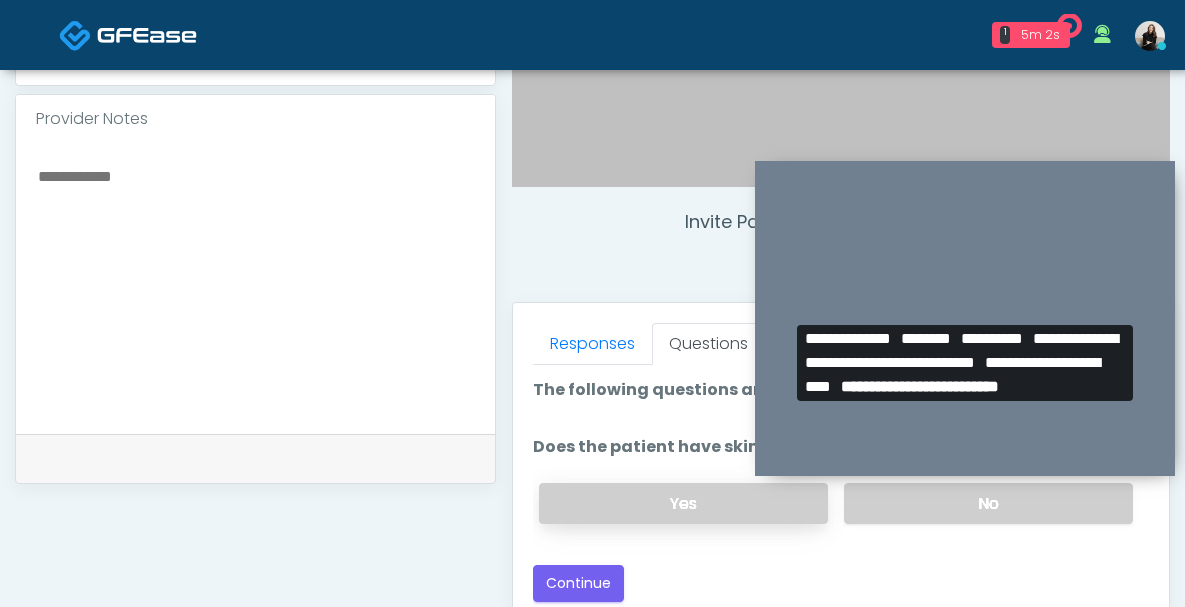 scroll, scrollTop: 690, scrollLeft: 0, axis: vertical 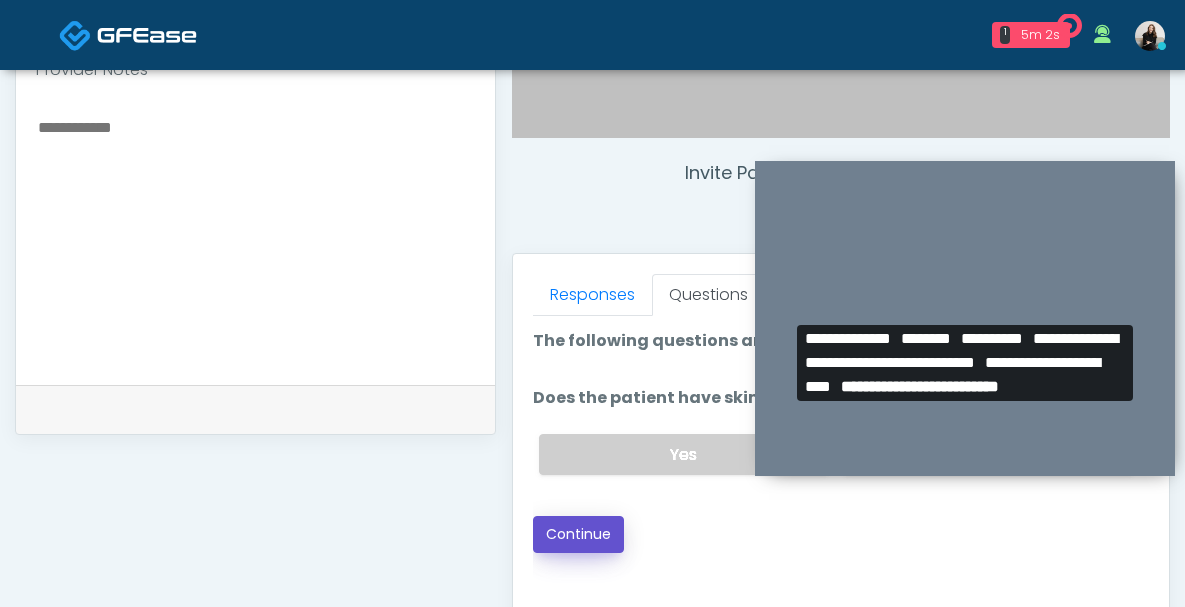 click on "Continue" at bounding box center (578, 534) 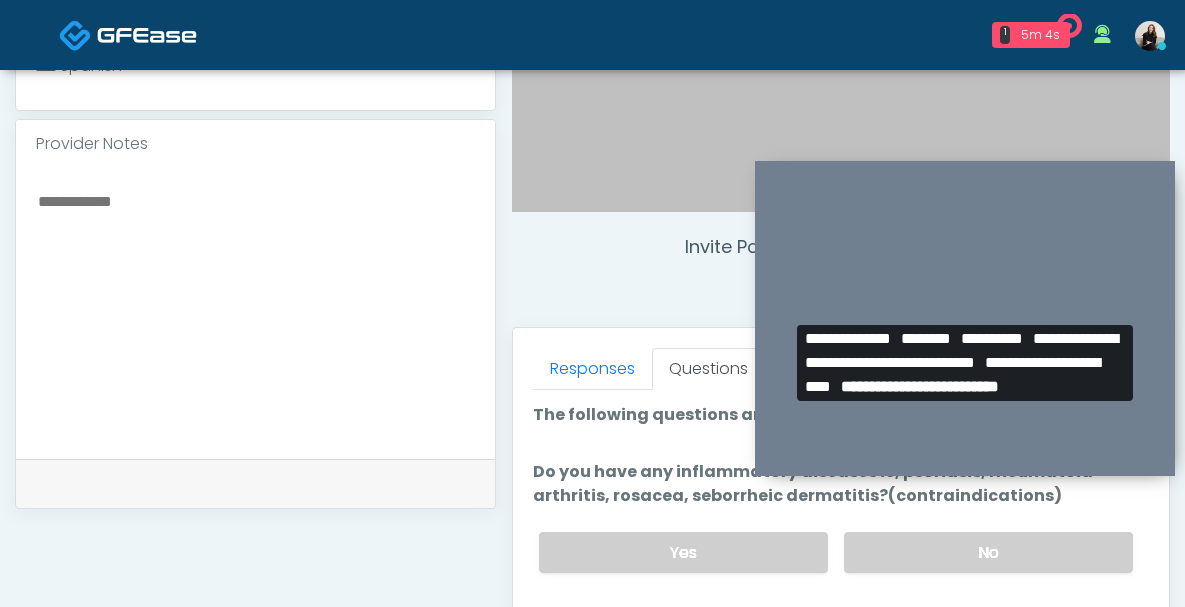scroll, scrollTop: 612, scrollLeft: 0, axis: vertical 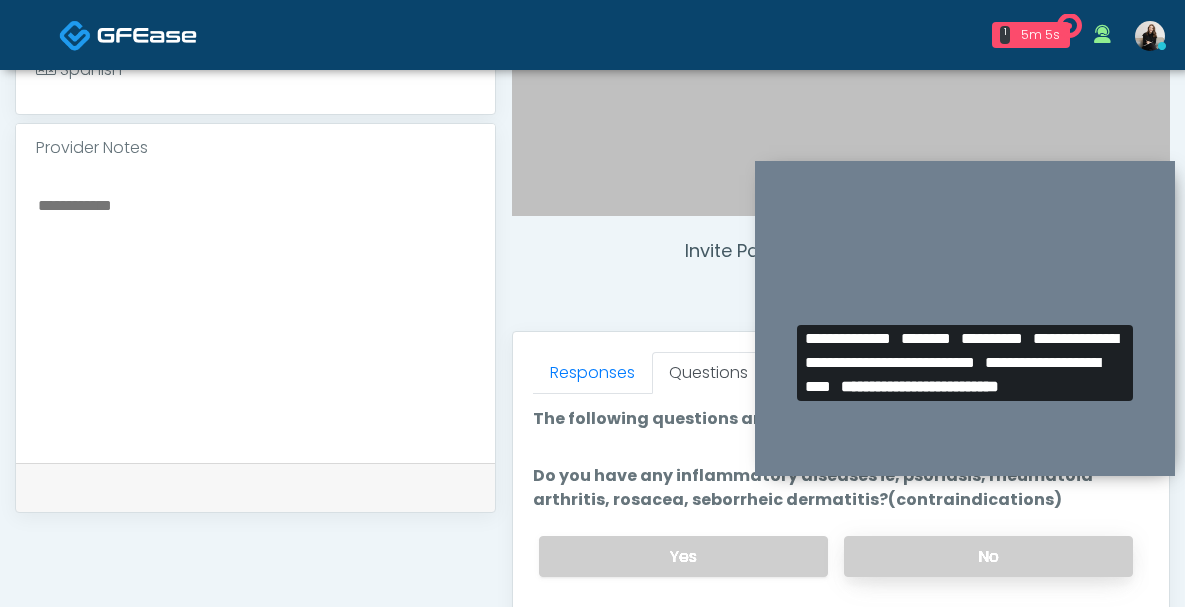 click on "No" at bounding box center (988, 556) 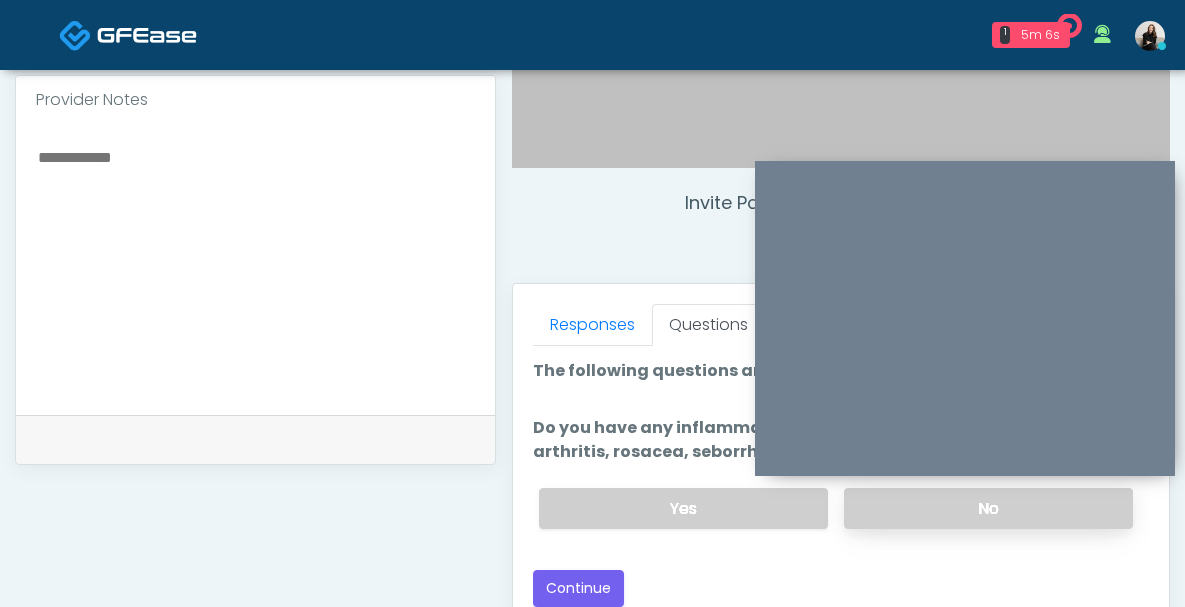 scroll, scrollTop: 664, scrollLeft: 0, axis: vertical 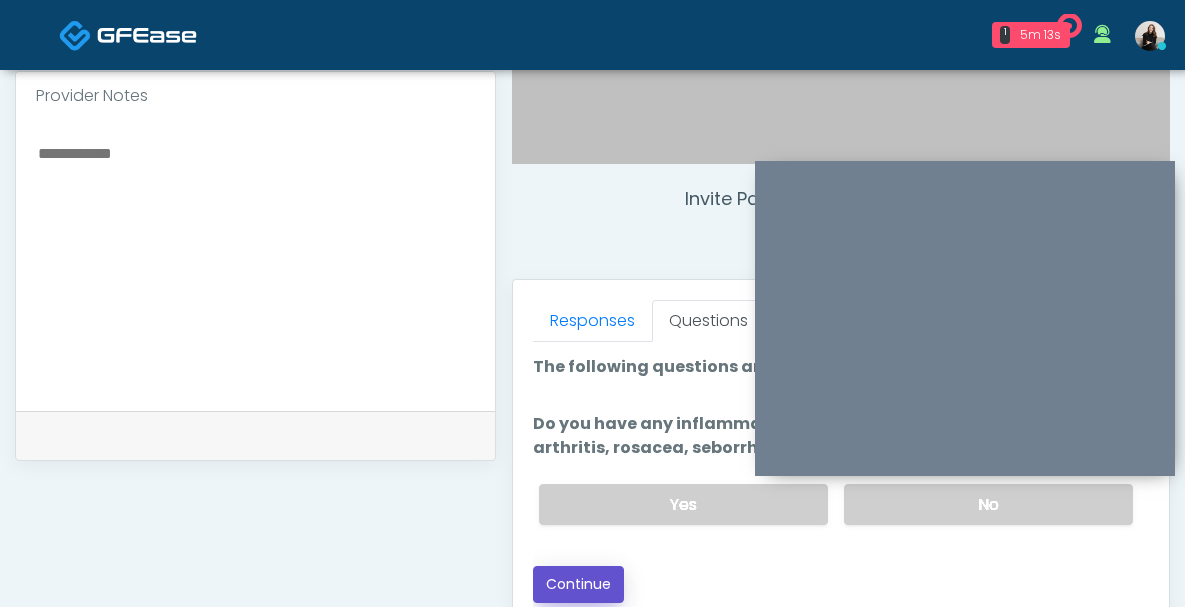 click on "Continue" at bounding box center (578, 584) 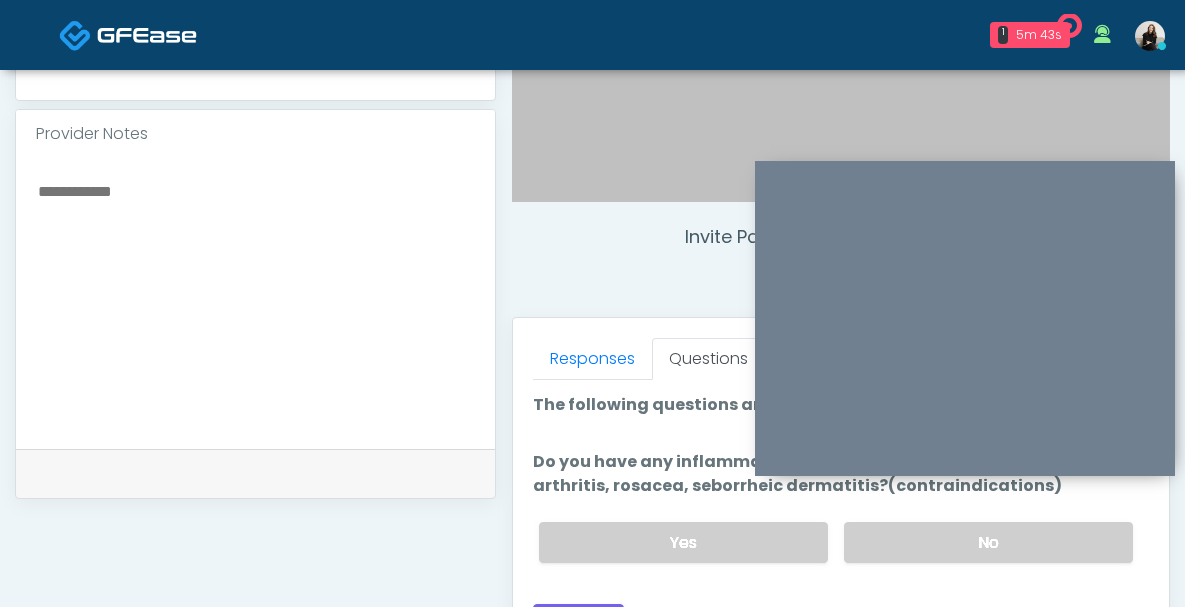 scroll, scrollTop: 591, scrollLeft: 0, axis: vertical 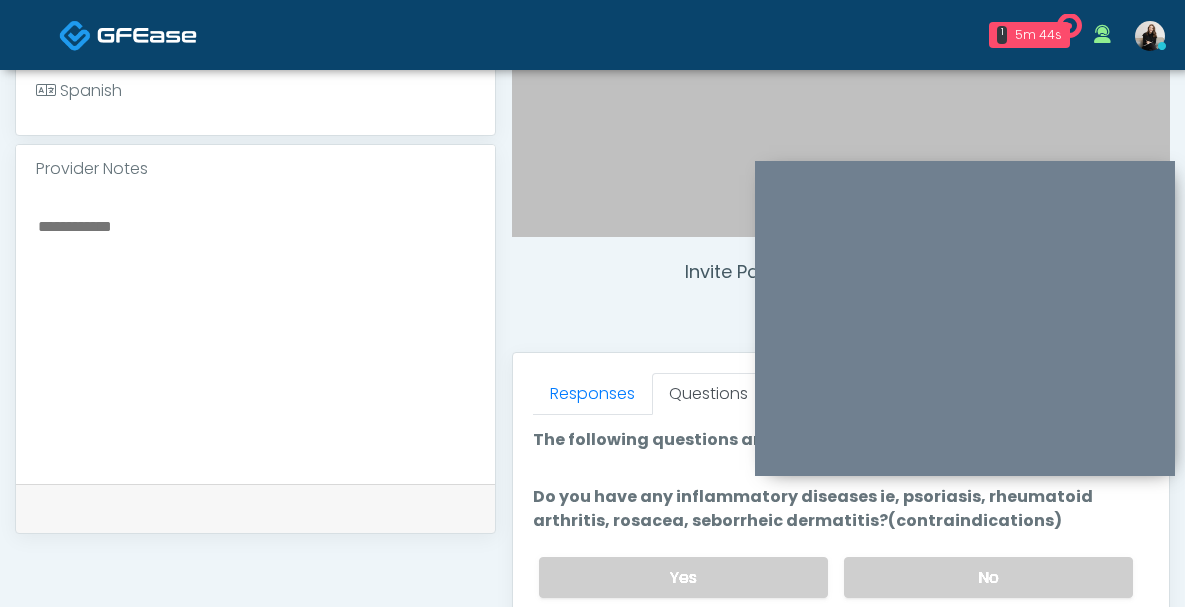 click at bounding box center [255, 335] 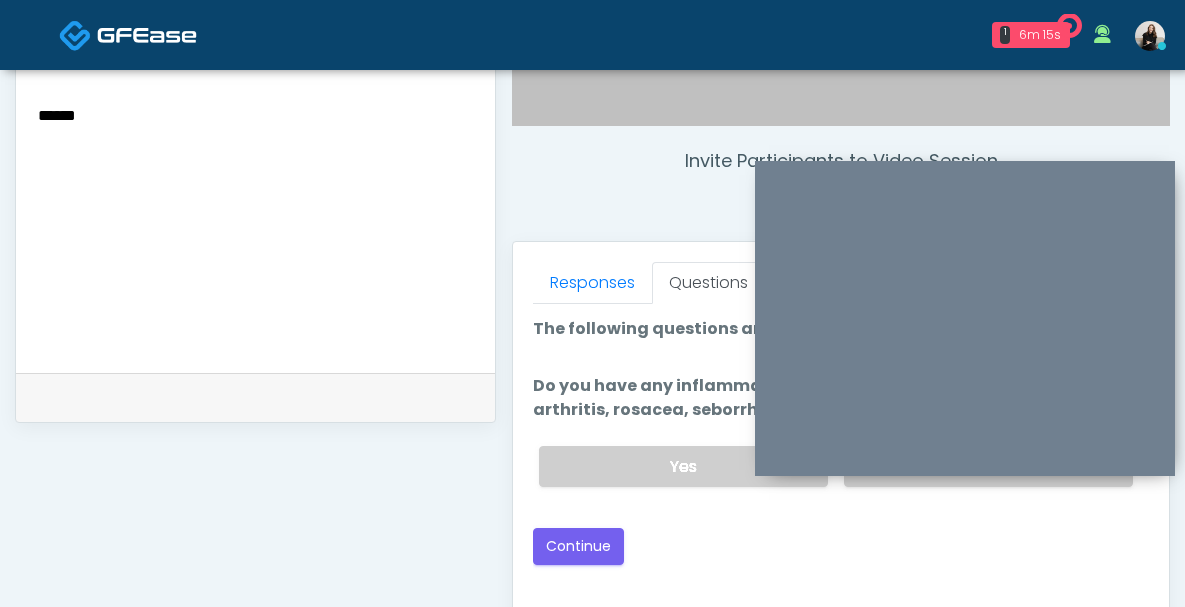 scroll, scrollTop: 706, scrollLeft: 0, axis: vertical 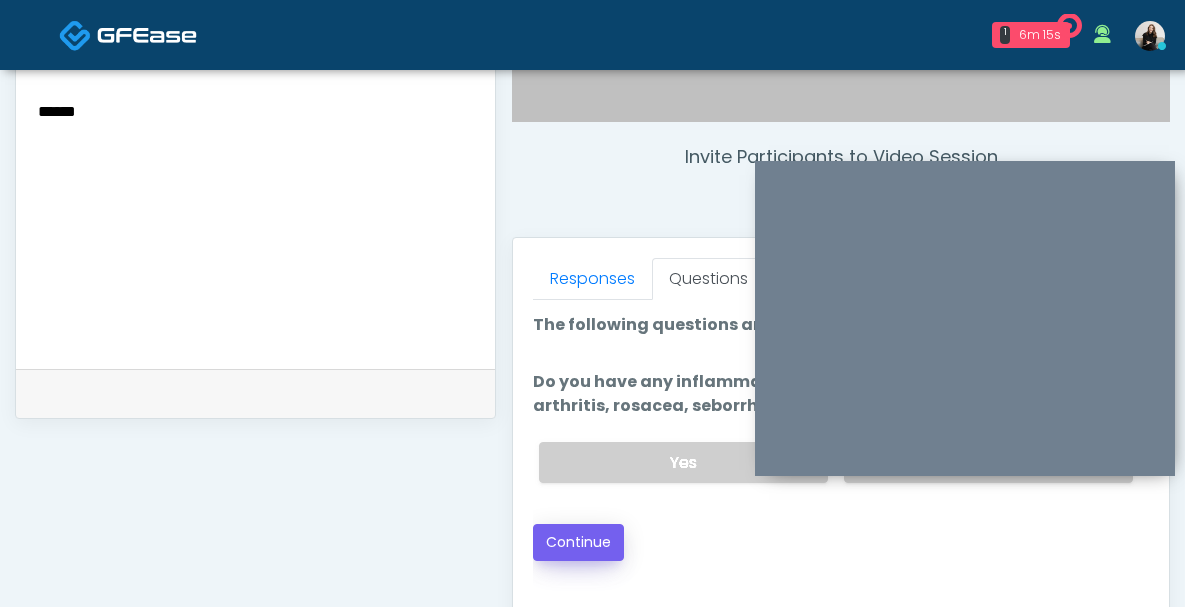 type on "****" 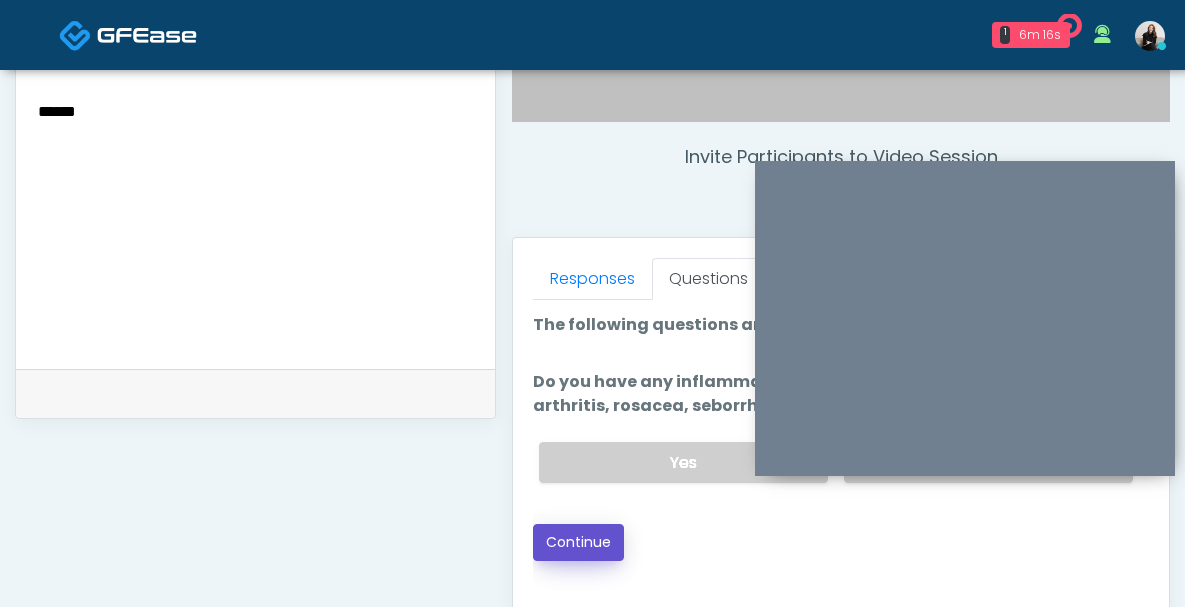 click on "Continue" at bounding box center [578, 542] 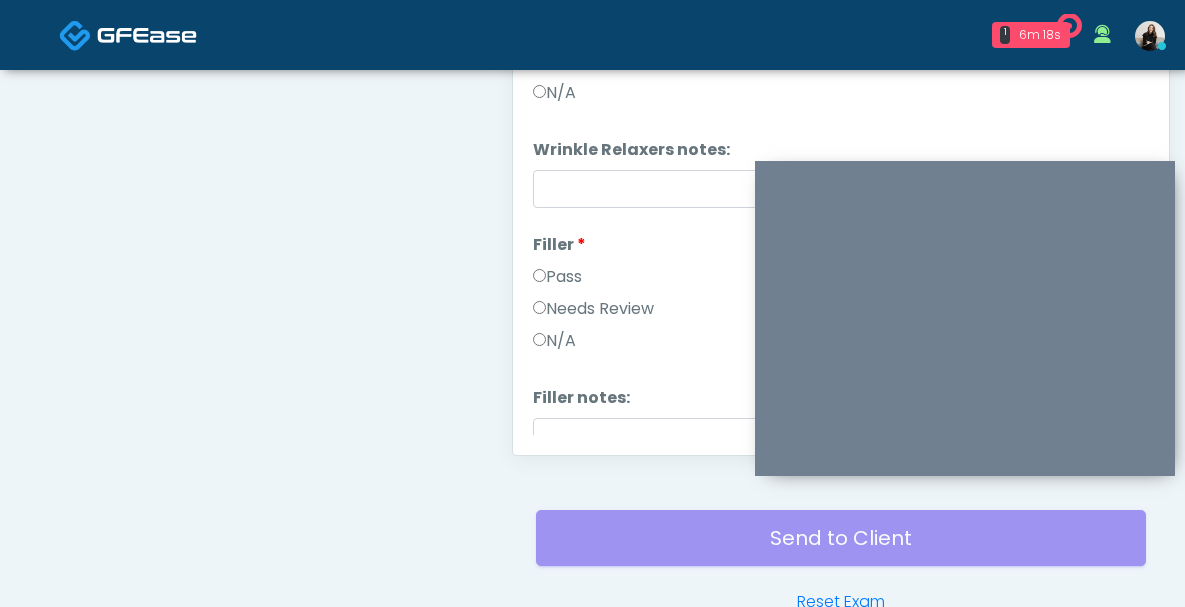 scroll, scrollTop: 850, scrollLeft: 0, axis: vertical 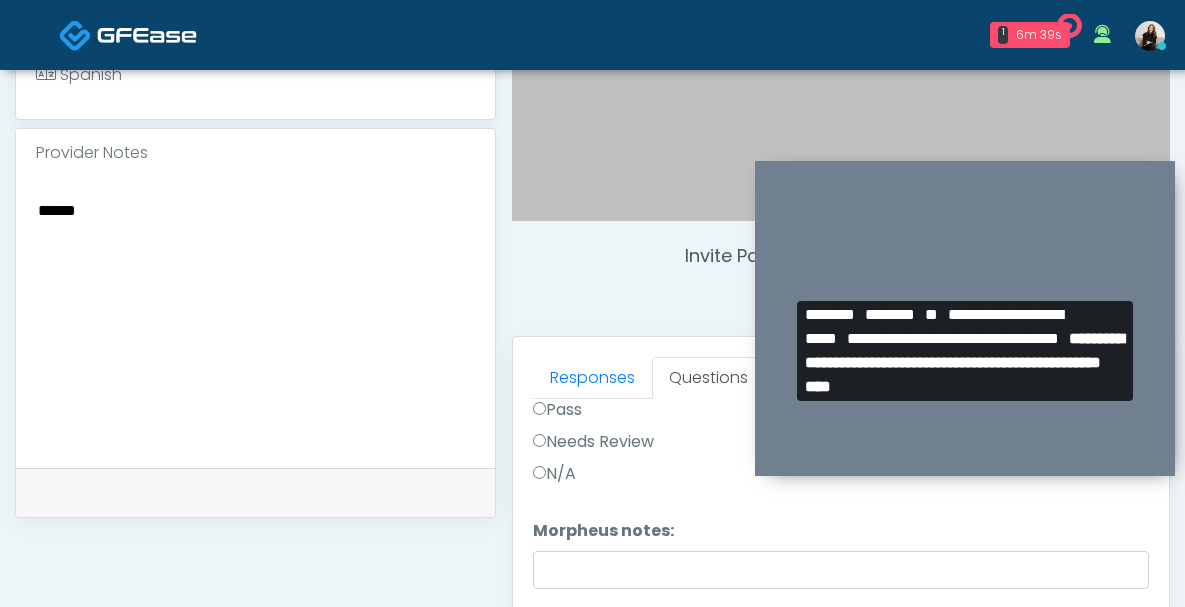 click on "****" at bounding box center (255, 319) 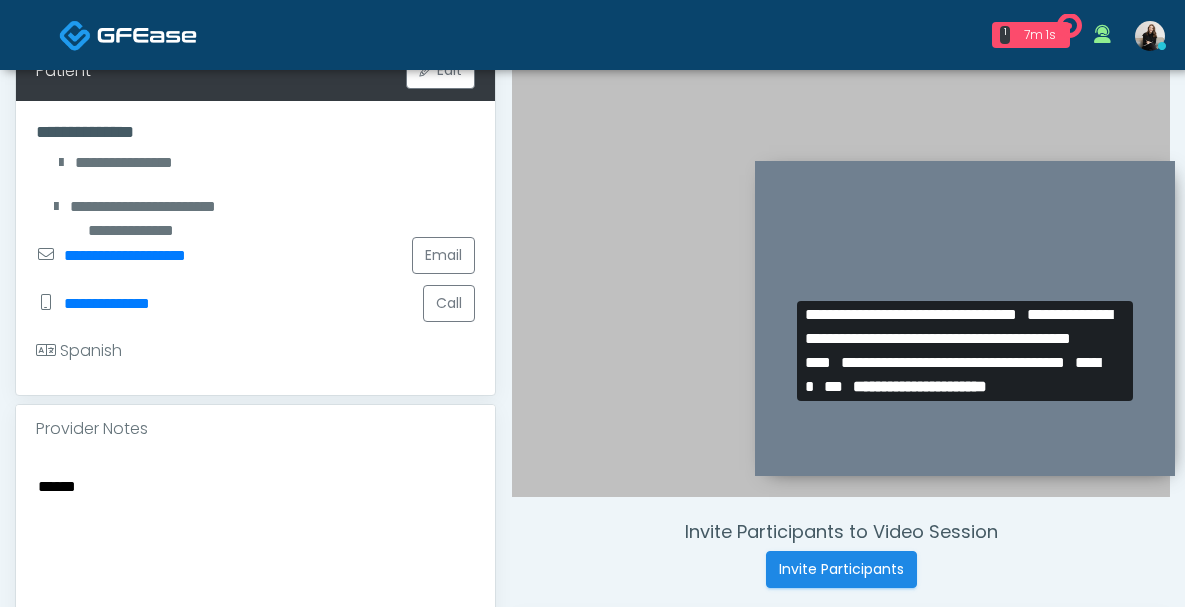 scroll, scrollTop: 320, scrollLeft: 0, axis: vertical 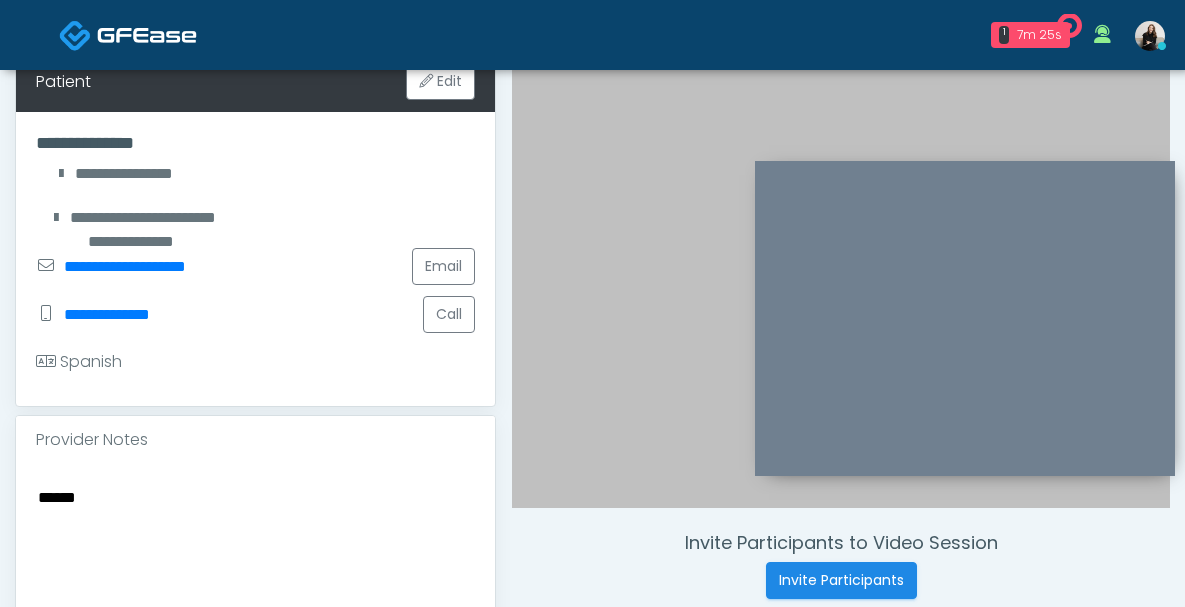 drag, startPoint x: 127, startPoint y: 498, endPoint x: -21, endPoint y: 488, distance: 148.33745 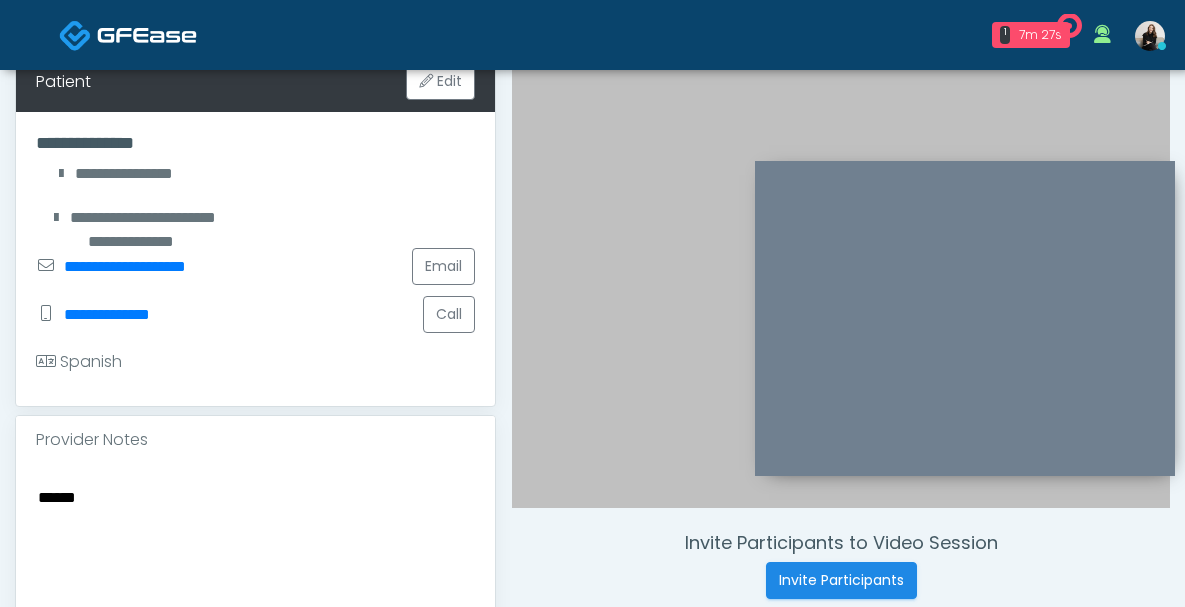 click on "****" at bounding box center (255, 609) 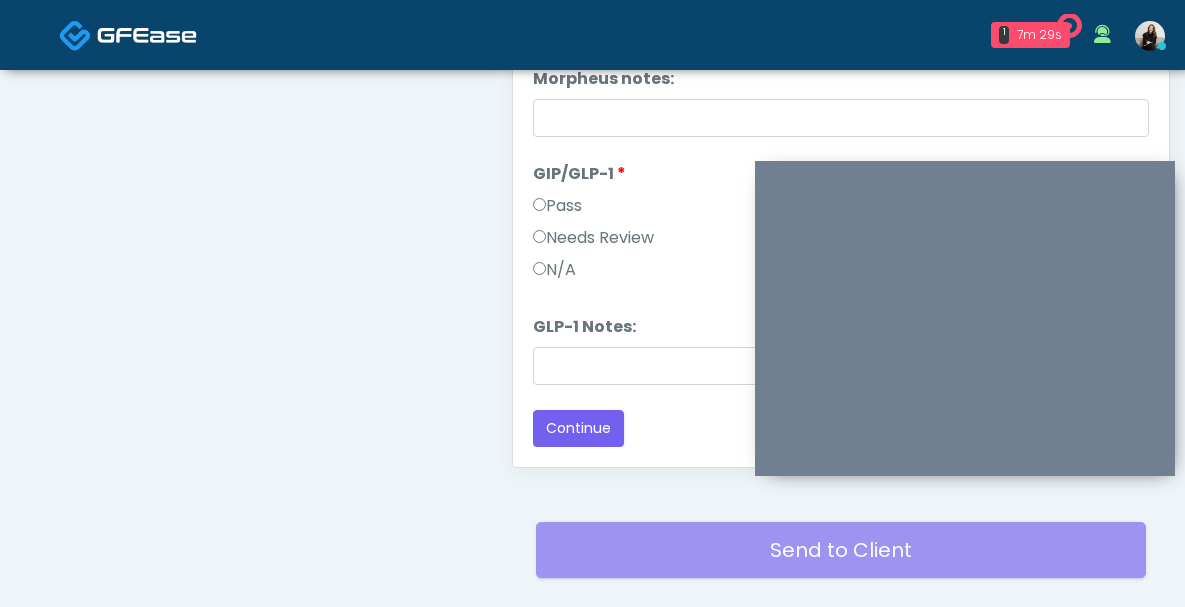 scroll, scrollTop: 1188, scrollLeft: 0, axis: vertical 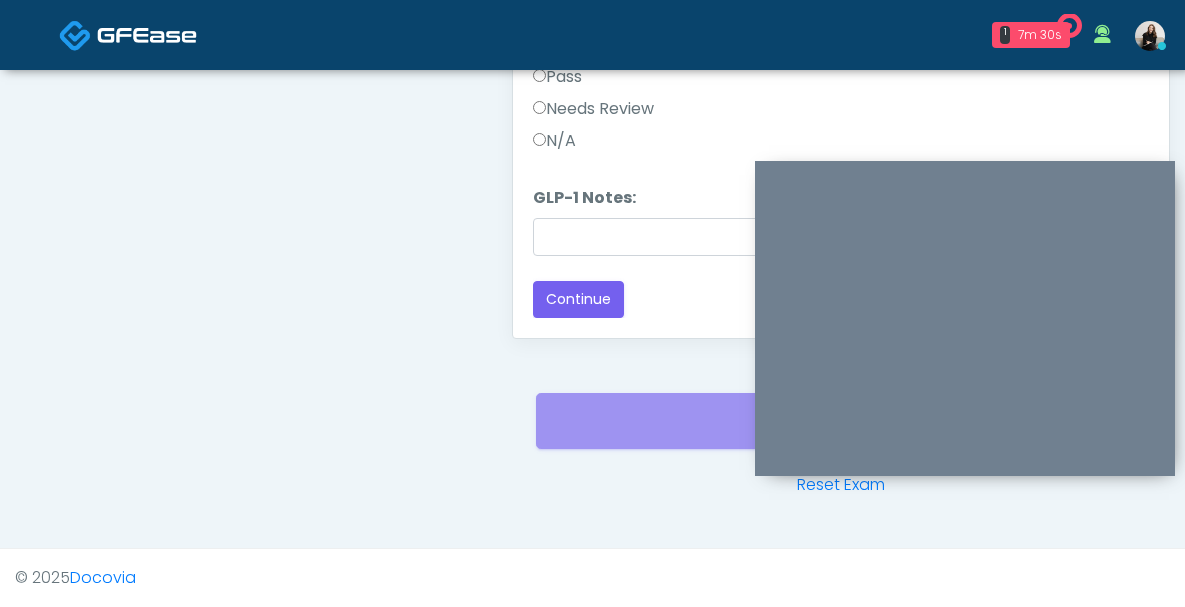 drag, startPoint x: 824, startPoint y: 486, endPoint x: 763, endPoint y: 165, distance: 326.74454 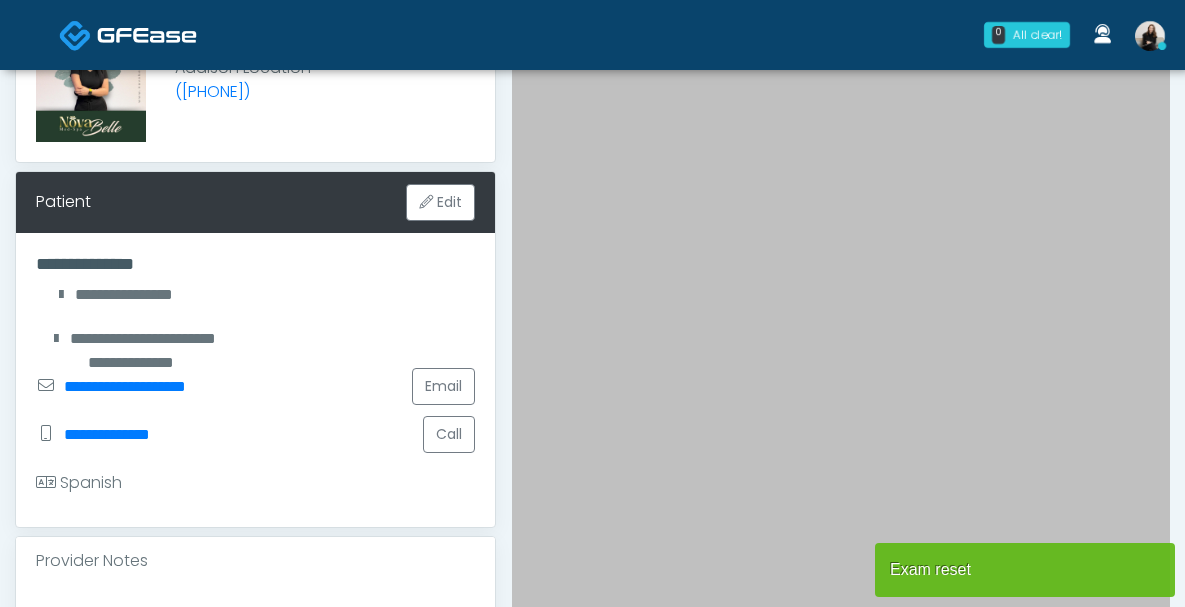 scroll, scrollTop: 669, scrollLeft: 0, axis: vertical 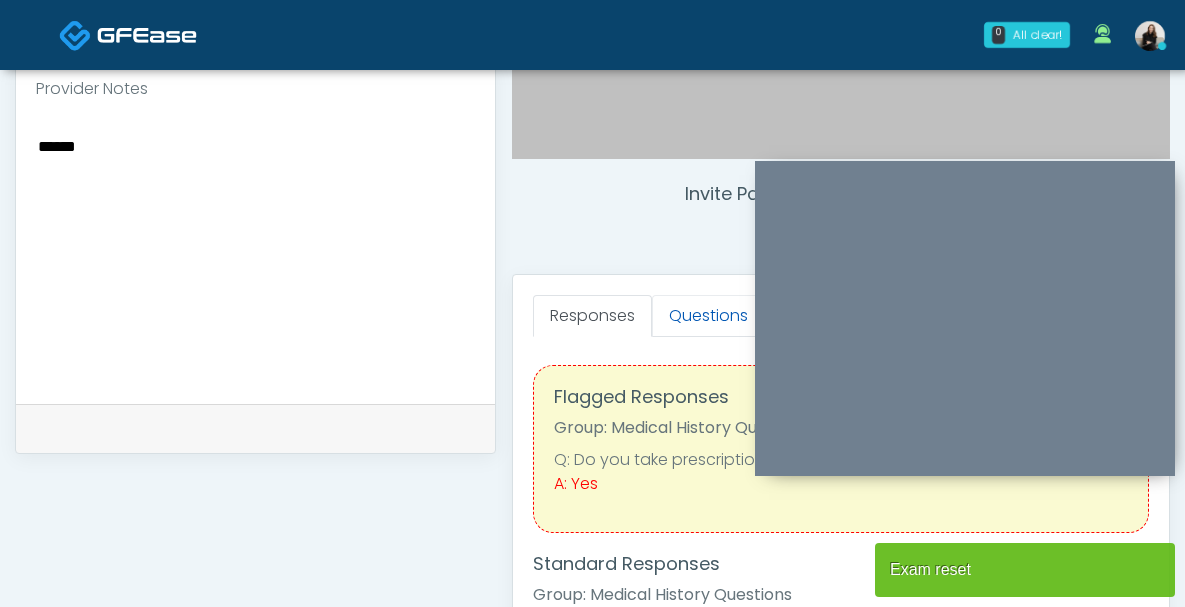 click on "Questions" at bounding box center [708, 316] 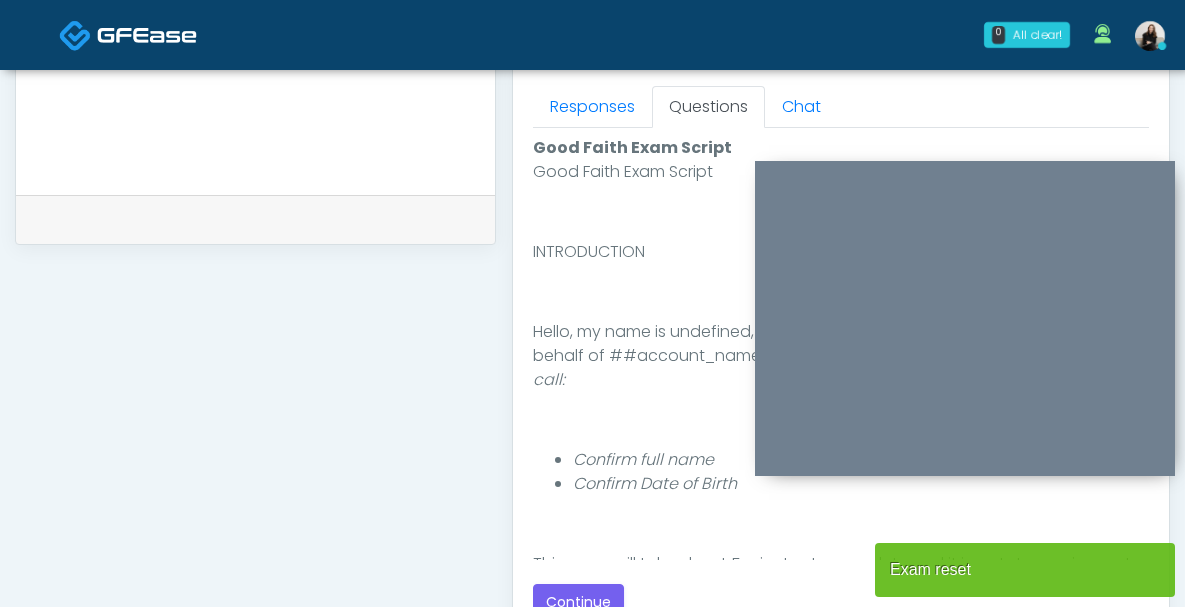 scroll, scrollTop: 1185, scrollLeft: 0, axis: vertical 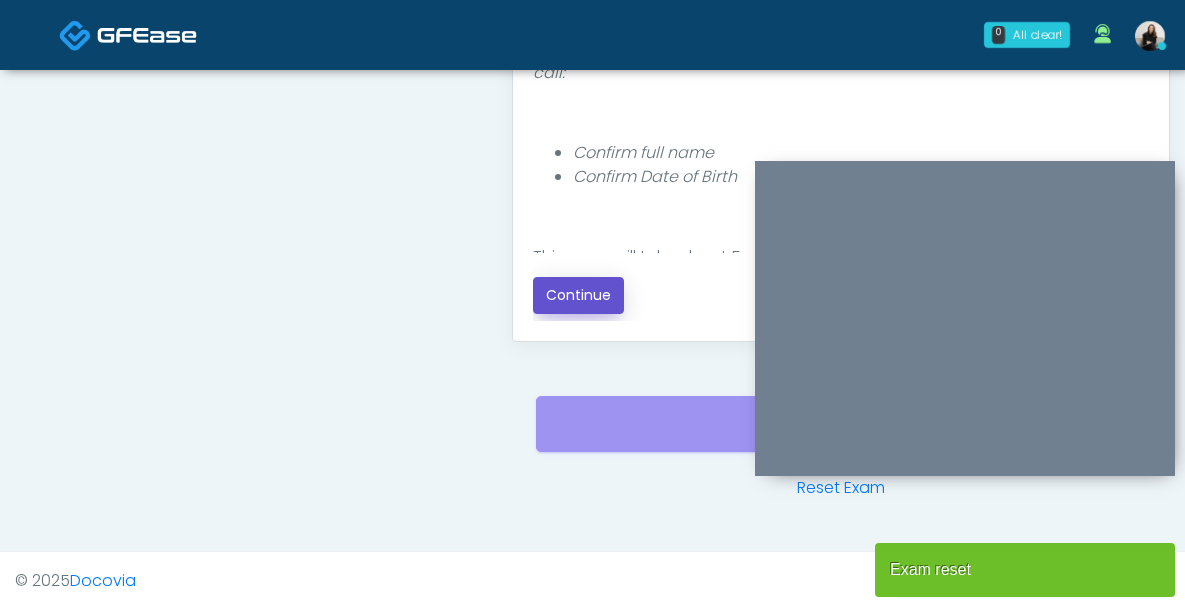 click on "Continue" at bounding box center (578, 295) 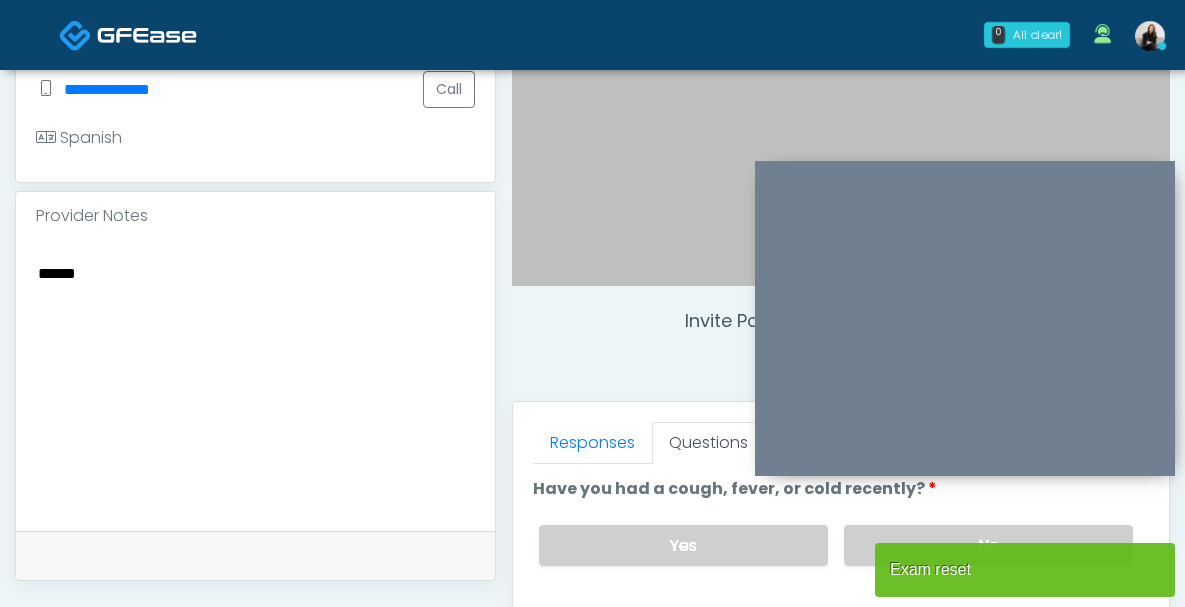 scroll, scrollTop: 526, scrollLeft: 0, axis: vertical 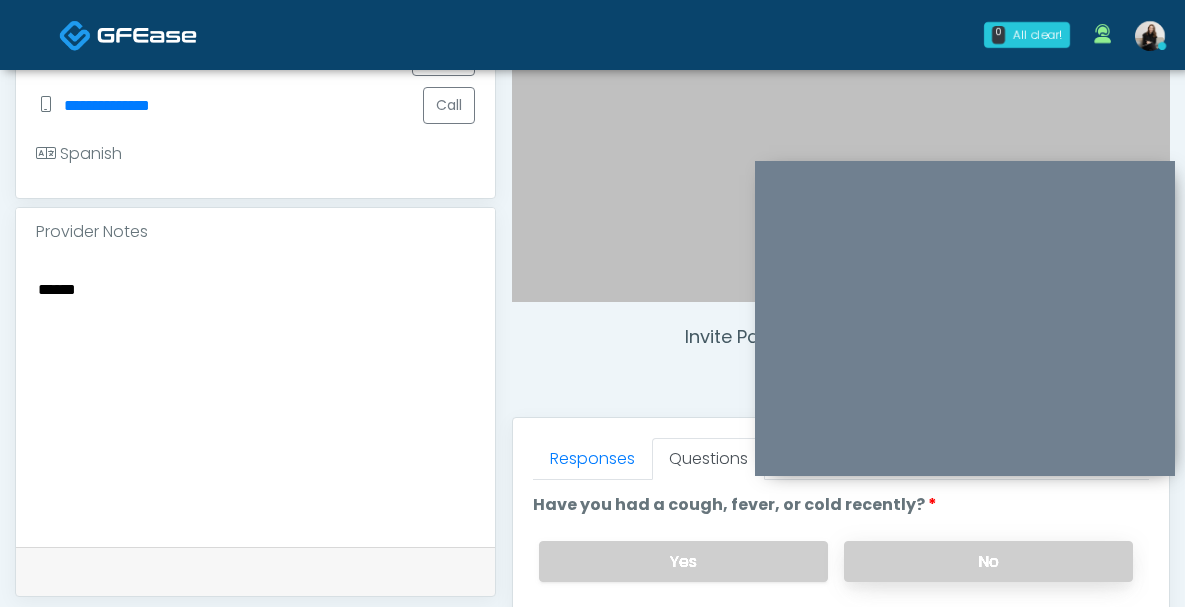 click on "No" at bounding box center [988, 561] 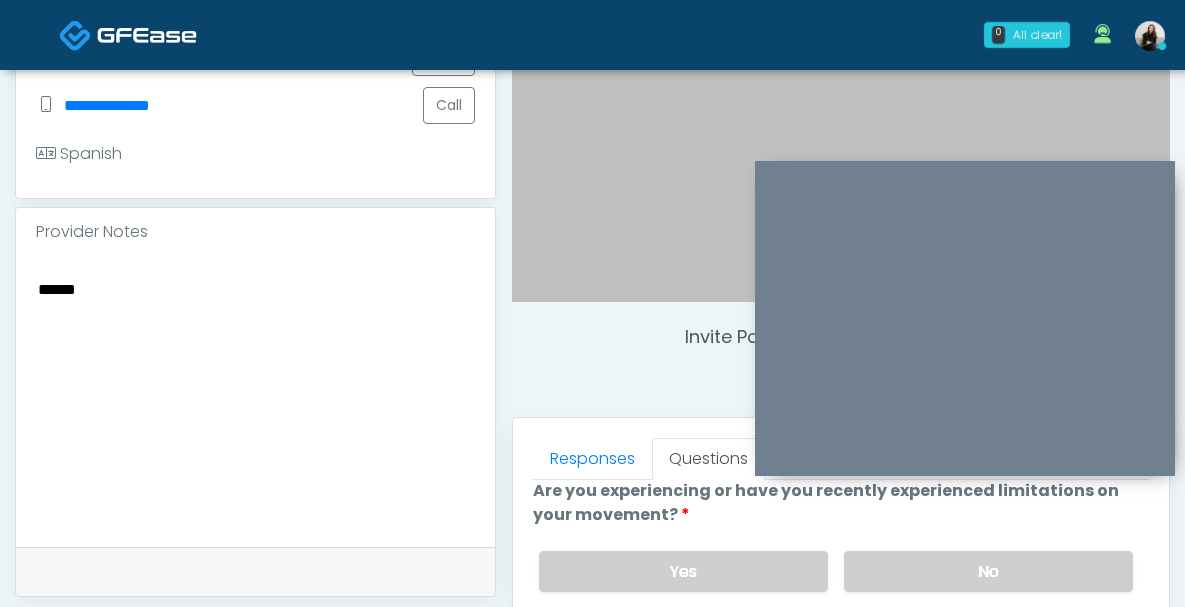 click on "No" at bounding box center [988, 571] 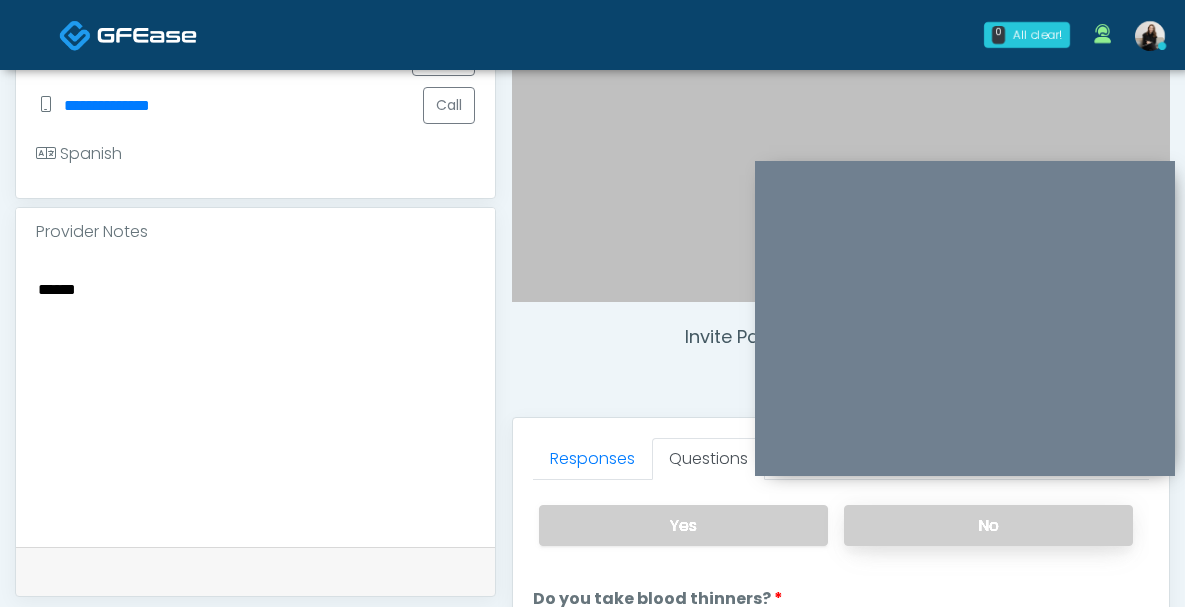 click on "No" at bounding box center (988, 525) 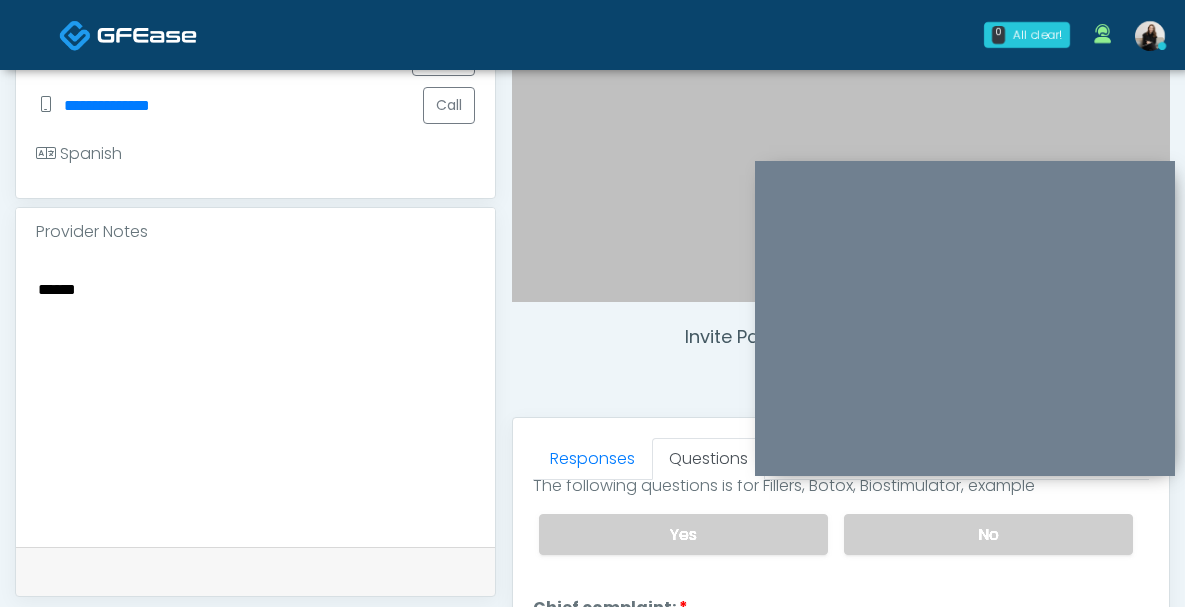 click on "No" at bounding box center [988, 534] 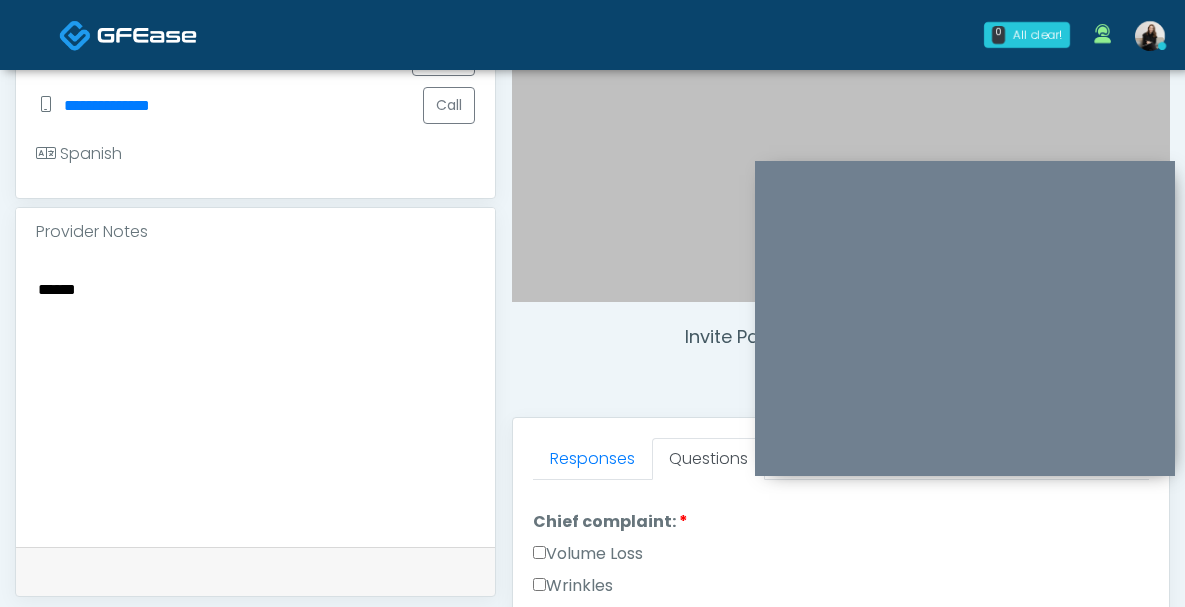 scroll, scrollTop: 612, scrollLeft: 0, axis: vertical 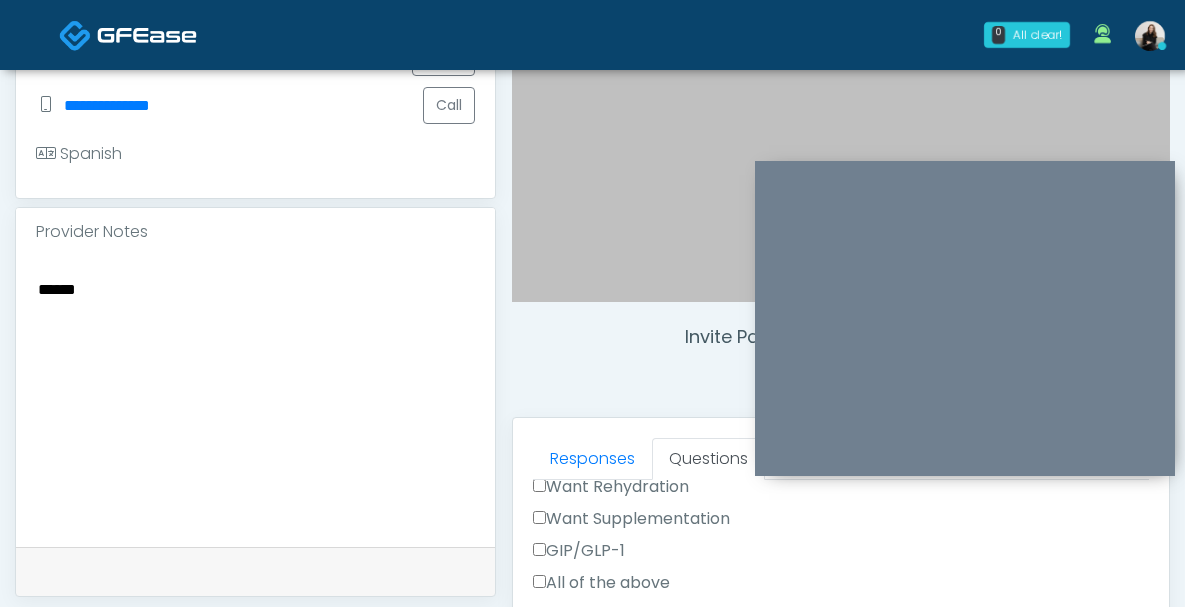 click on "GIP/GLP-1" at bounding box center (579, 551) 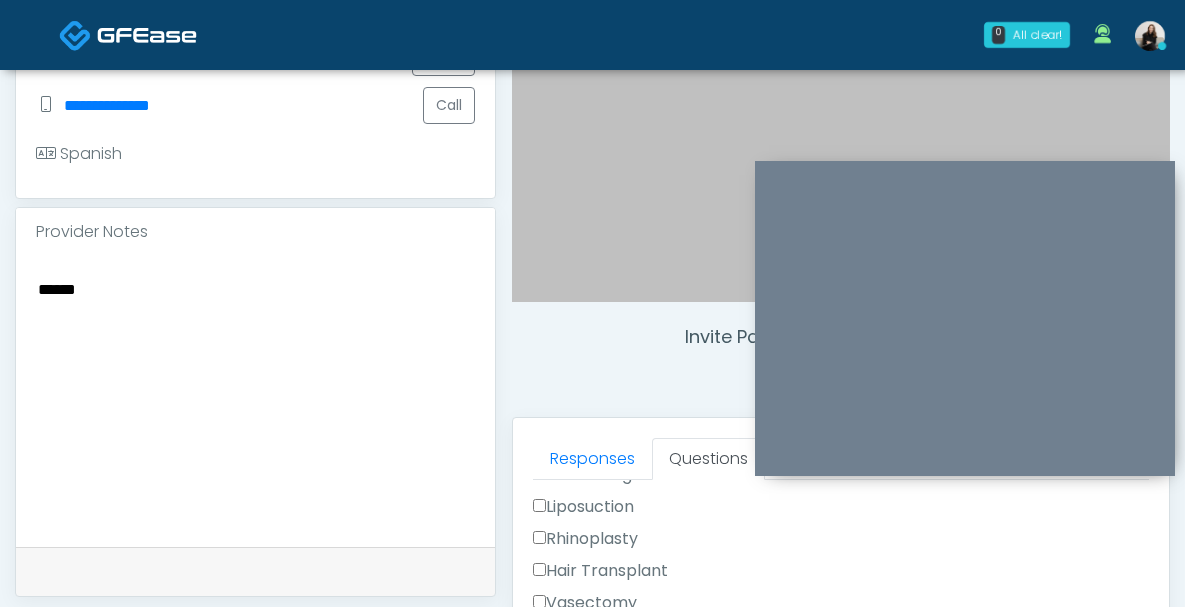 scroll, scrollTop: 1391, scrollLeft: 0, axis: vertical 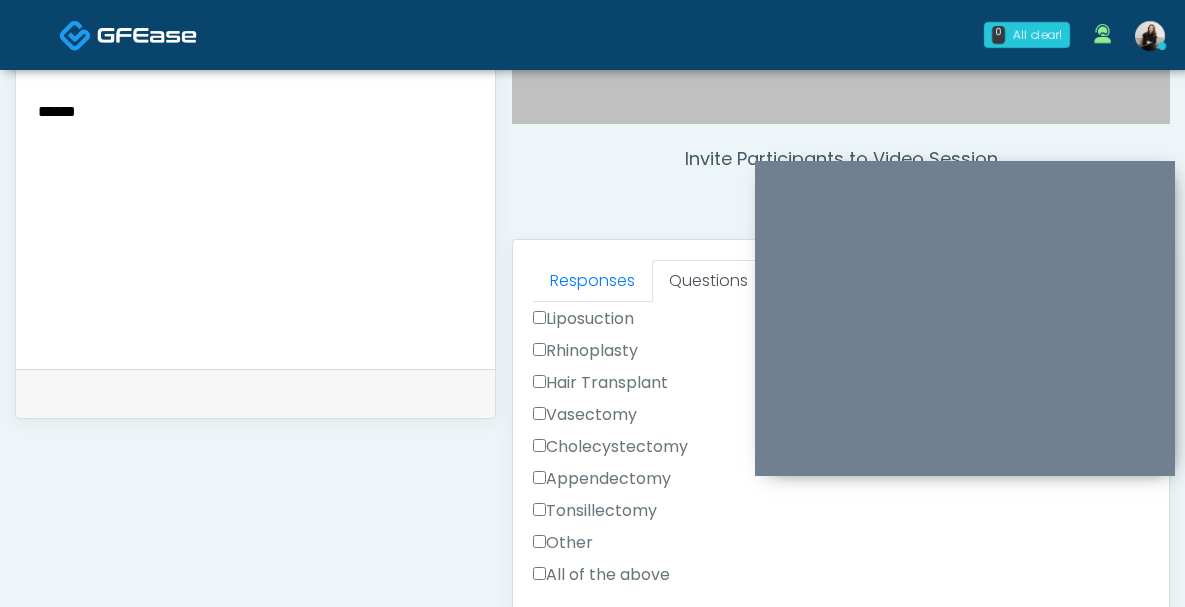 click on "Other" at bounding box center (563, 543) 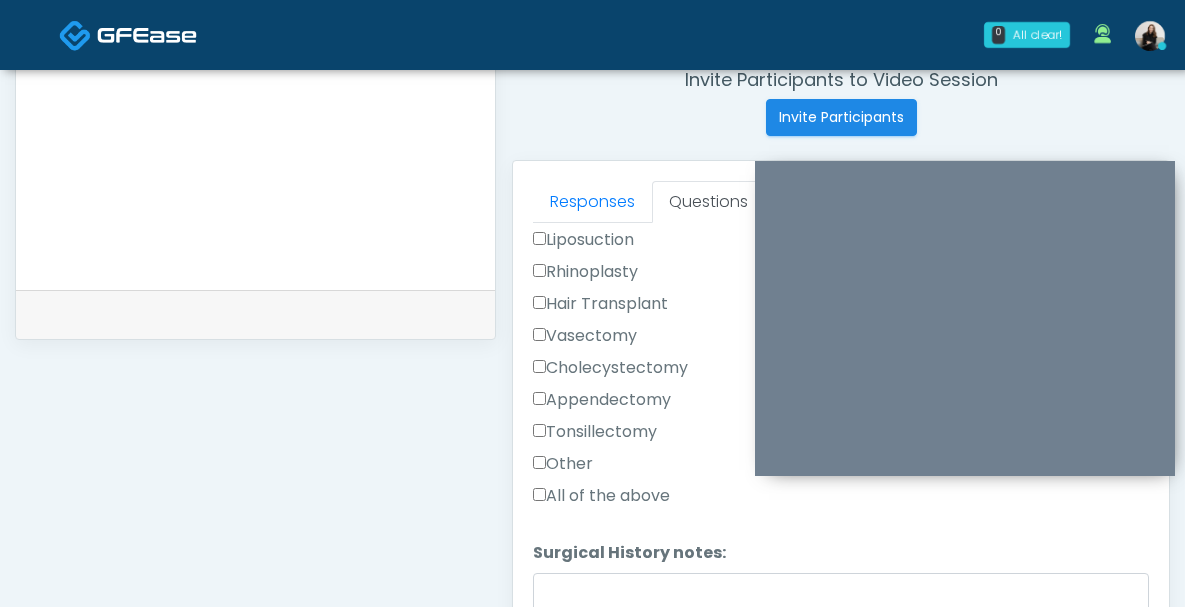 scroll, scrollTop: 828, scrollLeft: 0, axis: vertical 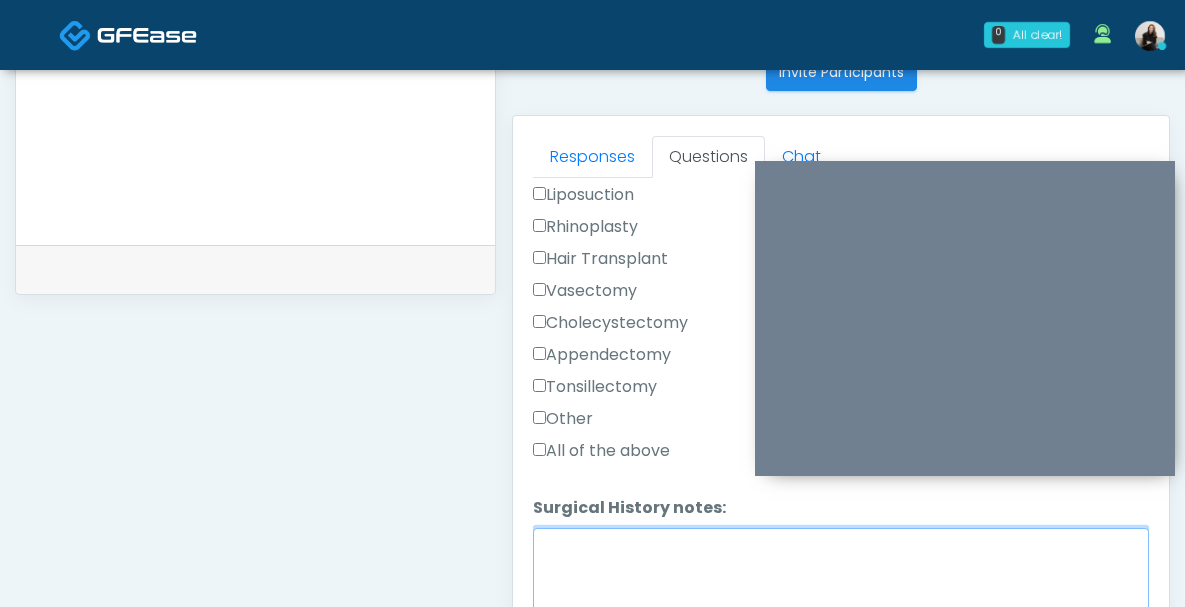 click on "Surgical History notes:" at bounding box center [841, 571] 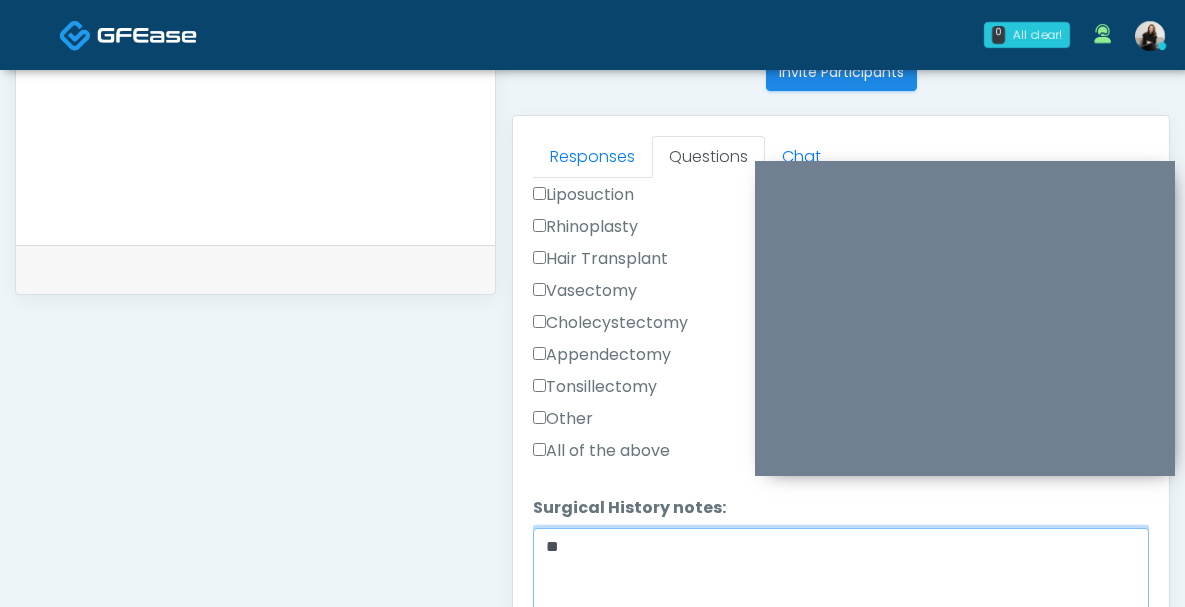 type on "*" 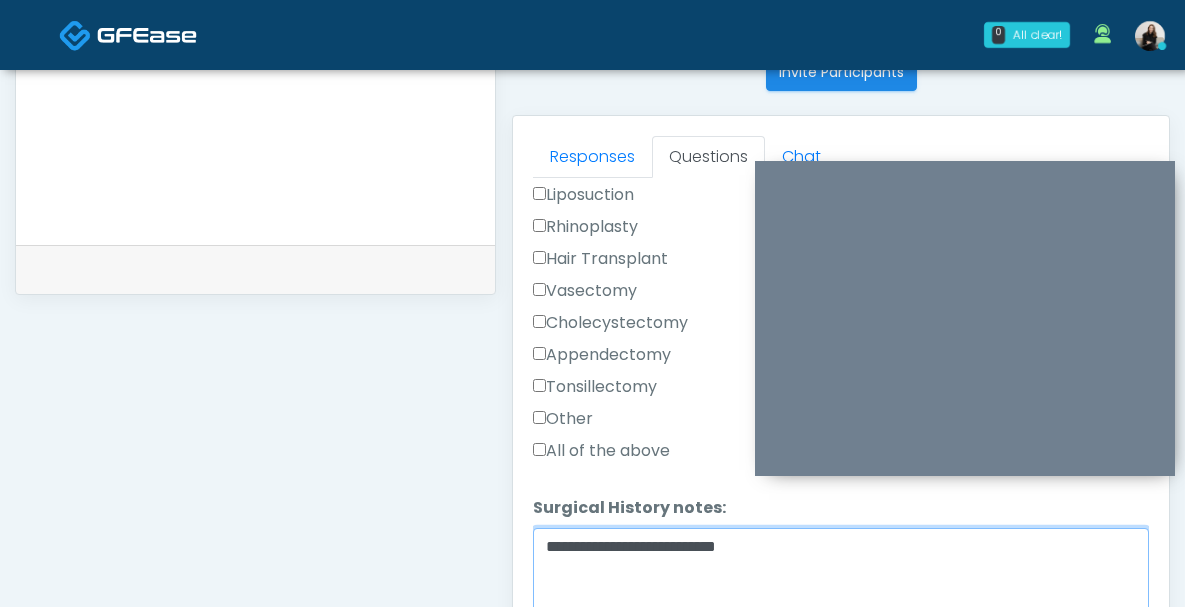 scroll, scrollTop: 1047, scrollLeft: 0, axis: vertical 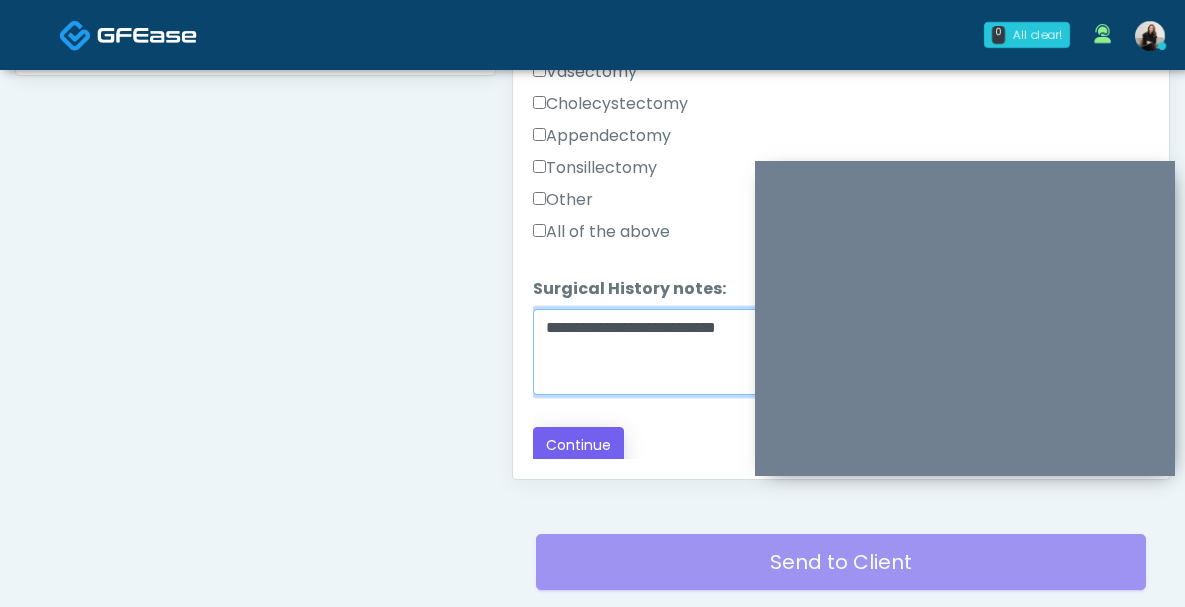 type on "**********" 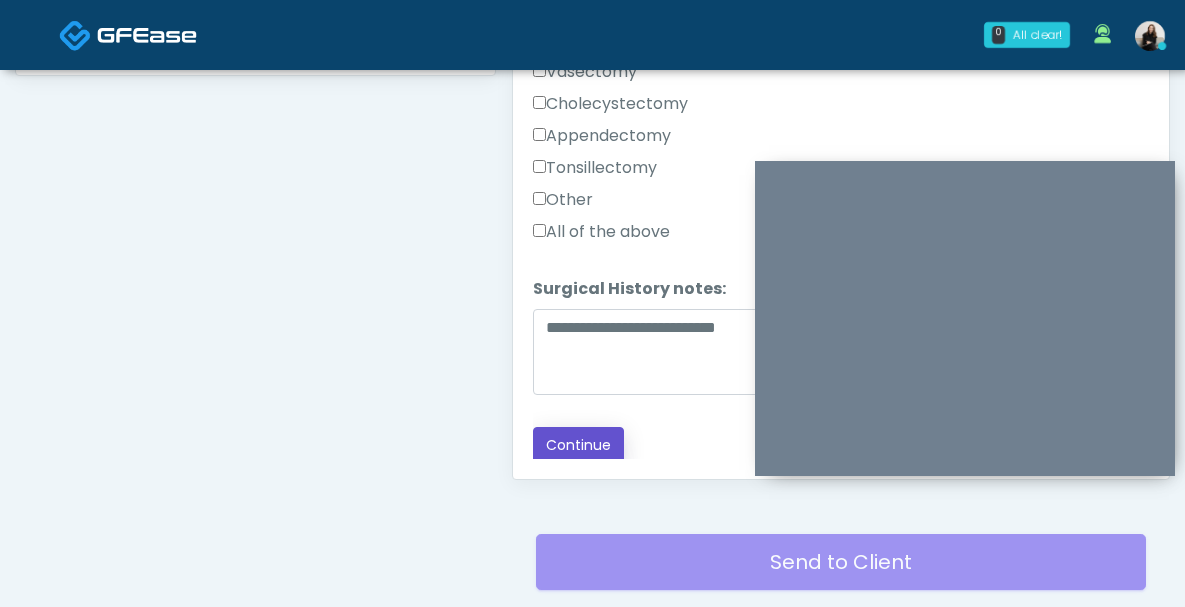 click on "Continue" at bounding box center (578, 445) 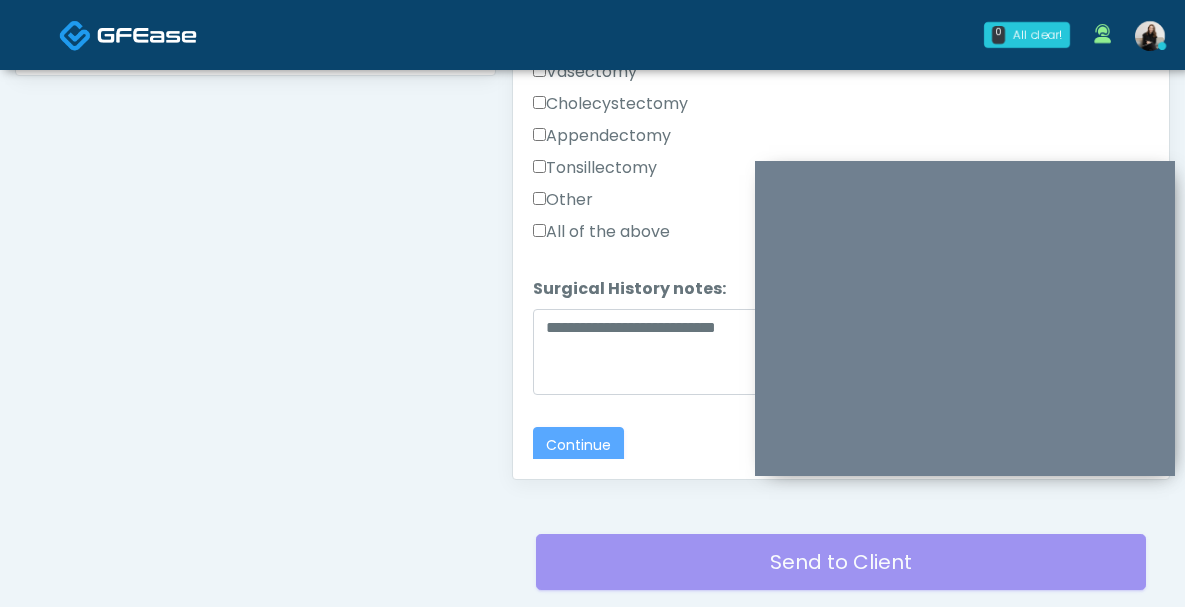 scroll, scrollTop: 1188, scrollLeft: 0, axis: vertical 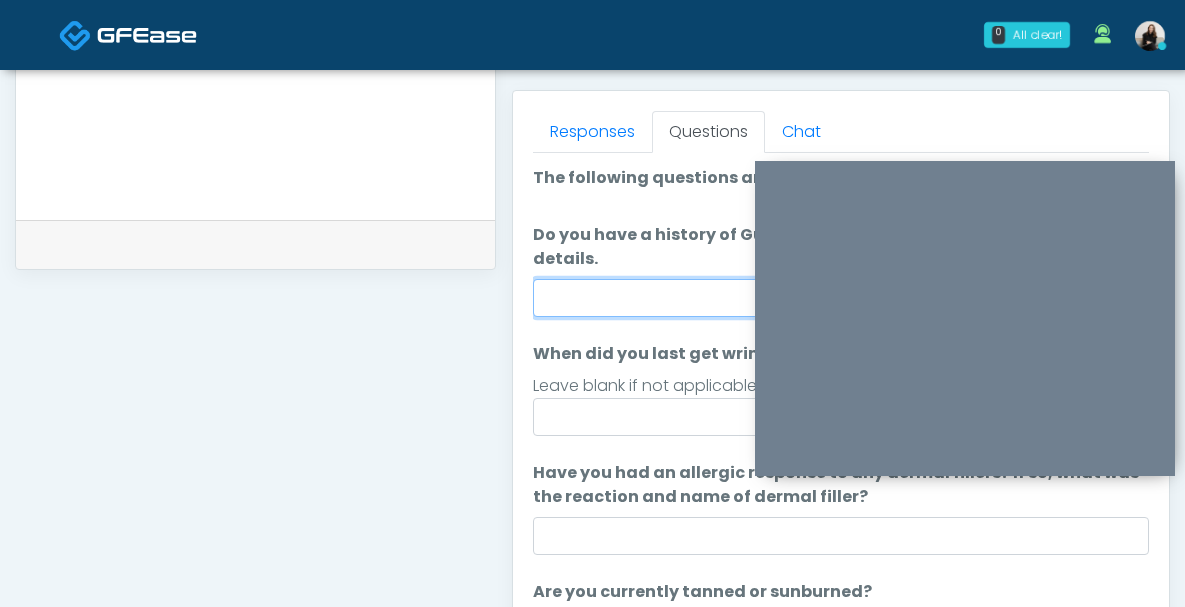 click on "Do you have a history of Guillain's barre or ALS? If so, please provide details." at bounding box center (841, 298) 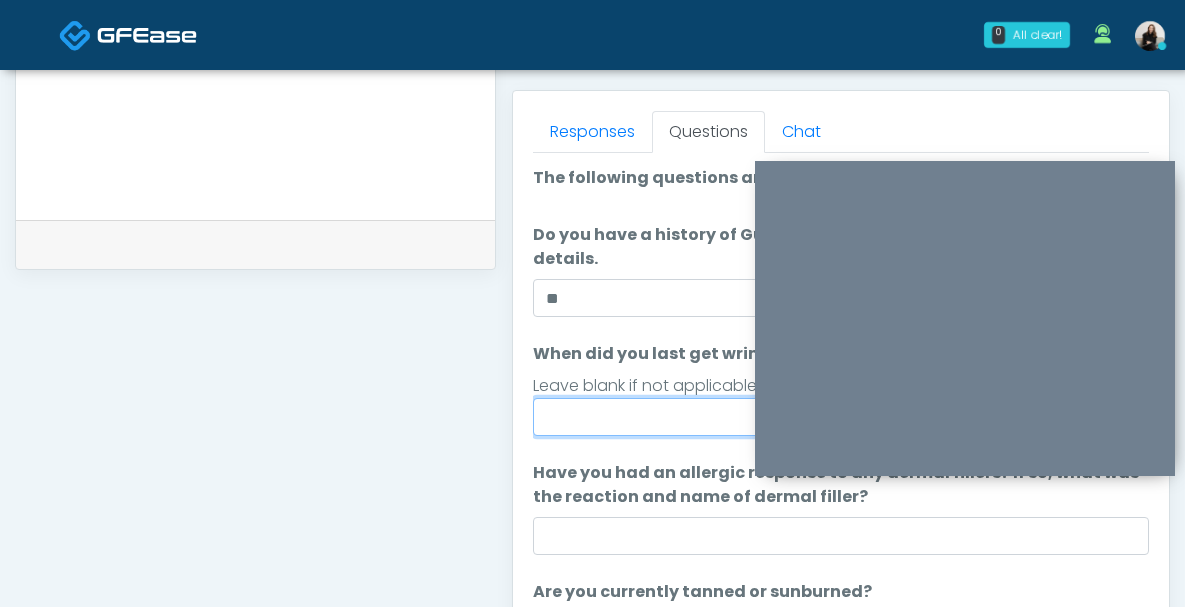 click on "When did you last get wrinkle relaxer or dermal filler?" at bounding box center (841, 417) 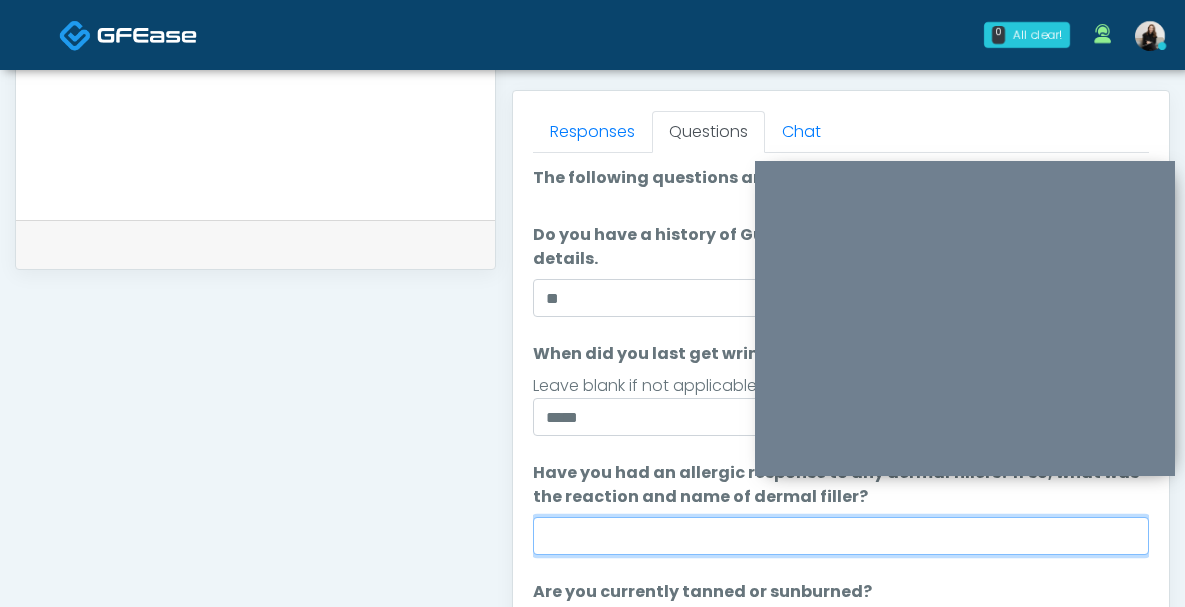 click on "Have you had an allergic response to any dermal fillers? If so, what was the reaction and name of dermal filler?" at bounding box center [841, 536] 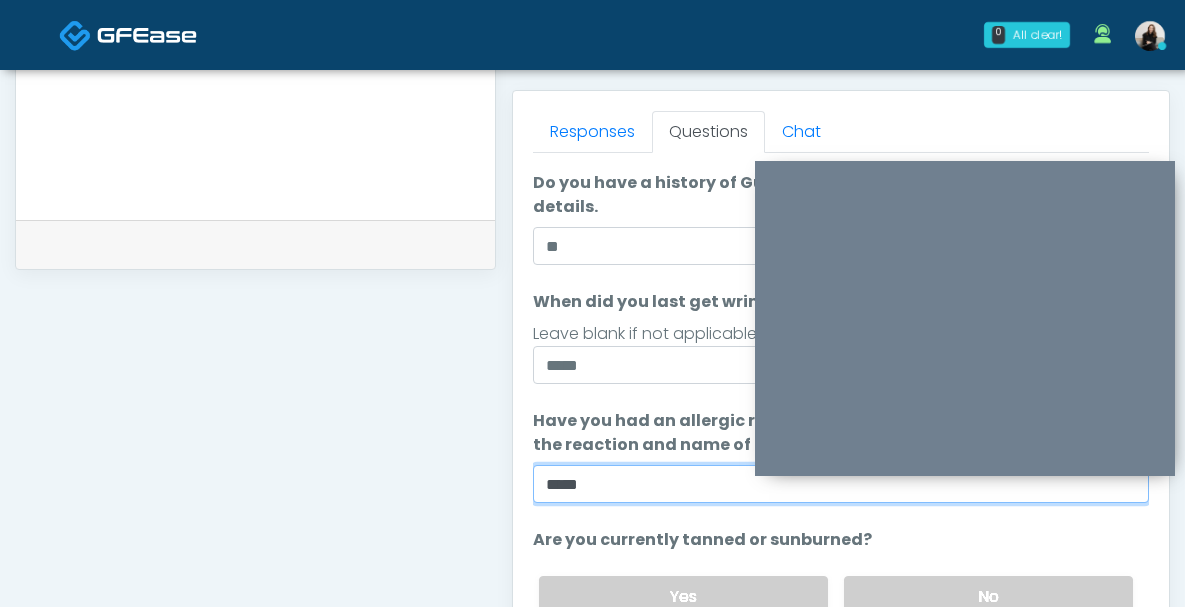 scroll, scrollTop: 117, scrollLeft: 0, axis: vertical 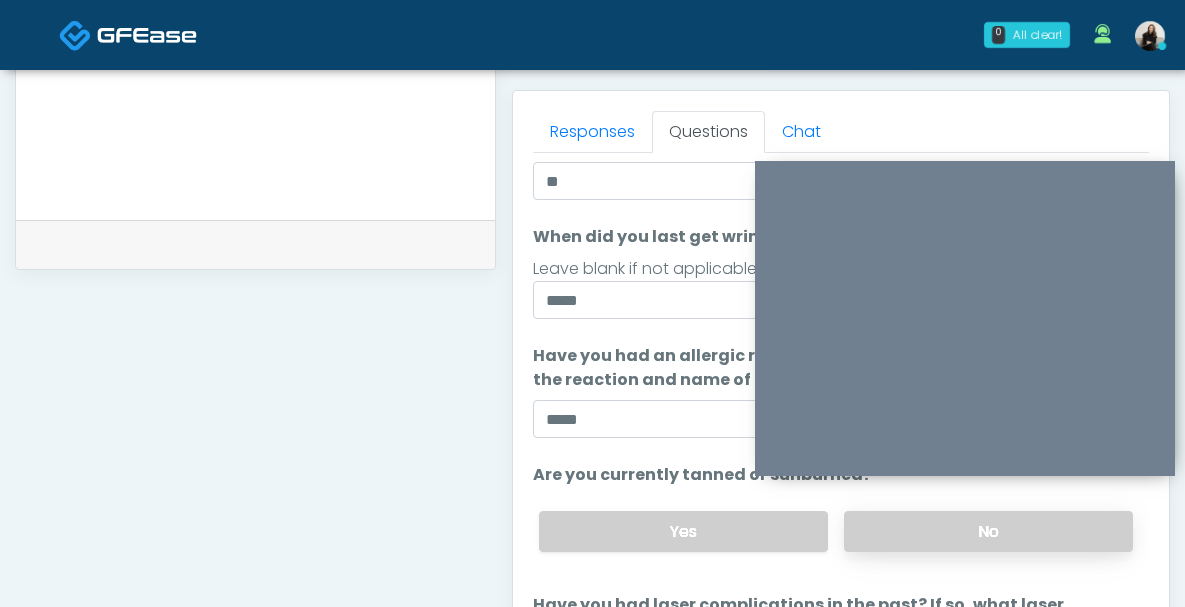 click on "No" at bounding box center [988, 531] 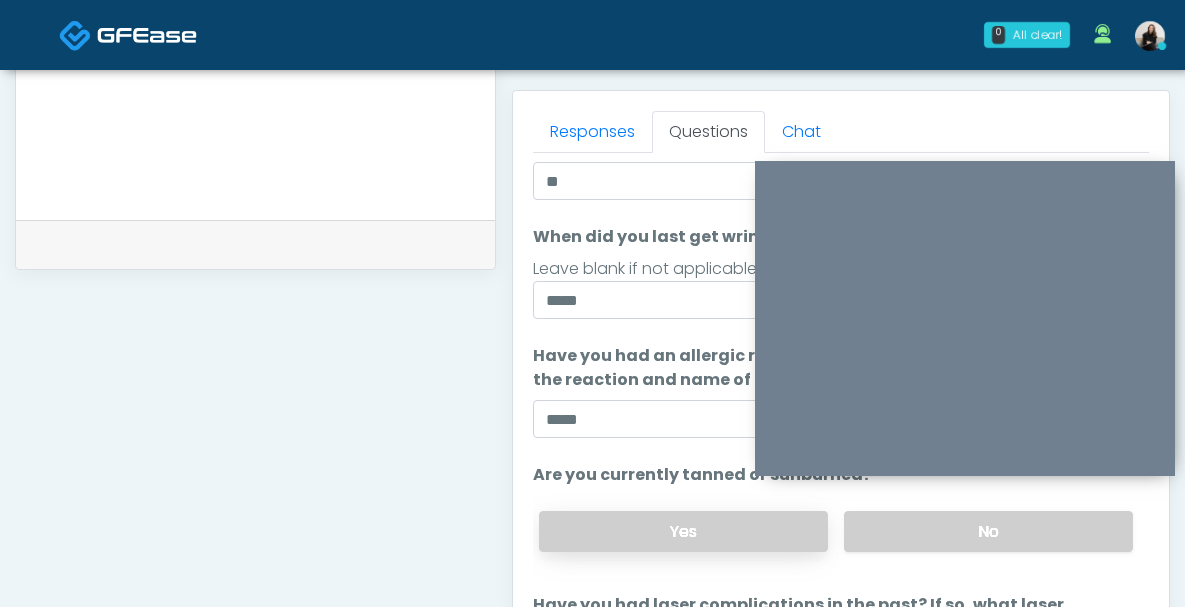 click on "Yes" at bounding box center [683, 531] 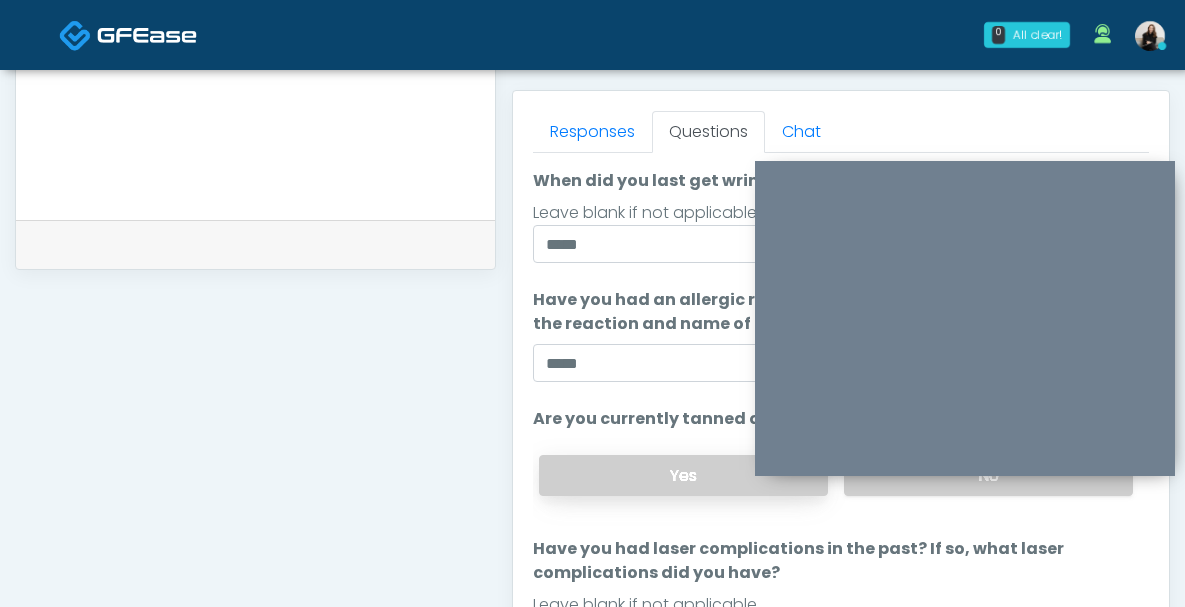scroll, scrollTop: 209, scrollLeft: 0, axis: vertical 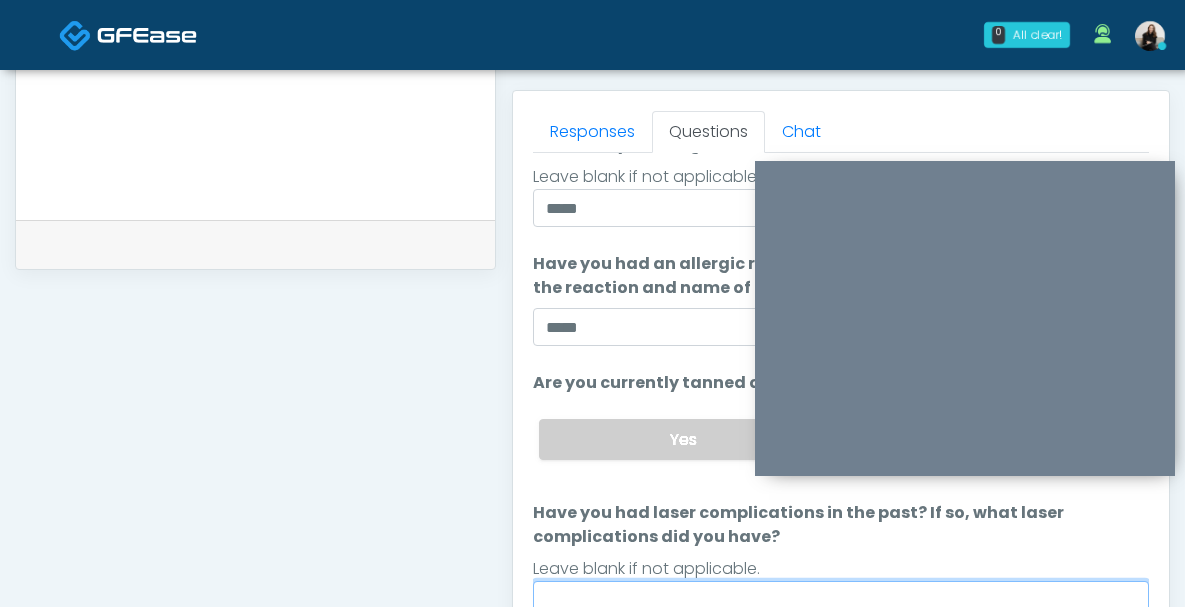 click on "Have you had laser complications in the past? If so, what laser complications did you have?" at bounding box center (841, 600) 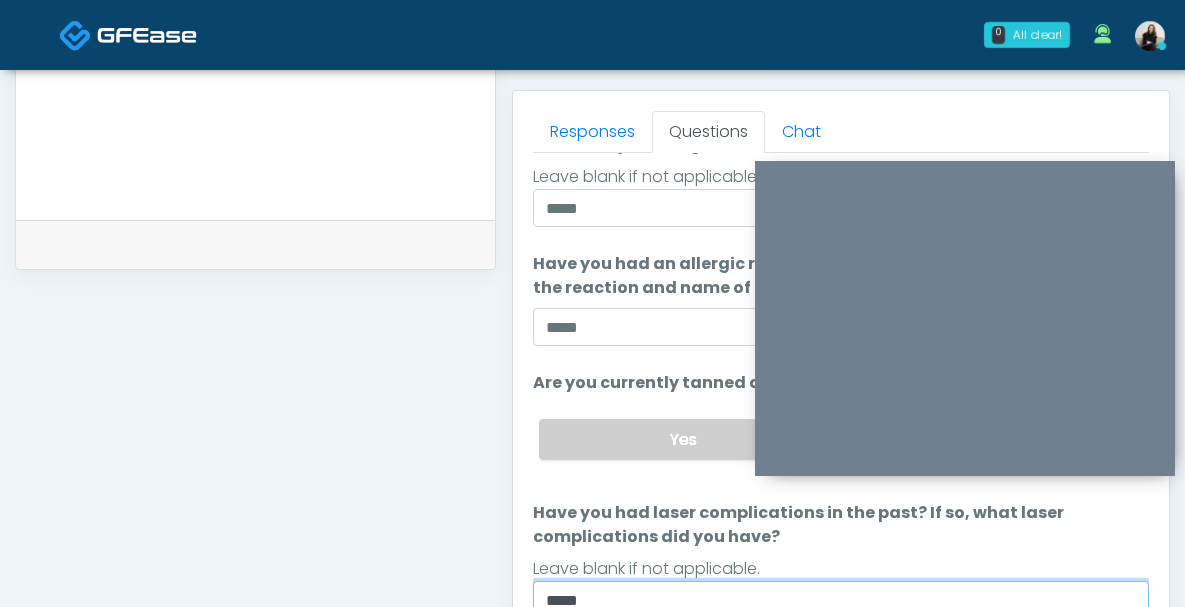 scroll, scrollTop: 236, scrollLeft: 0, axis: vertical 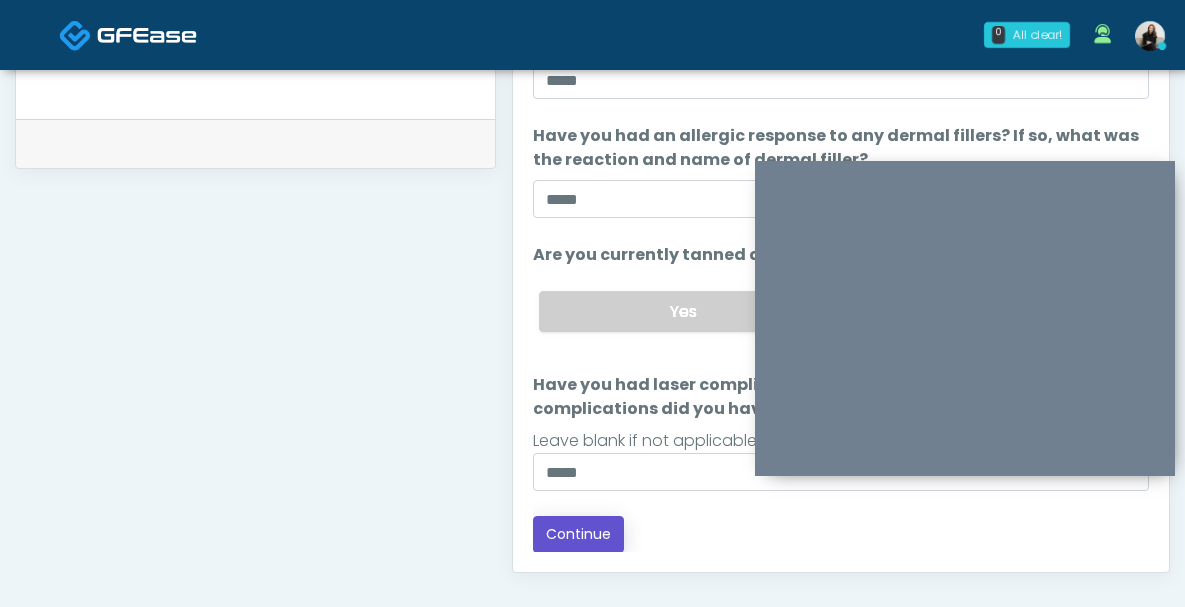 click on "Continue" at bounding box center [578, 534] 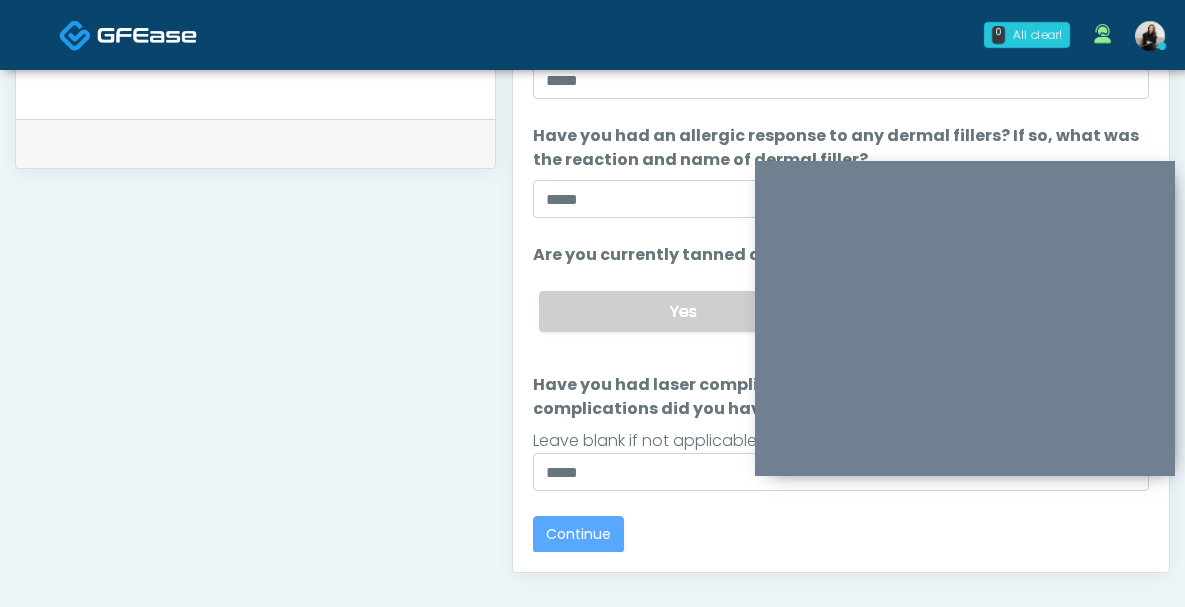 scroll, scrollTop: 1188, scrollLeft: 0, axis: vertical 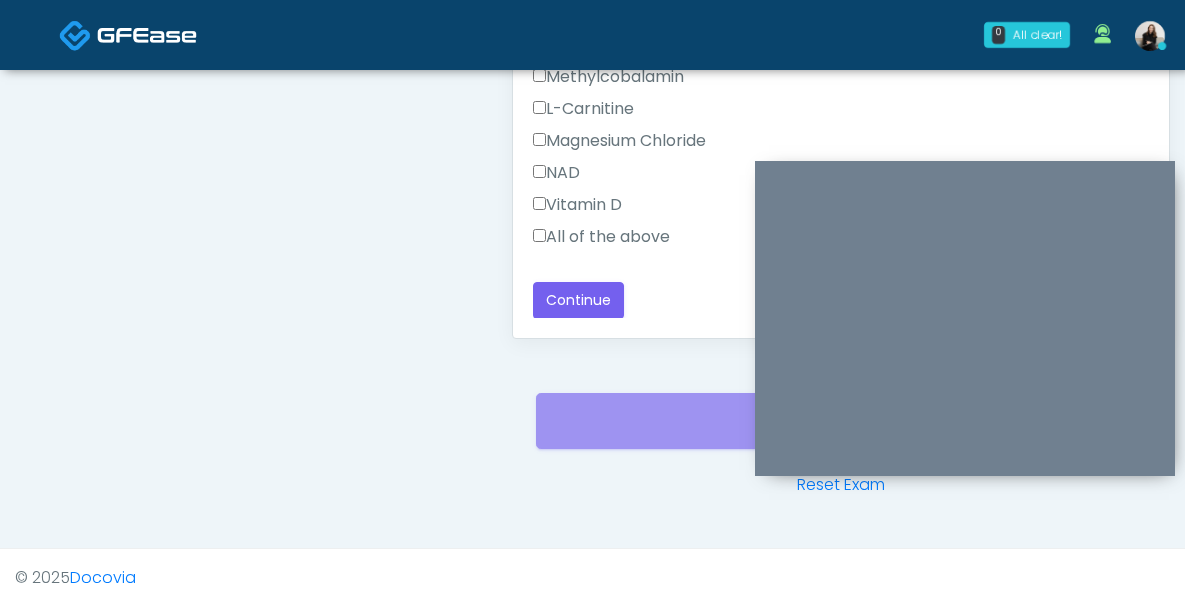 click on "All of the above" at bounding box center [601, 237] 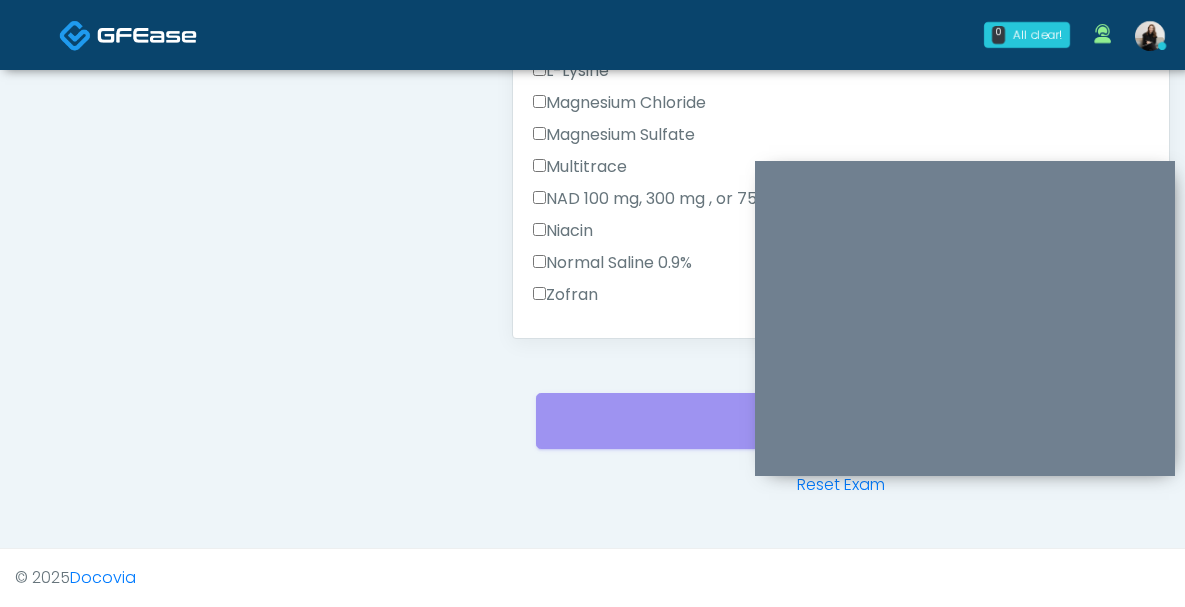 scroll, scrollTop: 326, scrollLeft: 0, axis: vertical 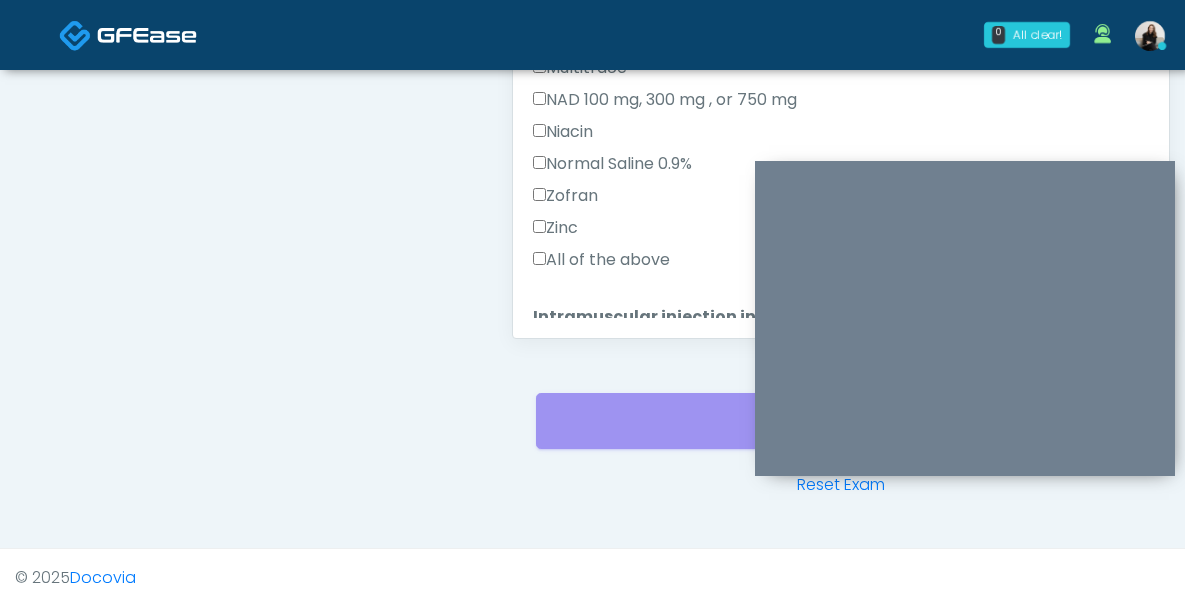 click on "All of the above" at bounding box center (601, 260) 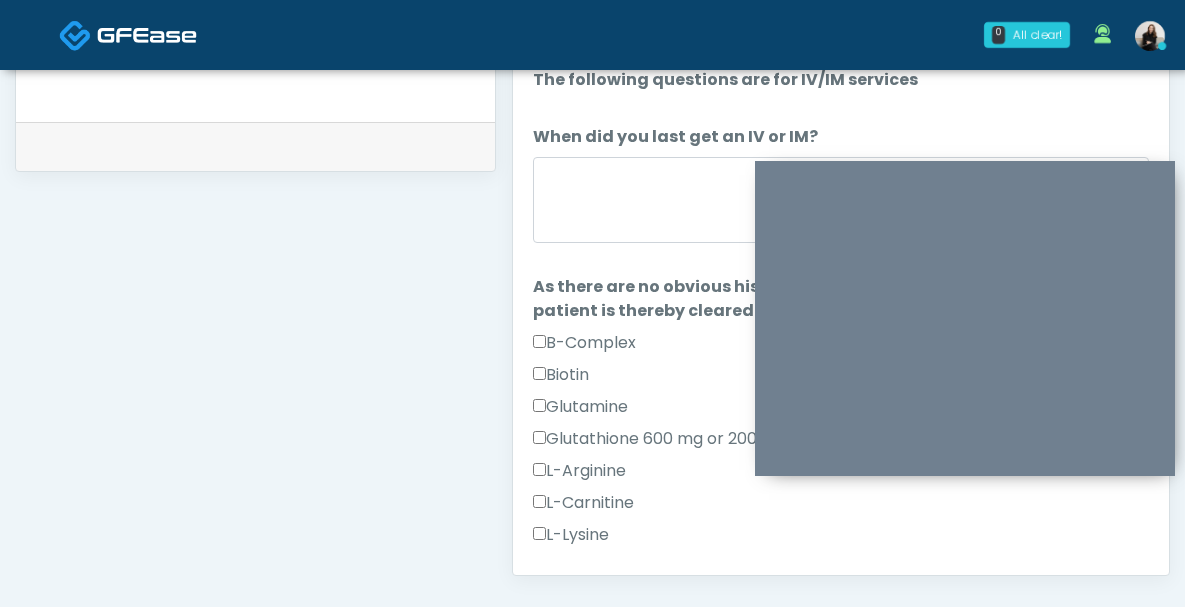 scroll, scrollTop: 866, scrollLeft: 0, axis: vertical 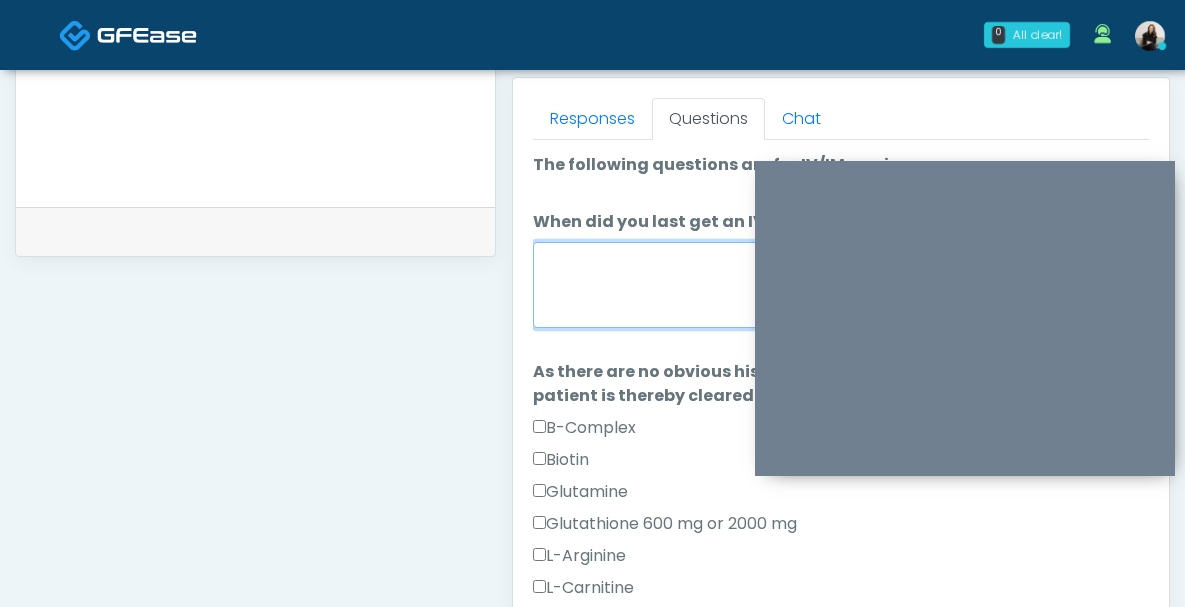 click on "When did you last get an IV or IM?" at bounding box center [841, 285] 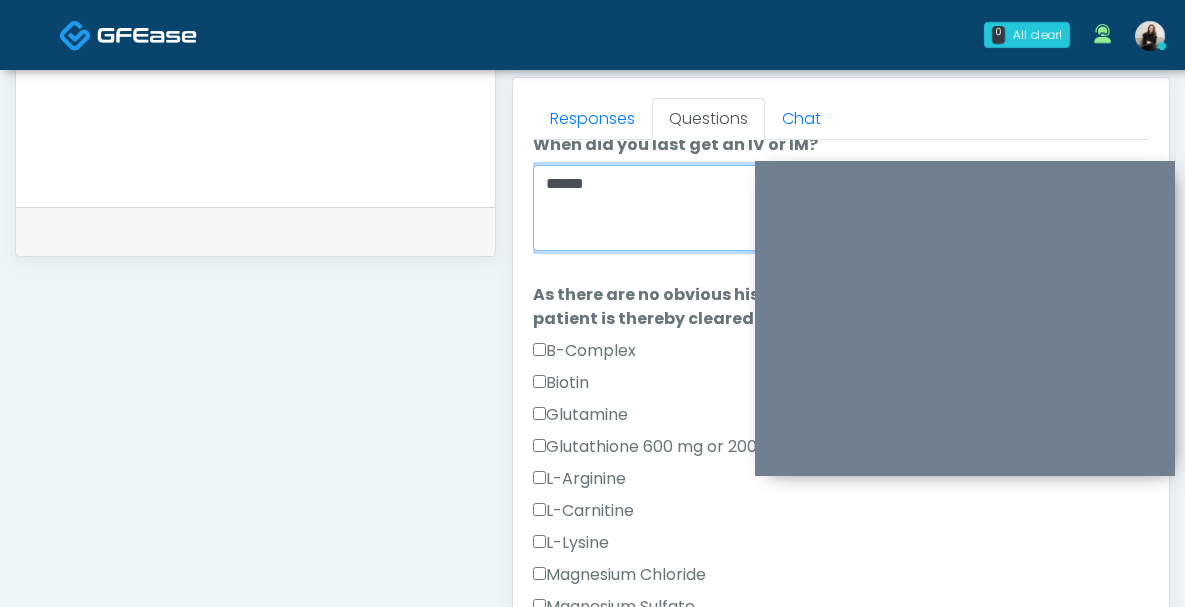 scroll, scrollTop: 8, scrollLeft: 0, axis: vertical 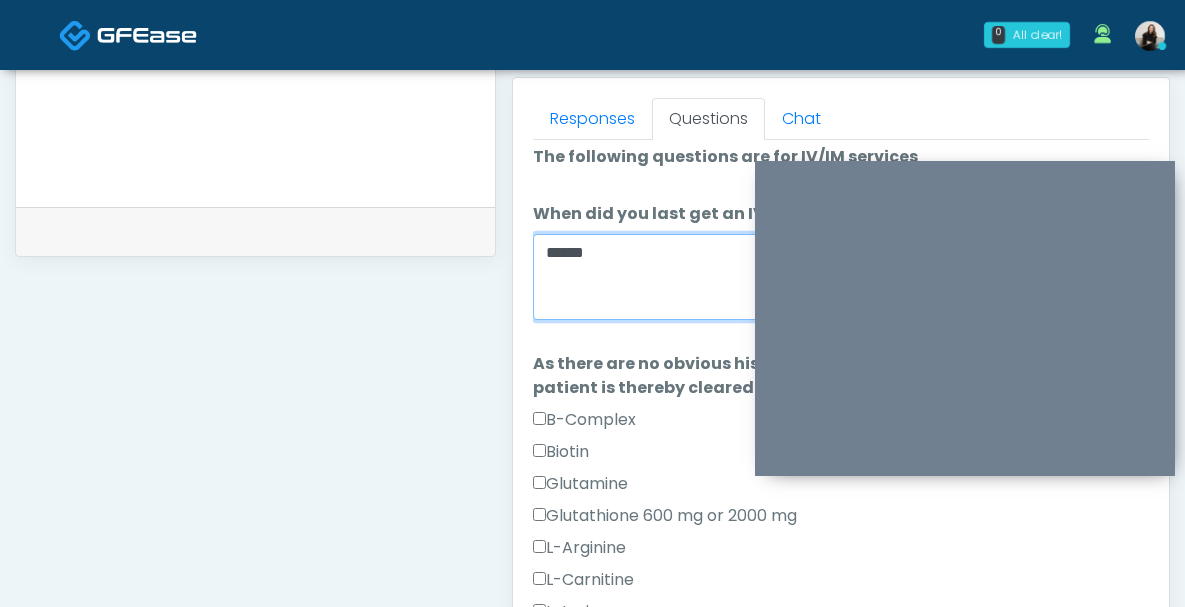 drag, startPoint x: 557, startPoint y: 254, endPoint x: 501, endPoint y: 254, distance: 56 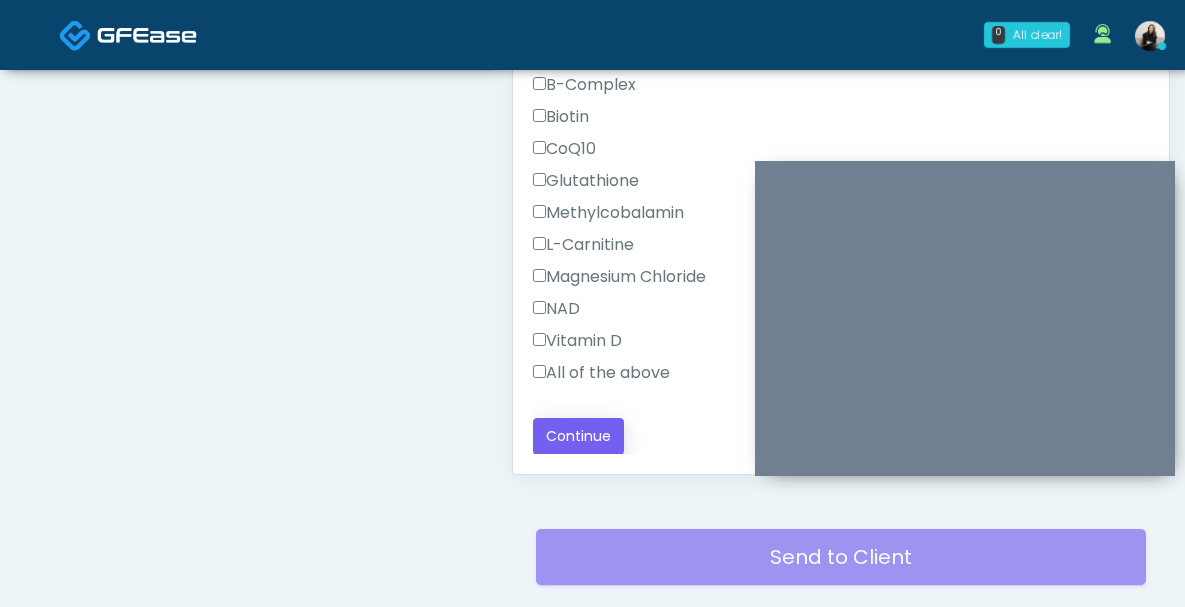 scroll, scrollTop: 1055, scrollLeft: 0, axis: vertical 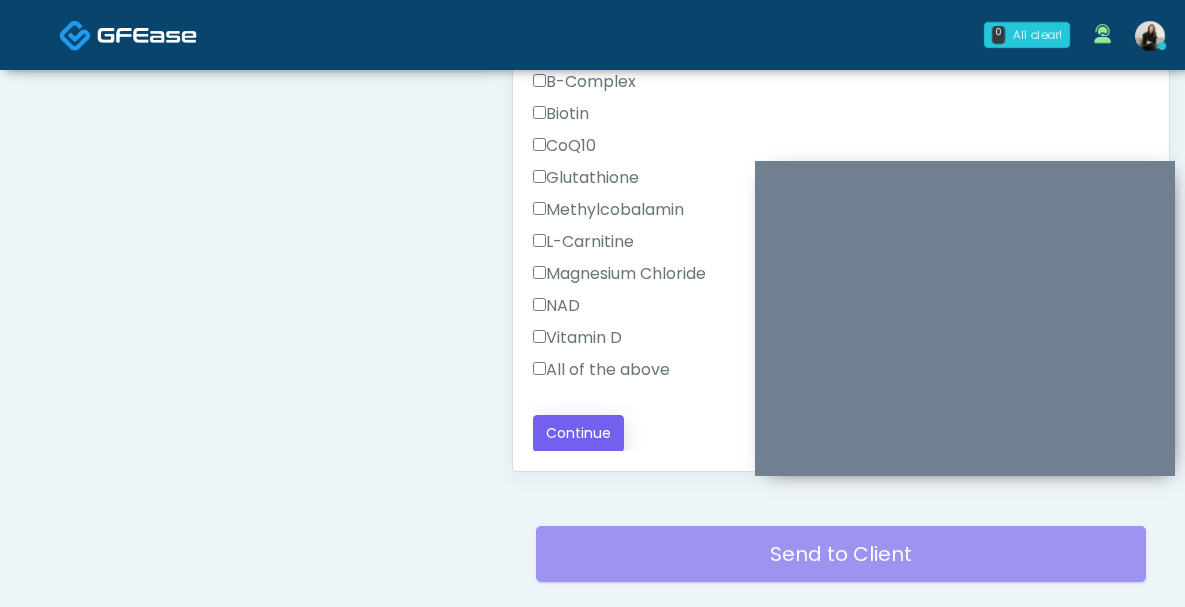 type on "******" 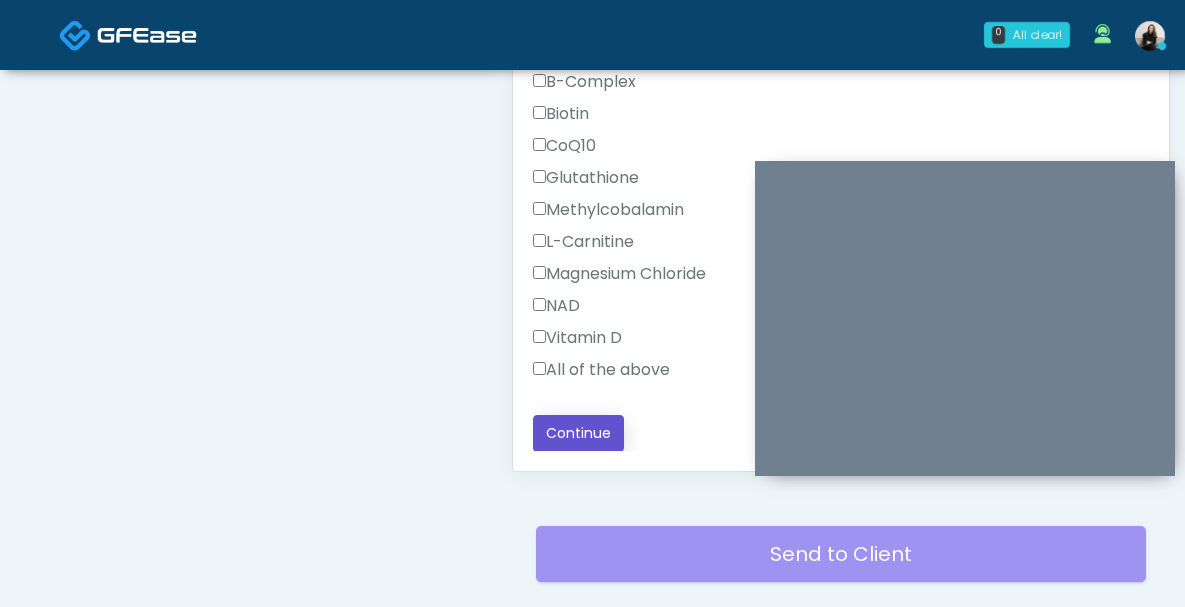 click on "Continue" at bounding box center (578, 433) 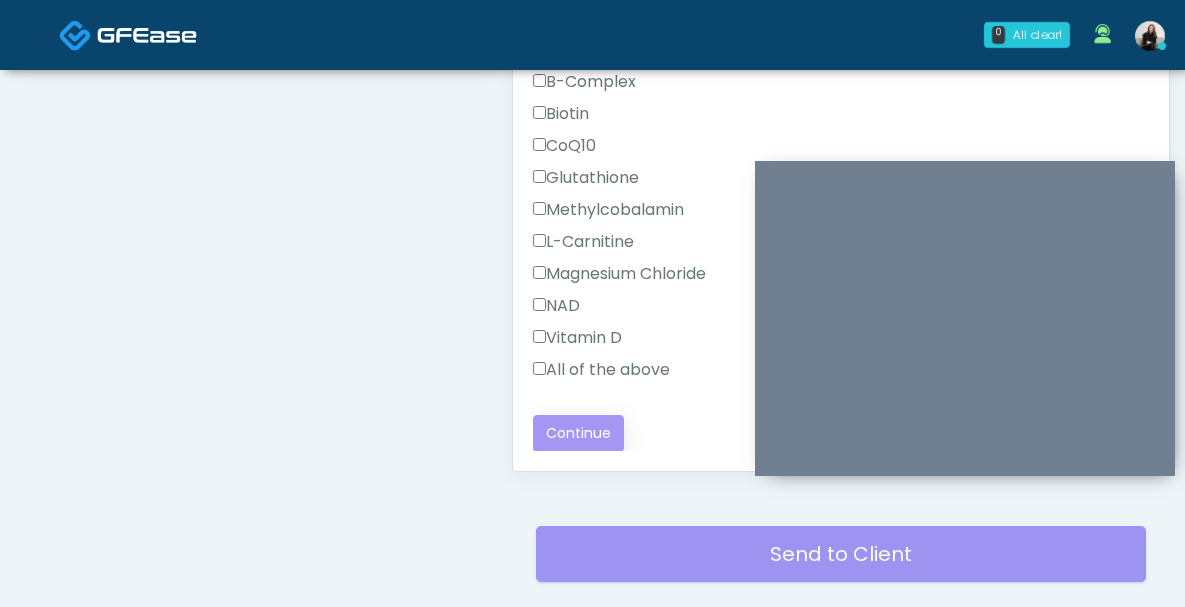 scroll, scrollTop: 1188, scrollLeft: 0, axis: vertical 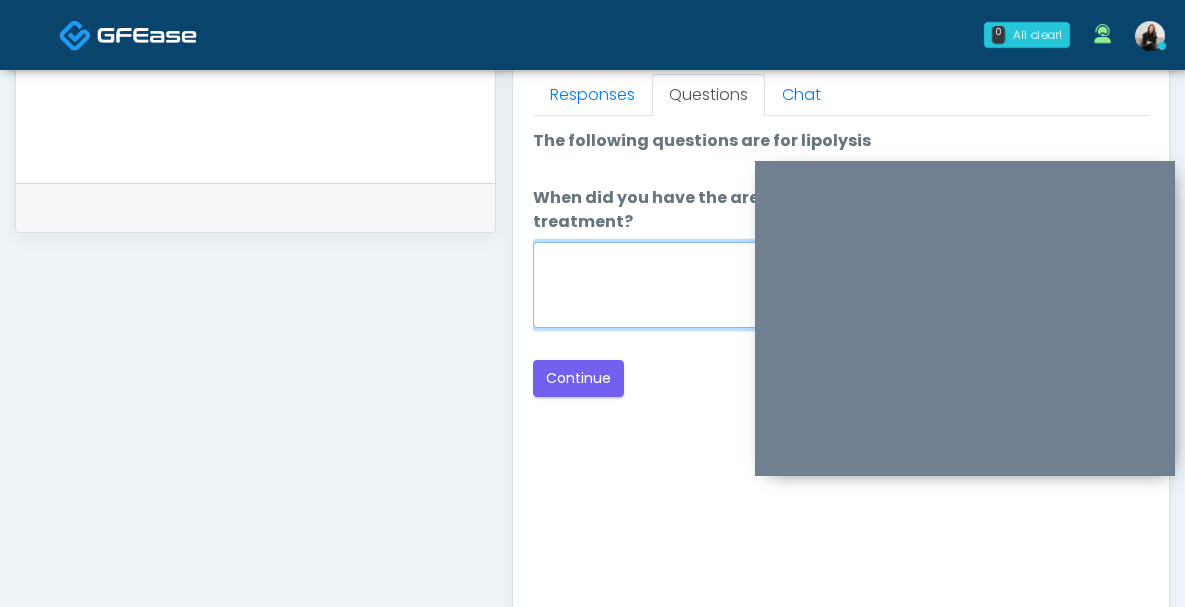 click on "When did you have the area treated with a previous lipolysis treatment?" at bounding box center [841, 285] 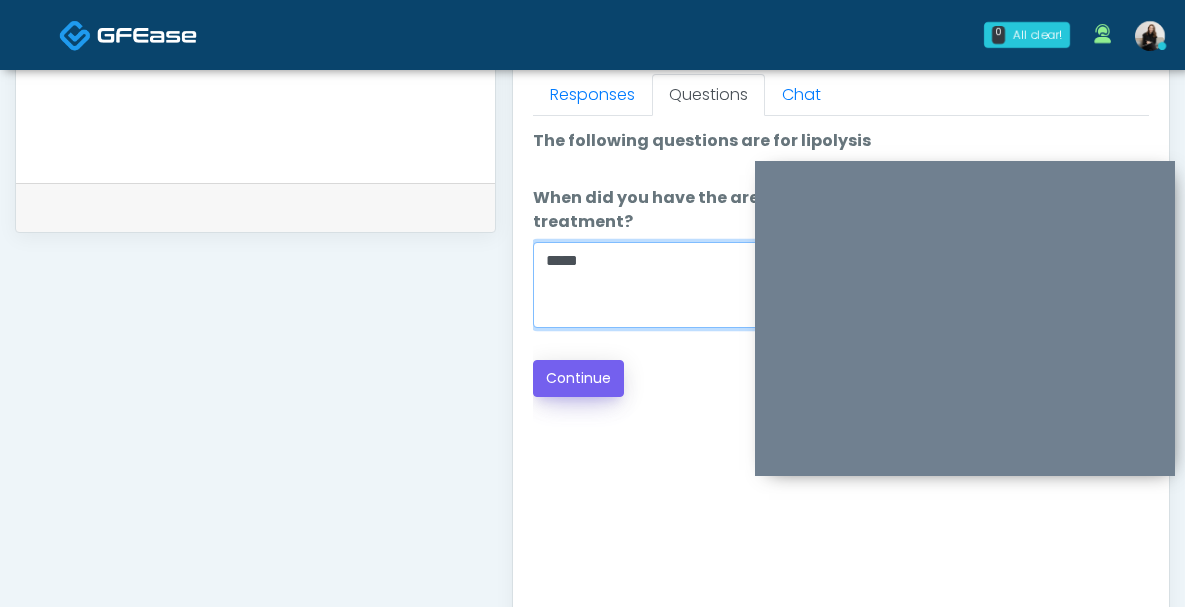 type on "*****" 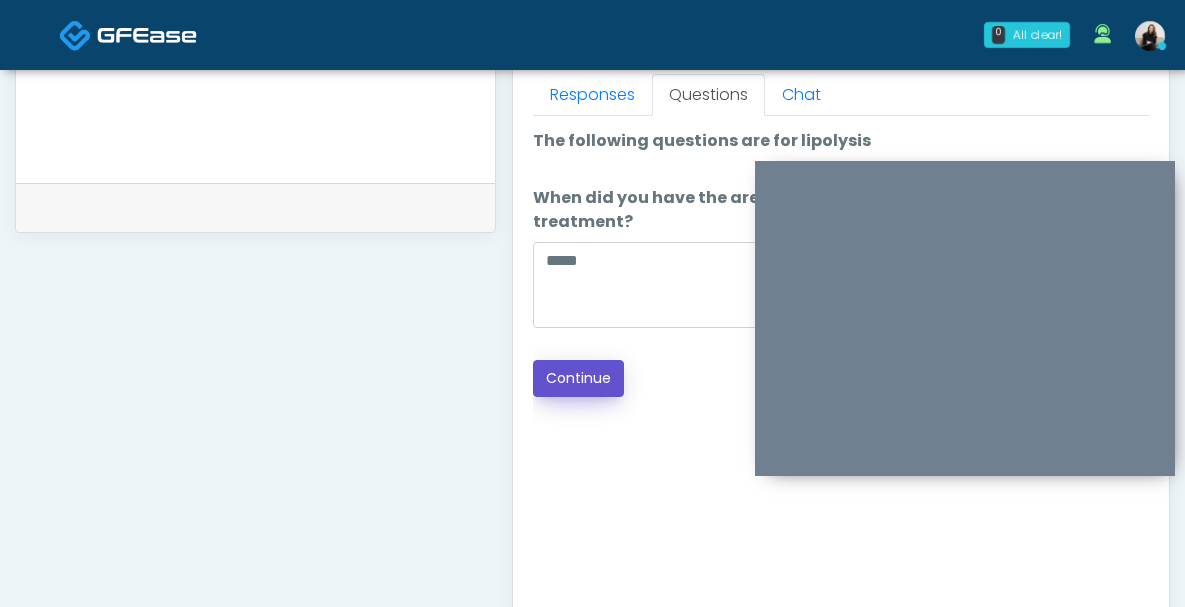 click on "Continue" at bounding box center [578, 378] 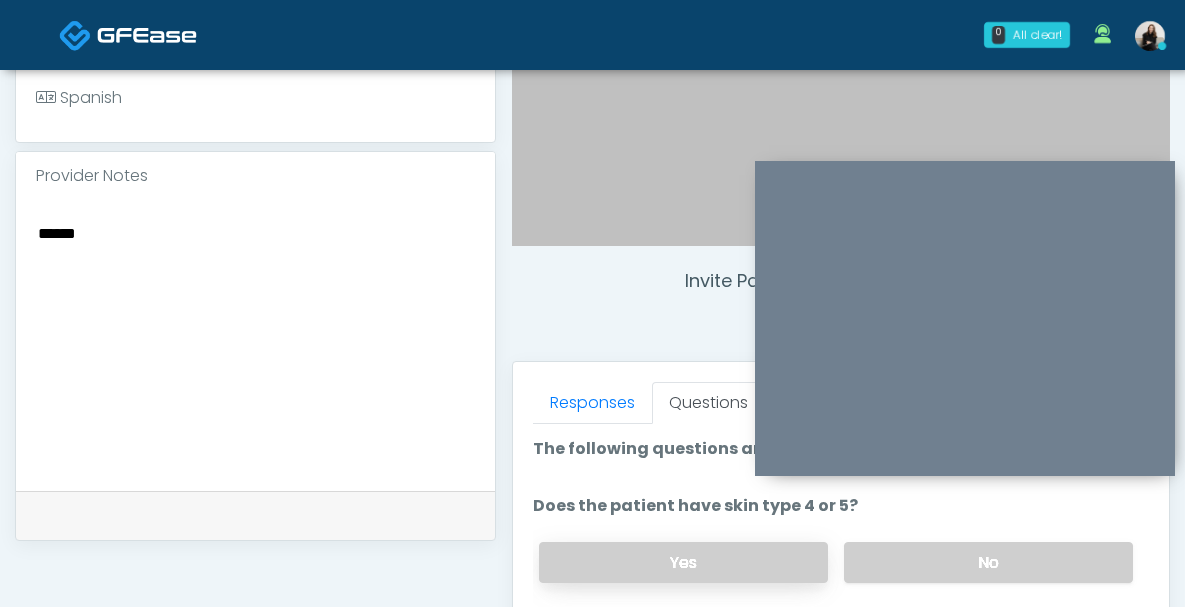 click on "Yes" at bounding box center [683, 562] 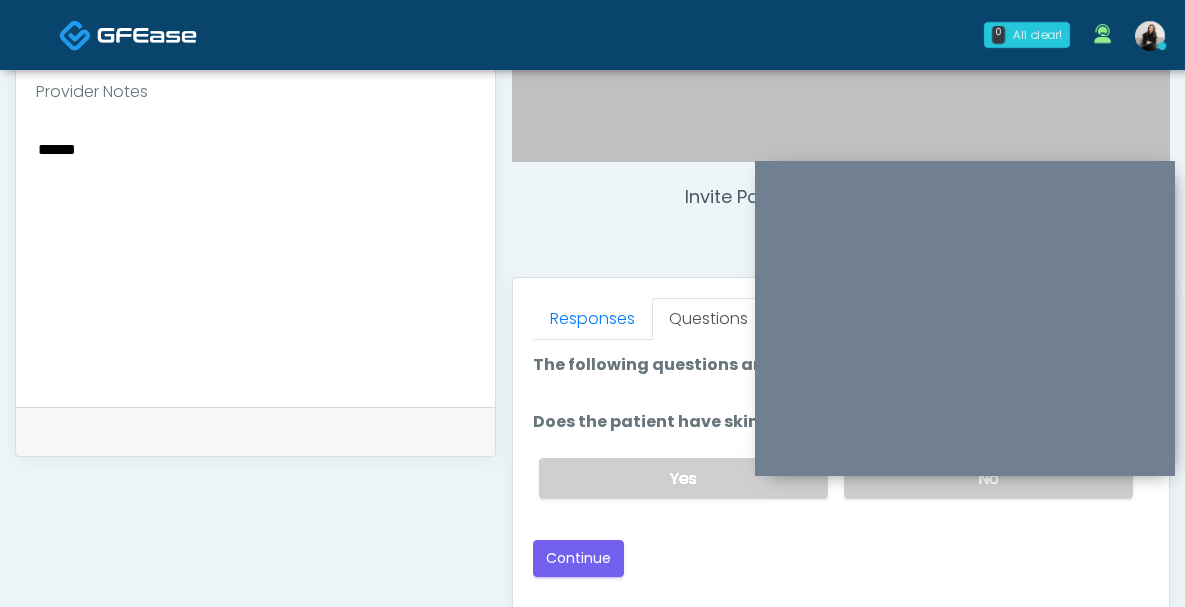 scroll, scrollTop: 717, scrollLeft: 0, axis: vertical 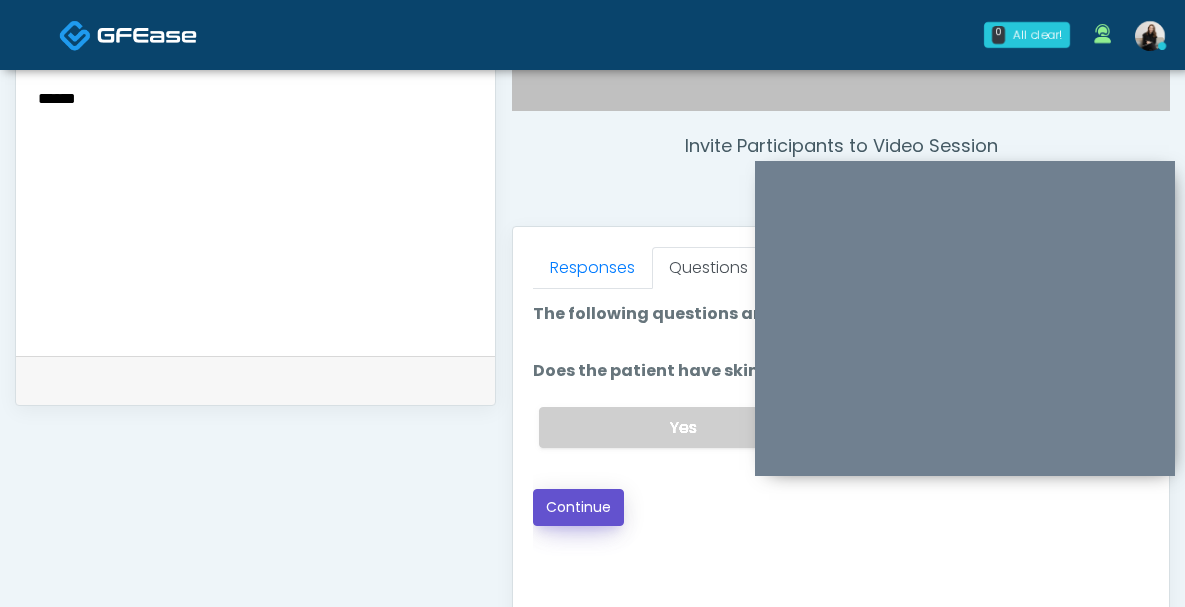 click on "Continue" at bounding box center (578, 507) 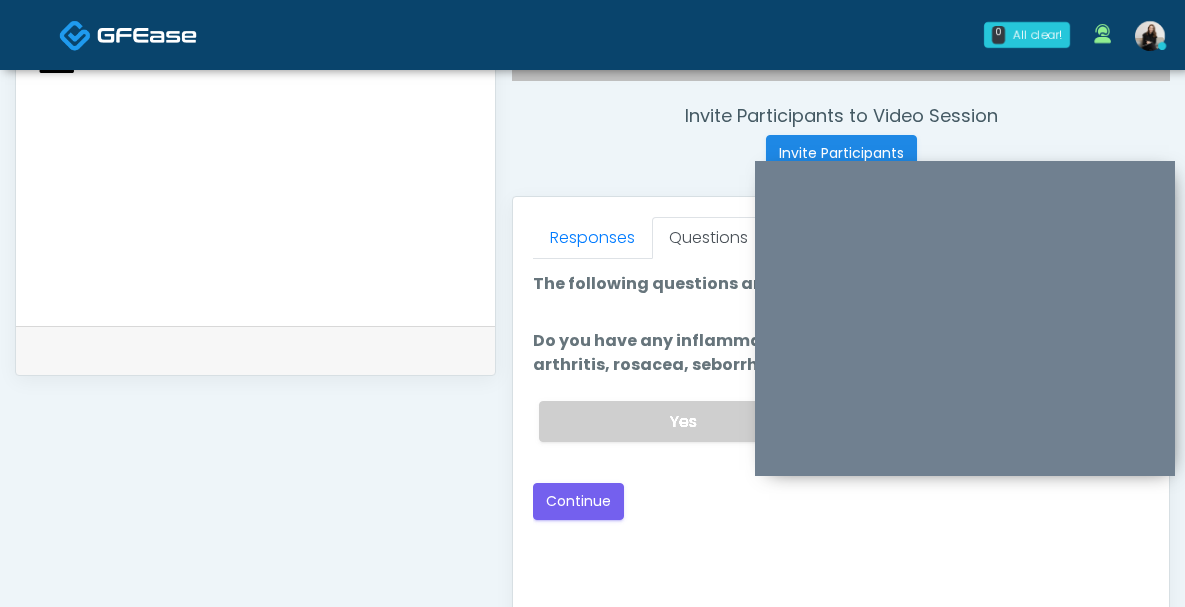 scroll 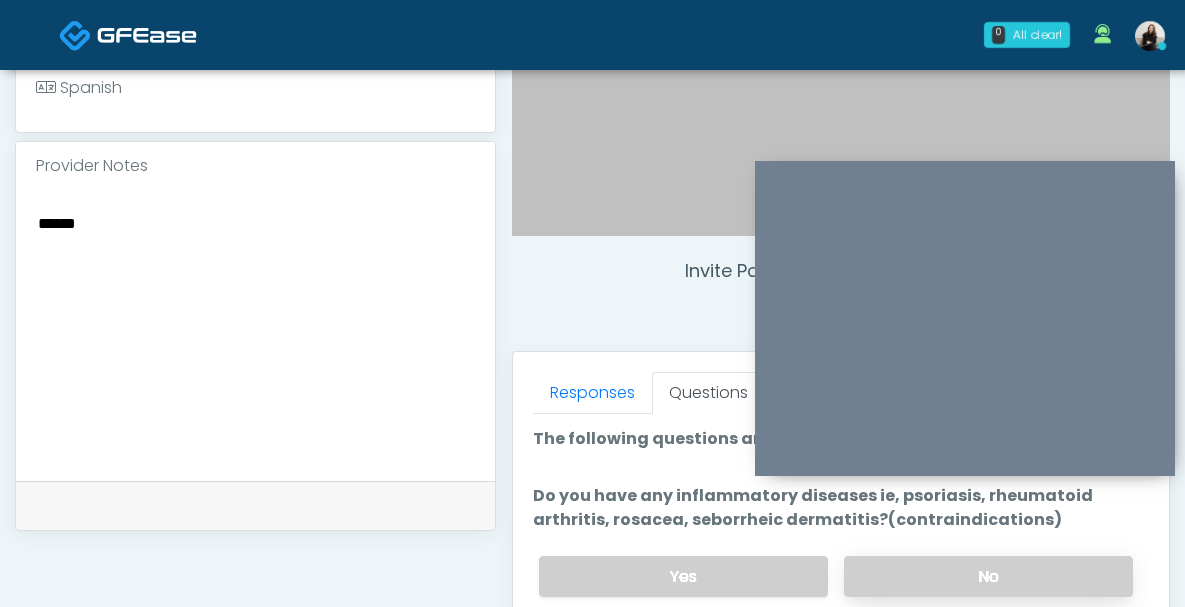 click on "No" at bounding box center [988, 576] 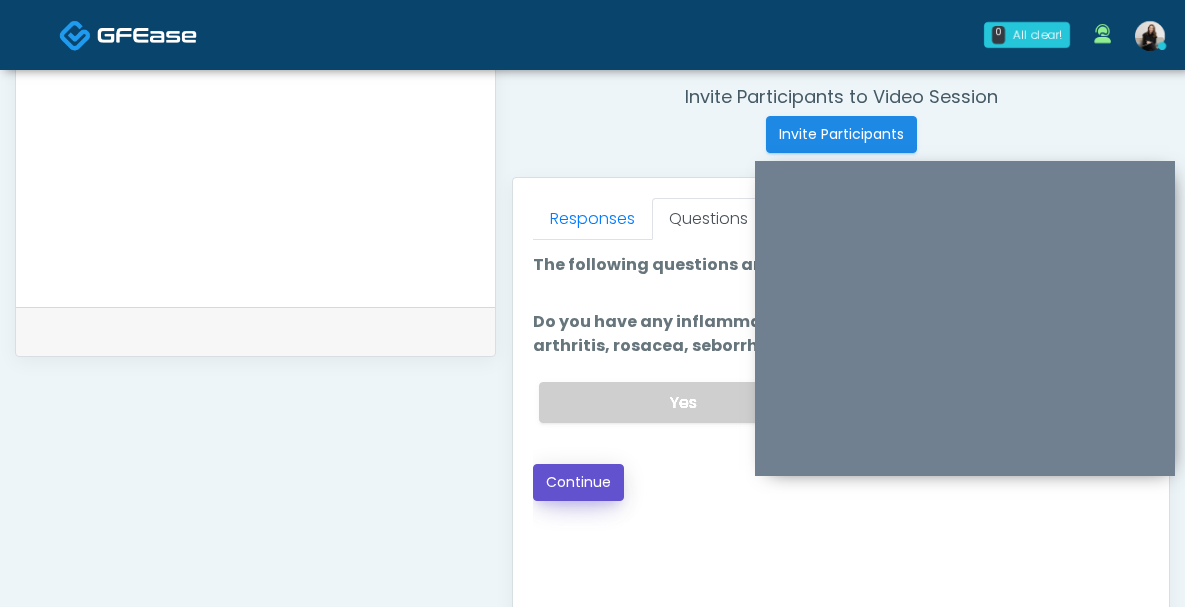 click on "Continue" at bounding box center (578, 482) 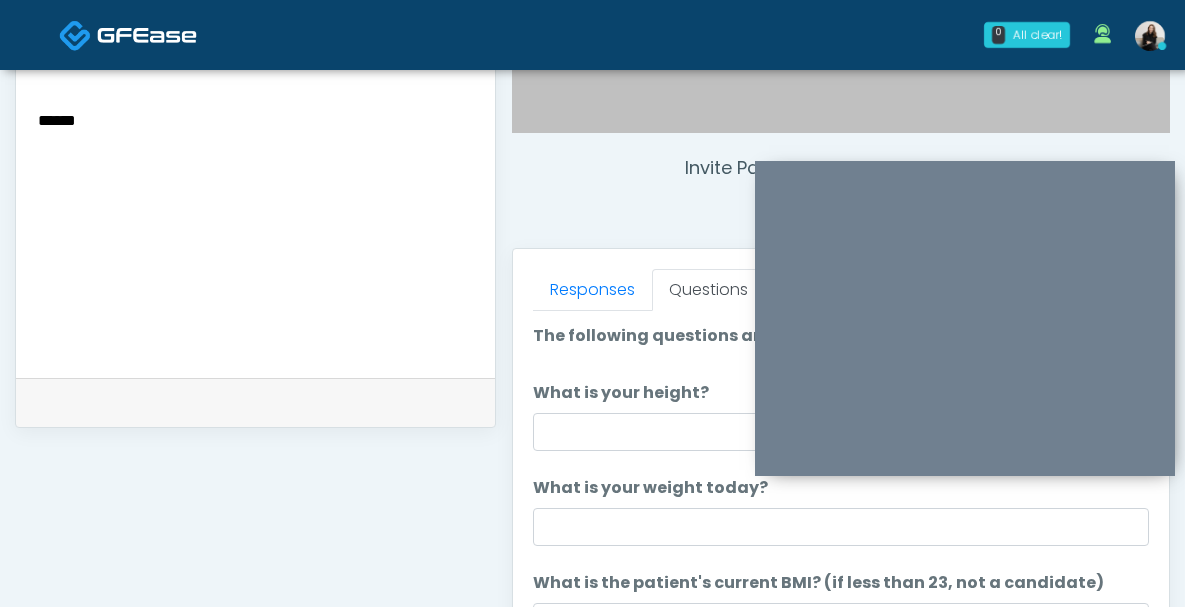 click on "The following questions are for GIP/GLP-1 service
The following questions are for GIP/GLP-1 service
What is your height?
What is your height?
What is your weight today?
What is your weight today?
What is the patient's current BMI? (if less than 23, not a candidate)
What is the patient's current BMI? (if less than 23, not a candidate)
* If client has different parameters per their Medical Director, we can adjust the above question.
How much weight do you want to lose?
No" at bounding box center [841, 1151] 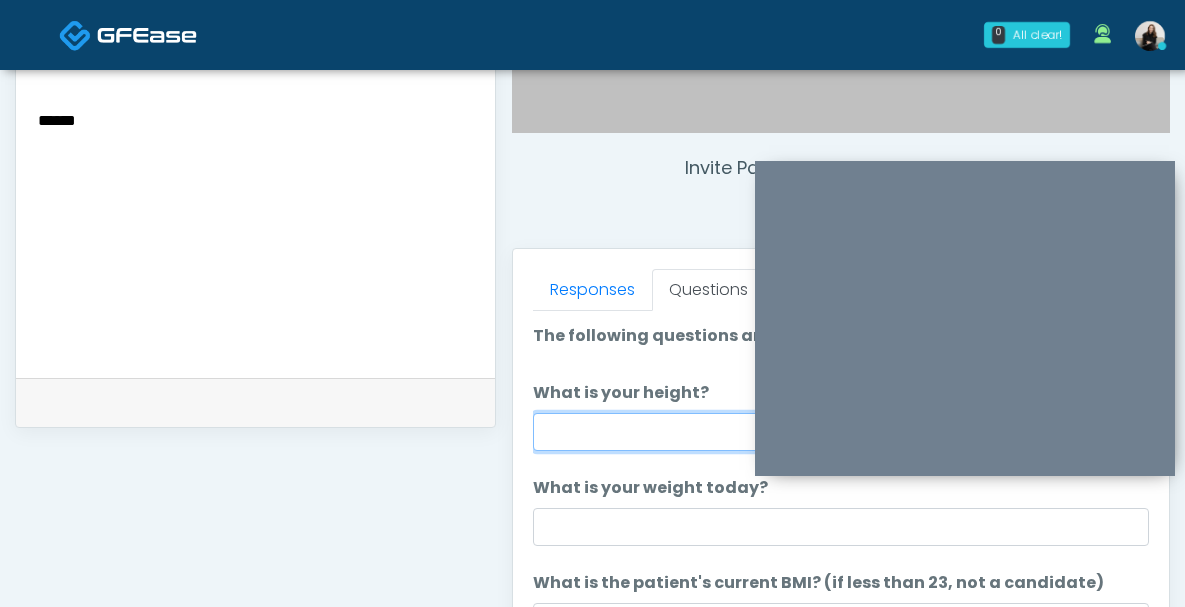 click on "What is your height?" at bounding box center (841, 432) 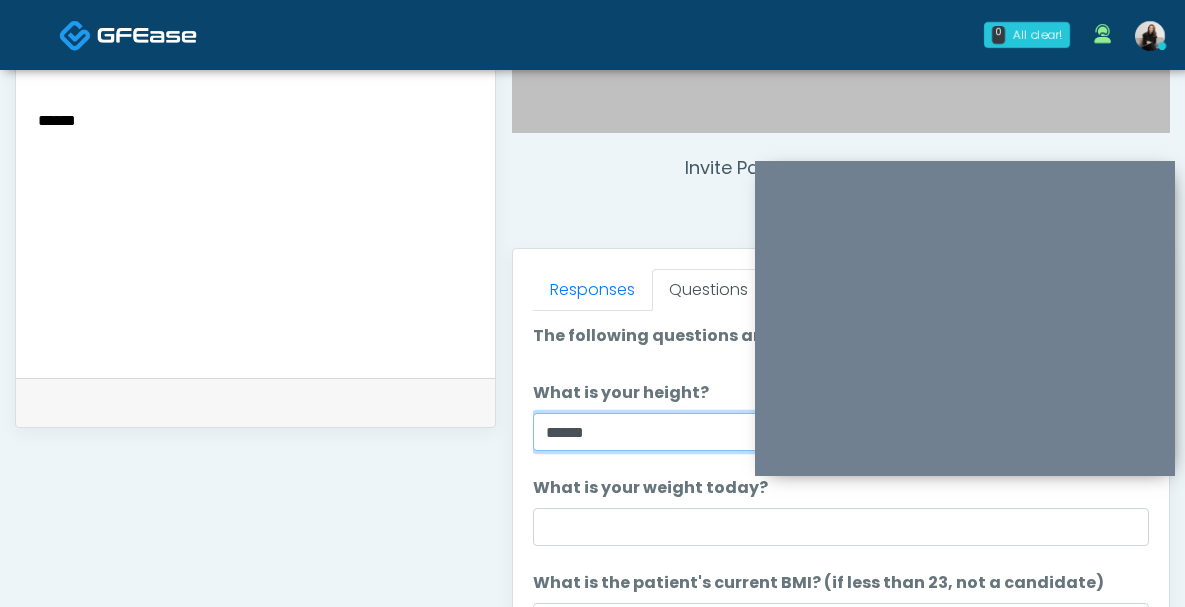 type on "******" 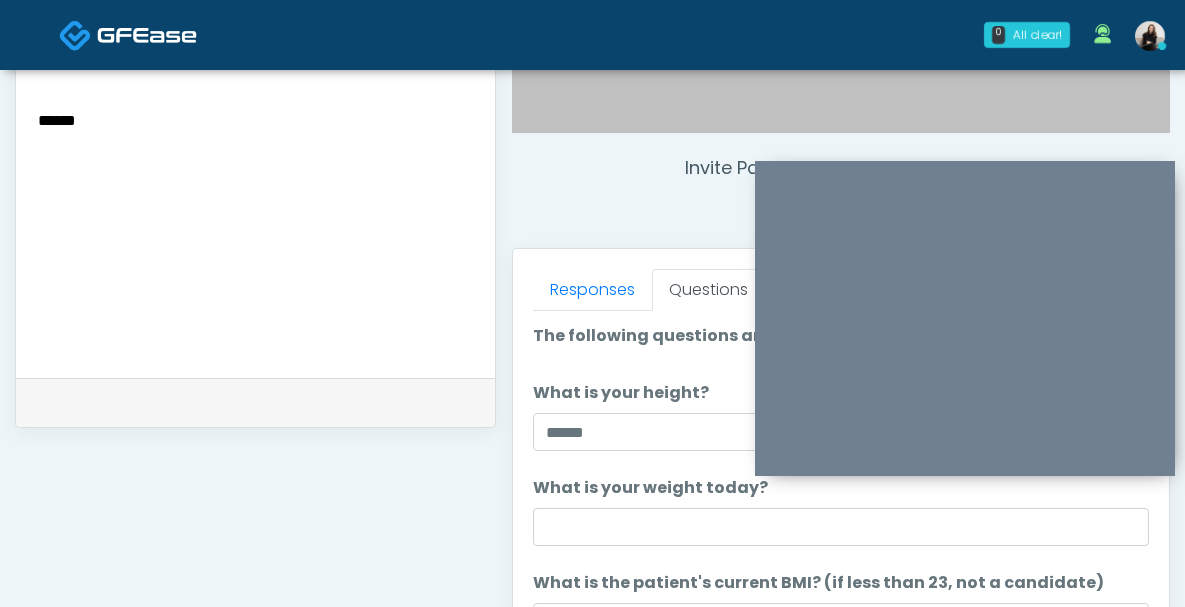 click on "What is your weight today?
What is your weight today?" at bounding box center (841, 511) 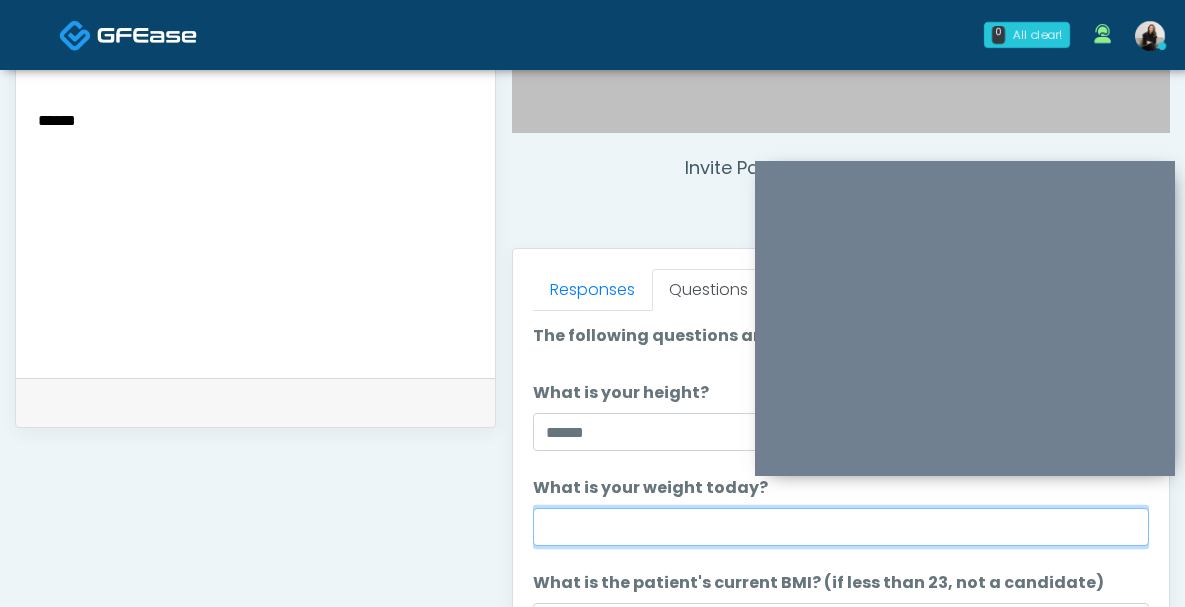 click on "What is your weight today?" at bounding box center [841, 527] 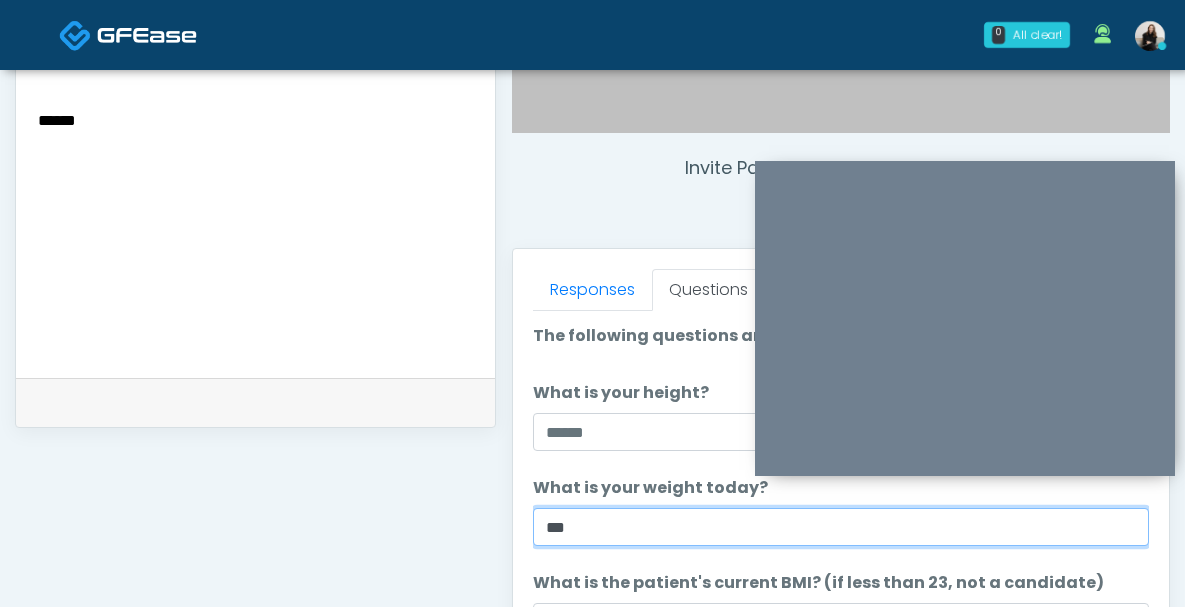 scroll, scrollTop: 132, scrollLeft: 0, axis: vertical 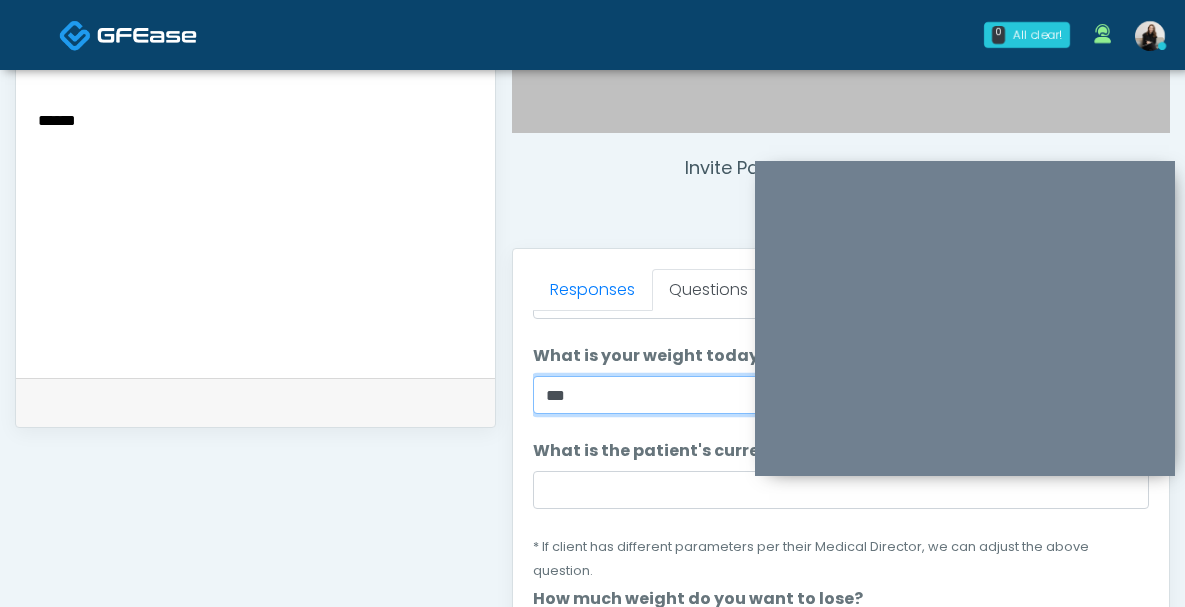 type on "***" 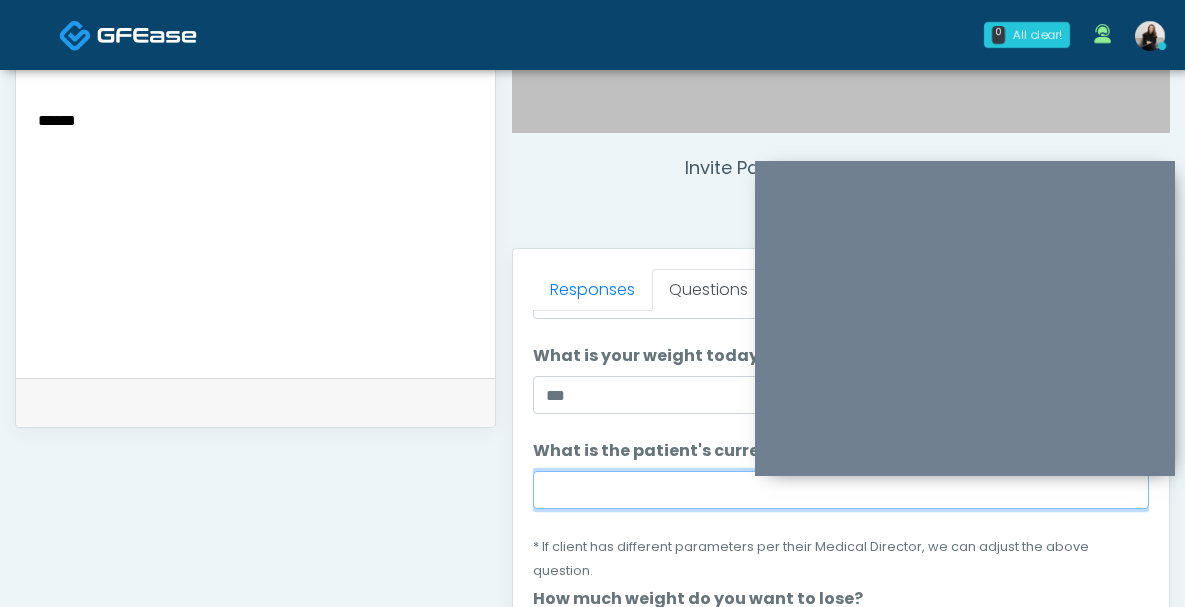 click on "What is the patient's current BMI? (if less than 23, not a candidate)" at bounding box center [841, 490] 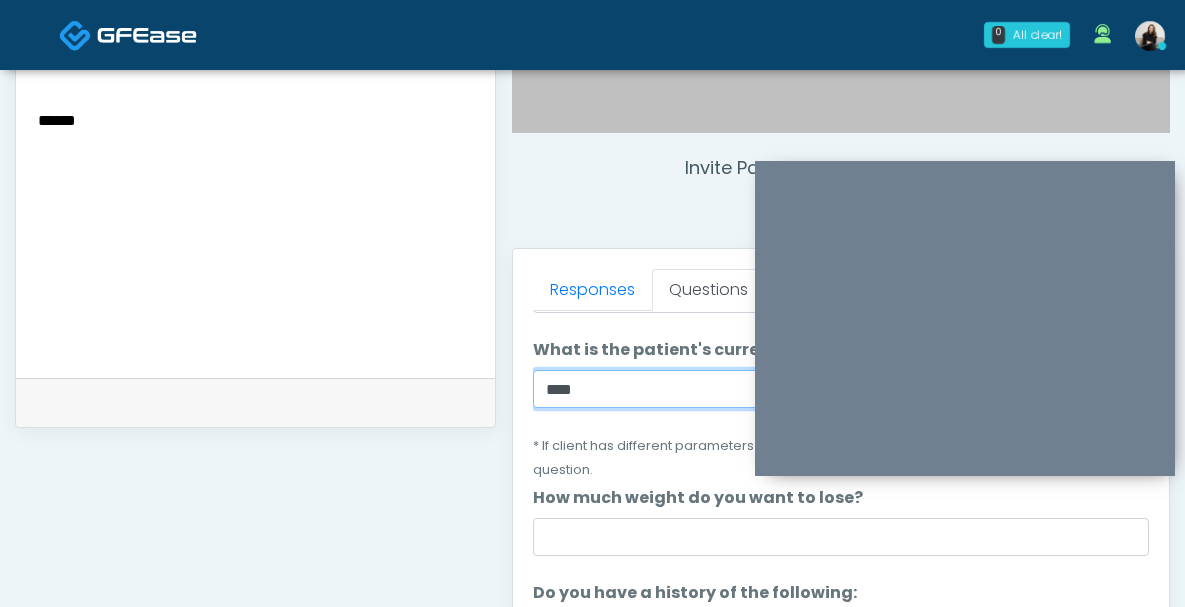 scroll, scrollTop: 278, scrollLeft: 0, axis: vertical 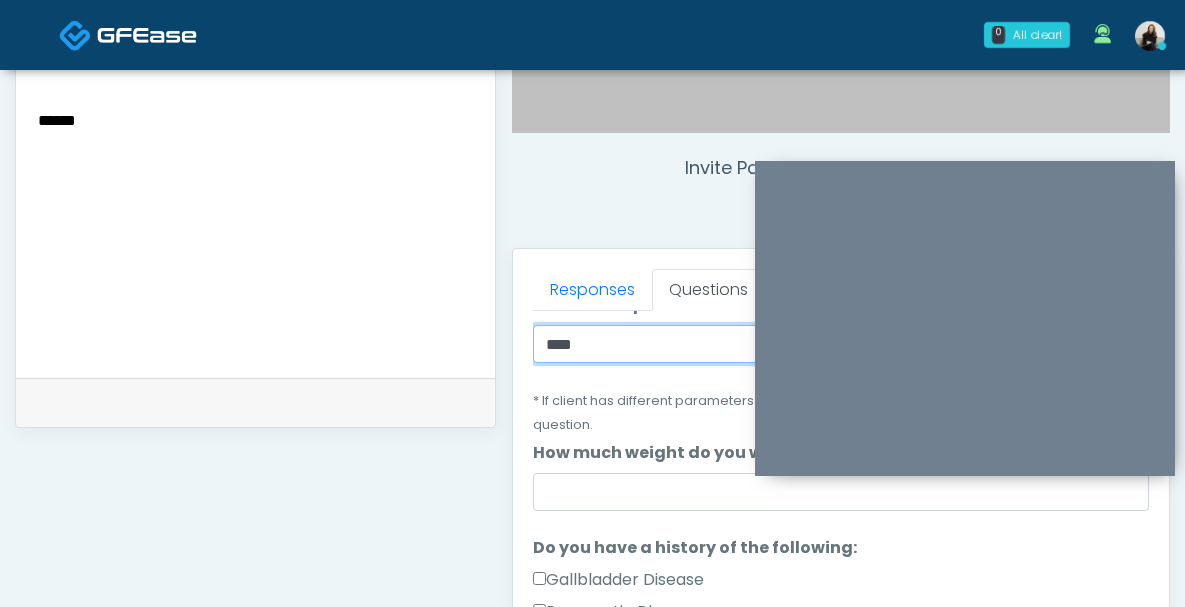 type on "****" 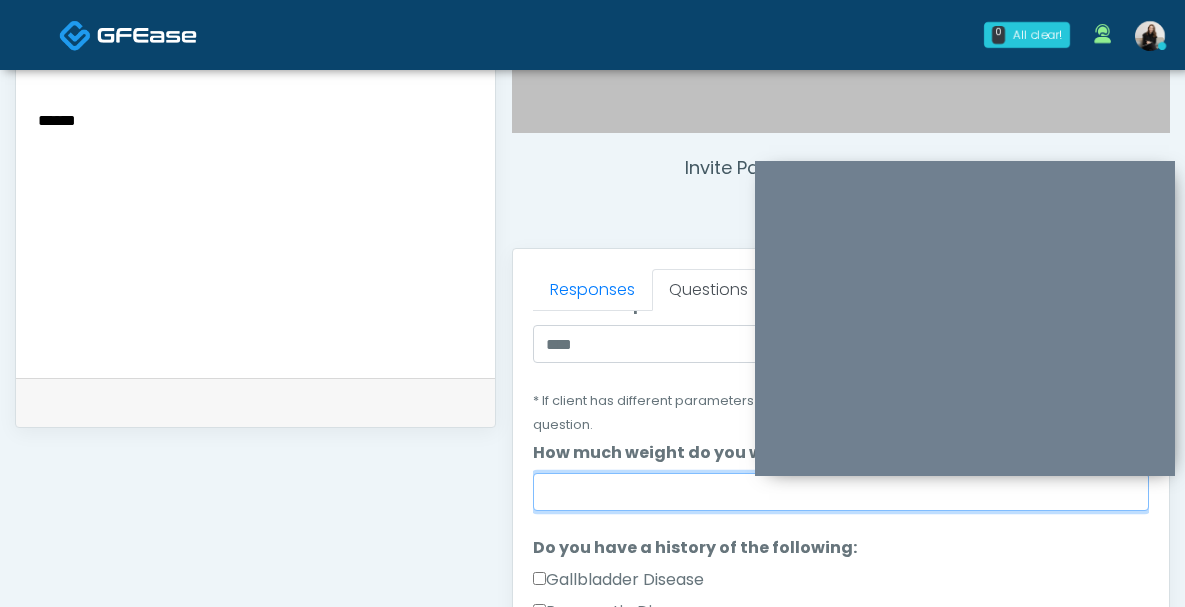 click on "How much weight do you want to lose?" at bounding box center [841, 492] 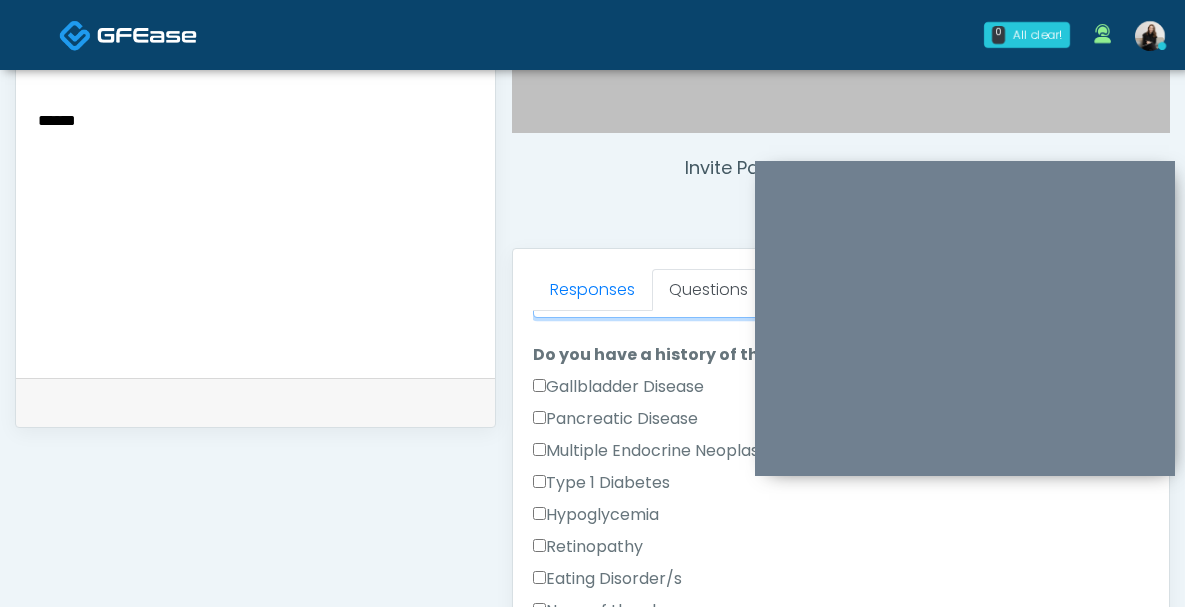 scroll, scrollTop: 567, scrollLeft: 0, axis: vertical 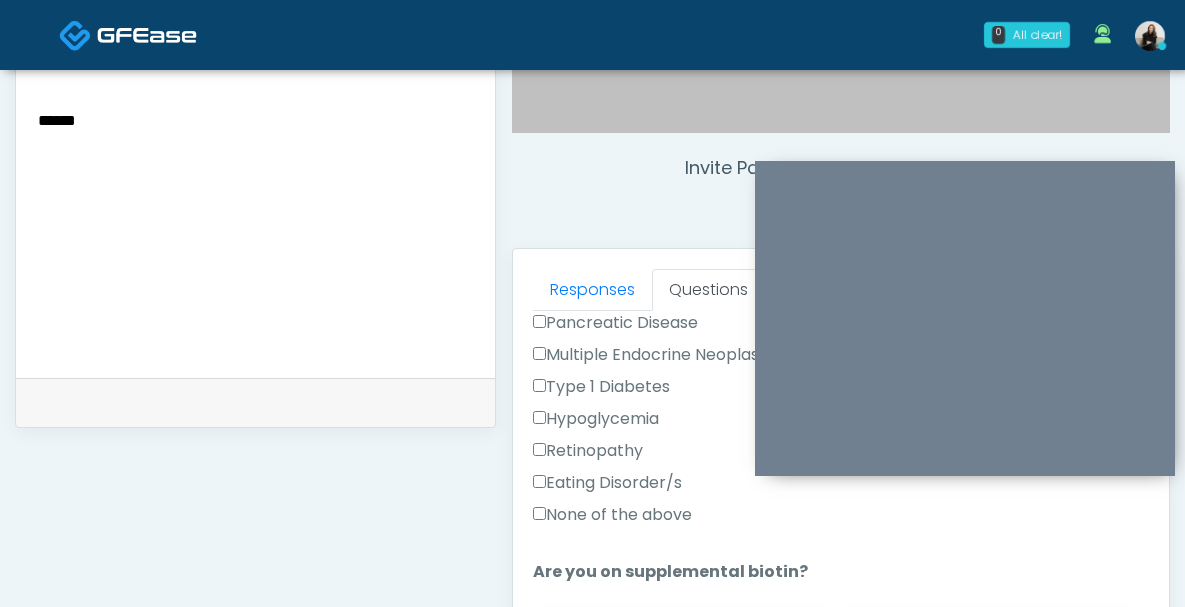 type on "**" 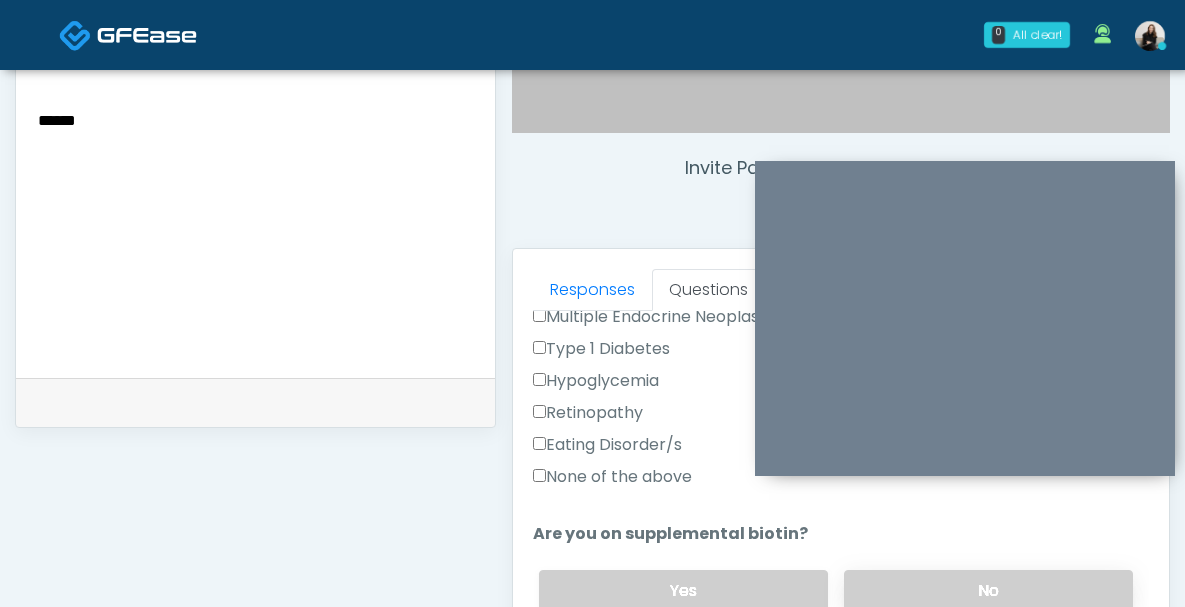click on "No" at bounding box center [988, 590] 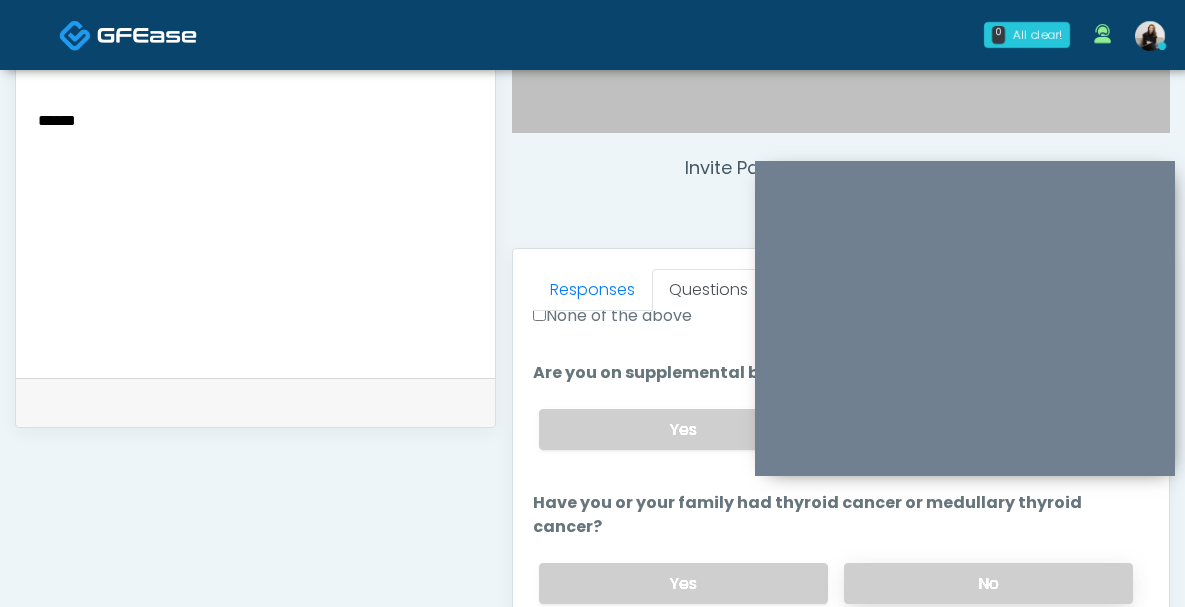 click on "No" at bounding box center [988, 583] 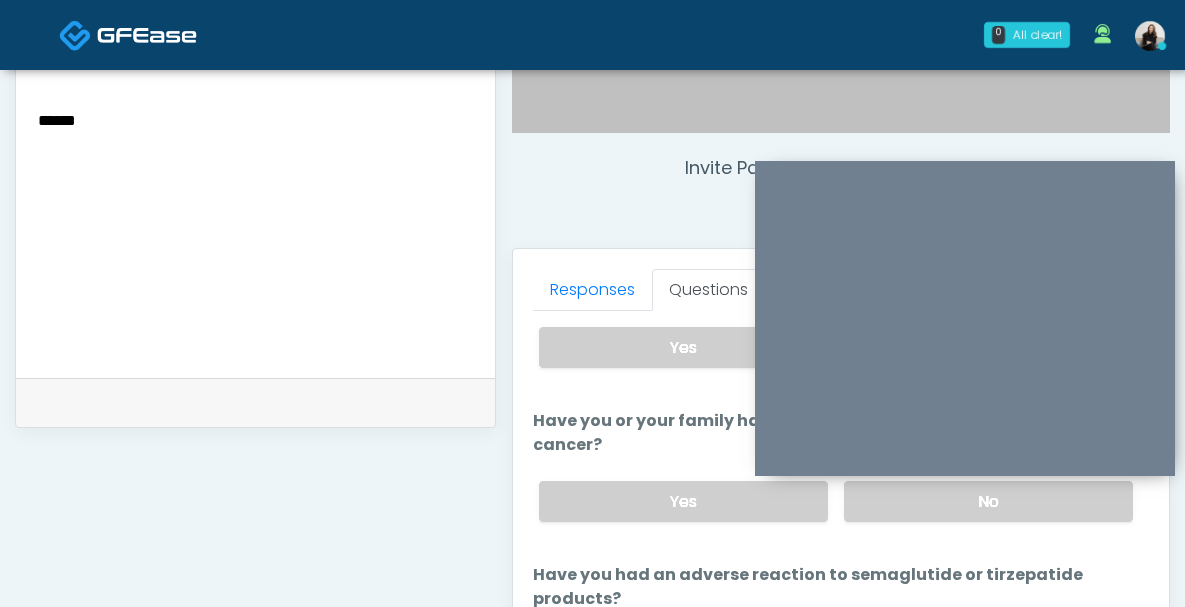click on "Yes
No" at bounding box center (836, 655) 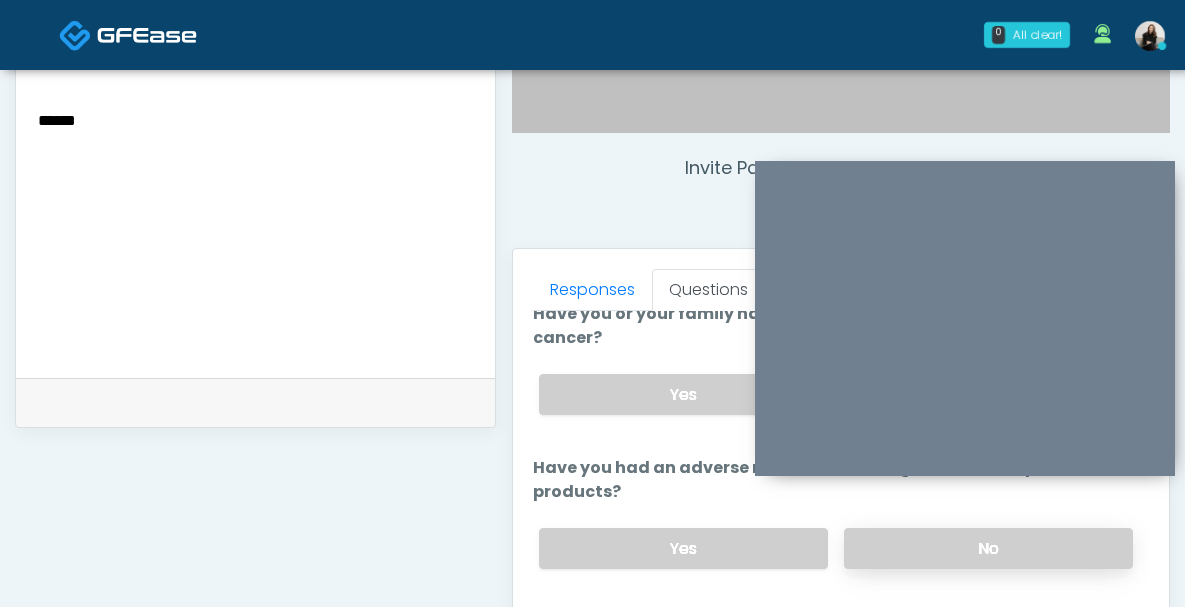click on "Are you planning pregnancy within 2 months or on oral birth control? (For females)" at bounding box center (841, 634) 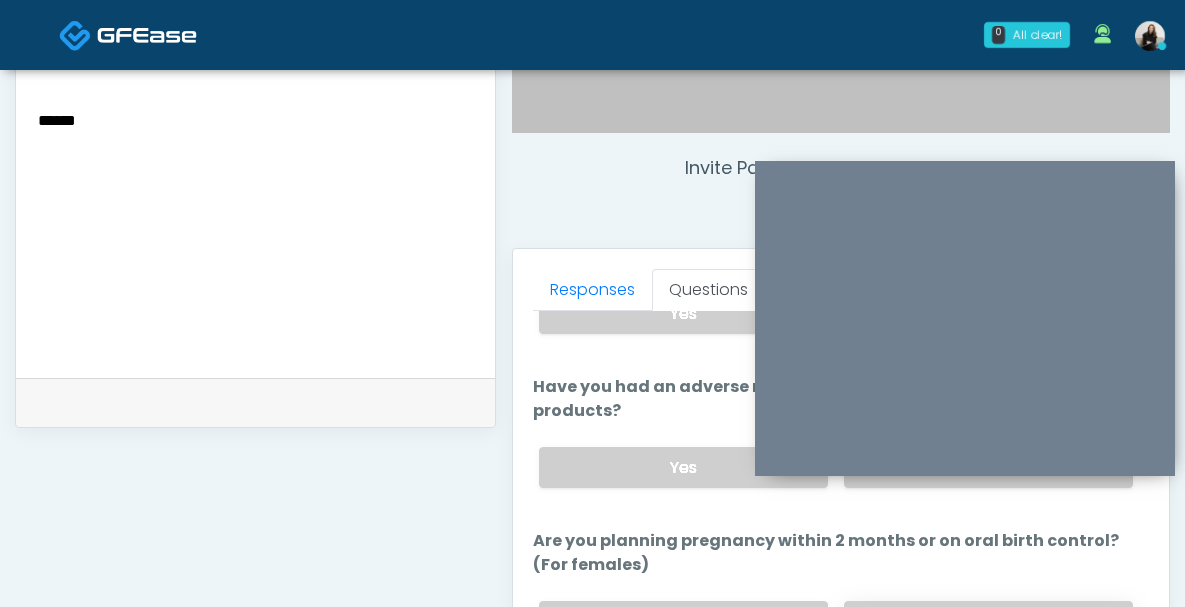 click on "No" at bounding box center (988, 621) 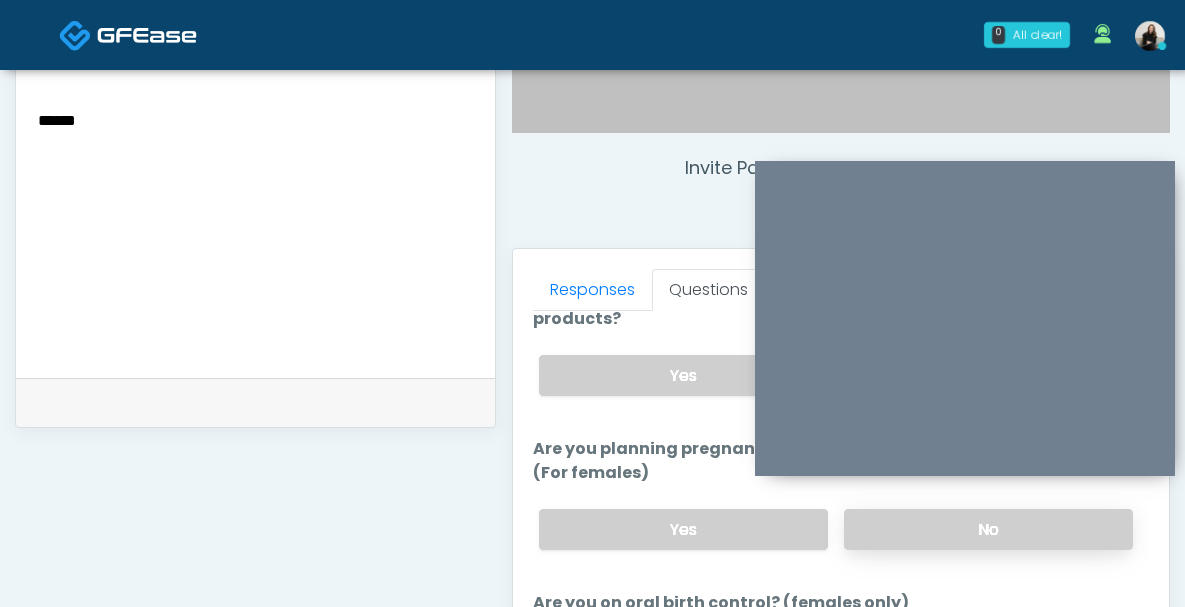 click on "No" at bounding box center (988, 659) 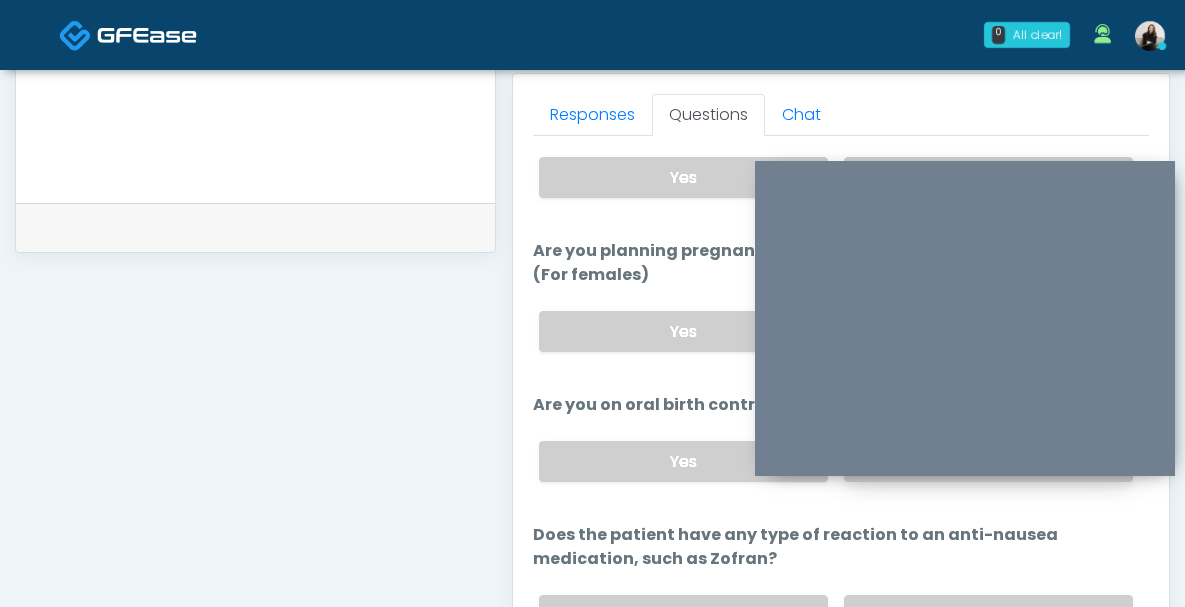 scroll, scrollTop: 887, scrollLeft: 0, axis: vertical 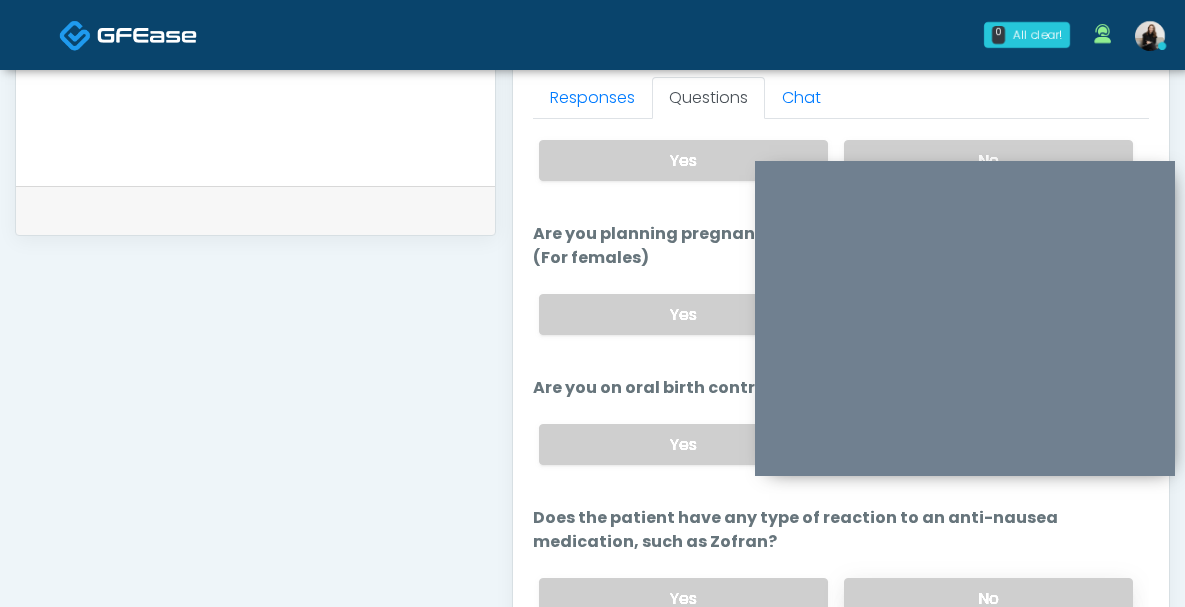 click on "No" at bounding box center [988, 598] 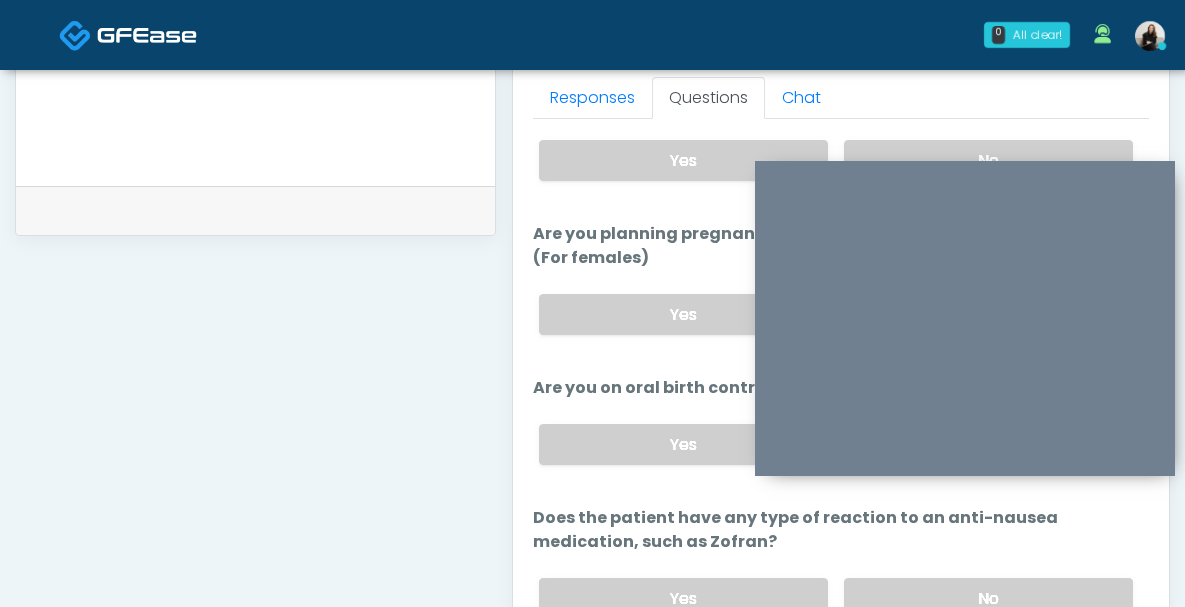 click on "Continue" at bounding box center [578, 678] 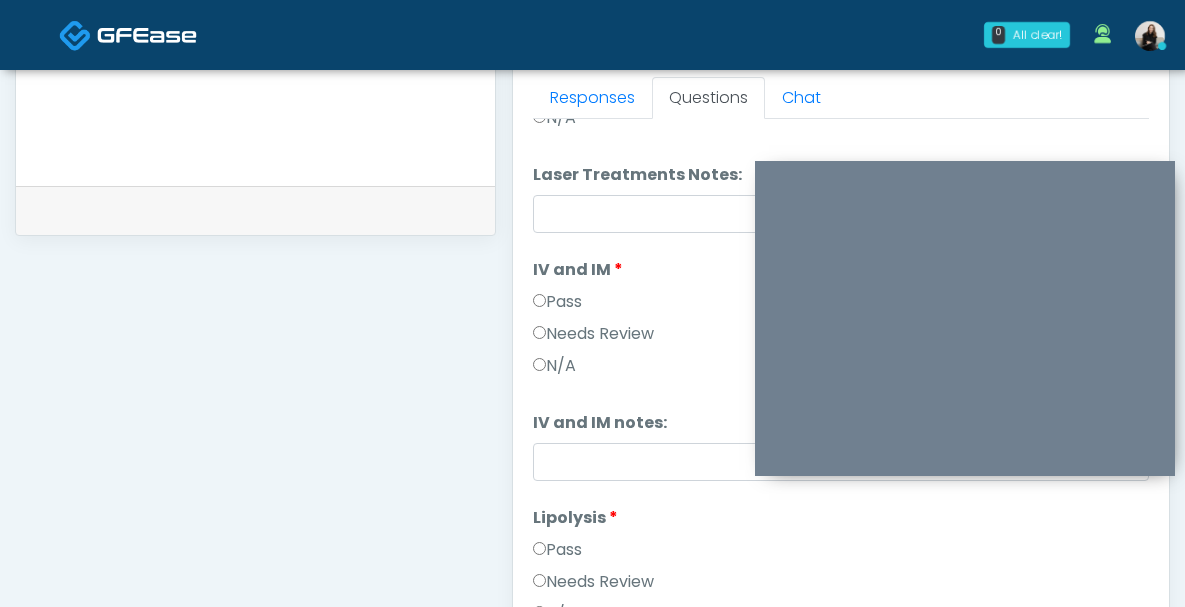 scroll, scrollTop: 1188, scrollLeft: 0, axis: vertical 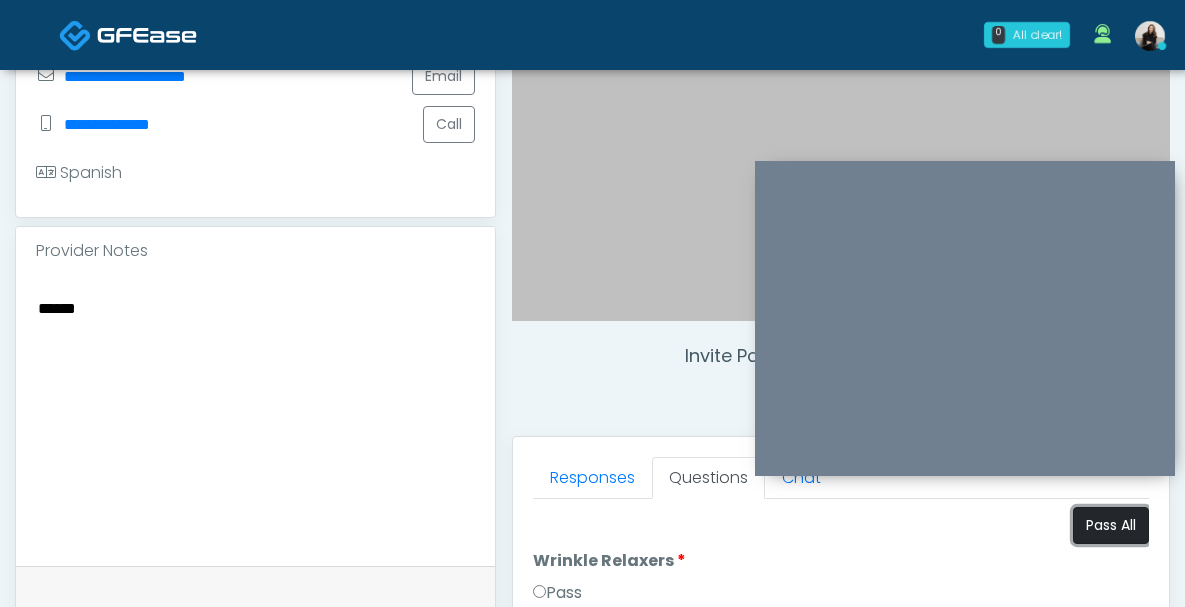 click on "Pass All" at bounding box center (1111, 525) 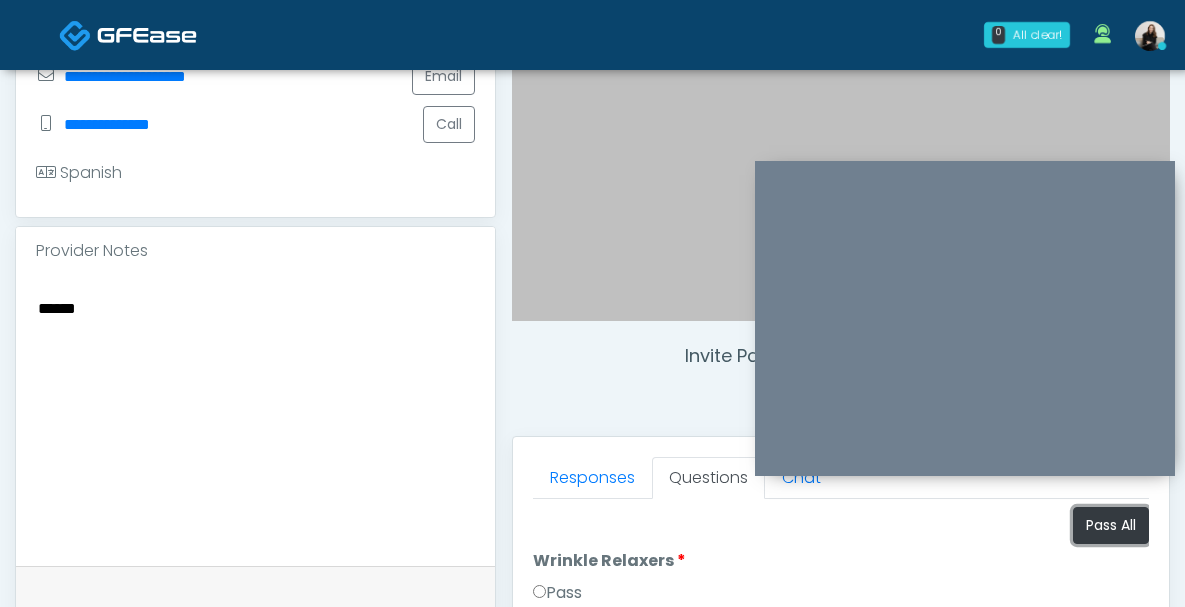 scroll, scrollTop: 1044, scrollLeft: 0, axis: vertical 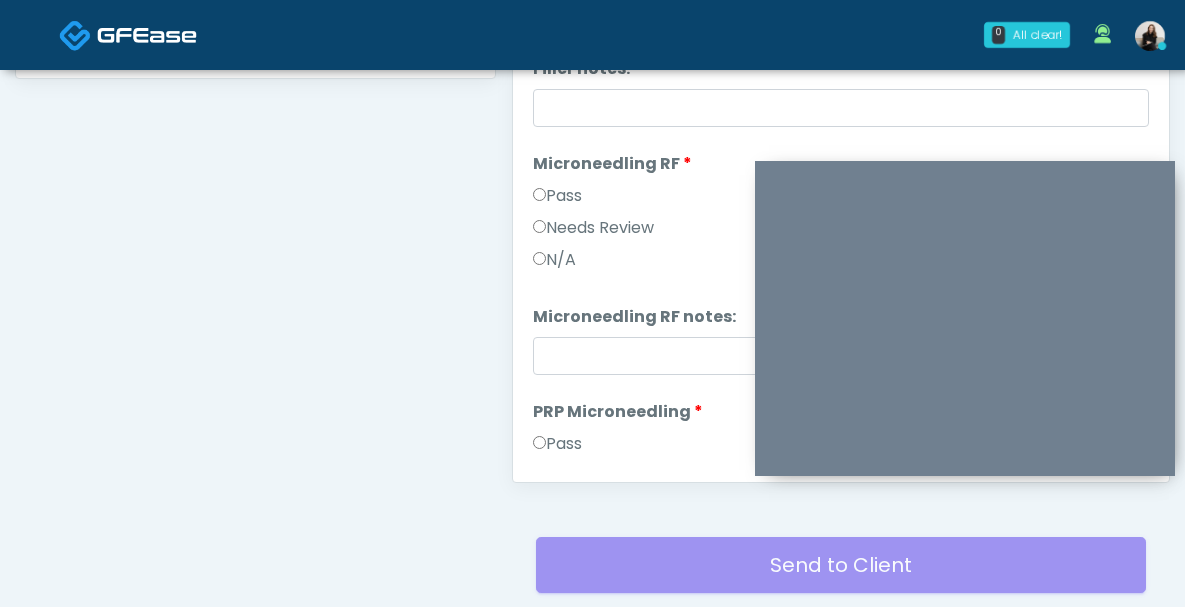 click on "Needs Review" at bounding box center [593, 228] 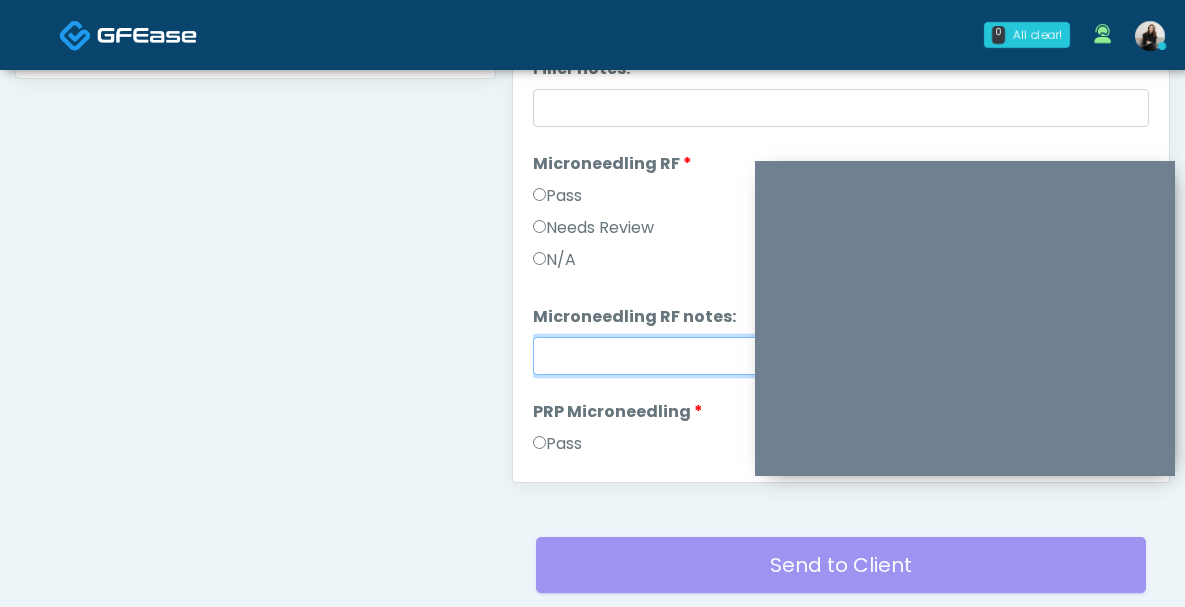 click on "Microneedling RF notes:" at bounding box center (841, 356) 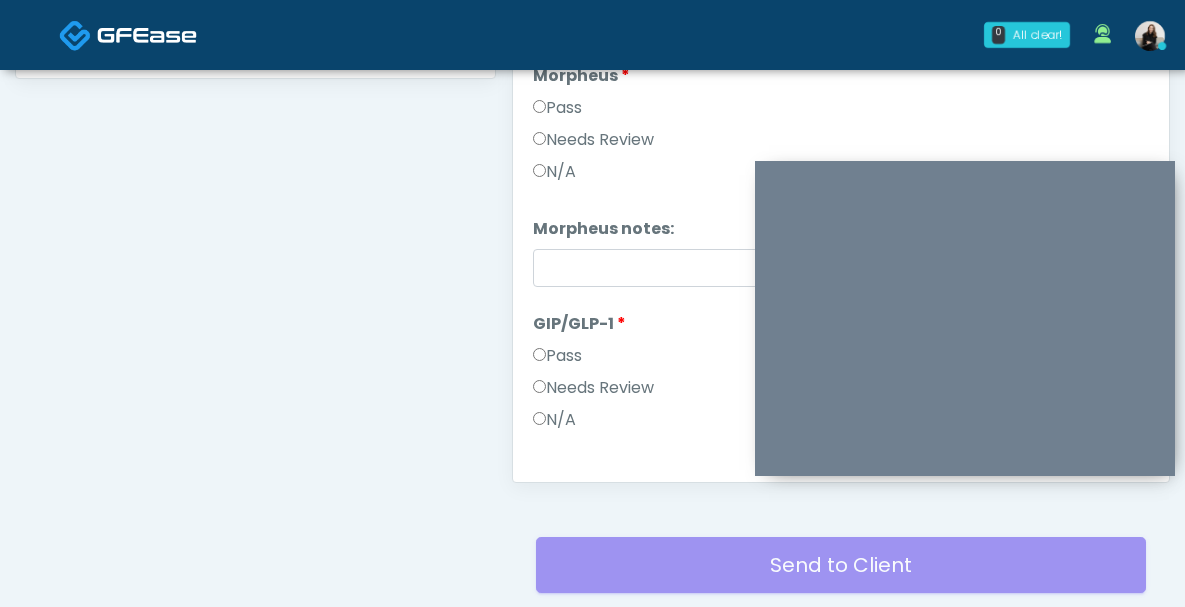 scroll, scrollTop: 3193, scrollLeft: 0, axis: vertical 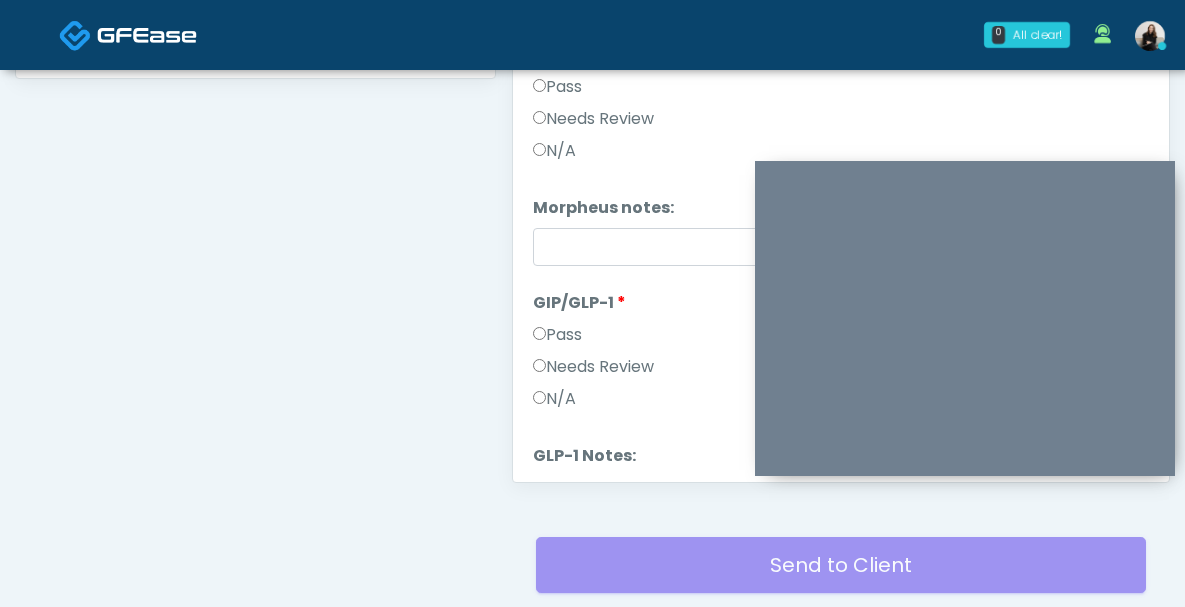 type on "**********" 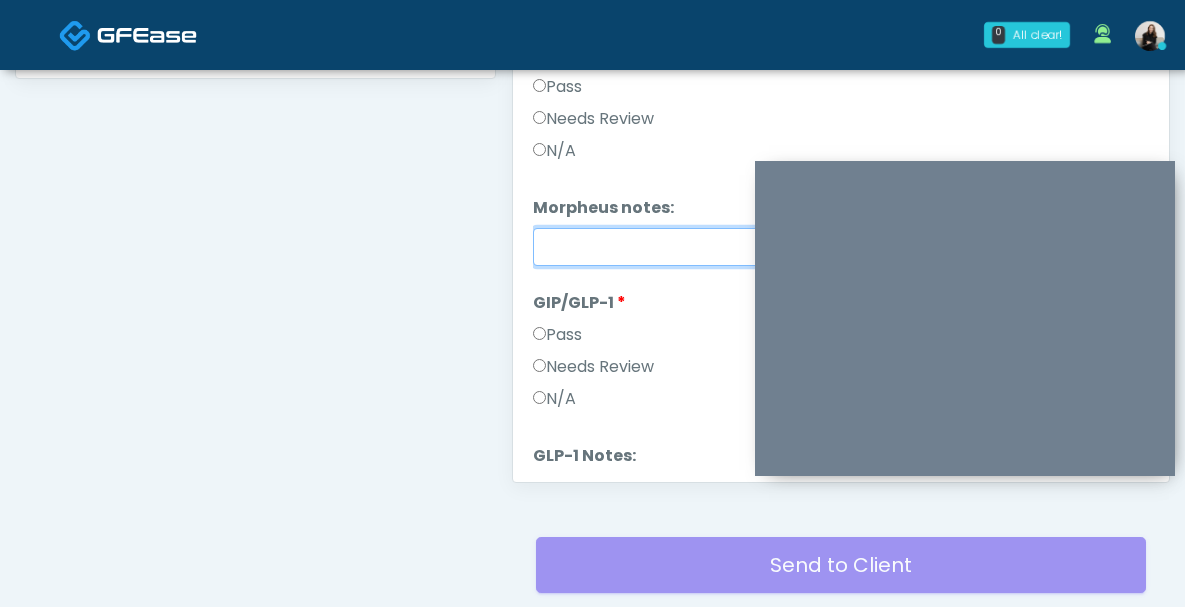 click on "Morpheus notes:" at bounding box center [841, 247] 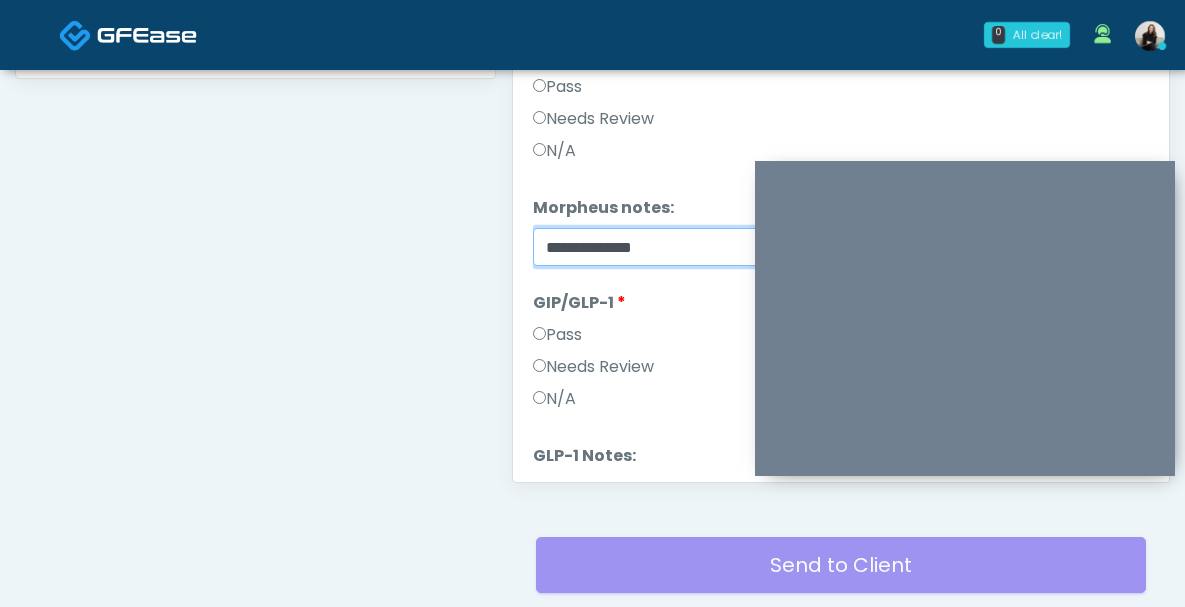 scroll, scrollTop: 3307, scrollLeft: 0, axis: vertical 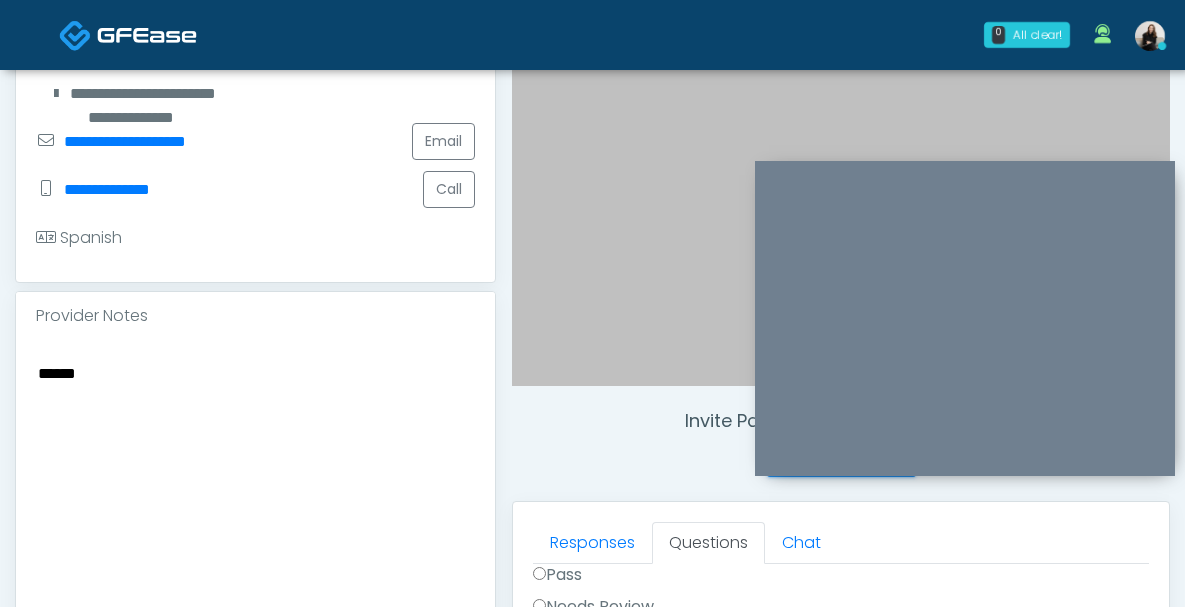 type on "**********" 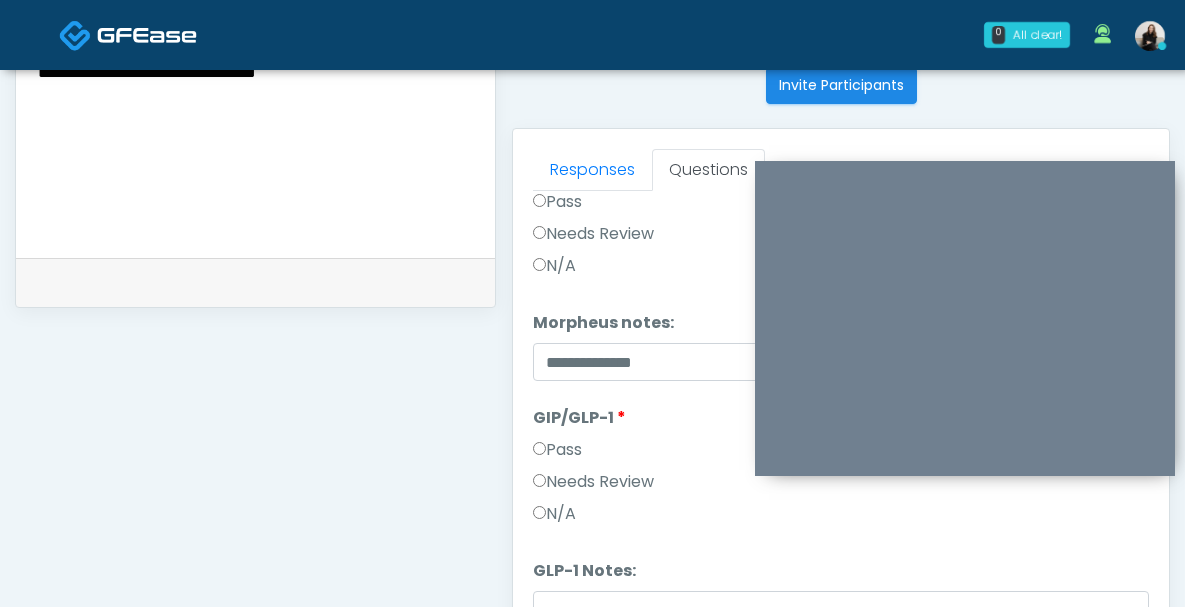 scroll, scrollTop: 1156, scrollLeft: 0, axis: vertical 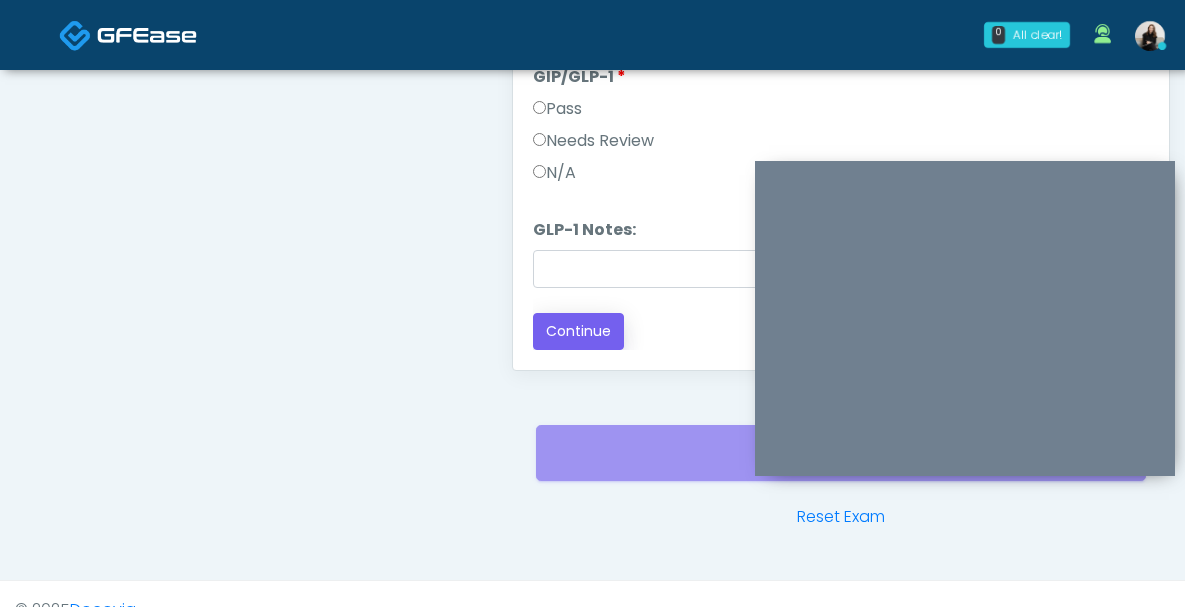 type on "**********" 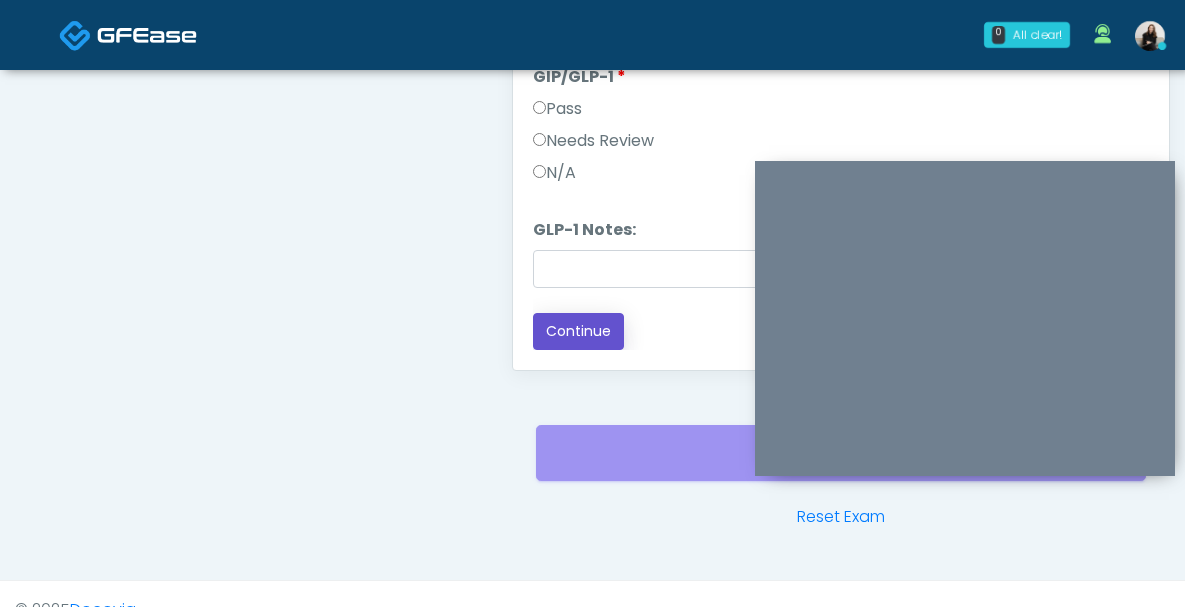 click on "Continue" at bounding box center (578, 331) 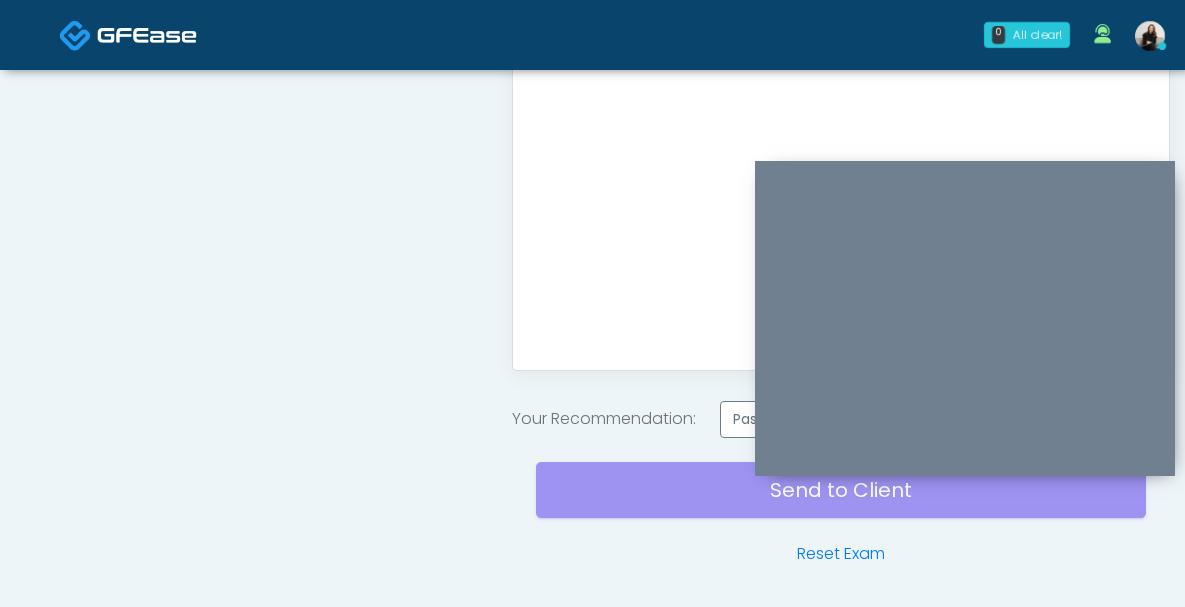 scroll, scrollTop: 0, scrollLeft: 0, axis: both 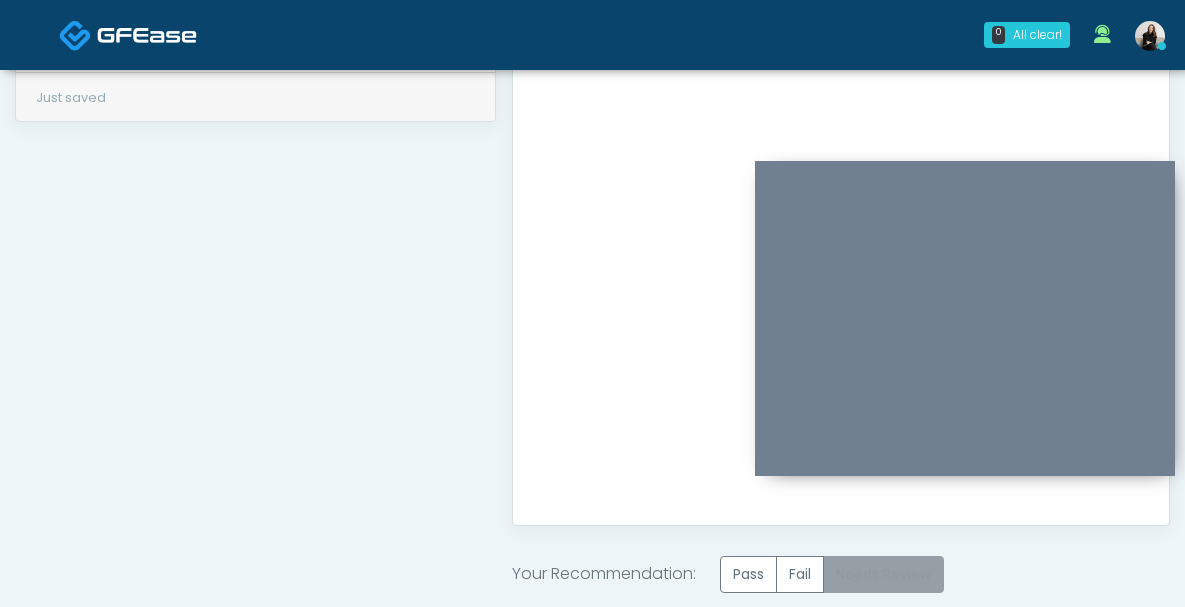 click on "Needs Review" at bounding box center (883, 574) 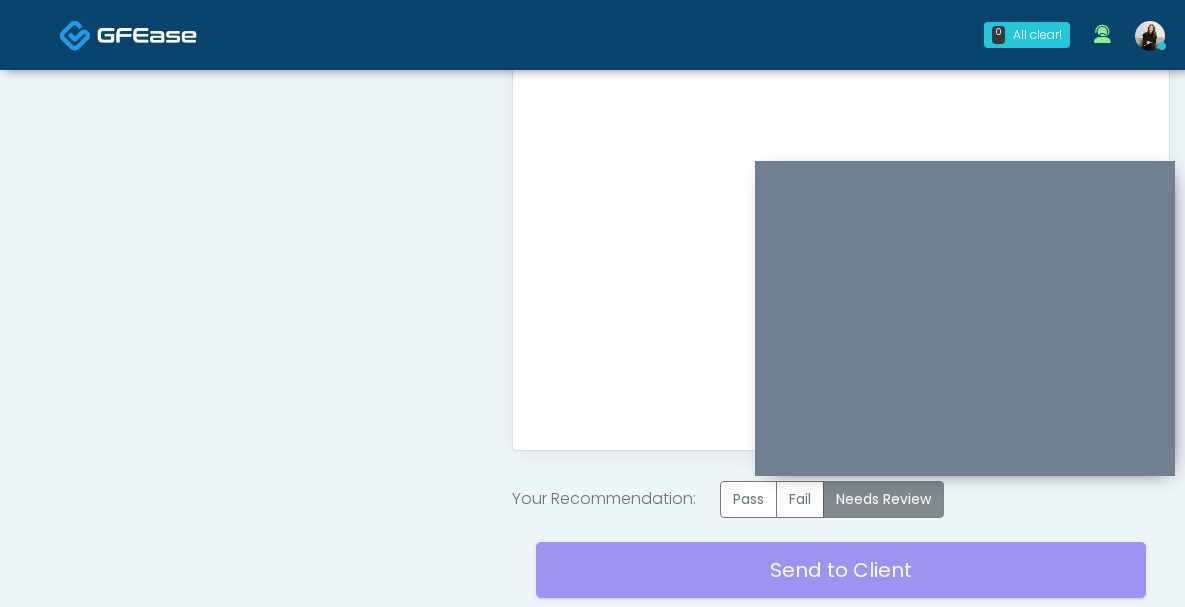 scroll, scrollTop: 1091, scrollLeft: 0, axis: vertical 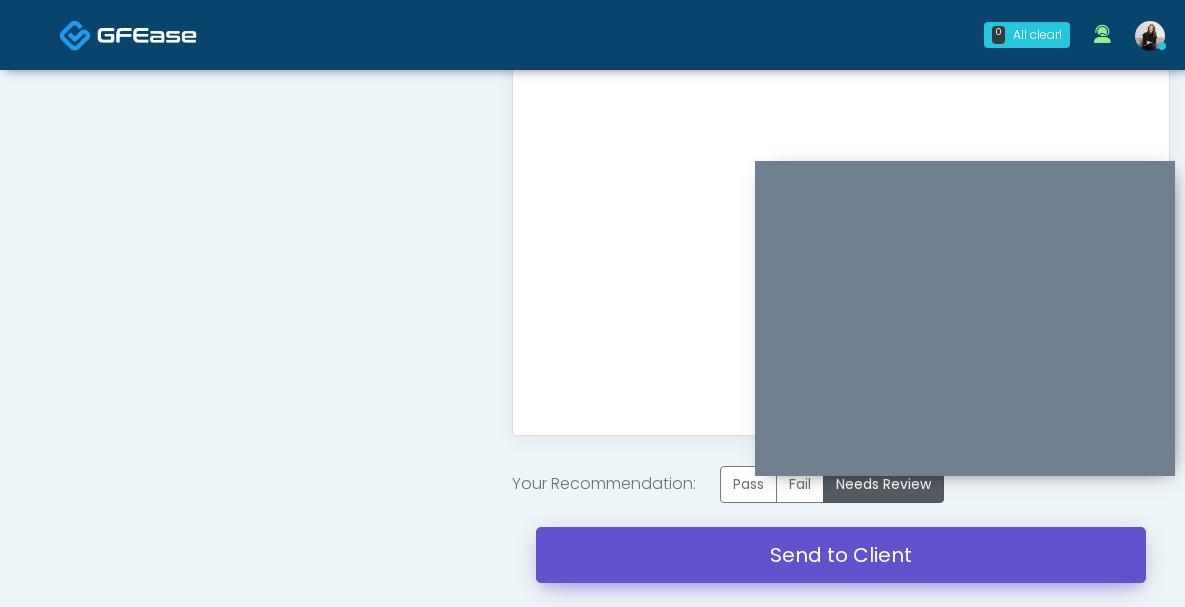 click on "Send to Client" at bounding box center (841, 555) 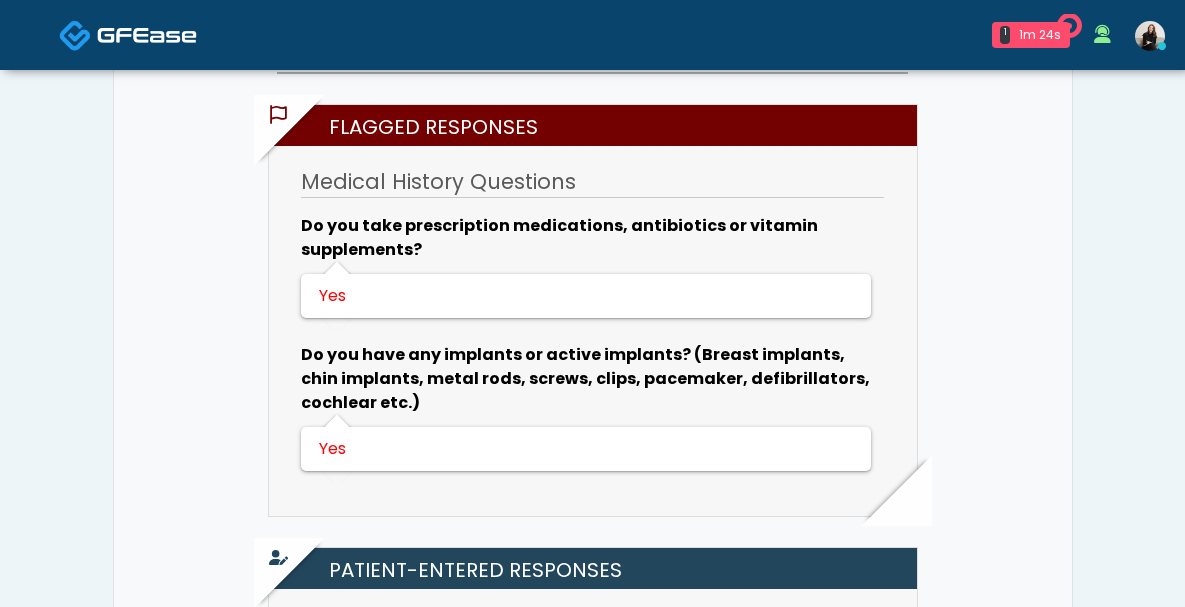 scroll, scrollTop: 1336, scrollLeft: 0, axis: vertical 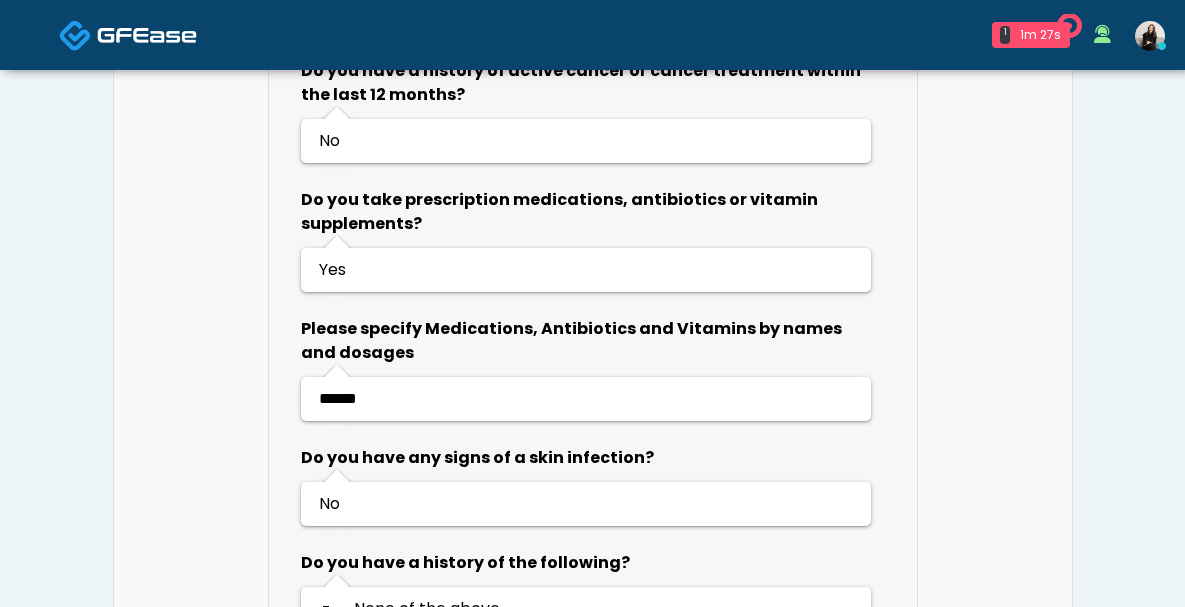click on "******" at bounding box center [338, 398] 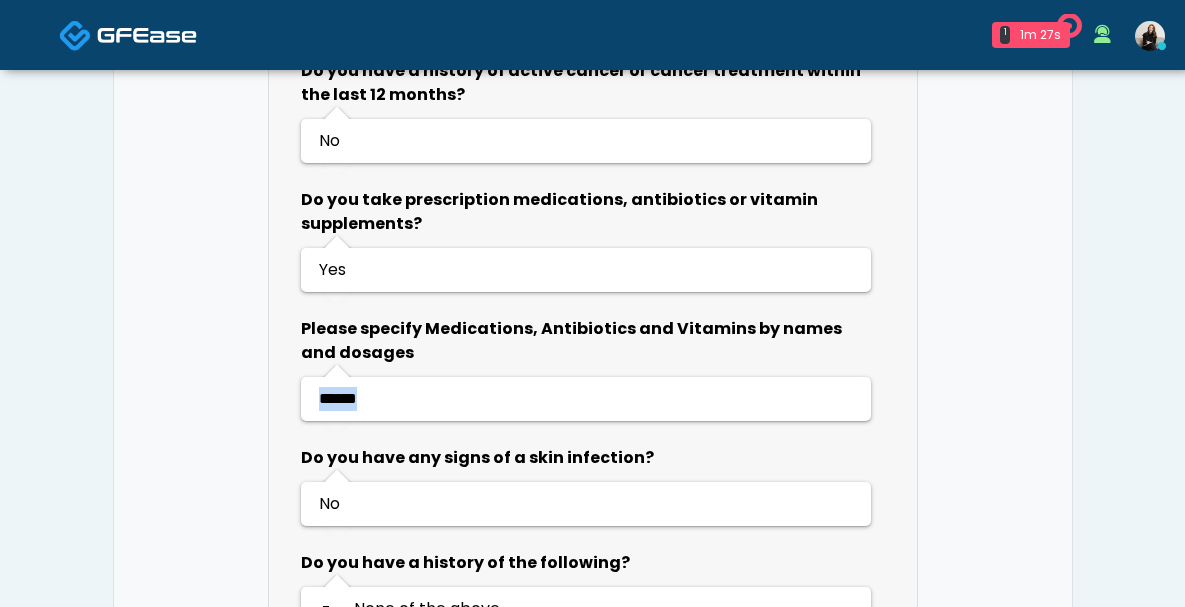 click on "******" at bounding box center [338, 398] 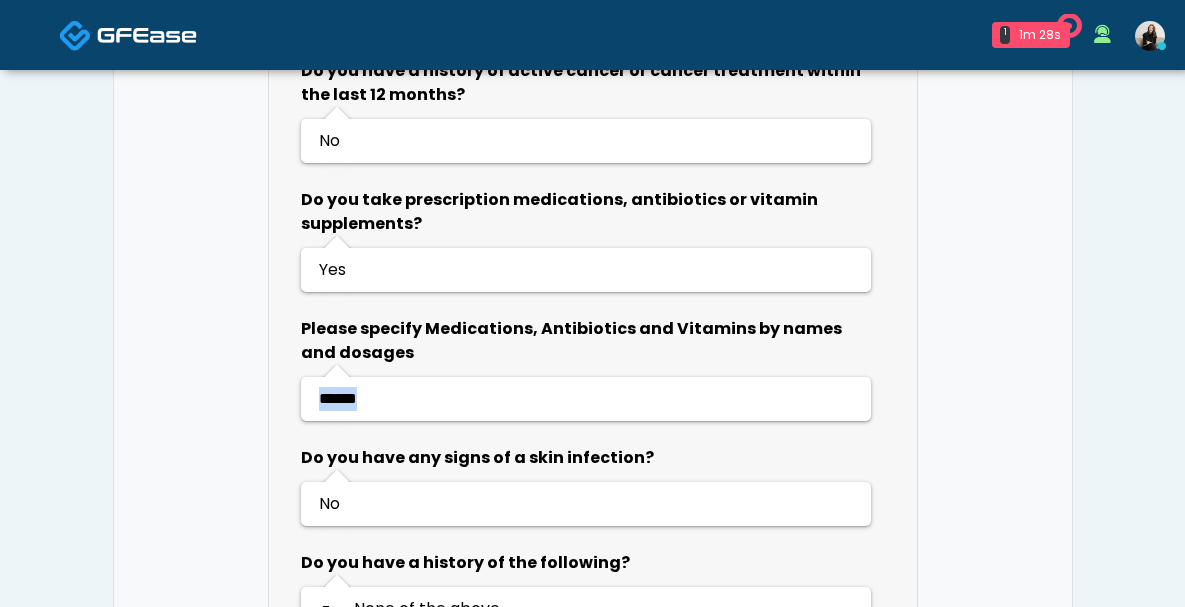 copy on "******" 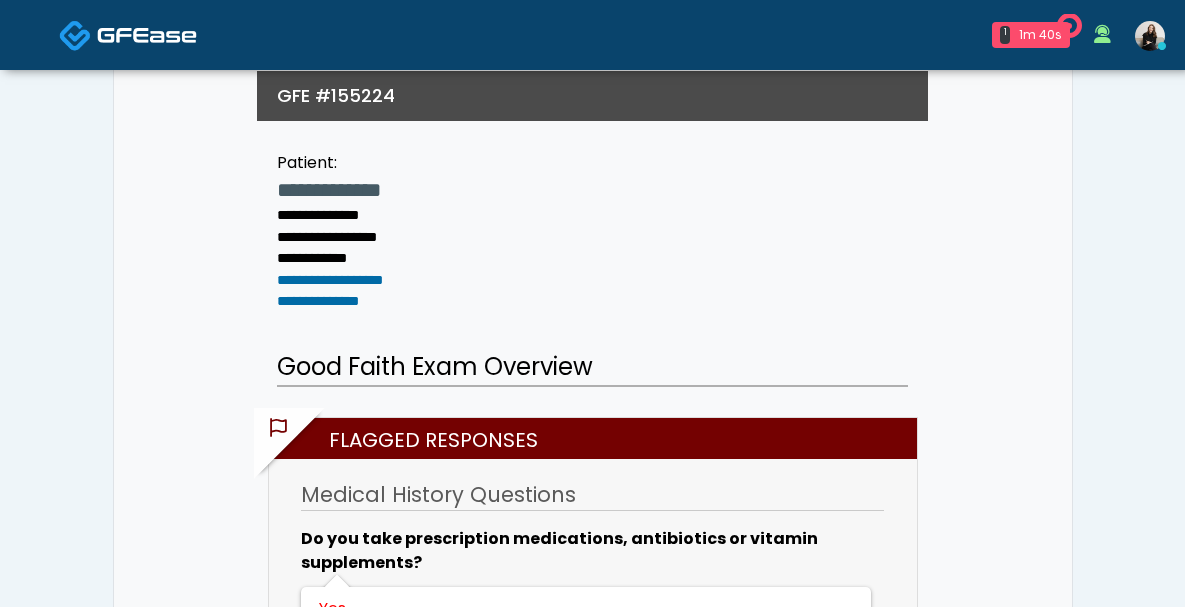 scroll, scrollTop: 0, scrollLeft: 0, axis: both 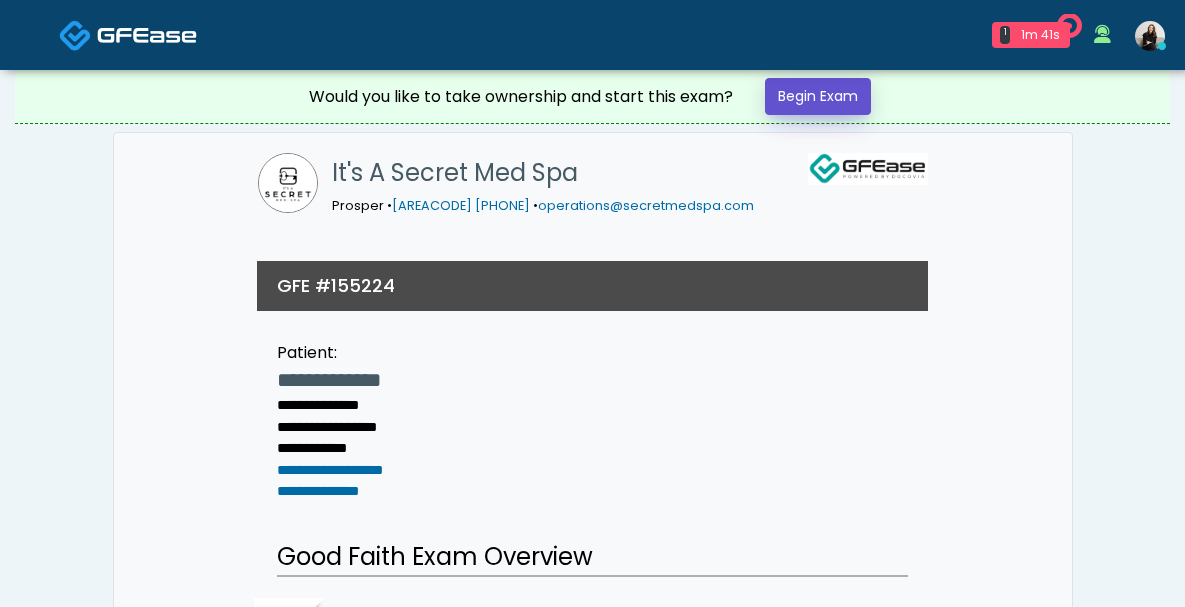 click on "Begin Exam" at bounding box center (818, 96) 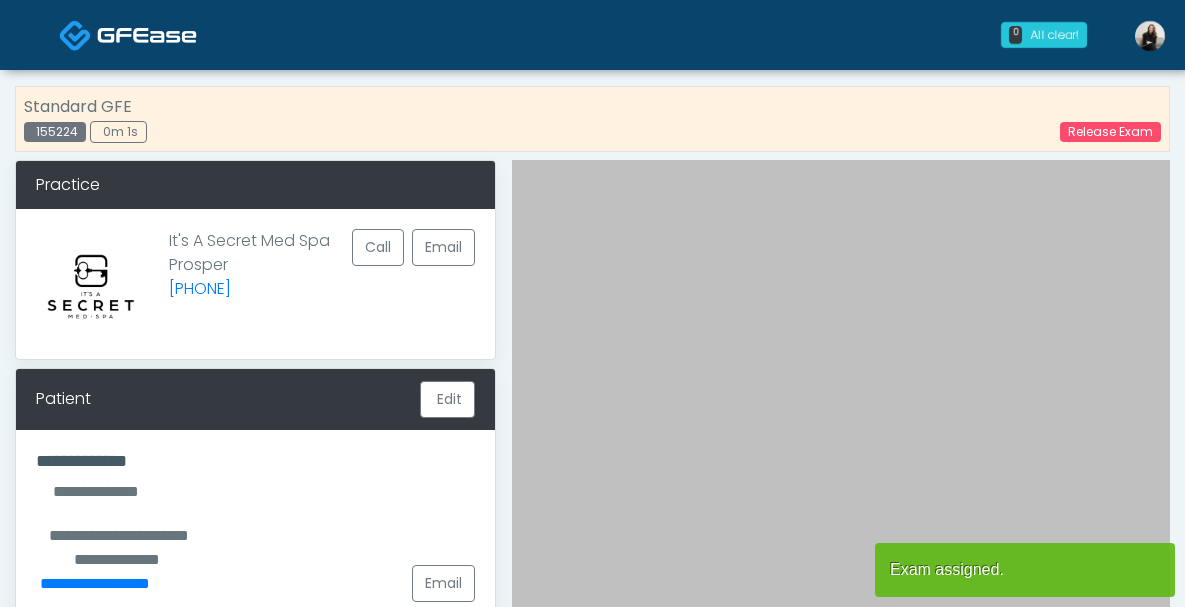 scroll, scrollTop: 0, scrollLeft: 0, axis: both 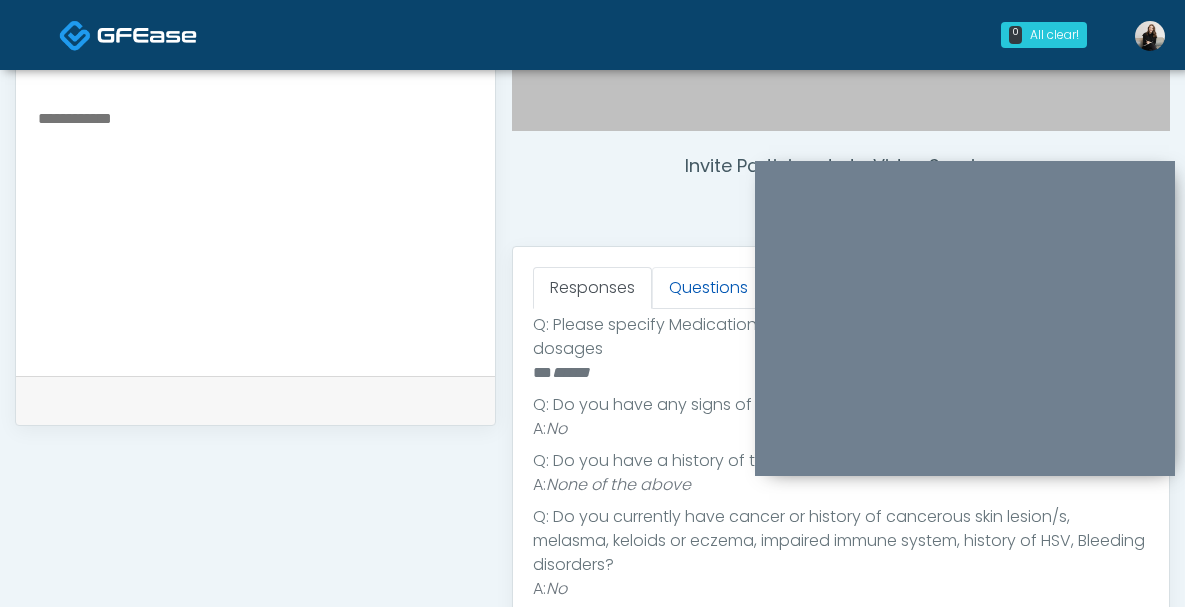 click on "Questions" at bounding box center [708, 288] 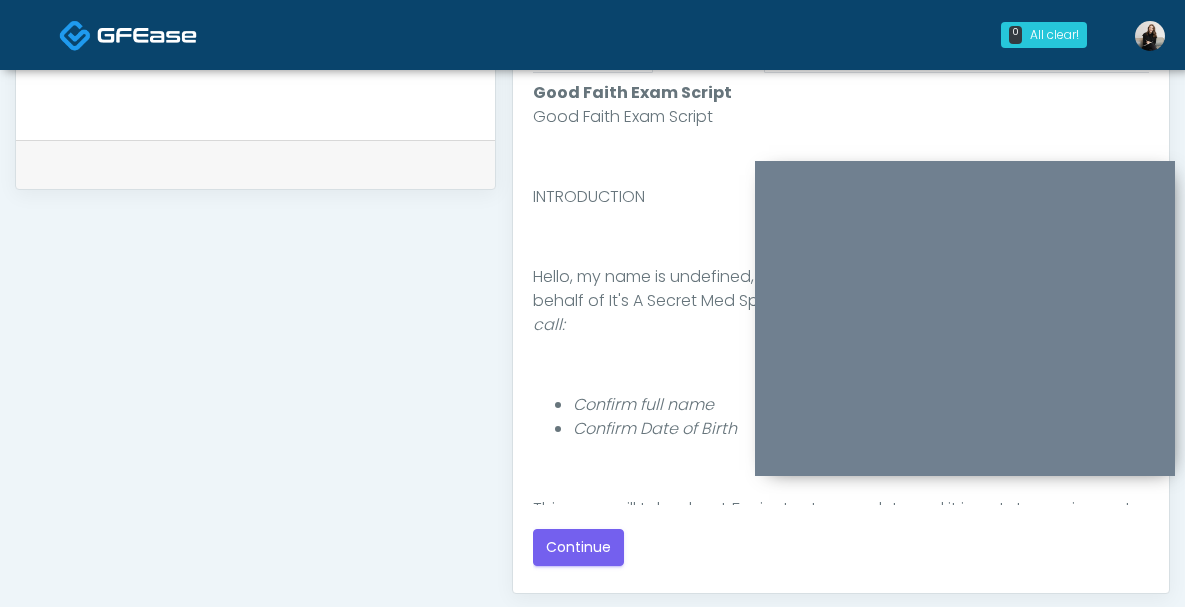 scroll, scrollTop: 960, scrollLeft: 0, axis: vertical 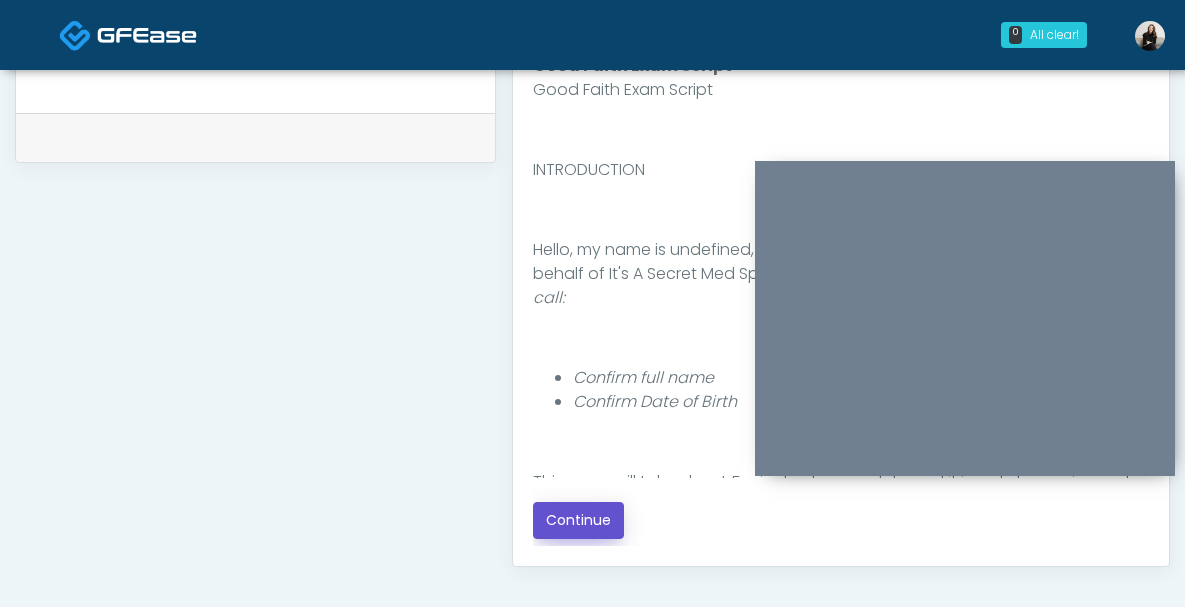 click on "Continue" at bounding box center [578, 520] 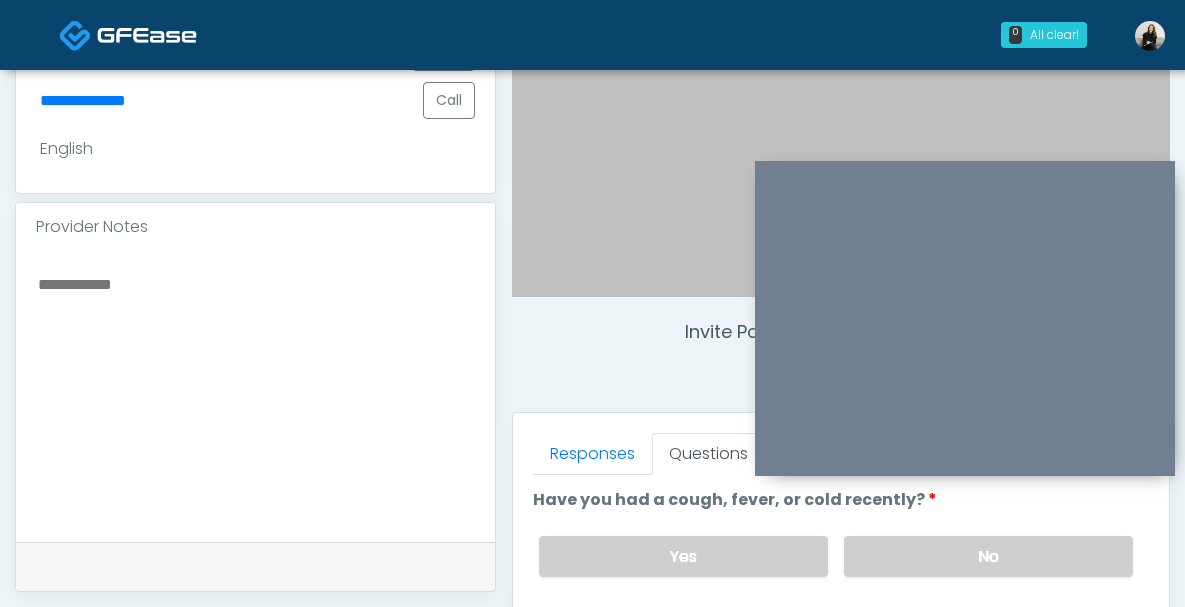 scroll, scrollTop: 533, scrollLeft: 0, axis: vertical 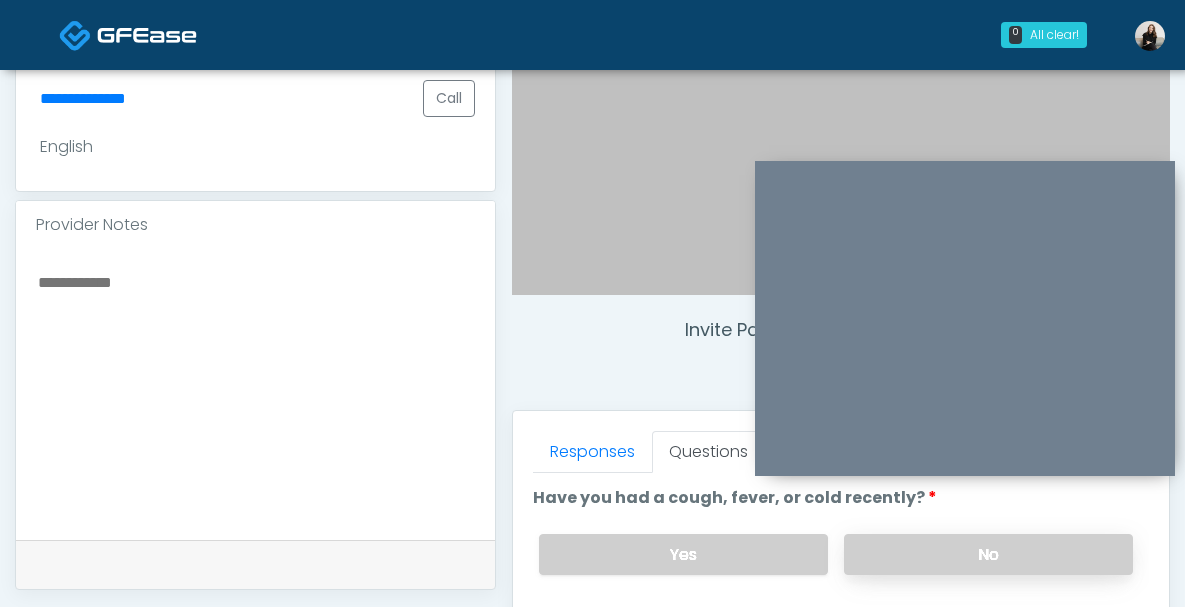 click on "No" at bounding box center [988, 554] 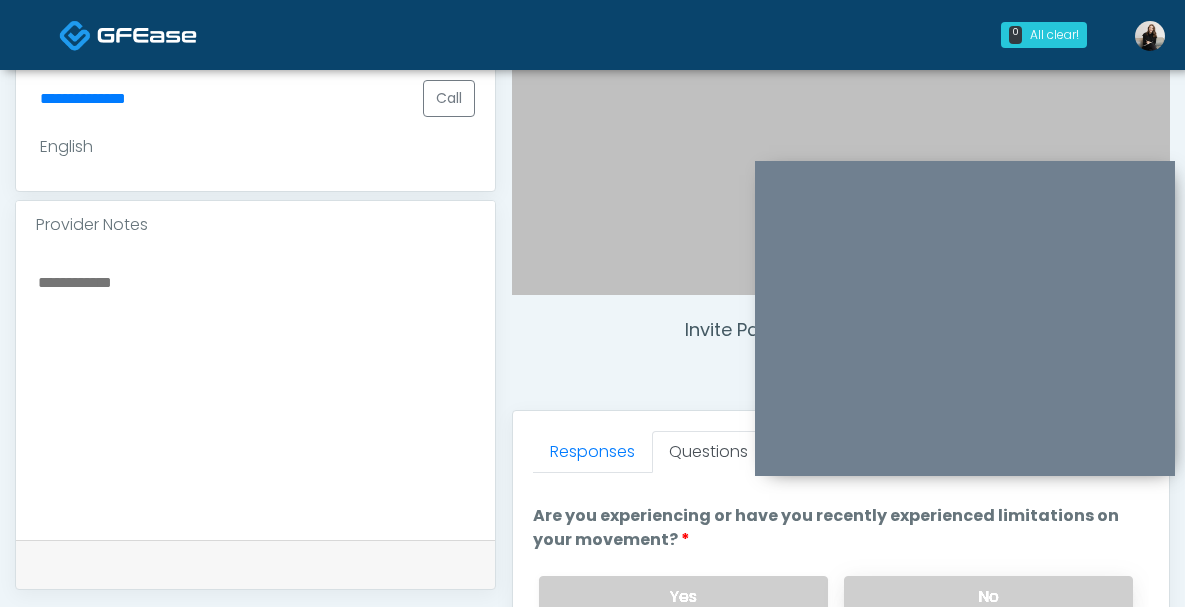 click on "No" at bounding box center (988, 596) 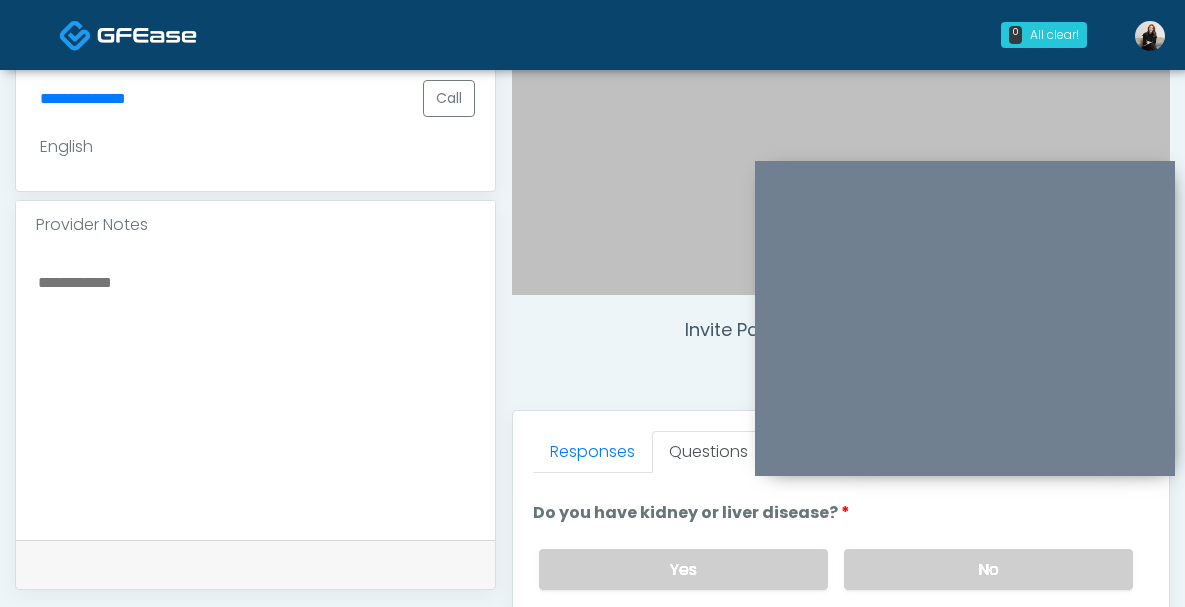 scroll, scrollTop: 281, scrollLeft: 0, axis: vertical 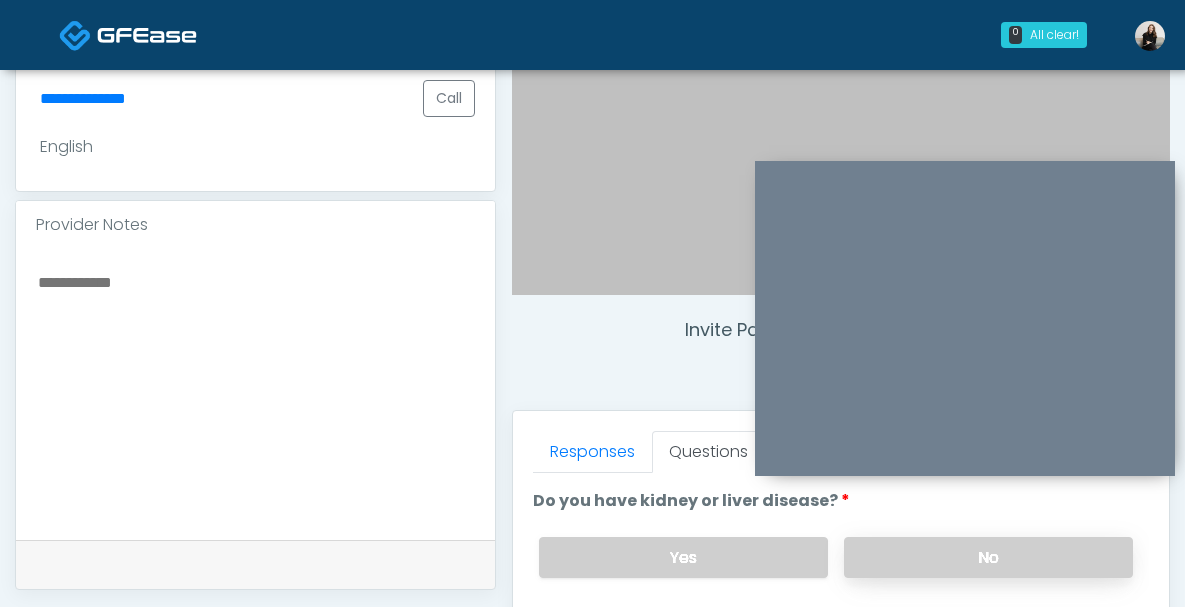 click on "No" at bounding box center [988, 557] 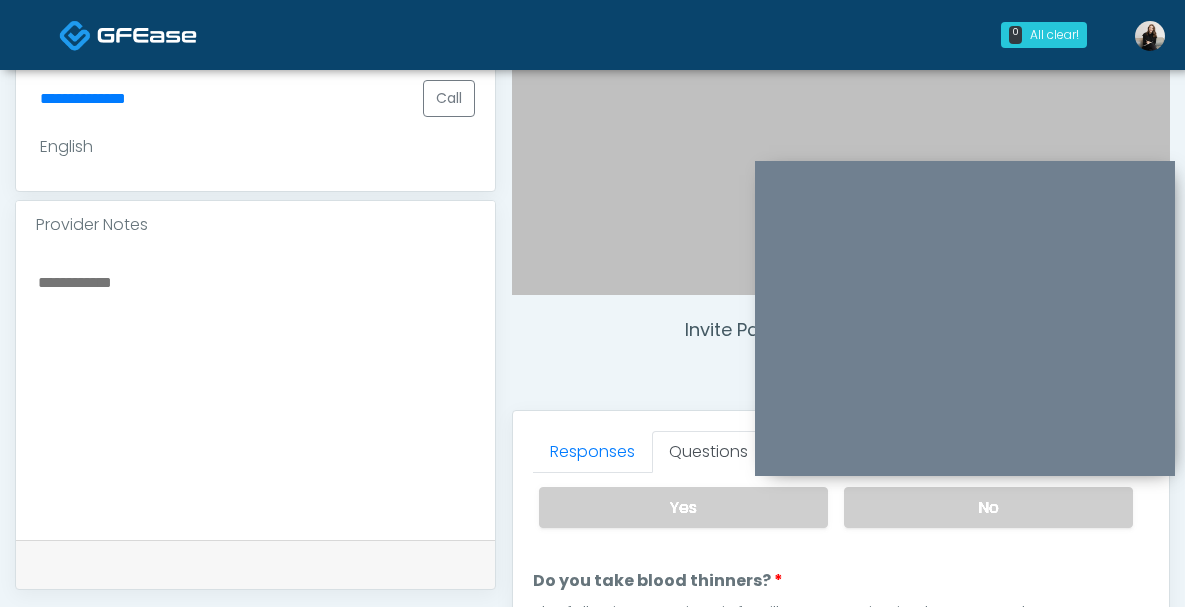 scroll, scrollTop: 384, scrollLeft: 0, axis: vertical 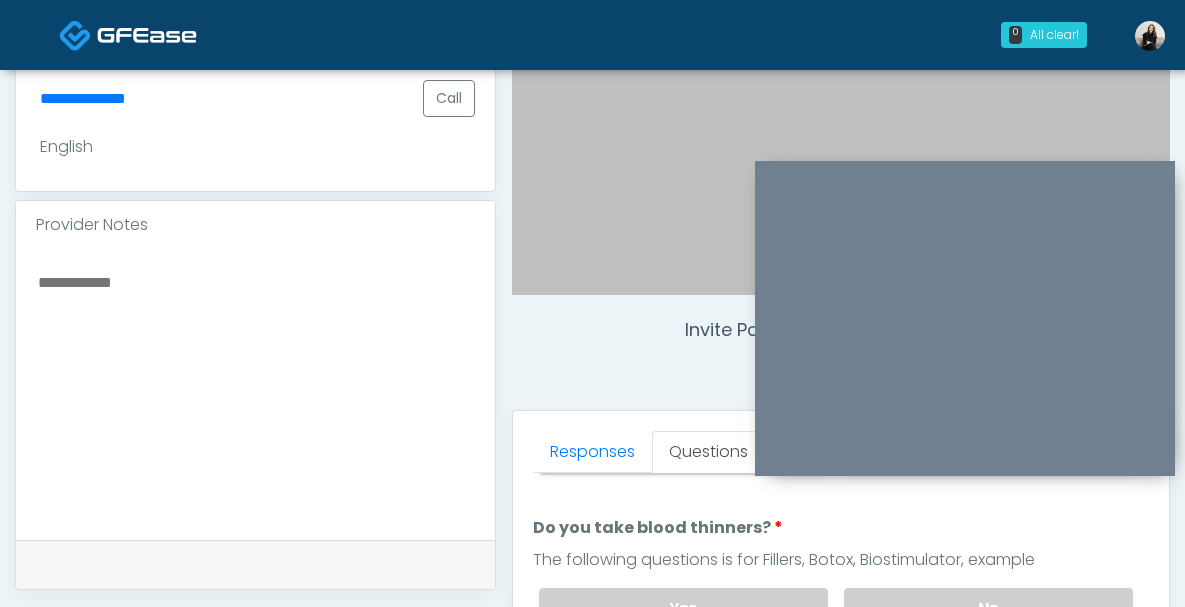 click at bounding box center [255, 391] 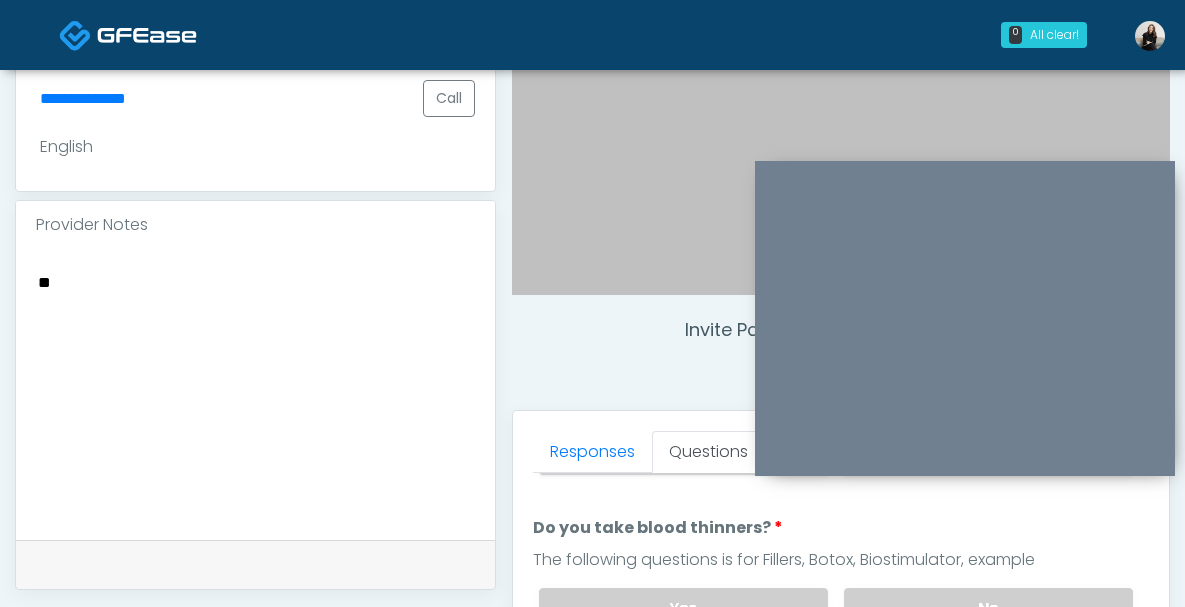 type on "*" 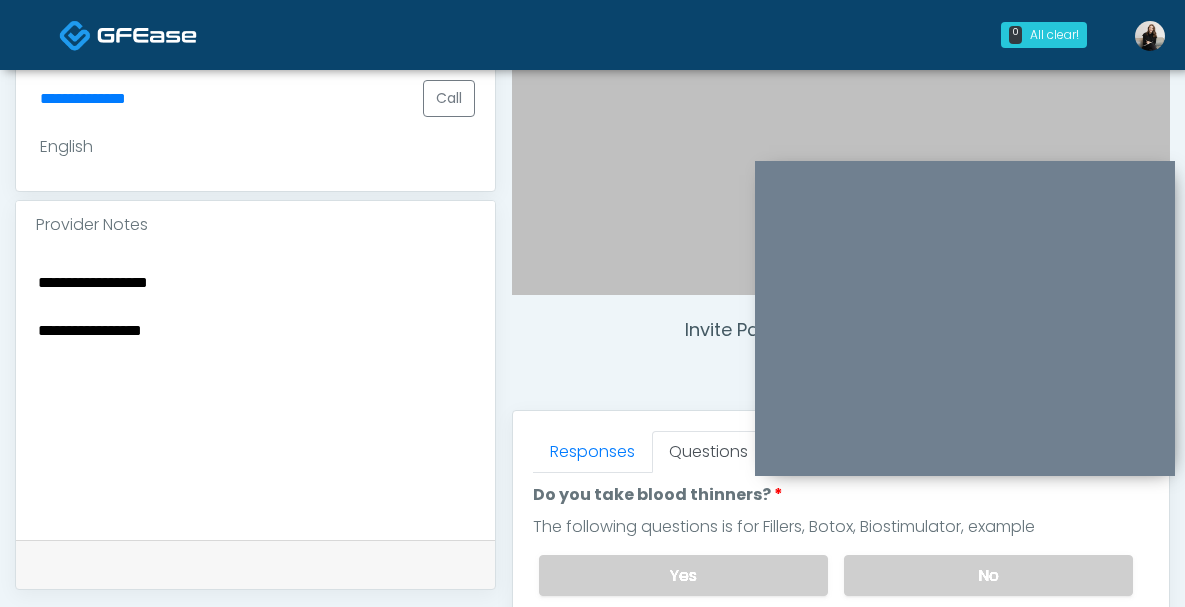 scroll, scrollTop: 424, scrollLeft: 0, axis: vertical 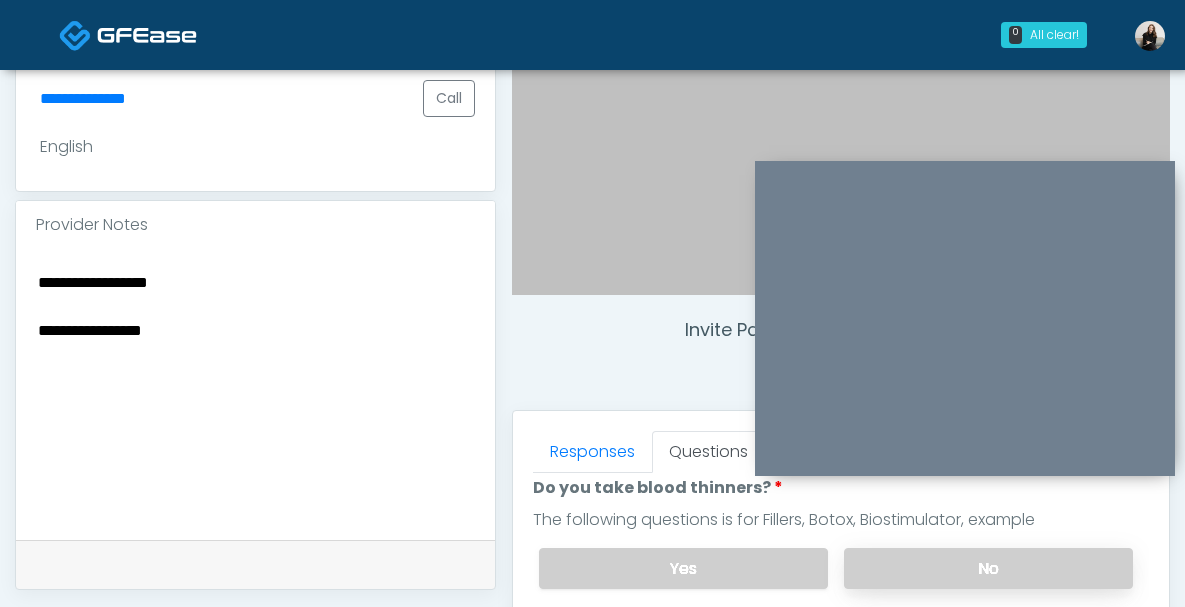 type on "**********" 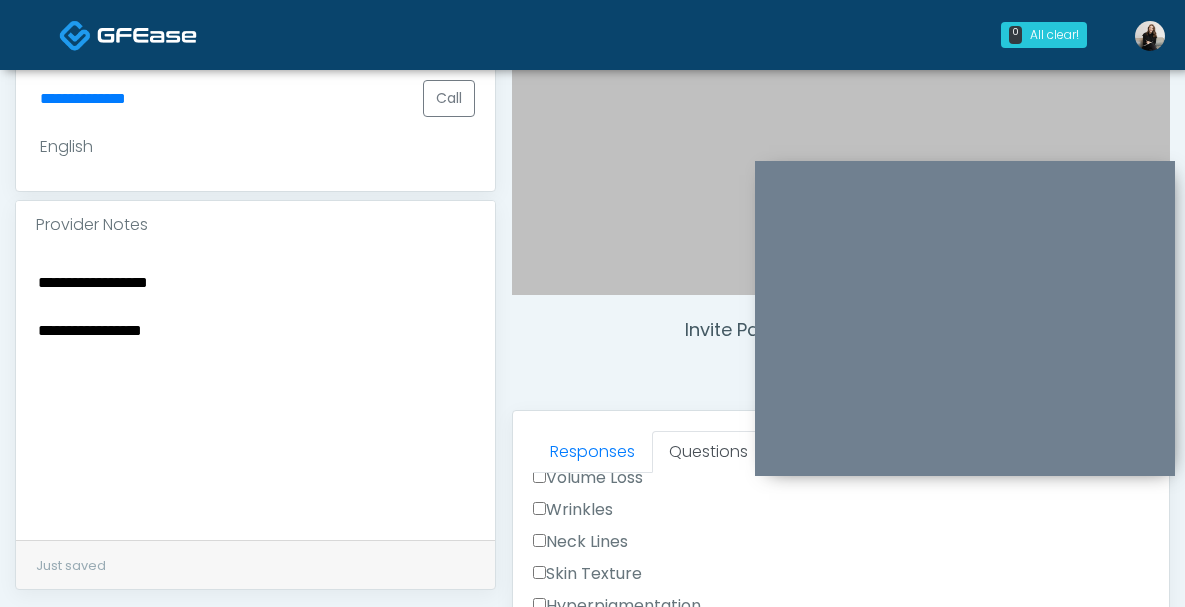 scroll, scrollTop: 625, scrollLeft: 0, axis: vertical 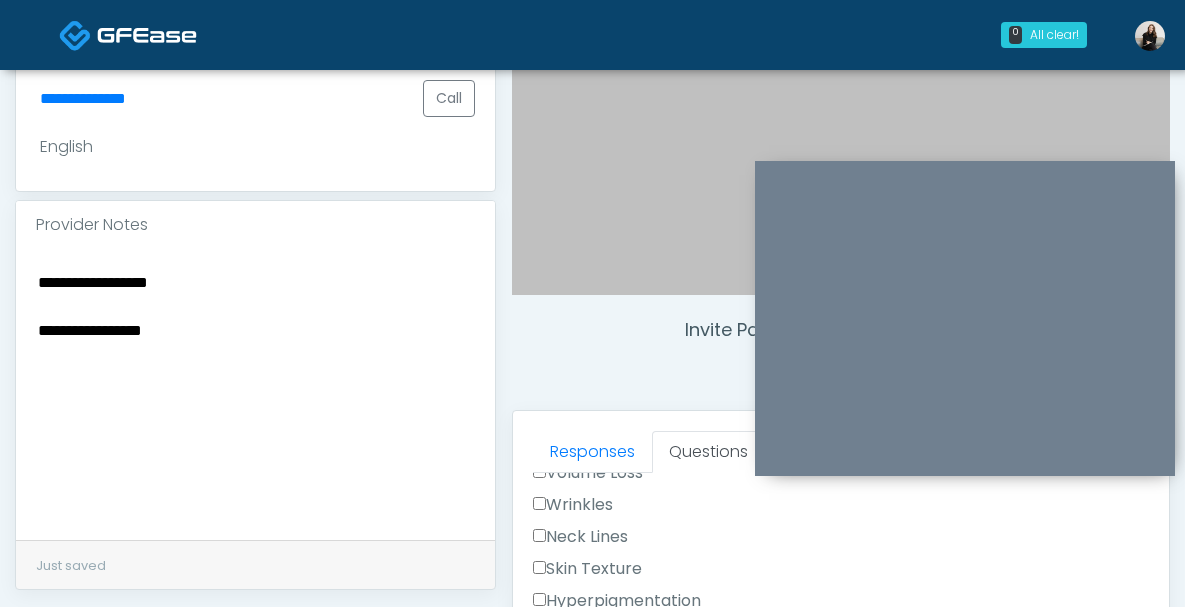 click on "Wrinkles" at bounding box center [573, 505] 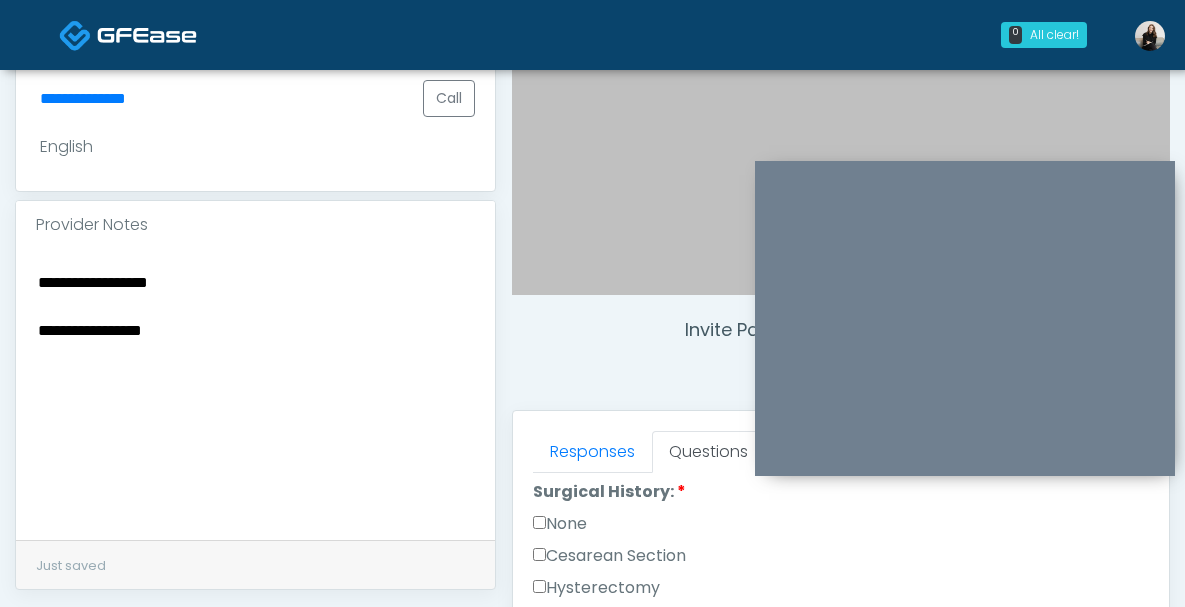 scroll, scrollTop: 1170, scrollLeft: 0, axis: vertical 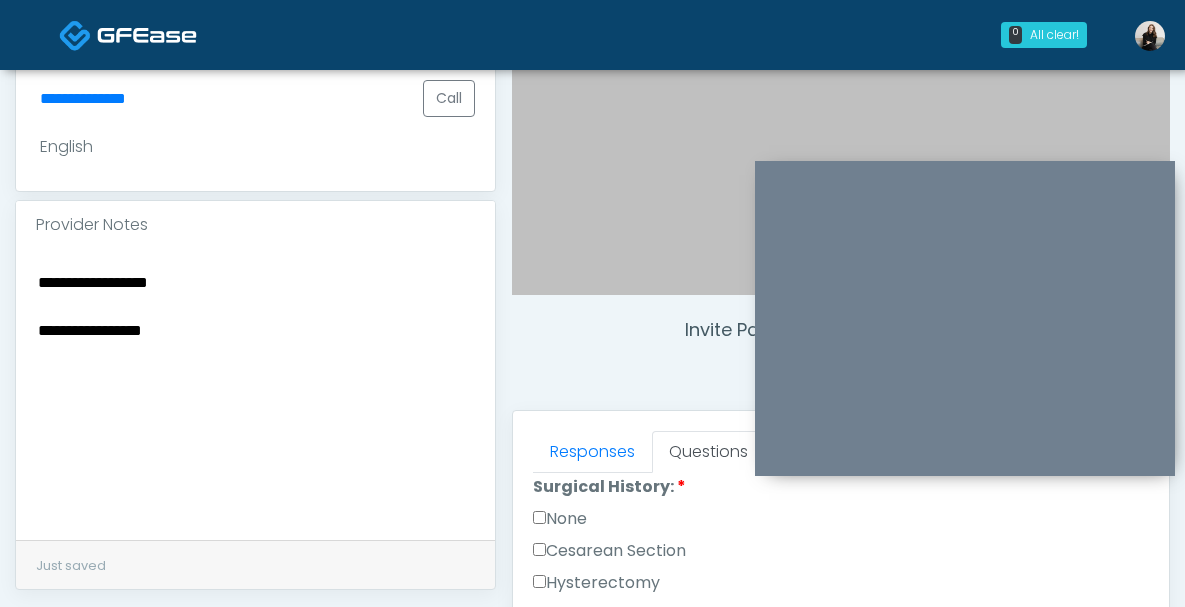 click on "None" at bounding box center [560, 519] 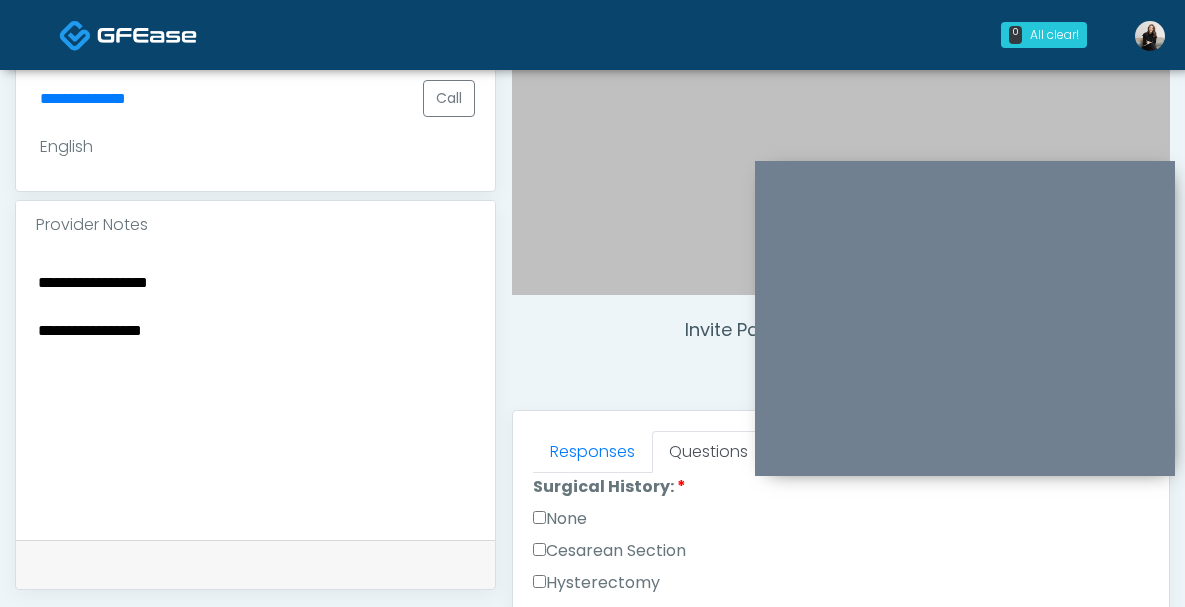 click on "None" at bounding box center [560, 519] 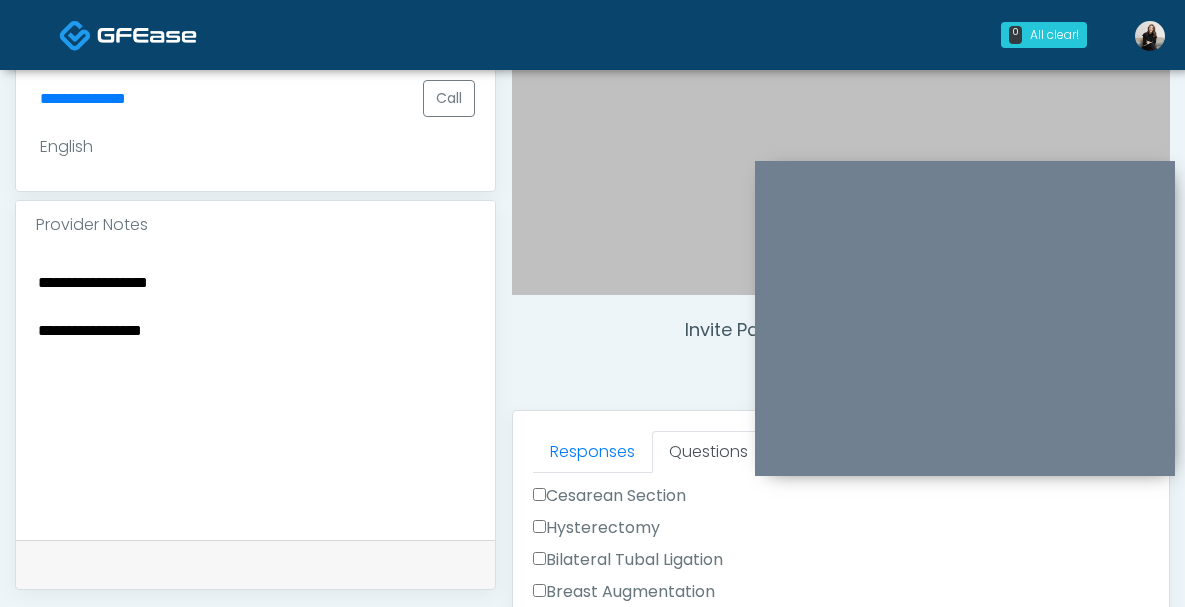 click on "Cesarean Section" at bounding box center (609, 496) 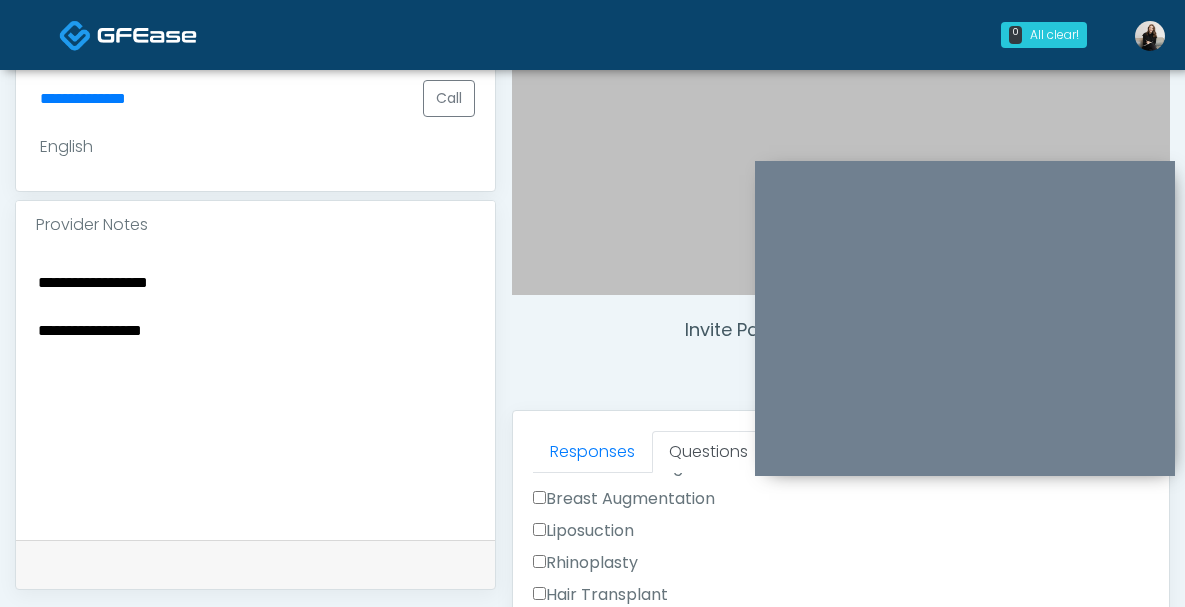 scroll, scrollTop: 1327, scrollLeft: 0, axis: vertical 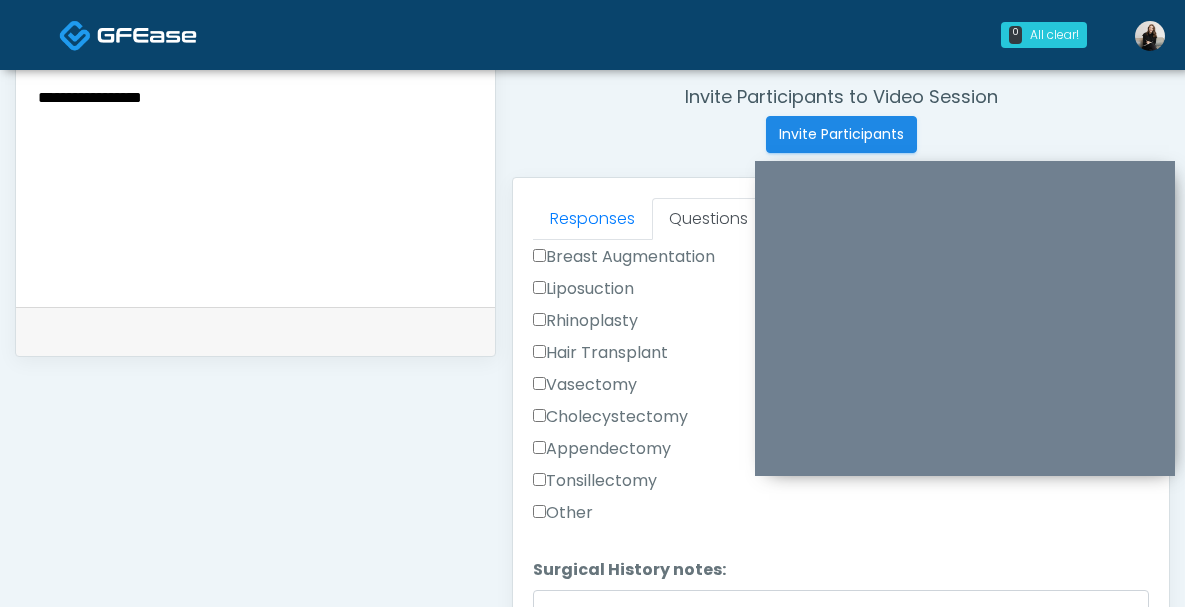 click on "Other" at bounding box center (563, 513) 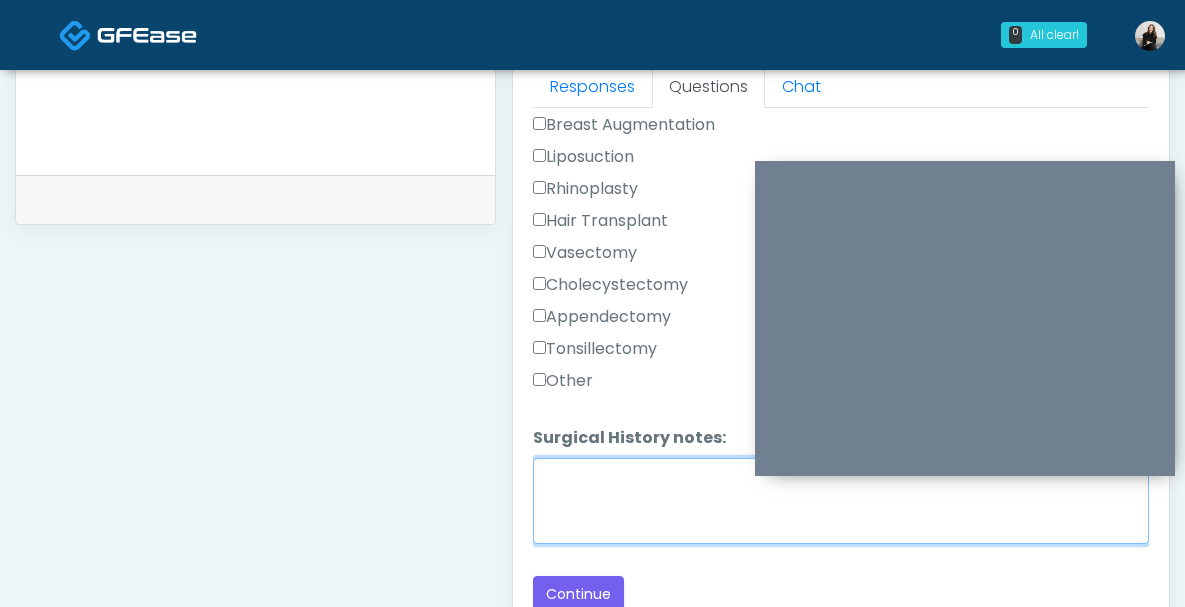 click on "Surgical History notes:" at bounding box center [841, 501] 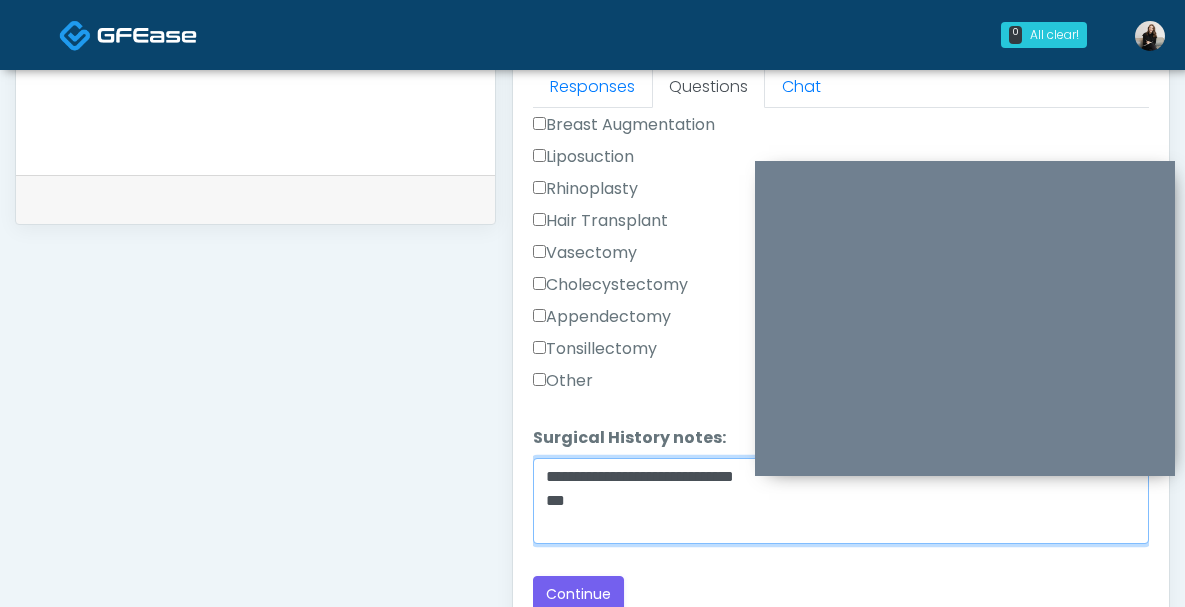 click on "**********" at bounding box center [841, 501] 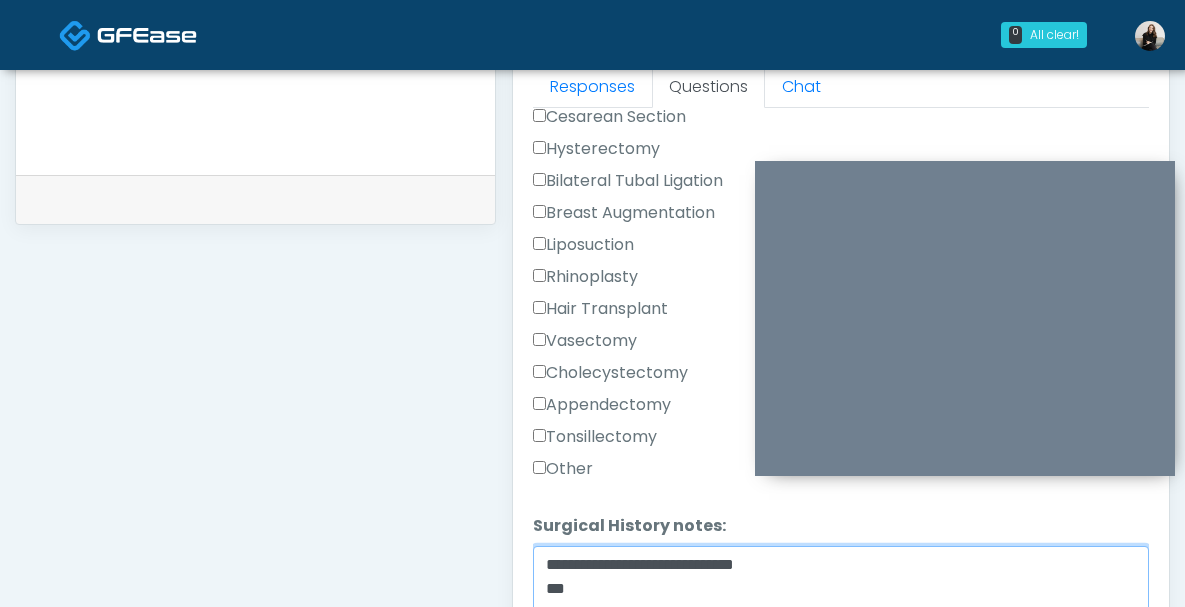 scroll, scrollTop: 1233, scrollLeft: 0, axis: vertical 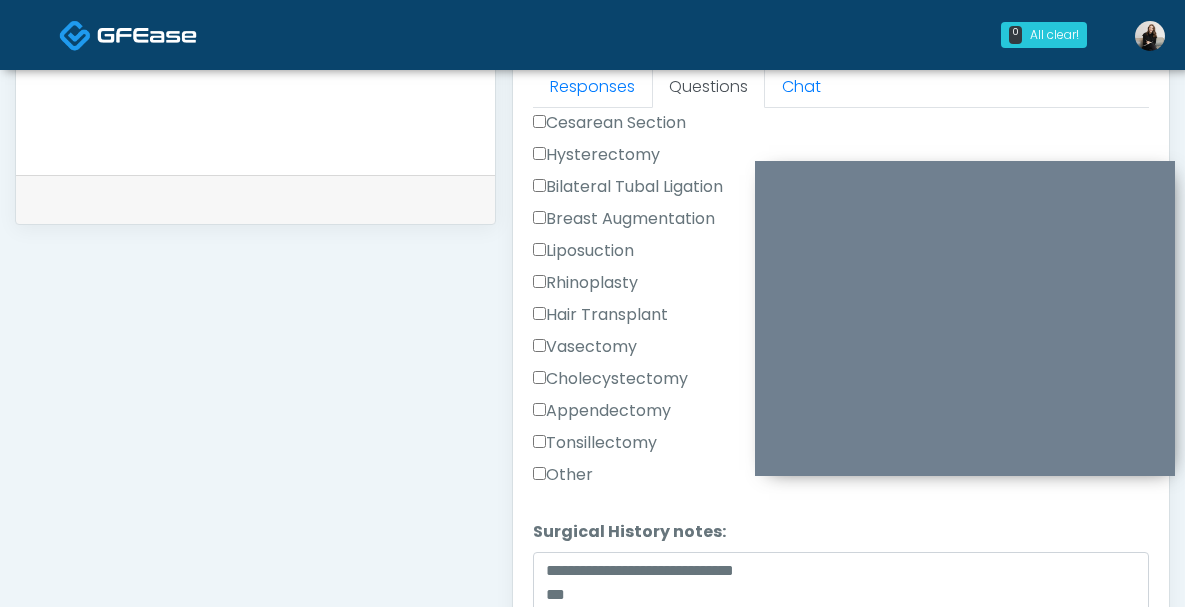 click on "Breast Augmentation" at bounding box center (624, 219) 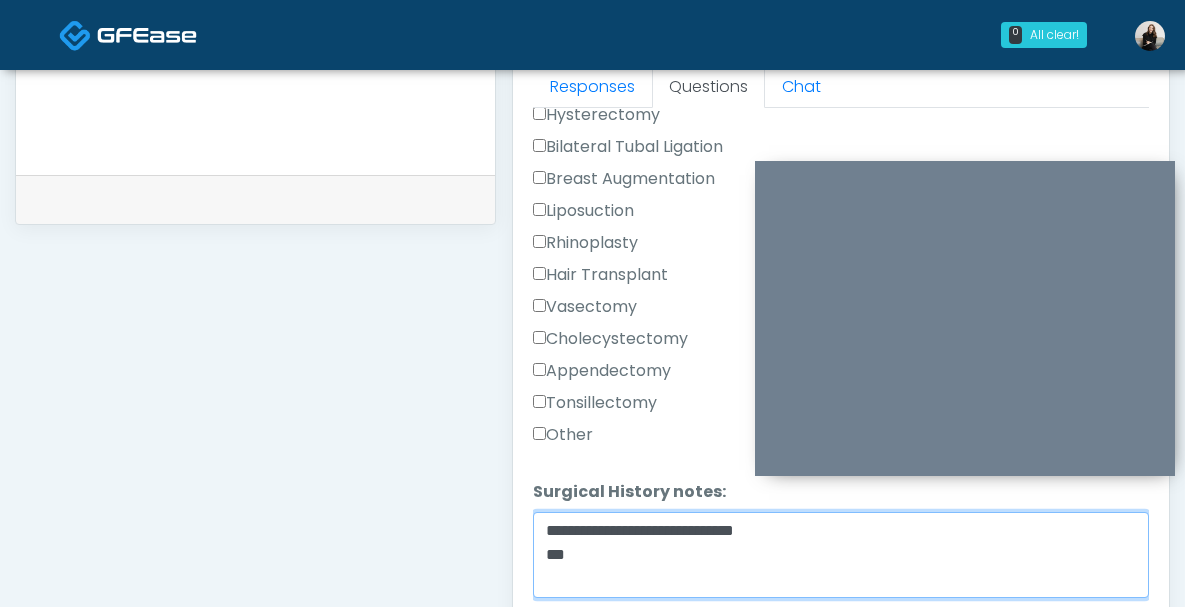 click on "**********" at bounding box center [841, 555] 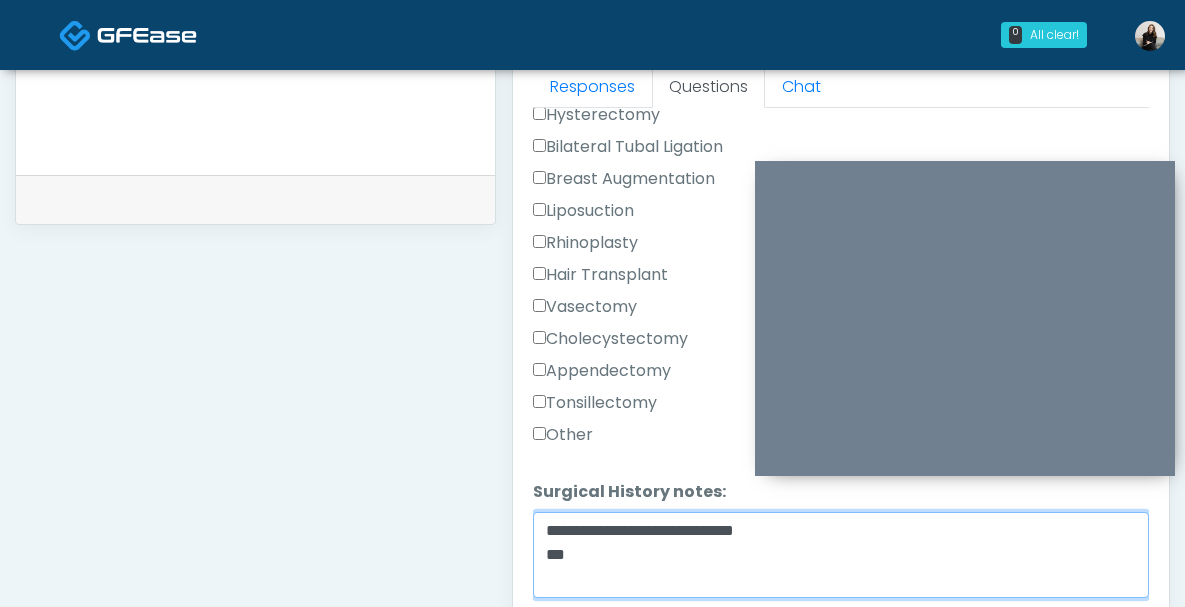 drag, startPoint x: 815, startPoint y: 536, endPoint x: 469, endPoint y: 534, distance: 346.00577 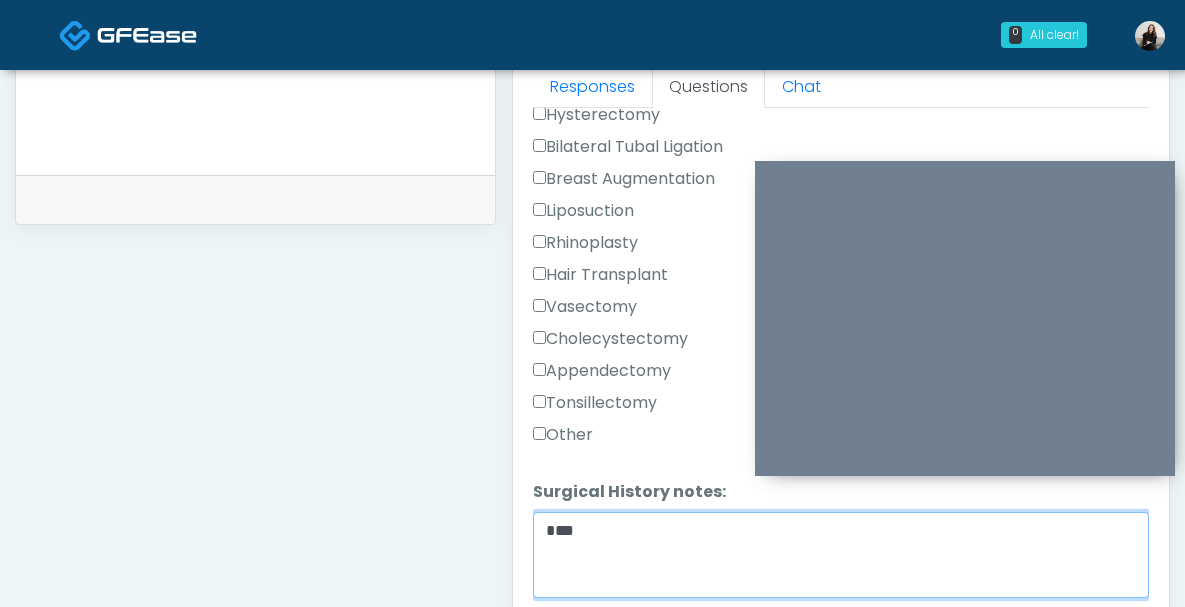 click on "***" at bounding box center [841, 555] 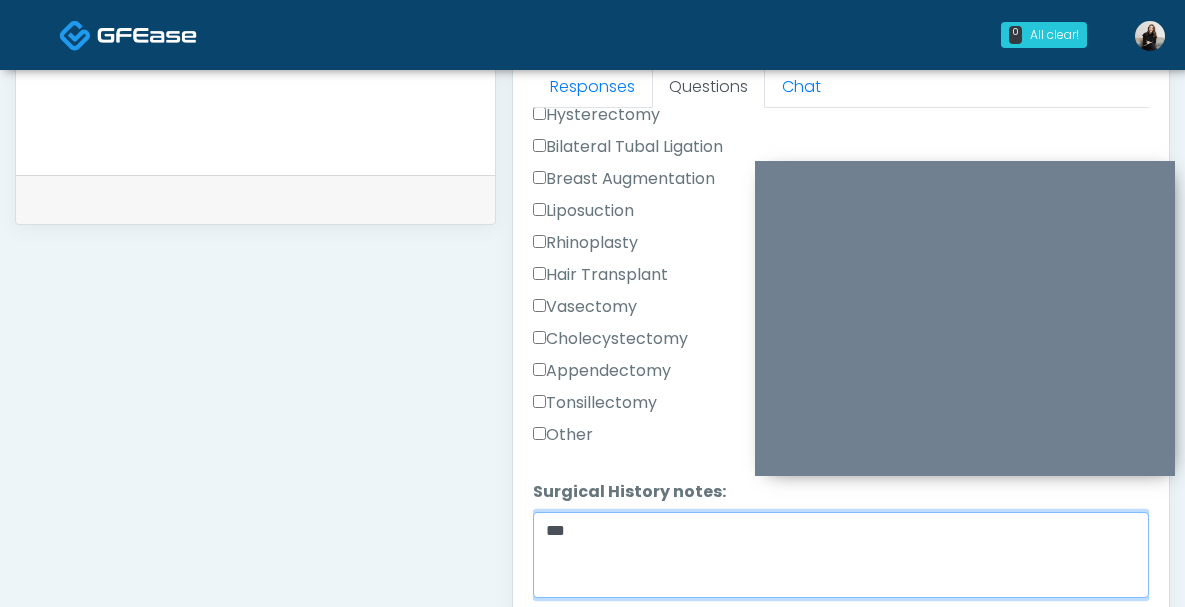click on "***" at bounding box center (841, 555) 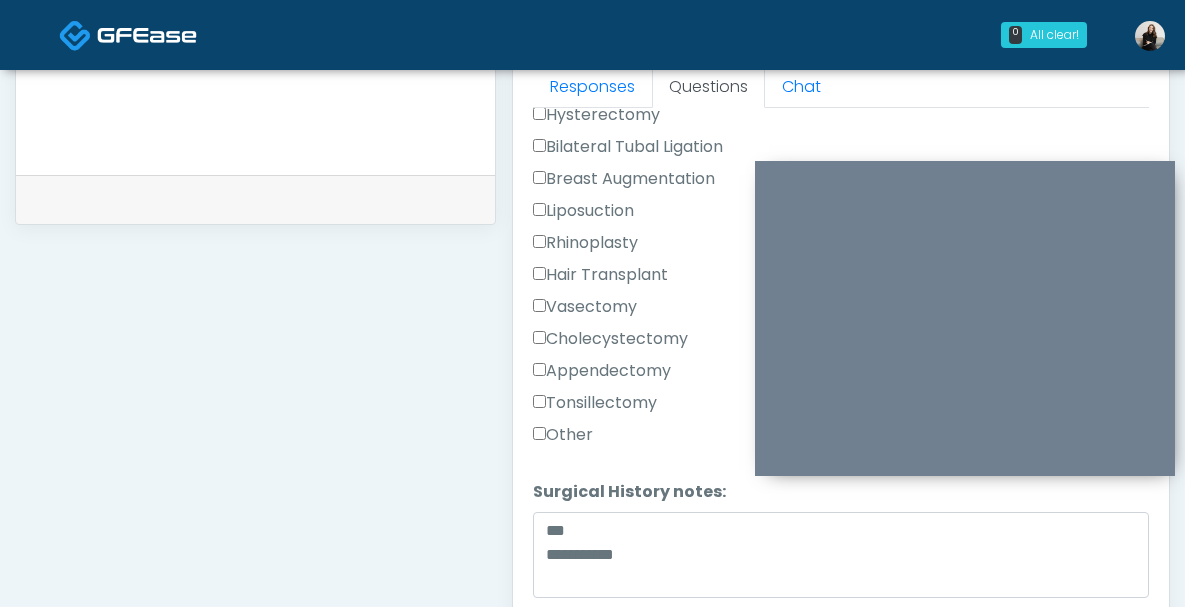 click on "Cholecystectomy" at bounding box center (610, 339) 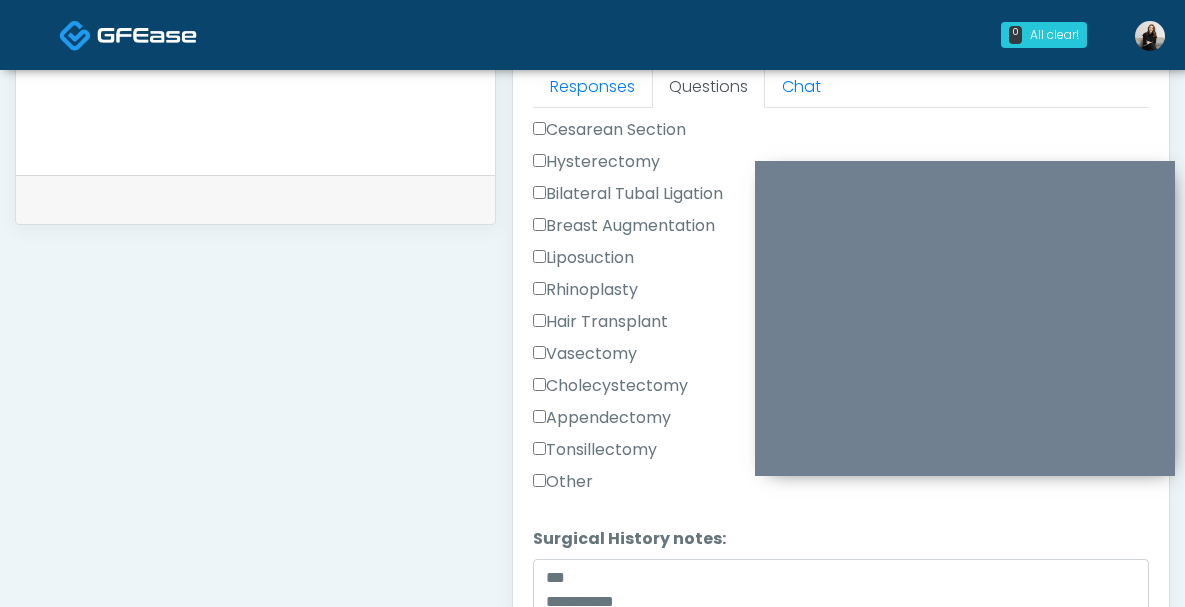 scroll, scrollTop: 1327, scrollLeft: 0, axis: vertical 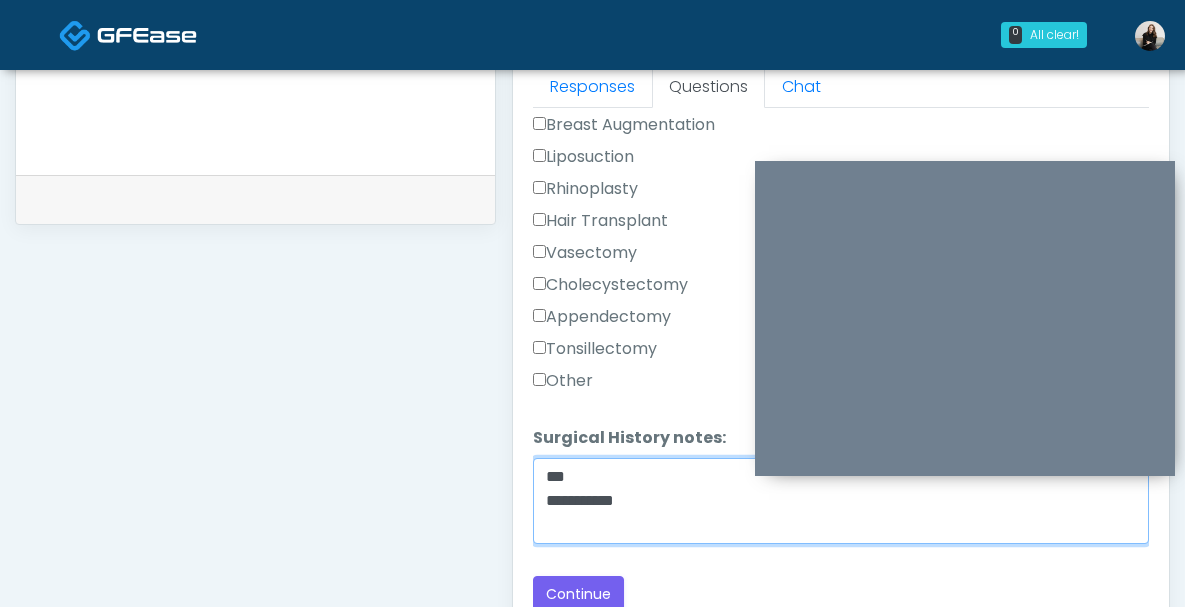 click on "**********" at bounding box center (841, 501) 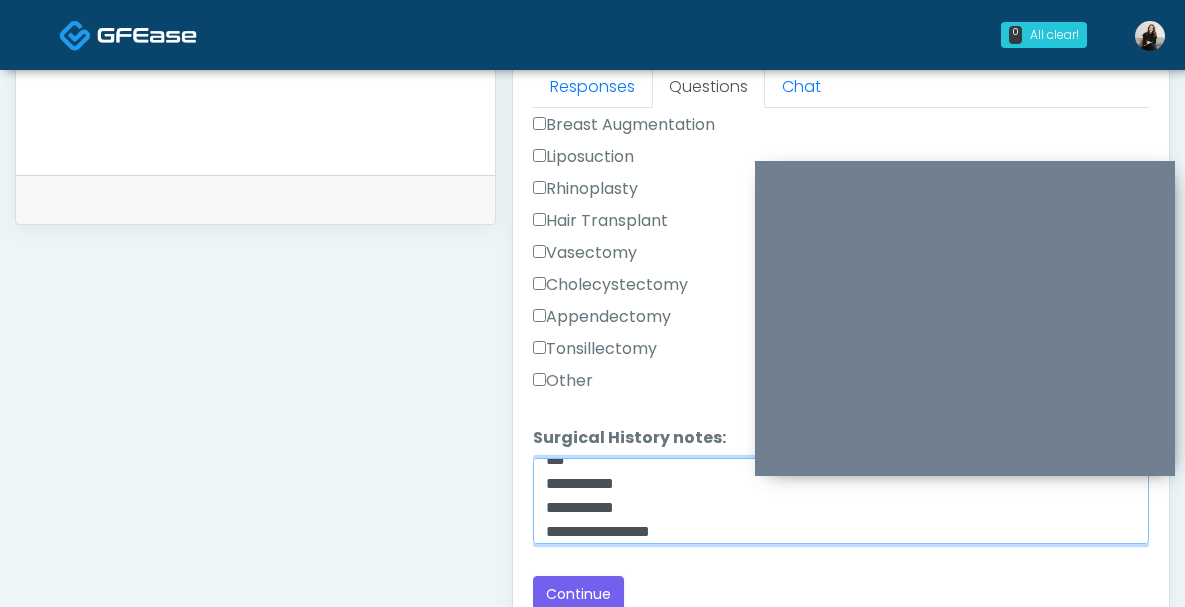 scroll, scrollTop: 24, scrollLeft: 0, axis: vertical 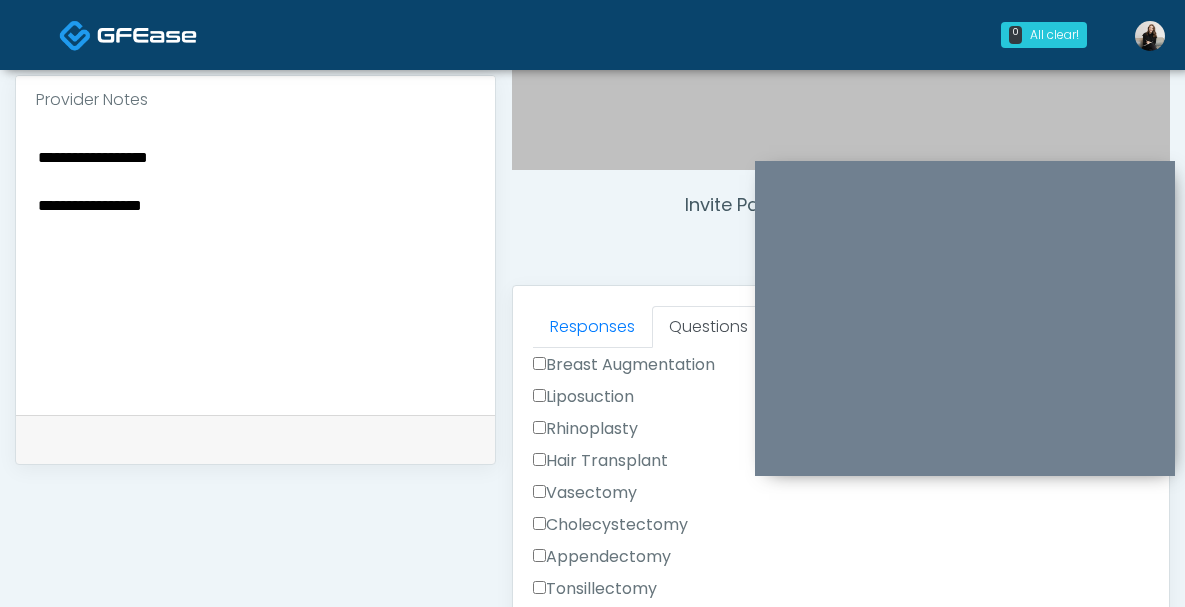type on "**********" 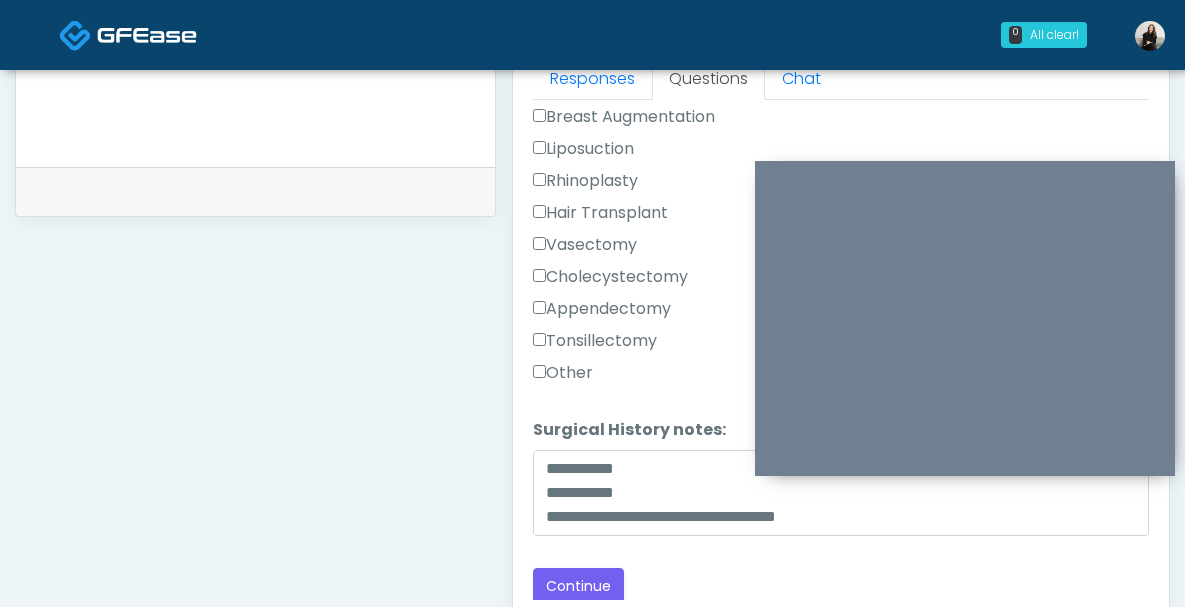 scroll, scrollTop: 936, scrollLeft: 0, axis: vertical 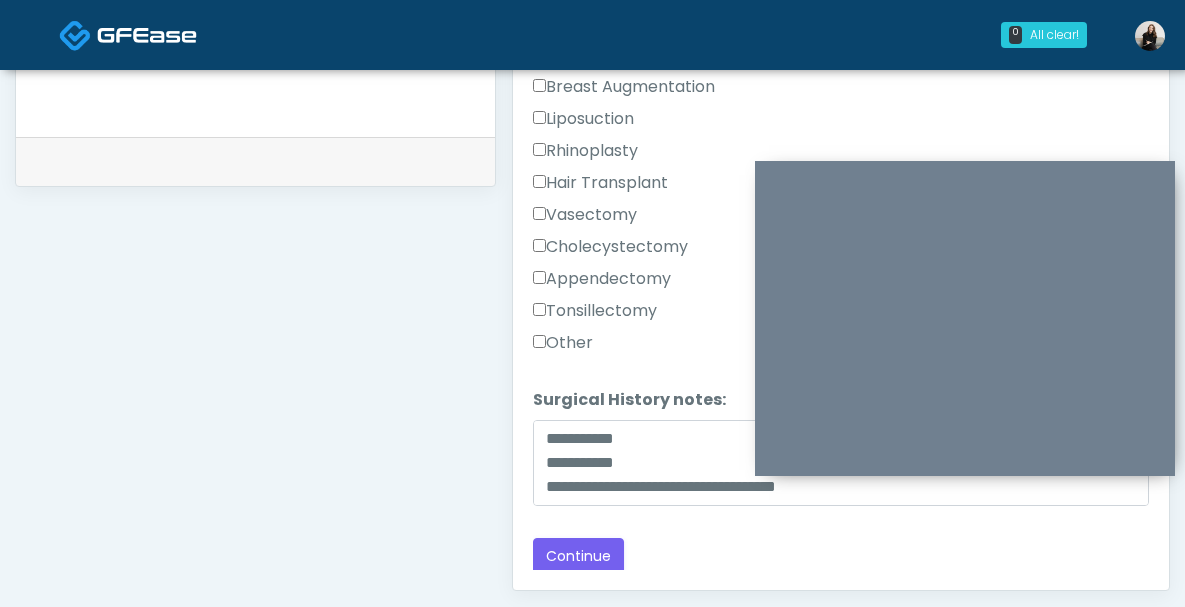 type on "**********" 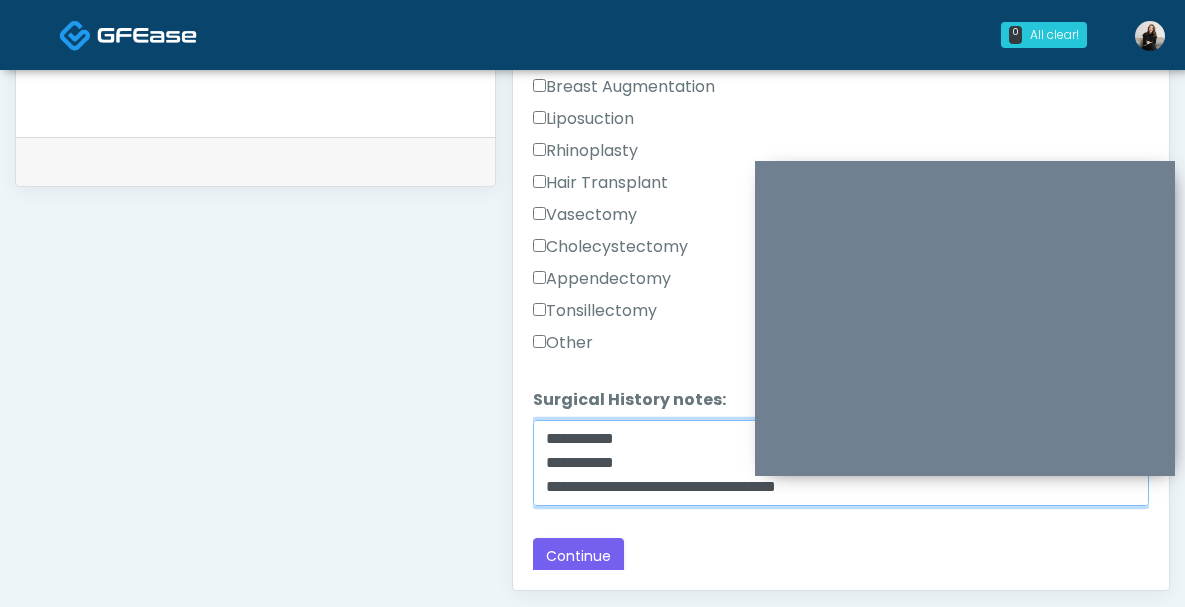 click on "**********" at bounding box center (841, 463) 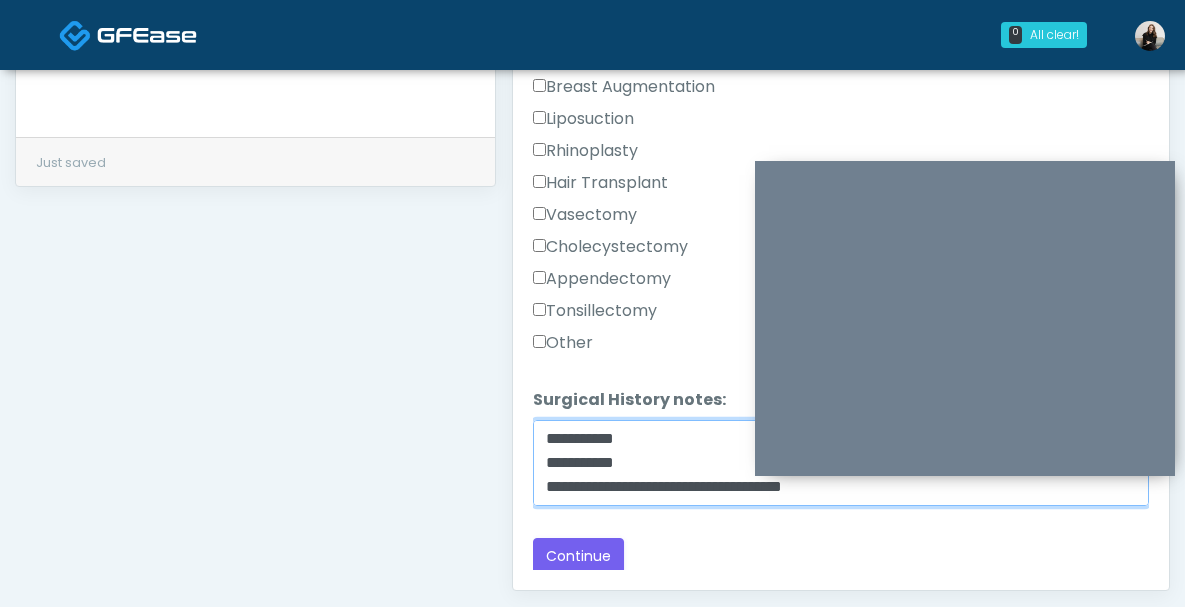 scroll, scrollTop: 48, scrollLeft: 0, axis: vertical 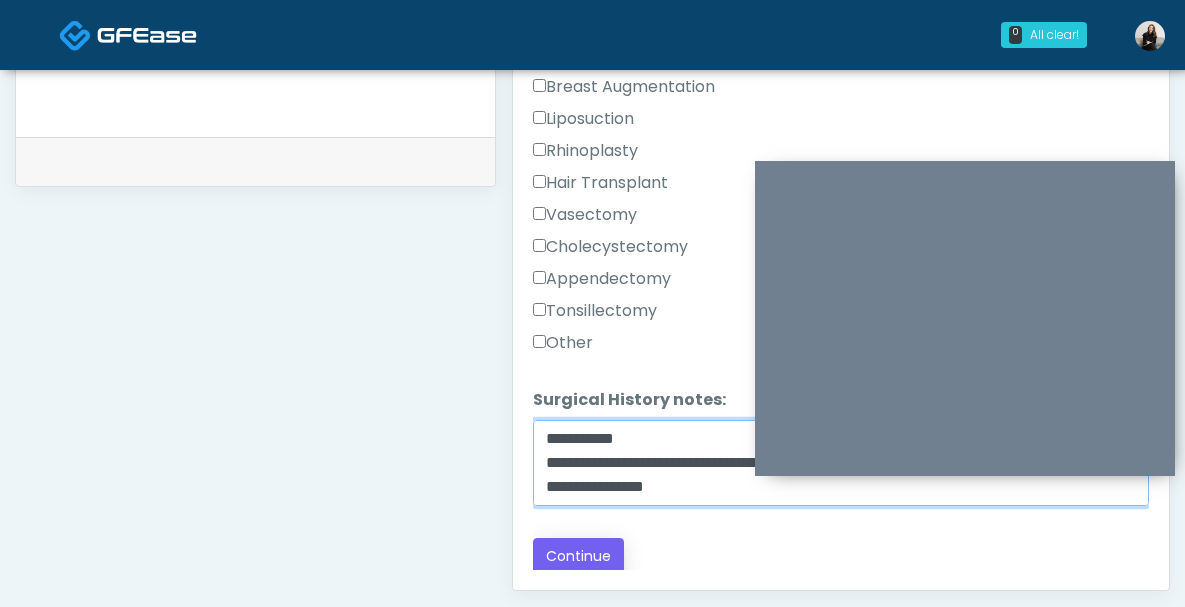 type on "**********" 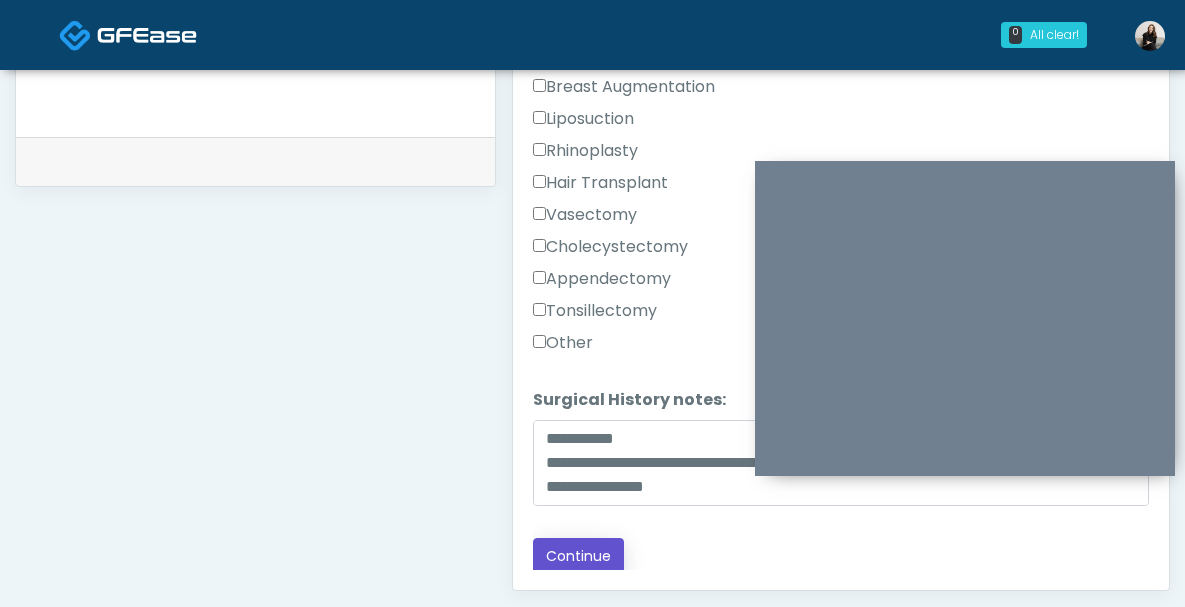 click on "Continue" at bounding box center (578, 556) 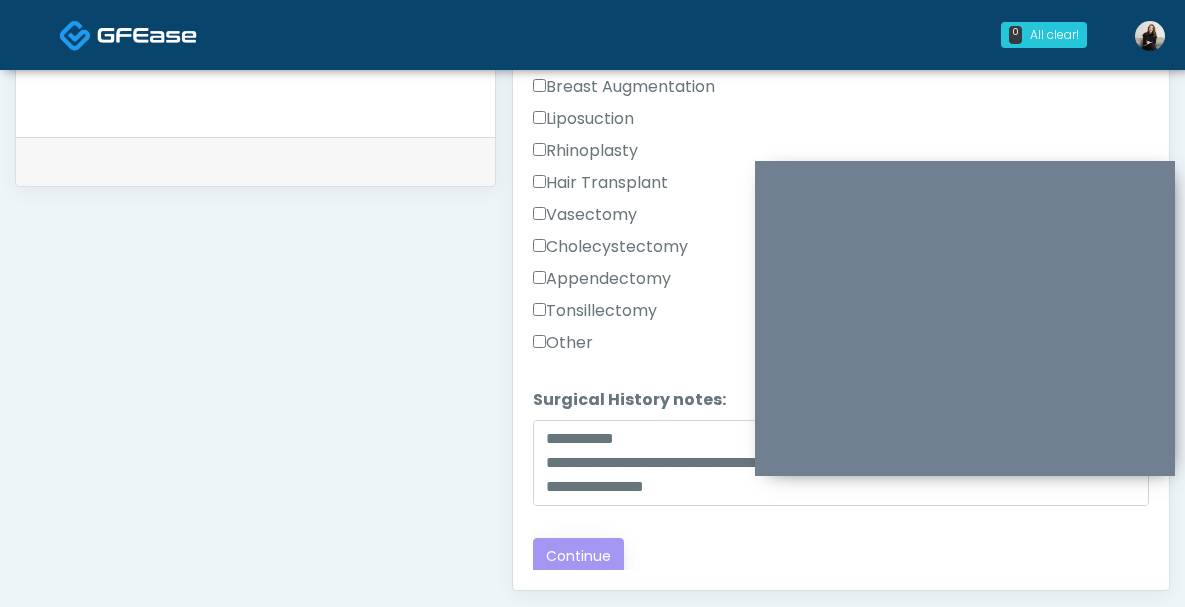 scroll, scrollTop: 1188, scrollLeft: 0, axis: vertical 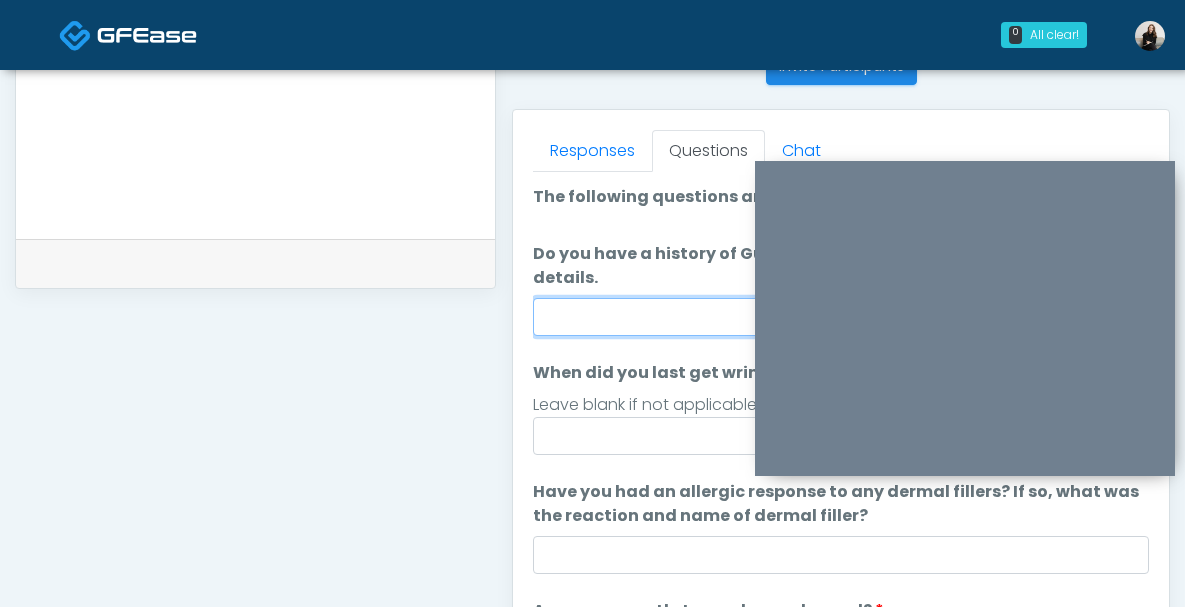 click on "Do you have a history of Guillain's barre or ALS? If so, please provide details." at bounding box center (841, 317) 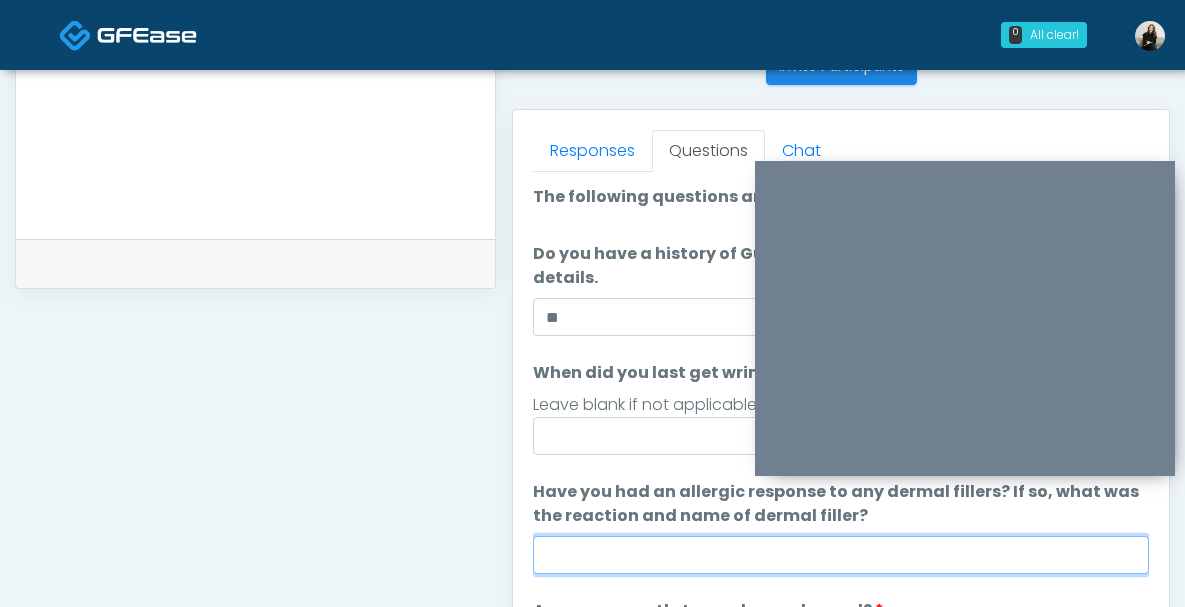 click on "Have you had an allergic response to any dermal fillers? If so, what was the reaction and name of dermal filler?" at bounding box center (841, 555) 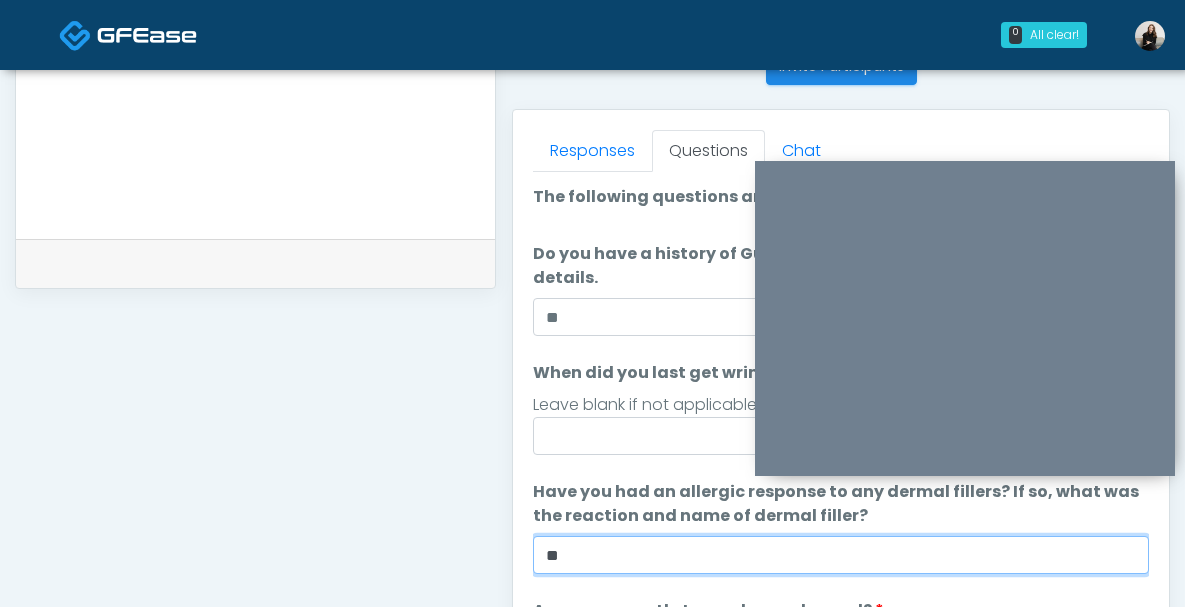 type on "**" 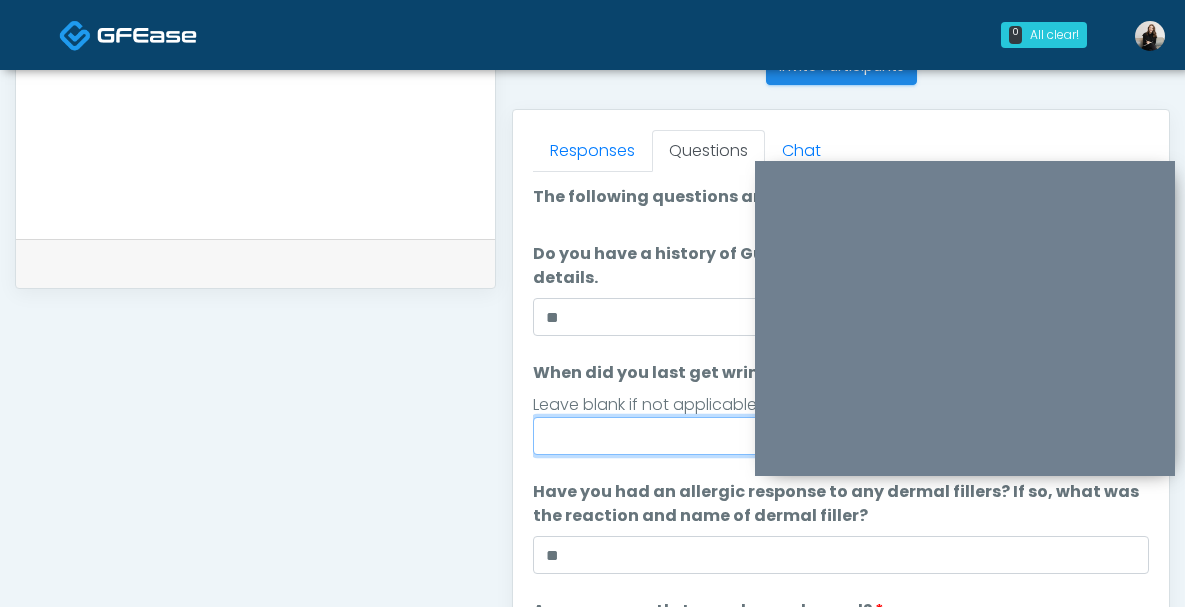 click on "When did you last get wrinkle relaxer or dermal filler?" at bounding box center [841, 436] 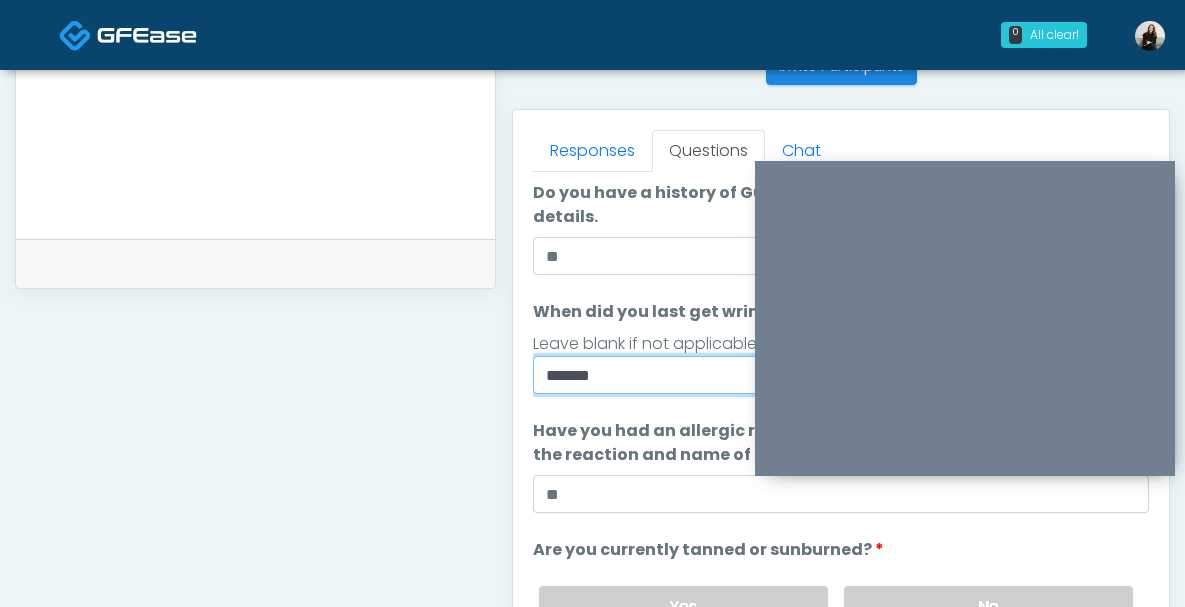 scroll, scrollTop: 114, scrollLeft: 0, axis: vertical 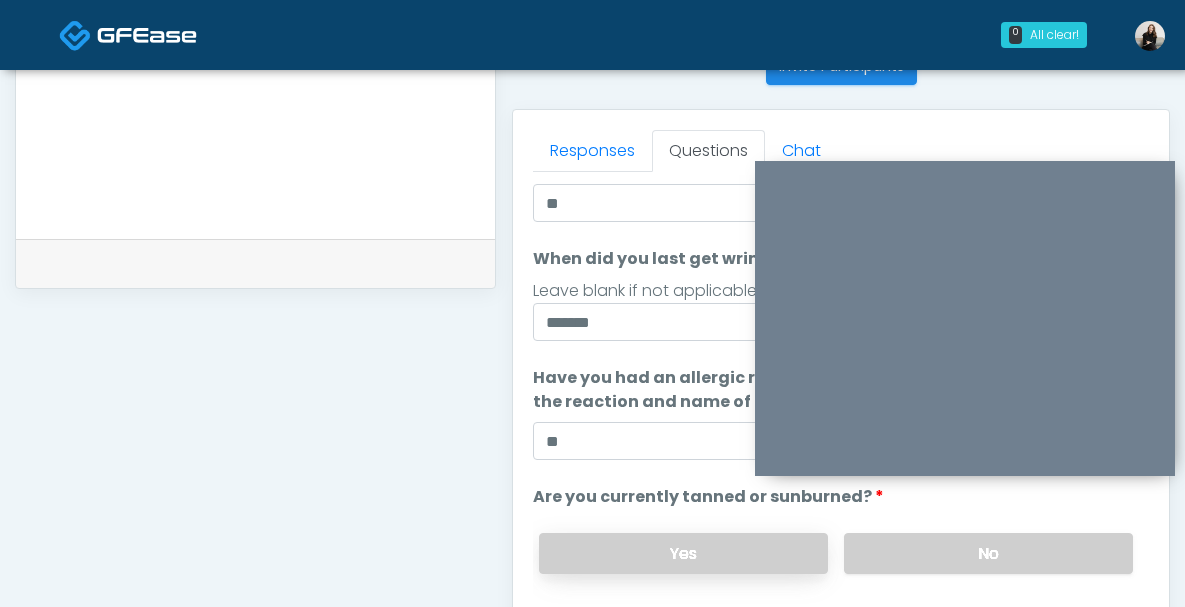 click on "Yes" at bounding box center [683, 553] 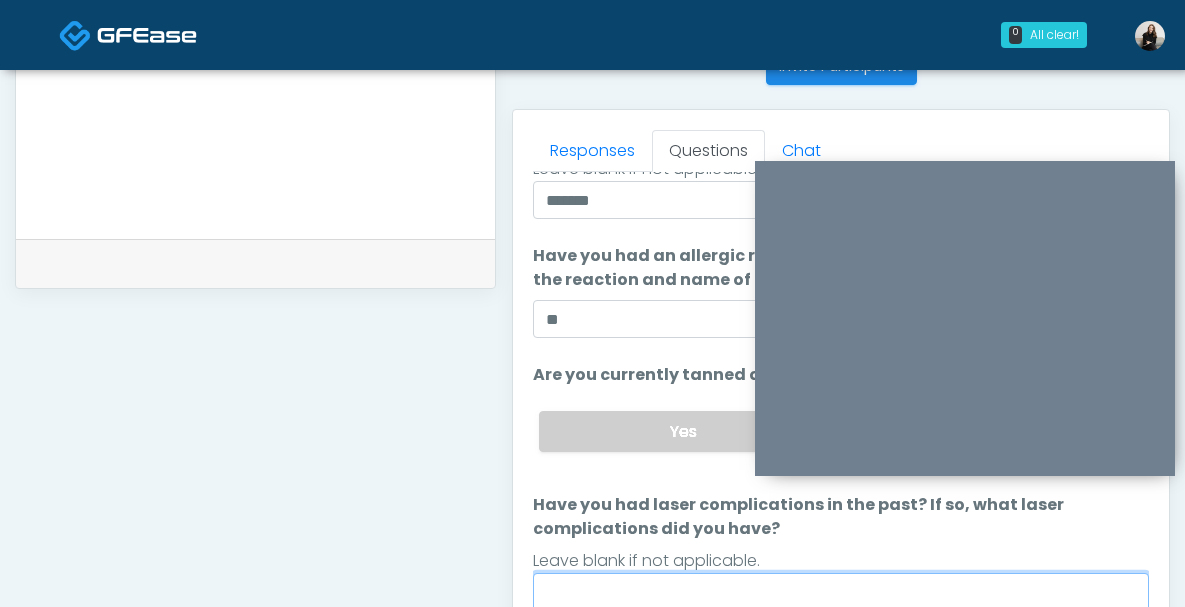 click on "Have you had laser complications in the past? If so, what laser complications did you have?" at bounding box center [841, 592] 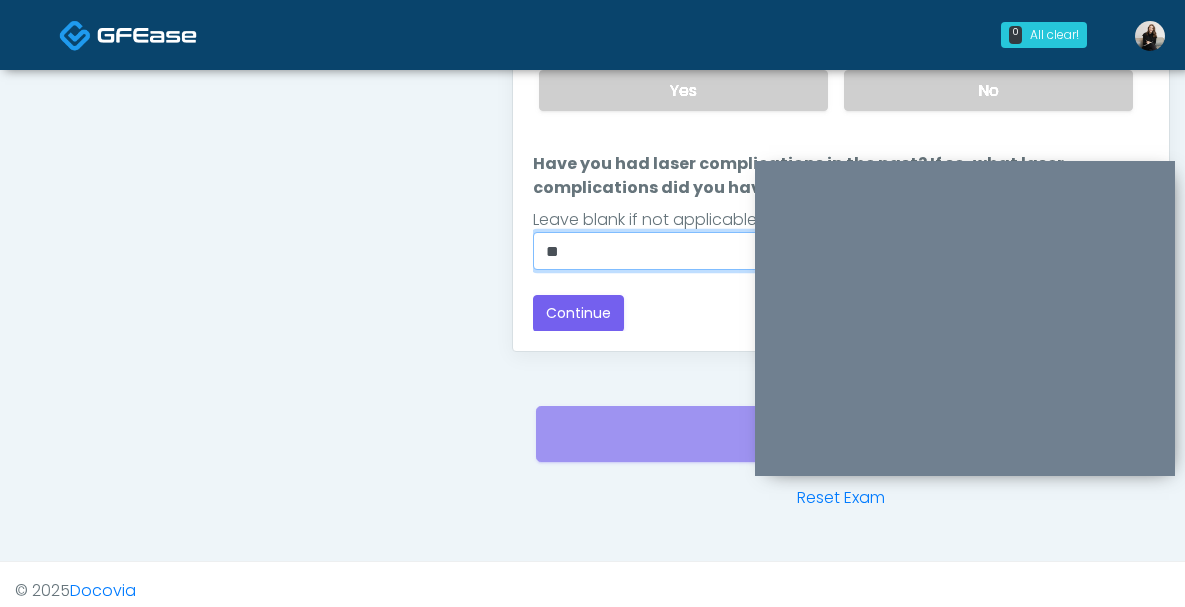 scroll, scrollTop: 1188, scrollLeft: 0, axis: vertical 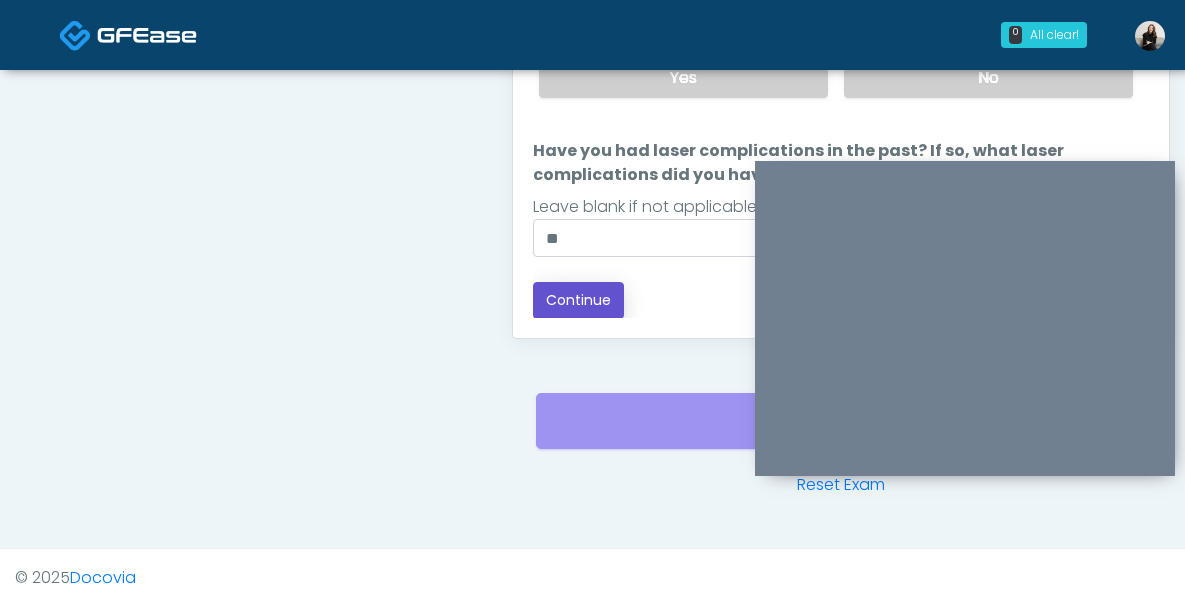 click on "Continue" at bounding box center [578, 300] 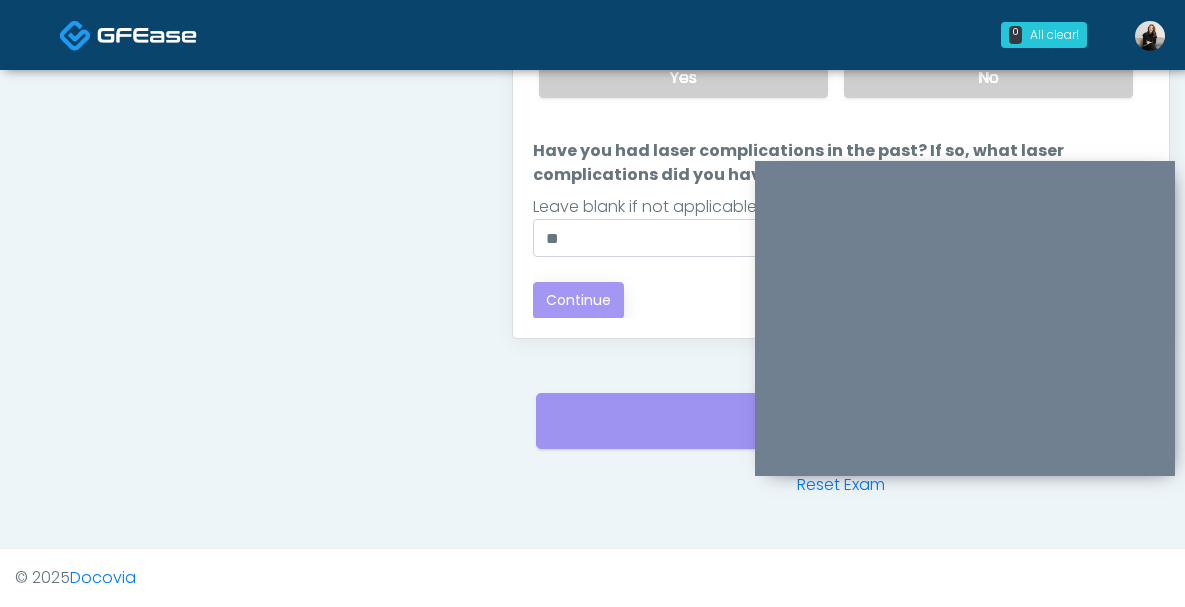 scroll, scrollTop: 0, scrollLeft: 0, axis: both 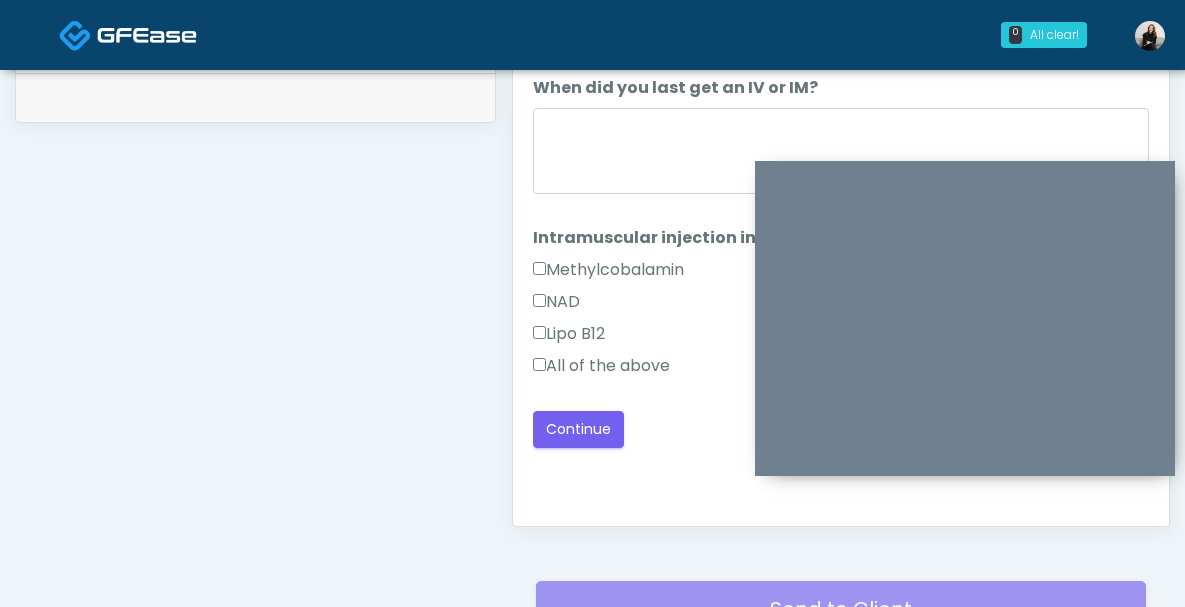 click on "All of the above" at bounding box center [601, 366] 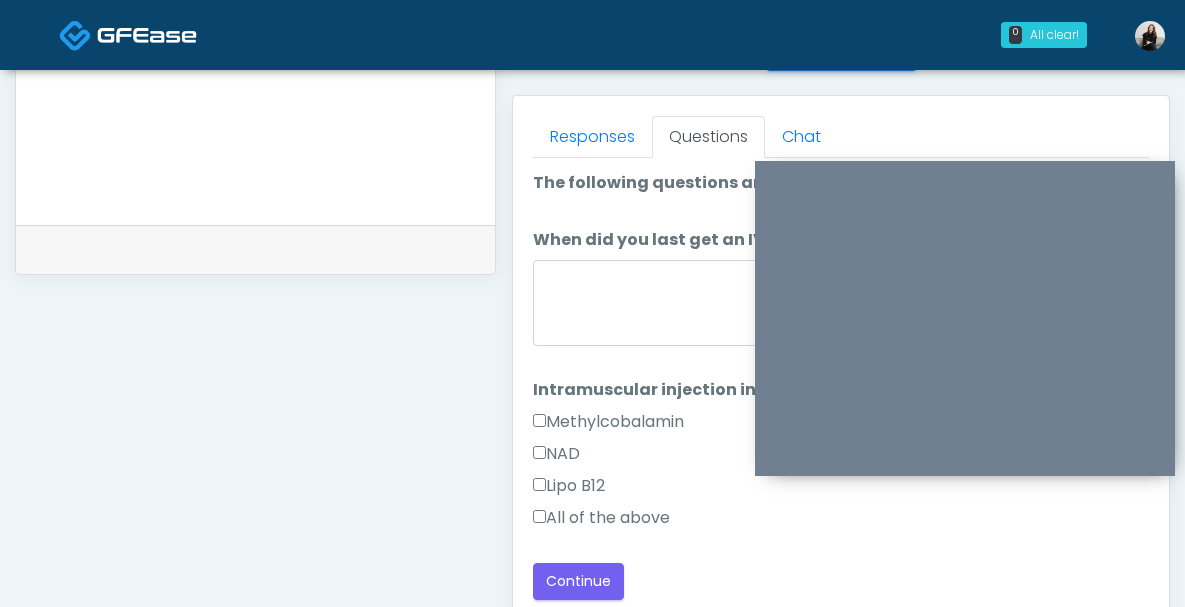 scroll, scrollTop: 809, scrollLeft: 0, axis: vertical 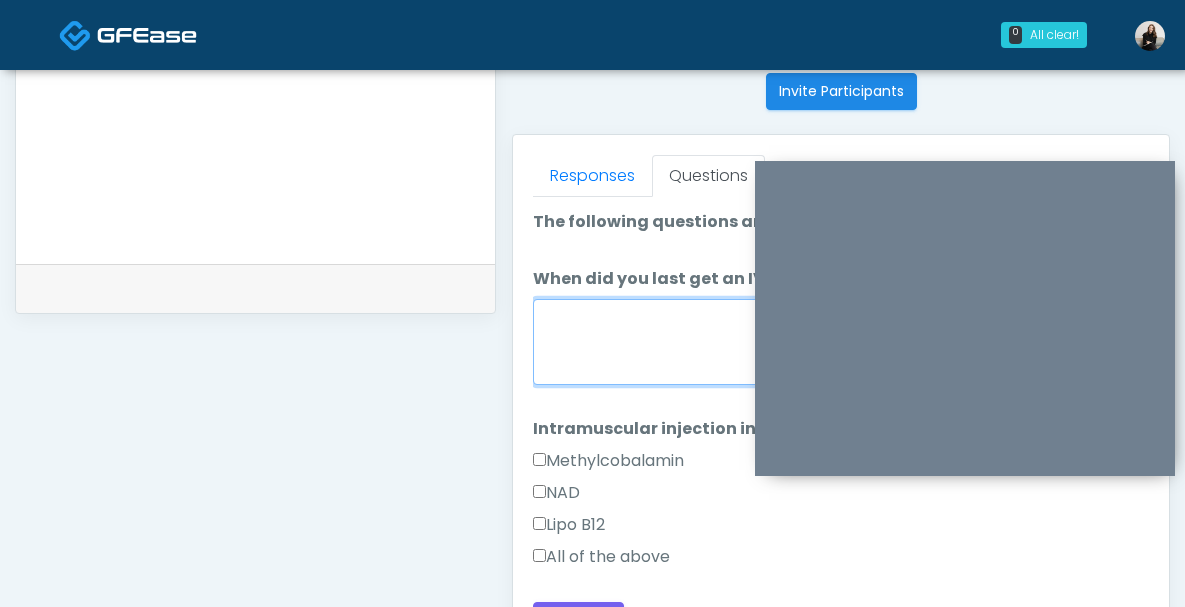 click on "When did you last get an IV or IM?" at bounding box center [841, 342] 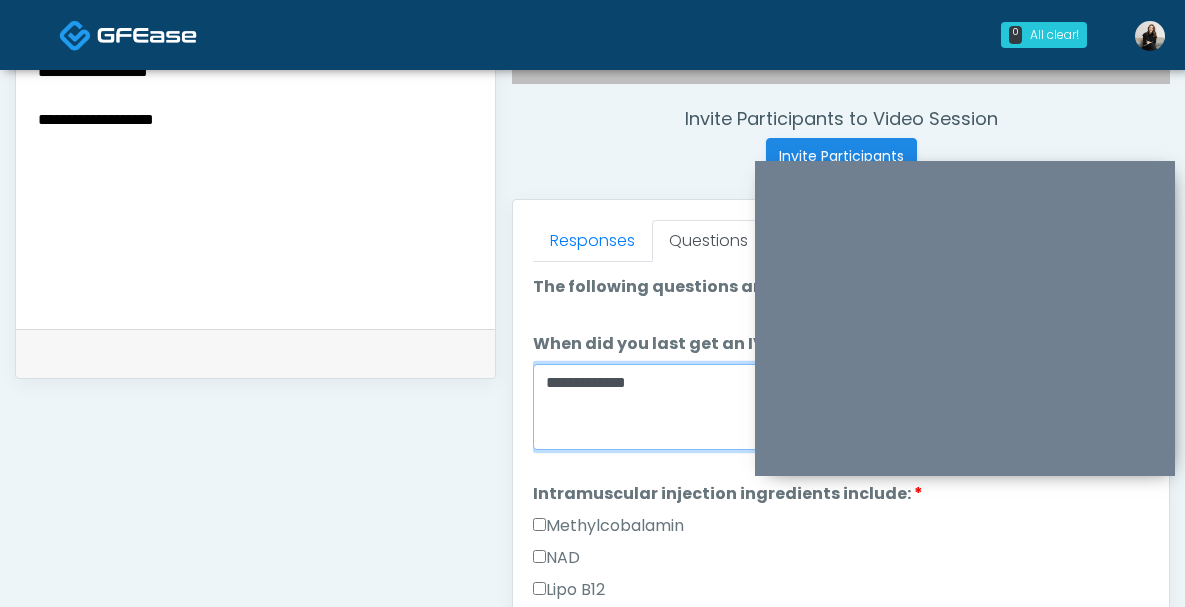 scroll, scrollTop: 686, scrollLeft: 0, axis: vertical 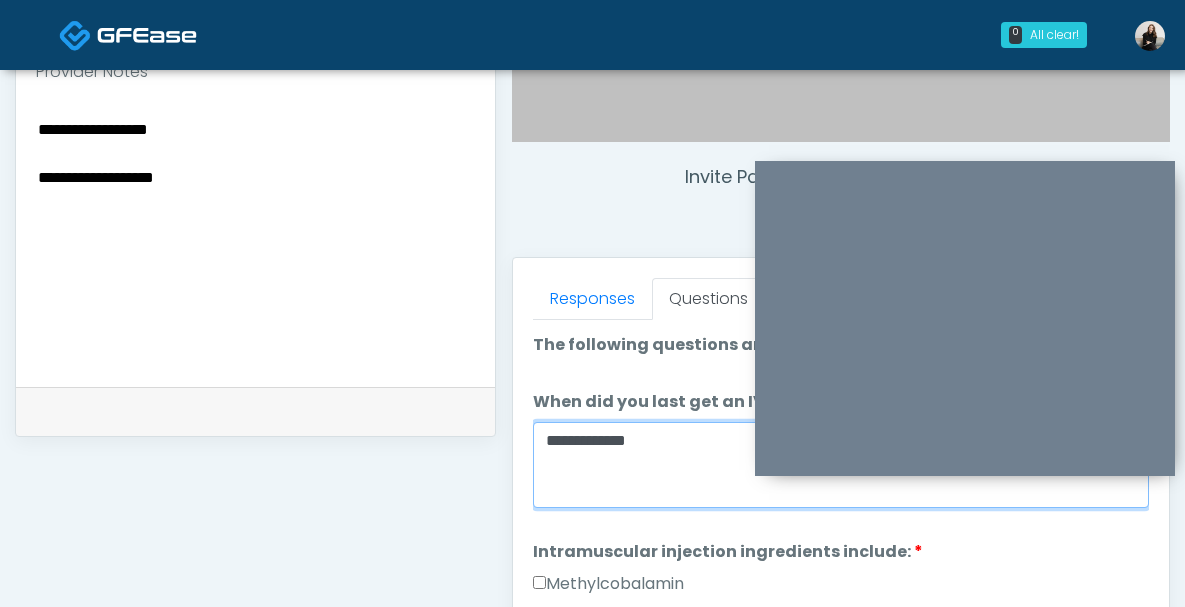 type on "**********" 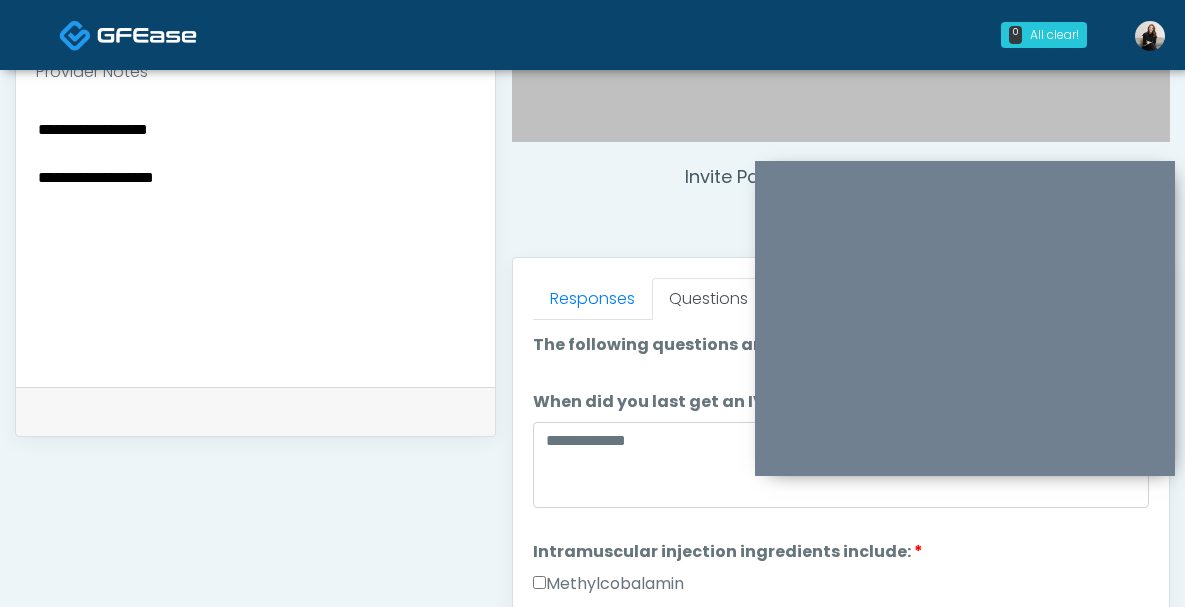 click on "**********" at bounding box center (255, 238) 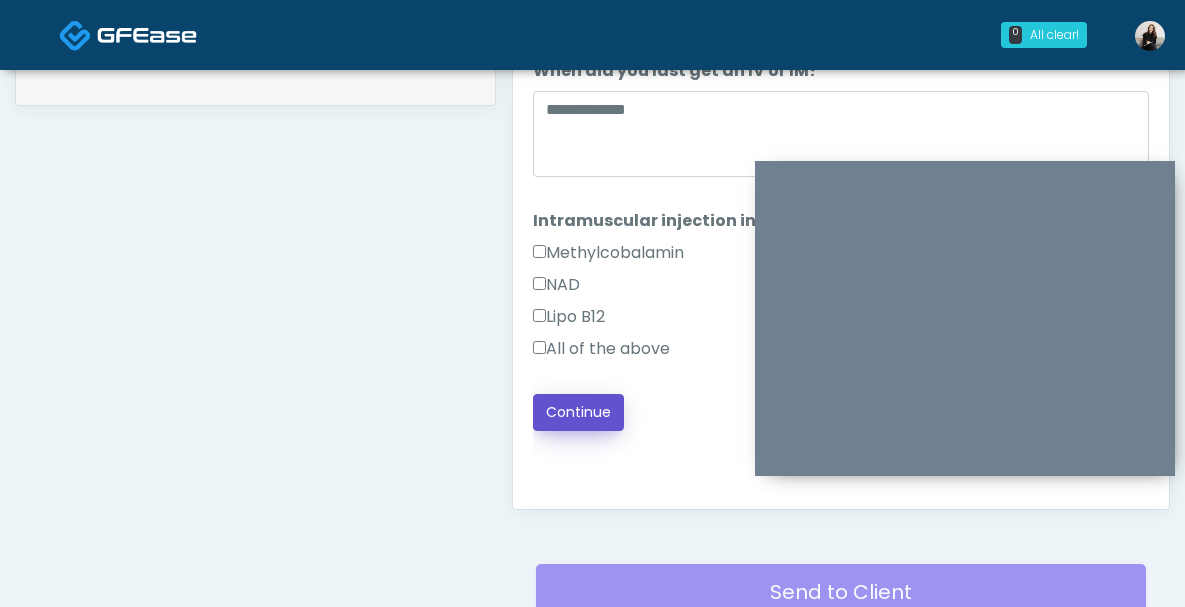 click on "Continue" at bounding box center [578, 412] 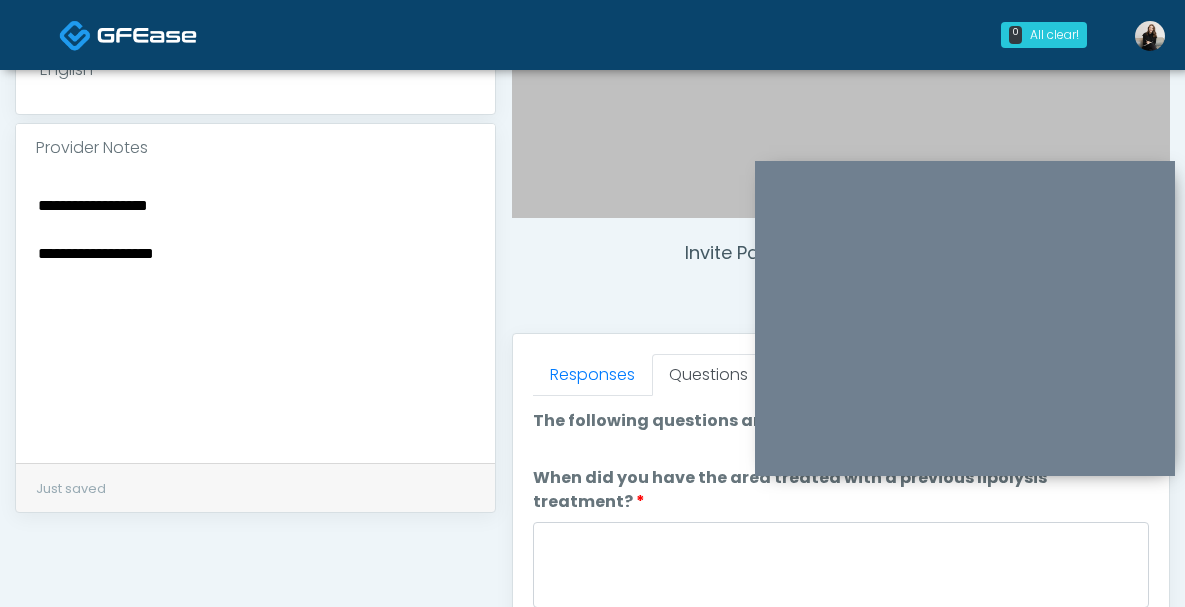 scroll, scrollTop: 594, scrollLeft: 0, axis: vertical 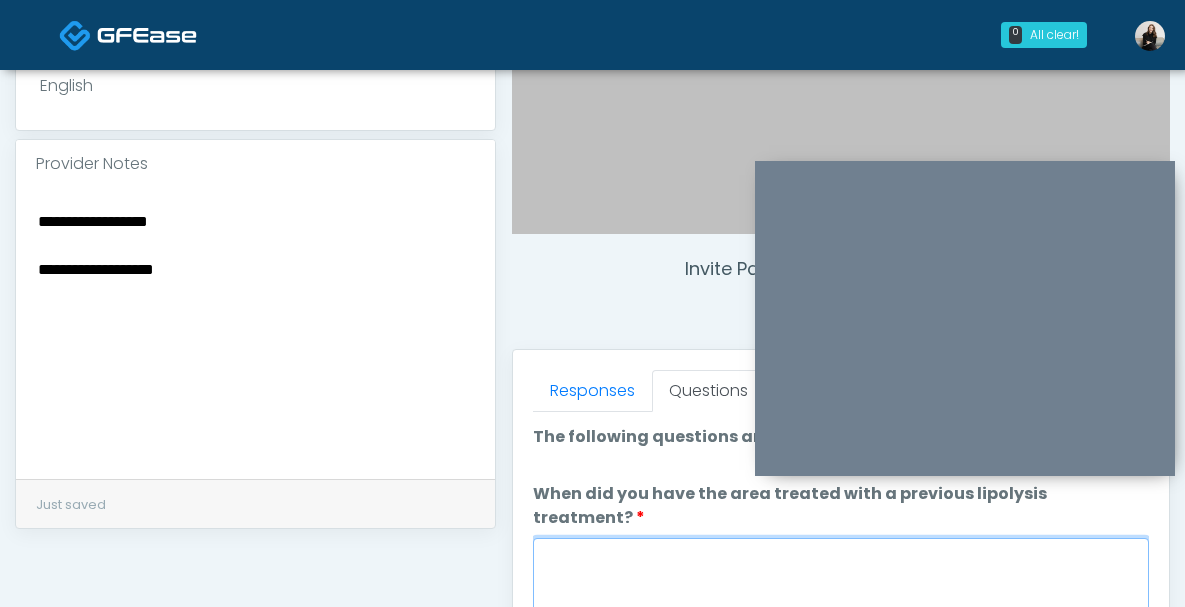 click on "When did you have the area treated with a previous lipolysis treatment?" at bounding box center [841, 581] 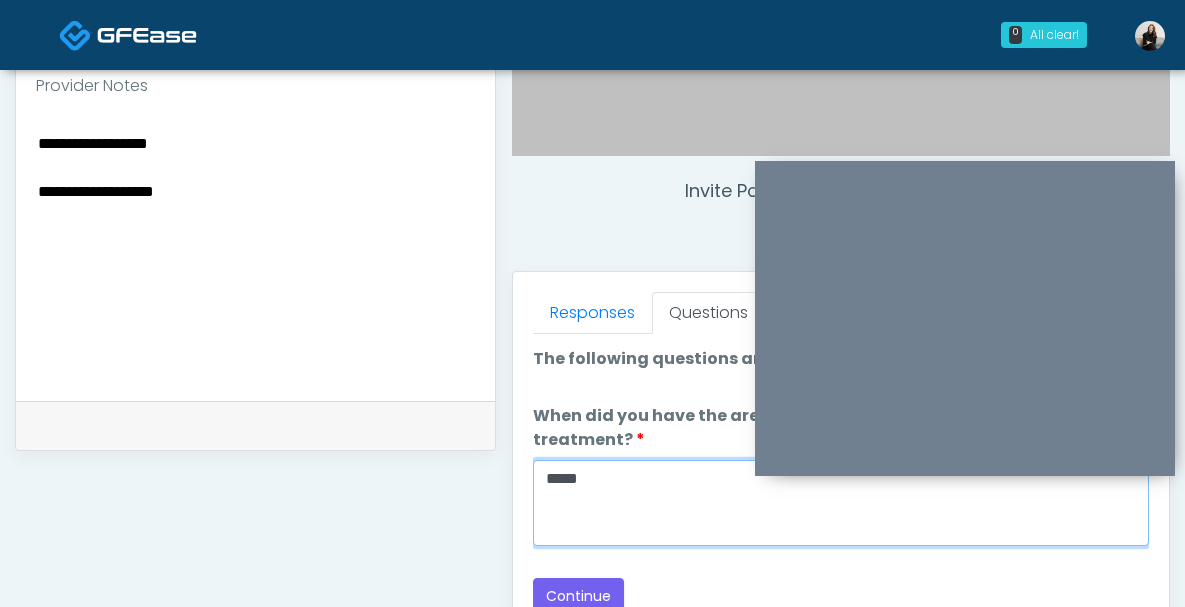 scroll, scrollTop: 700, scrollLeft: 0, axis: vertical 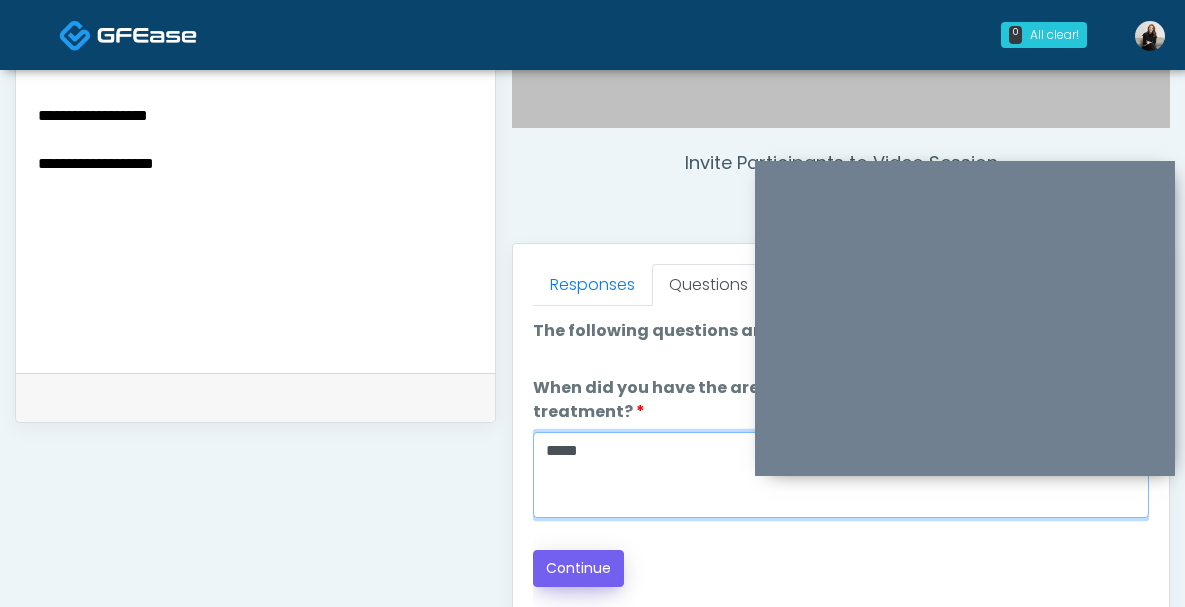 type on "*****" 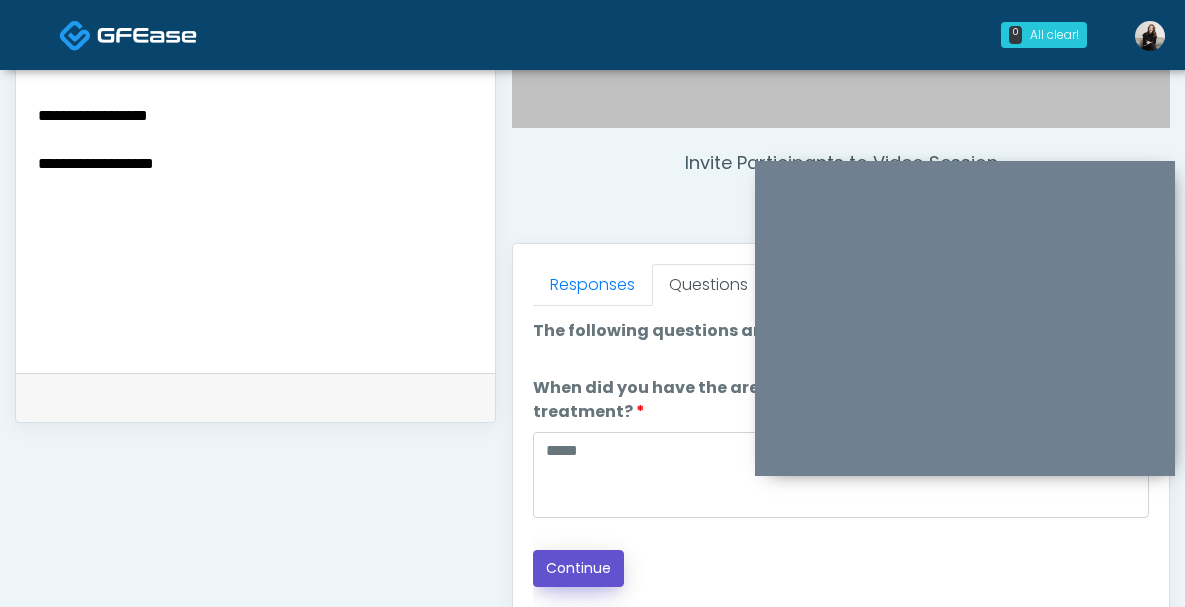 click on "Continue" at bounding box center [578, 568] 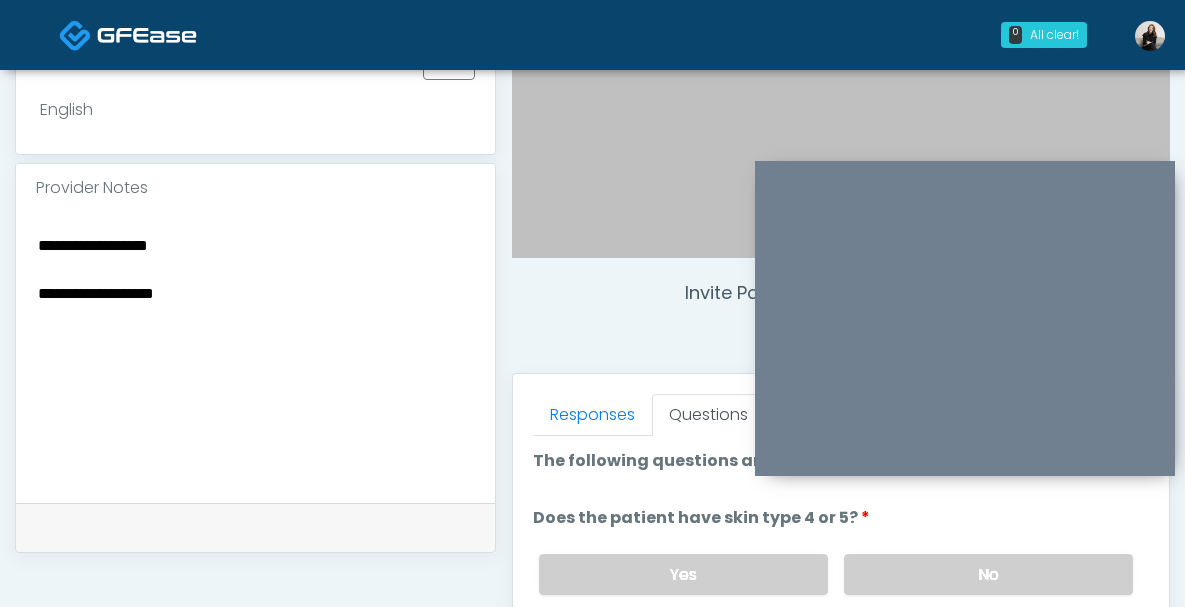 scroll, scrollTop: 569, scrollLeft: 0, axis: vertical 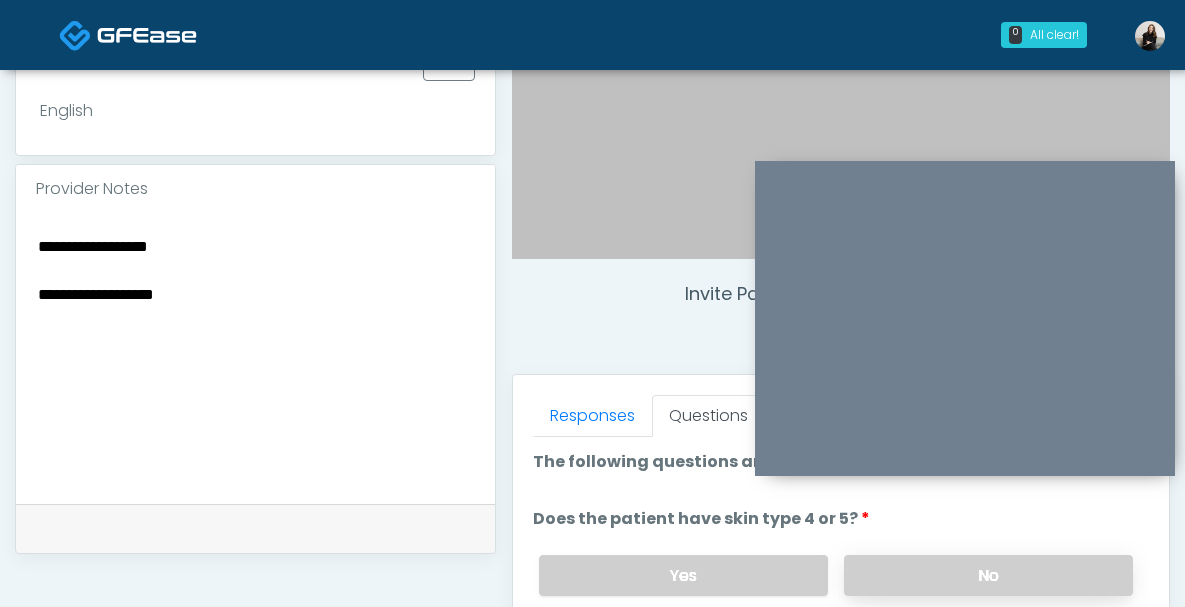 click on "No" at bounding box center (988, 575) 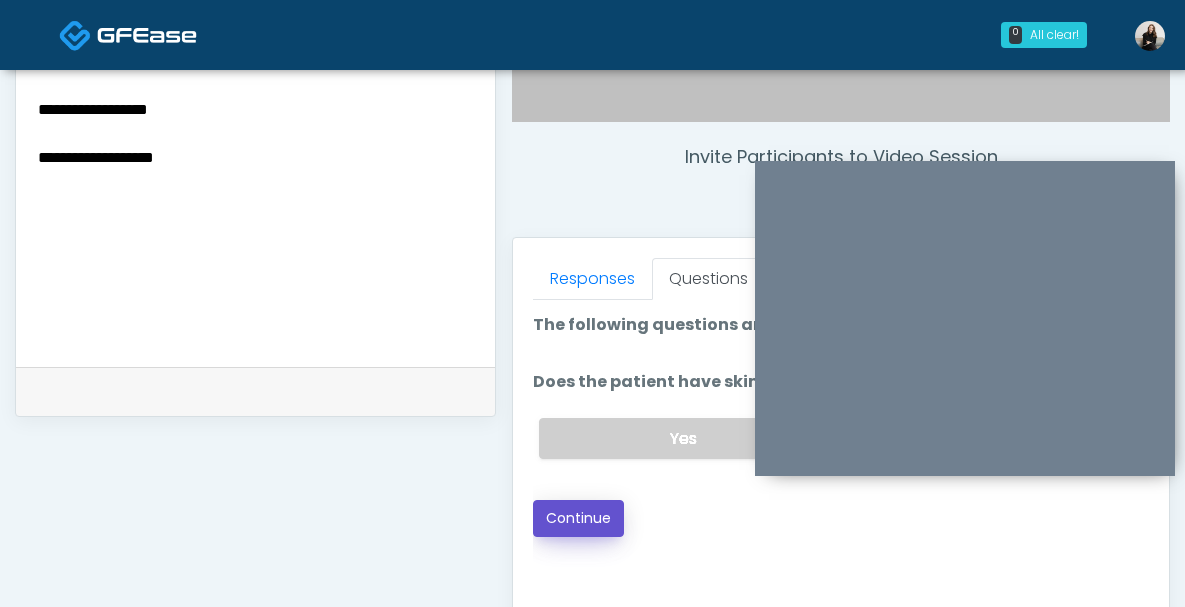 click on "Continue" at bounding box center (578, 518) 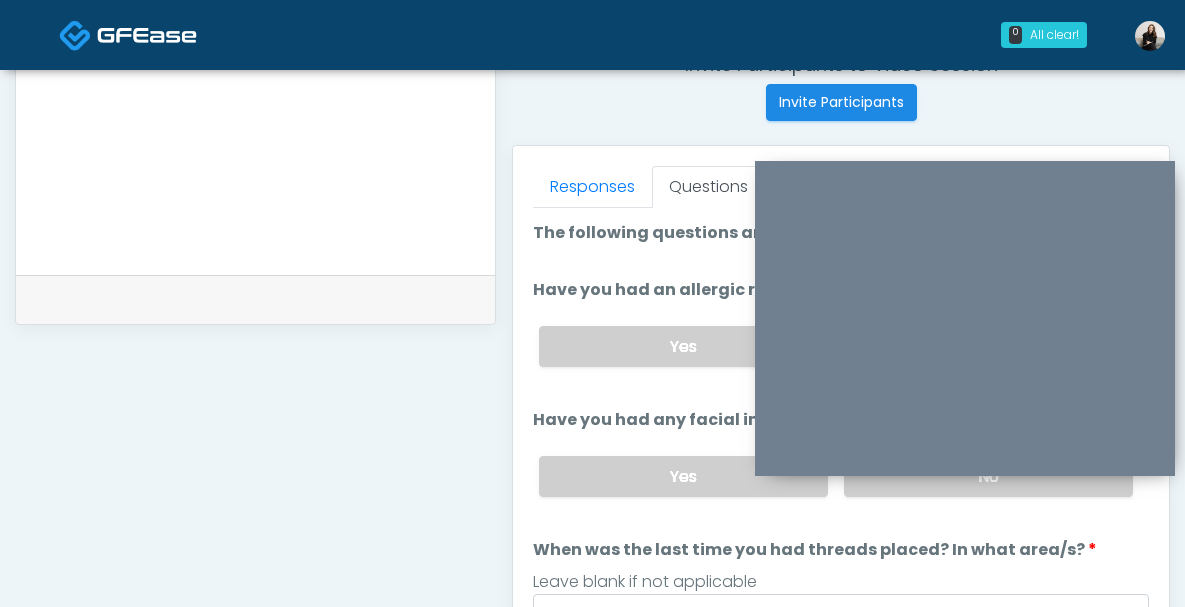 scroll, scrollTop: 658, scrollLeft: 0, axis: vertical 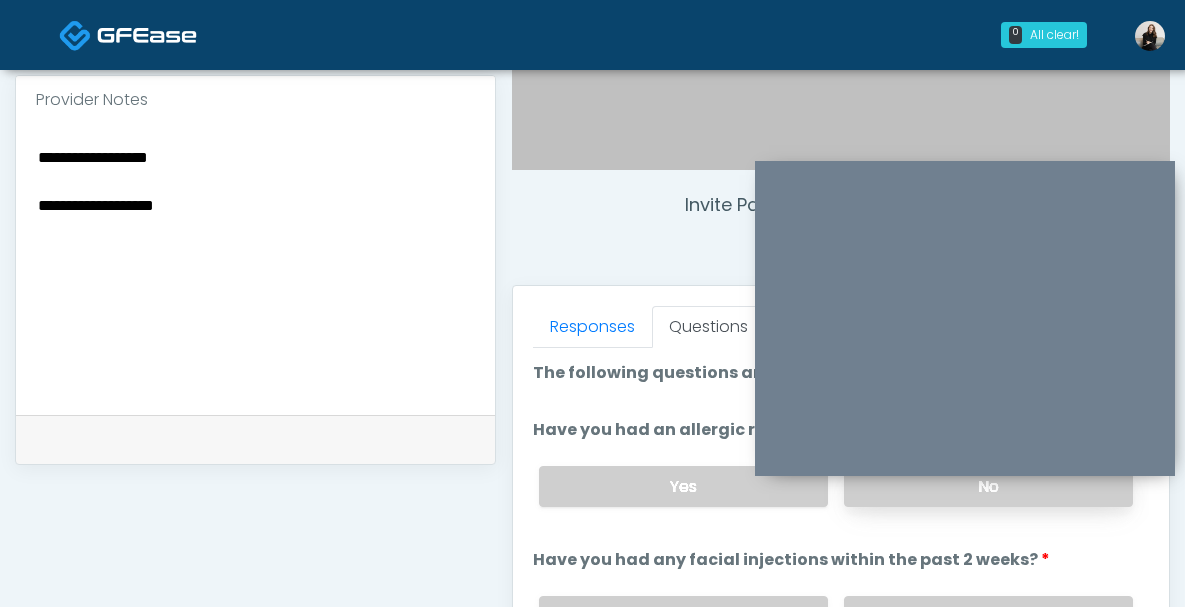 click on "No" at bounding box center [988, 486] 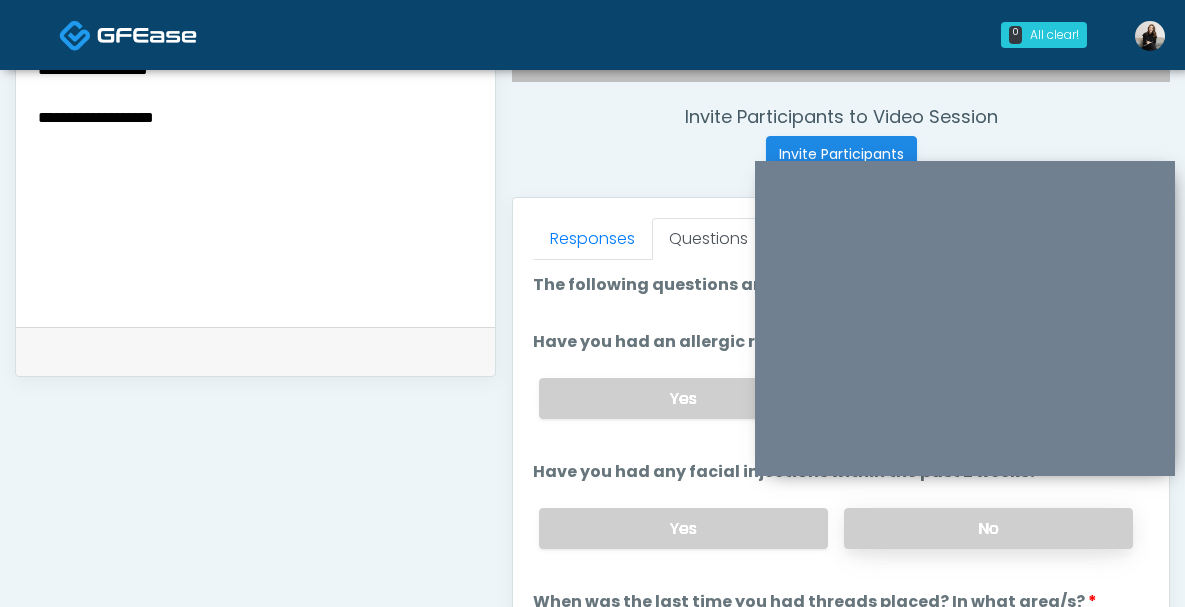 click on "No" at bounding box center [988, 528] 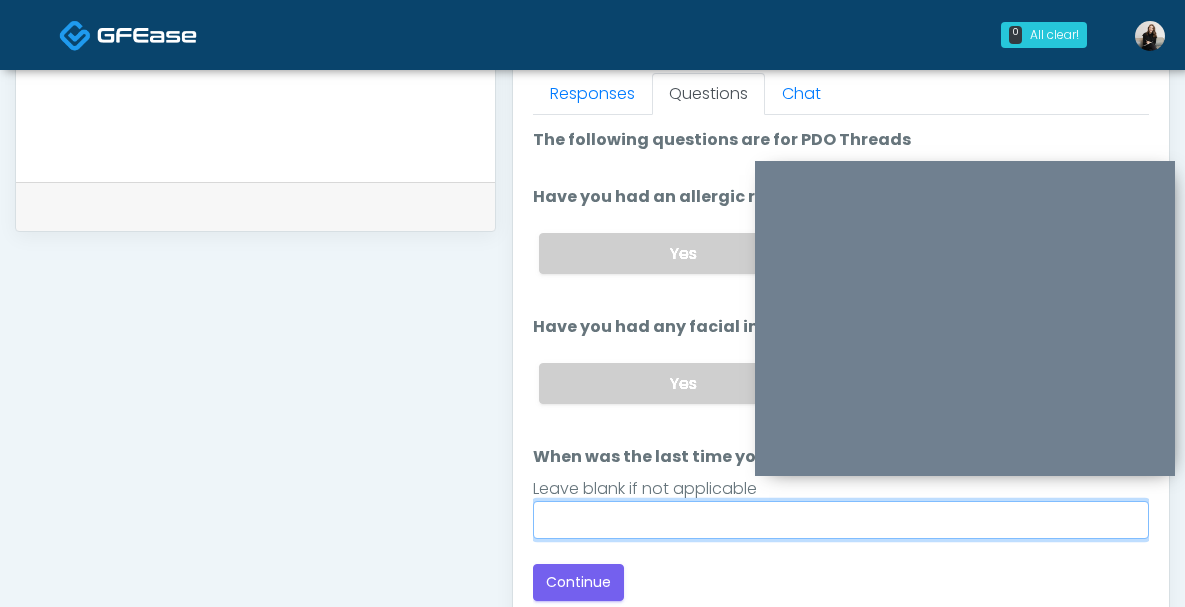 click on "When was the last time you had threads placed? In what area/s?" at bounding box center (841, 520) 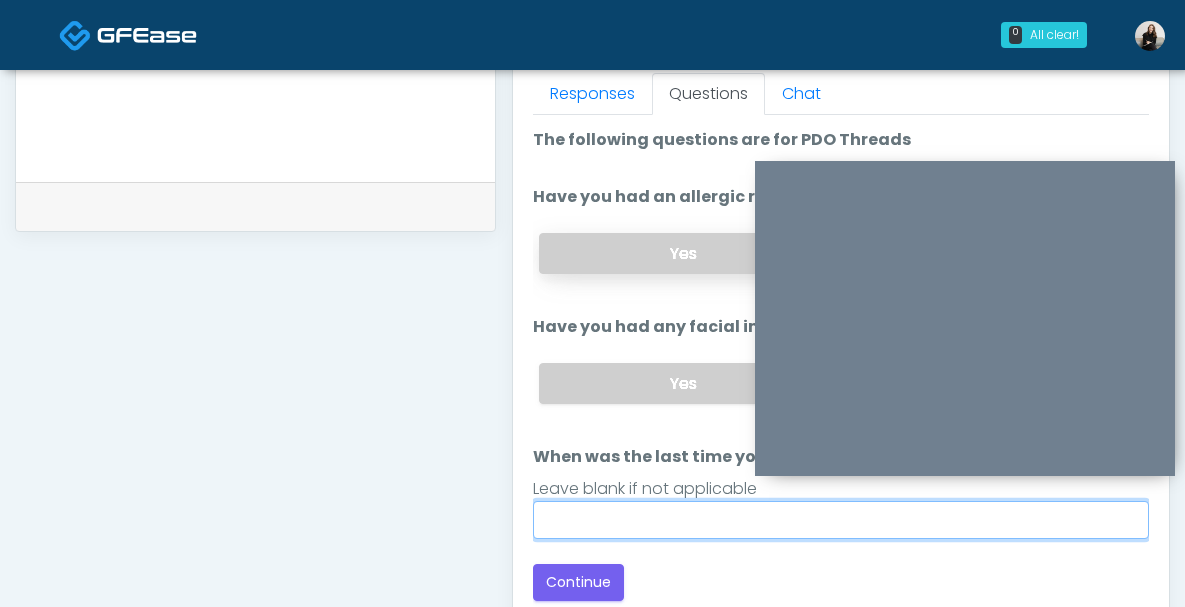 type on "*****" 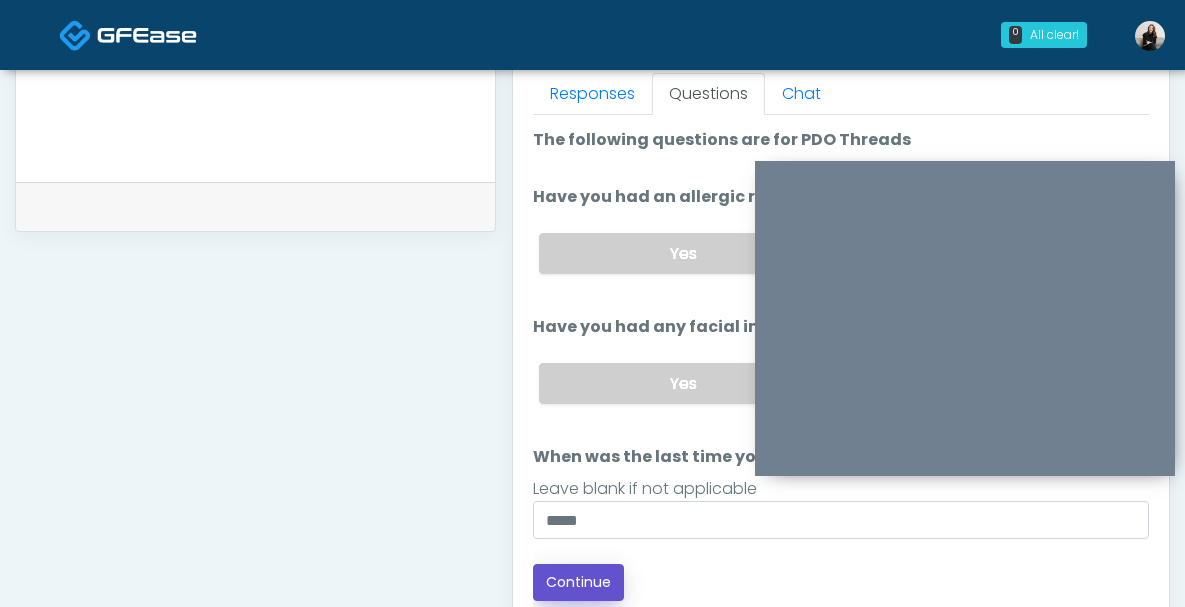 click on "Continue" at bounding box center [578, 582] 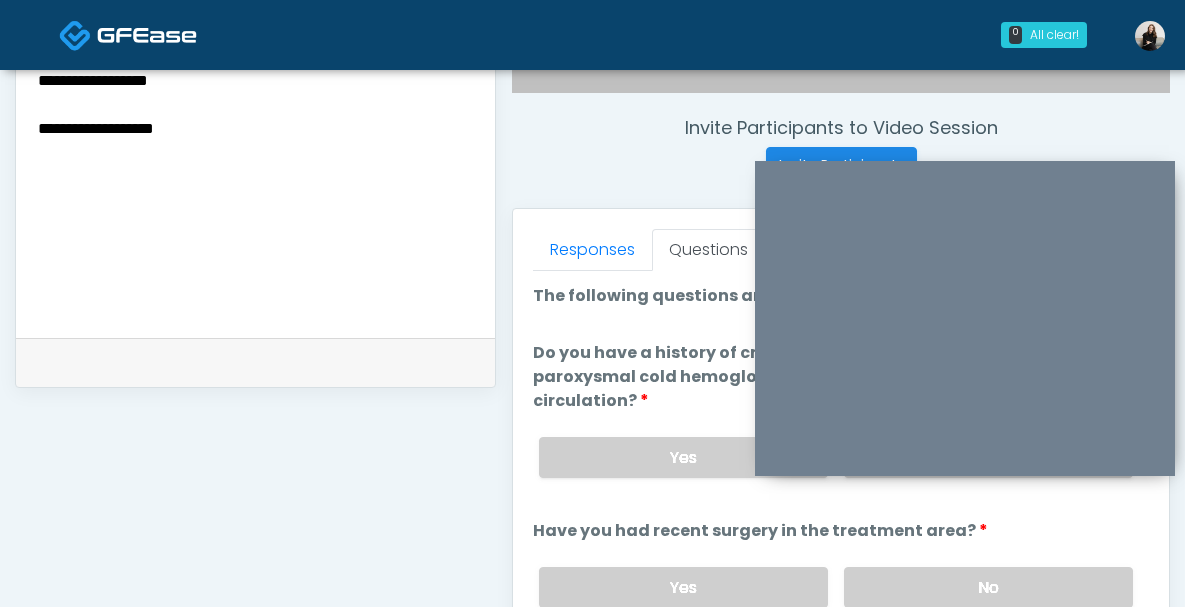 scroll, scrollTop: 718, scrollLeft: 0, axis: vertical 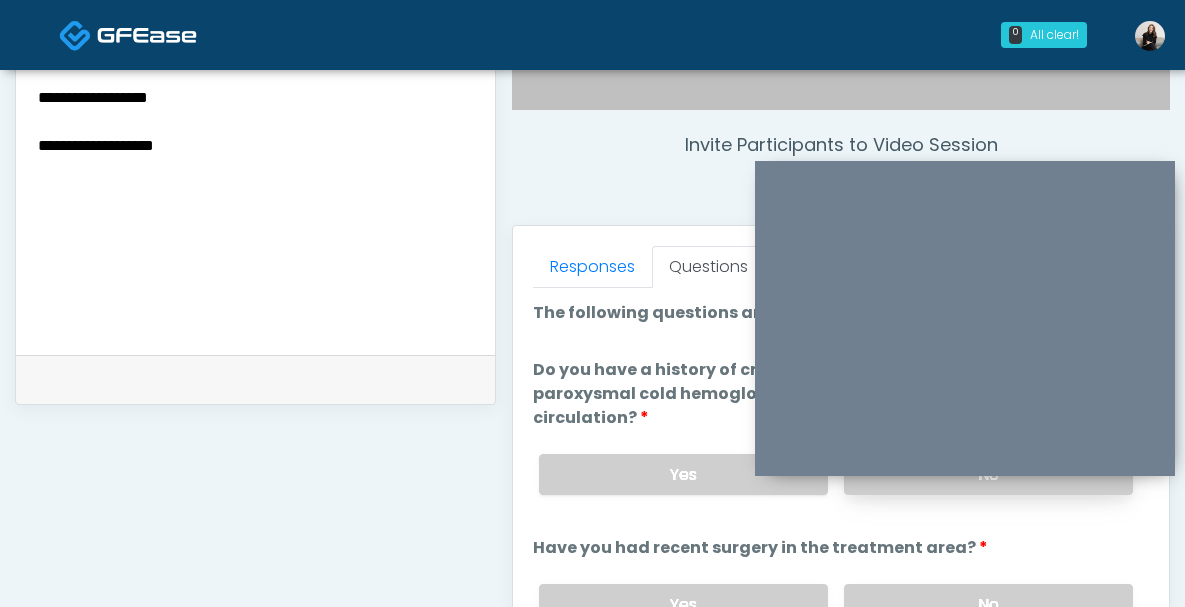 click on "No" at bounding box center (988, 474) 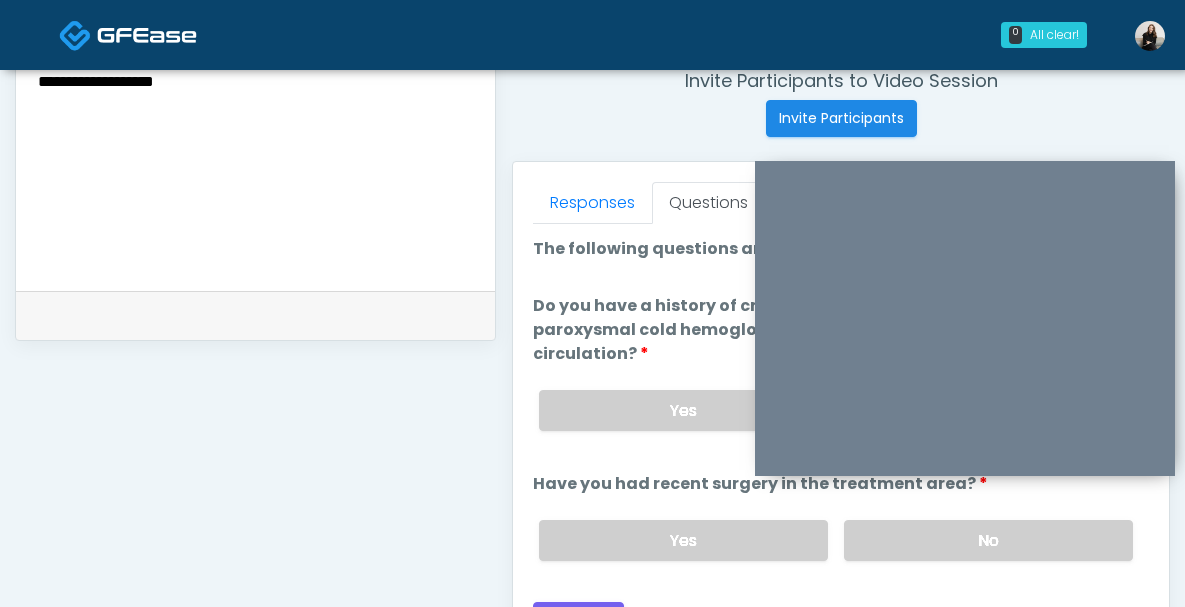 scroll, scrollTop: 821, scrollLeft: 0, axis: vertical 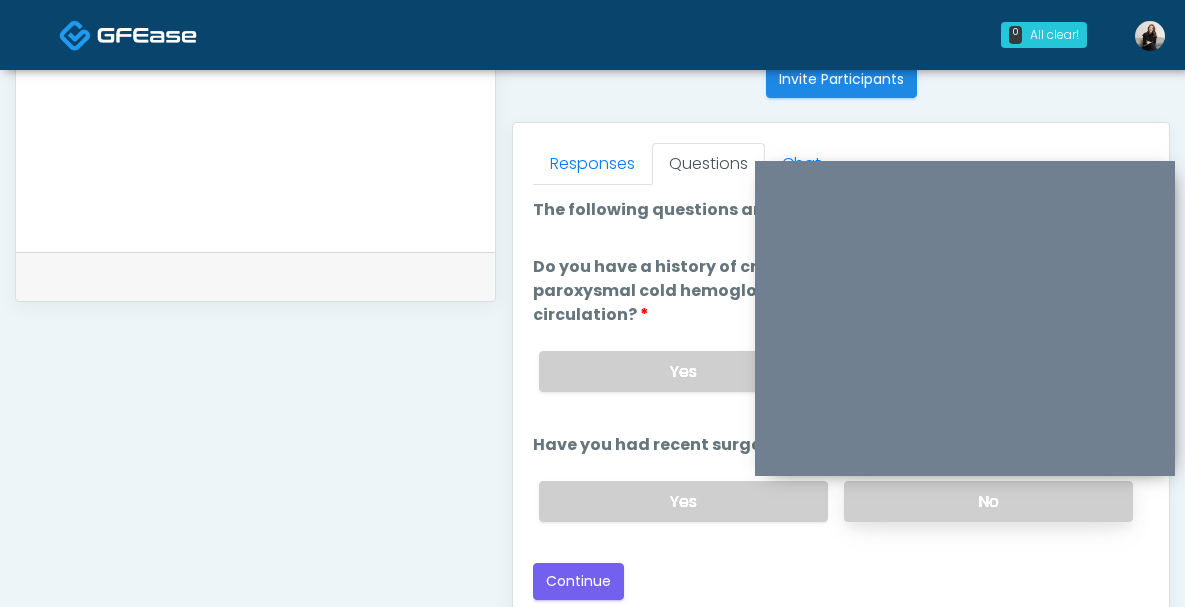 click on "No" at bounding box center [988, 501] 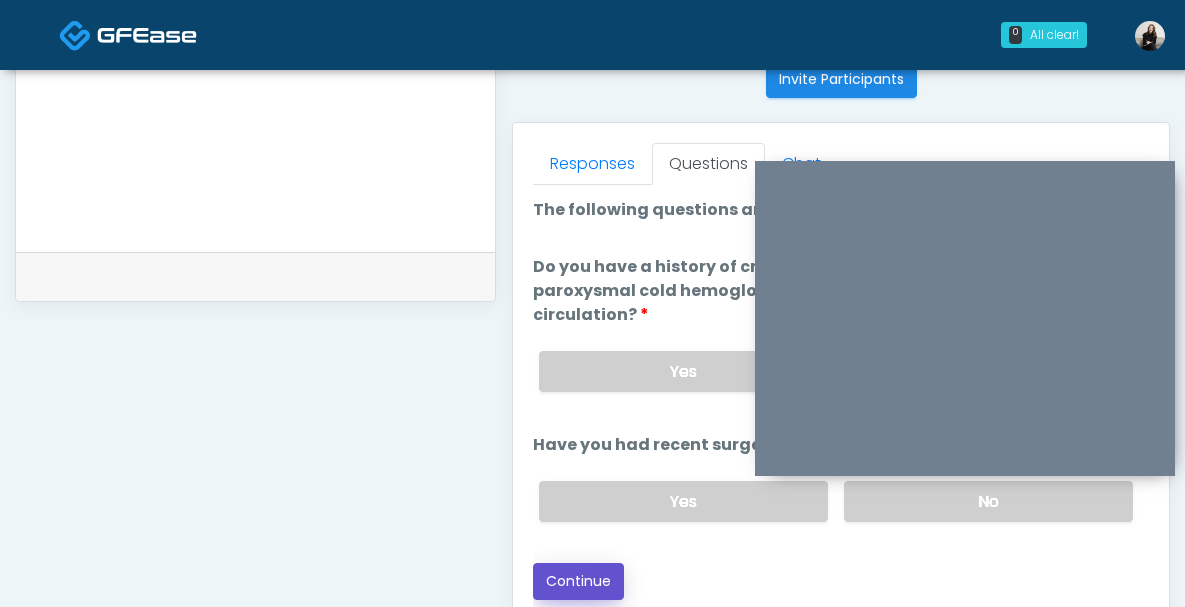 click on "Continue" at bounding box center (578, 581) 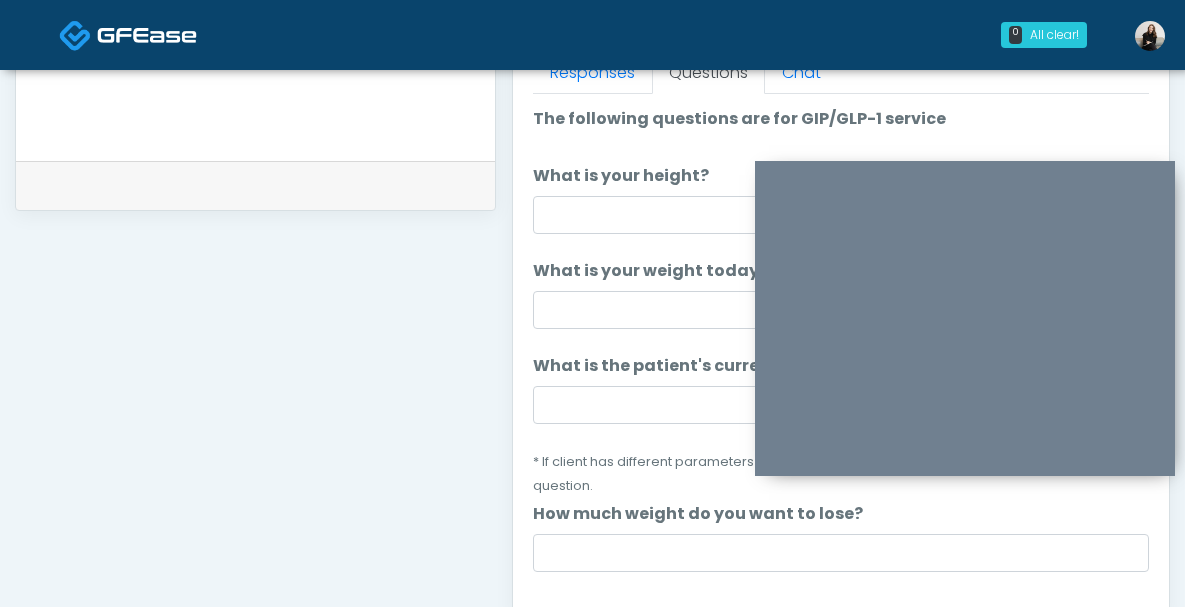 scroll, scrollTop: 826, scrollLeft: 0, axis: vertical 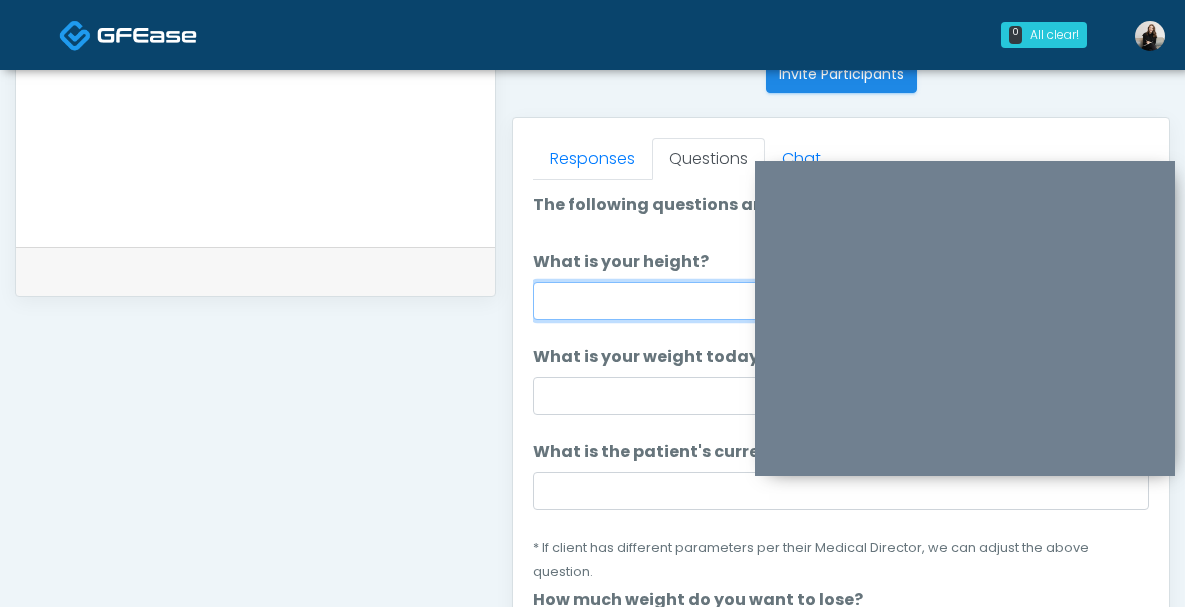 click on "What is your height?" at bounding box center [841, 301] 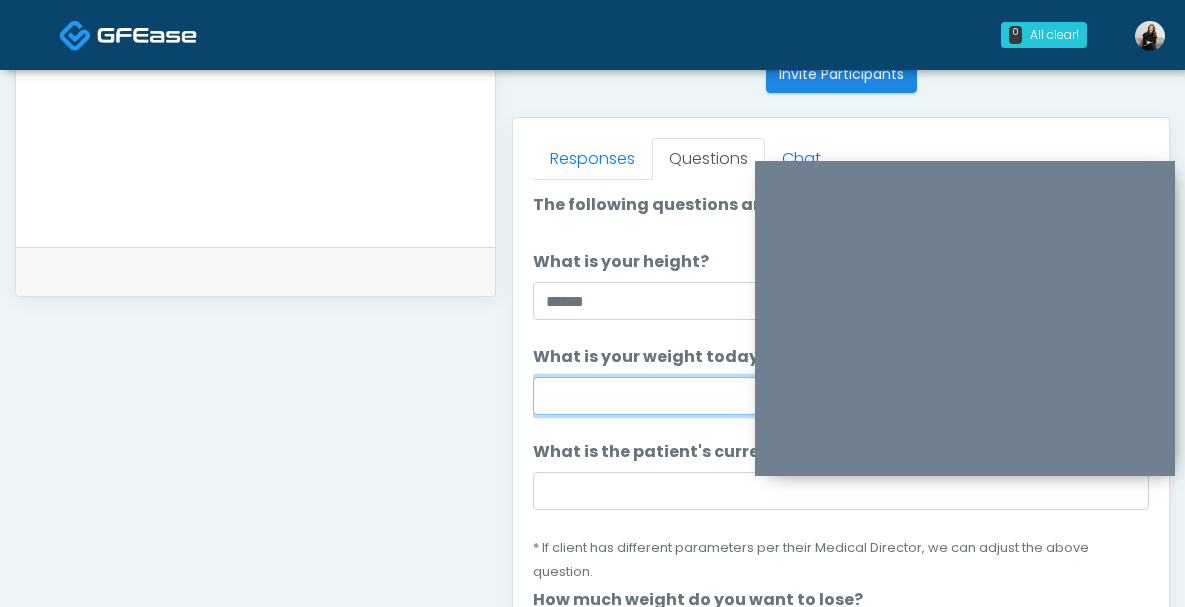 click on "What is your weight today?" at bounding box center (841, 396) 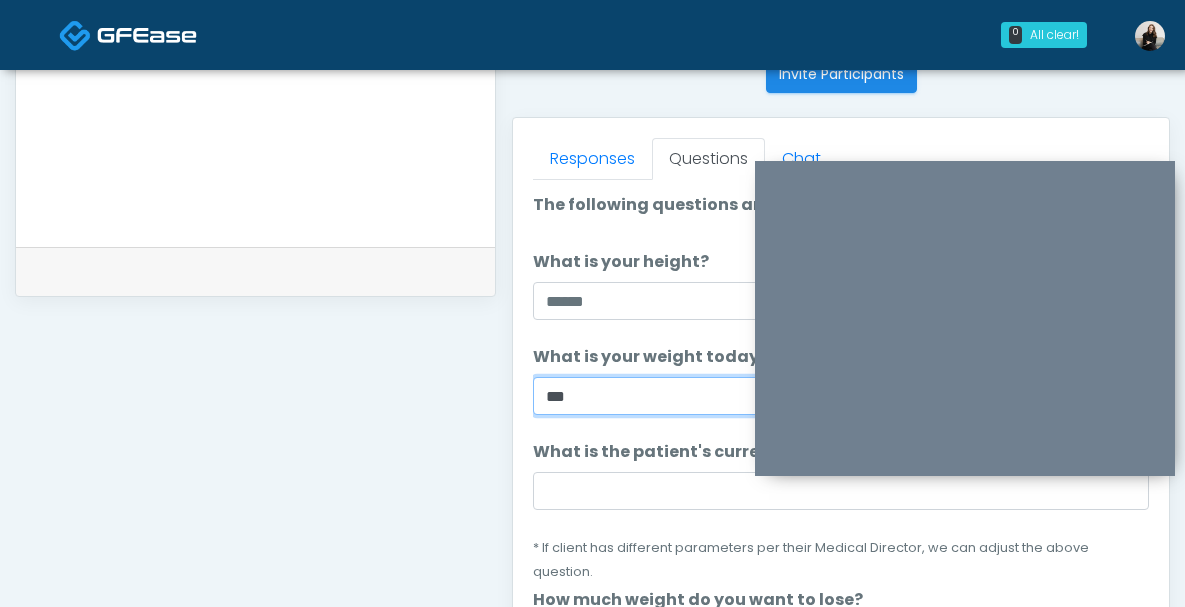 scroll, scrollTop: 53, scrollLeft: 0, axis: vertical 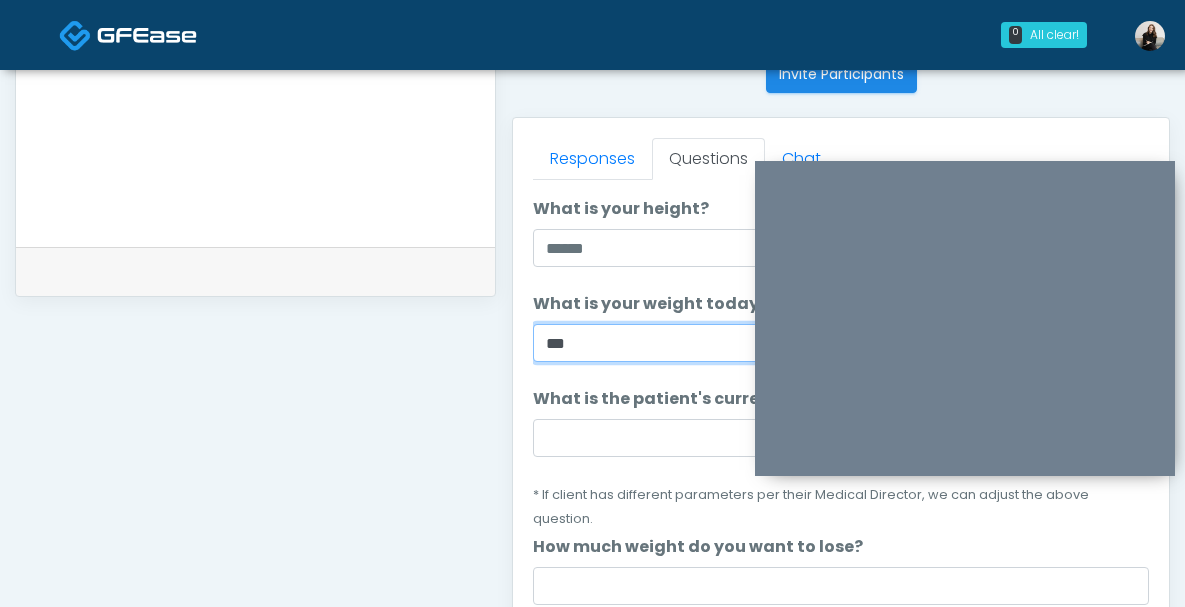 type on "***" 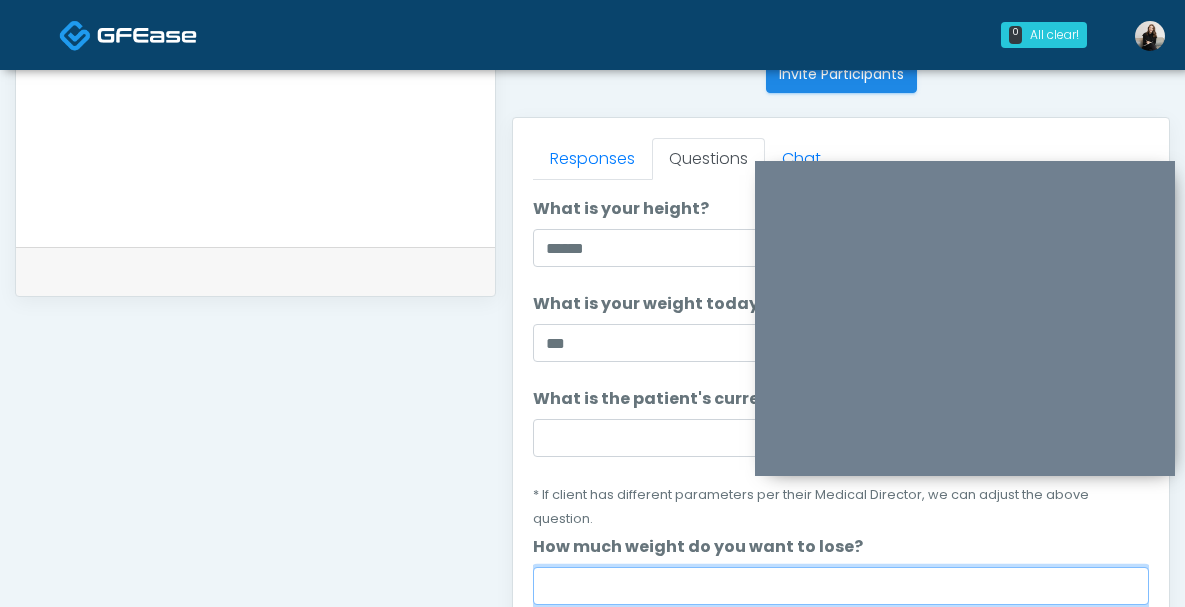 click on "How much weight do you want to lose?" at bounding box center (841, 586) 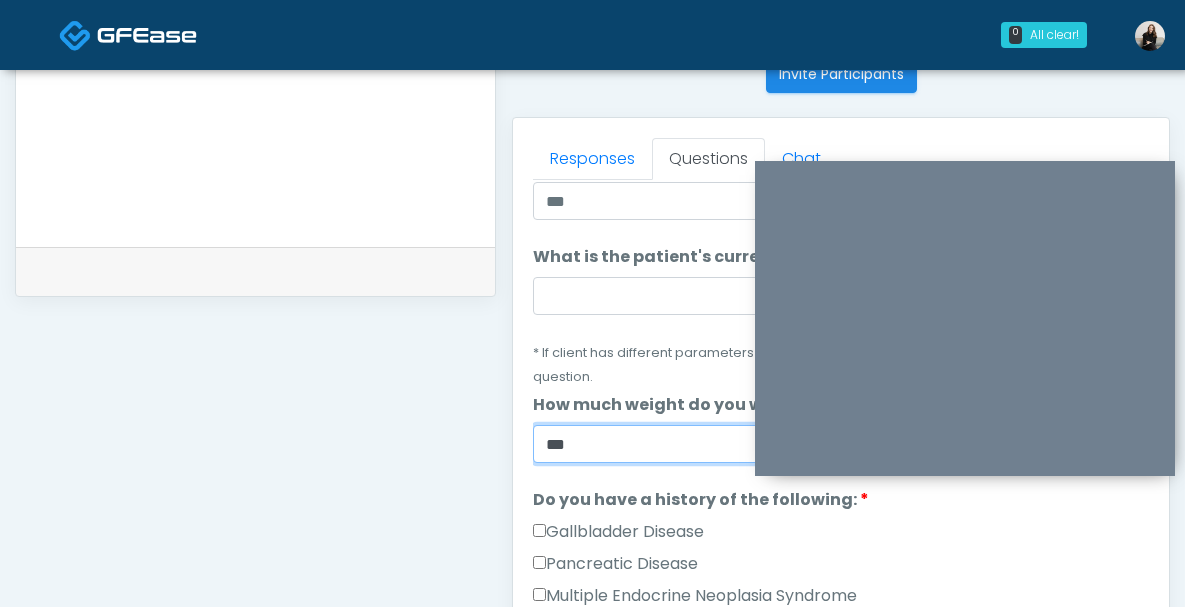 scroll, scrollTop: 234, scrollLeft: 0, axis: vertical 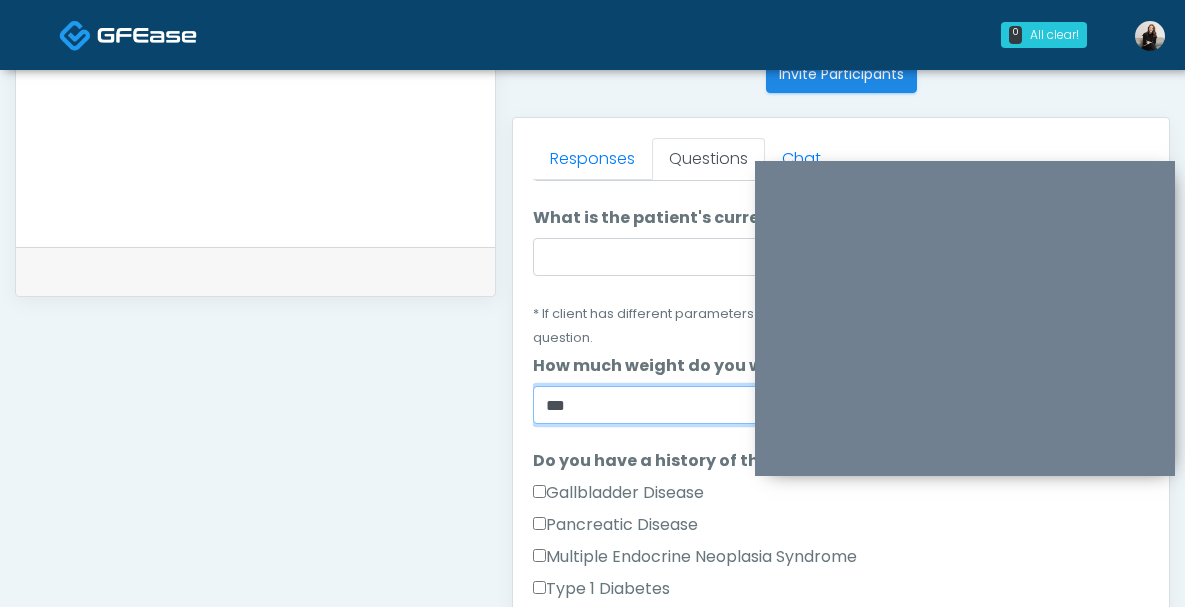 type on "***" 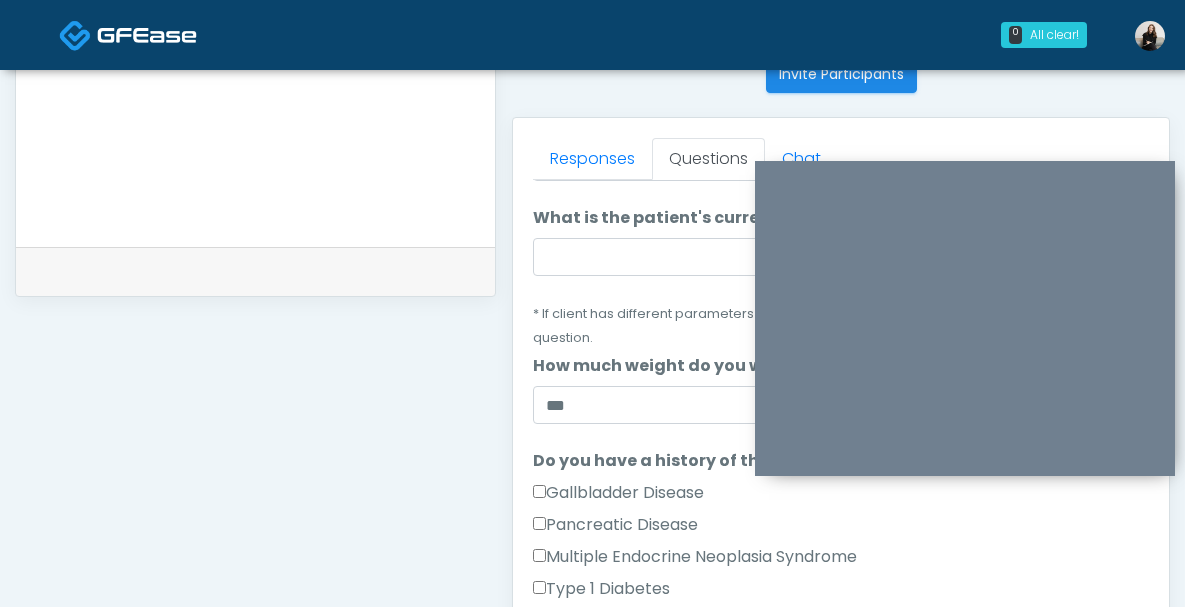 click on "Gallbladder Disease" at bounding box center (618, 493) 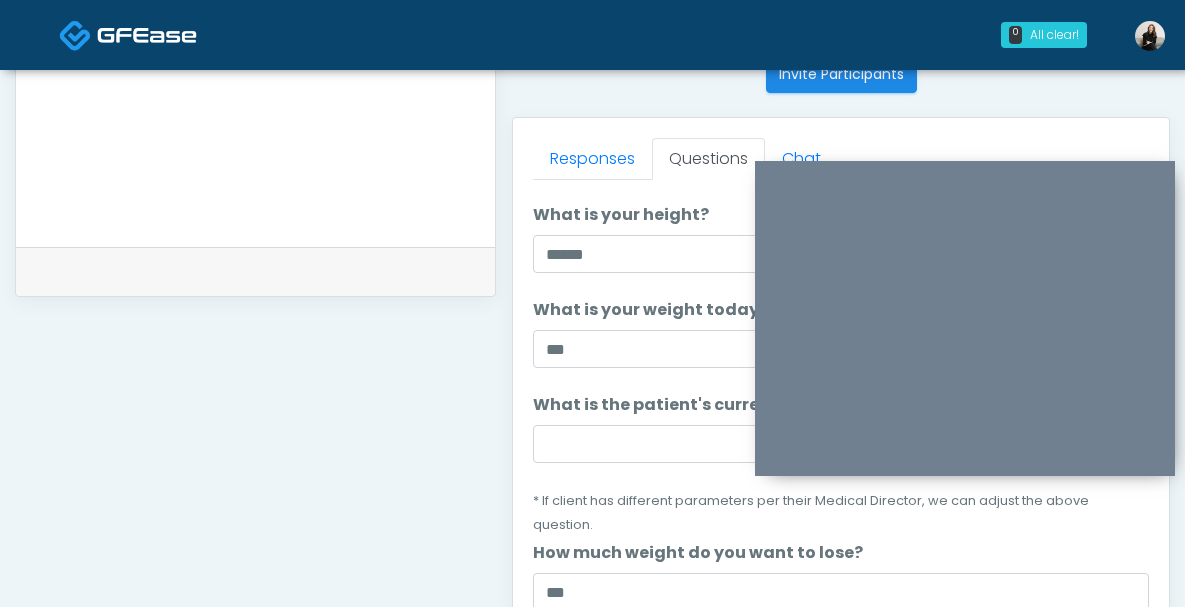 scroll, scrollTop: 45, scrollLeft: 0, axis: vertical 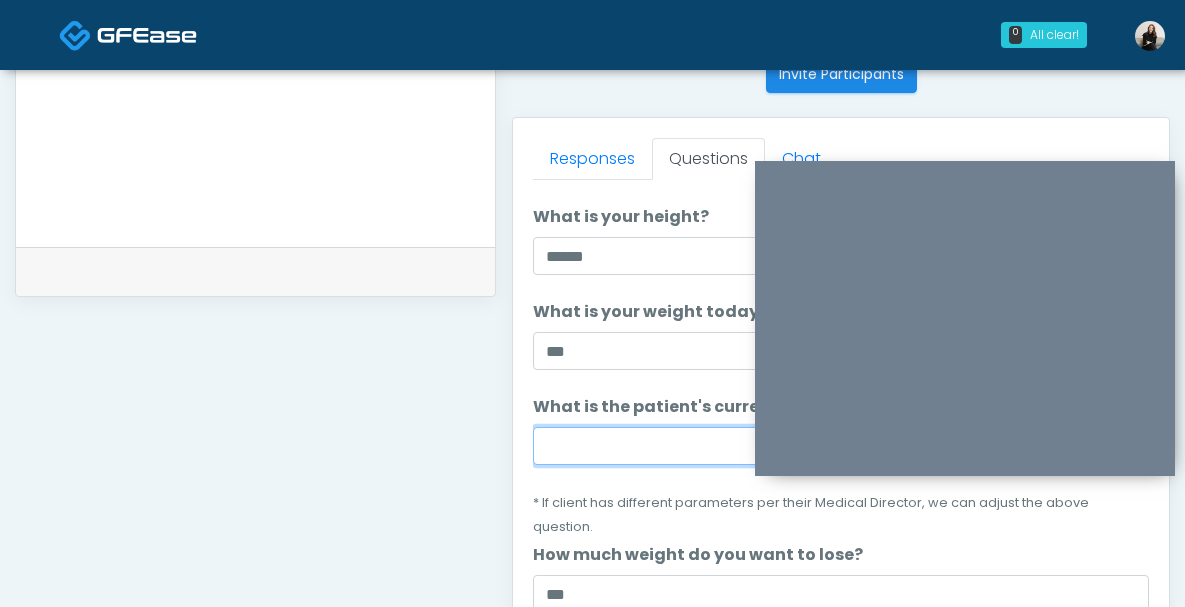 click on "What is the patient's current BMI? (if less than 20, not a candidate)" at bounding box center [841, 446] 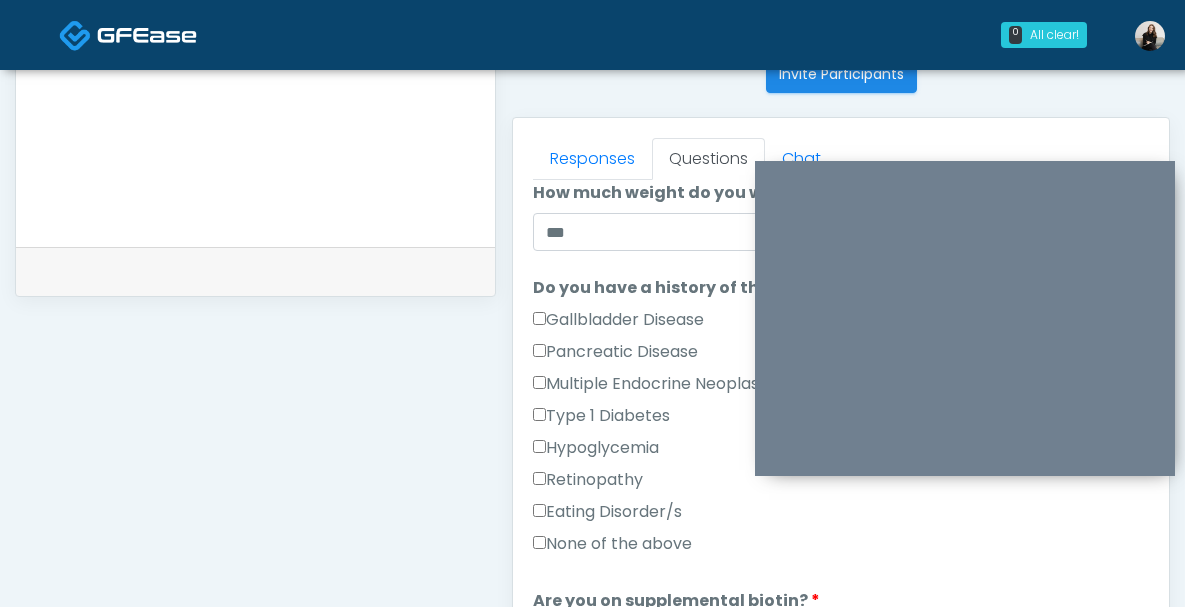 scroll, scrollTop: 551, scrollLeft: 0, axis: vertical 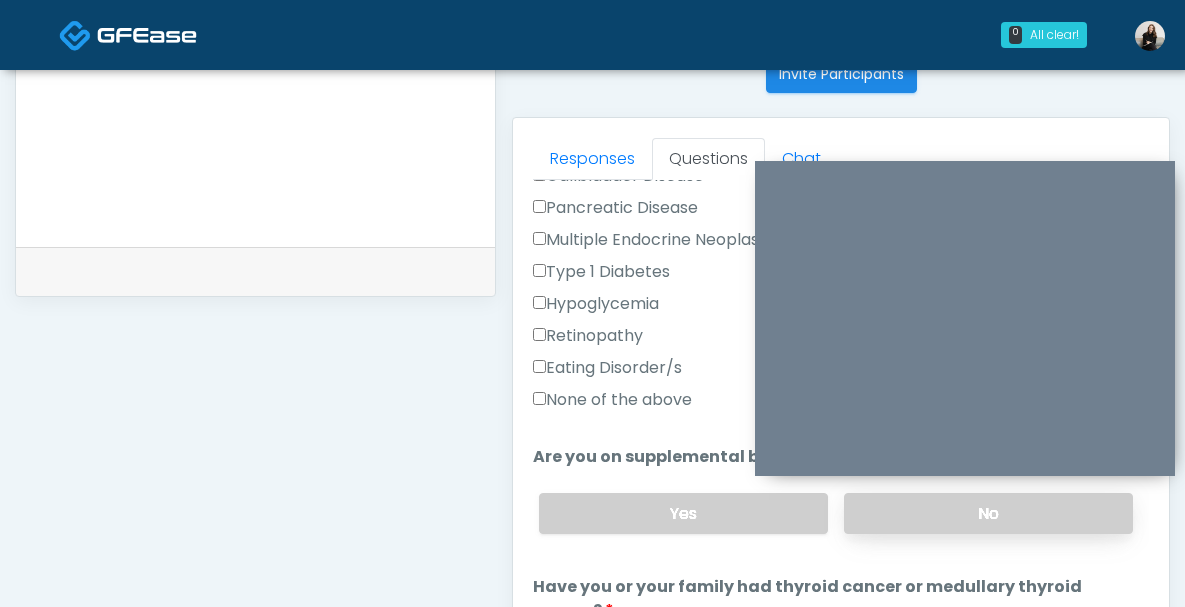type on "****" 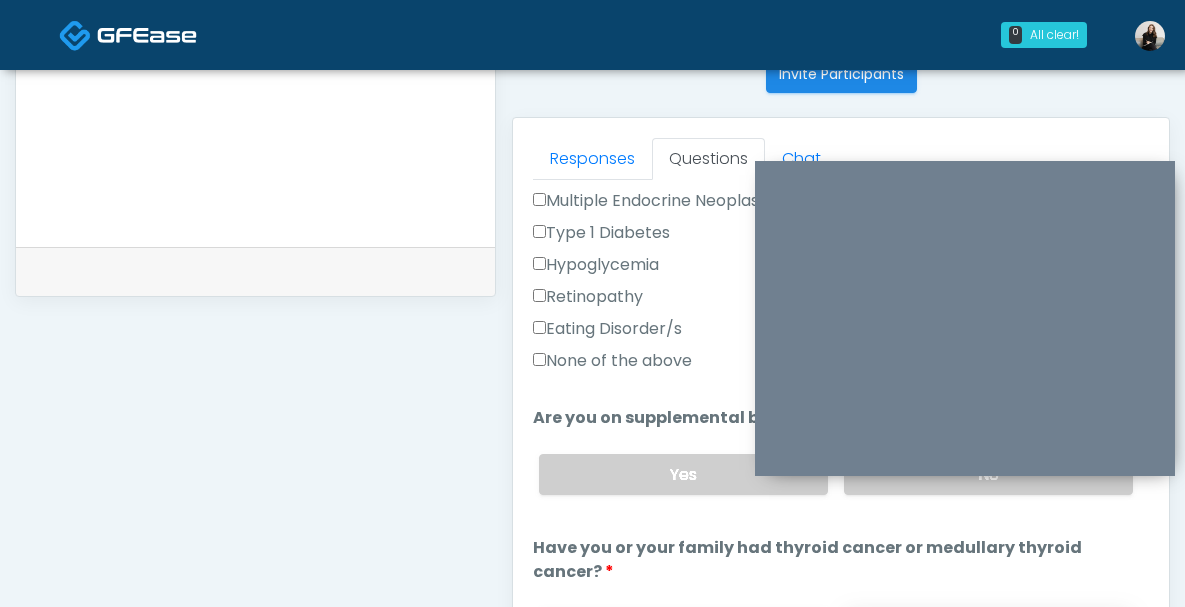 click on "No" at bounding box center (988, 628) 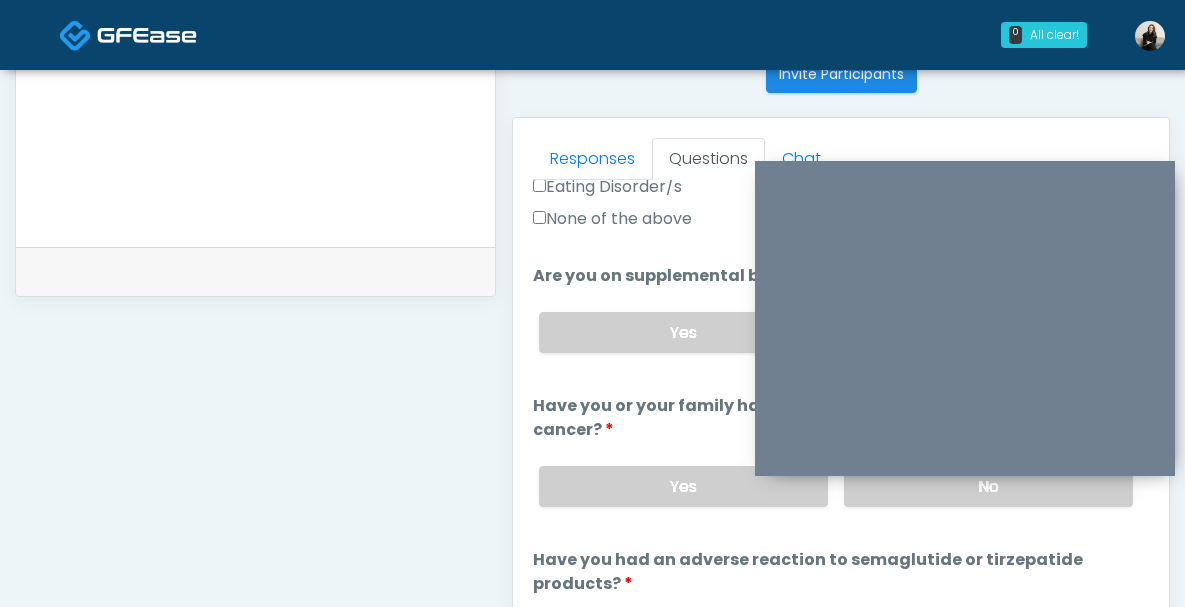 click on "No" at bounding box center [988, 640] 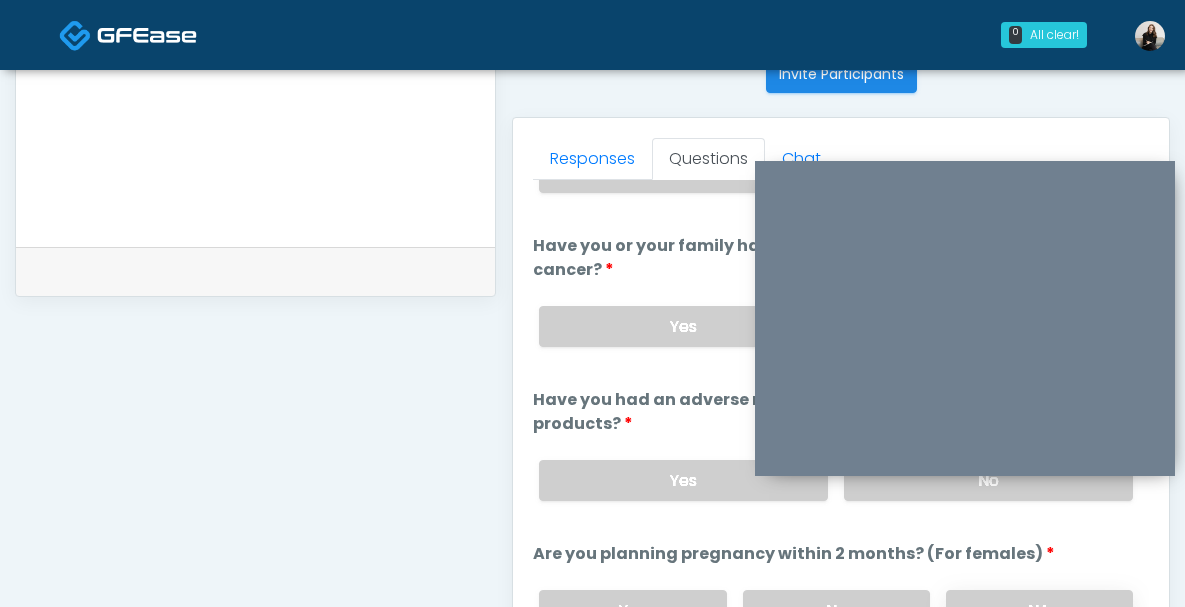 click on "NA" at bounding box center [1039, 610] 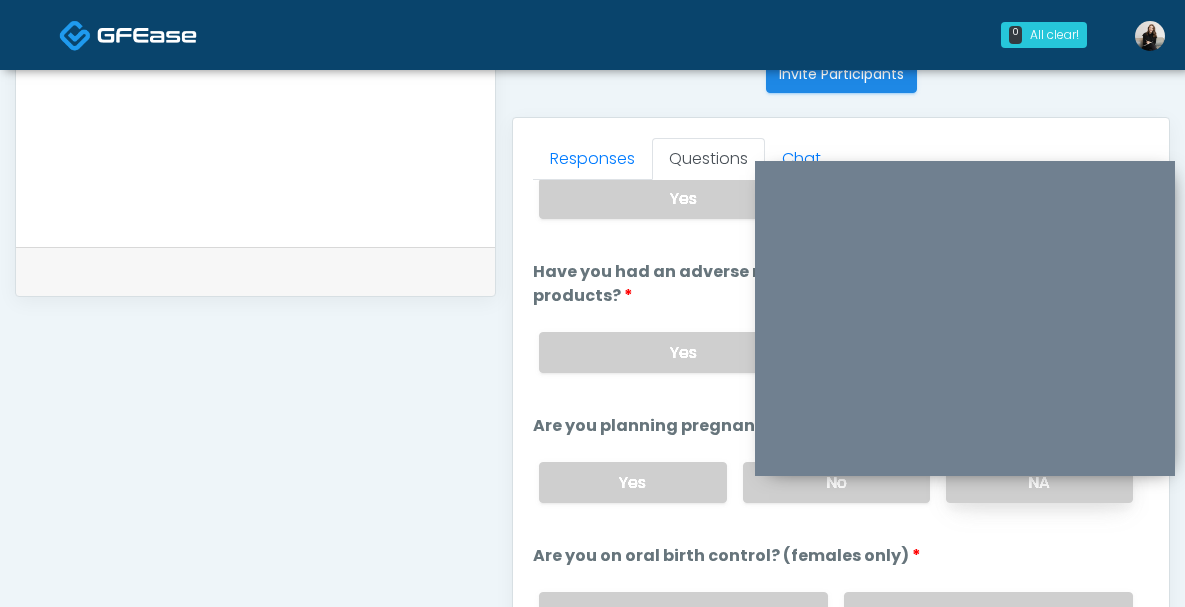 click on "No" at bounding box center (988, 612) 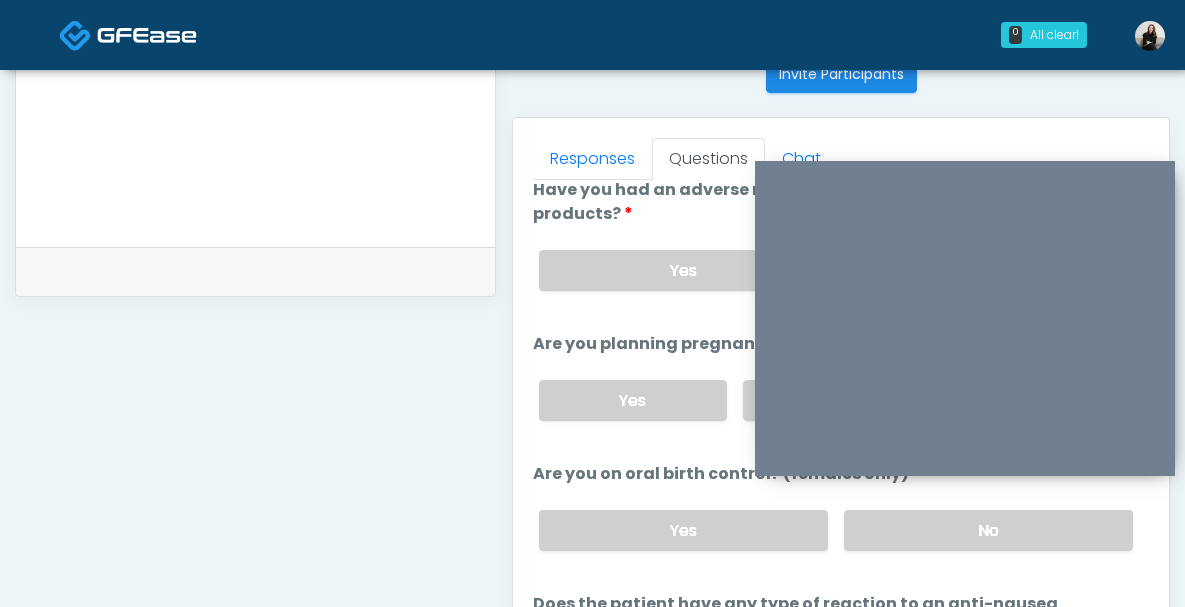 scroll, scrollTop: 1151, scrollLeft: 0, axis: vertical 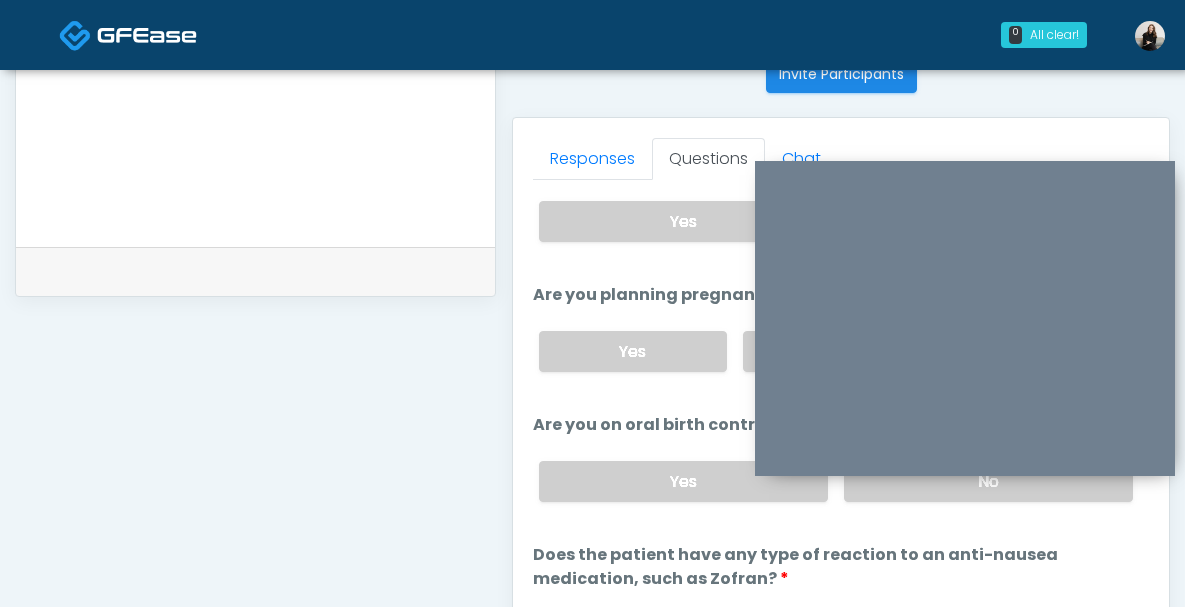 click on "Yes
No" at bounding box center [836, 635] 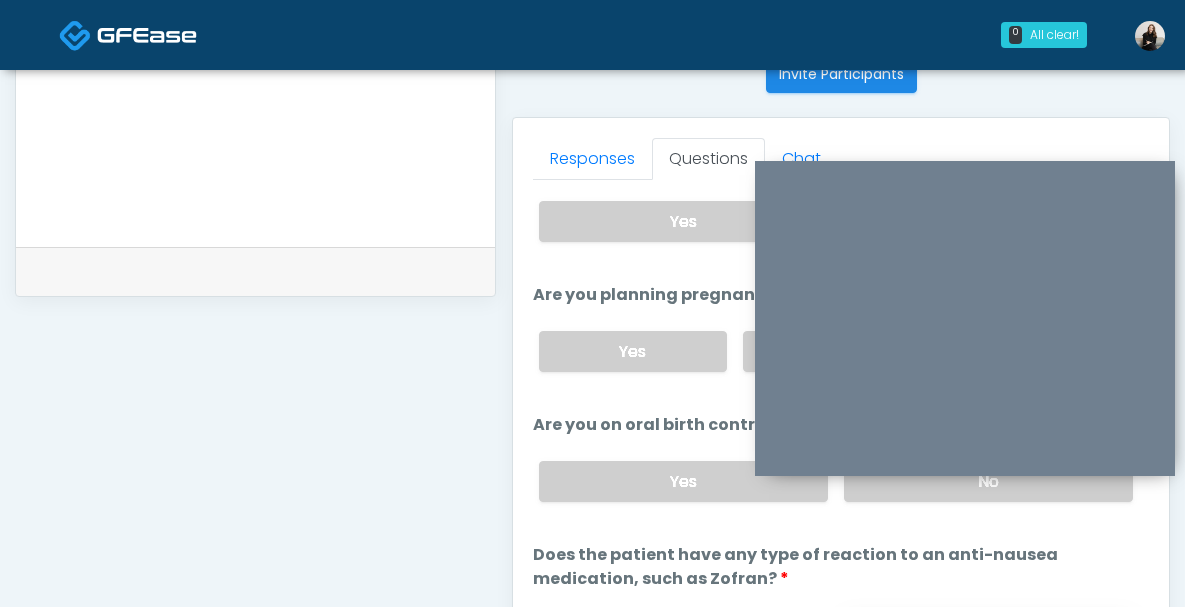 click on "No" at bounding box center (988, 635) 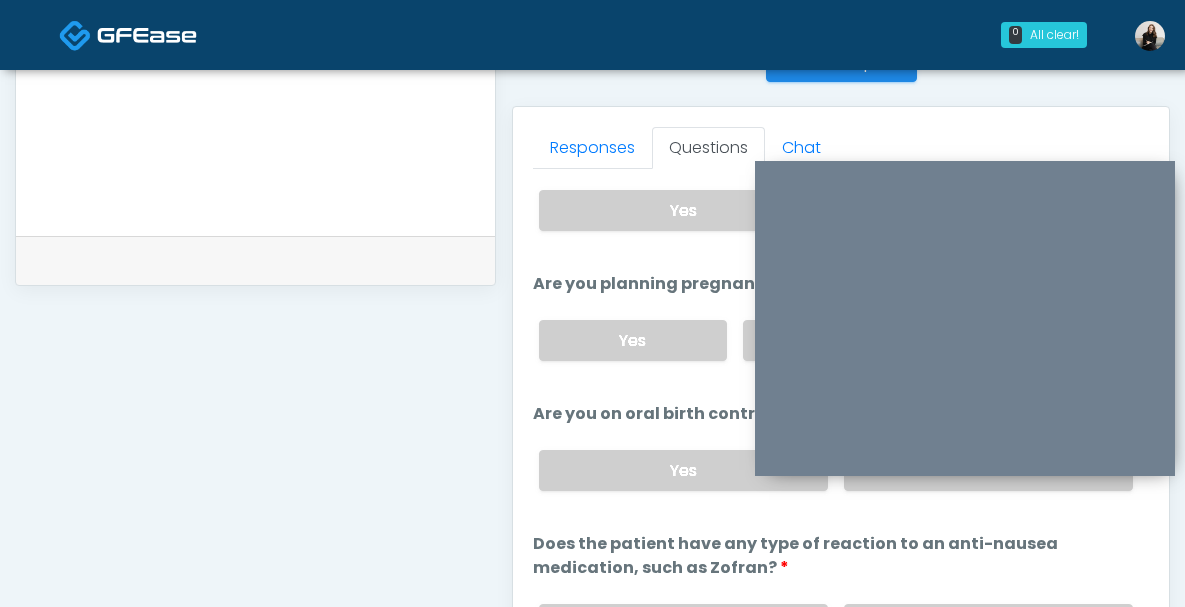 scroll, scrollTop: 718, scrollLeft: 0, axis: vertical 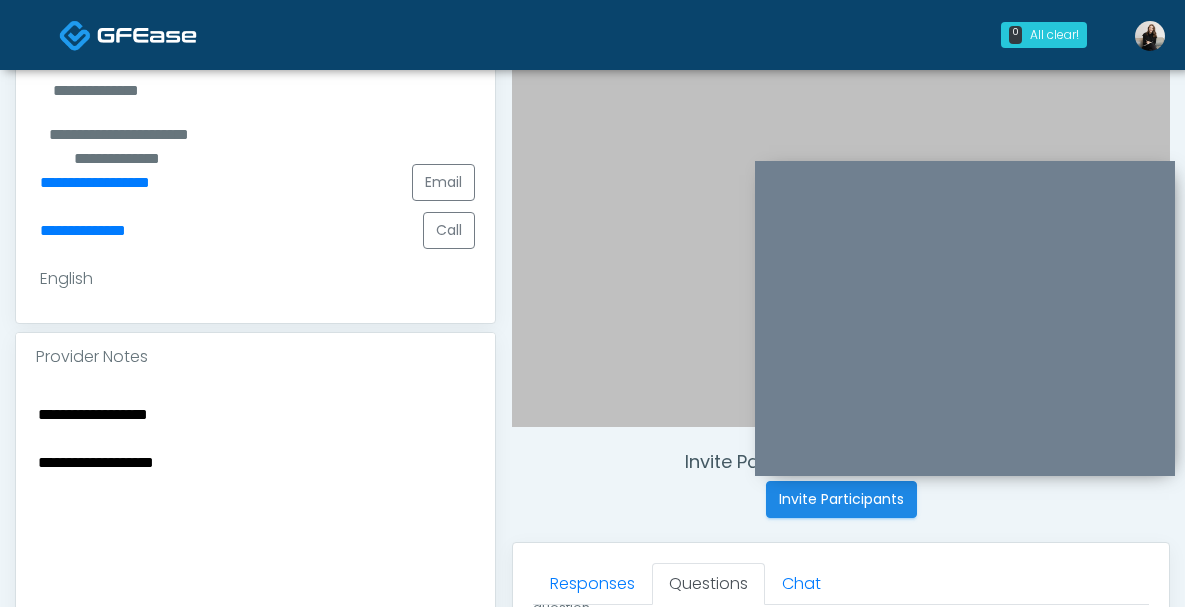 click on "**********" at bounding box center [255, 523] 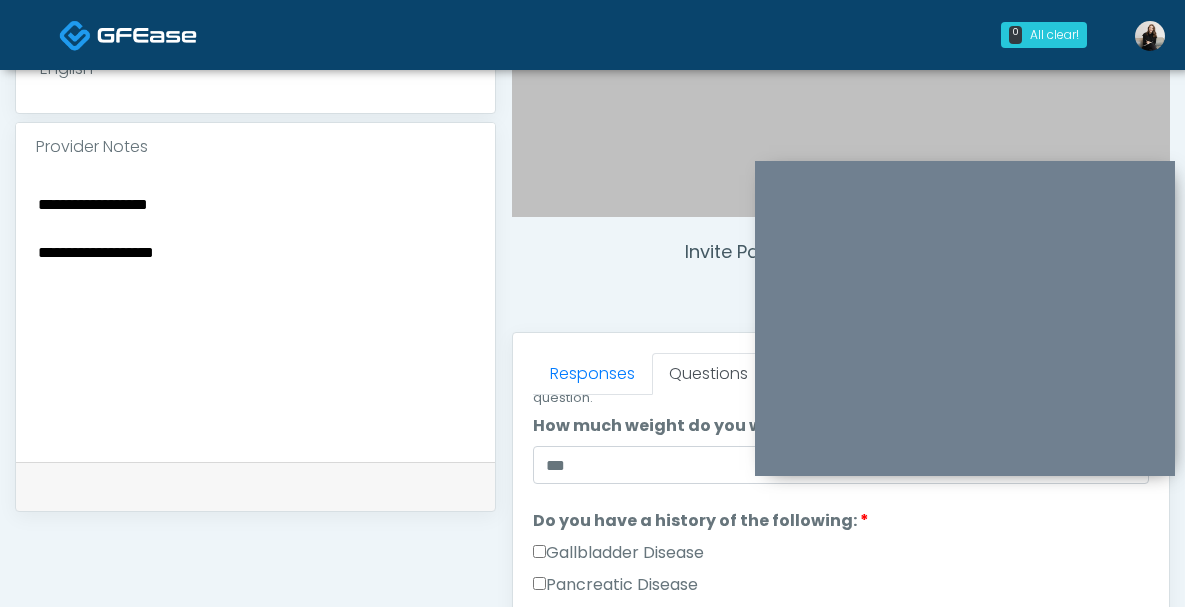 scroll, scrollTop: 615, scrollLeft: 0, axis: vertical 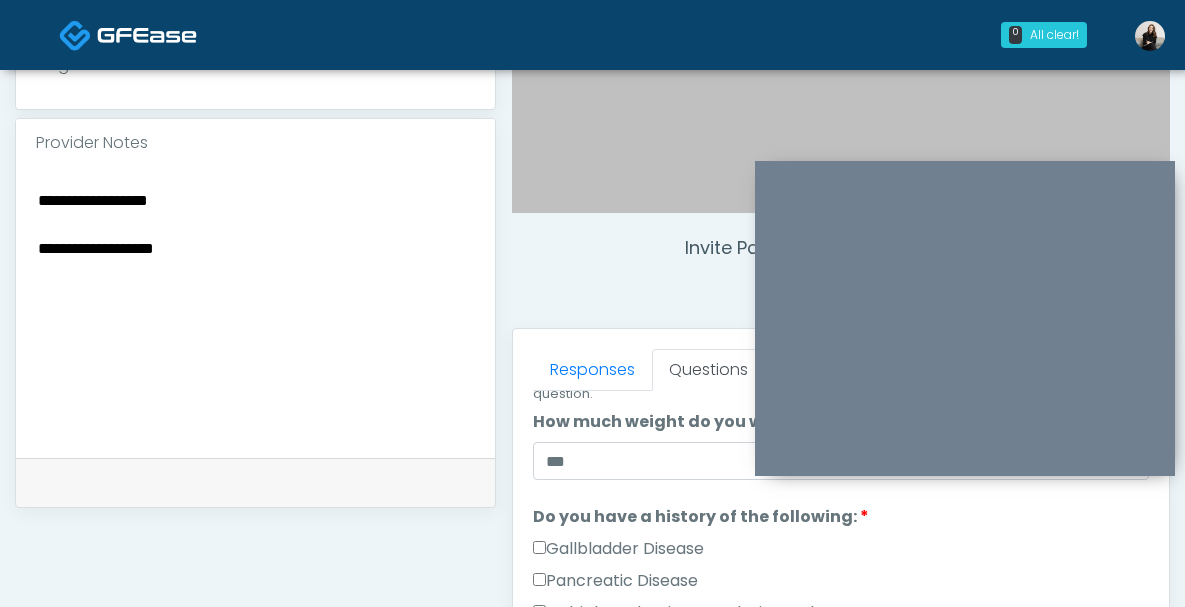 click on "**********" at bounding box center (255, 309) 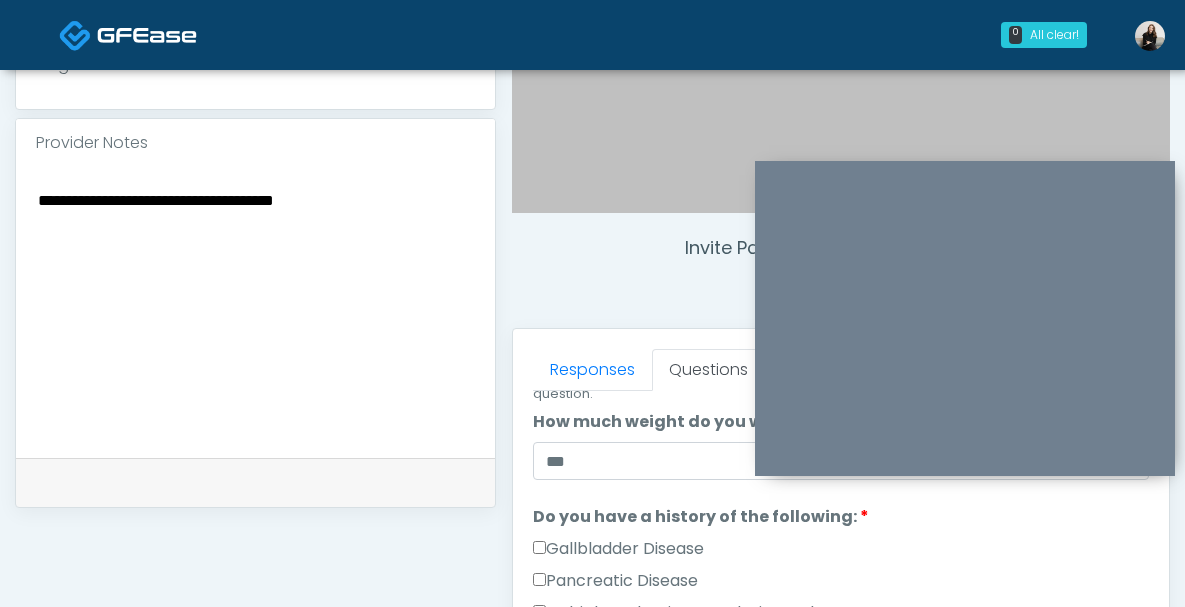 click on "**********" at bounding box center [255, 309] 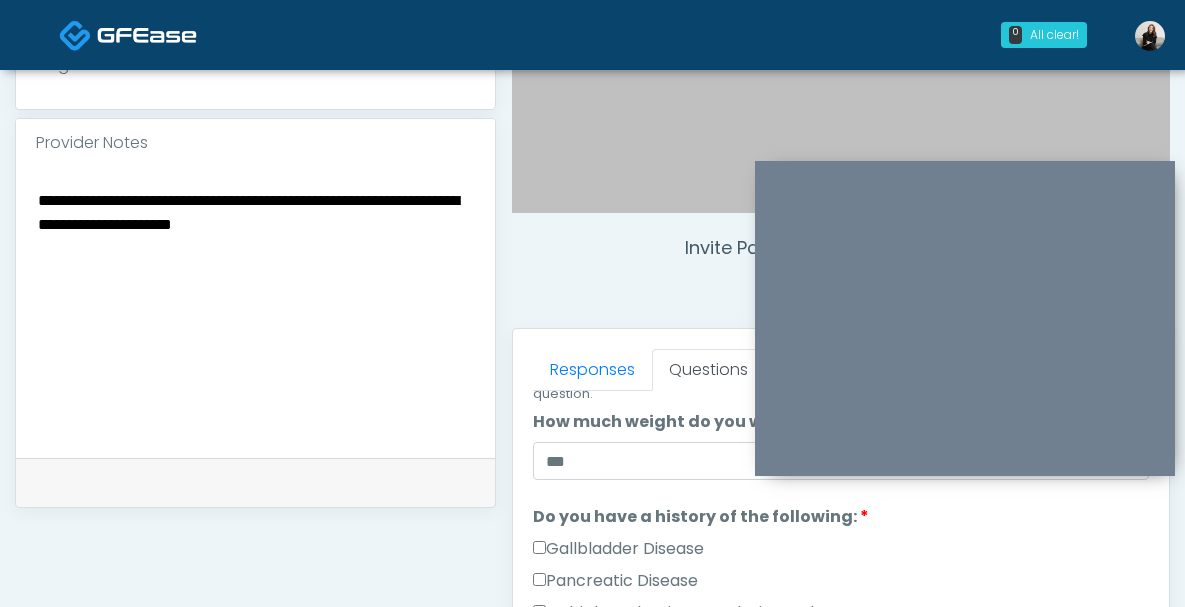 click on "**********" at bounding box center [255, 309] 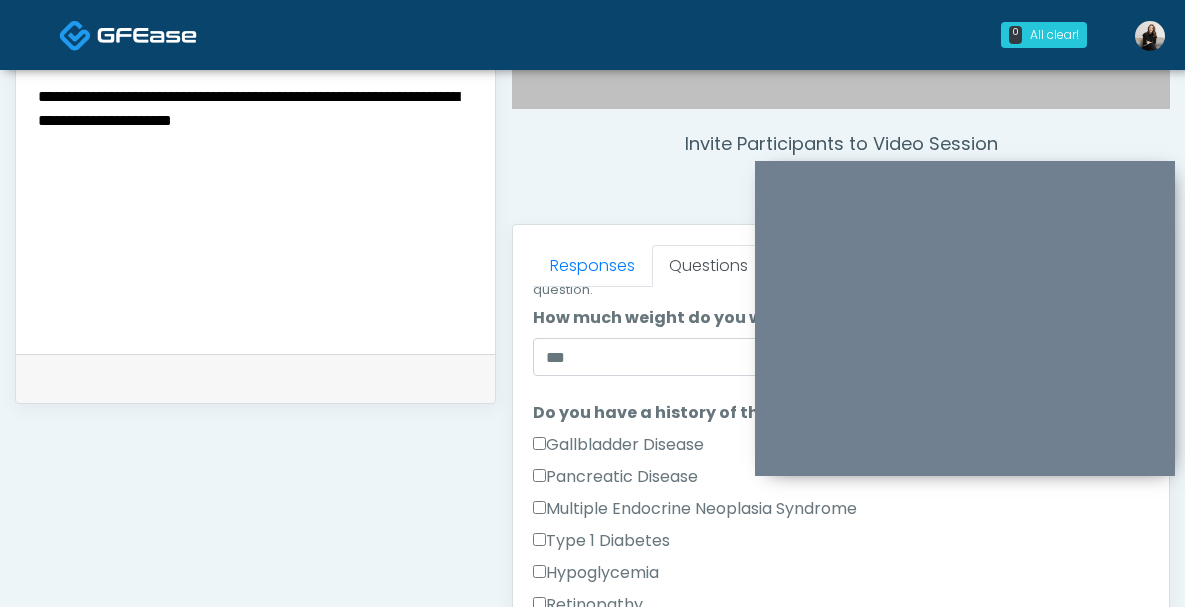 scroll, scrollTop: 729, scrollLeft: 0, axis: vertical 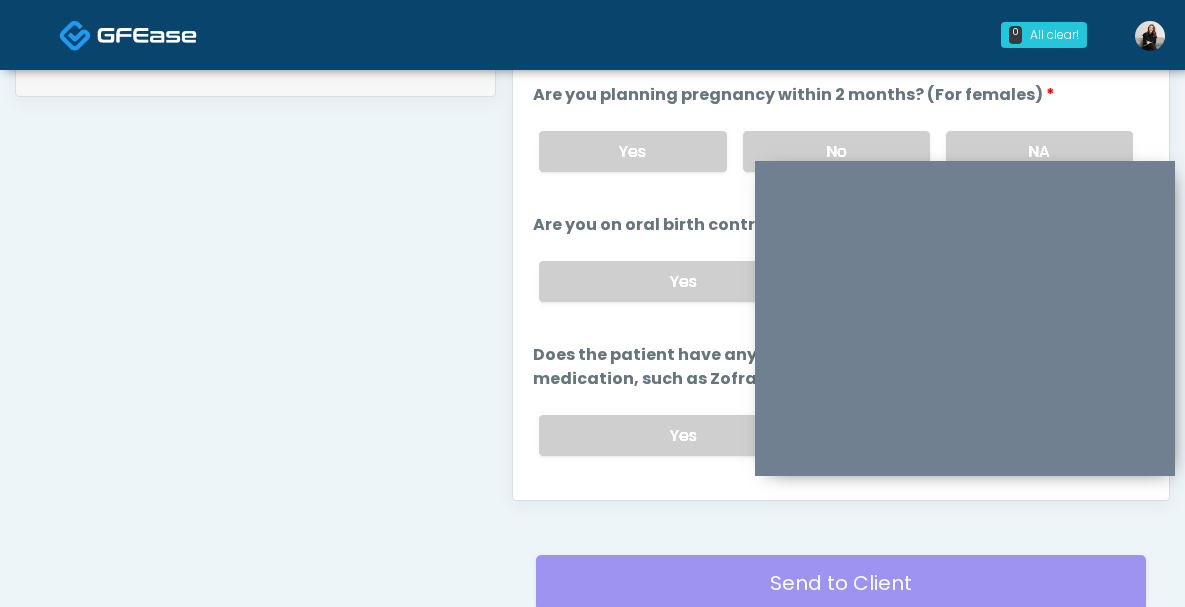 type on "**********" 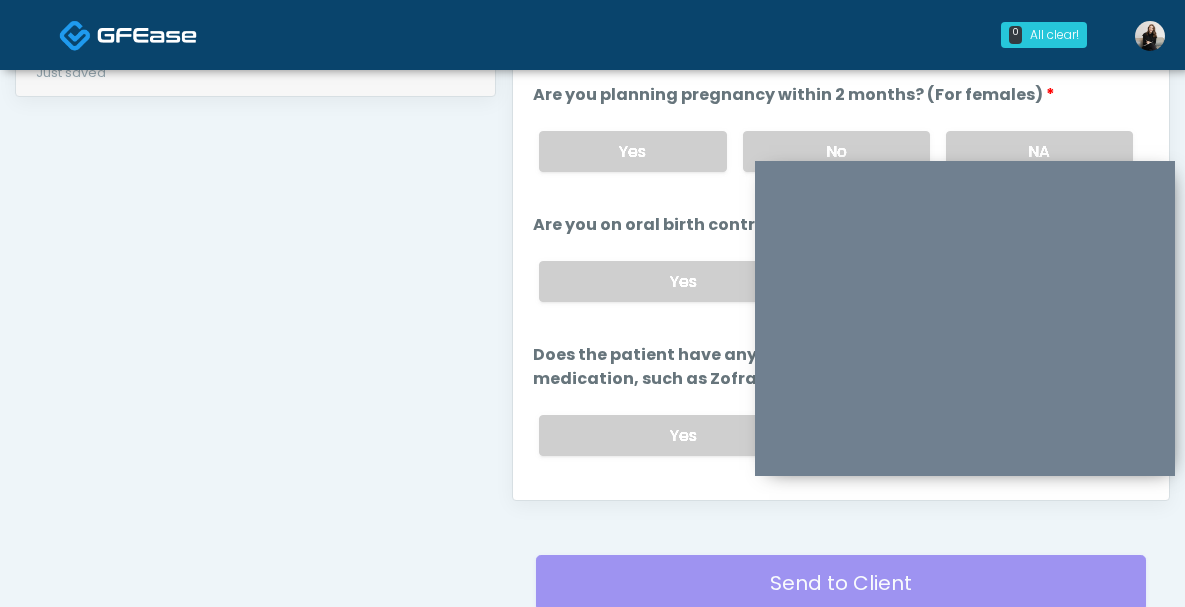 scroll, scrollTop: 1188, scrollLeft: 0, axis: vertical 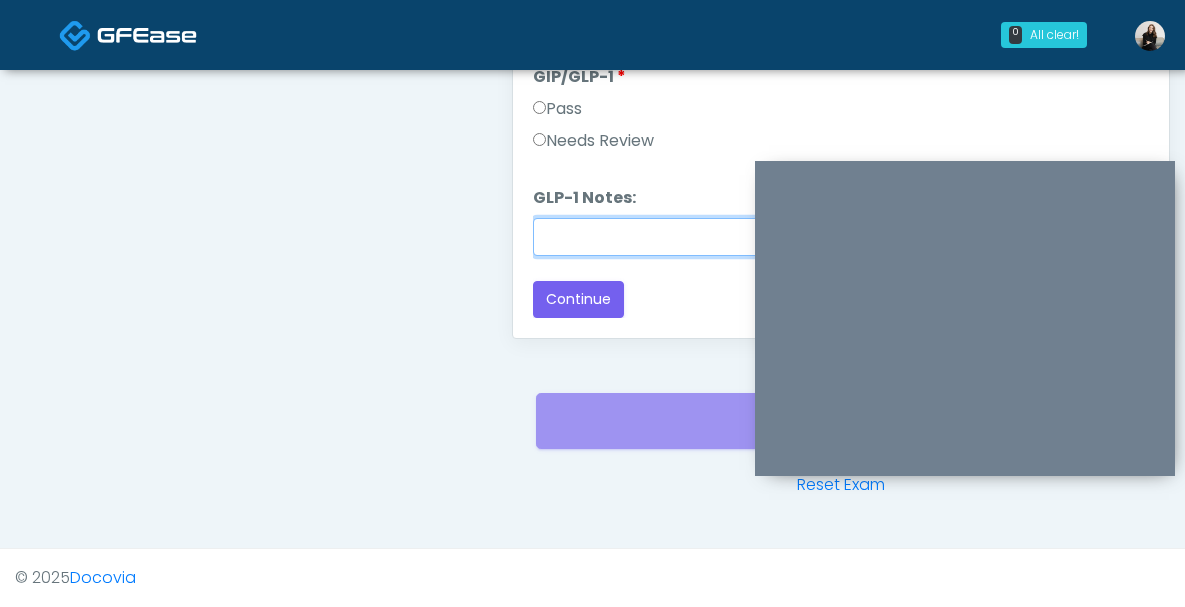 click on "GLP-1 Notes:" at bounding box center (841, 237) 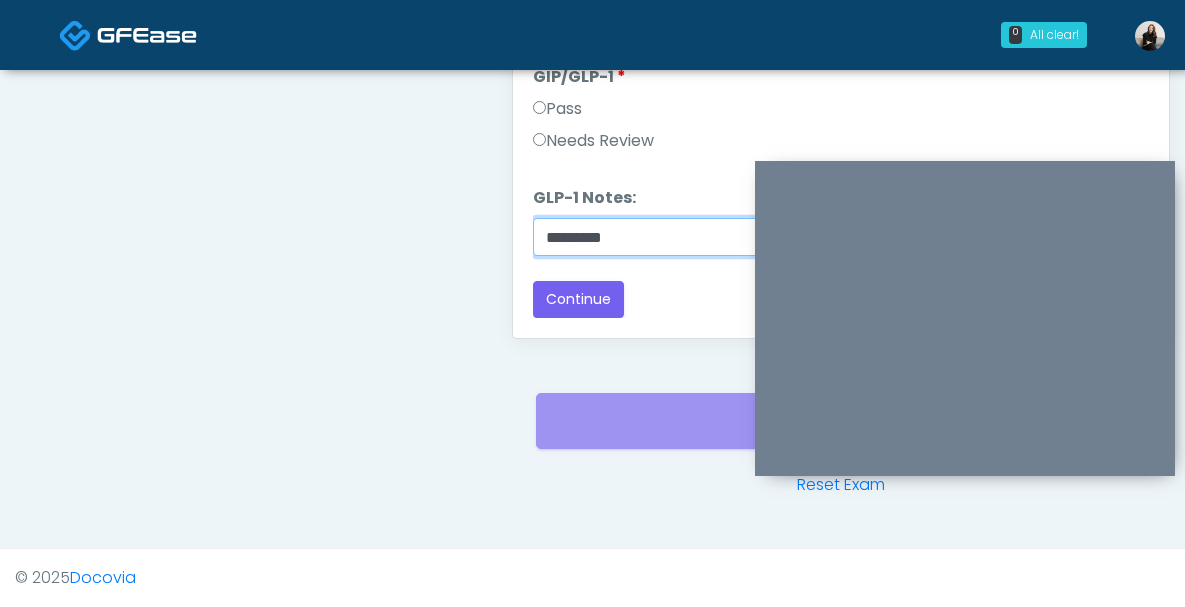 type on "**********" 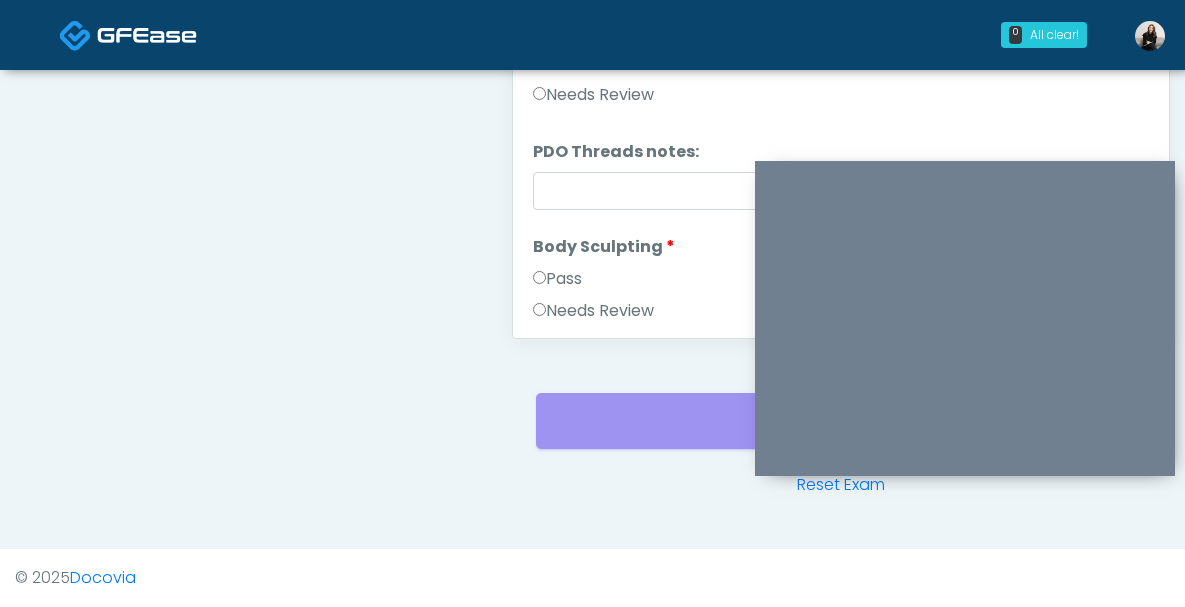 scroll, scrollTop: 0, scrollLeft: 0, axis: both 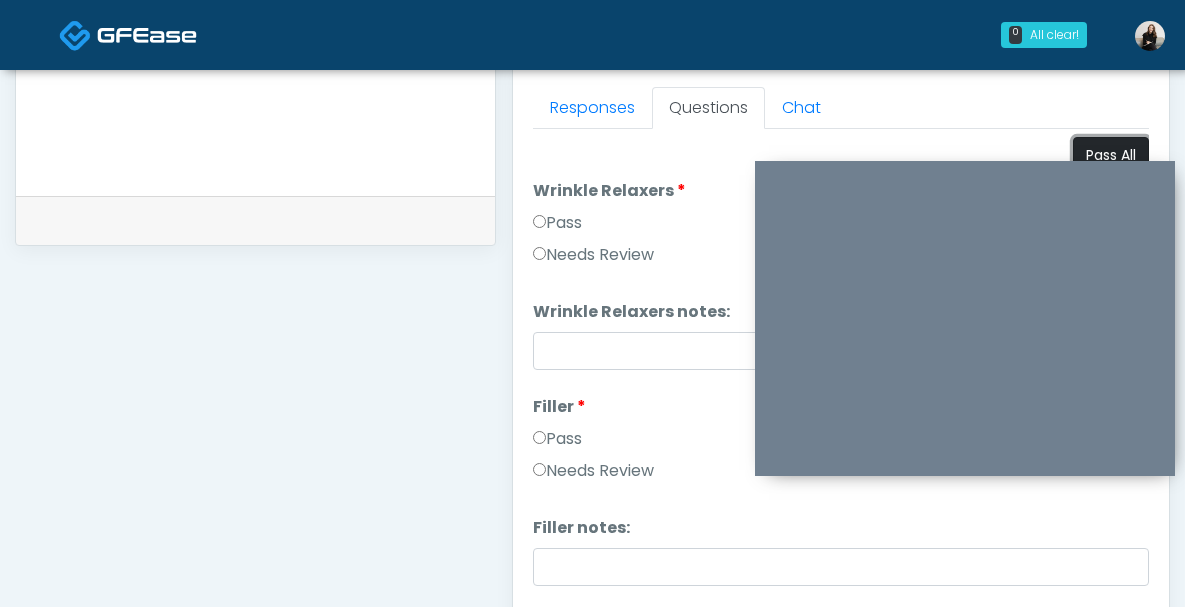 click on "Pass All" at bounding box center [1111, 155] 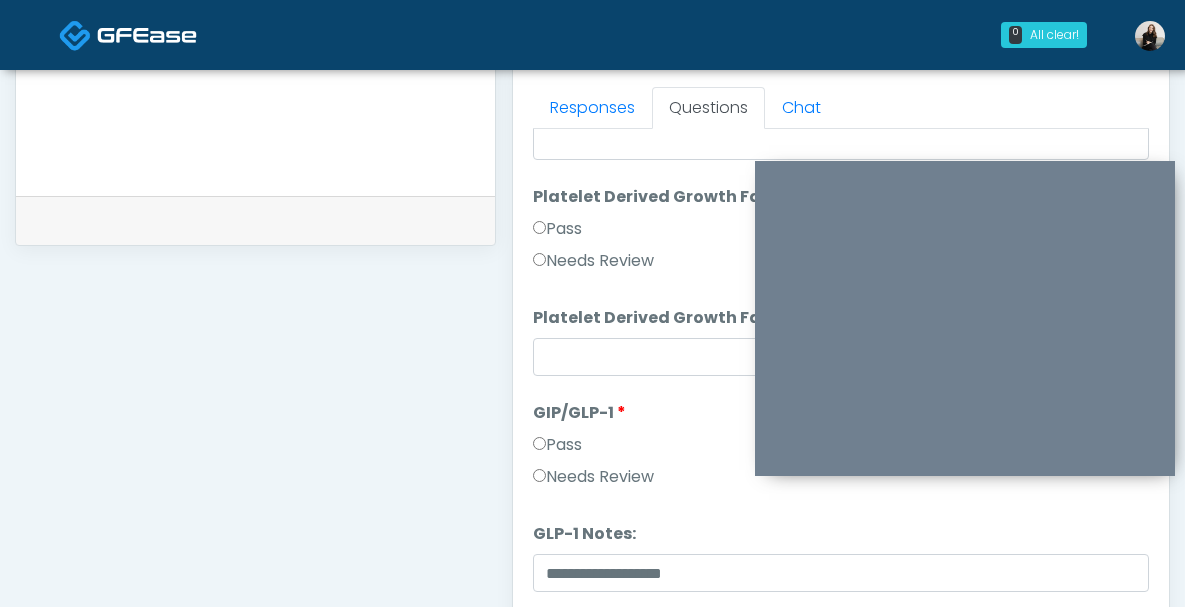 scroll, scrollTop: 3691, scrollLeft: 0, axis: vertical 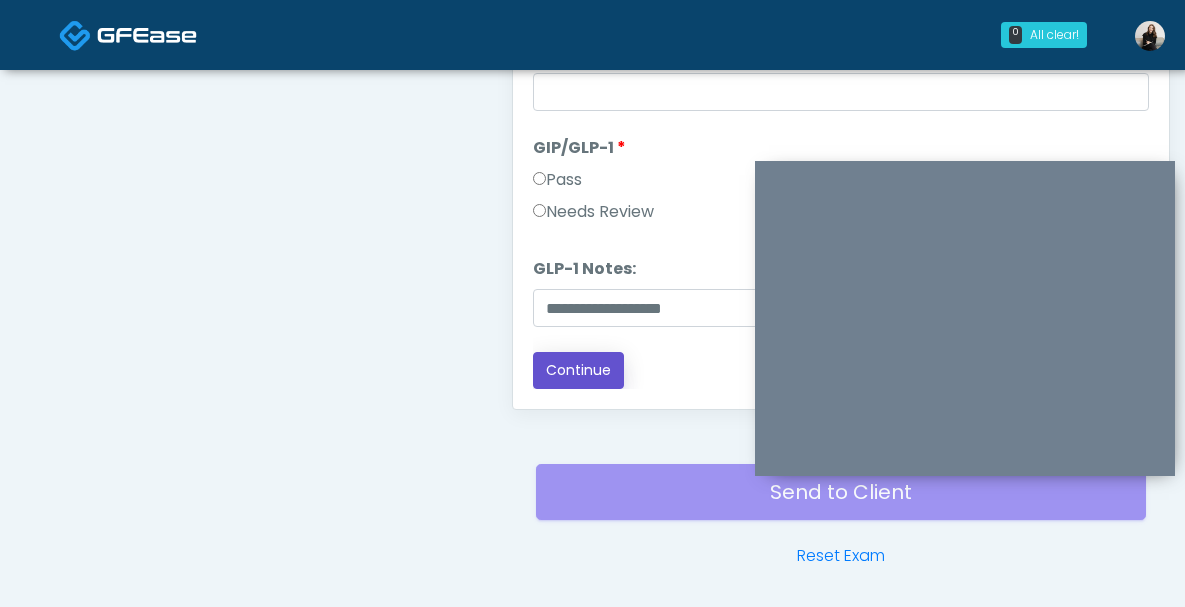click on "Continue" at bounding box center (578, 370) 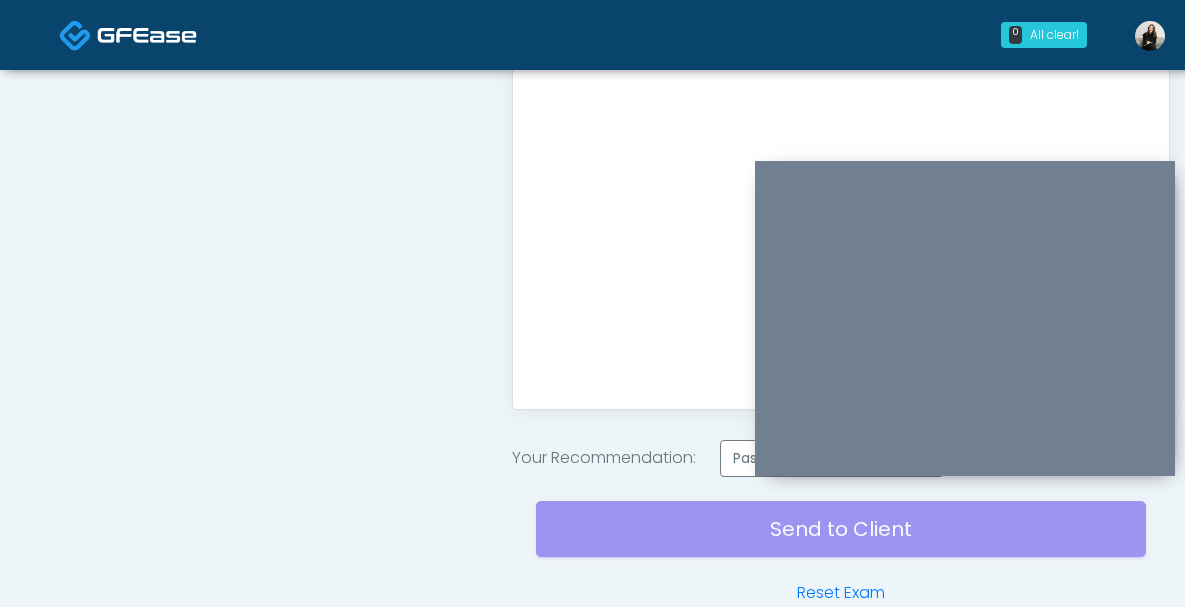 scroll, scrollTop: 0, scrollLeft: 0, axis: both 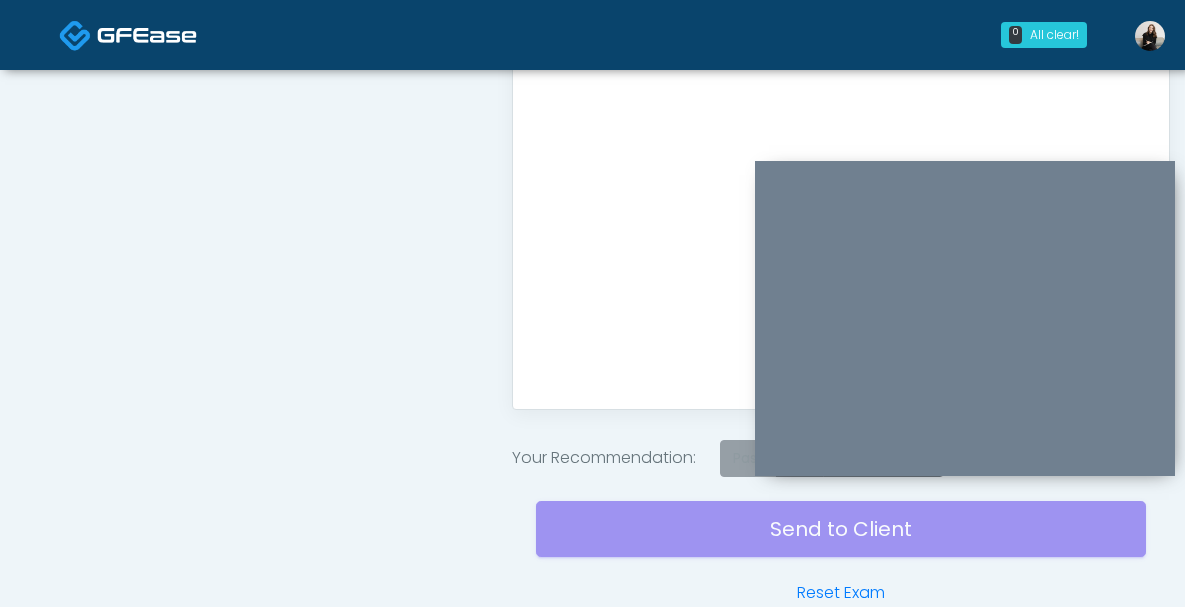 click on "Pass" at bounding box center [748, 458] 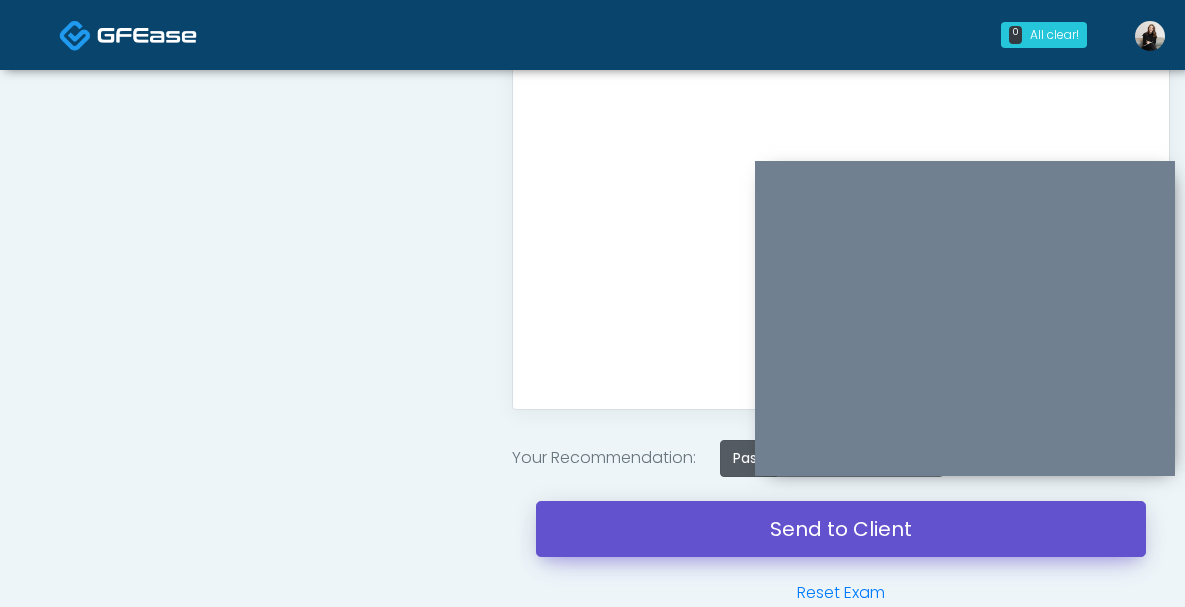 click on "Send to Client" at bounding box center (841, 529) 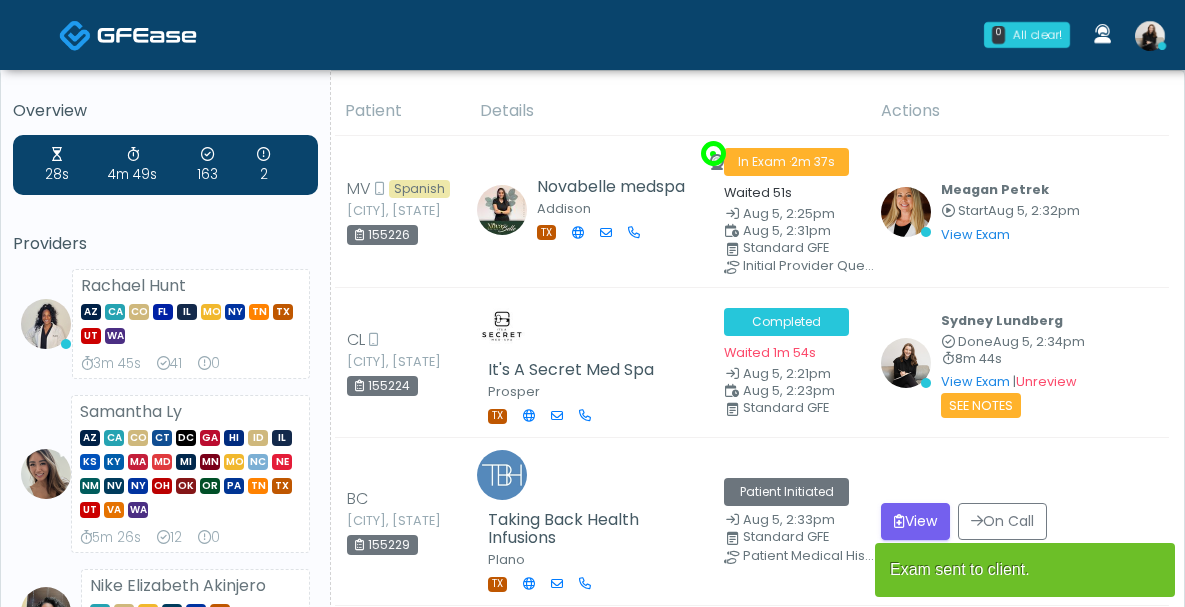 scroll, scrollTop: 0, scrollLeft: 0, axis: both 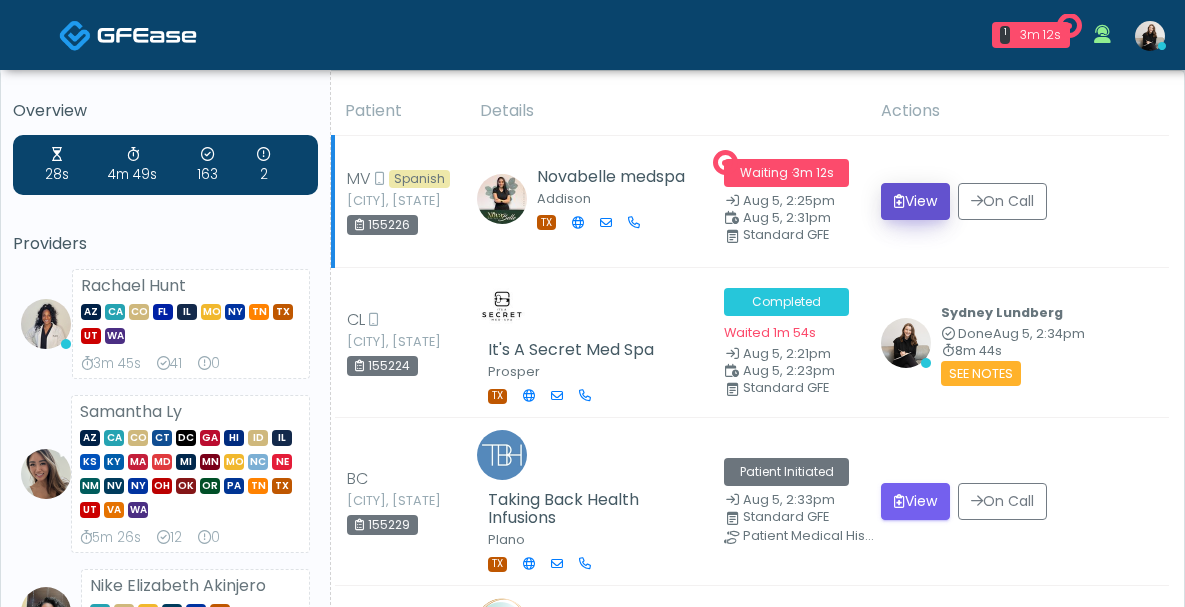 click on "View" at bounding box center (915, 201) 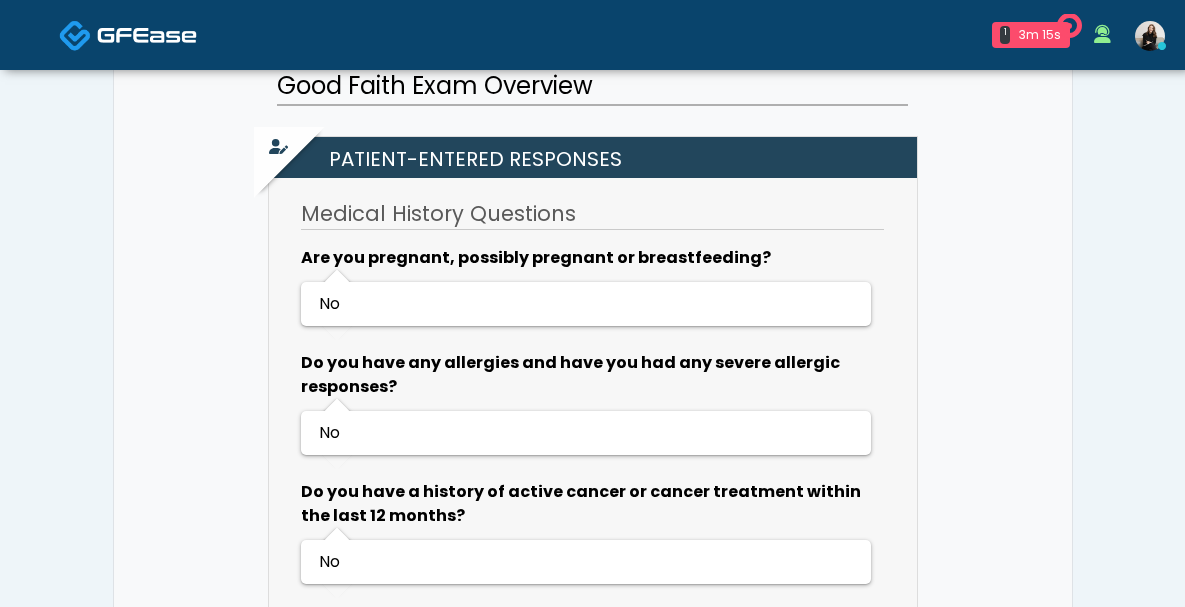 scroll, scrollTop: 0, scrollLeft: 0, axis: both 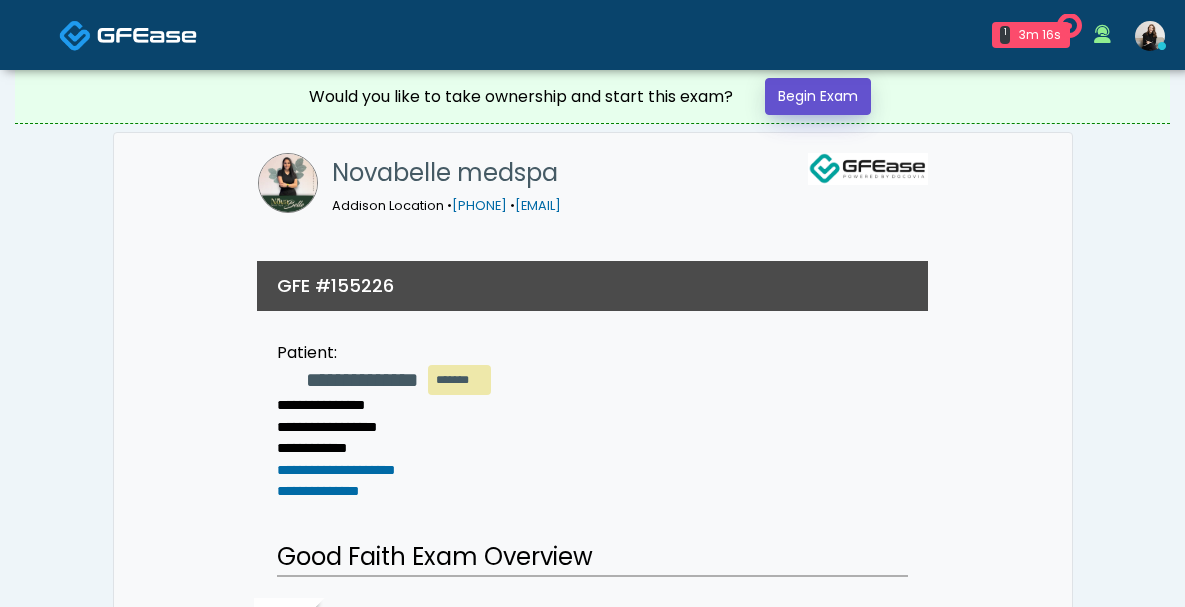 click on "Begin Exam" at bounding box center [818, 96] 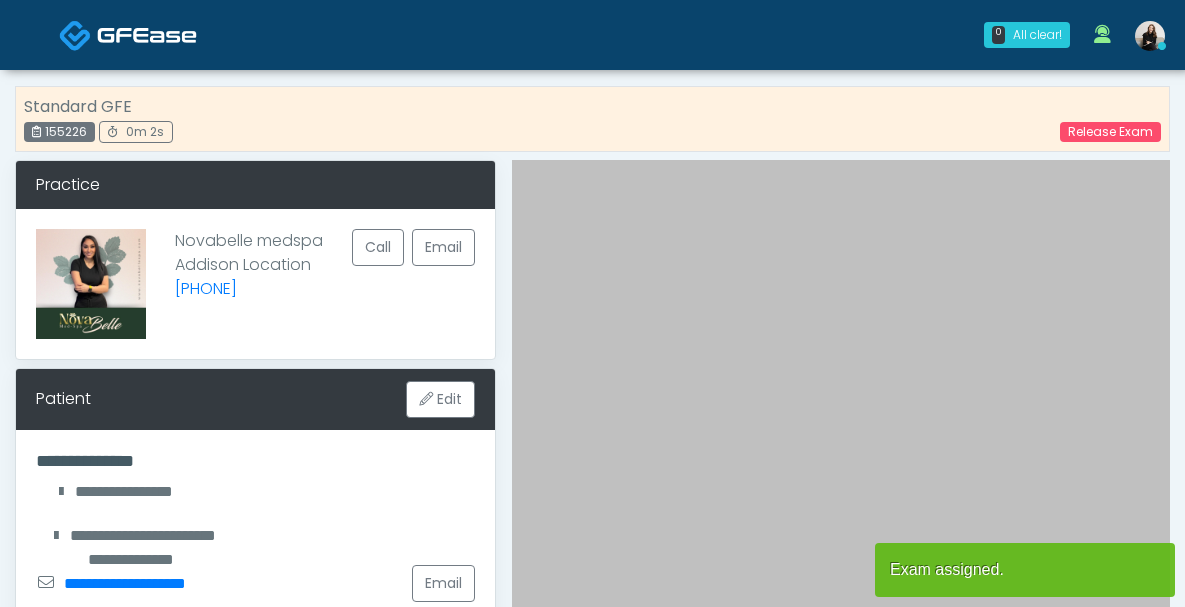 scroll, scrollTop: 0, scrollLeft: 0, axis: both 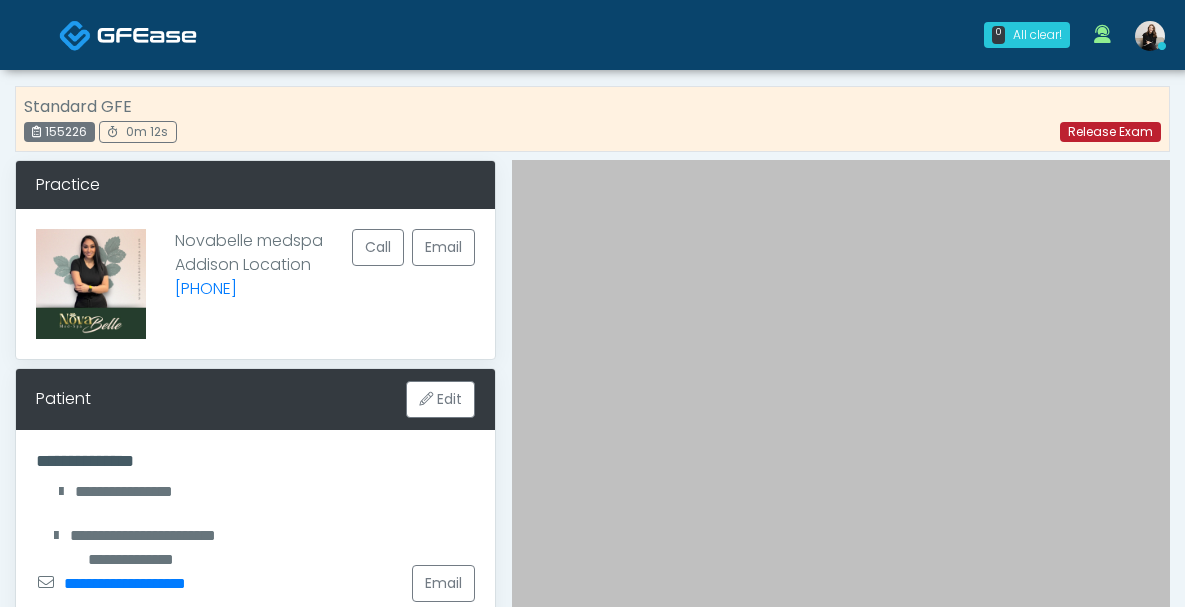 click on "Release Exam" at bounding box center (1110, 132) 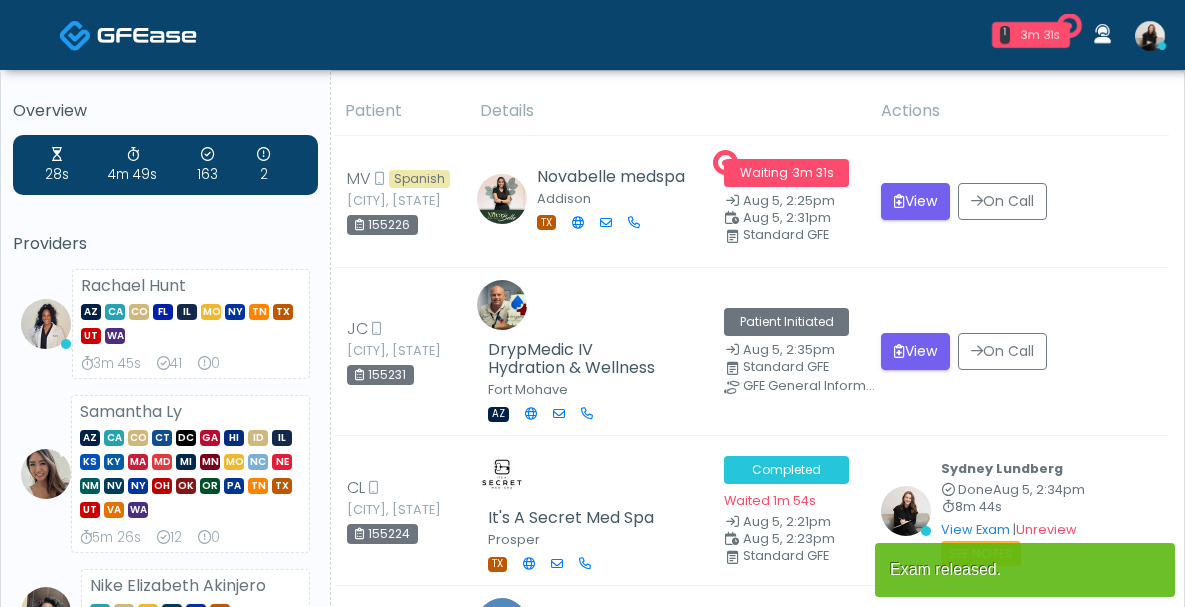 scroll, scrollTop: 0, scrollLeft: 0, axis: both 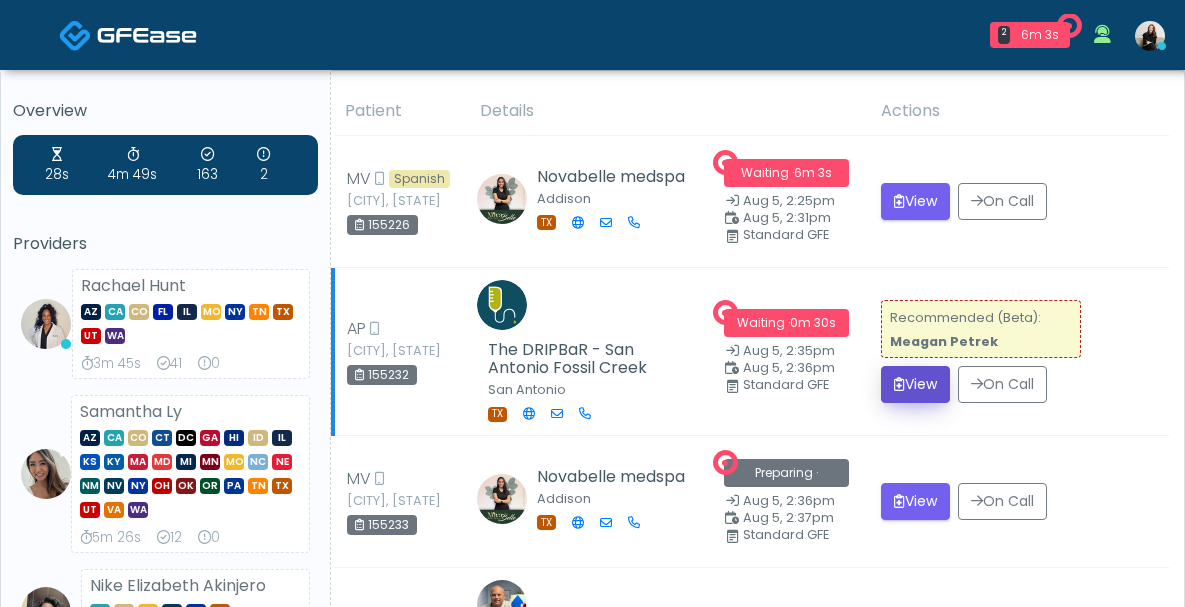click at bounding box center [899, 384] 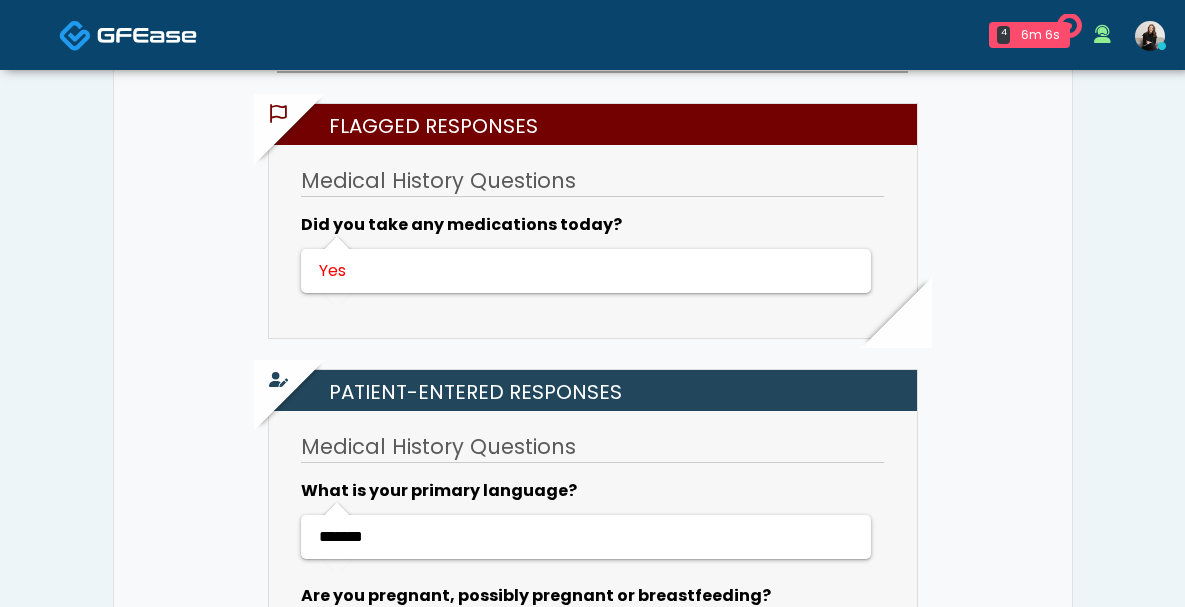 scroll, scrollTop: 0, scrollLeft: 0, axis: both 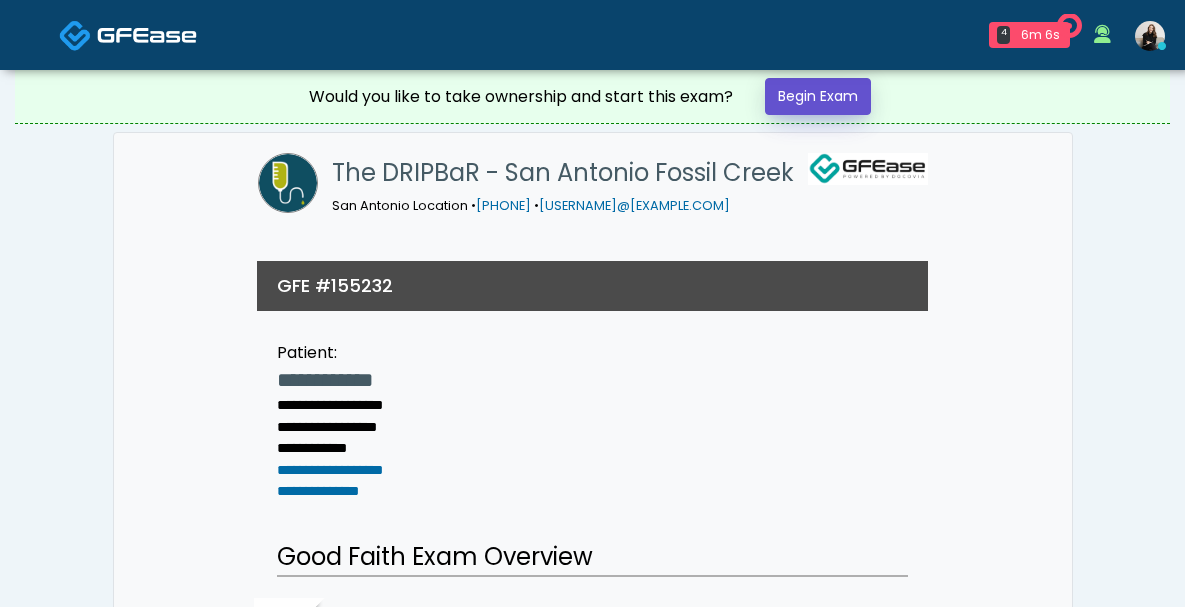 click on "Begin Exam" at bounding box center [818, 96] 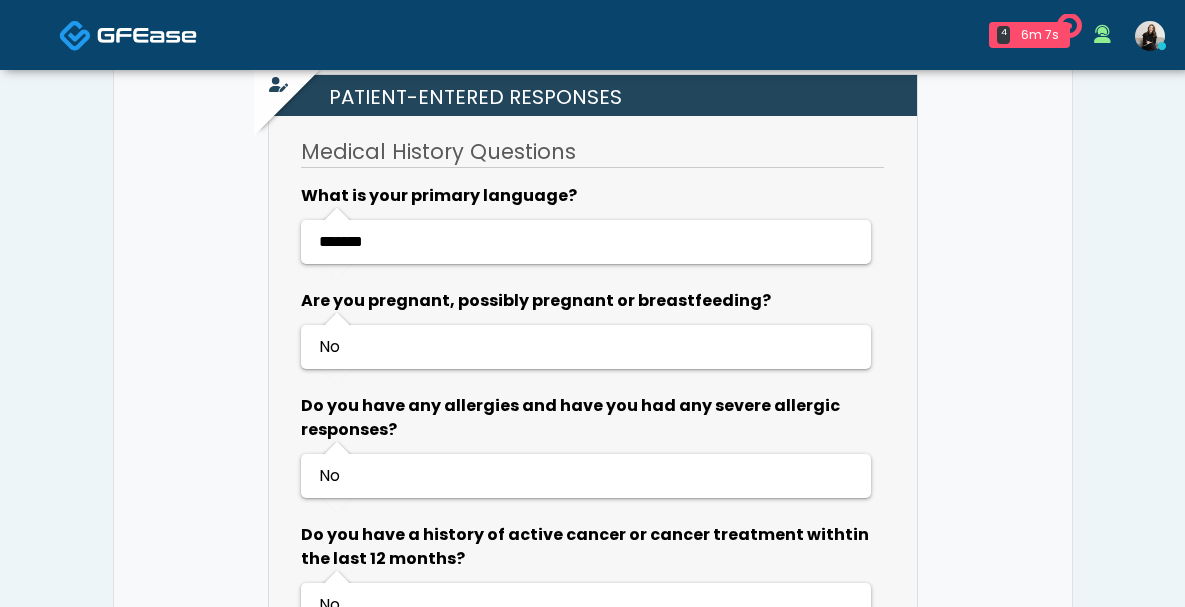 scroll, scrollTop: 950, scrollLeft: 0, axis: vertical 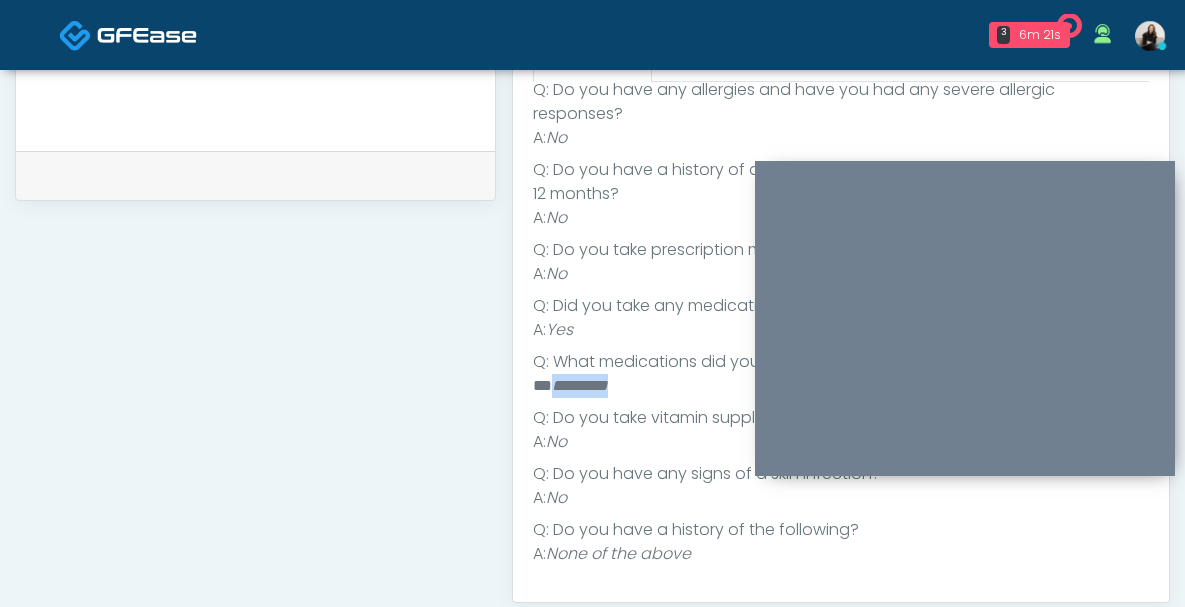 drag, startPoint x: 654, startPoint y: 386, endPoint x: 556, endPoint y: 388, distance: 98.02041 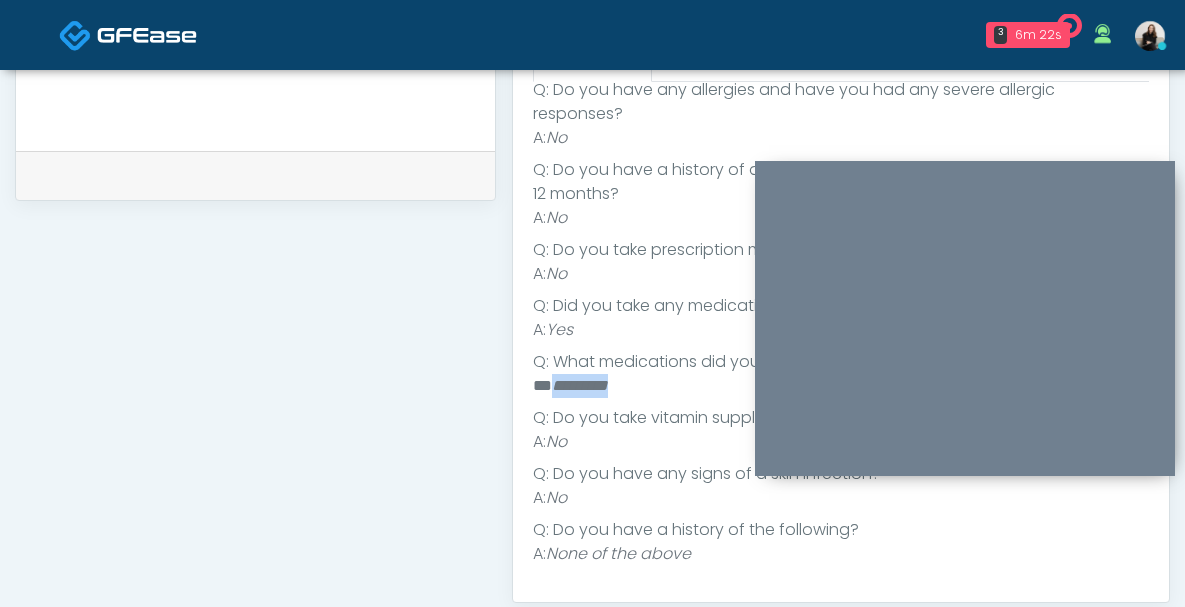 copy on "*********" 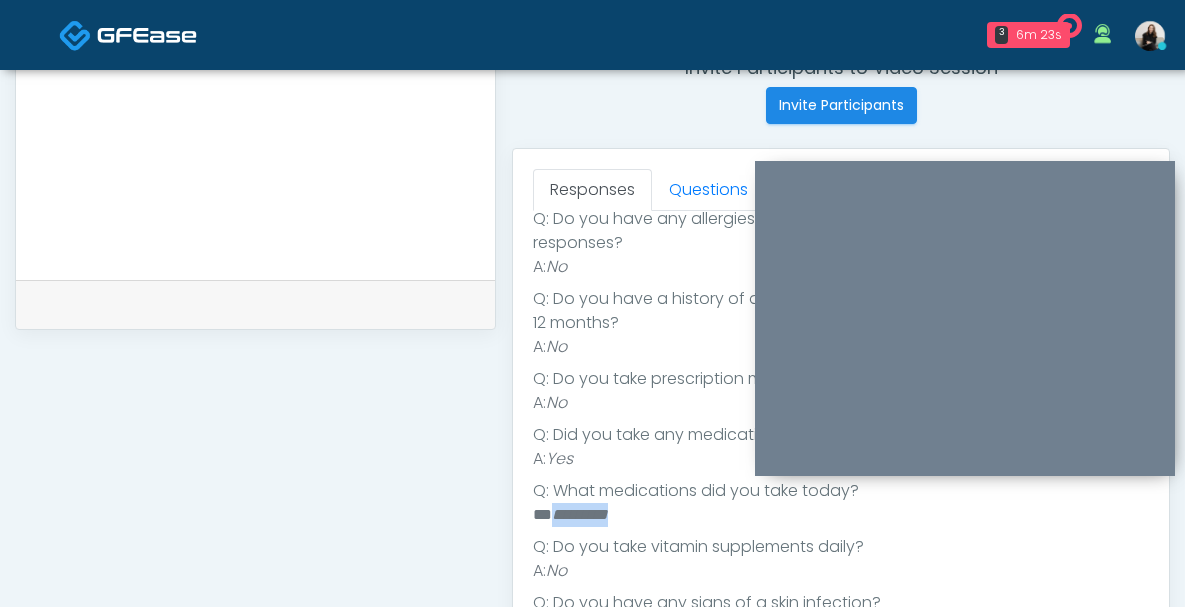 scroll, scrollTop: 508, scrollLeft: 0, axis: vertical 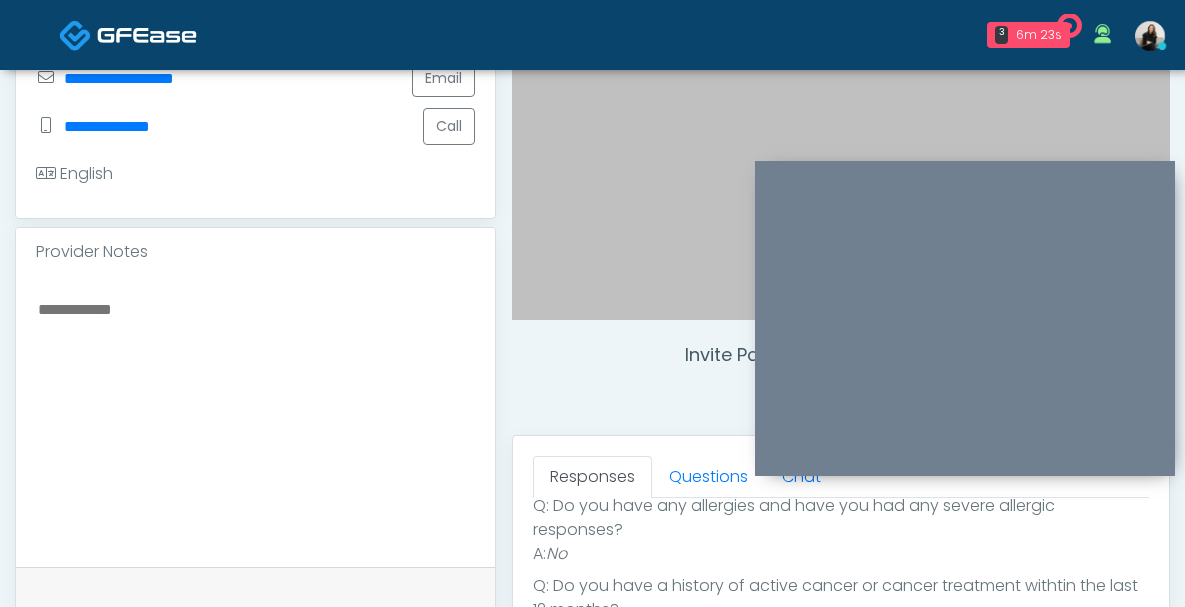 click at bounding box center [255, 418] 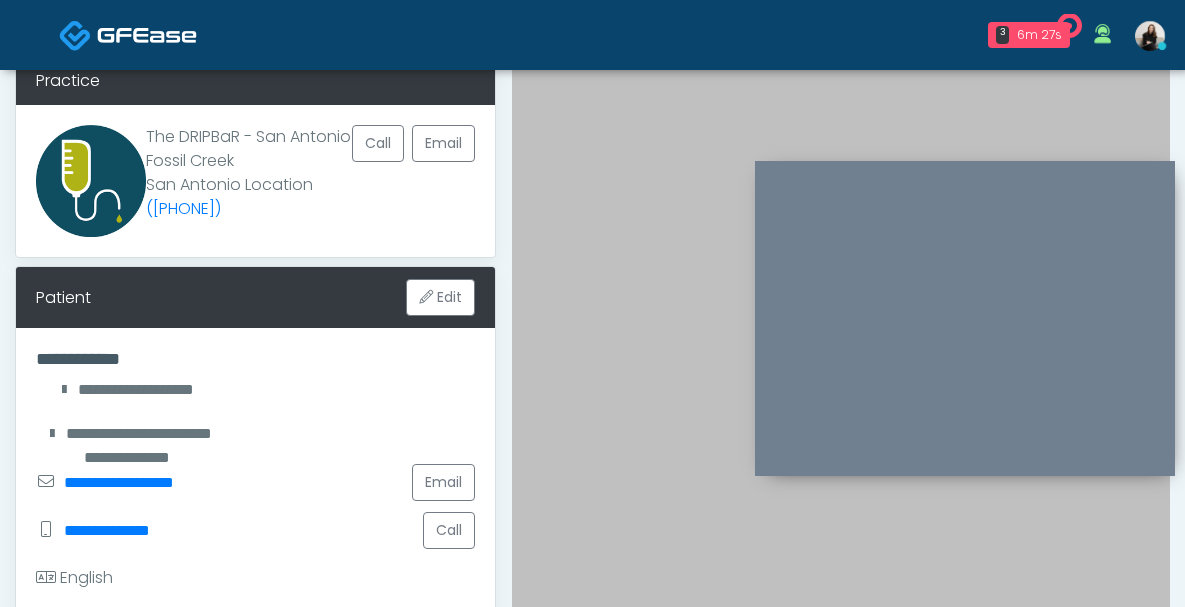 scroll, scrollTop: 0, scrollLeft: 0, axis: both 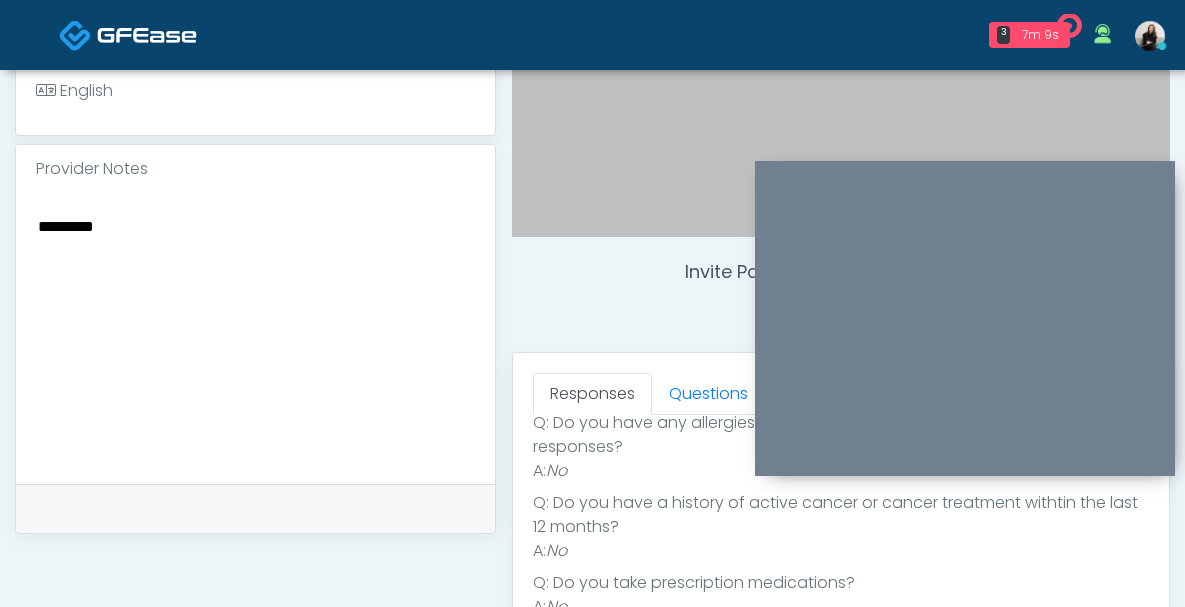 click on "*********" at bounding box center (255, 335) 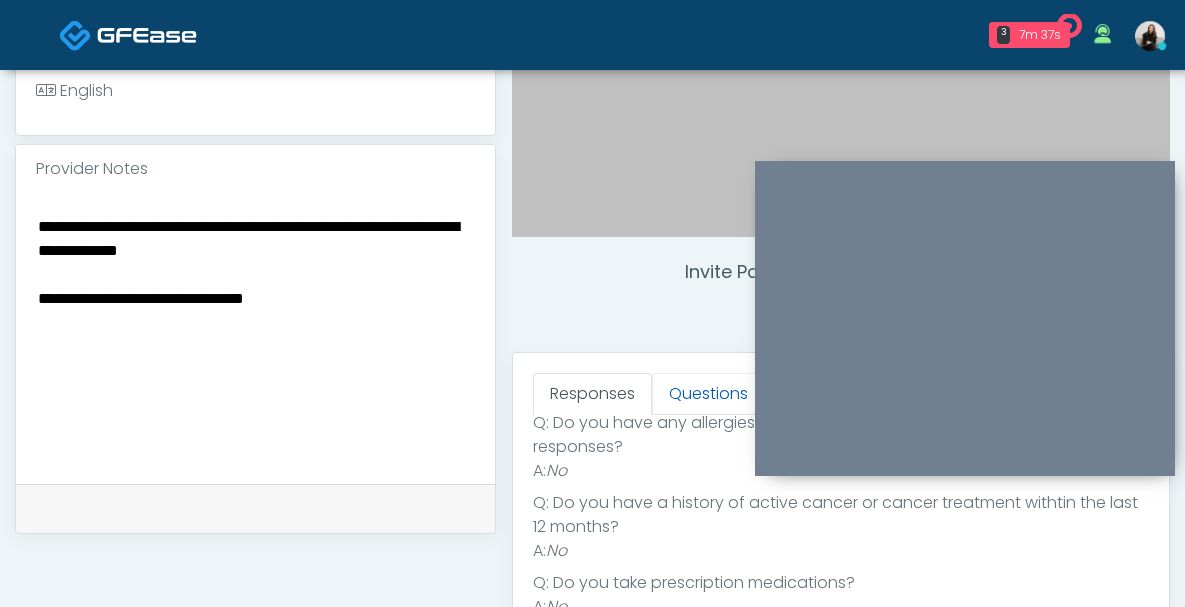 click on "Questions" at bounding box center (708, 394) 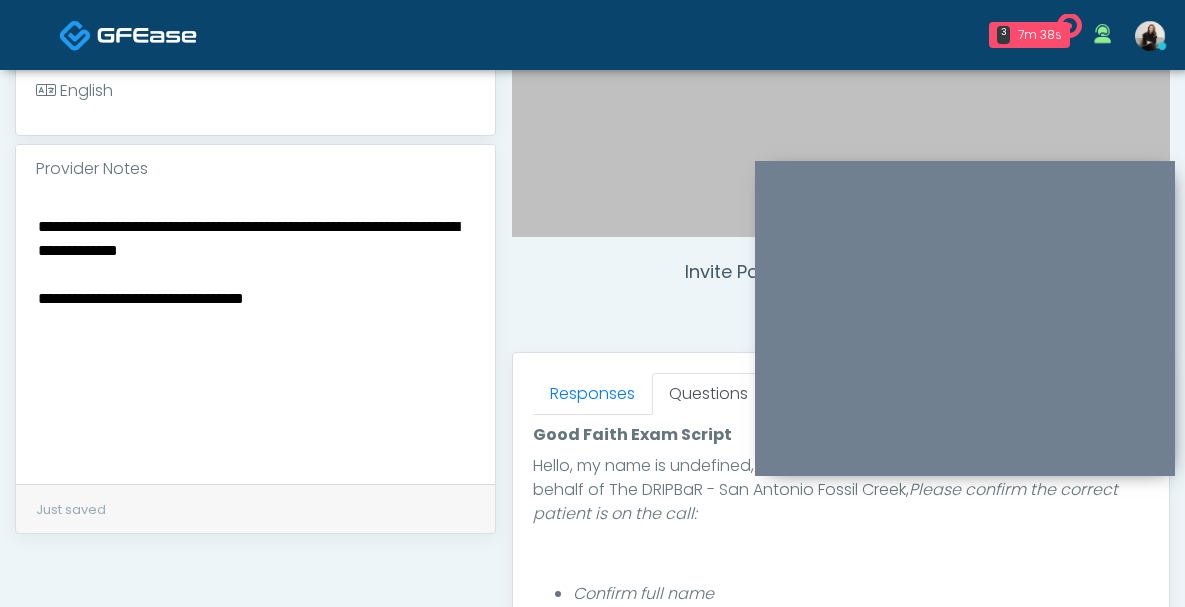 scroll, scrollTop: 280, scrollLeft: 0, axis: vertical 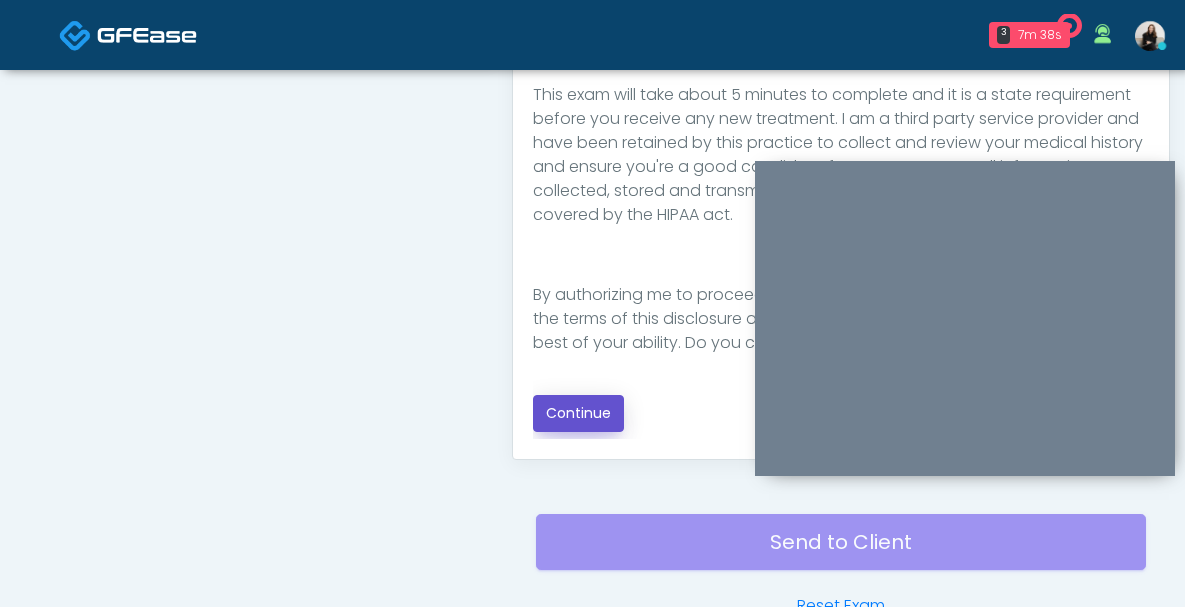 click on "Continue" at bounding box center [578, 413] 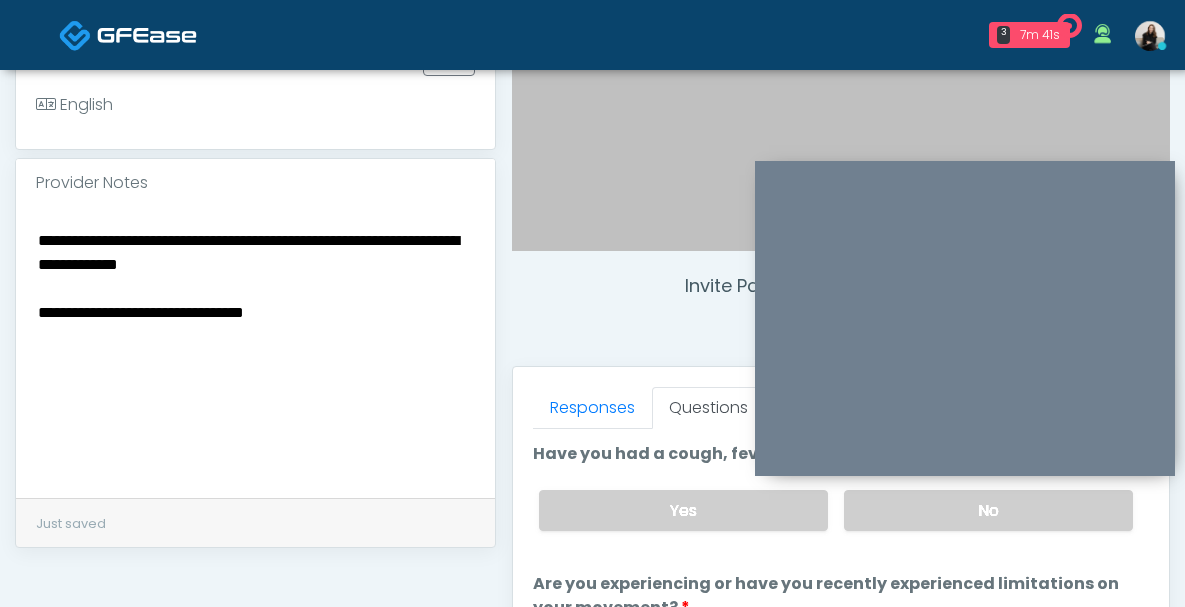 scroll, scrollTop: 559, scrollLeft: 0, axis: vertical 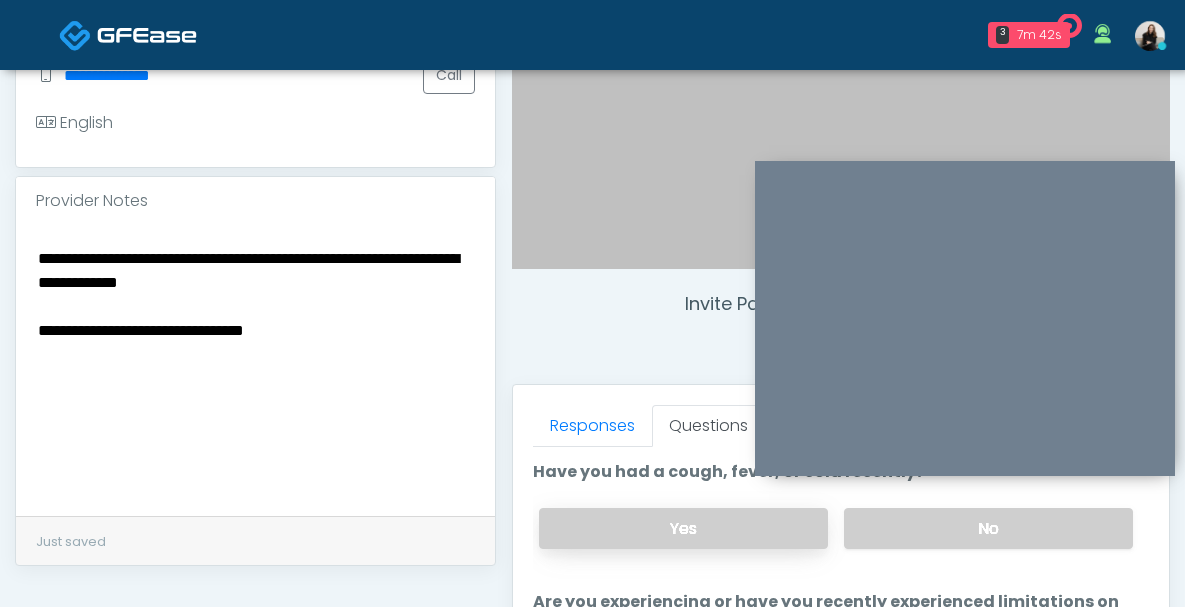 click on "Yes" at bounding box center [683, 528] 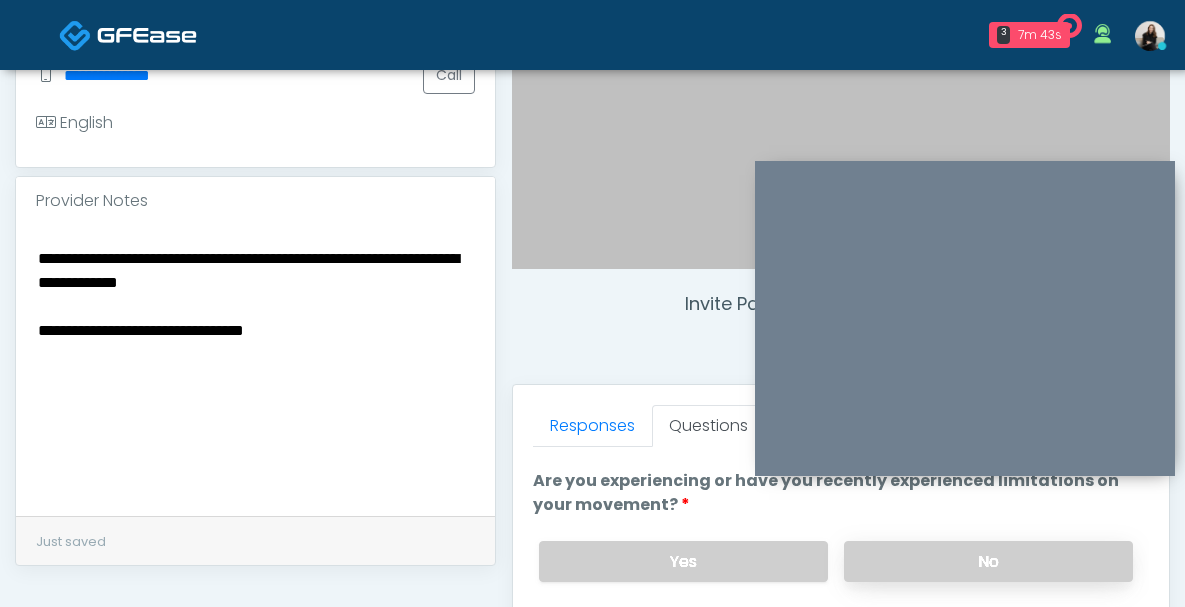 click on "No" at bounding box center [988, 561] 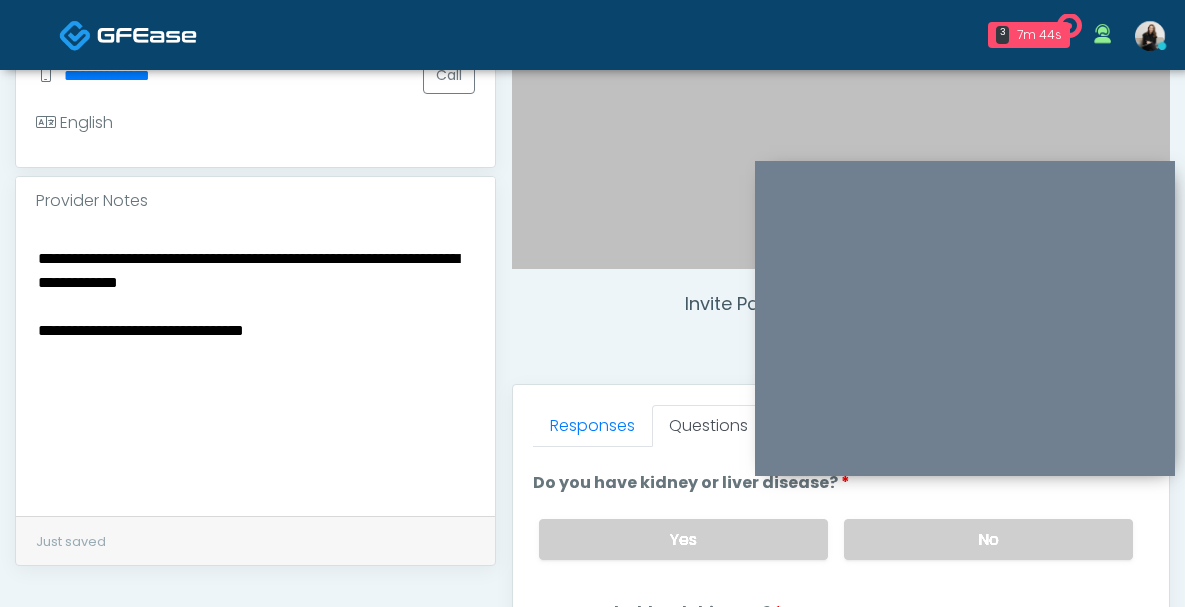 click on "No" at bounding box center [988, 539] 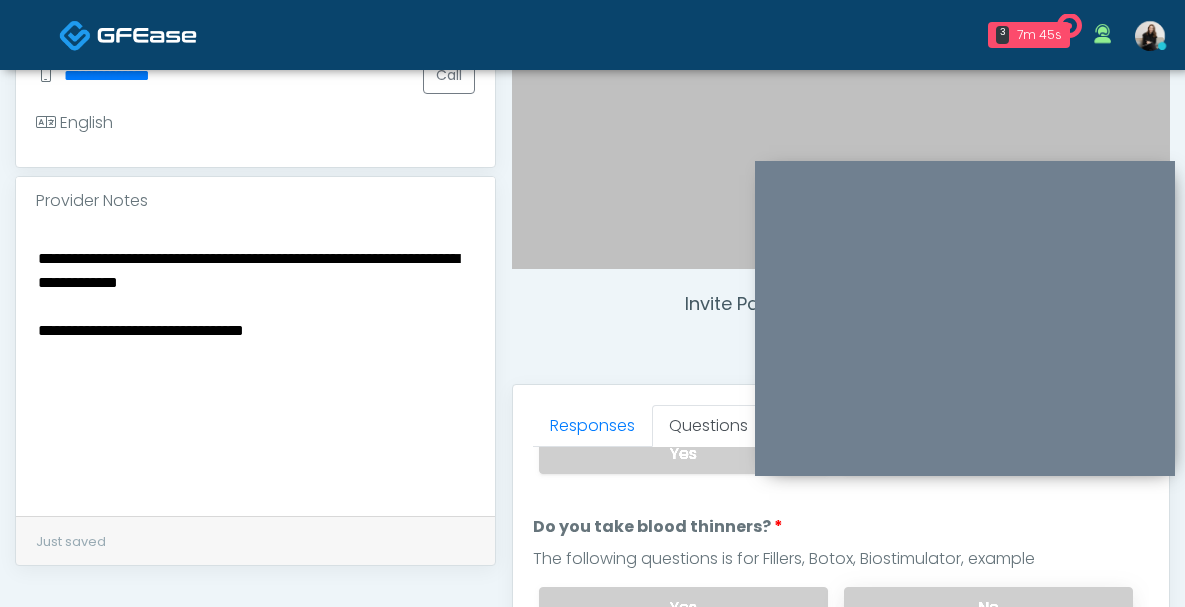 click on "No" at bounding box center (988, 607) 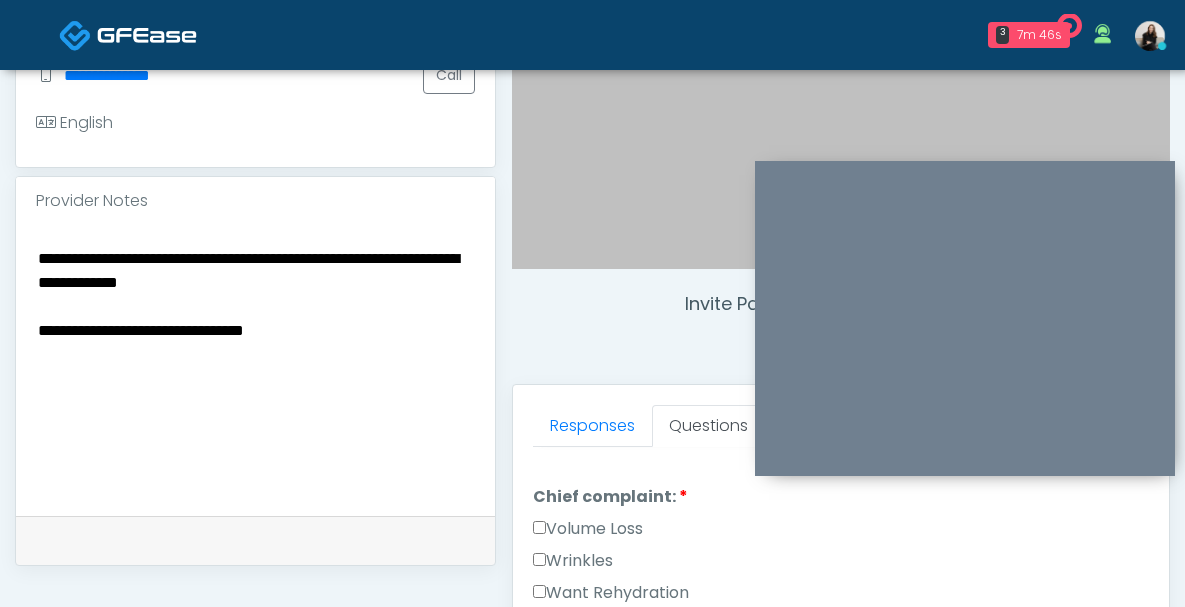 scroll, scrollTop: 600, scrollLeft: 0, axis: vertical 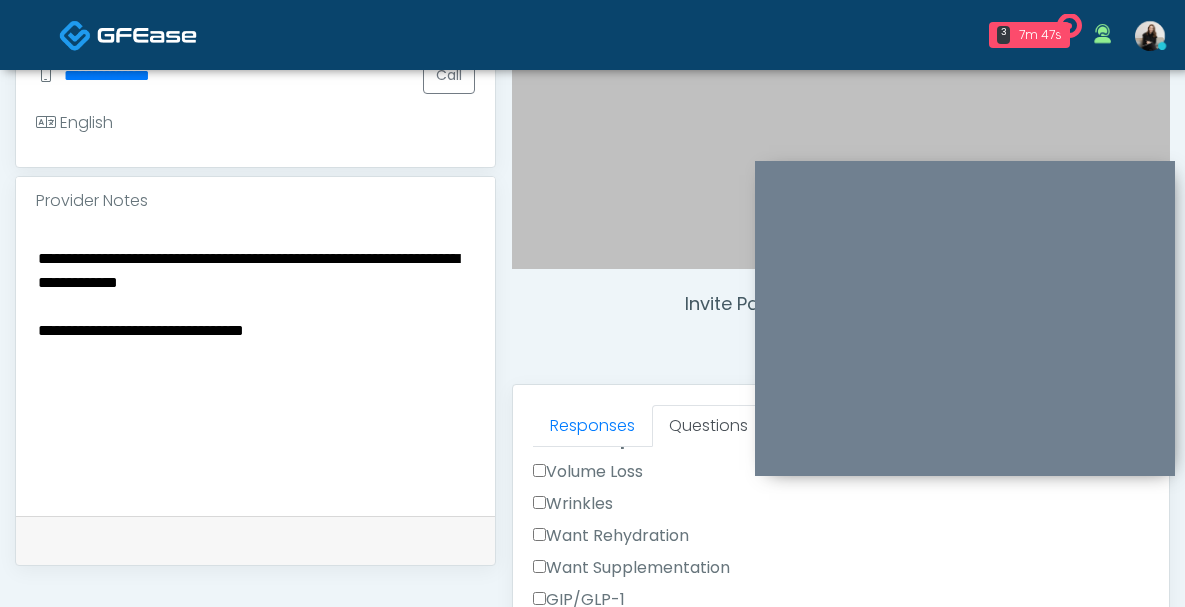 click on "Want Rehydration" at bounding box center [611, 536] 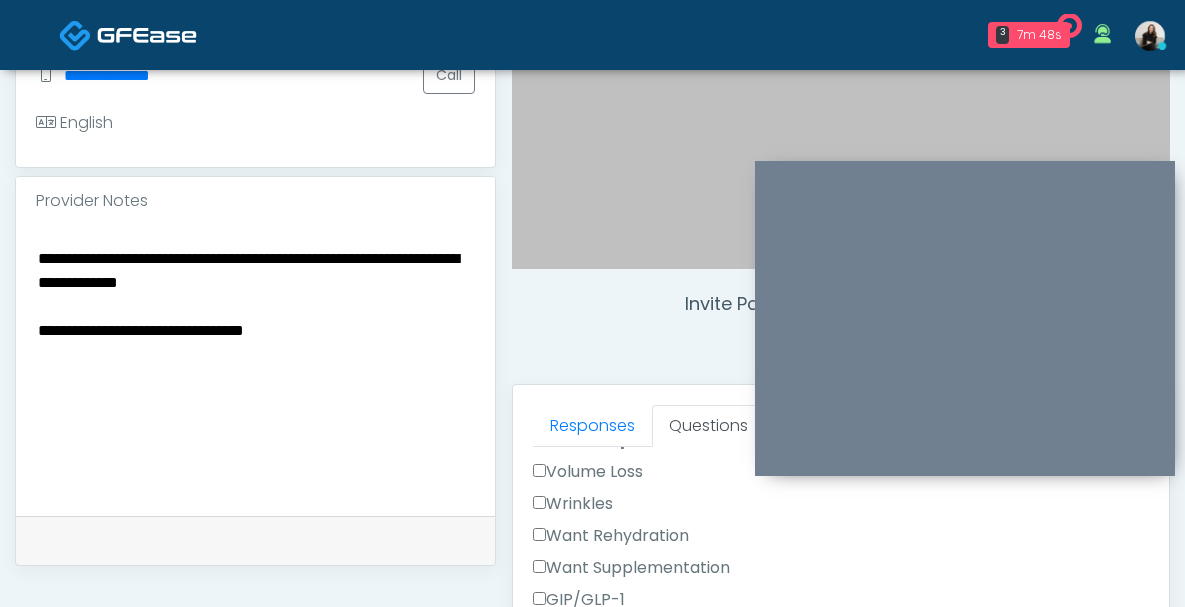 click on "Want Rehydration" at bounding box center [841, 540] 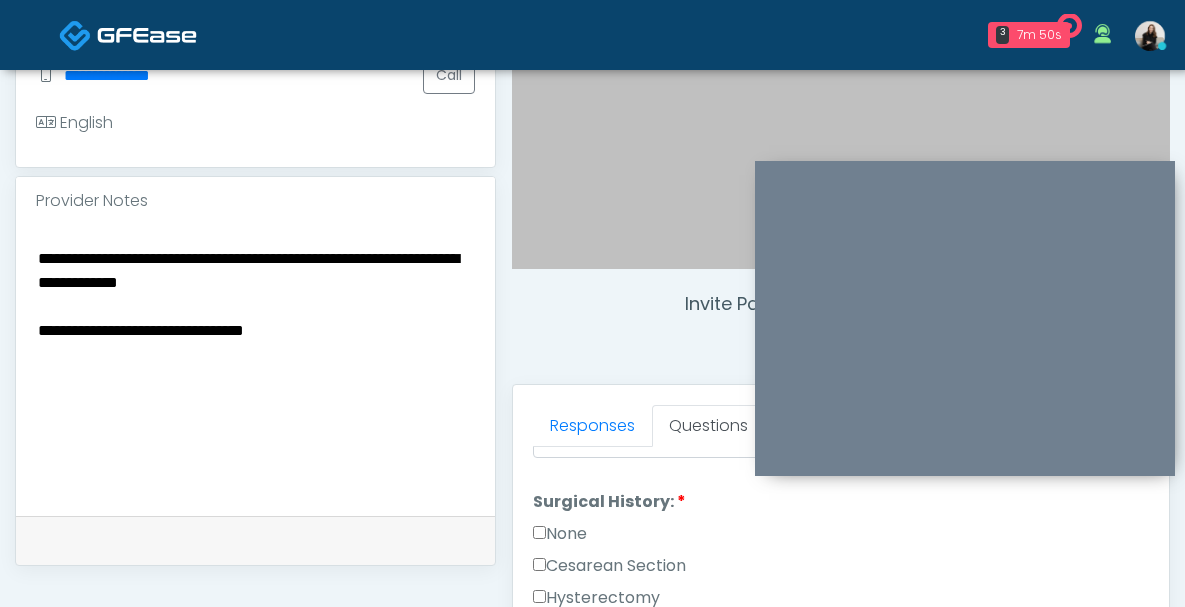 scroll, scrollTop: 1008, scrollLeft: 0, axis: vertical 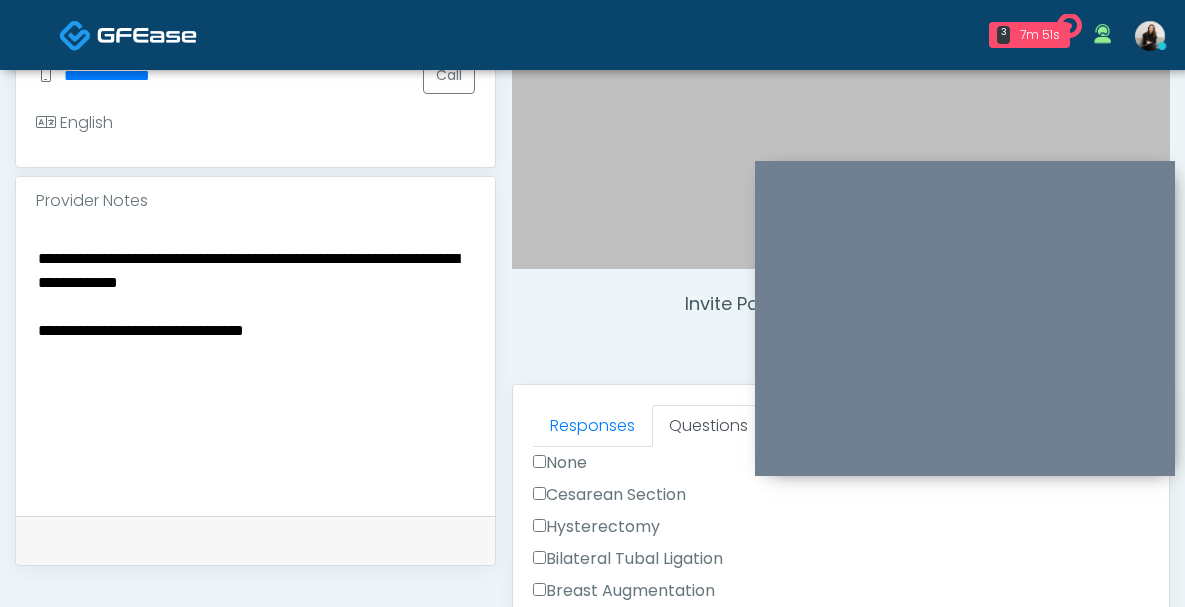 click on "None" at bounding box center (560, 463) 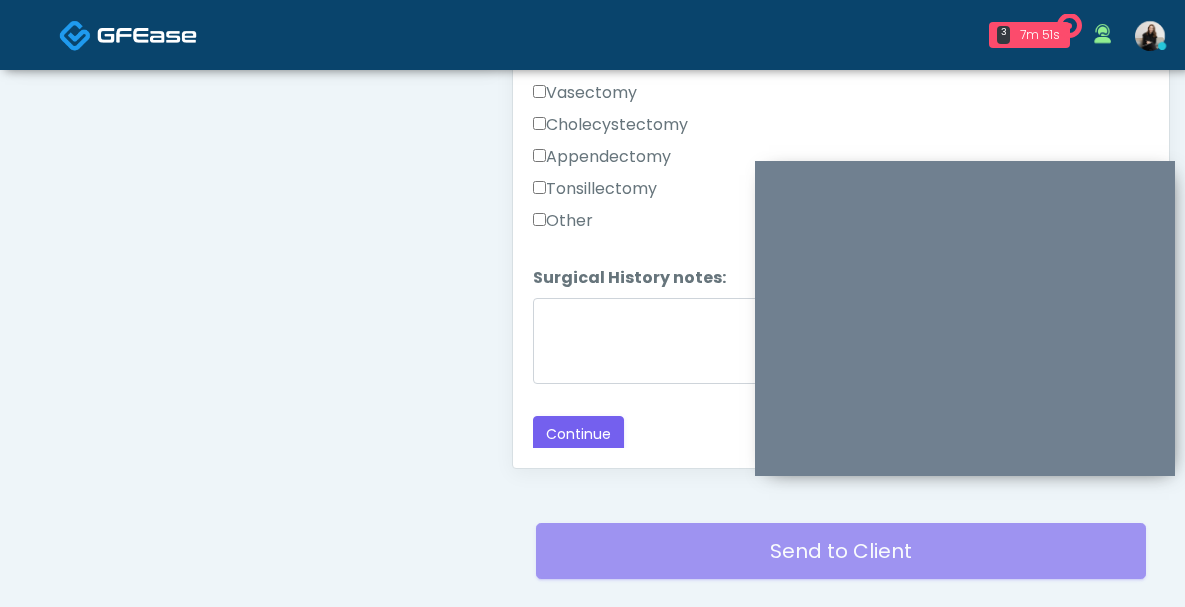 scroll, scrollTop: 1093, scrollLeft: 0, axis: vertical 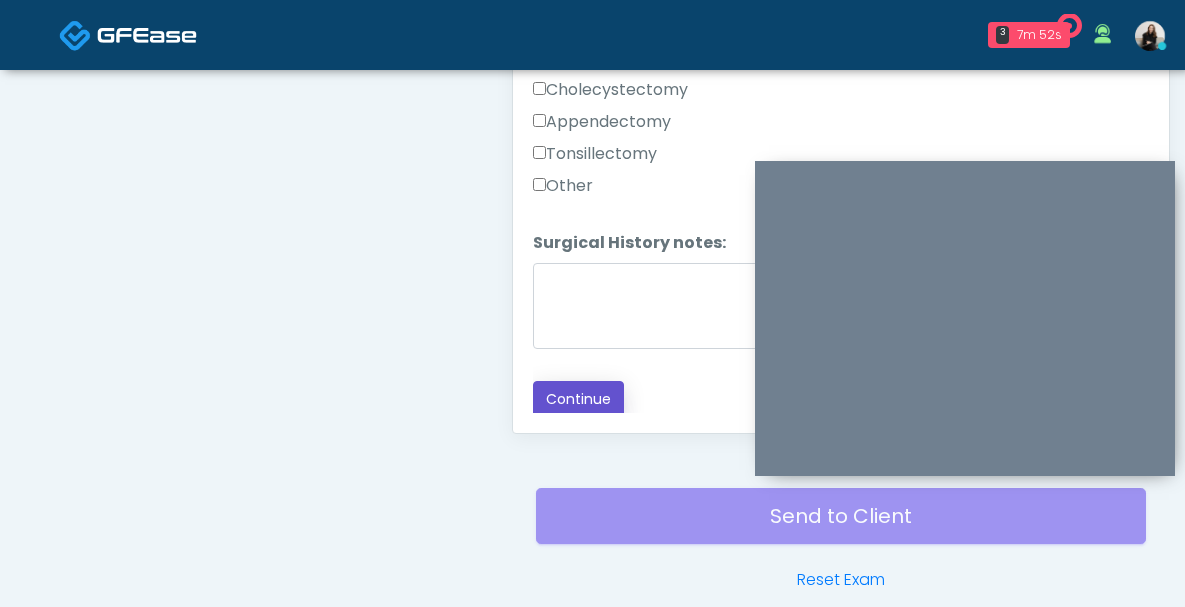 click on "Continue" at bounding box center [578, 399] 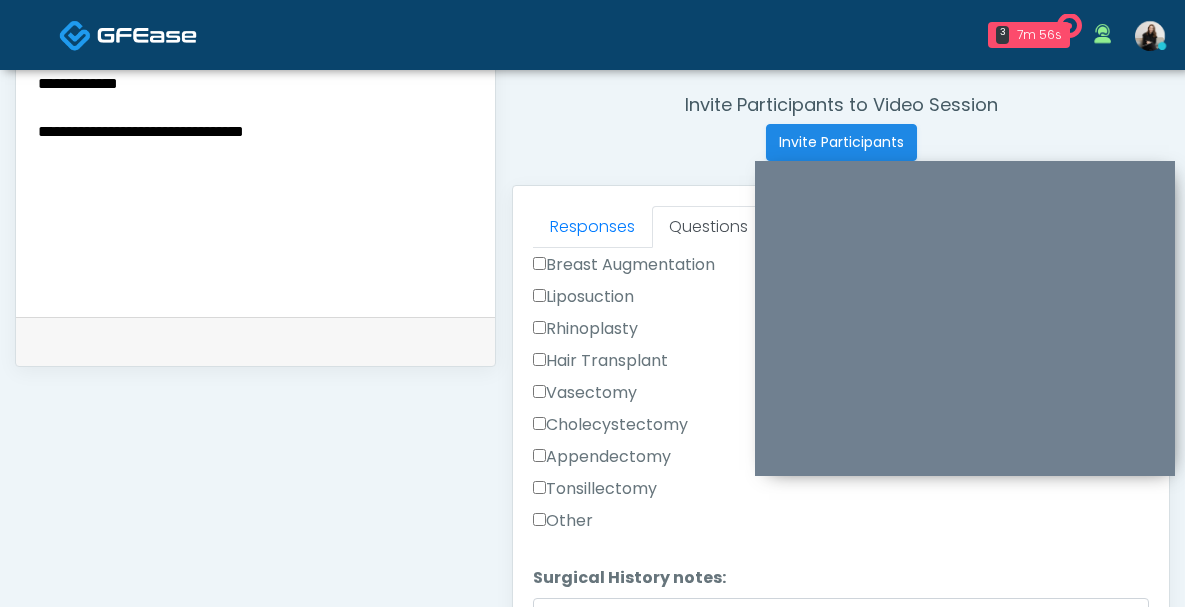 scroll, scrollTop: 470, scrollLeft: 0, axis: vertical 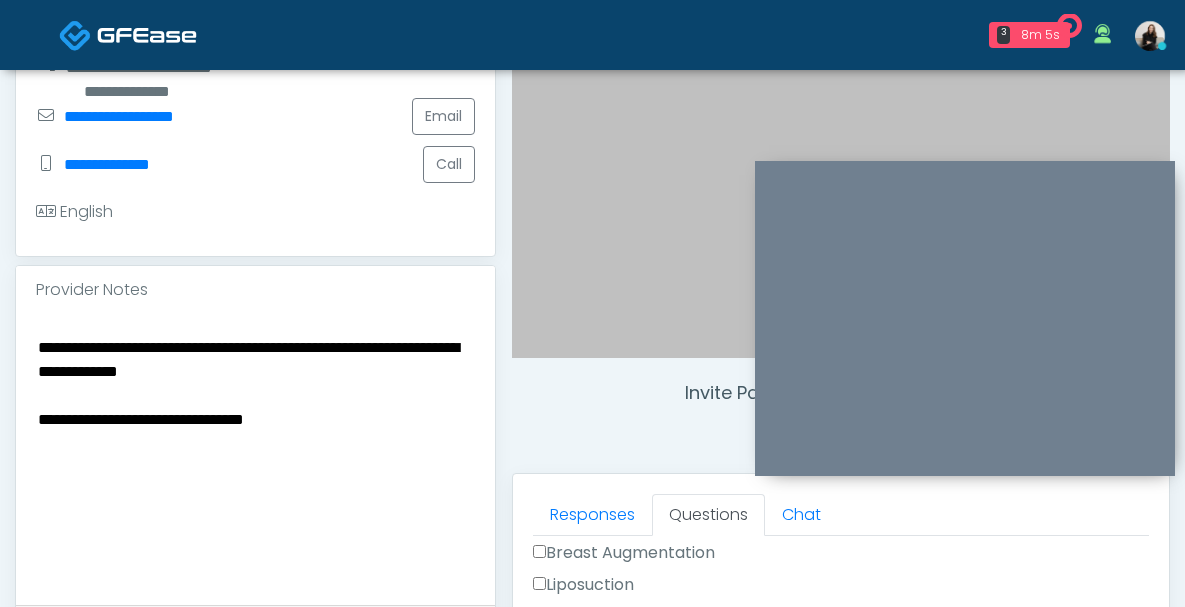 click on "**********" at bounding box center (255, 456) 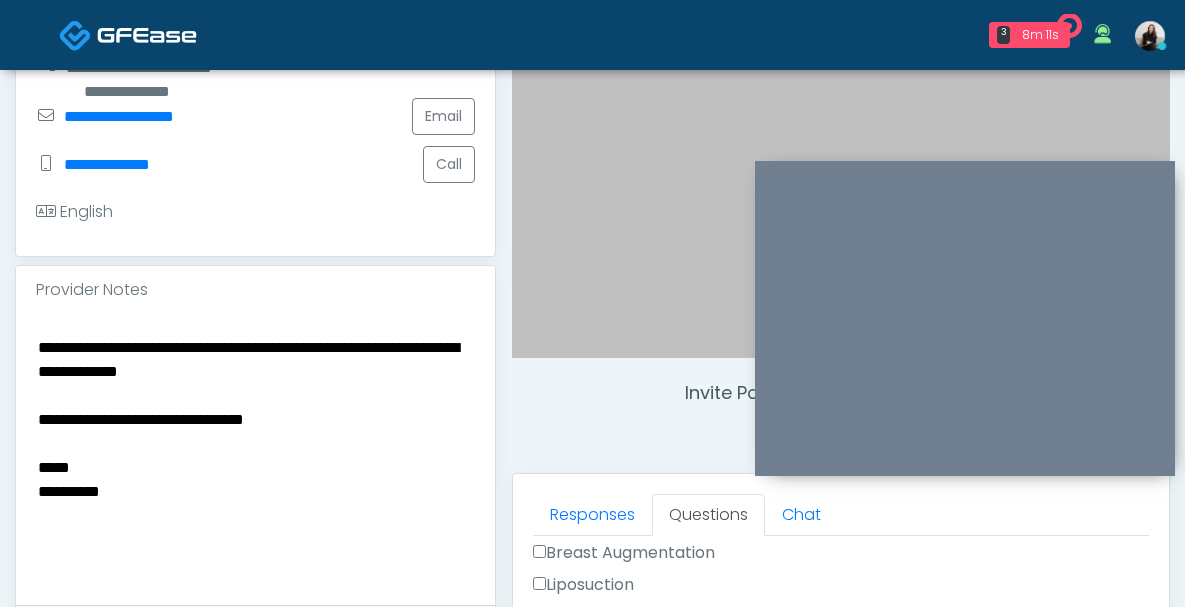 click on "**********" at bounding box center [255, 456] 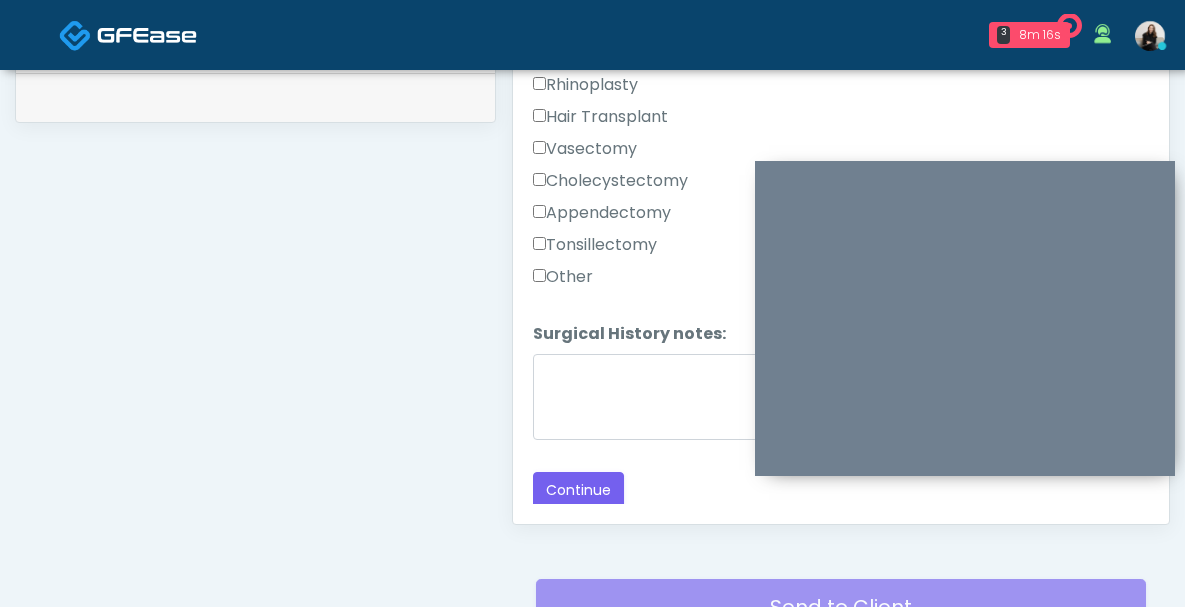 scroll, scrollTop: 1046, scrollLeft: 0, axis: vertical 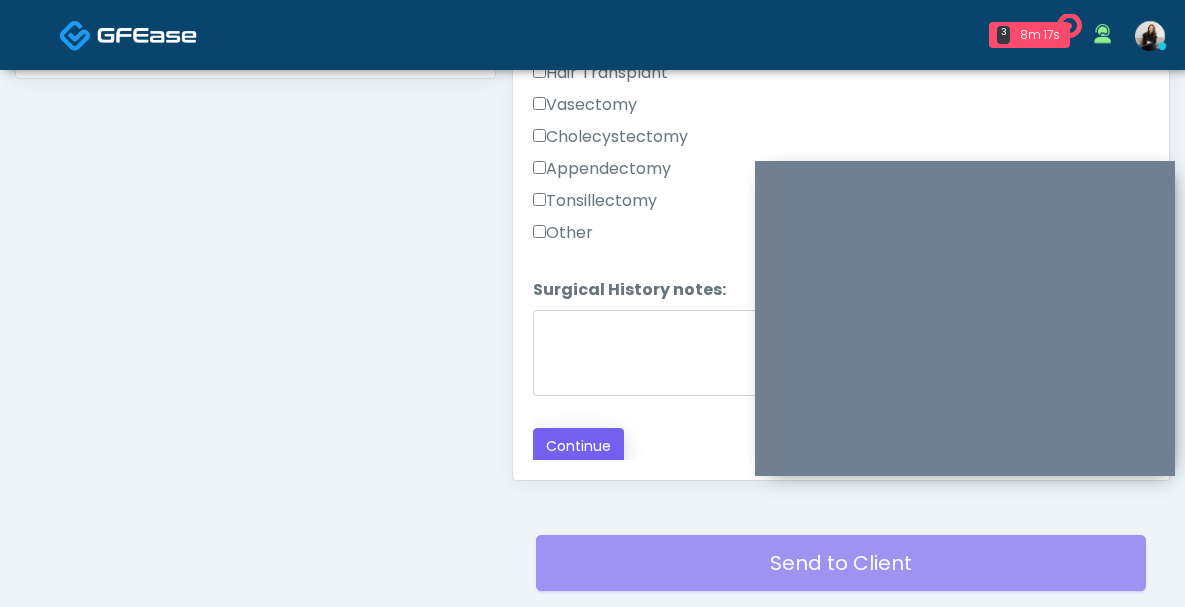 type on "**********" 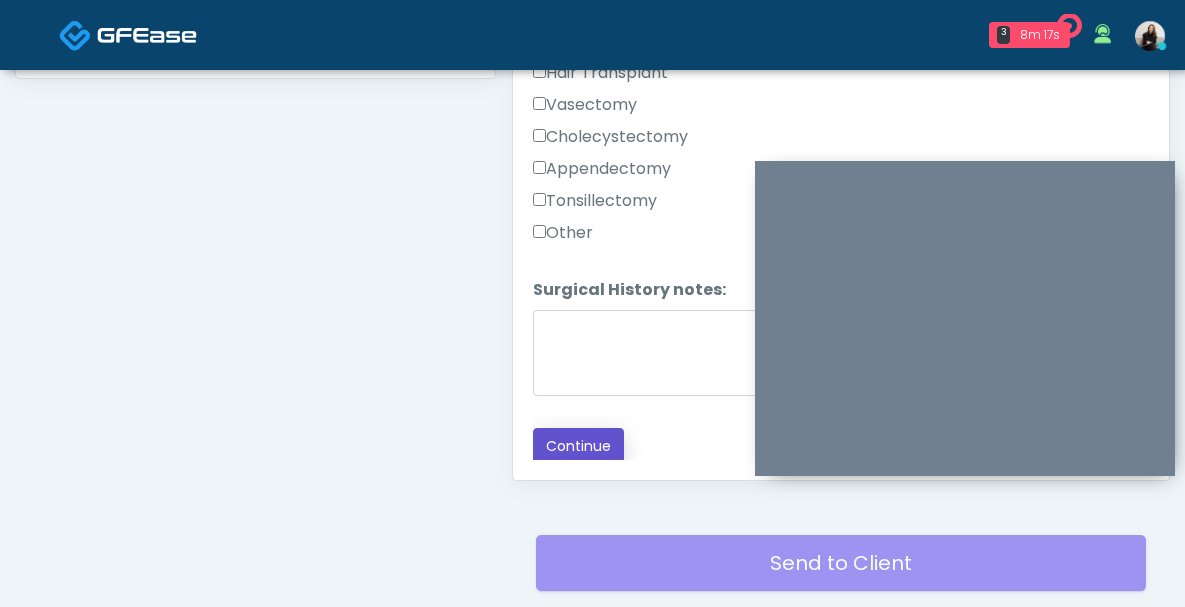 click on "Continue" at bounding box center (578, 446) 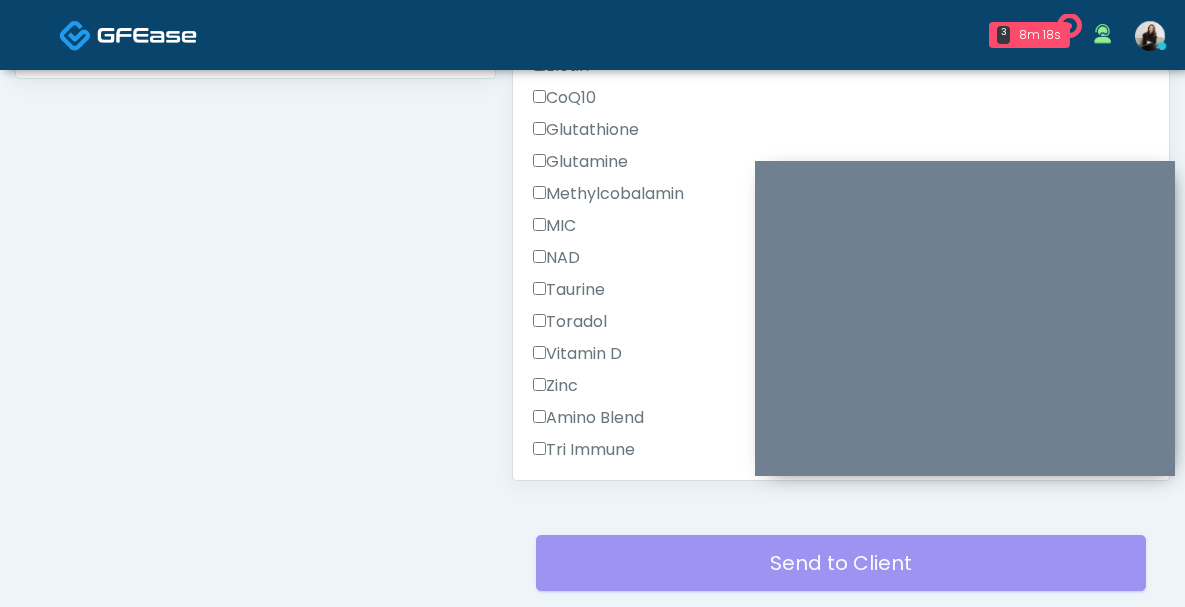 scroll, scrollTop: 1188, scrollLeft: 0, axis: vertical 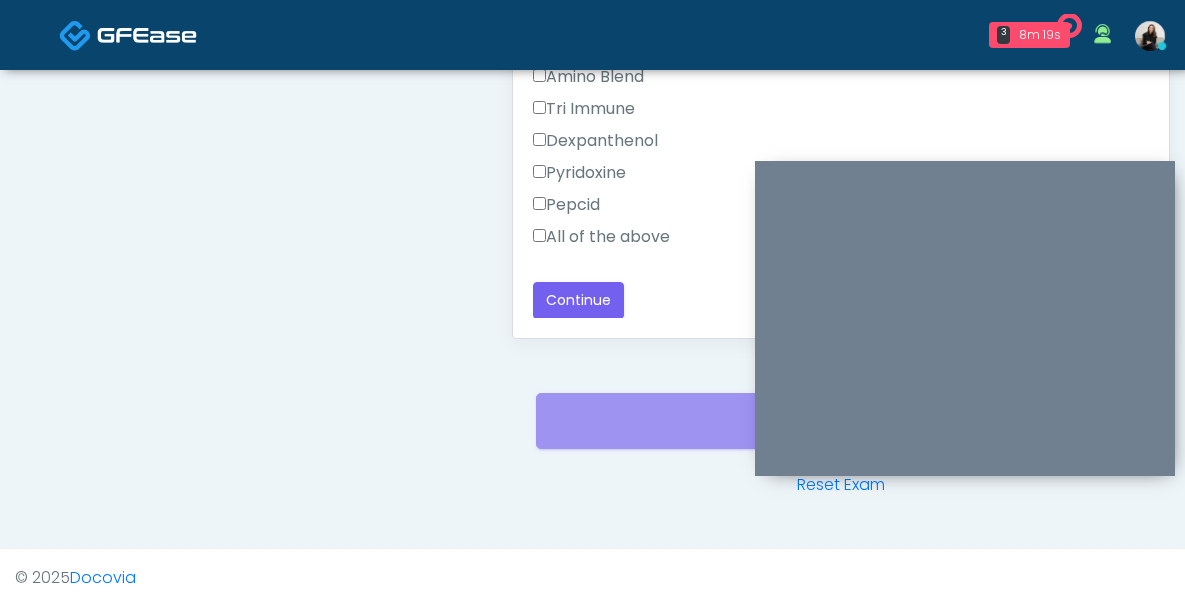 click on "All of the above" at bounding box center (601, 237) 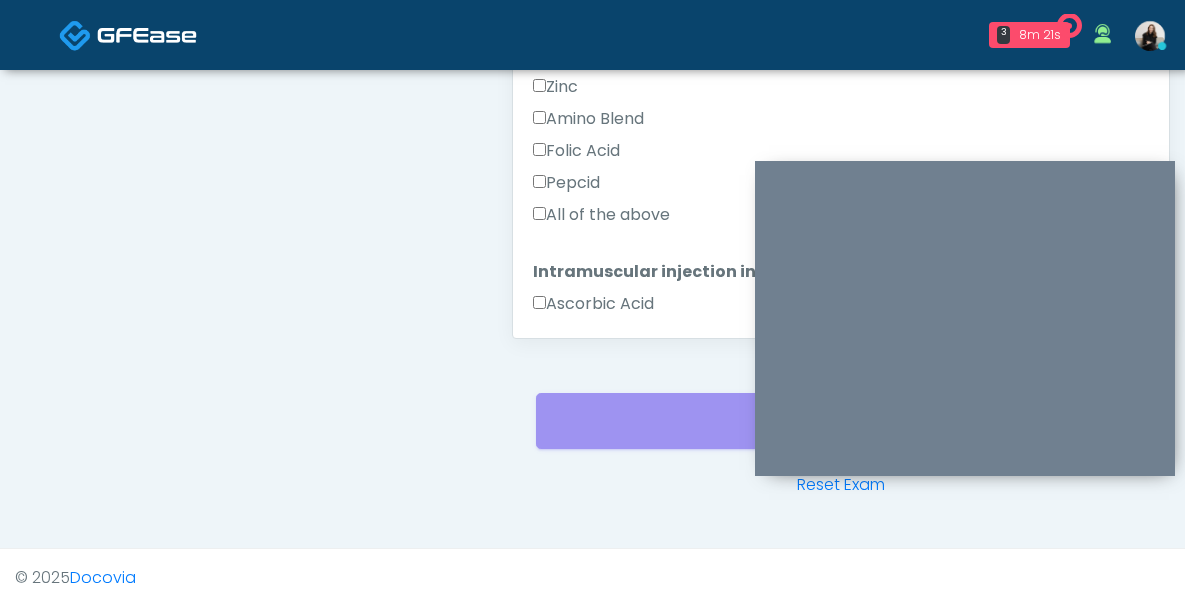 click on "All of the above" at bounding box center (601, 215) 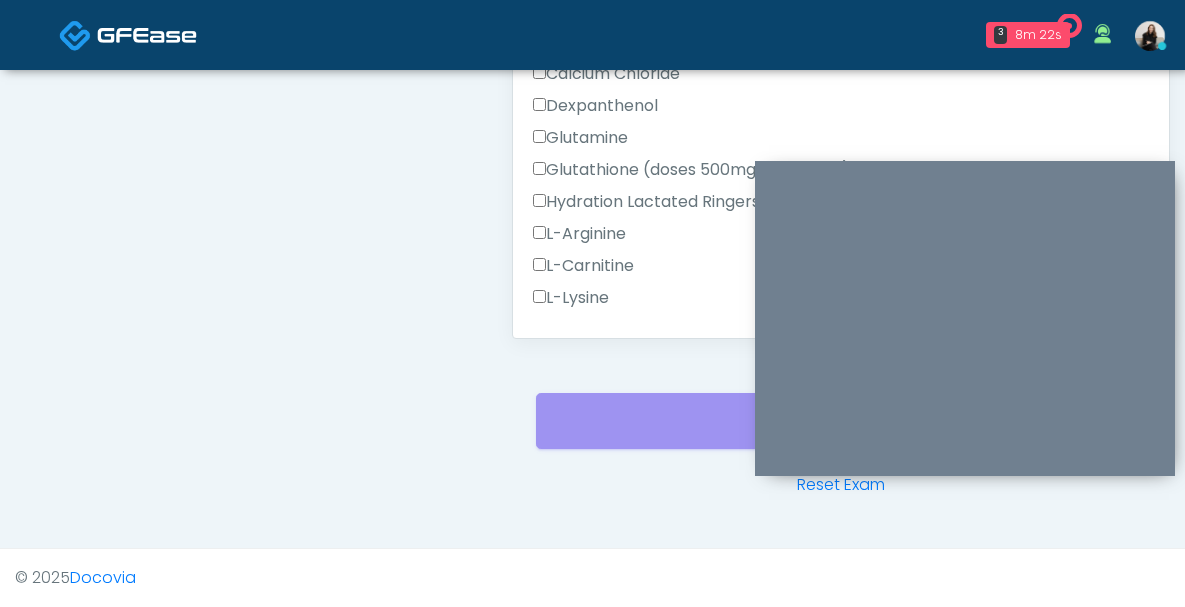 scroll, scrollTop: 0, scrollLeft: 0, axis: both 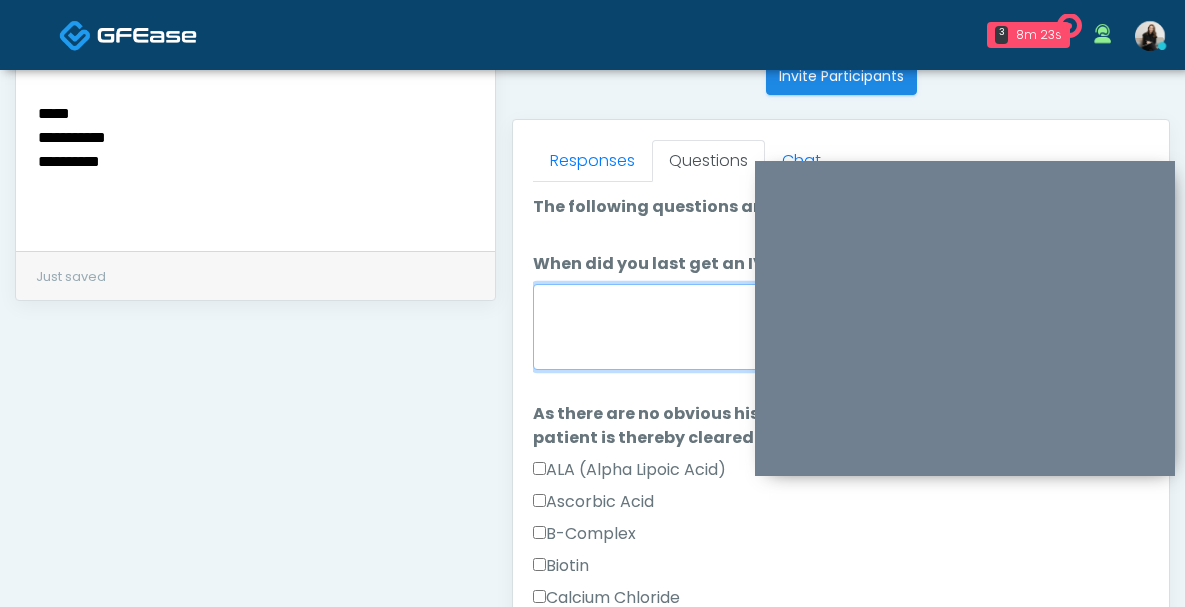 click on "When did you last get an IV or IM?" at bounding box center (841, 327) 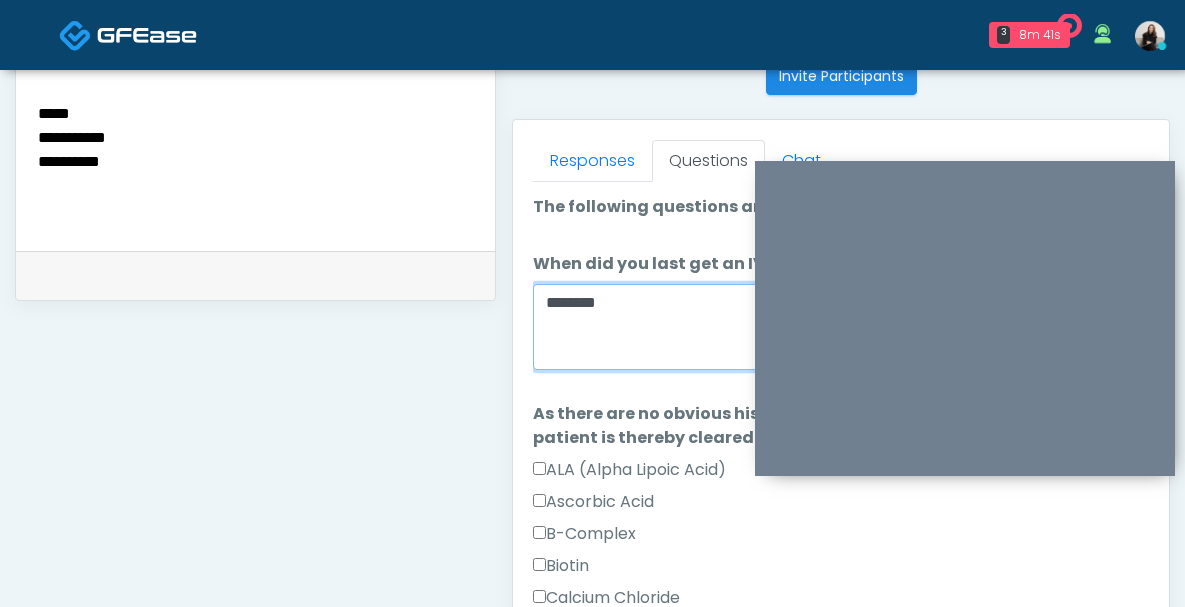 drag, startPoint x: 635, startPoint y: 306, endPoint x: 339, endPoint y: 306, distance: 296 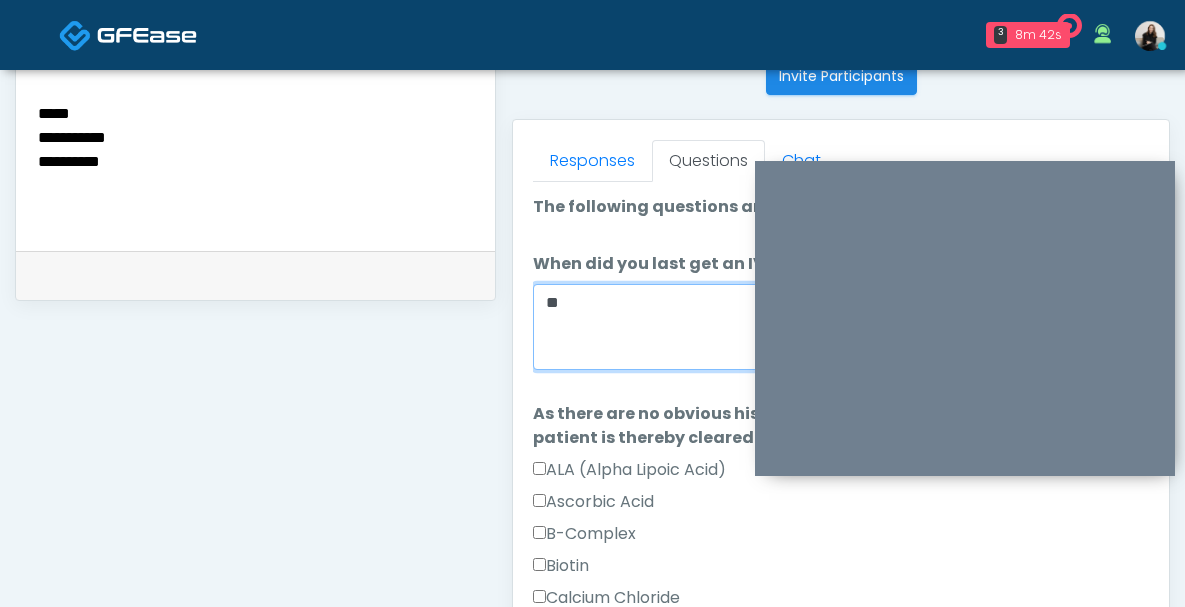 type on "*" 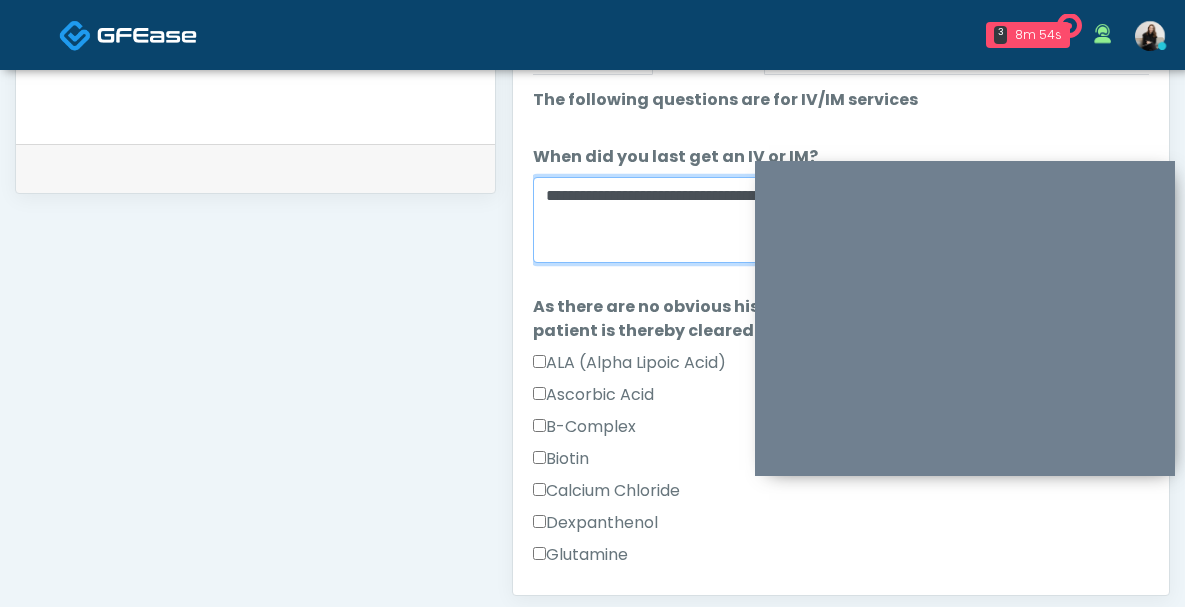 scroll, scrollTop: 1030, scrollLeft: 0, axis: vertical 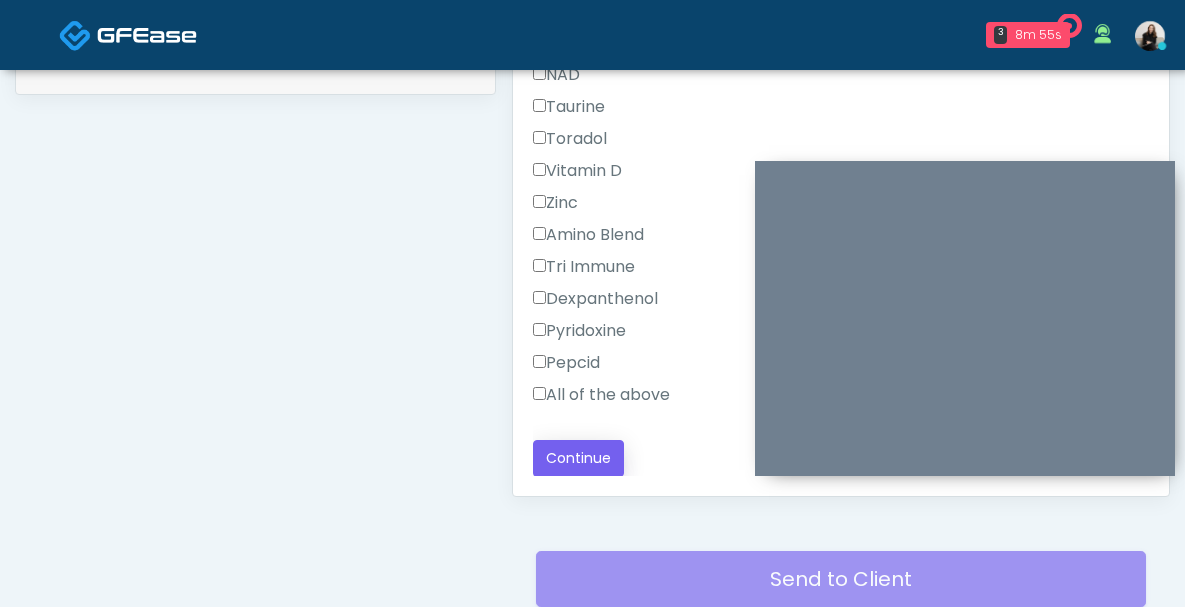 type on "**********" 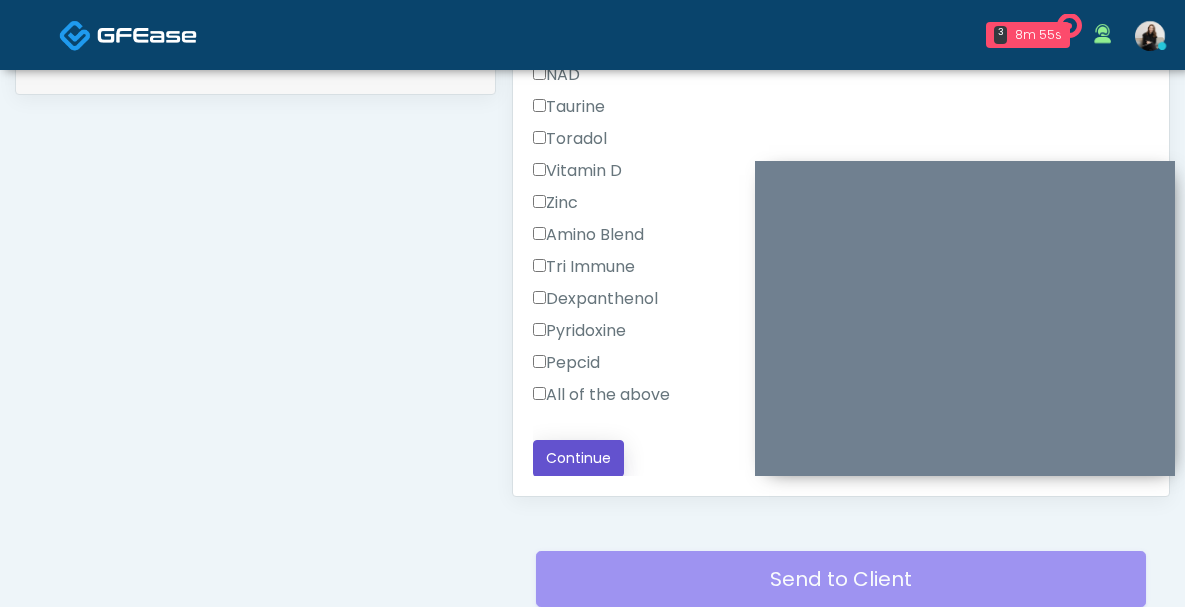 click on "Continue" at bounding box center [578, 458] 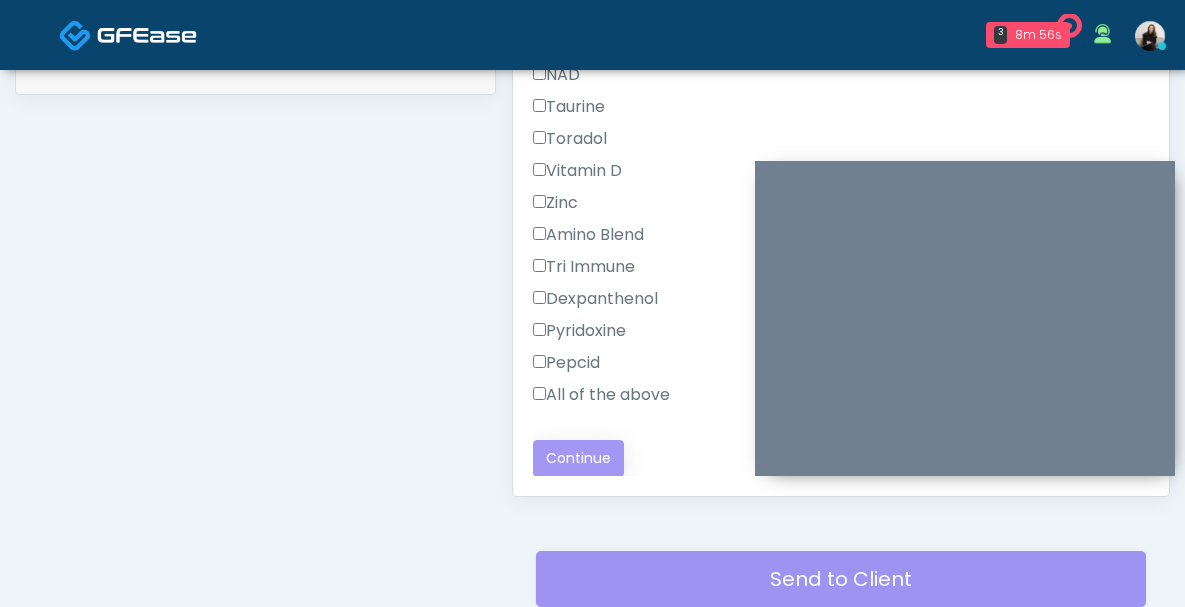 scroll, scrollTop: 1188, scrollLeft: 0, axis: vertical 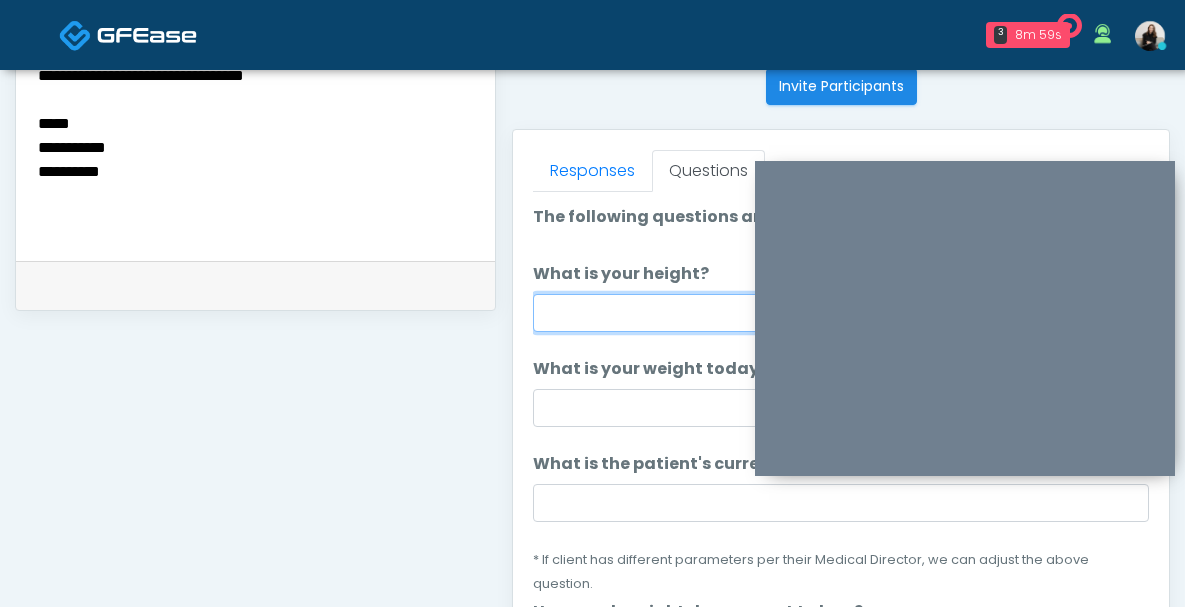 click on "What is your height?" at bounding box center [841, 313] 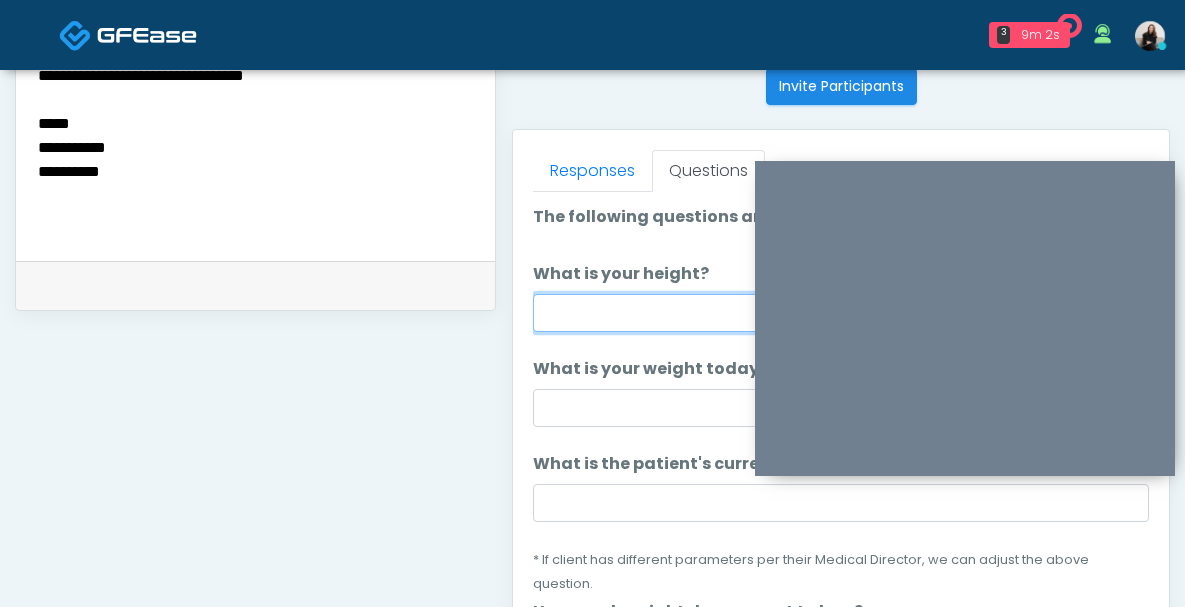type on "*******" 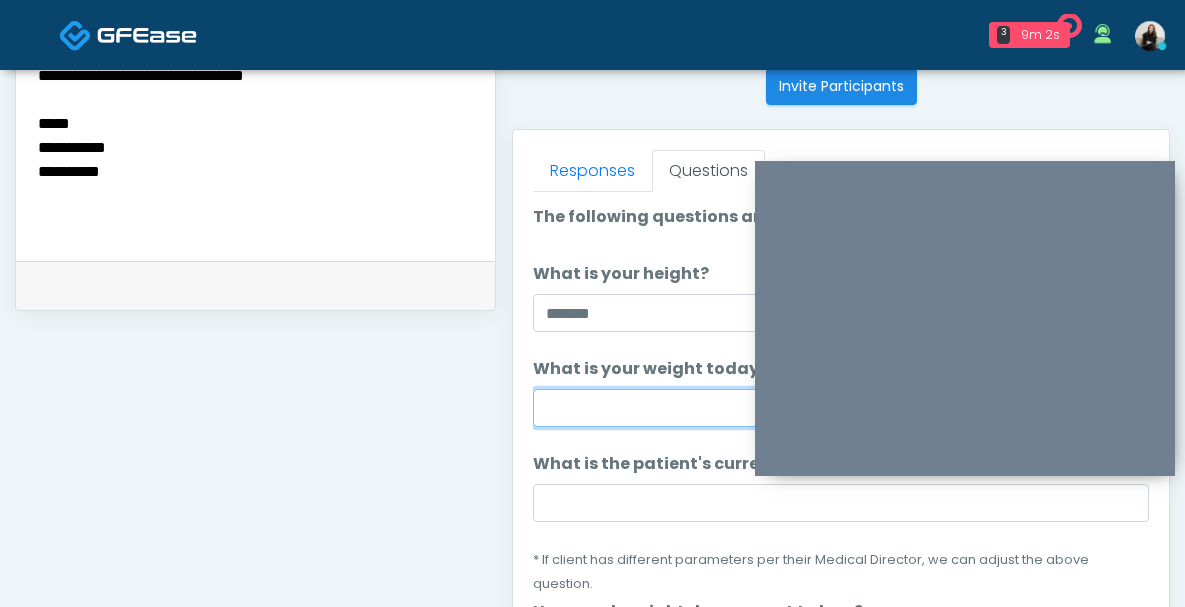 click on "What is your weight today?" at bounding box center (841, 408) 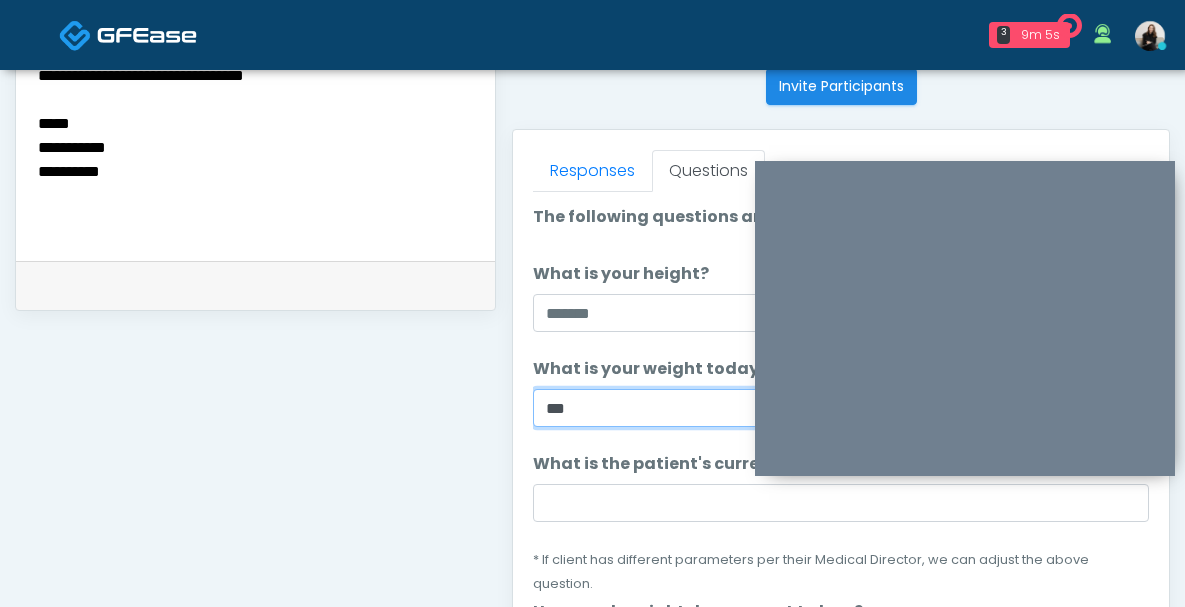 type on "***" 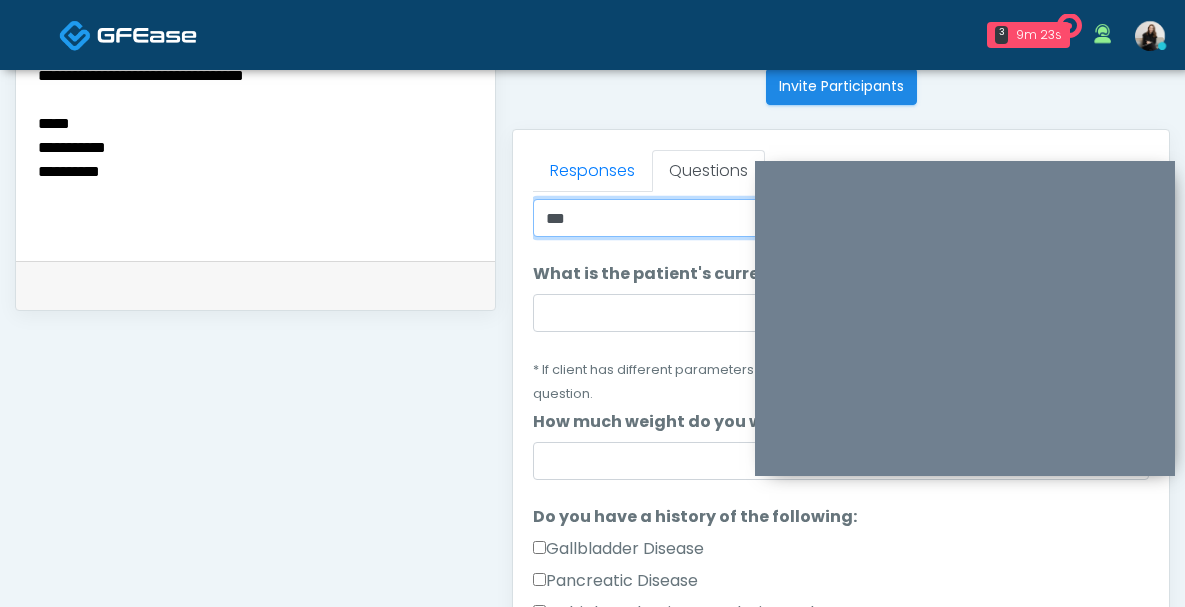 scroll, scrollTop: 101, scrollLeft: 0, axis: vertical 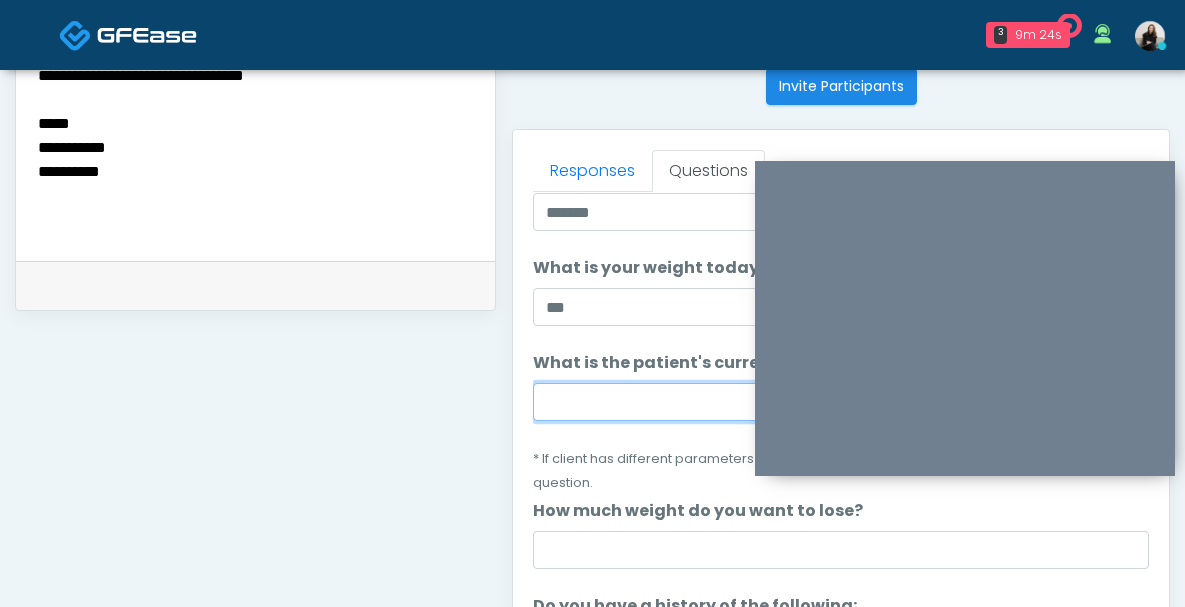 click on "What is the patient's current BMI? (if less than 25, not a candidate)" at bounding box center [841, 402] 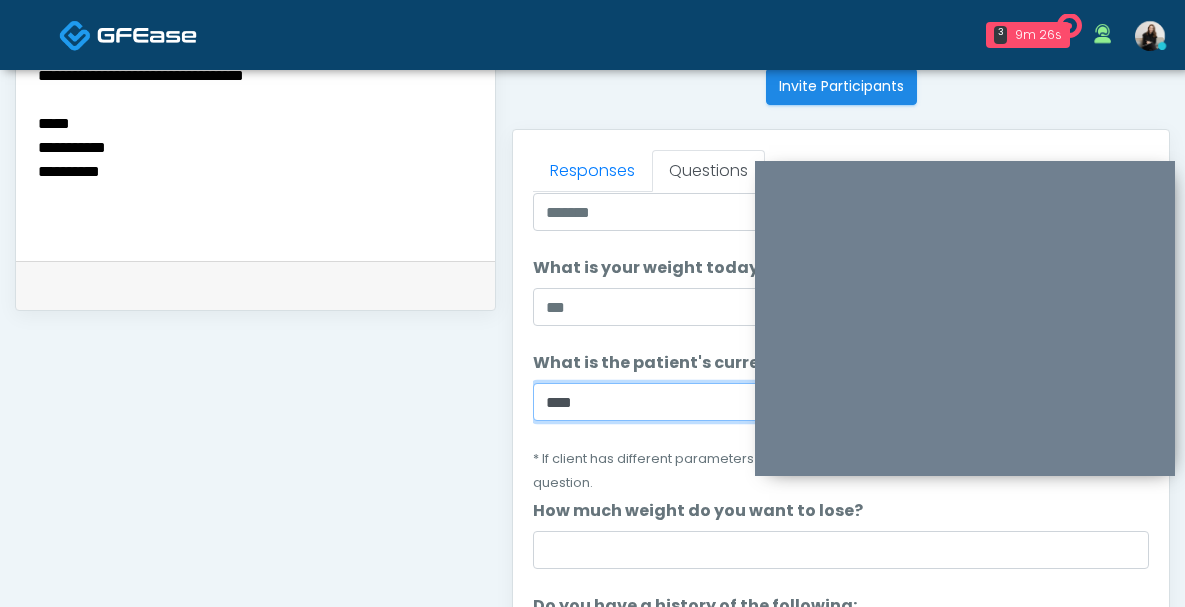 type on "****" 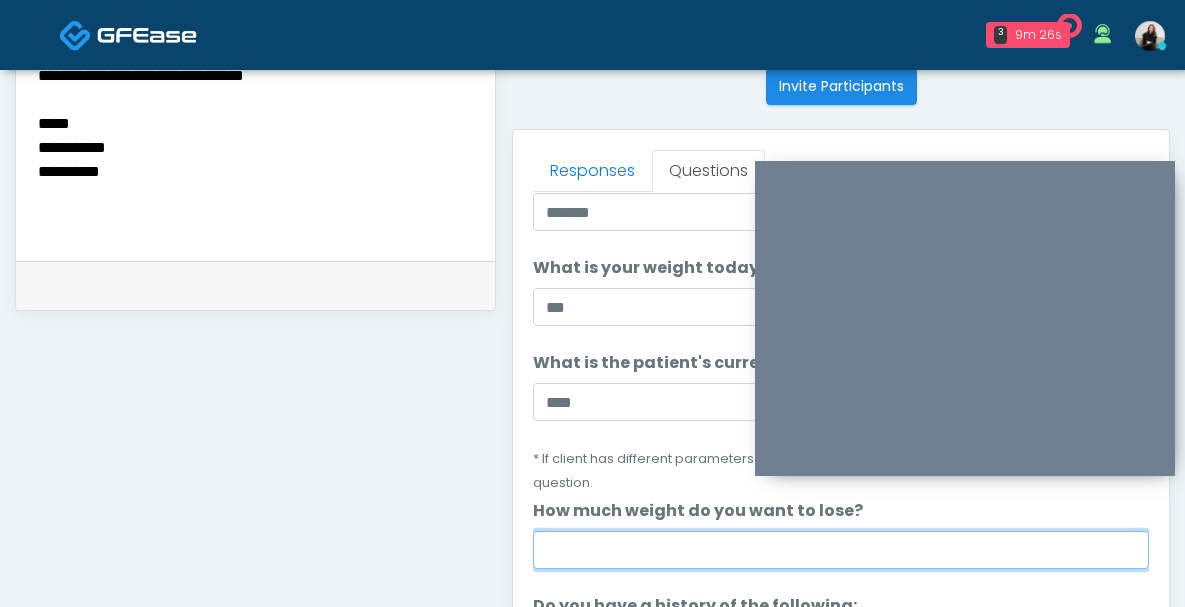 click on "How much weight do you want to lose?" at bounding box center [841, 550] 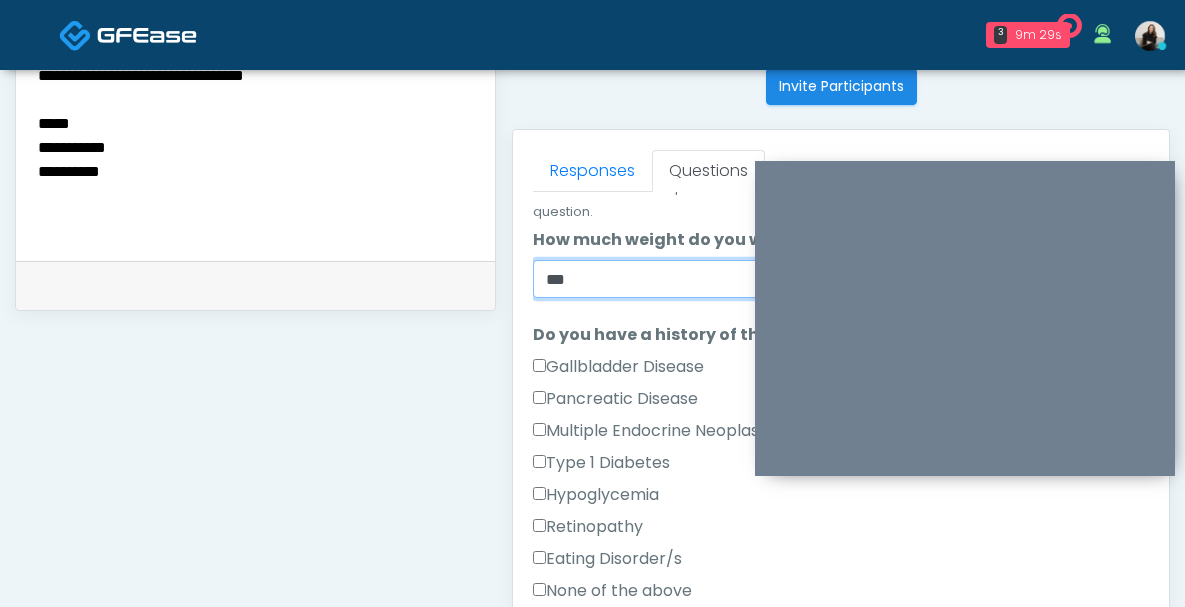 scroll, scrollTop: 392, scrollLeft: 0, axis: vertical 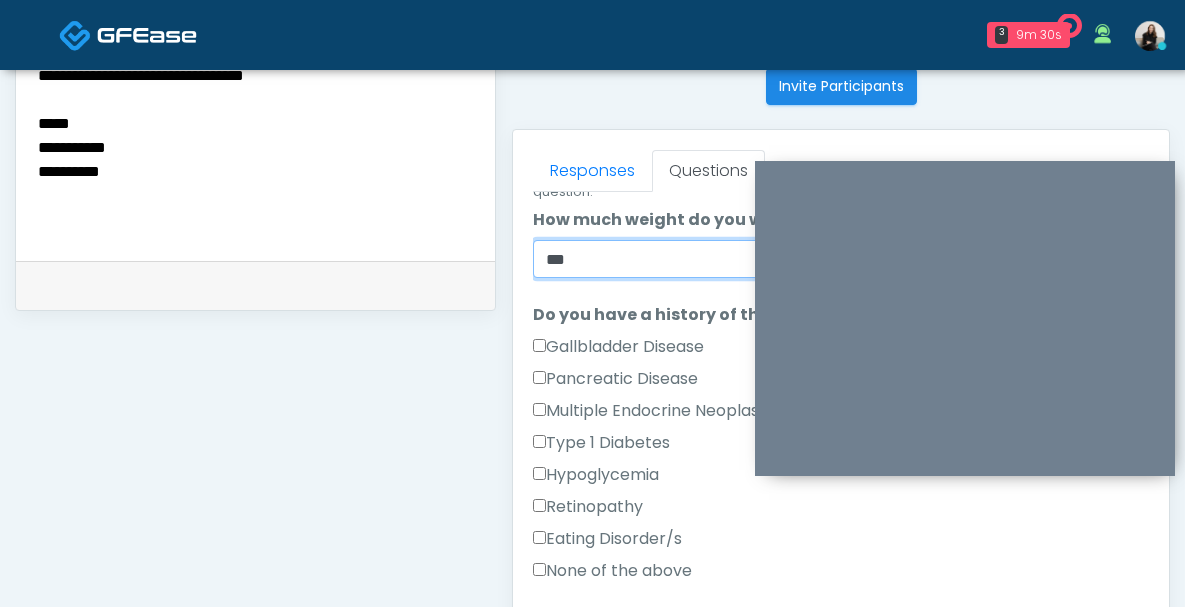 type on "***" 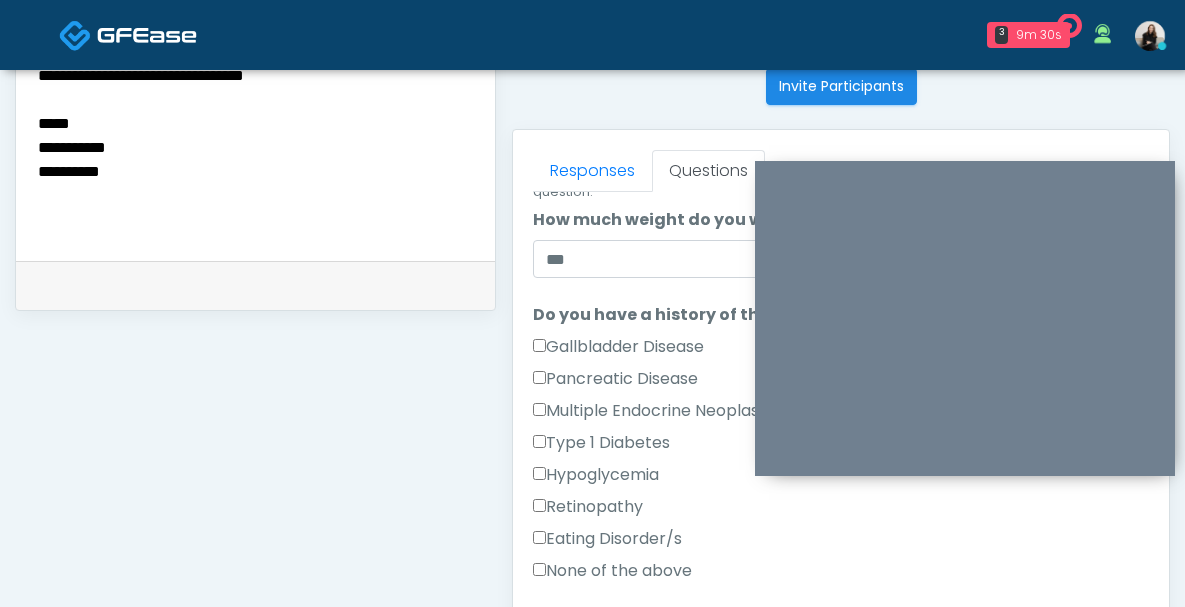 click on "None of the above" at bounding box center [612, 571] 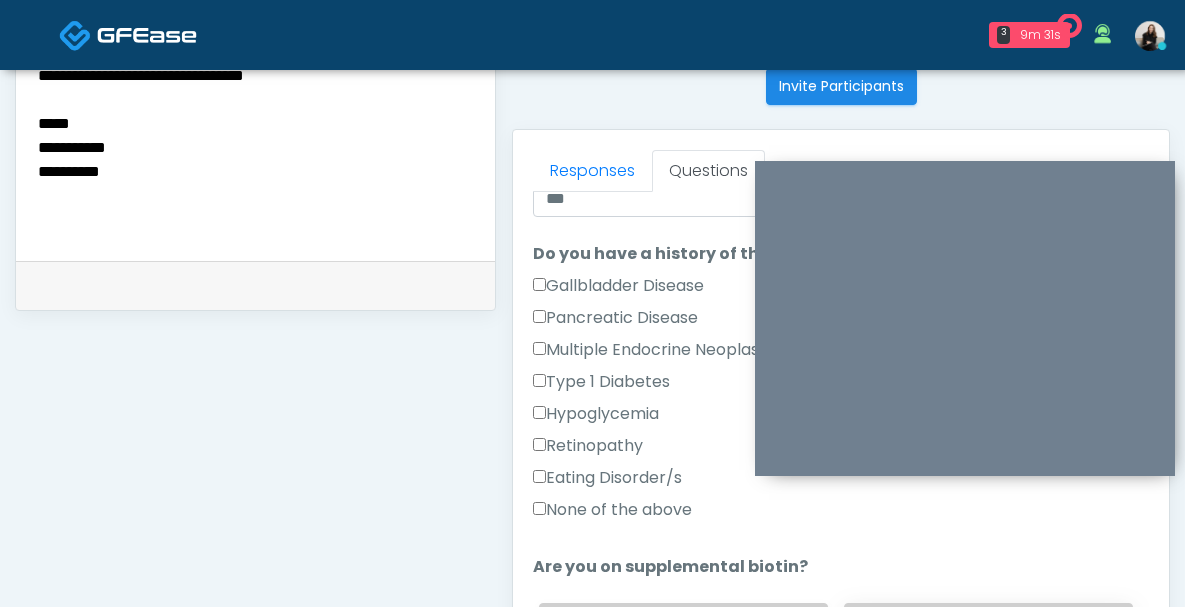click on "No" at bounding box center [988, 623] 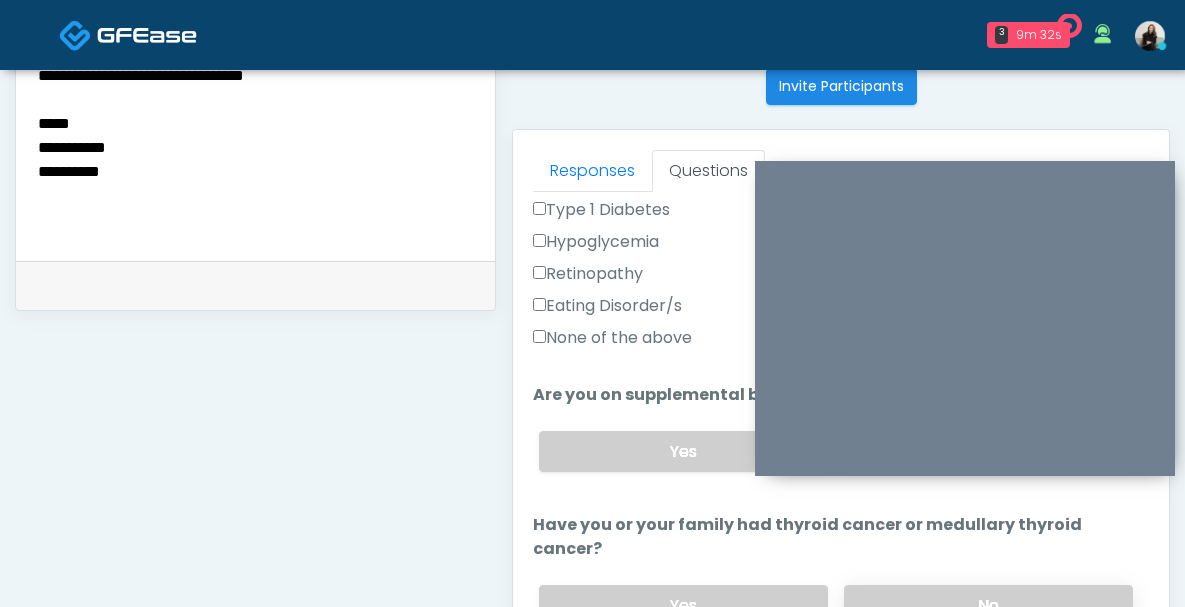 click on "No" at bounding box center (988, 605) 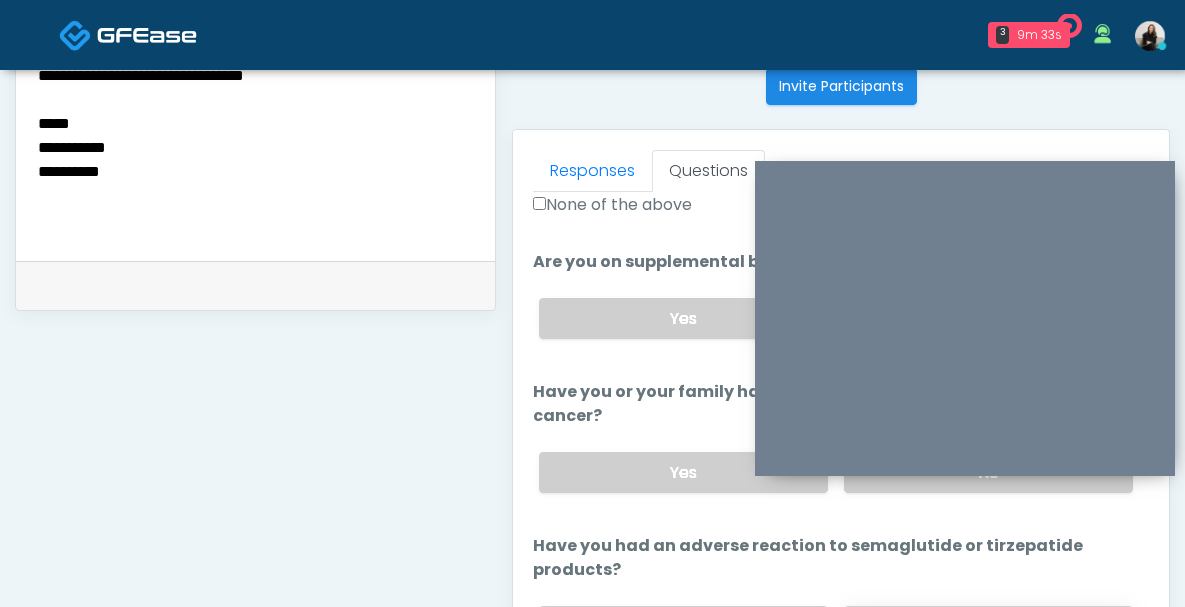 click on "No" at bounding box center (988, 626) 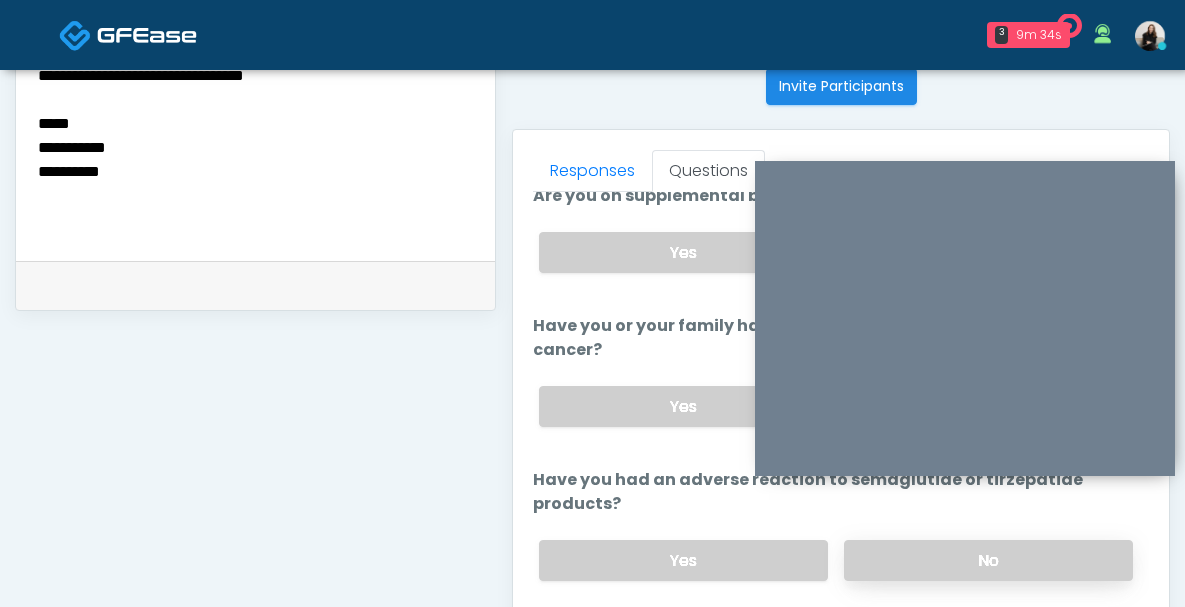 scroll, scrollTop: 825, scrollLeft: 0, axis: vertical 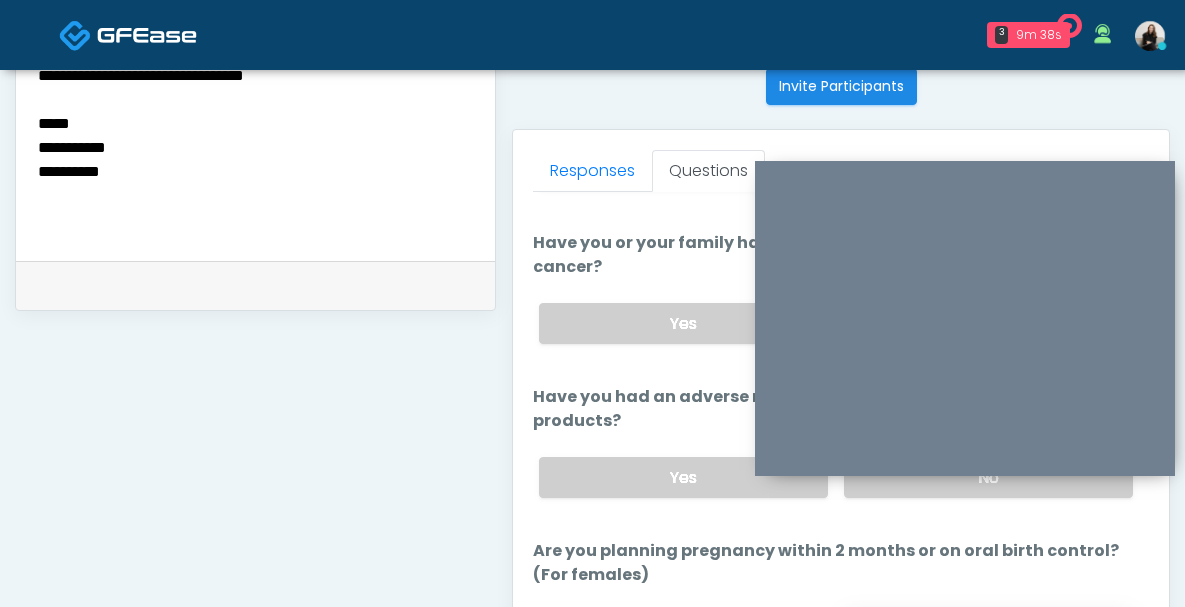 click on "No" at bounding box center [988, 631] 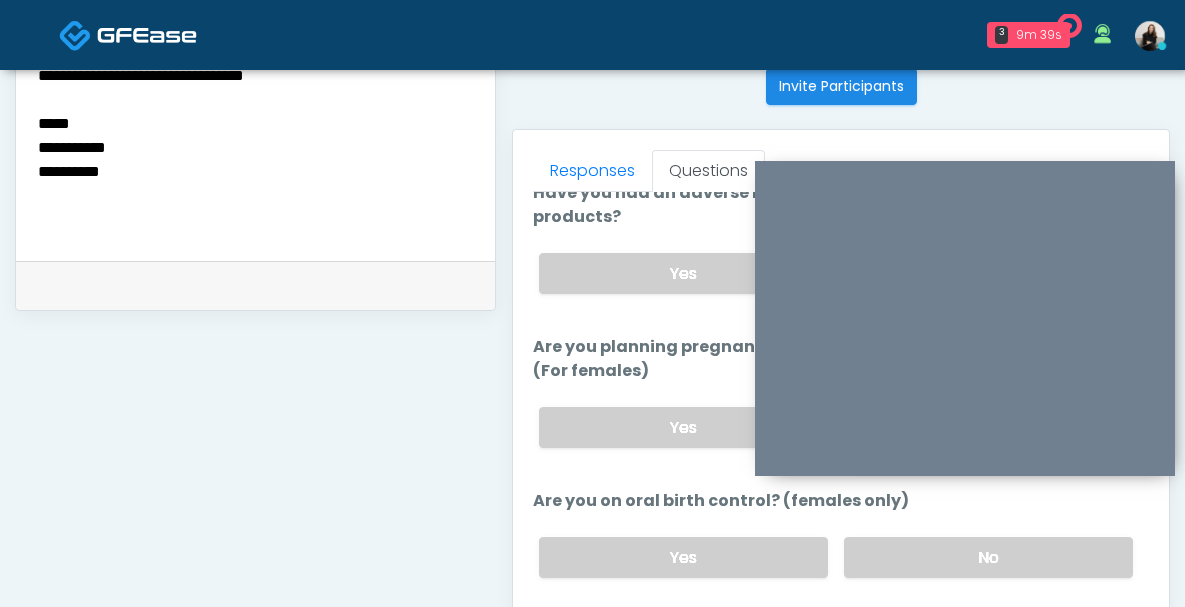 scroll, scrollTop: 1119, scrollLeft: 0, axis: vertical 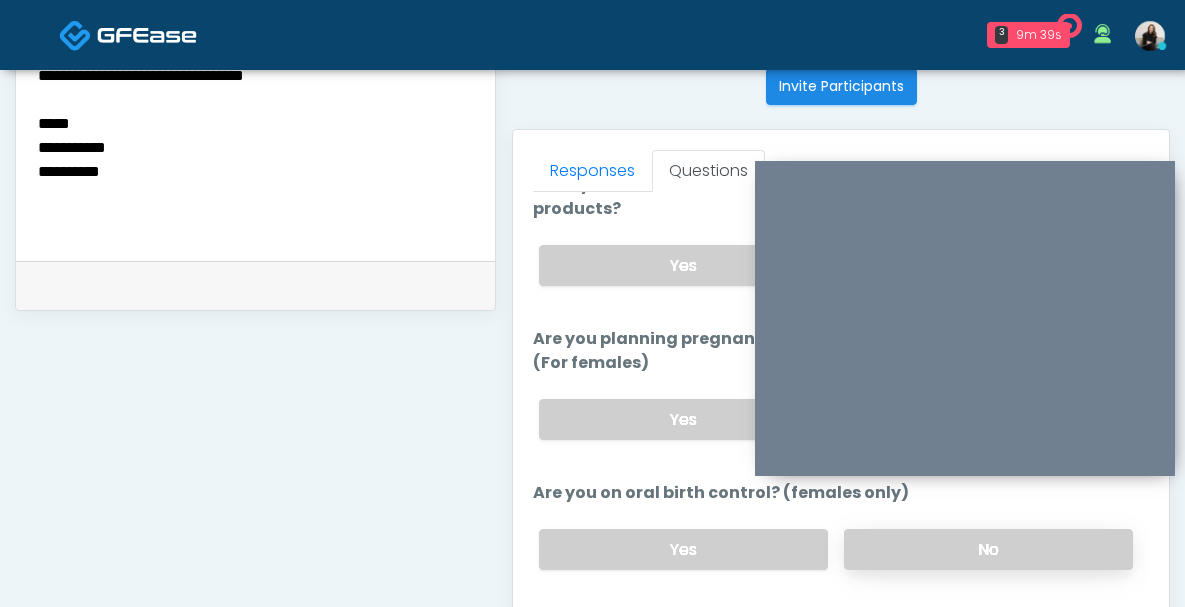 click on "No" at bounding box center [988, 549] 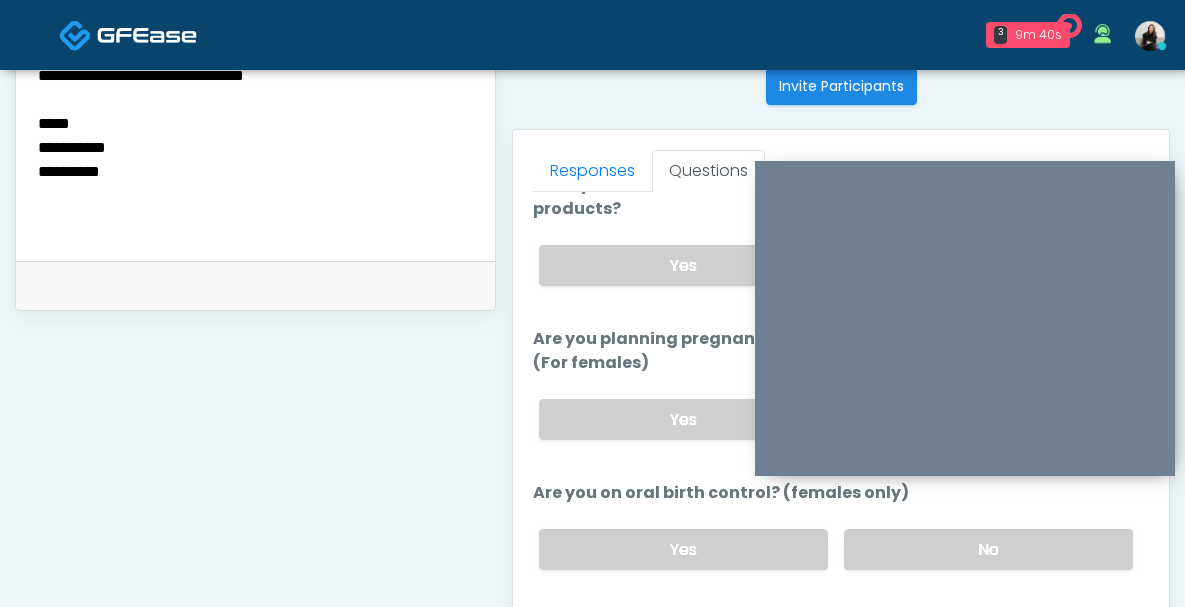 scroll, scrollTop: 1151, scrollLeft: 0, axis: vertical 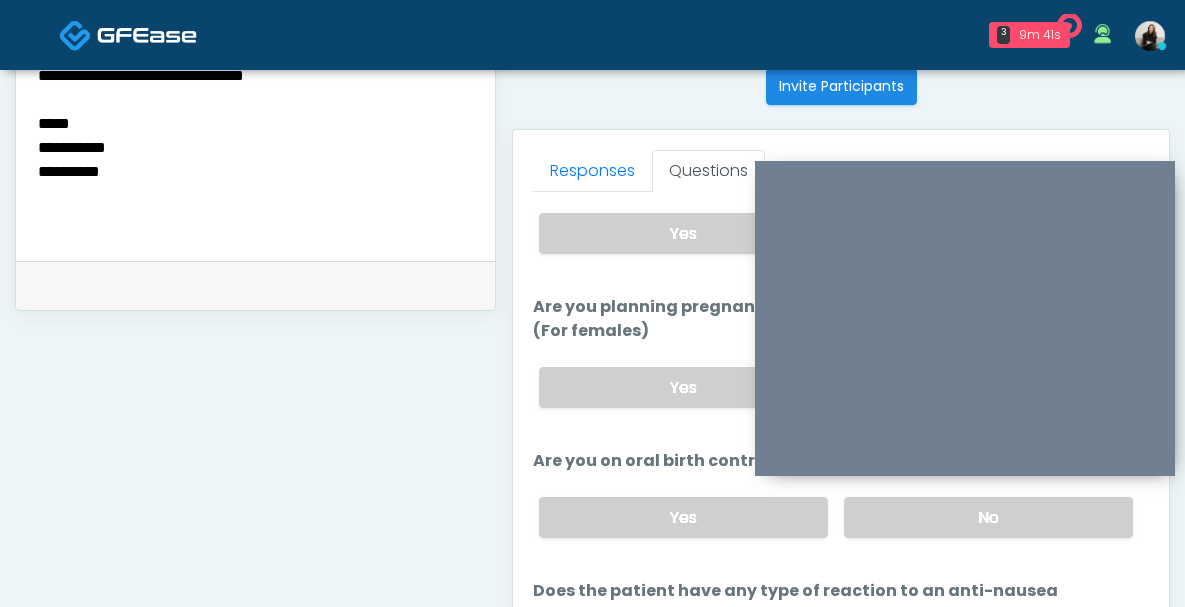 click on "No" at bounding box center (988, 671) 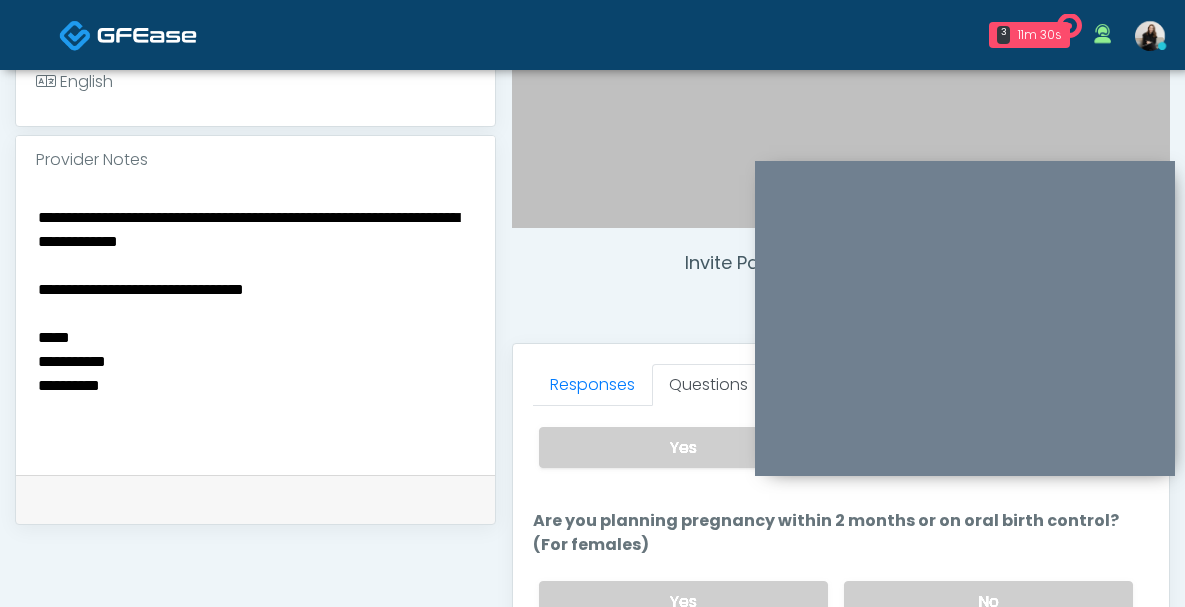 scroll, scrollTop: 606, scrollLeft: 0, axis: vertical 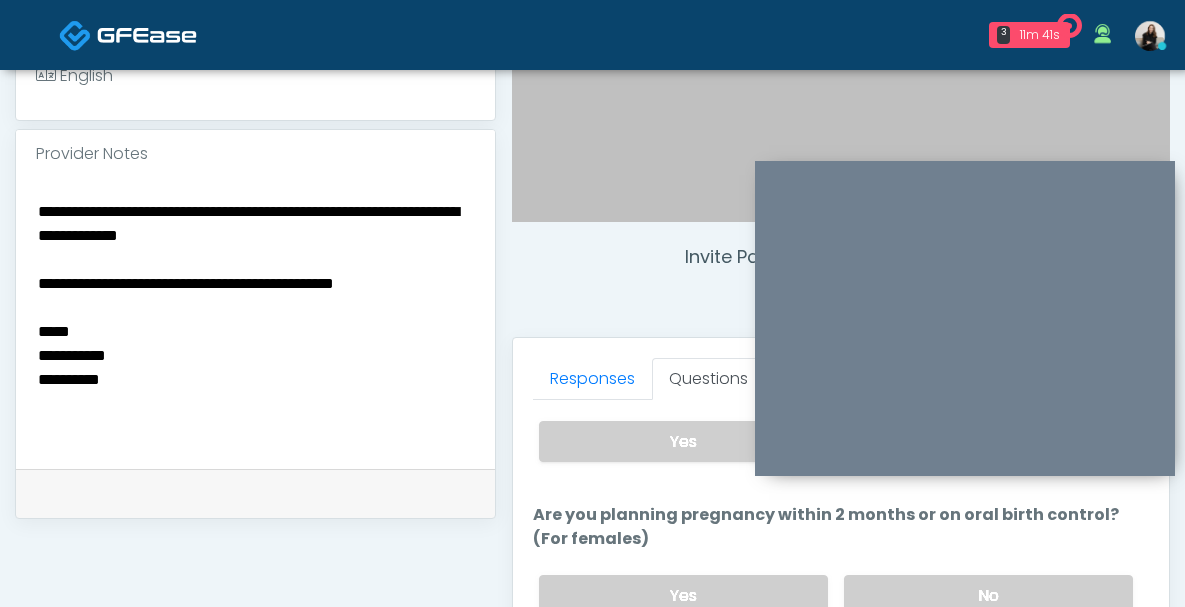 drag, startPoint x: 144, startPoint y: 385, endPoint x: 22, endPoint y: 325, distance: 135.95587 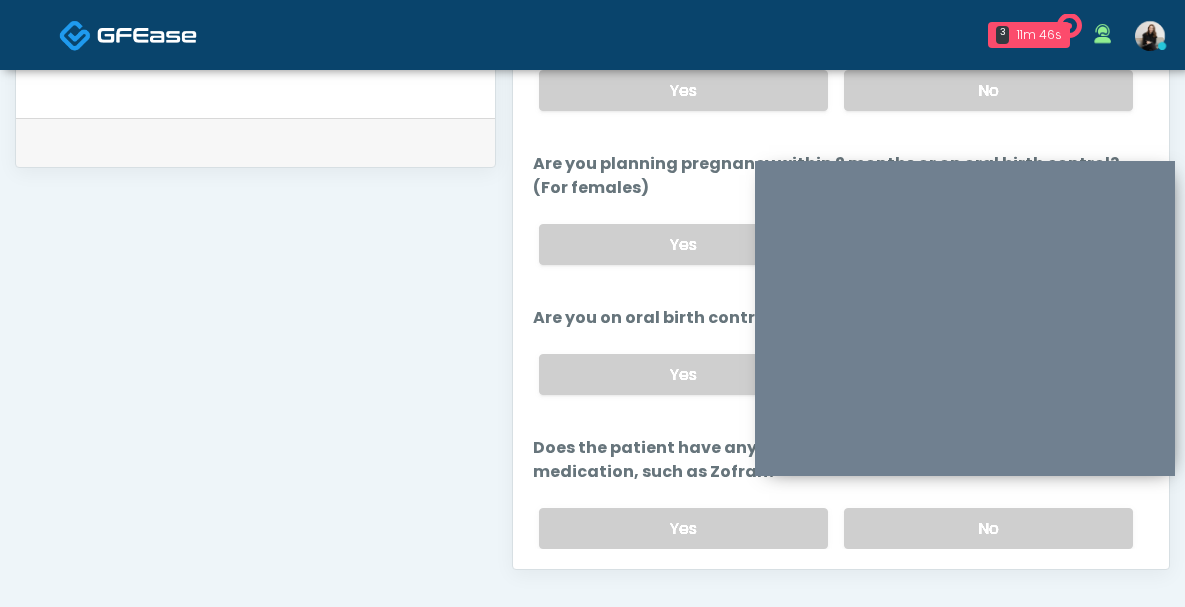 scroll, scrollTop: 963, scrollLeft: 0, axis: vertical 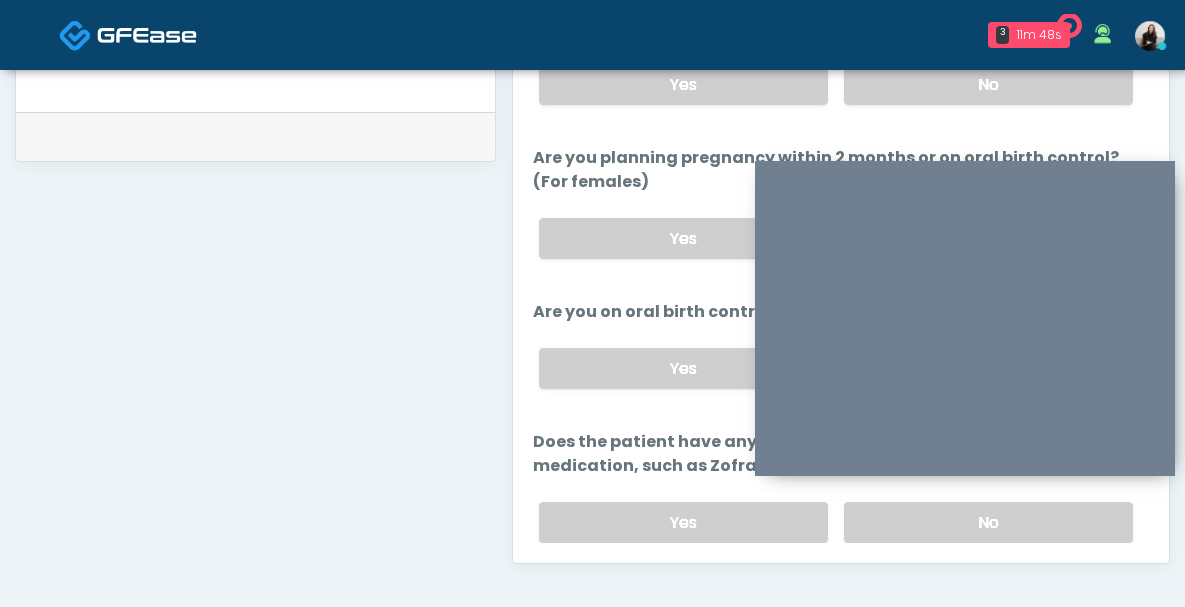 type on "**********" 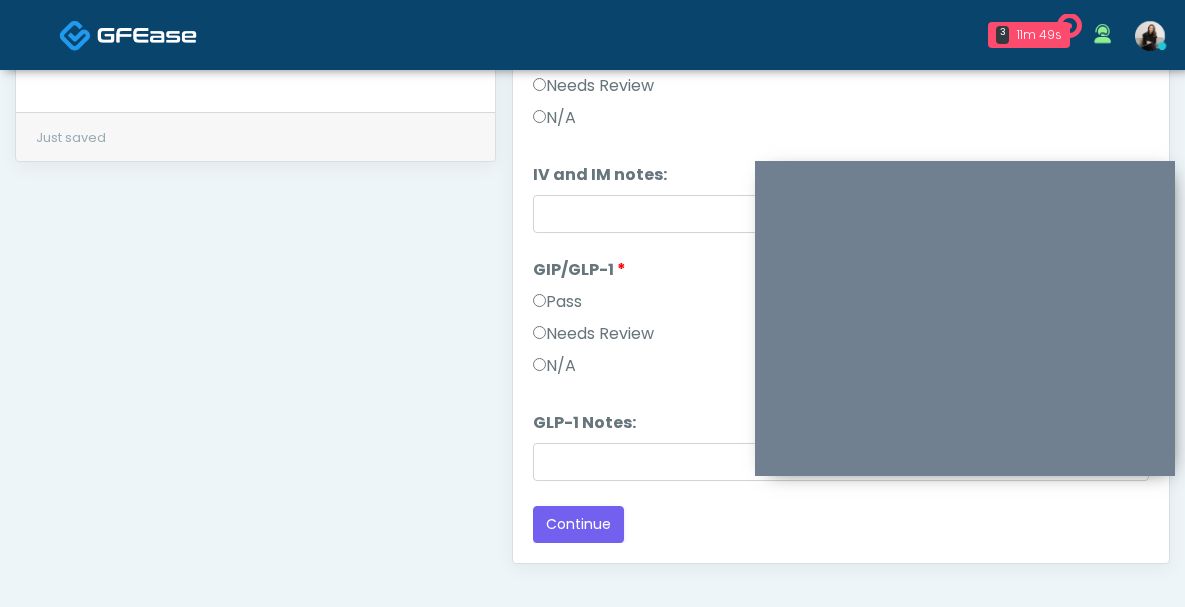 scroll, scrollTop: 1188, scrollLeft: 0, axis: vertical 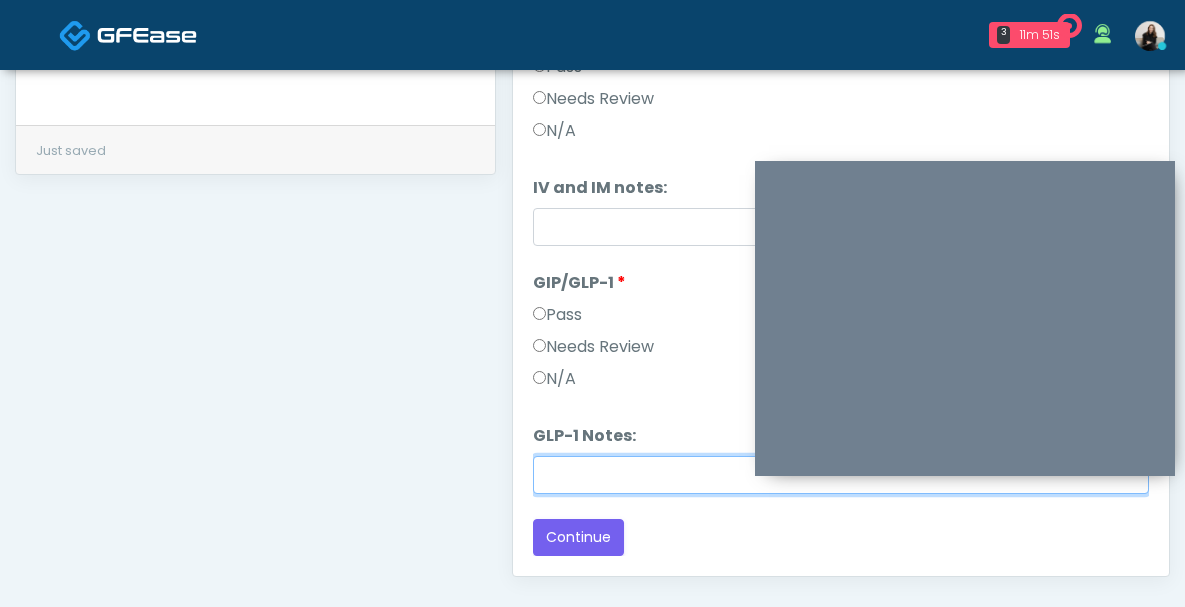 click on "GLP-1 Notes:" at bounding box center (841, 475) 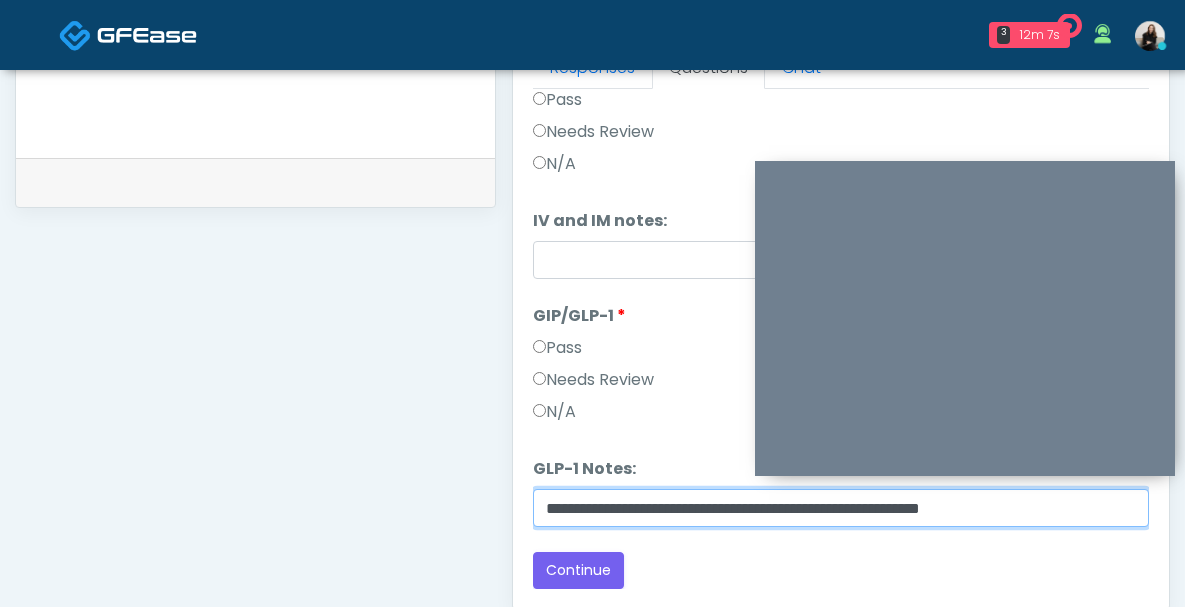 scroll, scrollTop: 916, scrollLeft: 0, axis: vertical 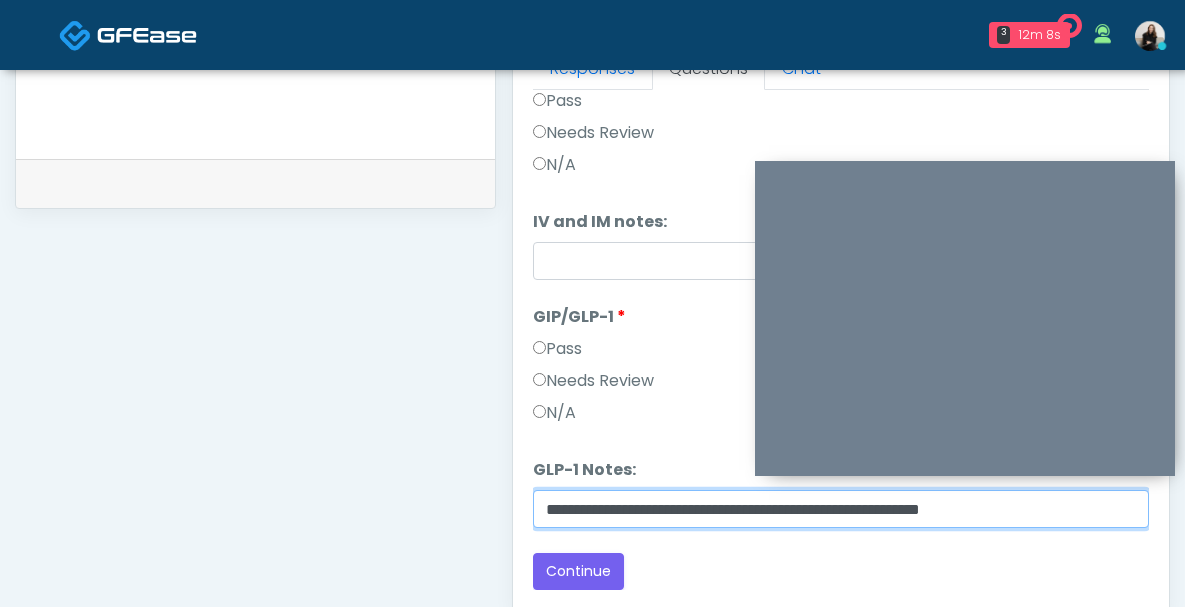 click on "**********" at bounding box center (841, 509) 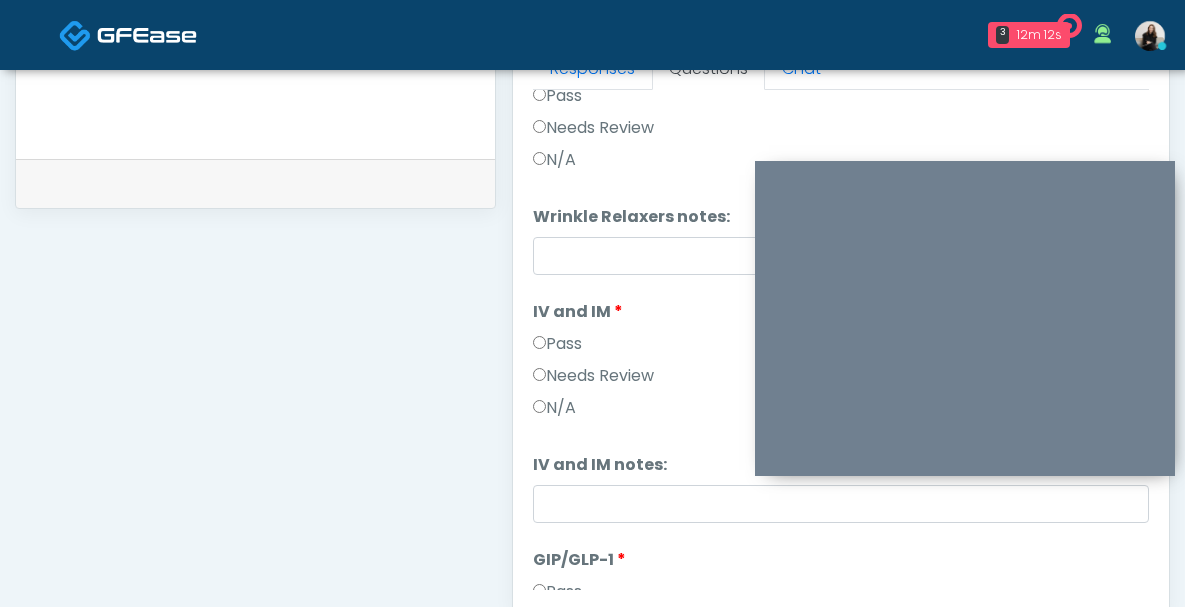 scroll, scrollTop: 0, scrollLeft: 0, axis: both 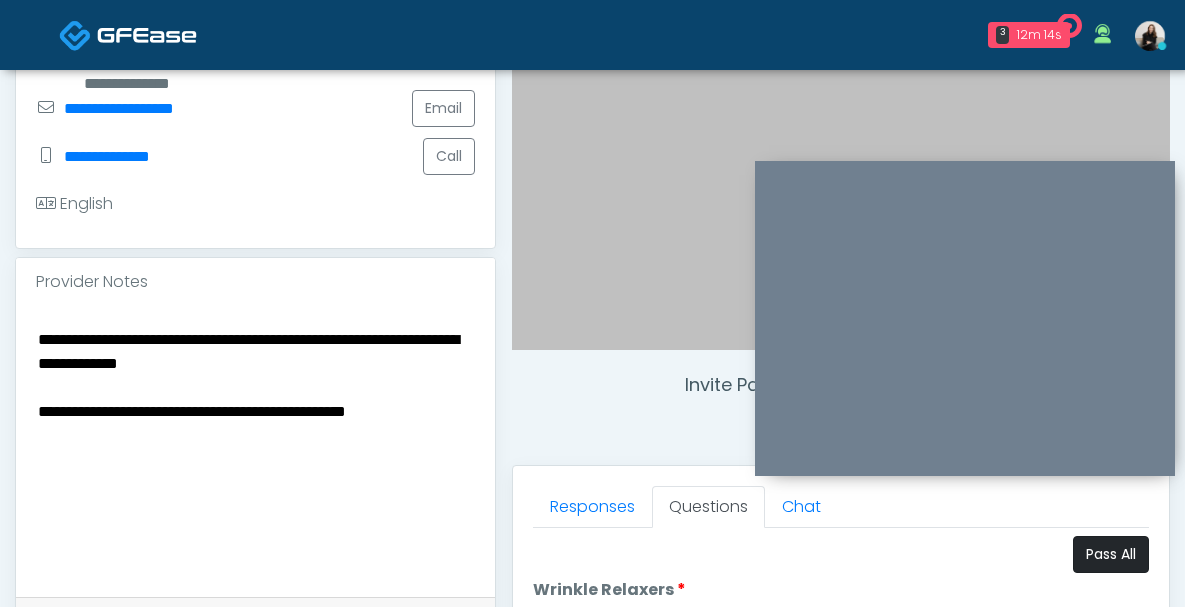 type on "**********" 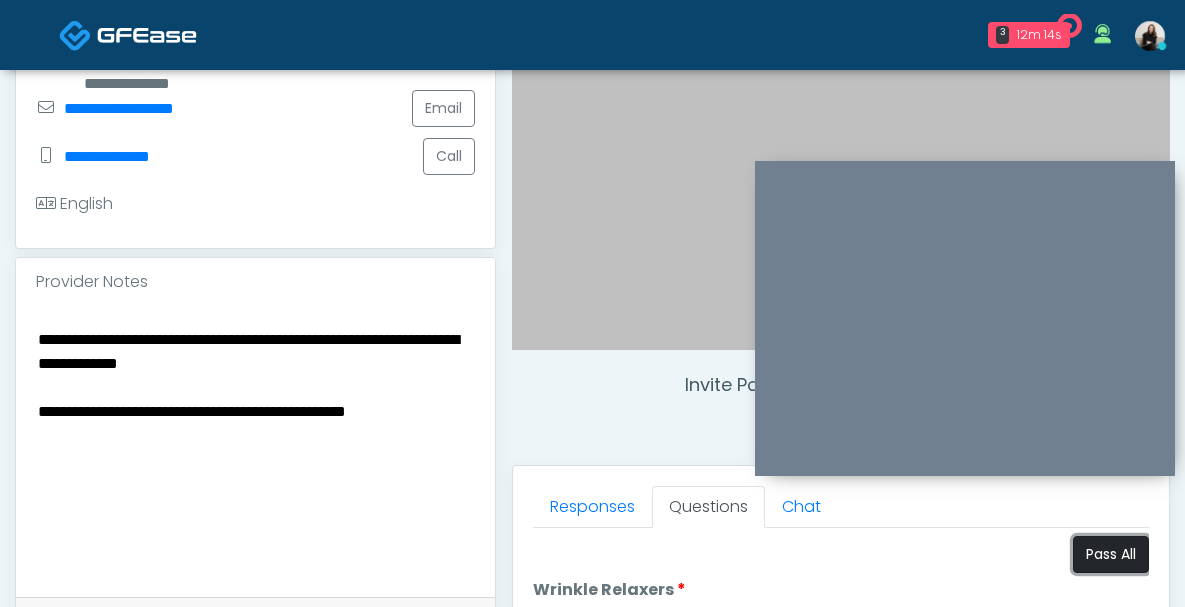 click on "Pass All" at bounding box center [1111, 554] 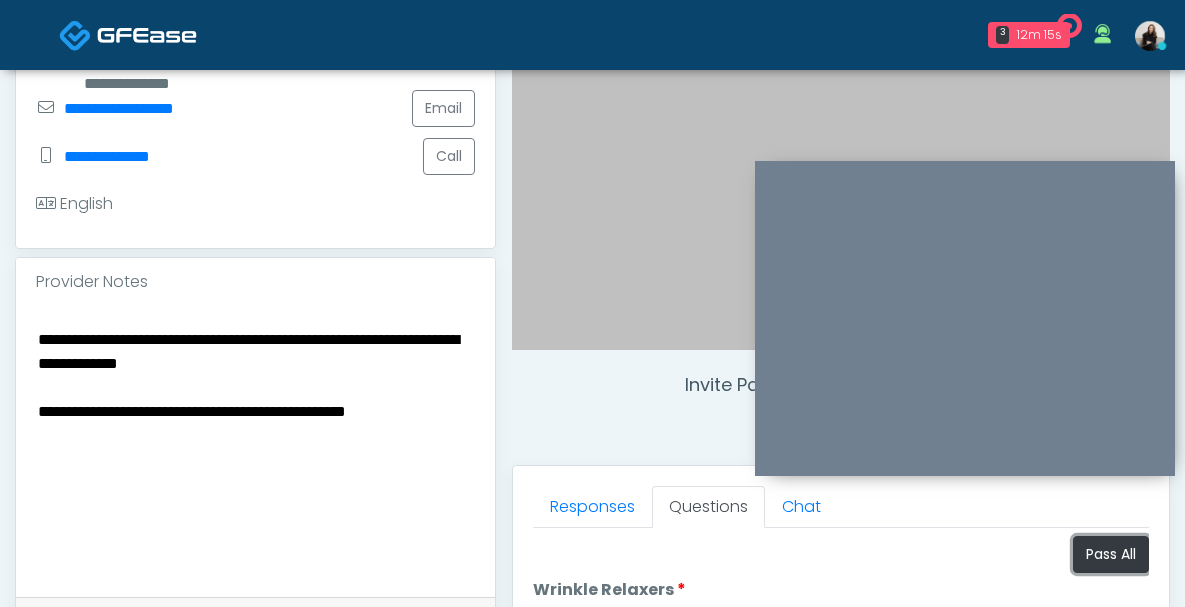 scroll, scrollTop: 795, scrollLeft: 0, axis: vertical 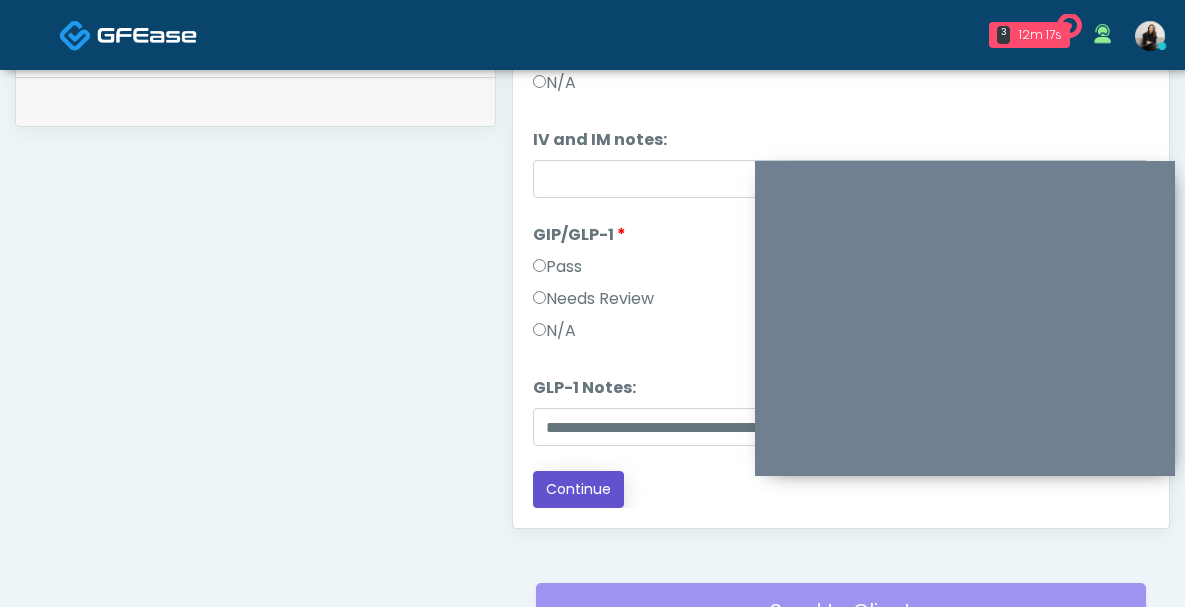 click on "Continue" at bounding box center [578, 489] 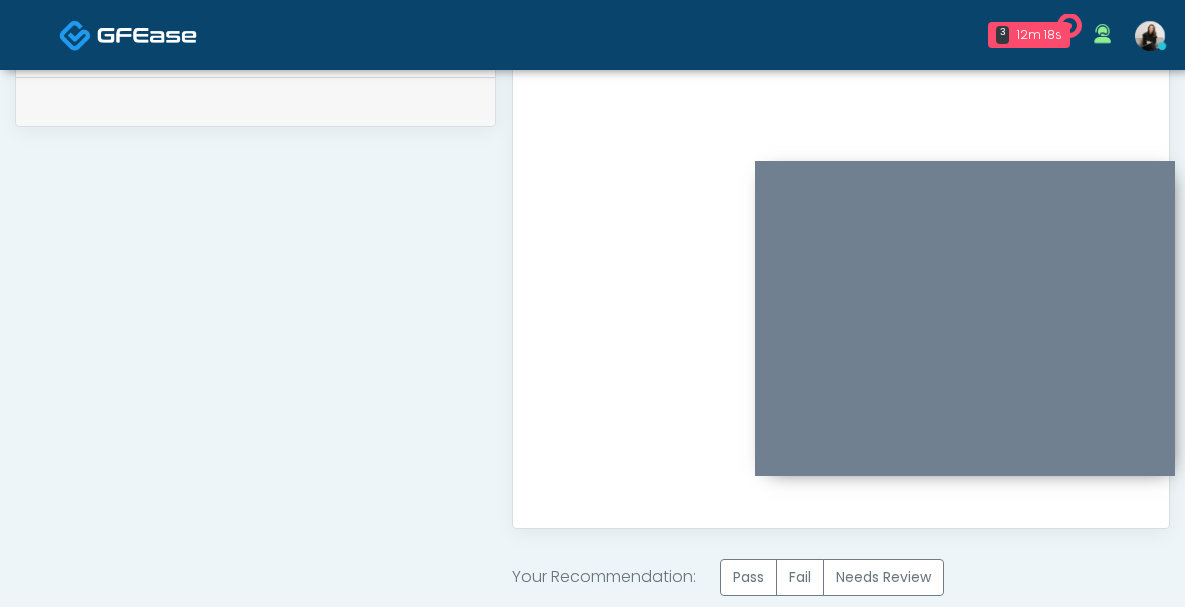 scroll, scrollTop: 0, scrollLeft: 0, axis: both 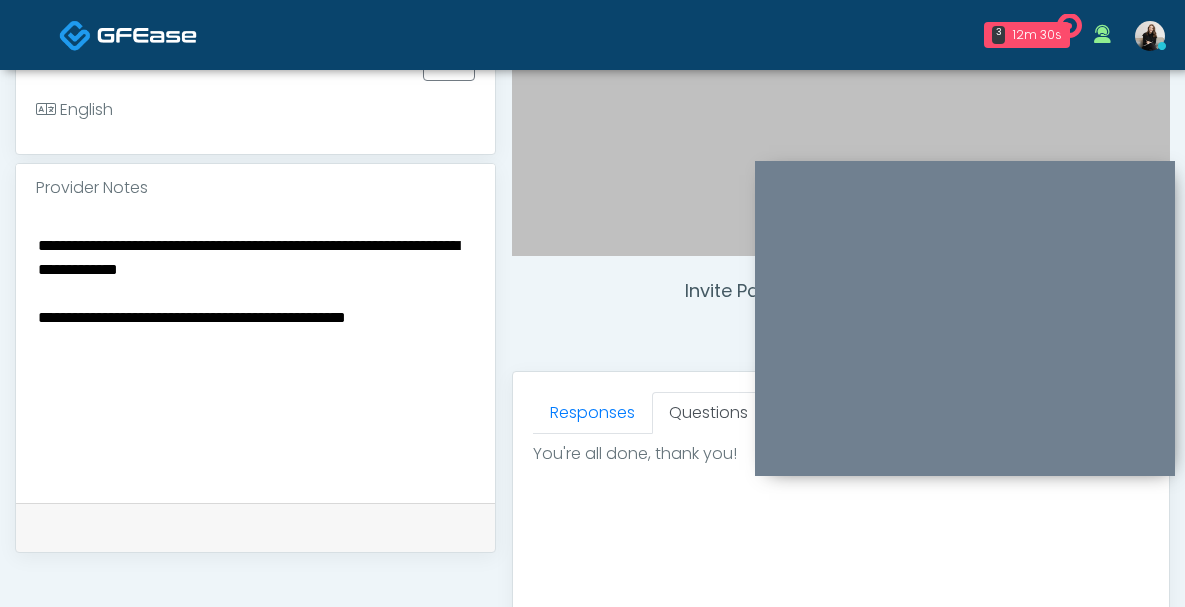 click on "**********" at bounding box center [255, 354] 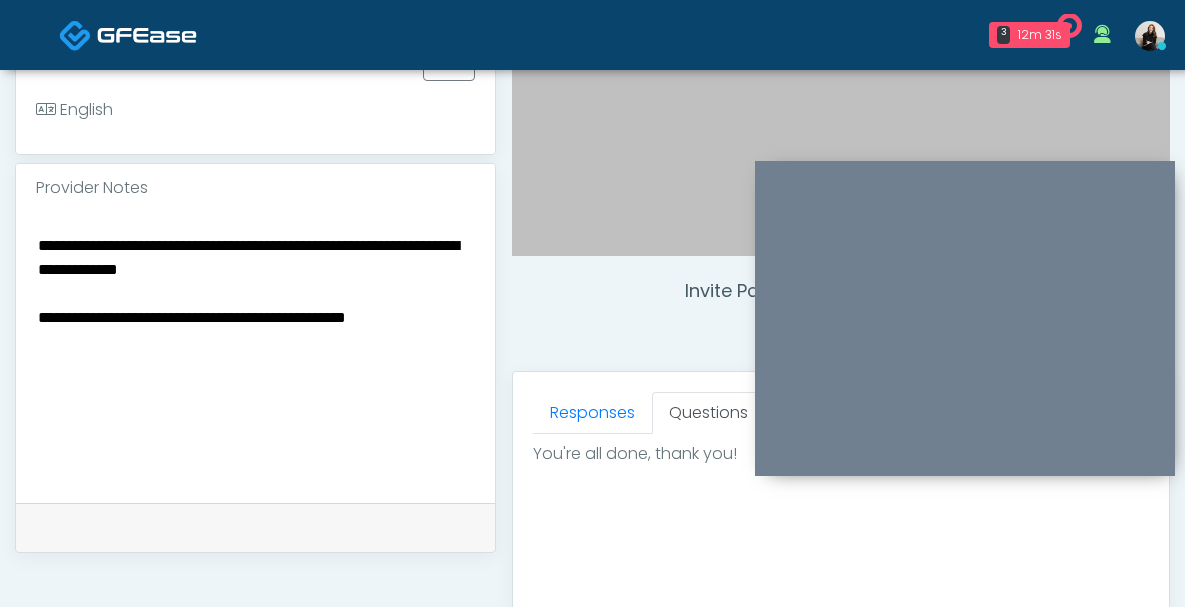 scroll, scrollTop: 1160, scrollLeft: 0, axis: vertical 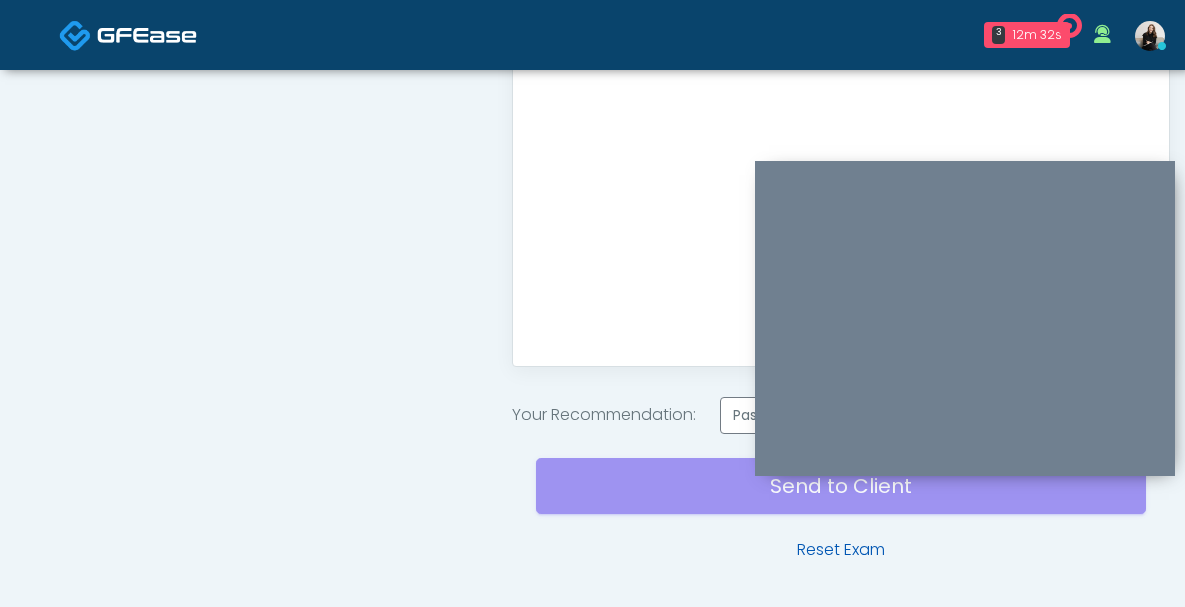 click on "Reset Exam" at bounding box center (841, 550) 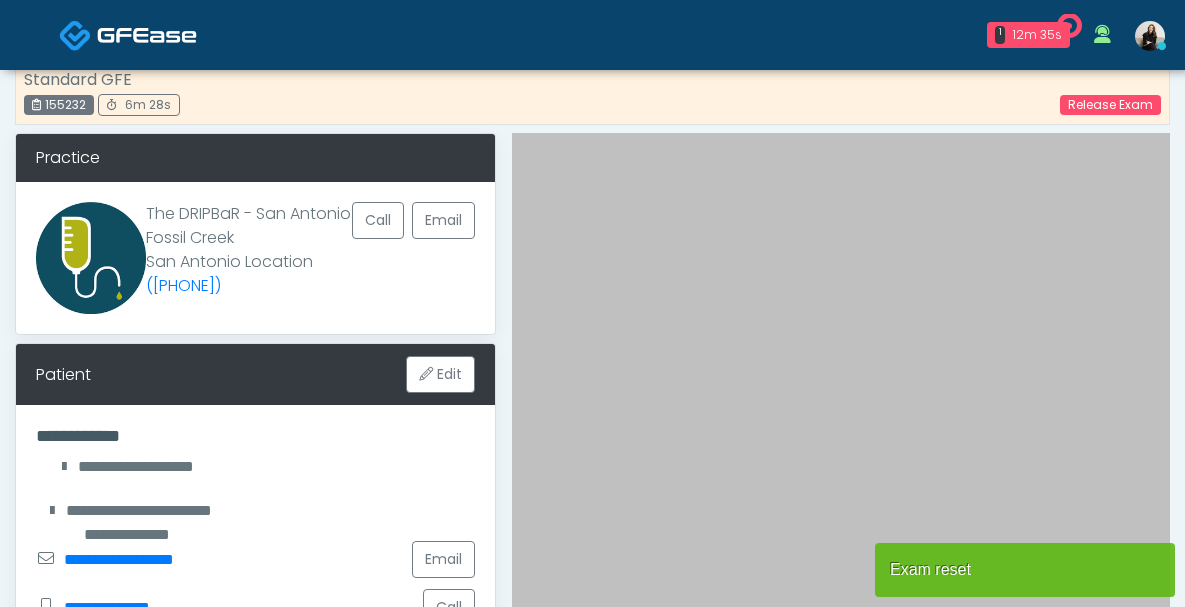 scroll, scrollTop: 699, scrollLeft: 0, axis: vertical 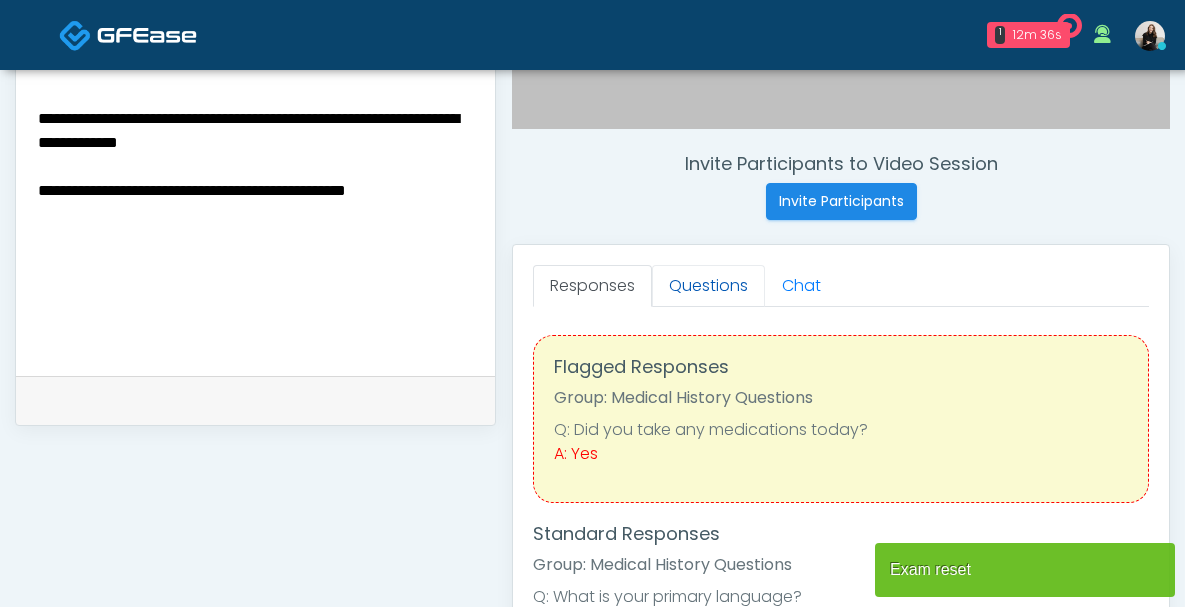 click on "Questions" at bounding box center (708, 286) 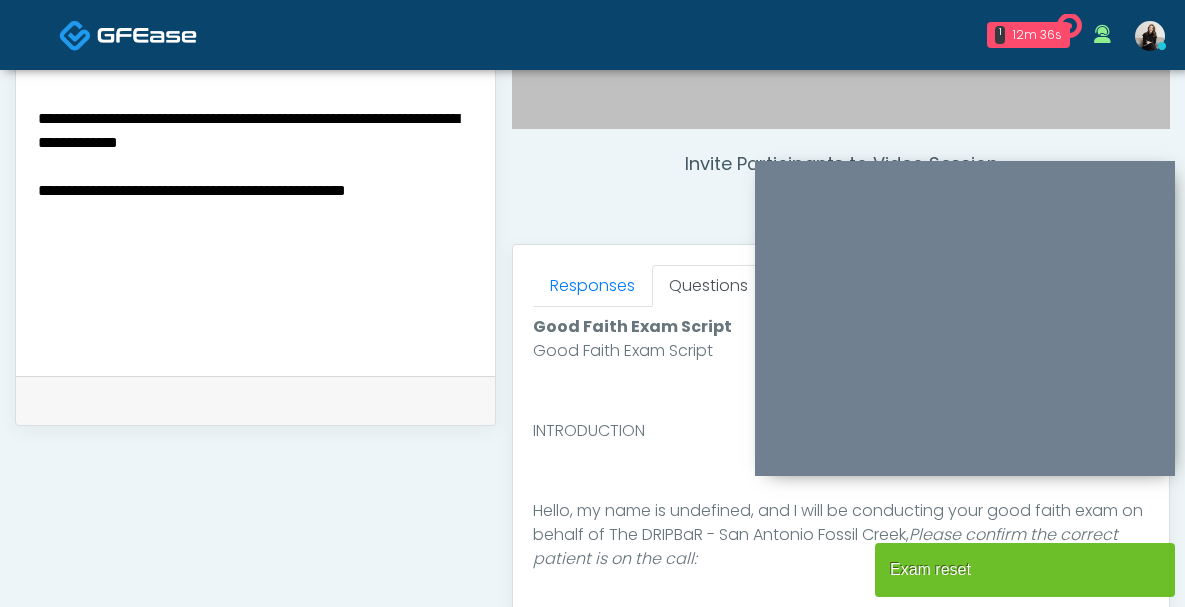 scroll, scrollTop: 912, scrollLeft: 0, axis: vertical 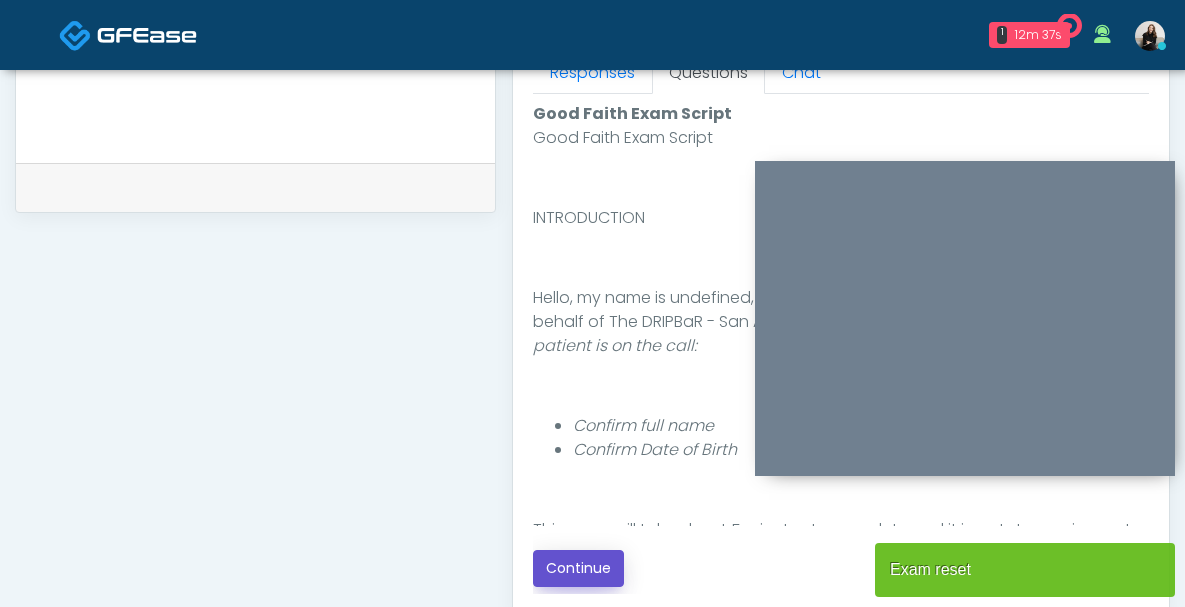 click on "Continue" at bounding box center [578, 568] 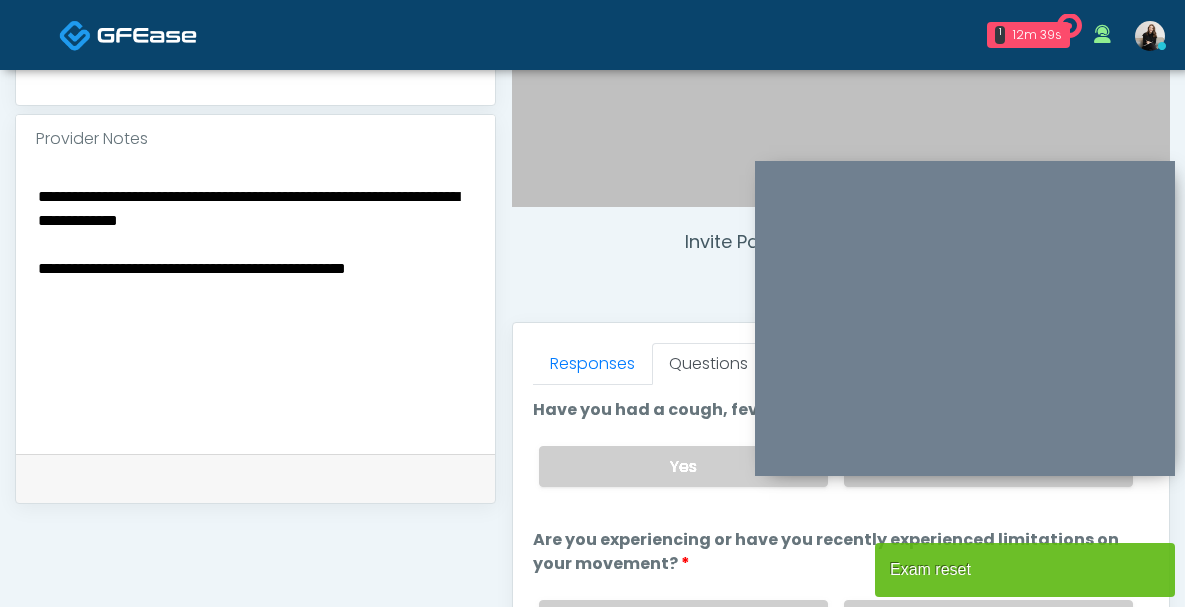 scroll, scrollTop: 533, scrollLeft: 0, axis: vertical 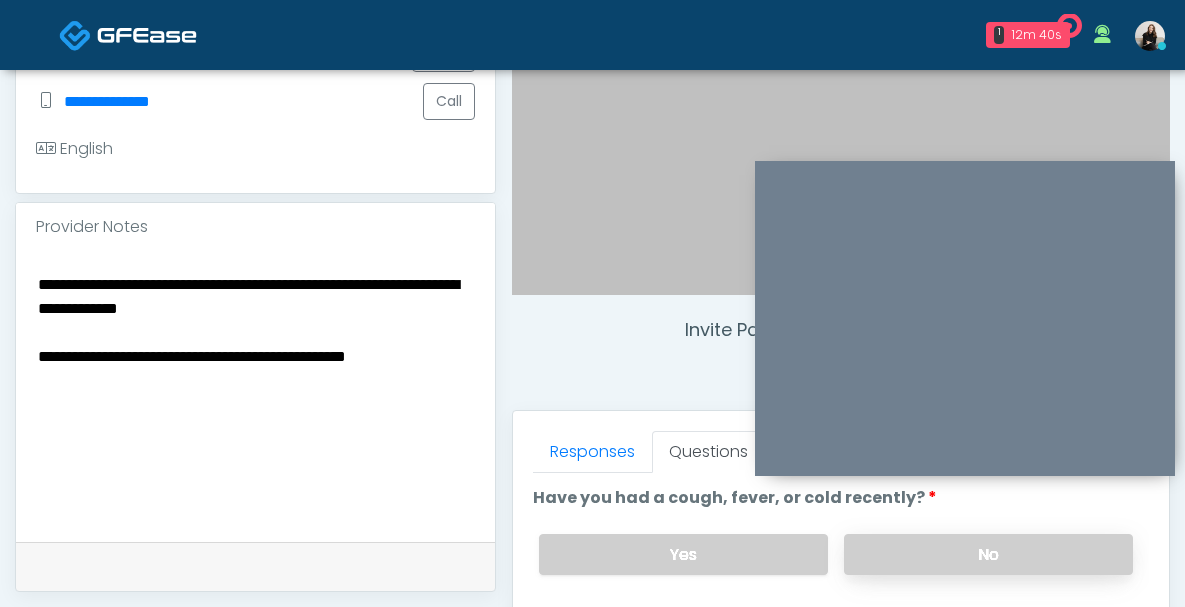 click on "No" at bounding box center (988, 554) 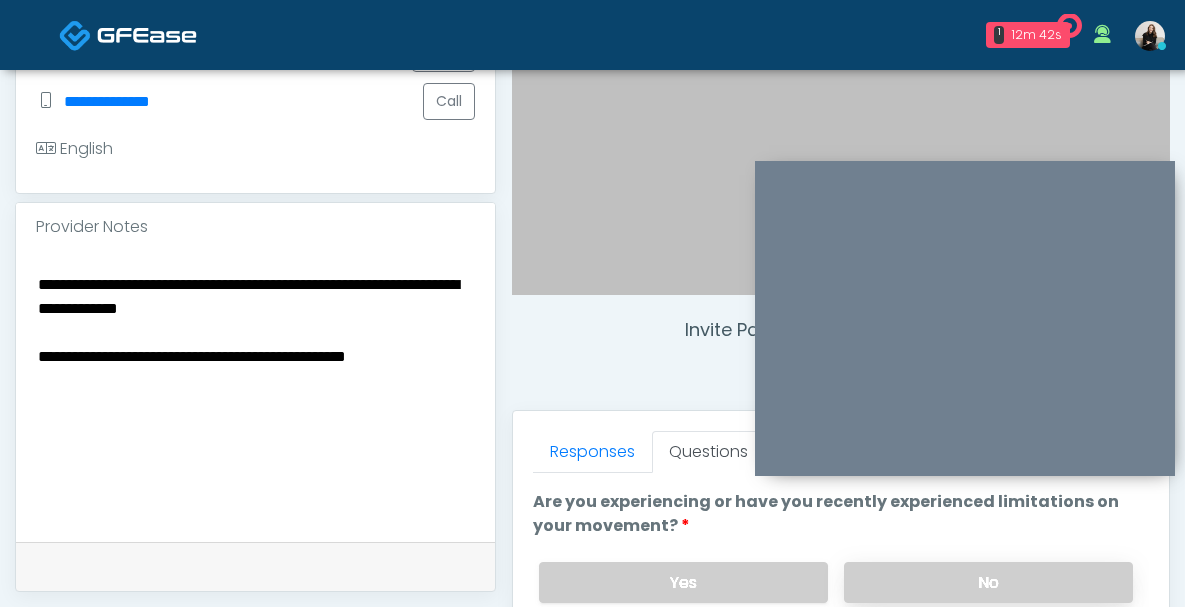 click on "No" at bounding box center [988, 582] 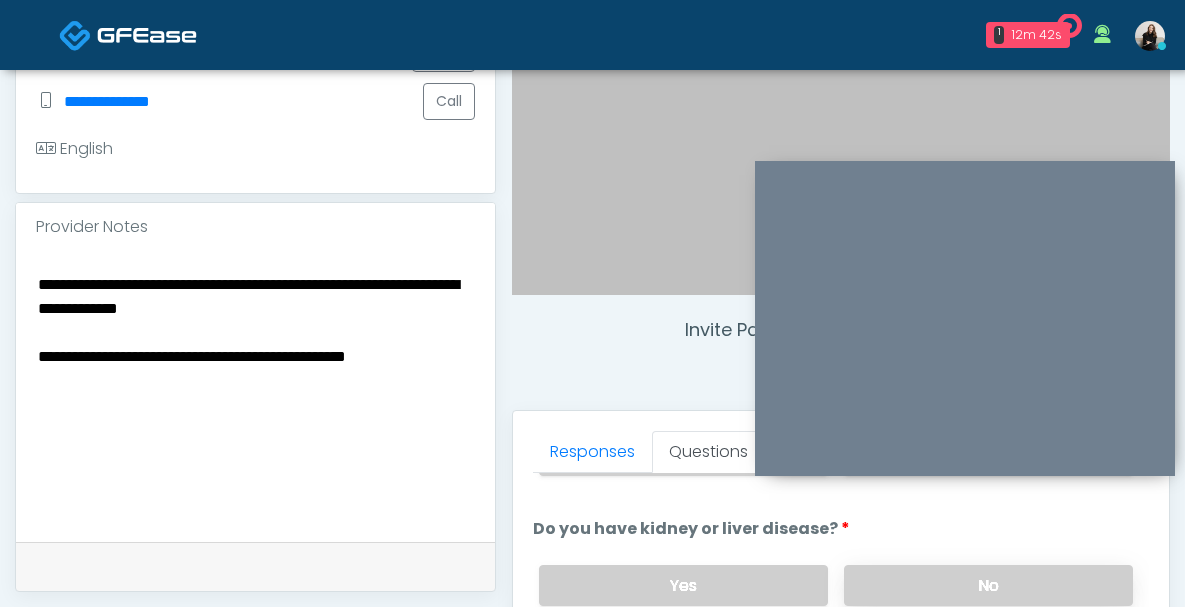 click on "No" at bounding box center [988, 585] 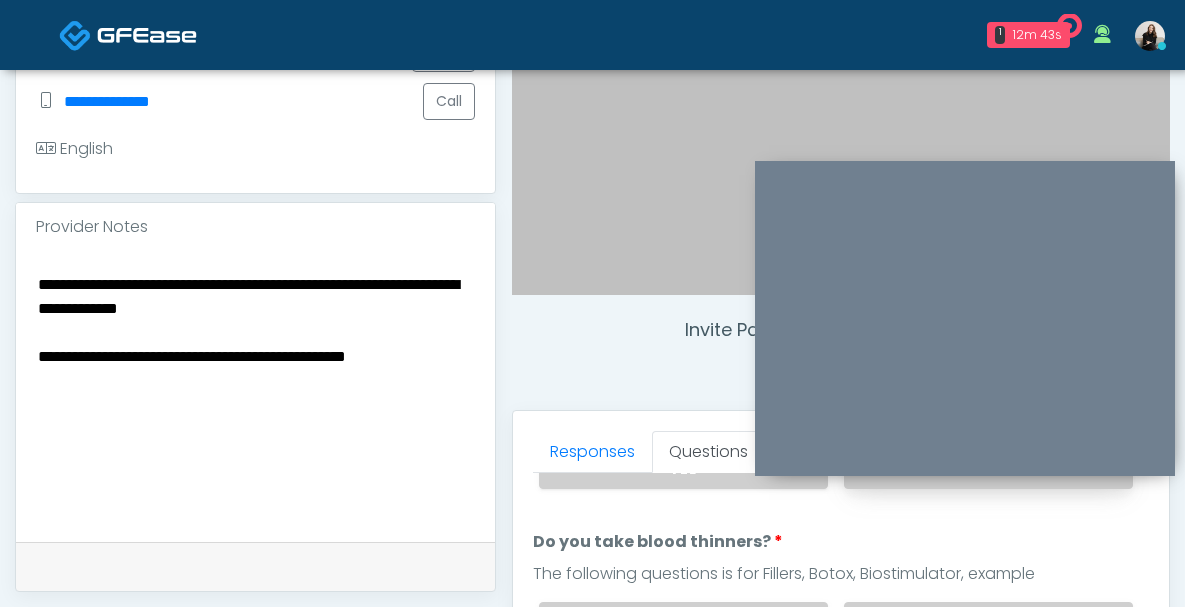 scroll, scrollTop: 391, scrollLeft: 0, axis: vertical 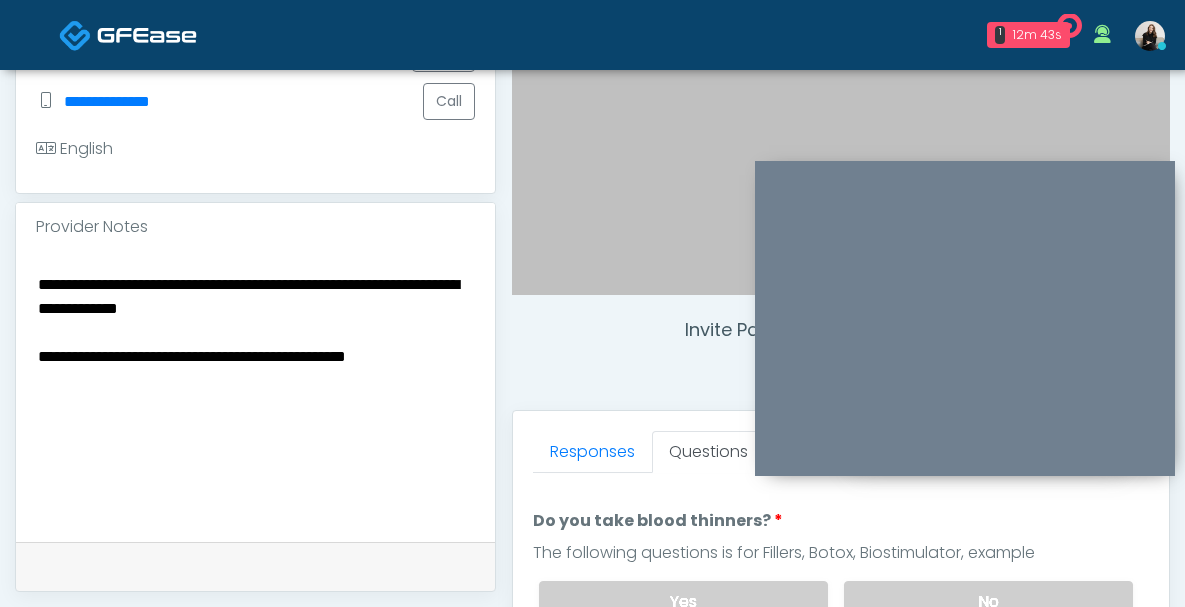 click on "Yes
No" at bounding box center [836, 601] 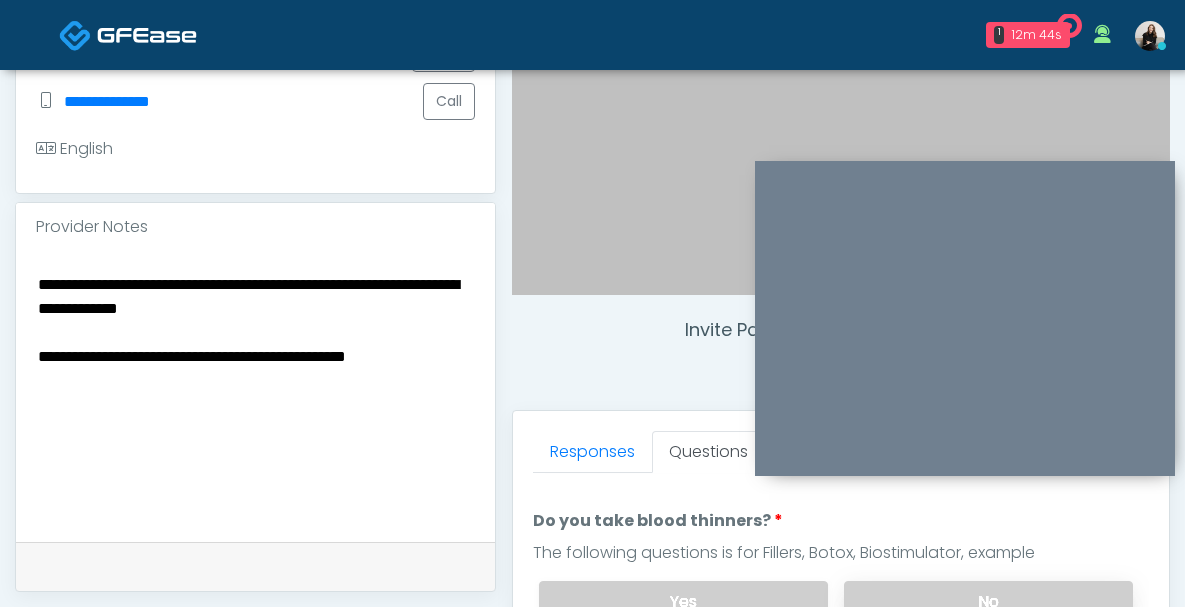 click on "No" at bounding box center (988, 601) 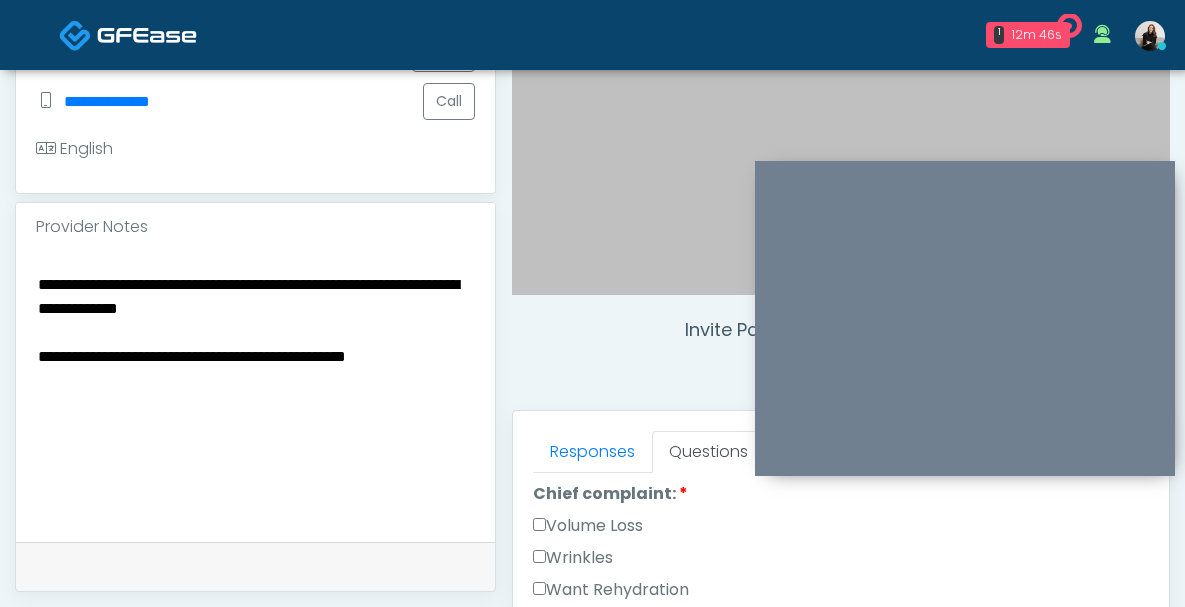 scroll, scrollTop: 574, scrollLeft: 0, axis: vertical 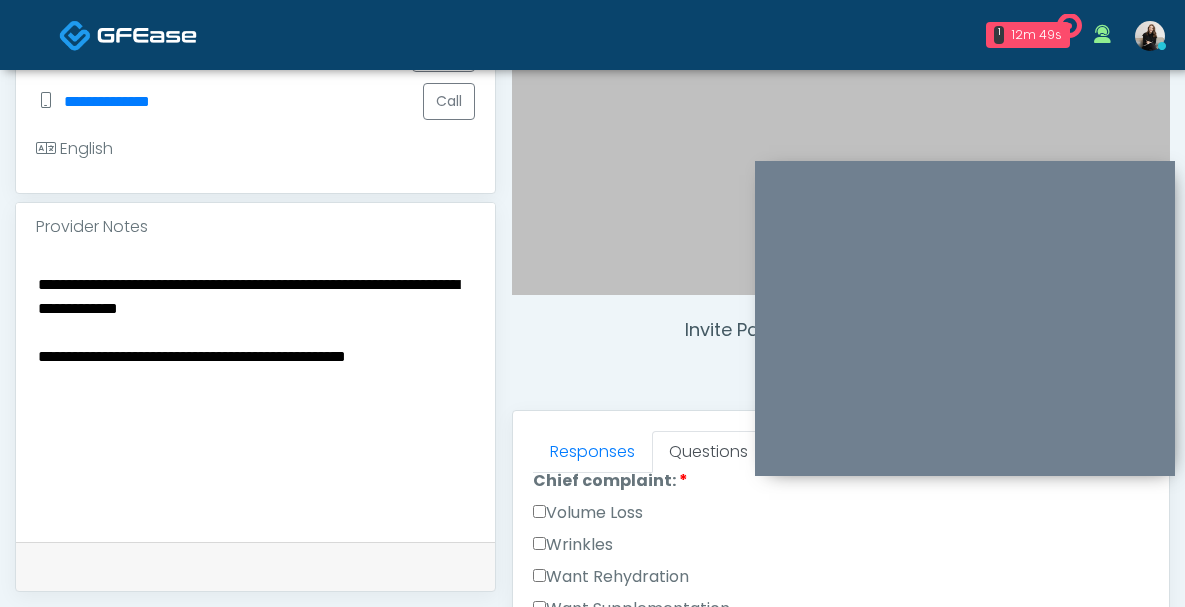 click on "Want Rehydration" at bounding box center (611, 577) 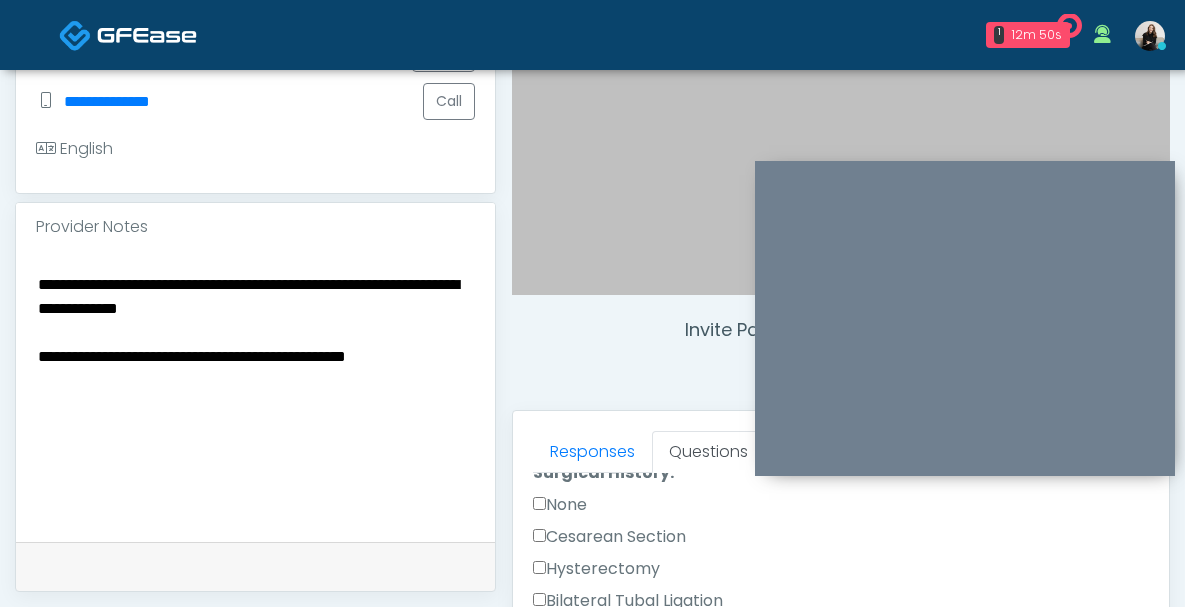 scroll, scrollTop: 909, scrollLeft: 0, axis: vertical 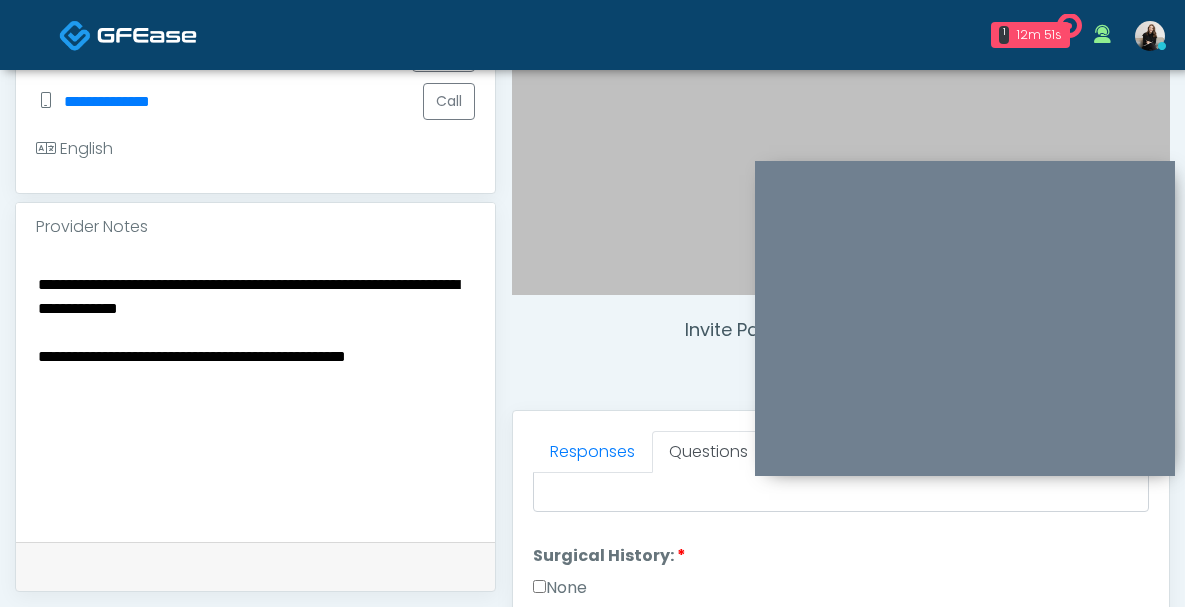 click on "None" at bounding box center (560, 588) 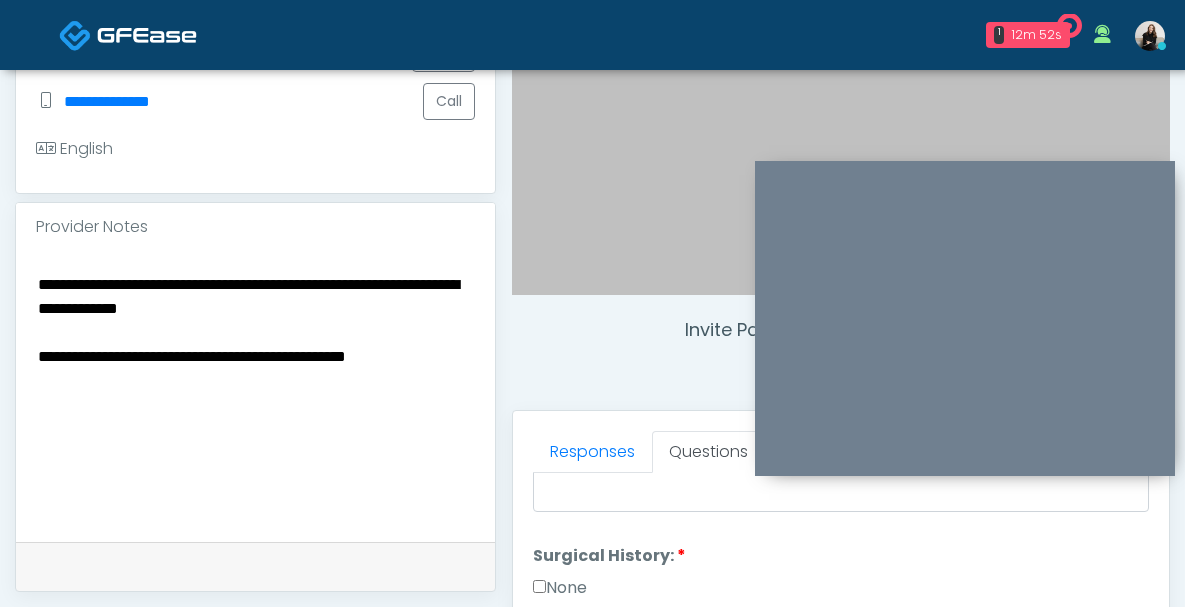 scroll, scrollTop: 1135, scrollLeft: 0, axis: vertical 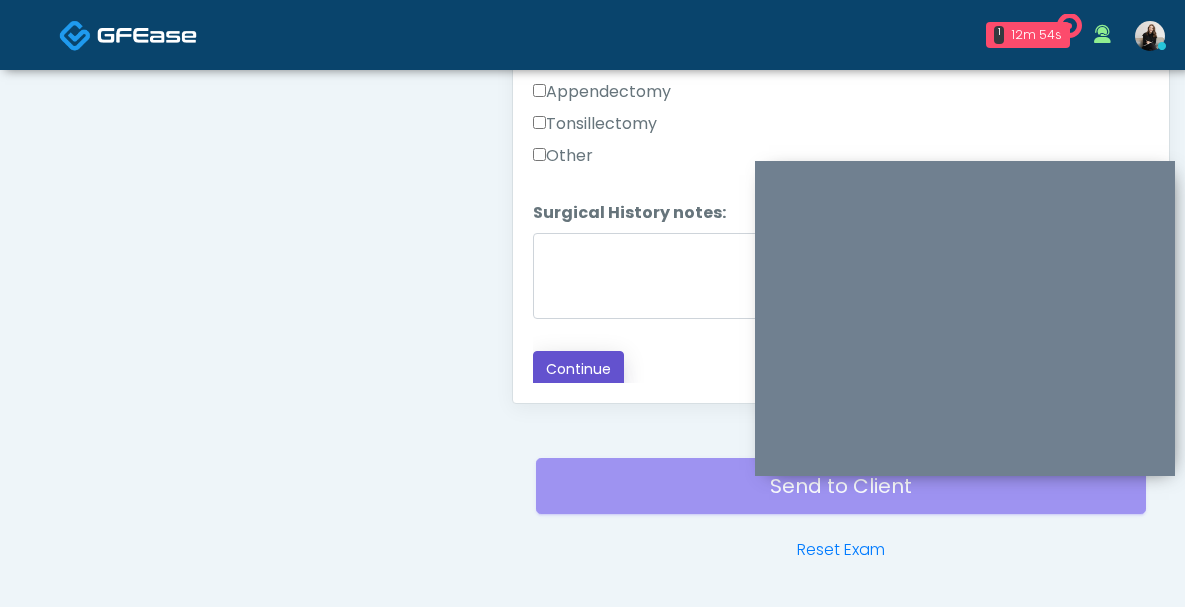 click on "Continue" at bounding box center [578, 369] 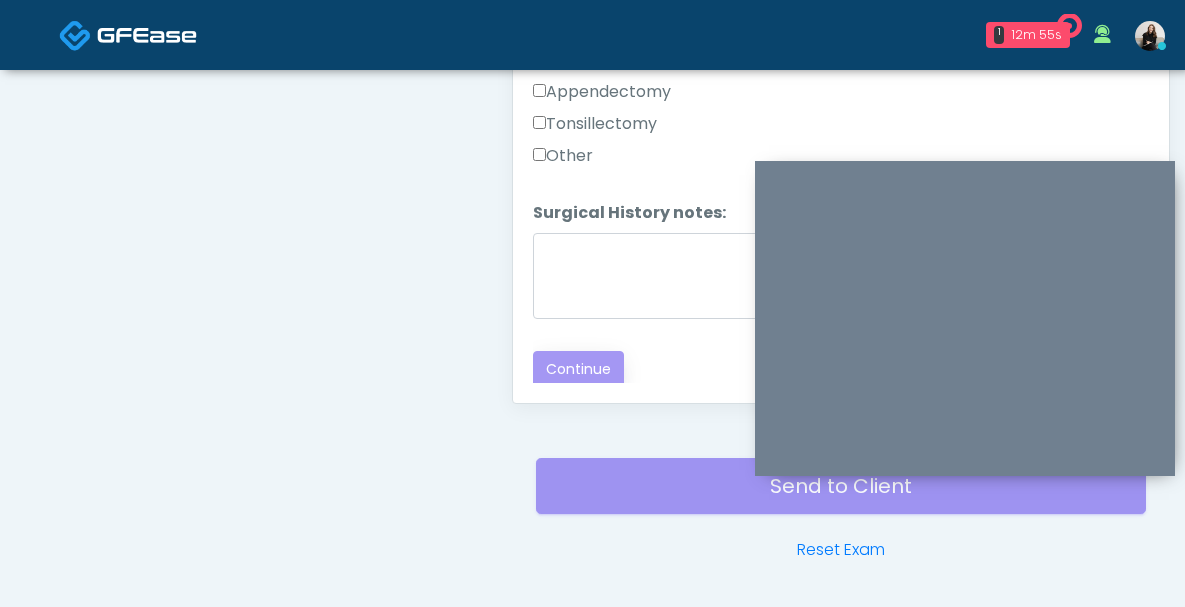 scroll, scrollTop: 1188, scrollLeft: 0, axis: vertical 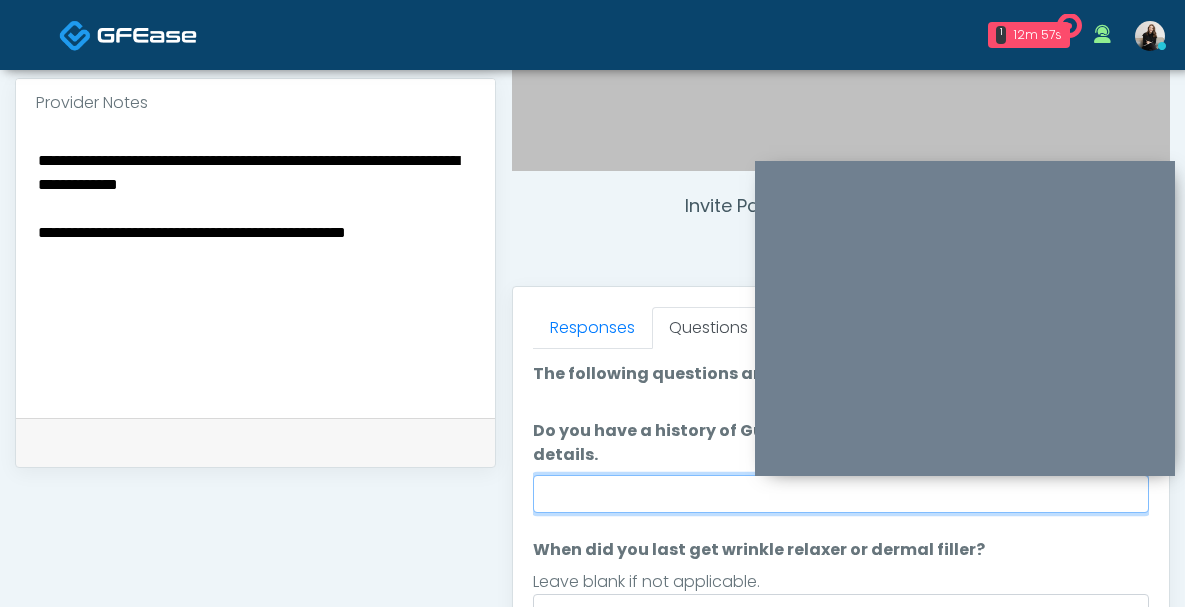 click on "Do you have a history of Guillain's barre or ALS? If so, please provide details." at bounding box center [841, 494] 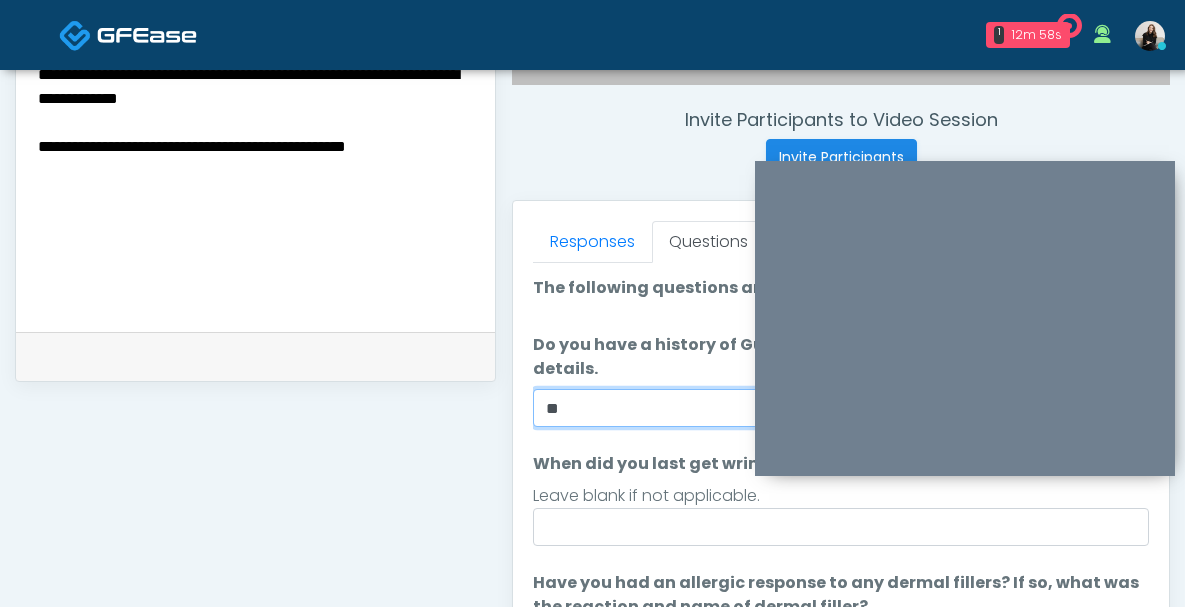 scroll, scrollTop: 759, scrollLeft: 0, axis: vertical 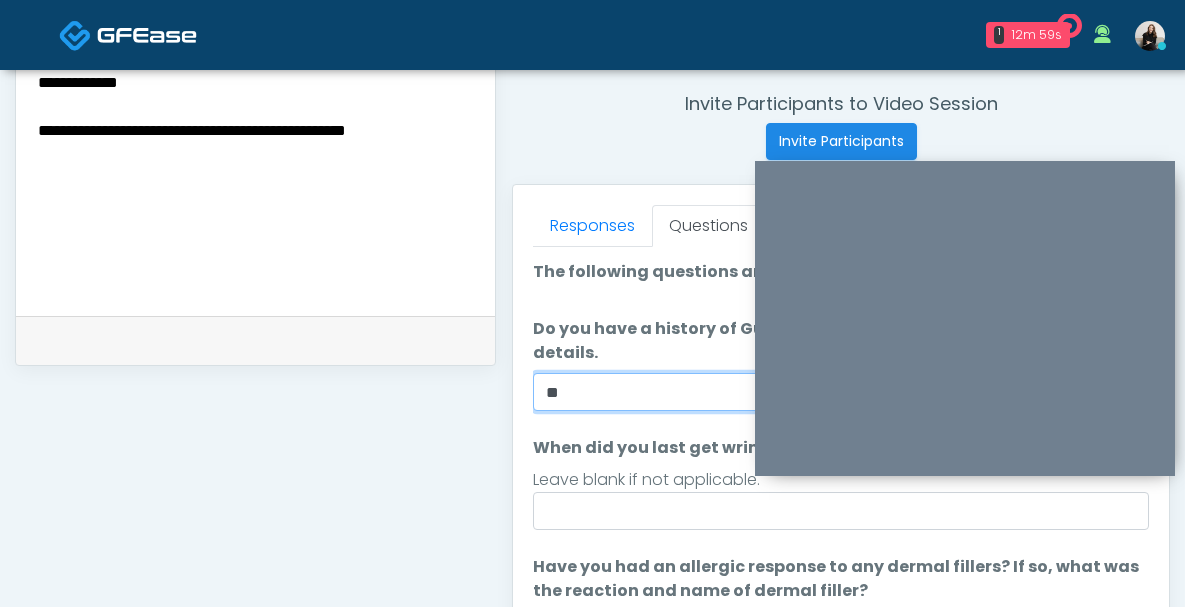 type on "**" 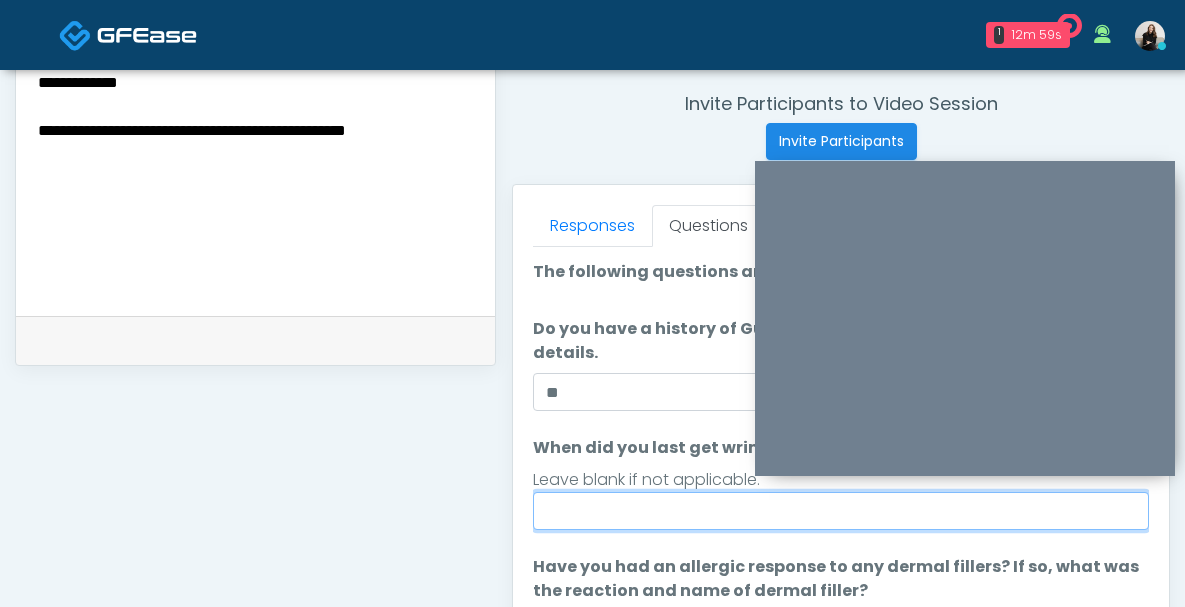 click on "When did you last get wrinkle relaxer or dermal filler?" at bounding box center [841, 511] 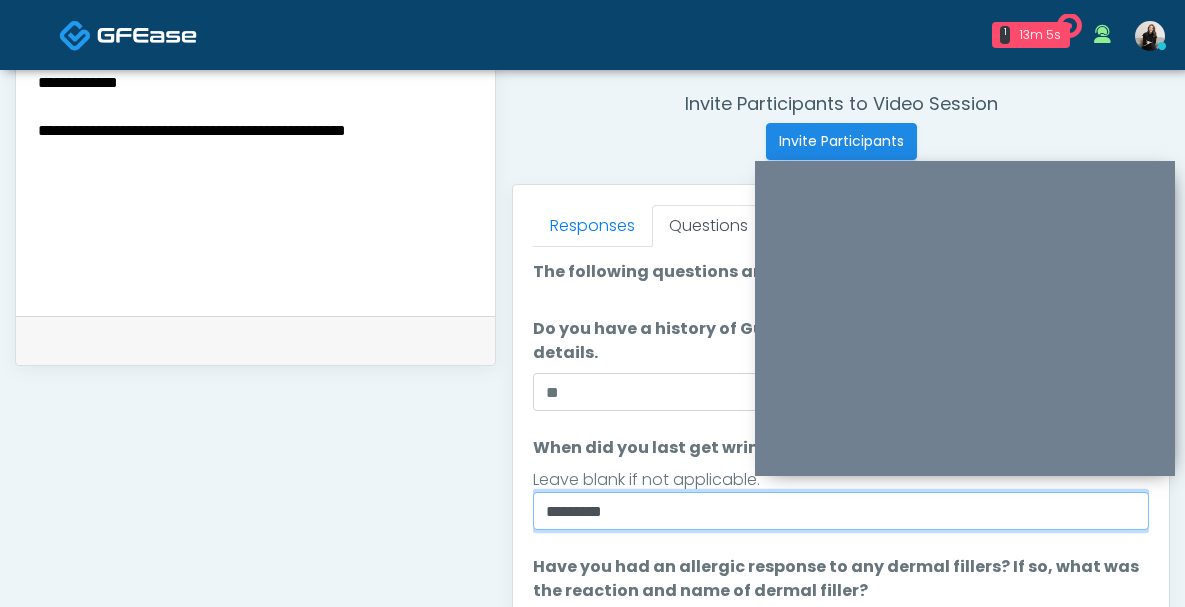 scroll, scrollTop: 890, scrollLeft: 0, axis: vertical 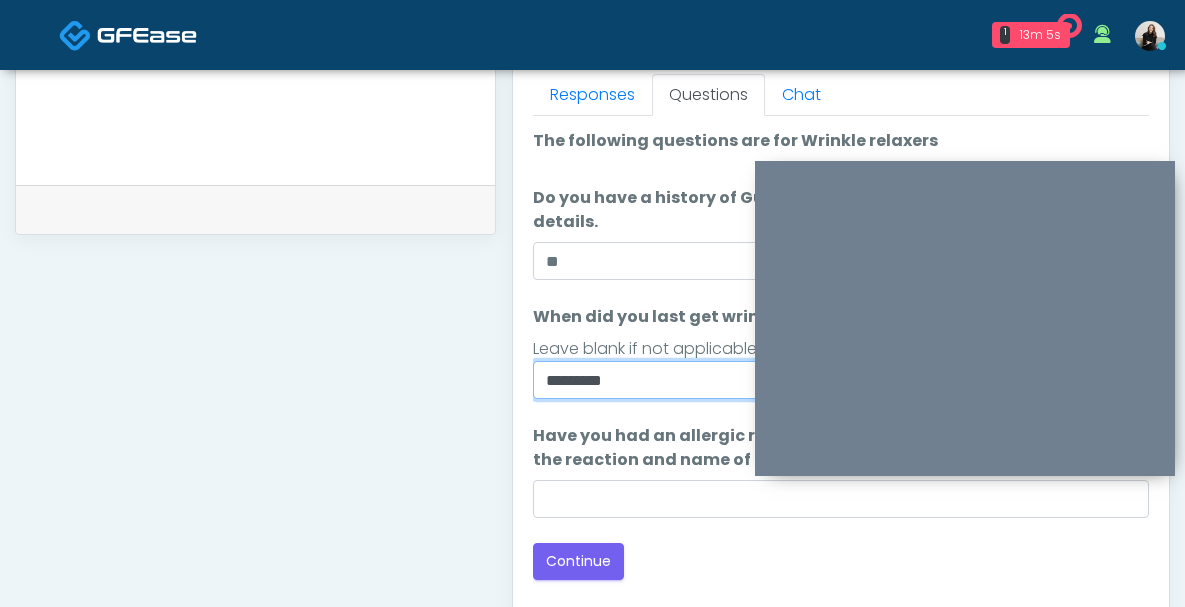 type on "*********" 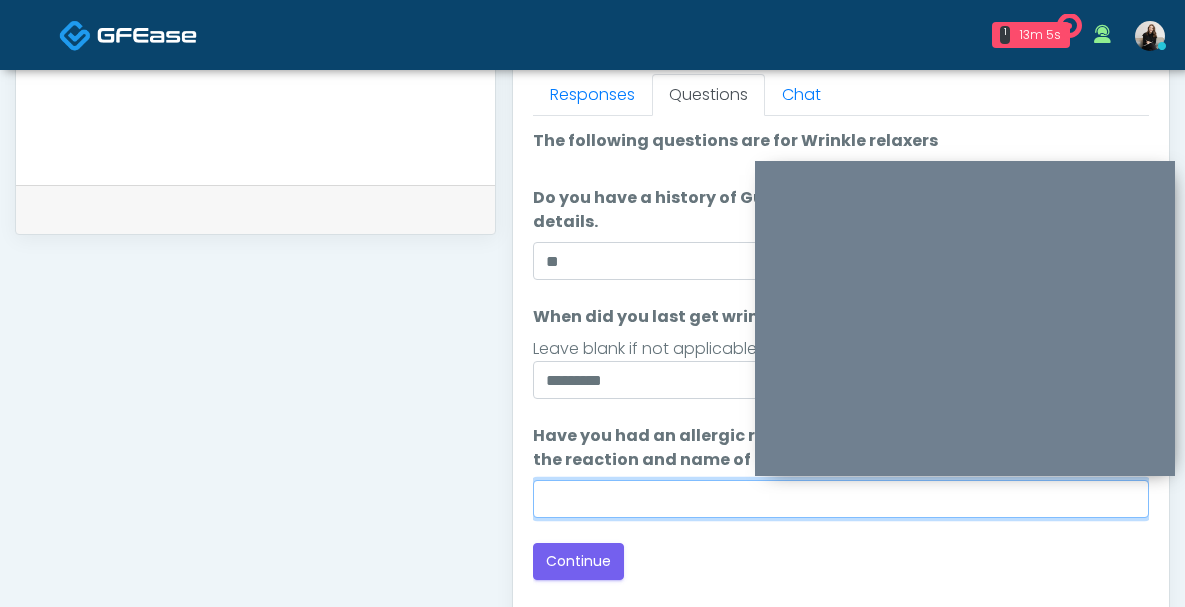 click on "Have you had an allergic response to any dermal fillers? If so, what was the reaction and name of dermal filler?" at bounding box center [841, 499] 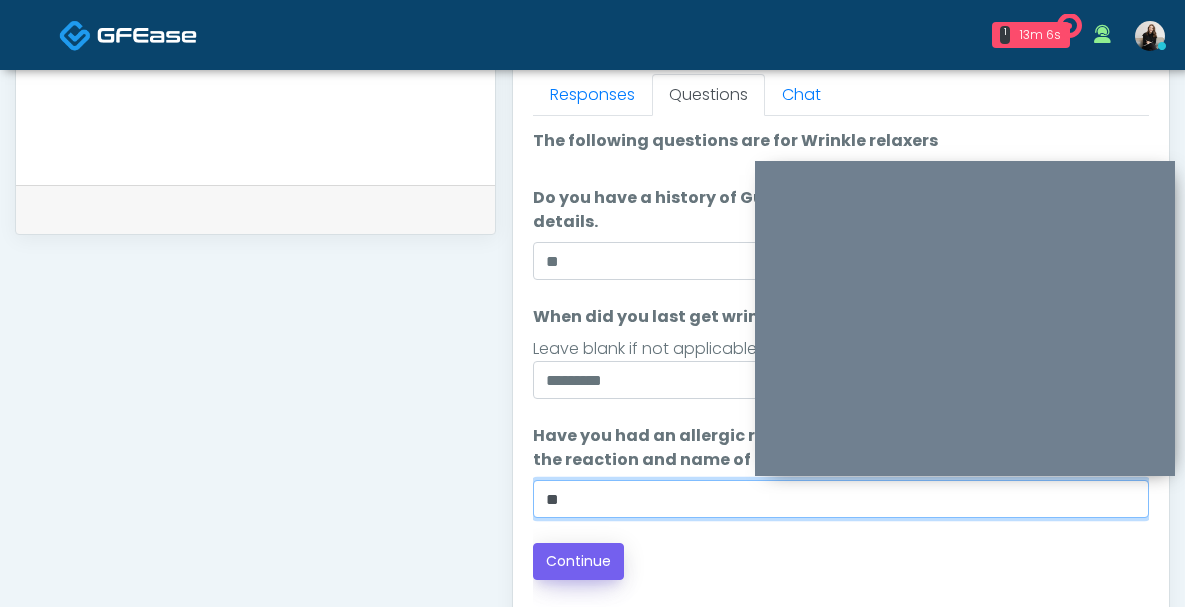 type on "**" 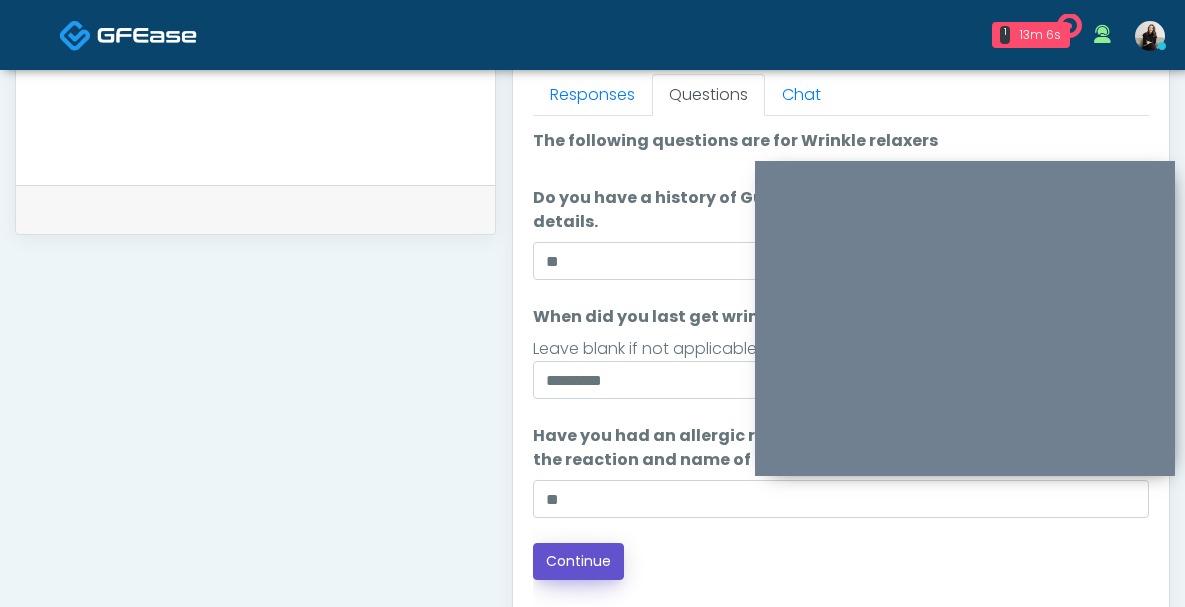 click on "Continue" at bounding box center (578, 561) 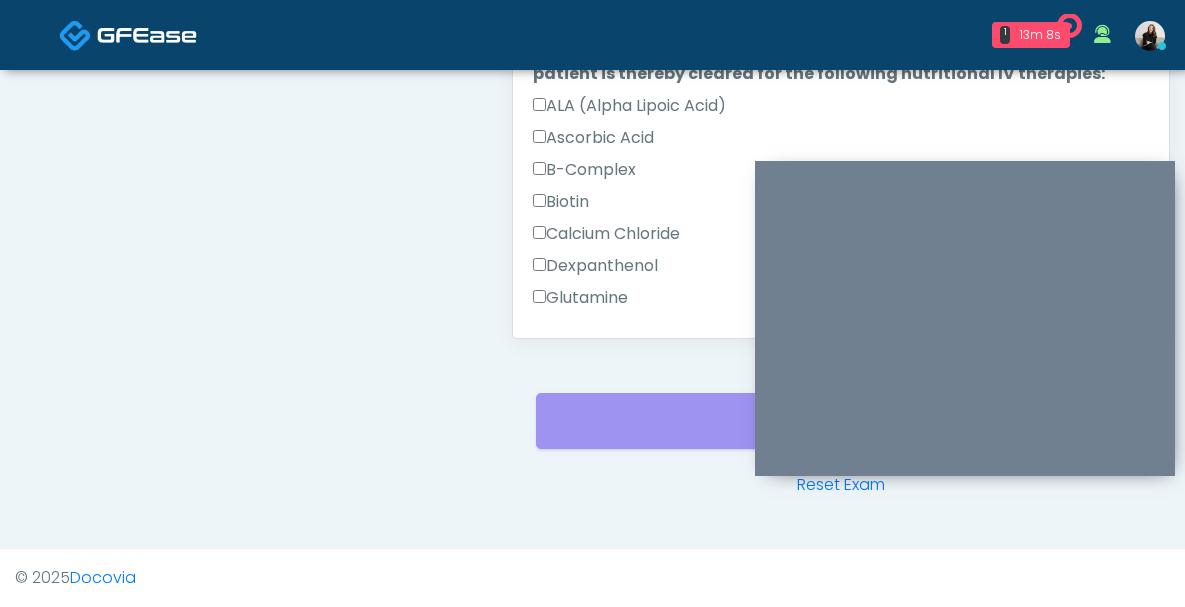 scroll, scrollTop: 1029, scrollLeft: 0, axis: vertical 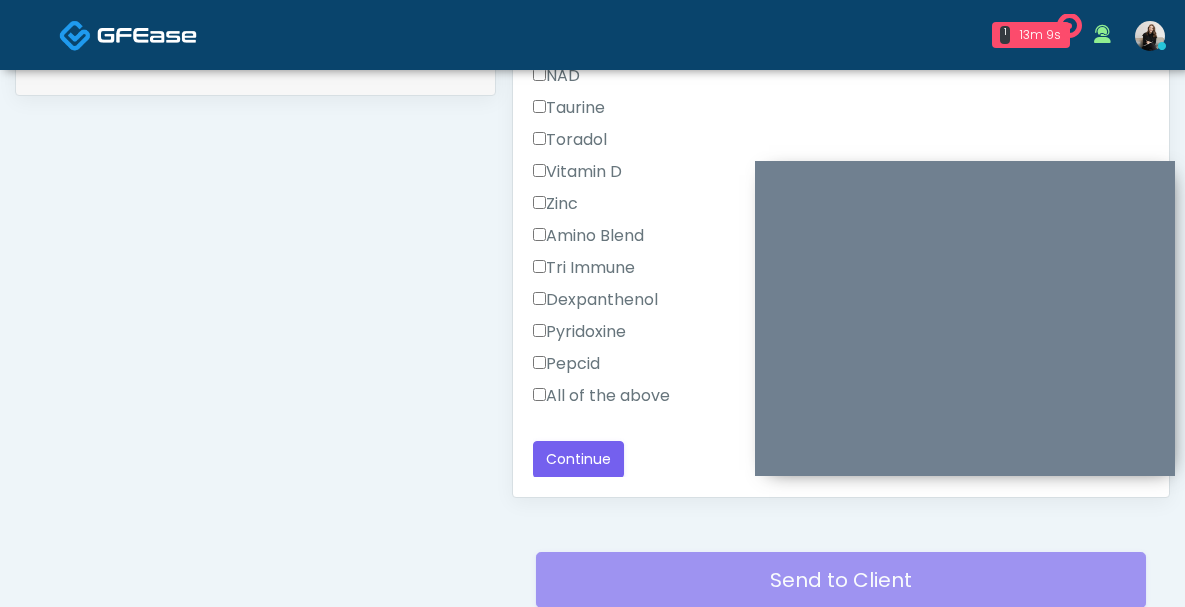 click on "All of the above" at bounding box center (601, 396) 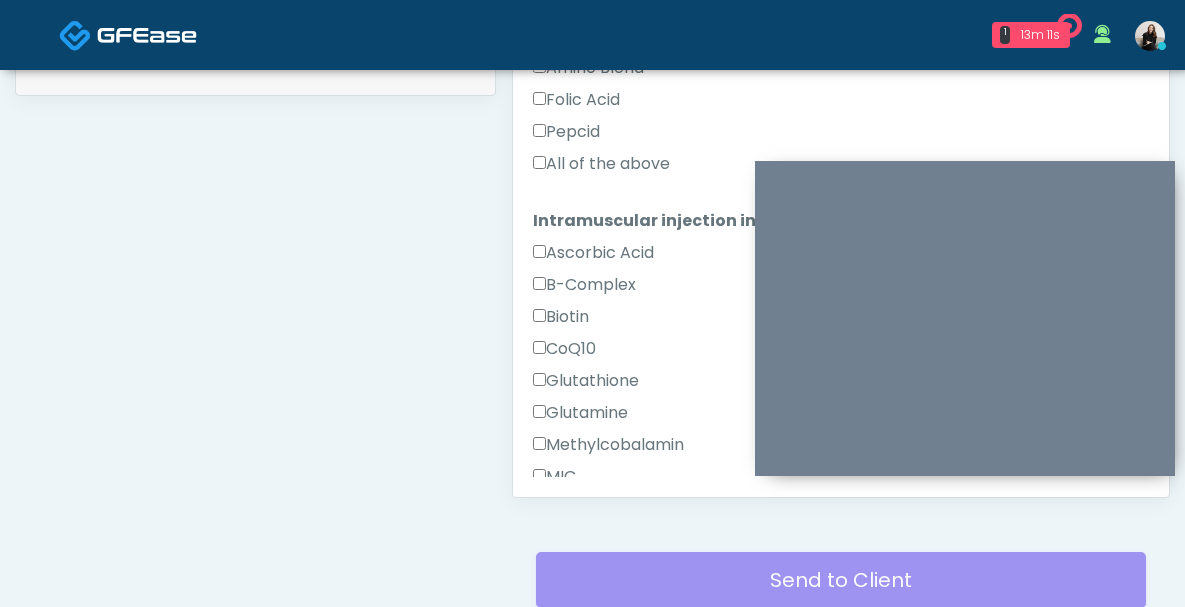 click on "All of the above" at bounding box center (601, 164) 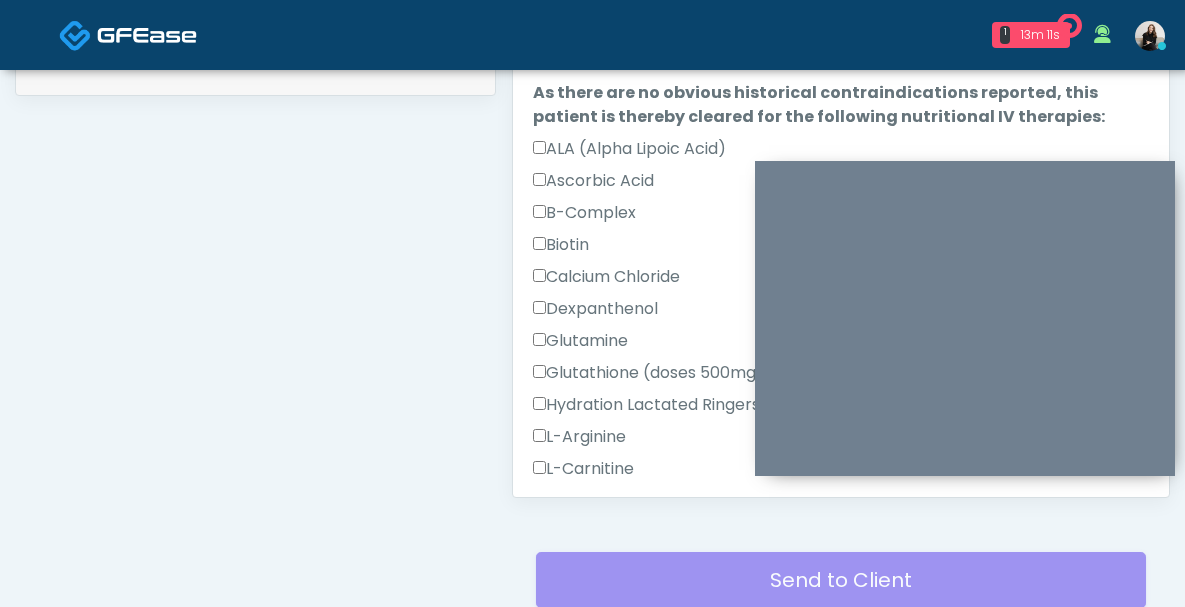 scroll, scrollTop: 0, scrollLeft: 0, axis: both 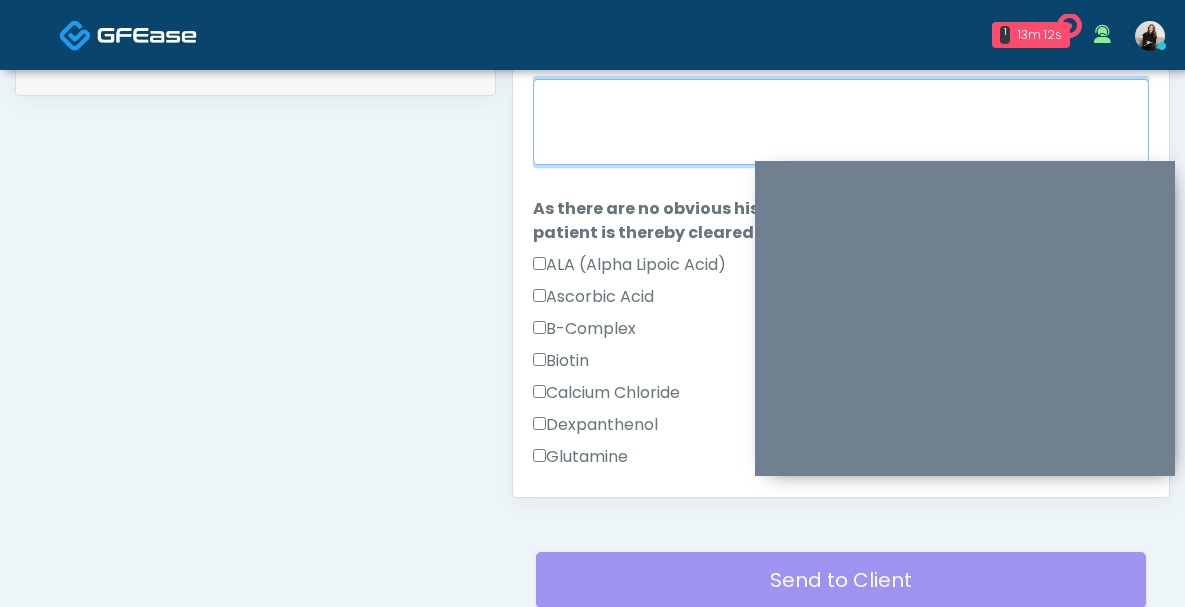 click on "When did you last get an IV or IM?" at bounding box center [841, 122] 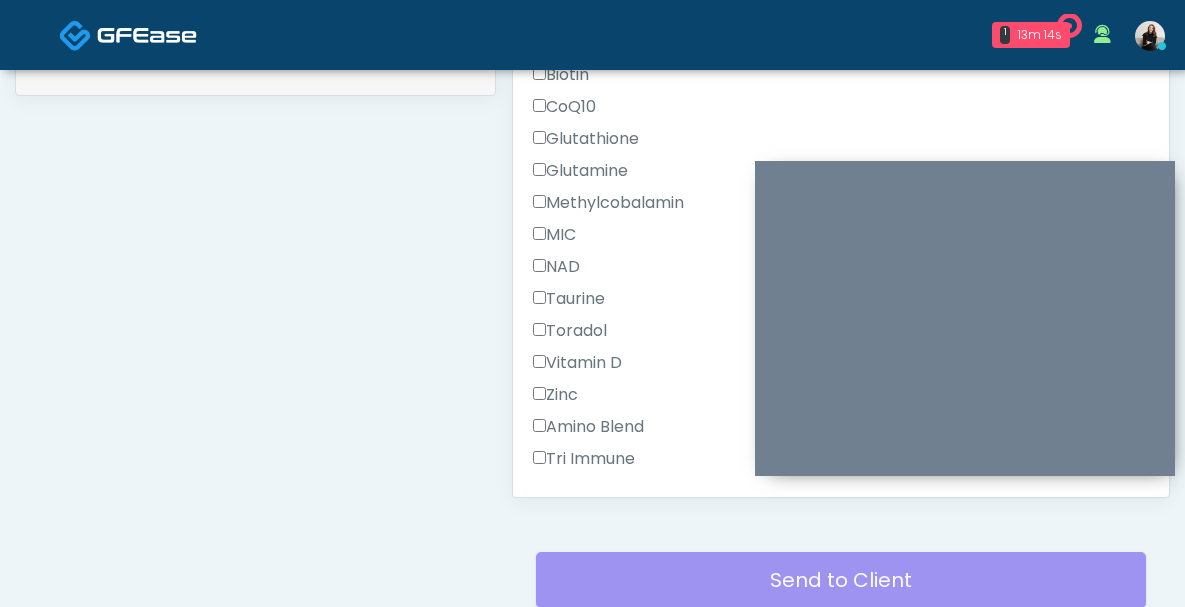 scroll, scrollTop: 1334, scrollLeft: 0, axis: vertical 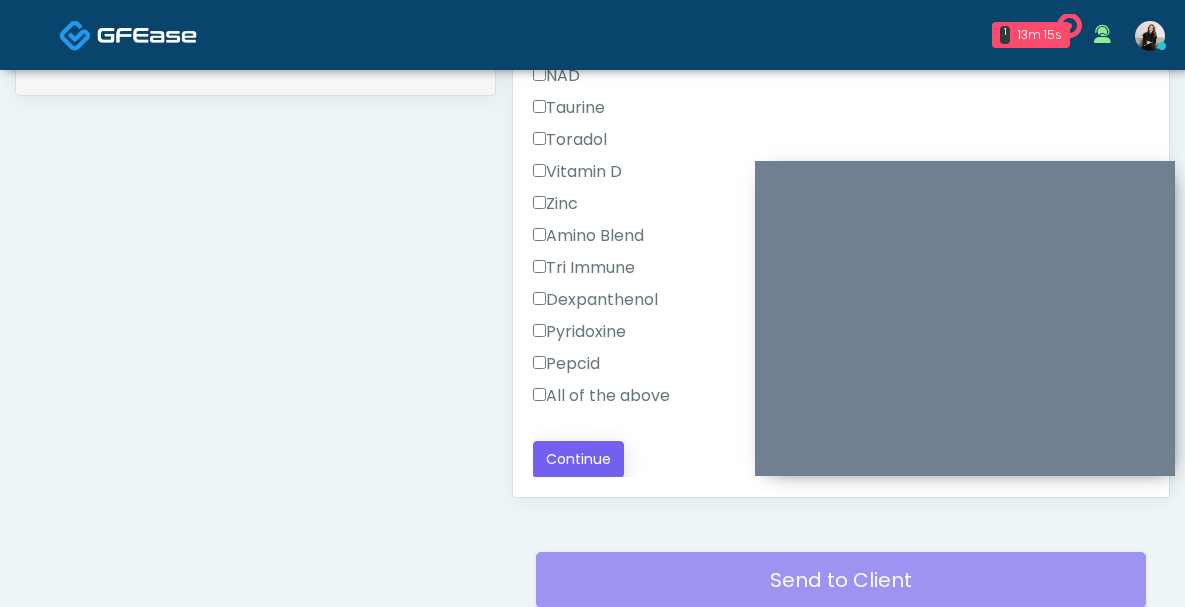 type on "**********" 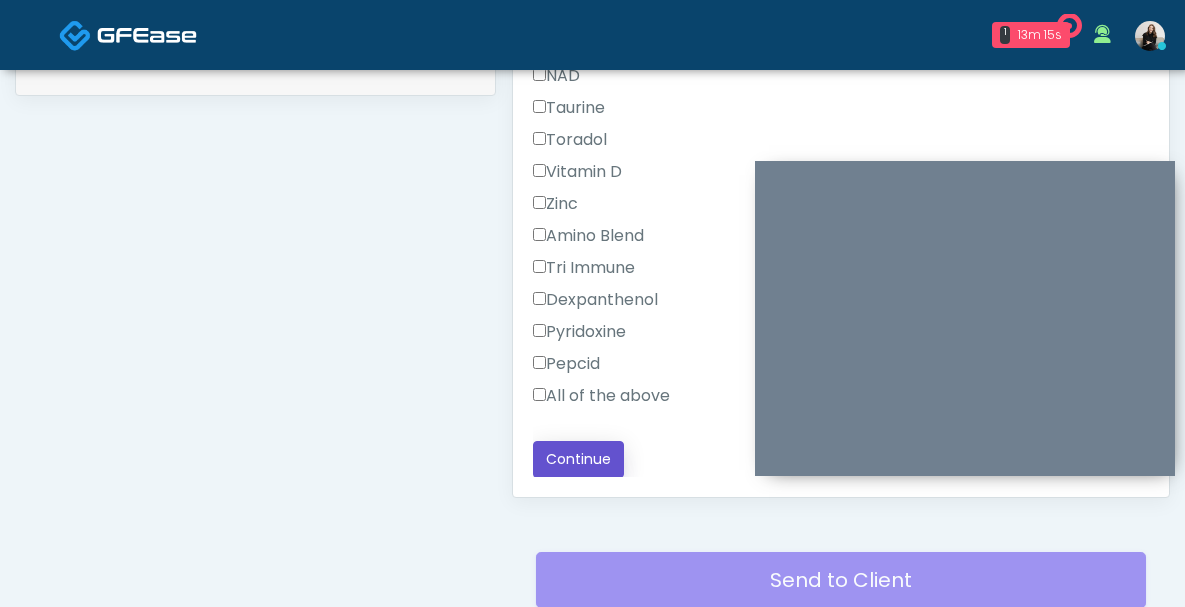 click on "Continue" at bounding box center (578, 459) 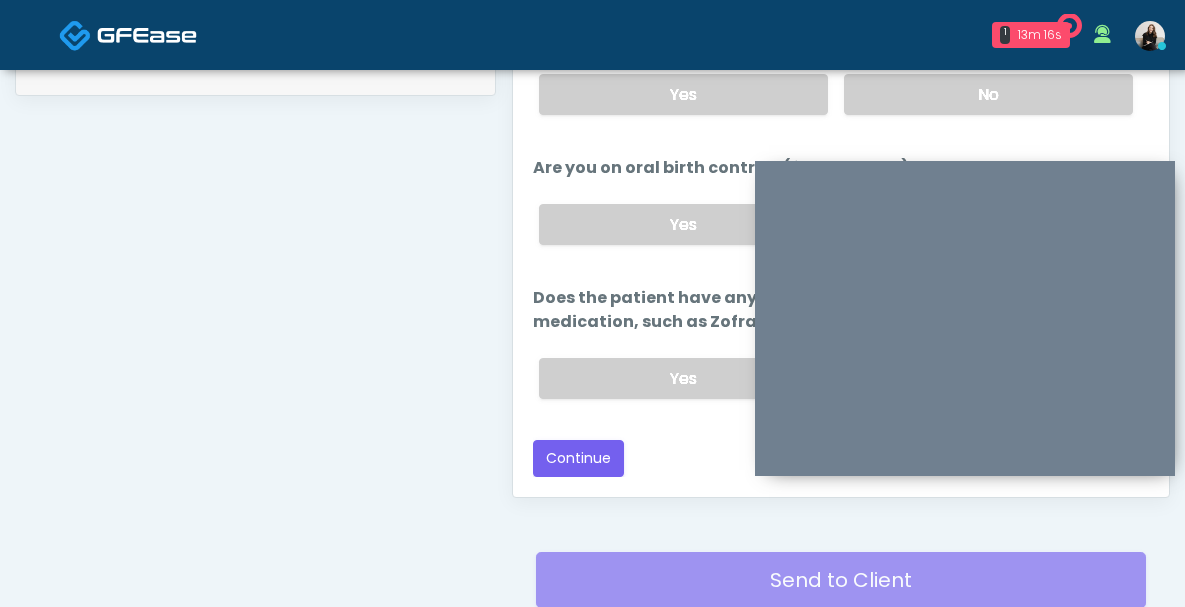 scroll, scrollTop: 1188, scrollLeft: 0, axis: vertical 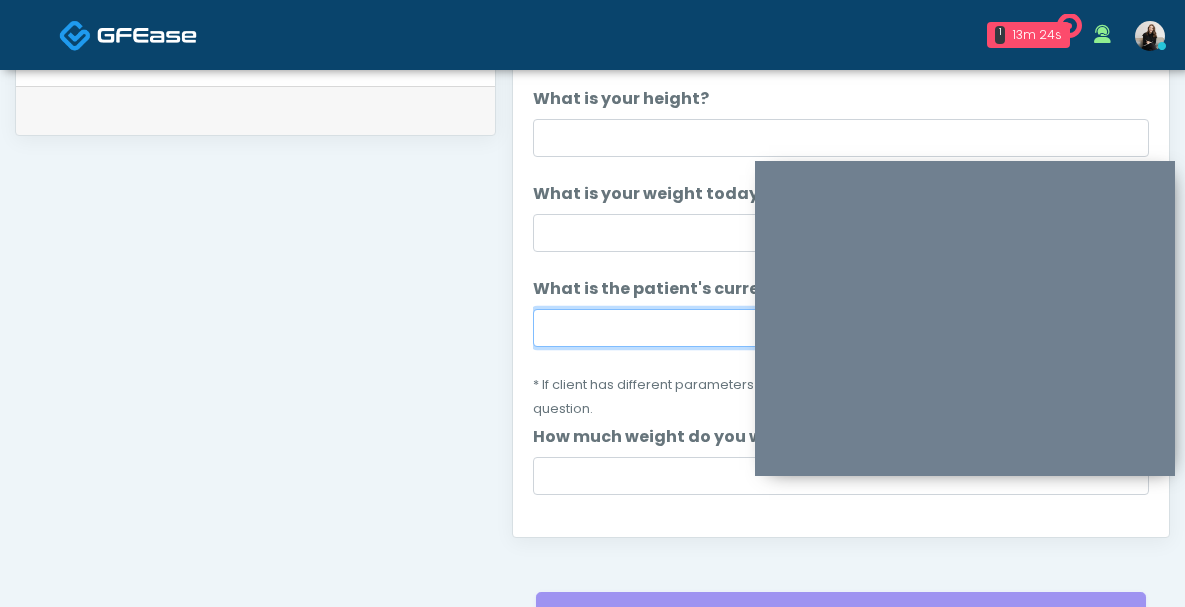 click on "What is the patient's current BMI? (if less than 25, not a candidate)" at bounding box center (841, 328) 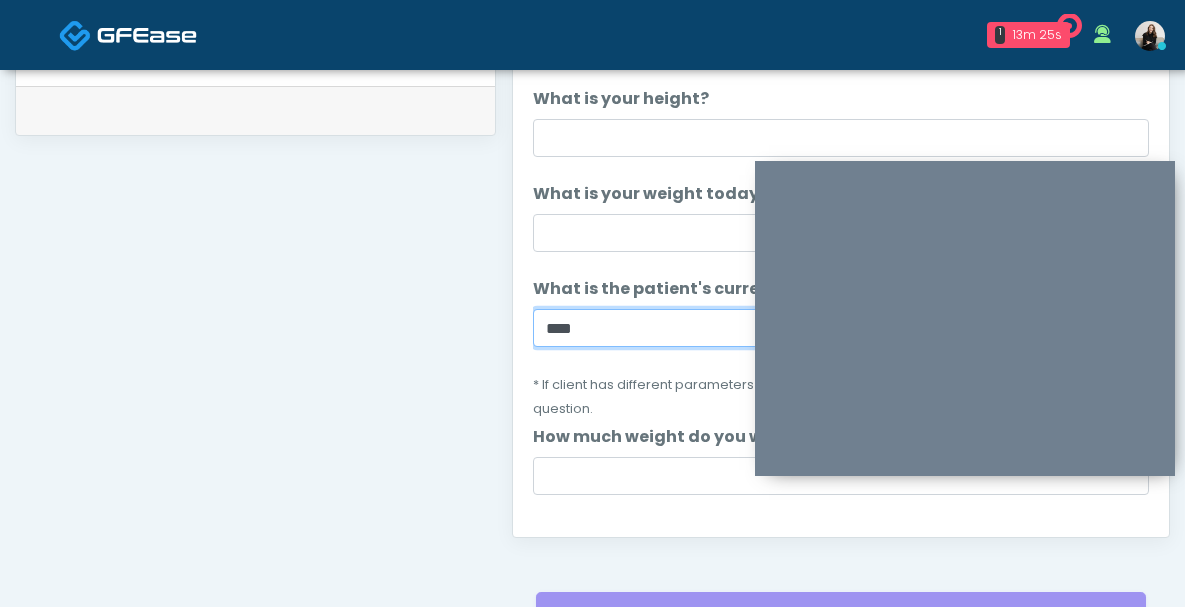 type on "****" 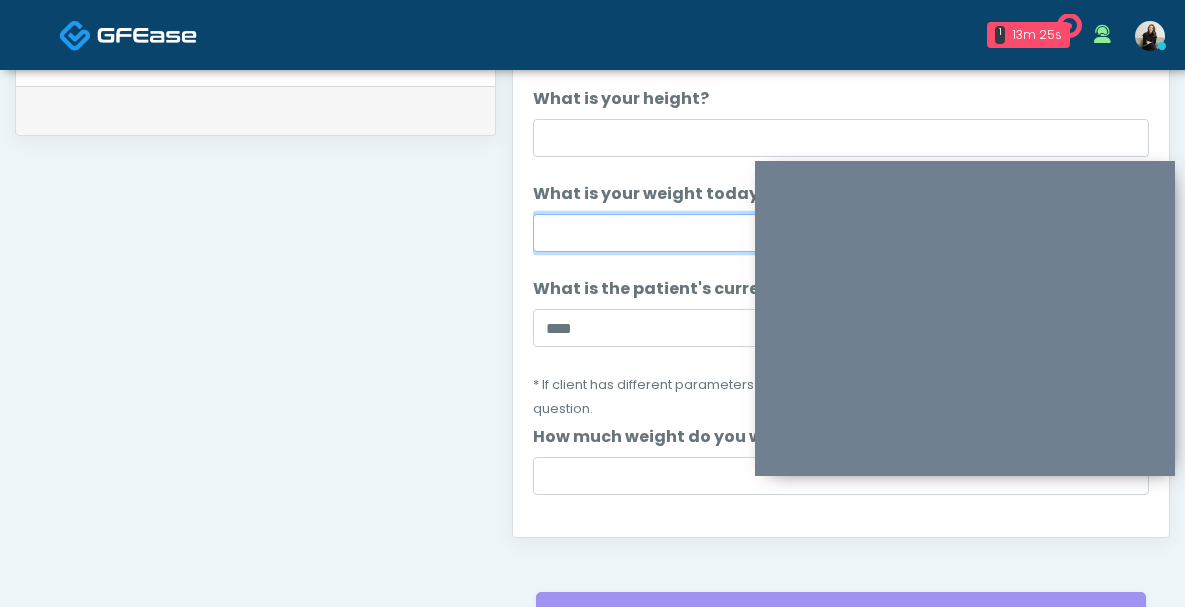 click on "What is your weight today?" at bounding box center (841, 233) 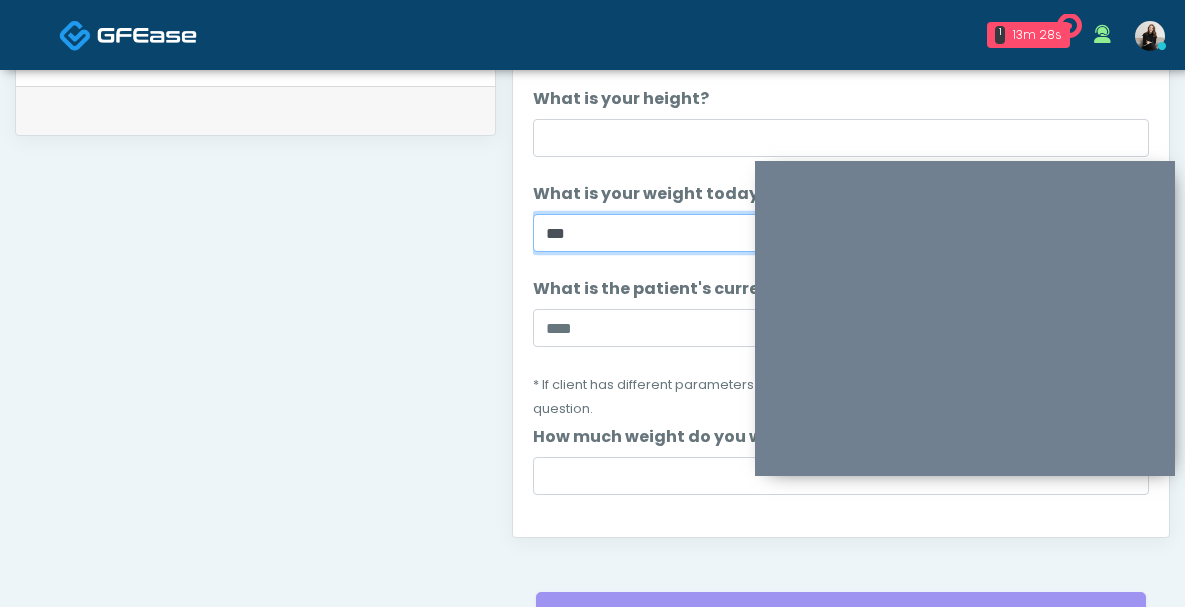 type on "***" 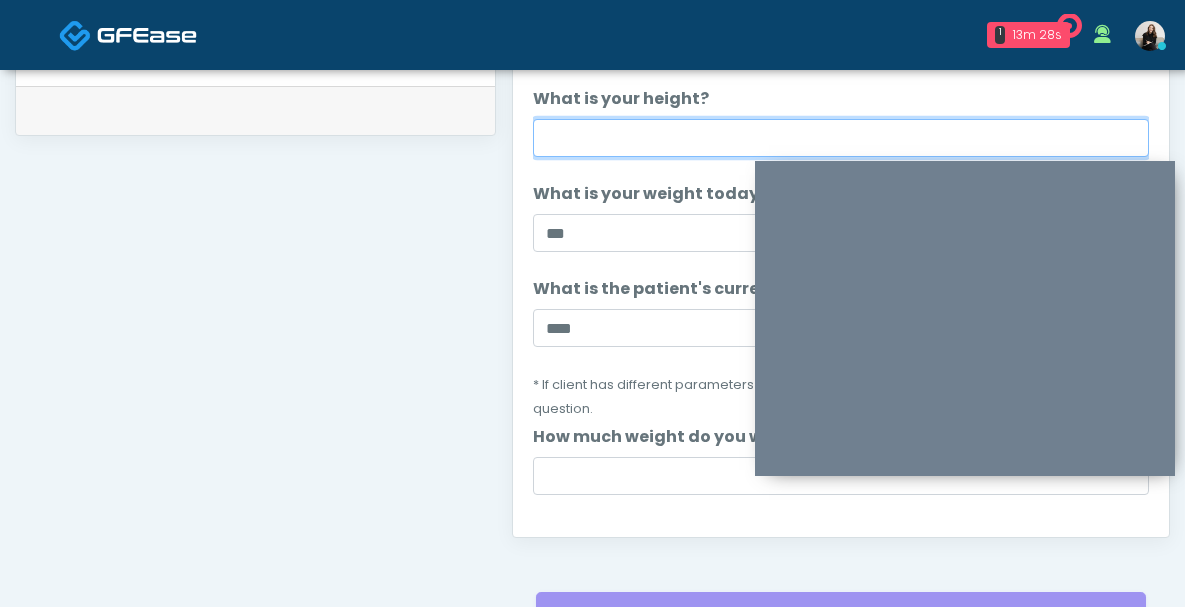 click on "What is your height?" at bounding box center [841, 138] 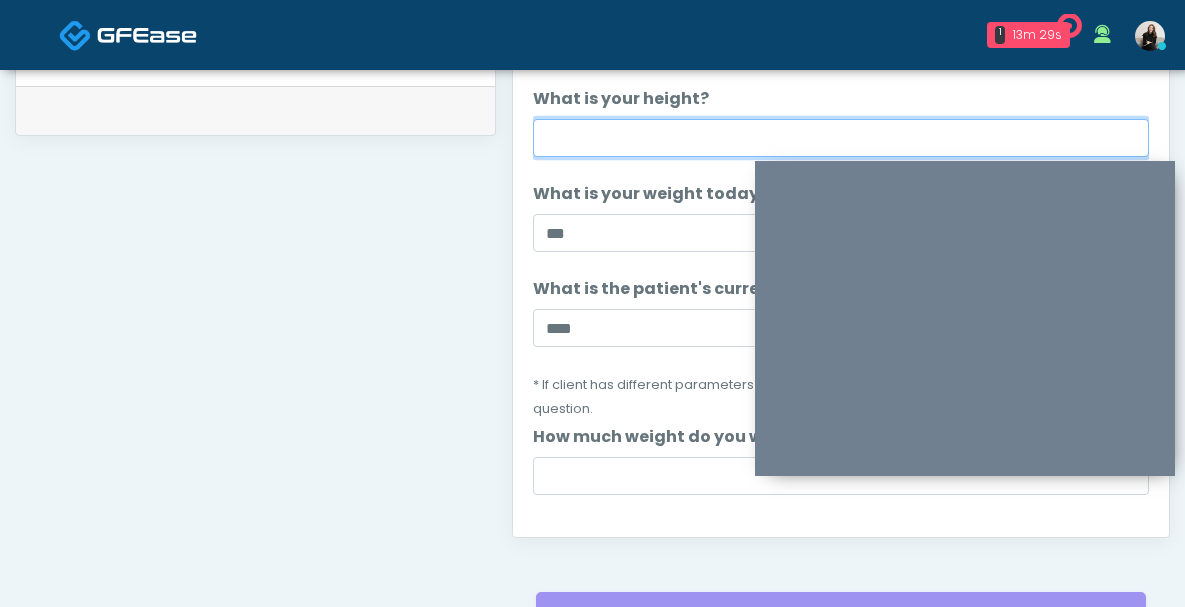 type on "*******" 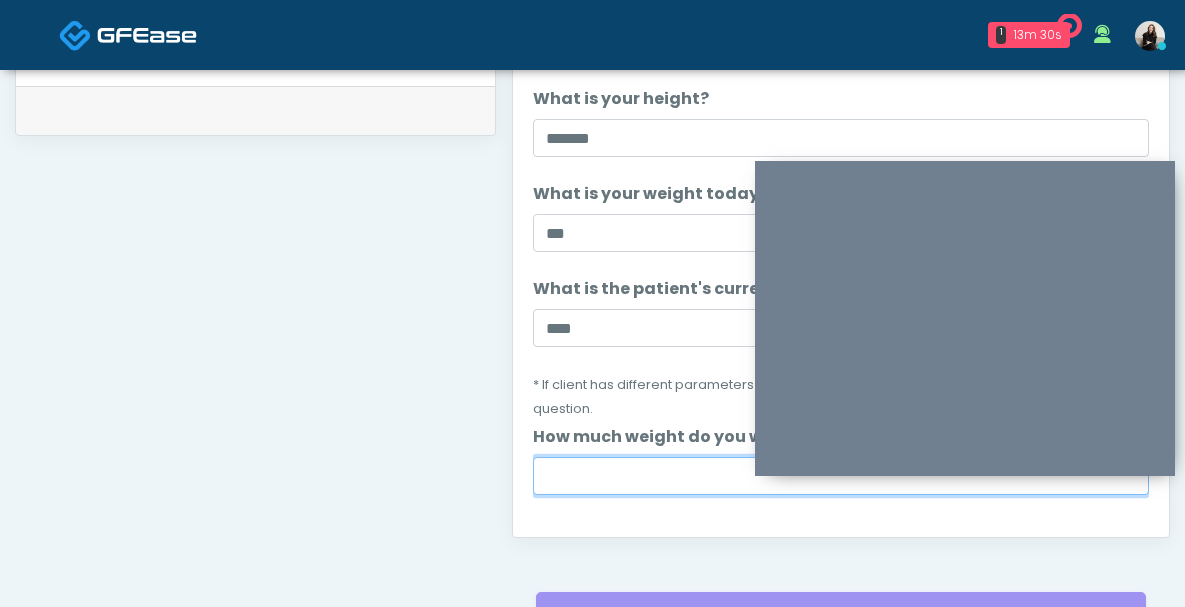 click on "How much weight do you want to lose?" at bounding box center (841, 476) 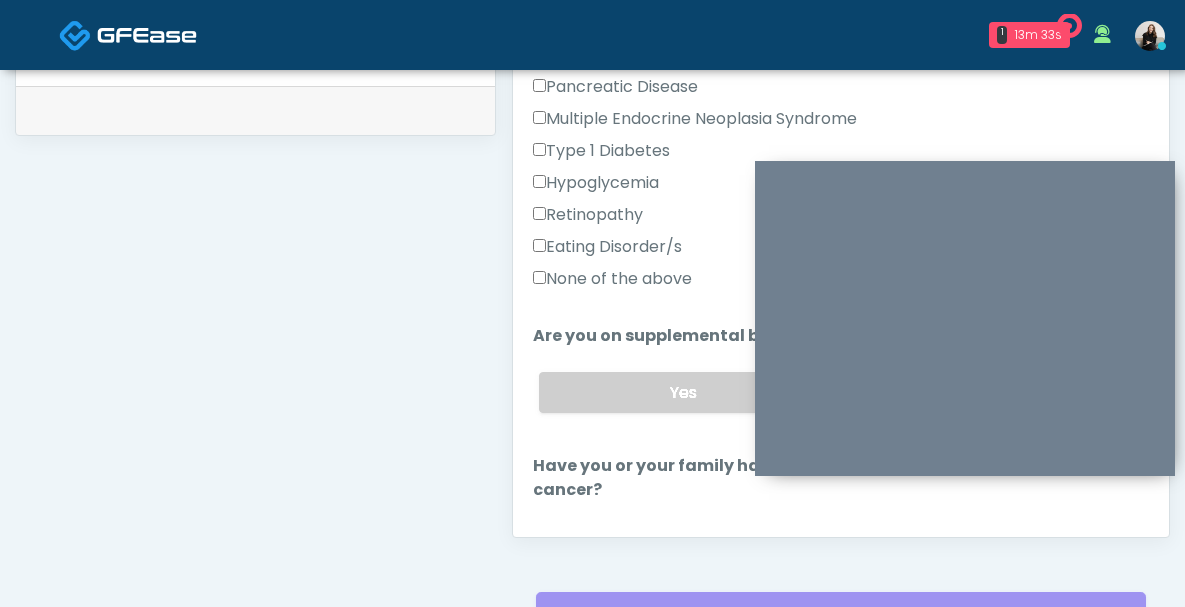 type on "***" 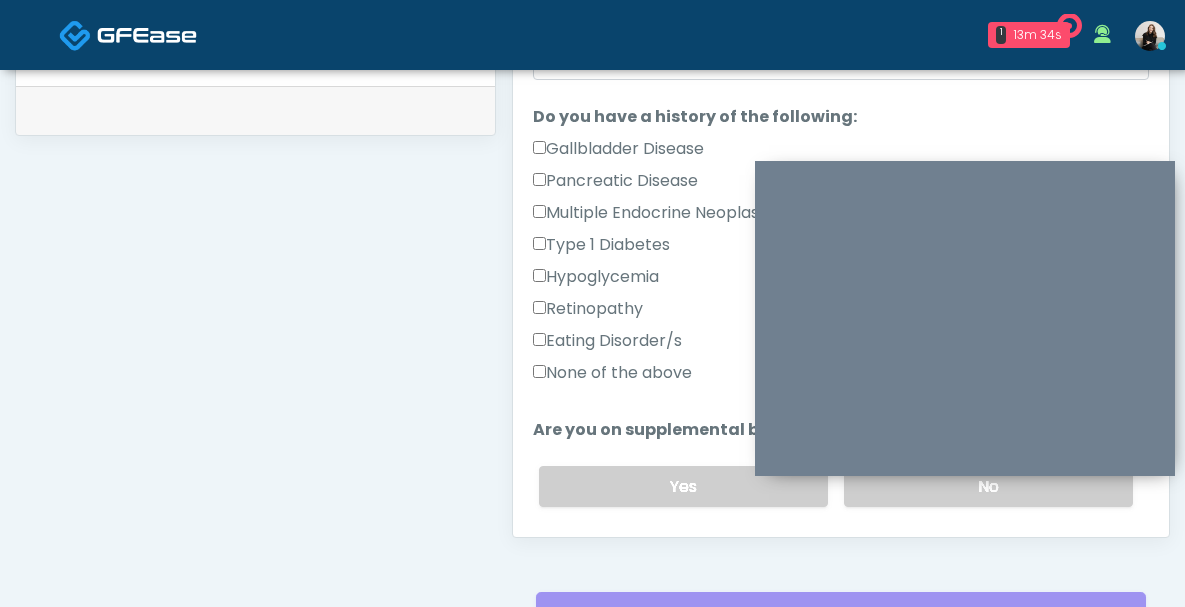 scroll, scrollTop: 378, scrollLeft: 0, axis: vertical 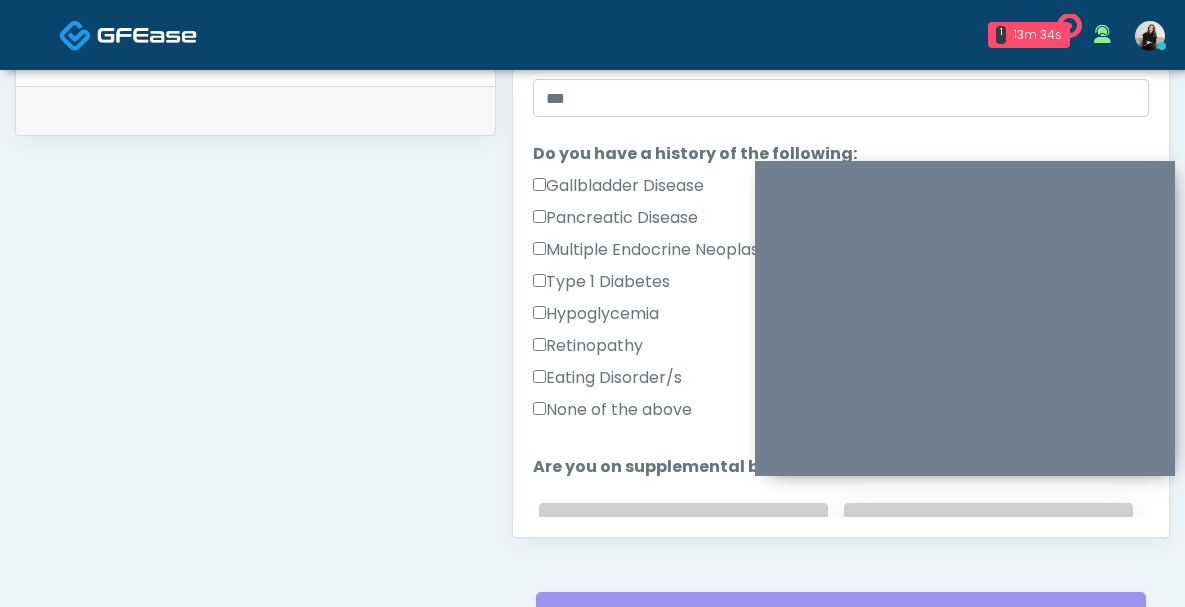 click on "No" at bounding box center (988, 523) 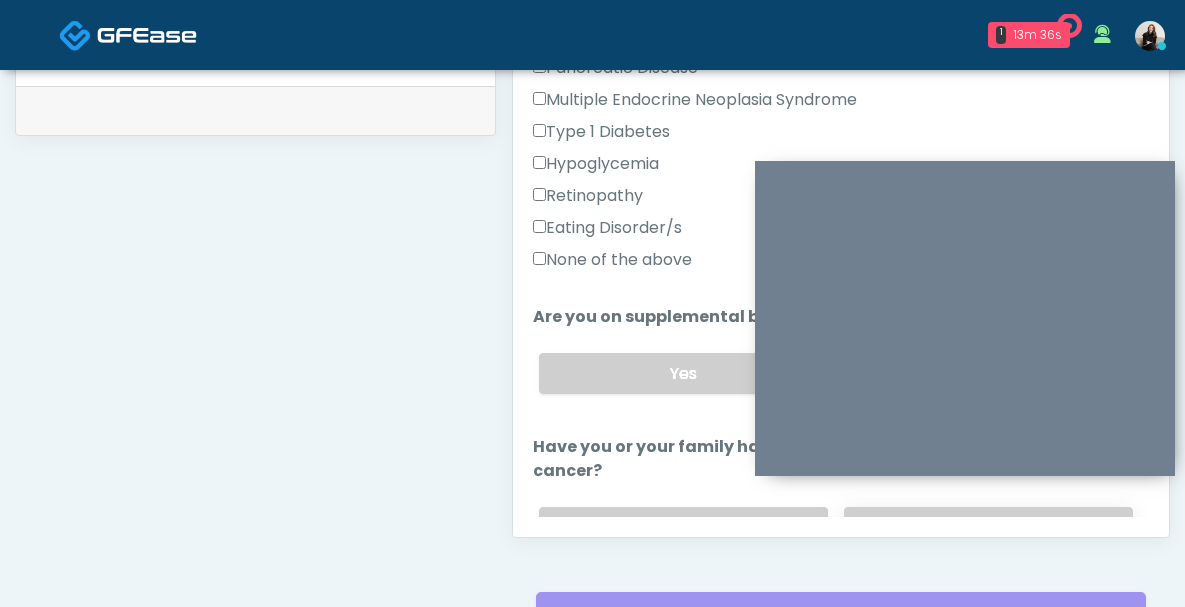 click on "No" at bounding box center (988, 527) 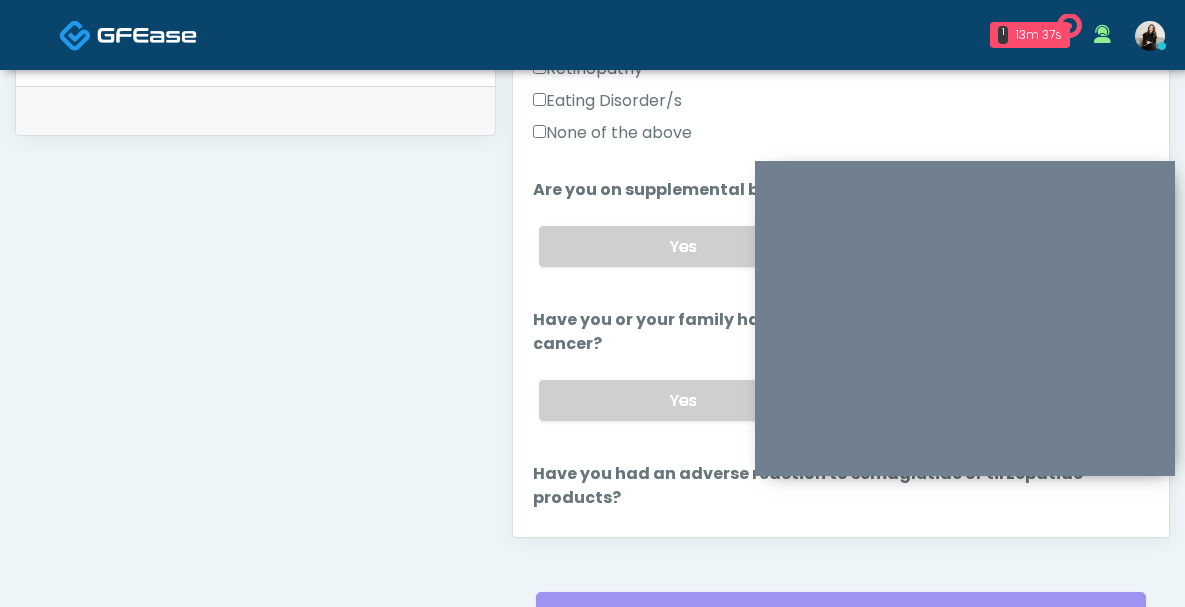 click on "No" at bounding box center (988, 554) 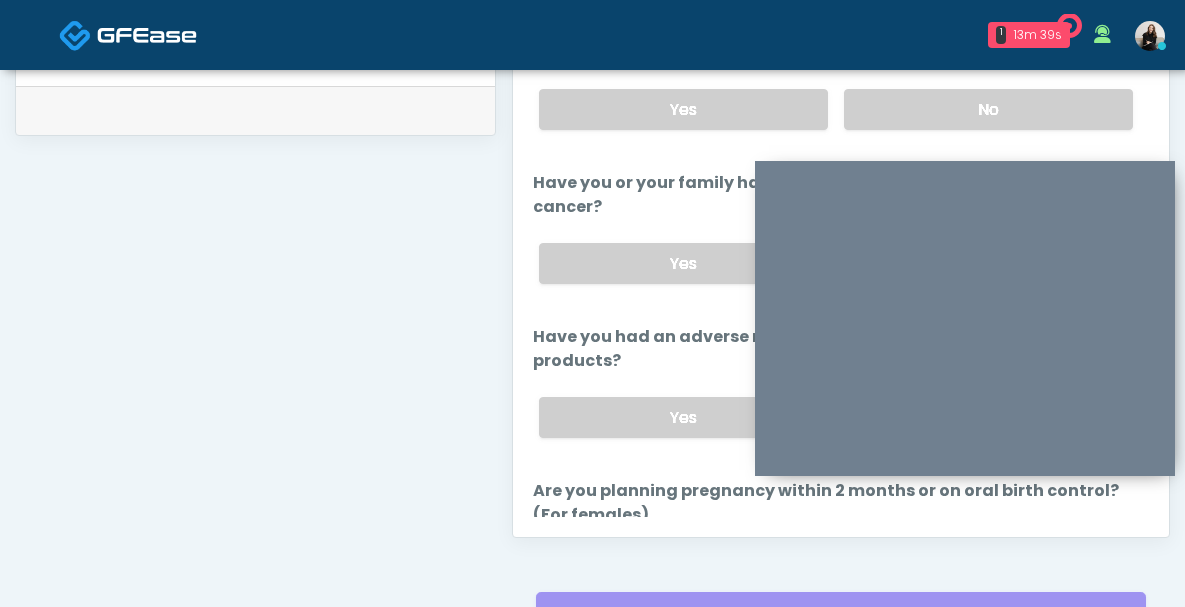 click on "No" at bounding box center [988, 571] 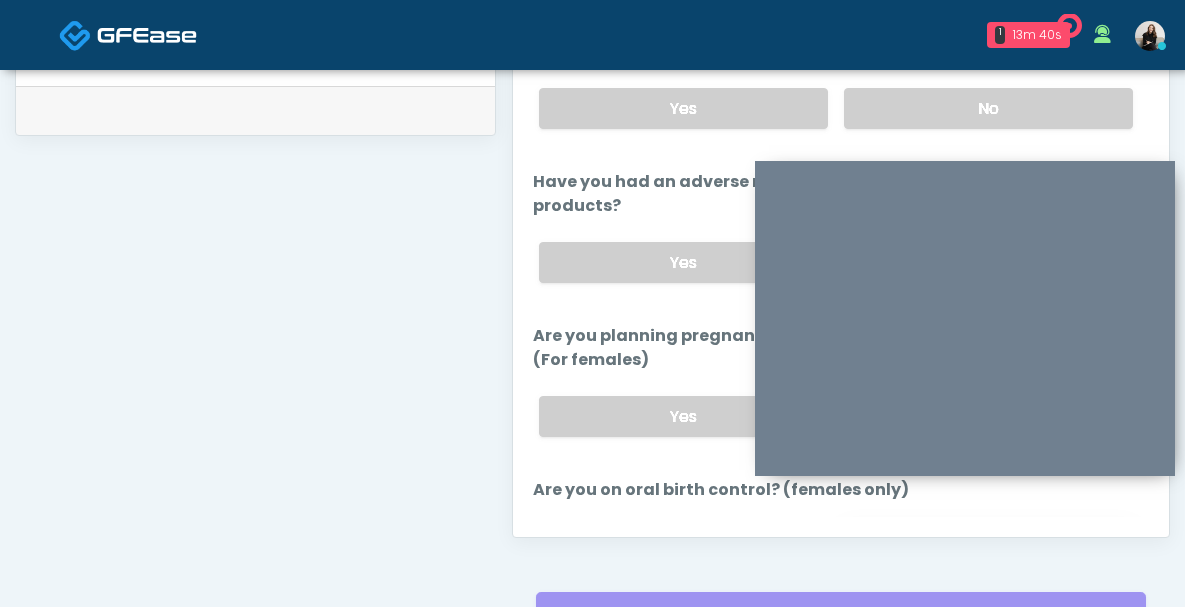 click on "No" at bounding box center [988, 546] 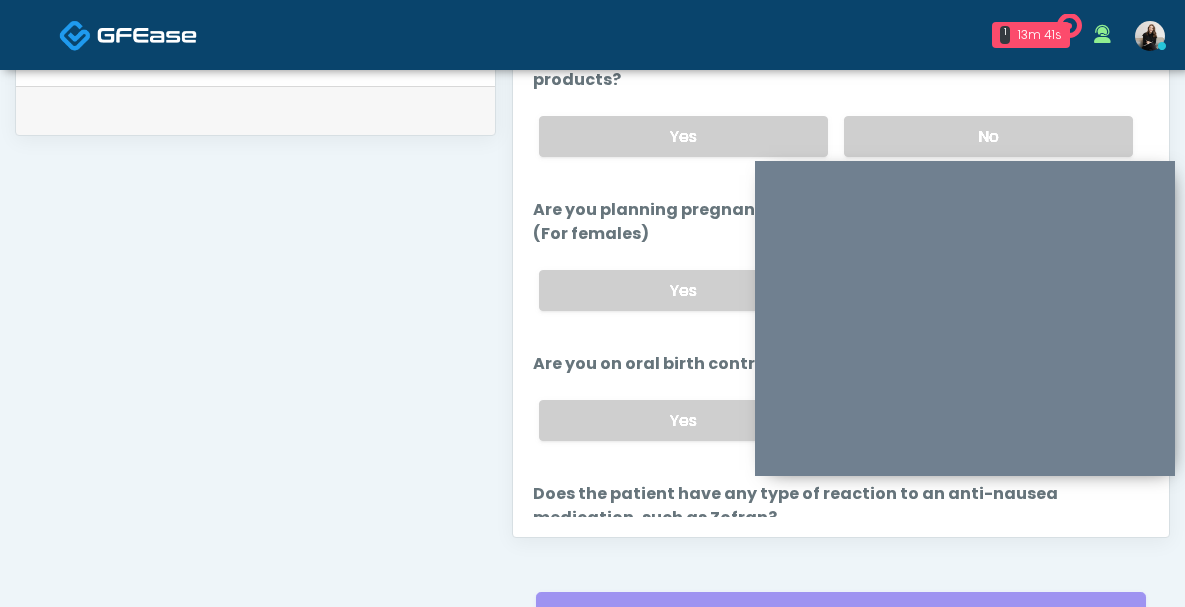click on "No" at bounding box center (988, 574) 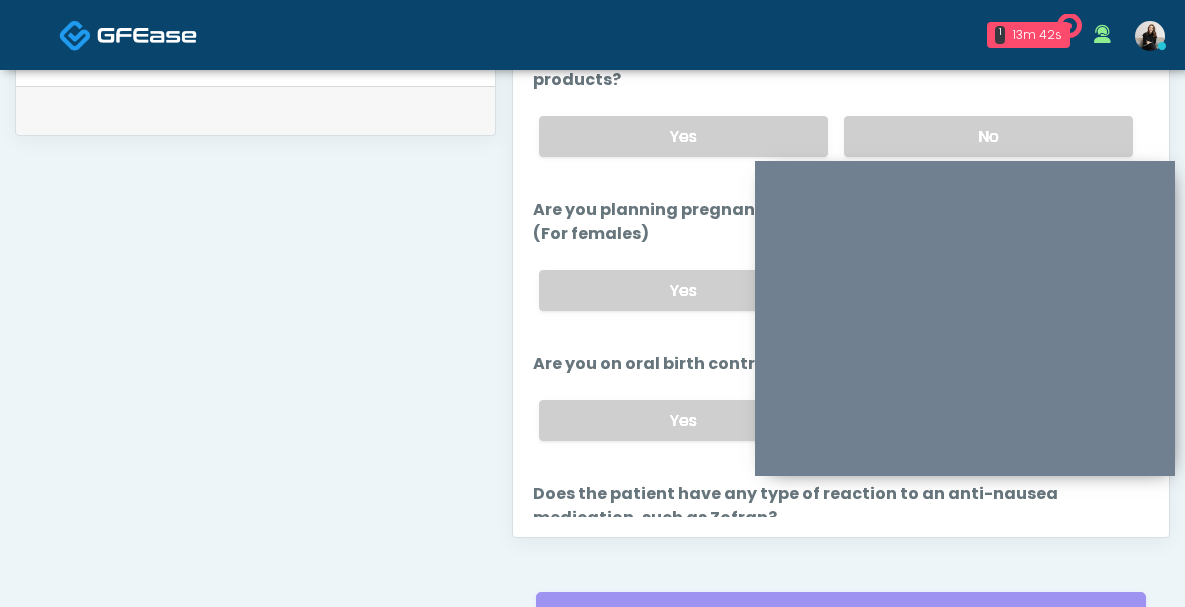 scroll, scrollTop: 1151, scrollLeft: 0, axis: vertical 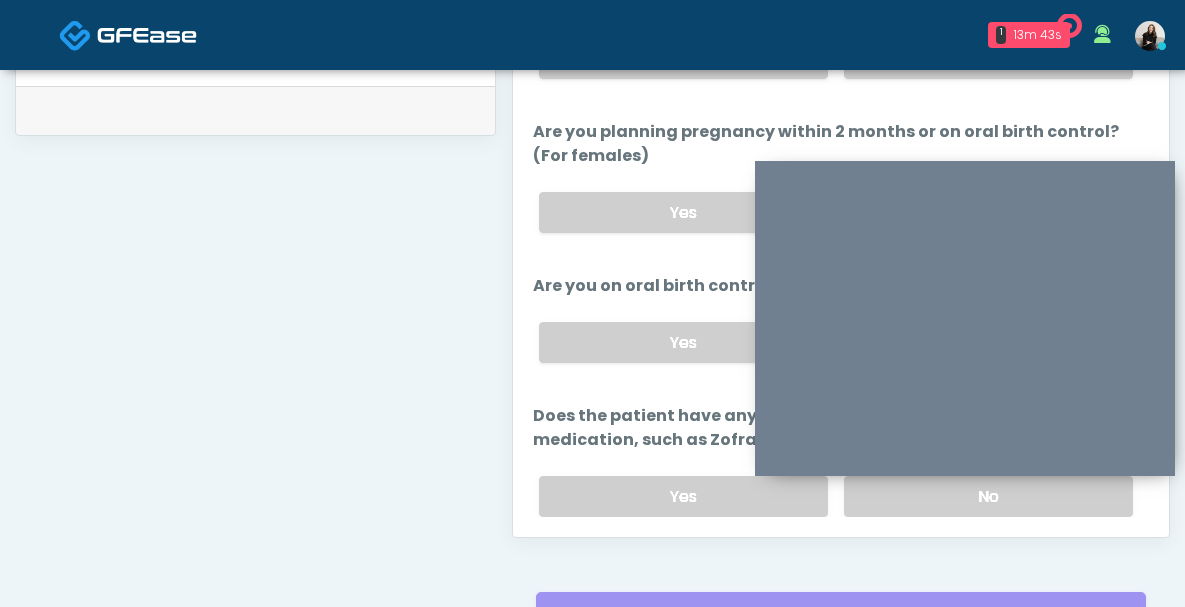 click on "Continue" at bounding box center [578, 576] 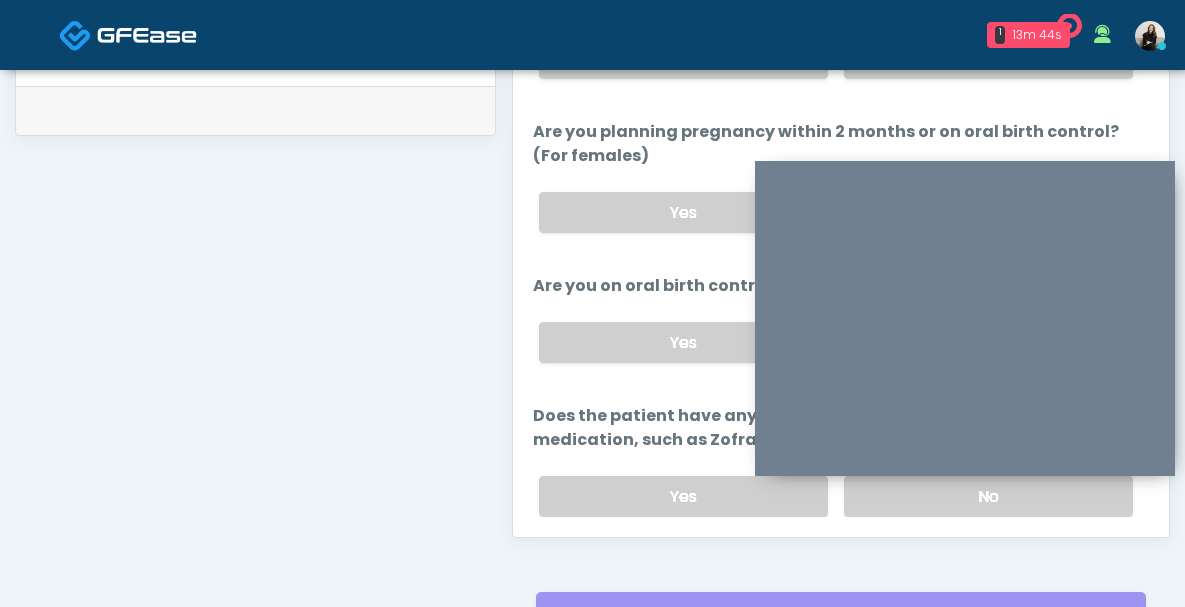 scroll, scrollTop: 1188, scrollLeft: 0, axis: vertical 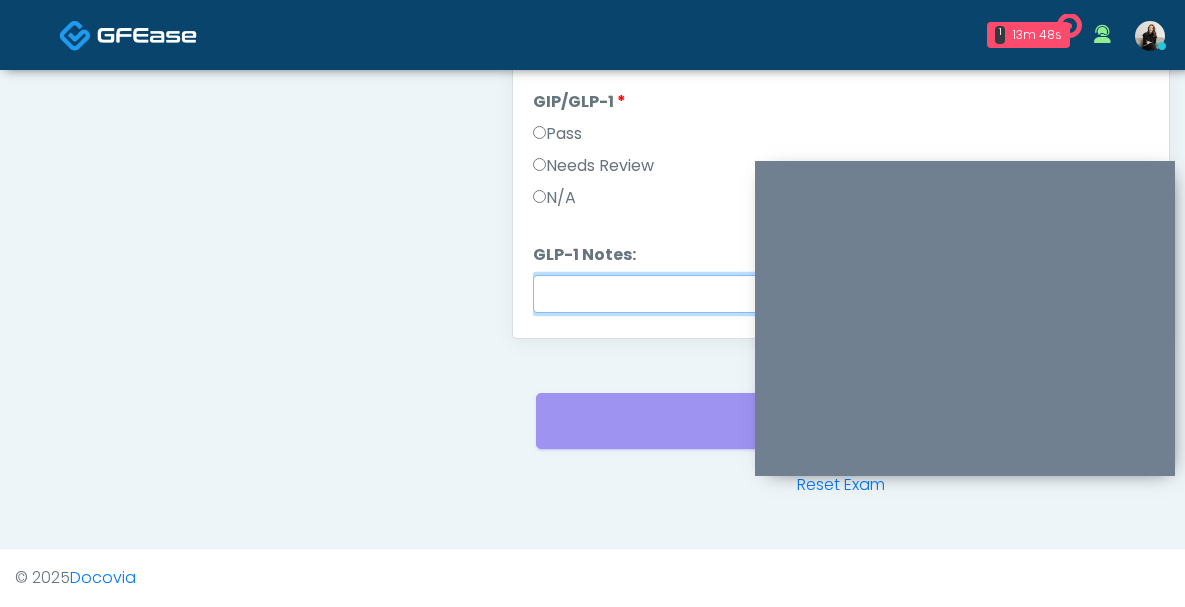 click on "GLP-1 Notes:" at bounding box center (841, 294) 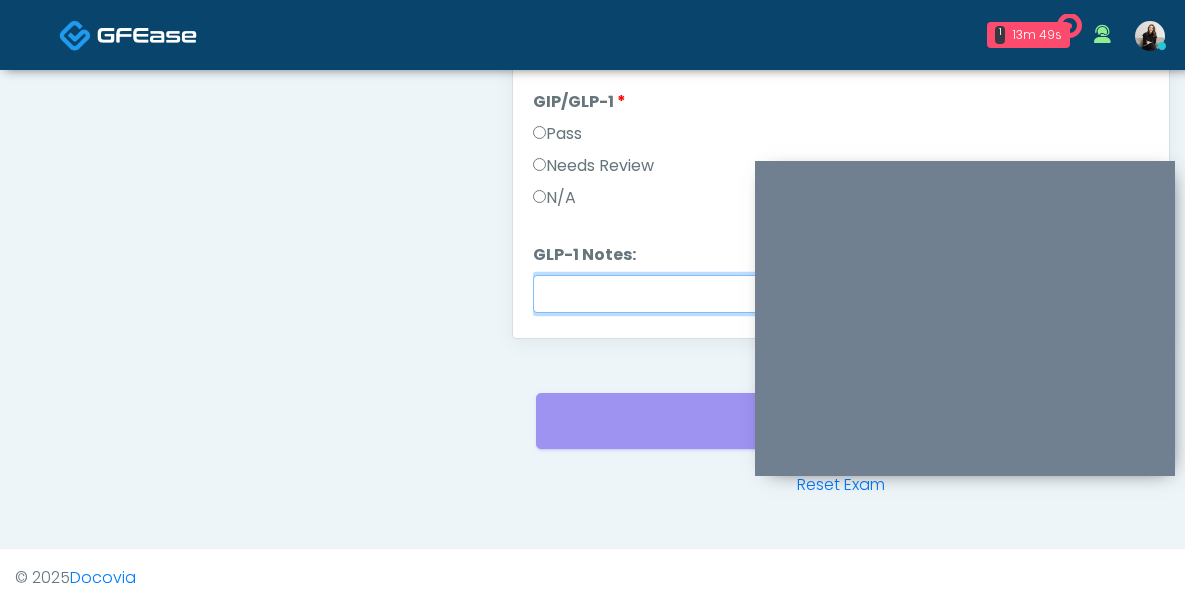 paste on "****" 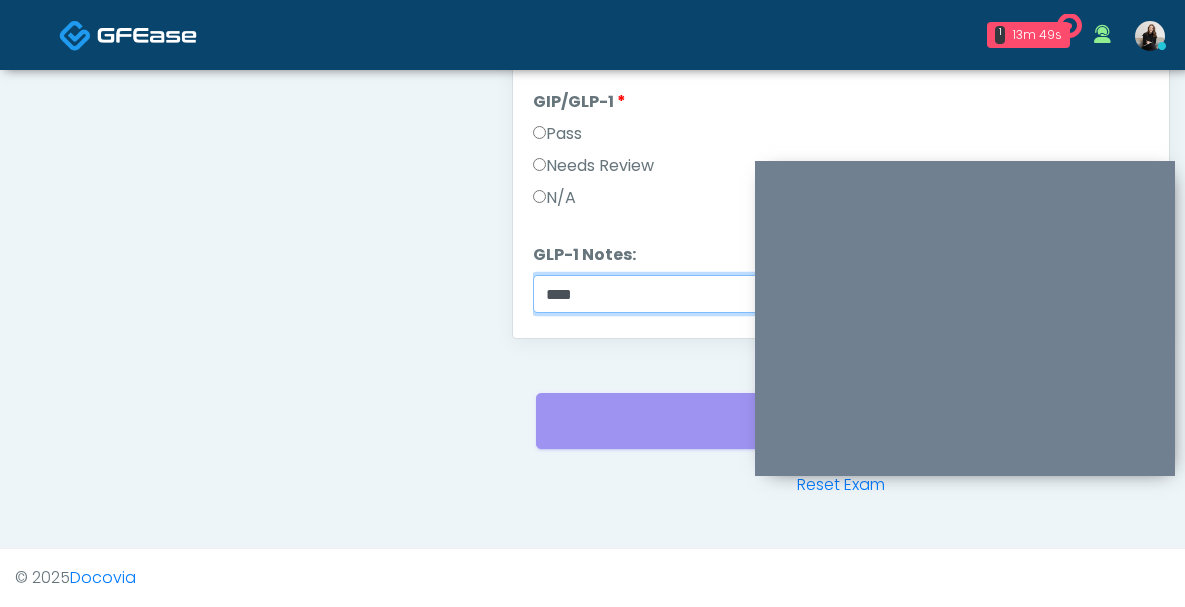 drag, startPoint x: 597, startPoint y: 295, endPoint x: 507, endPoint y: 295, distance: 90 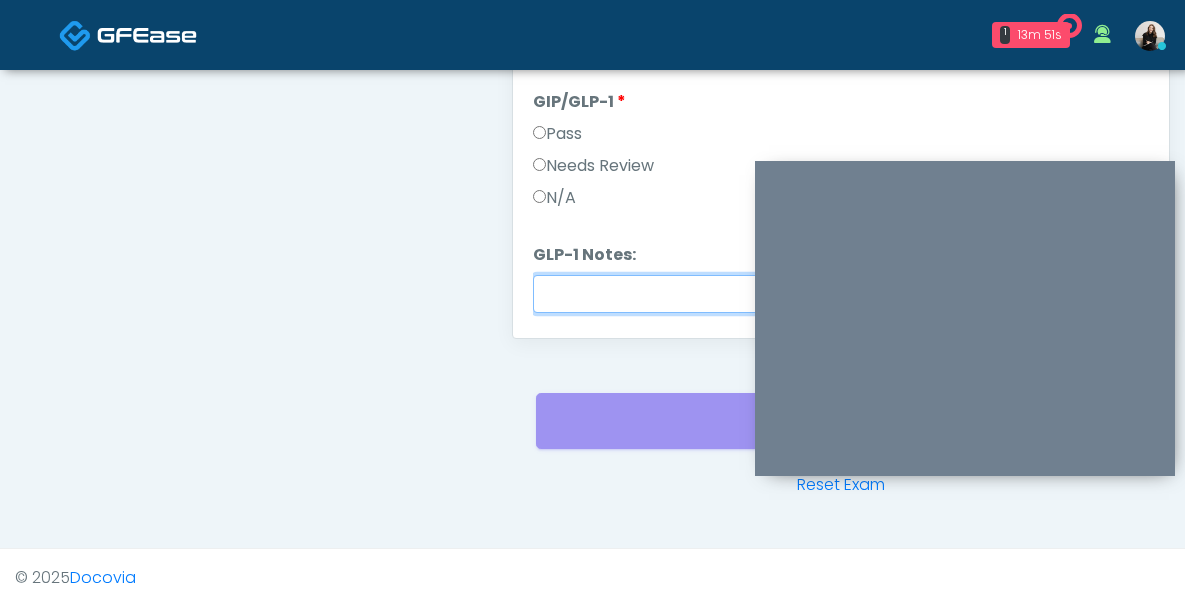 click on "GLP-1 Notes:" at bounding box center (841, 294) 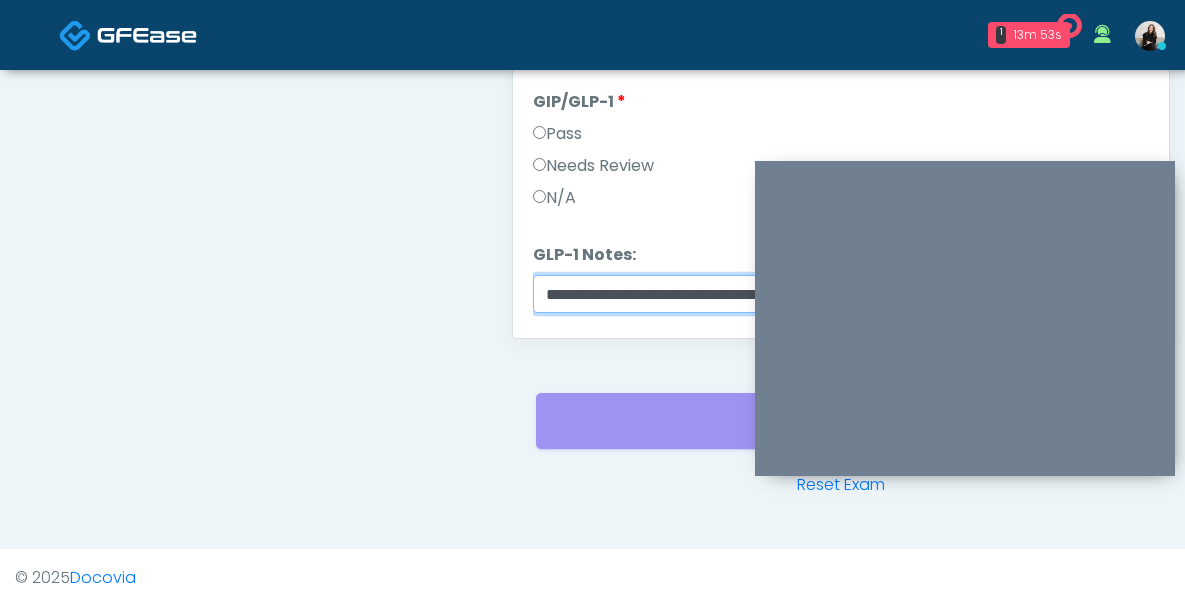 click on "**********" at bounding box center [841, 294] 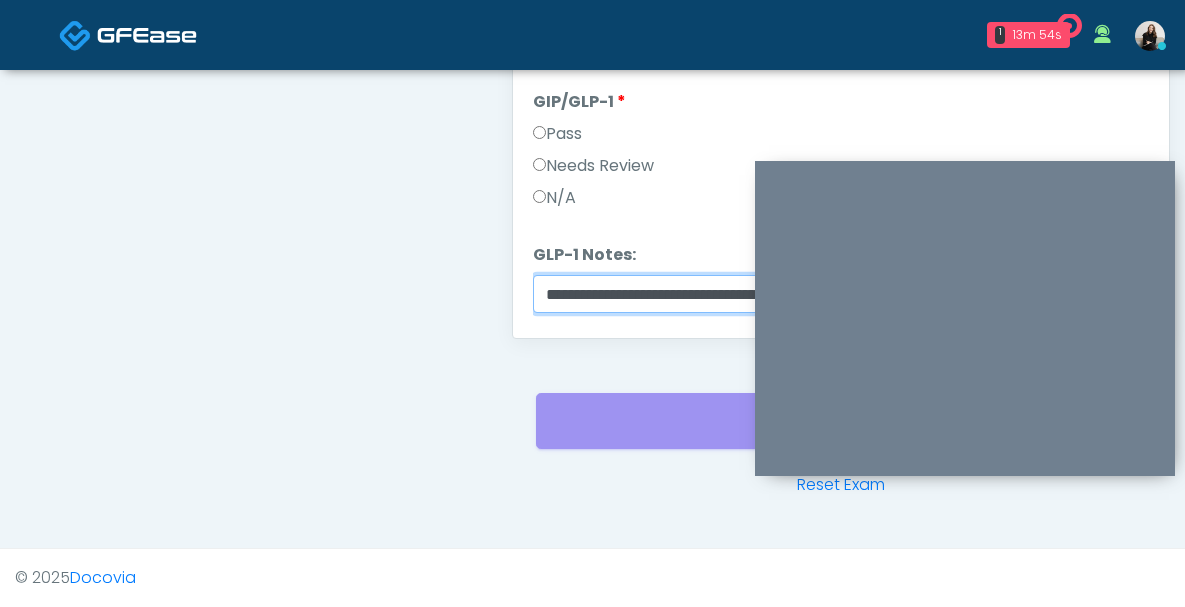 paste on "*****" 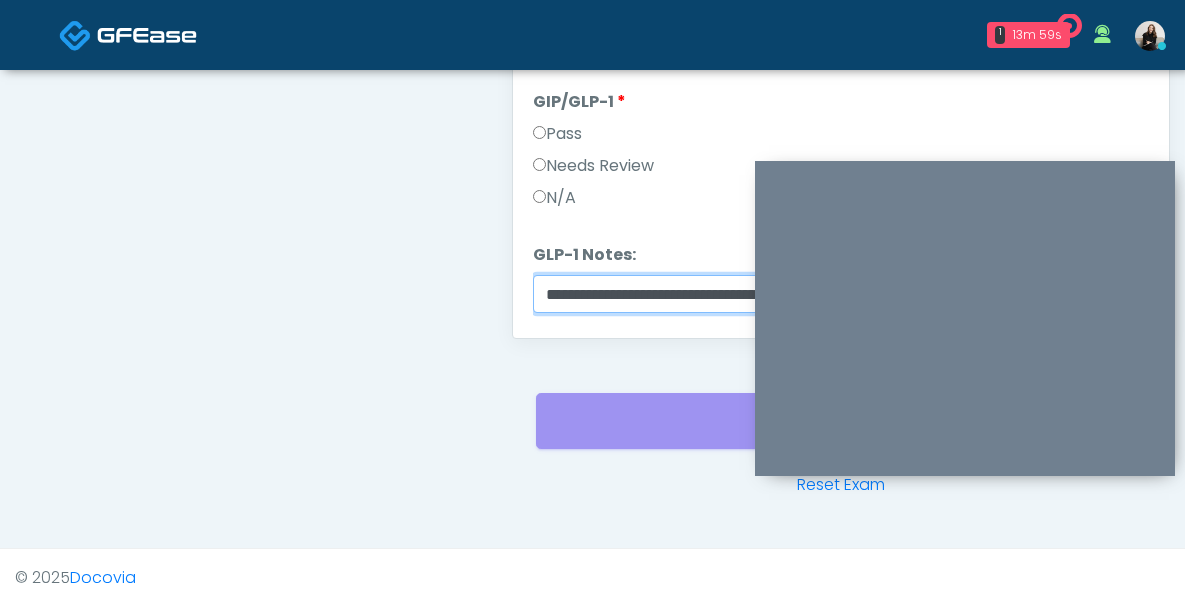 click on "**********" at bounding box center [841, 294] 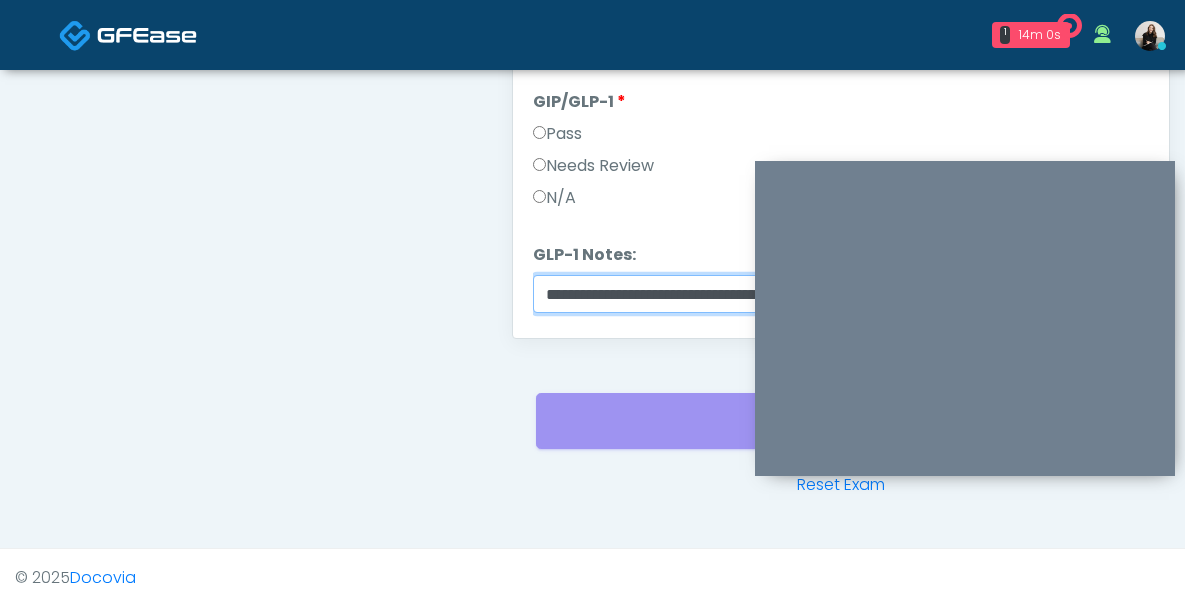 type on "**********" 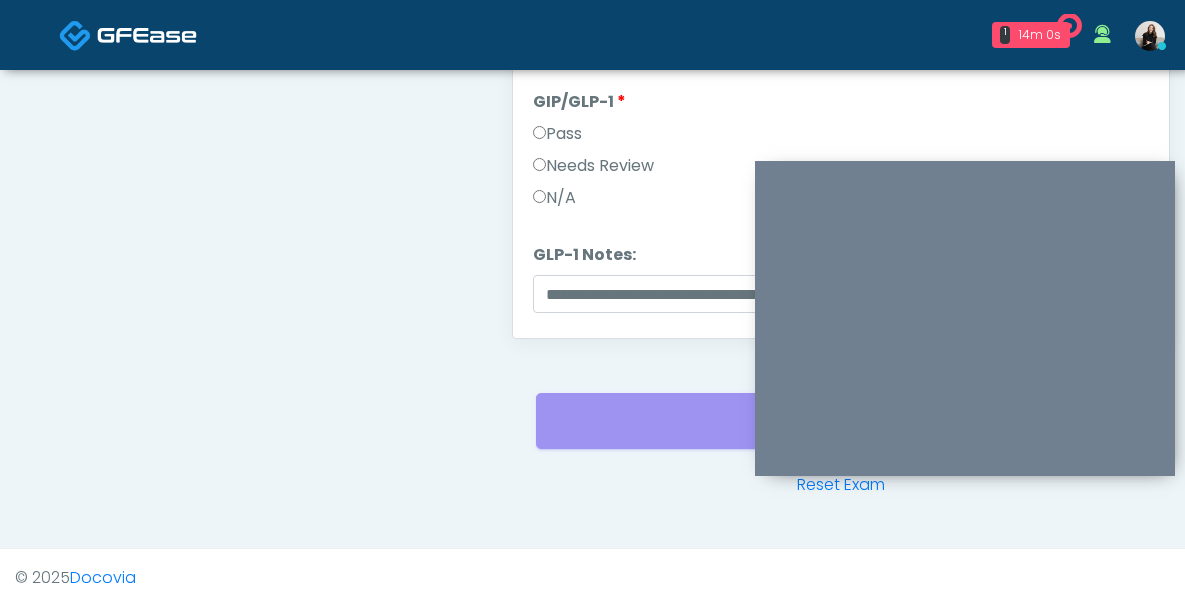 click on "Needs Review" at bounding box center (593, 166) 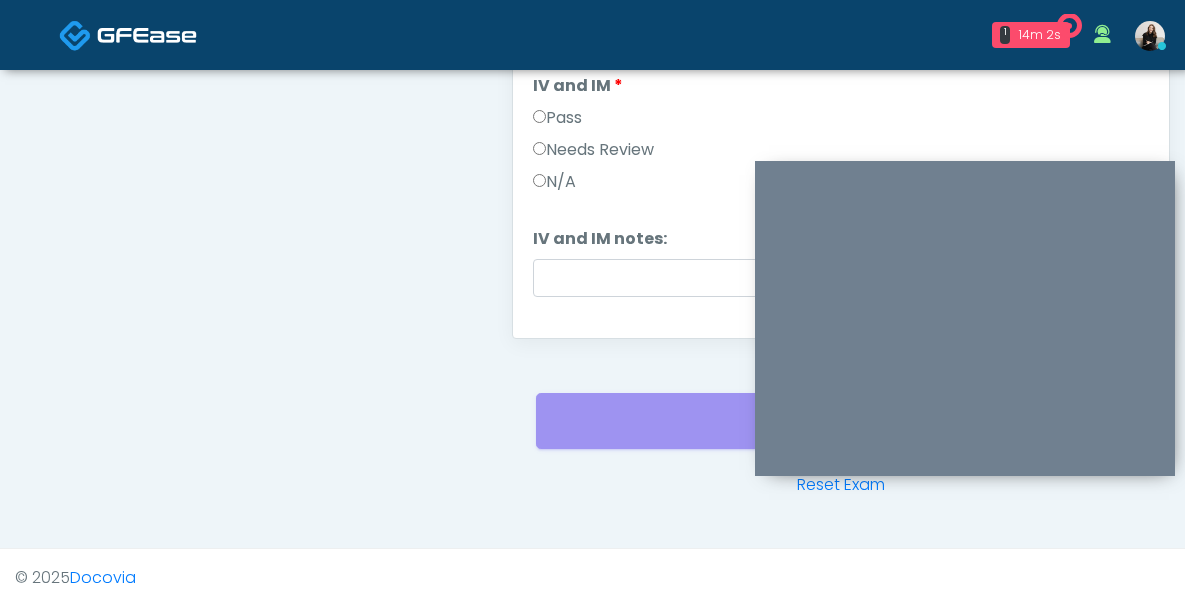 scroll, scrollTop: 0, scrollLeft: 0, axis: both 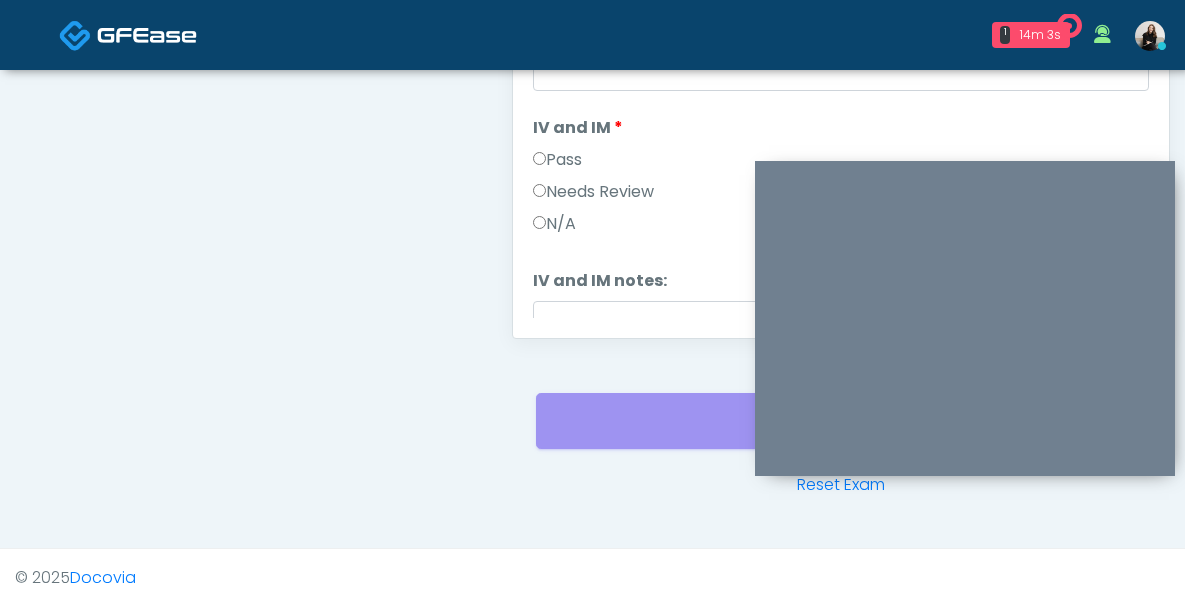 click on "Pass" at bounding box center (557, 160) 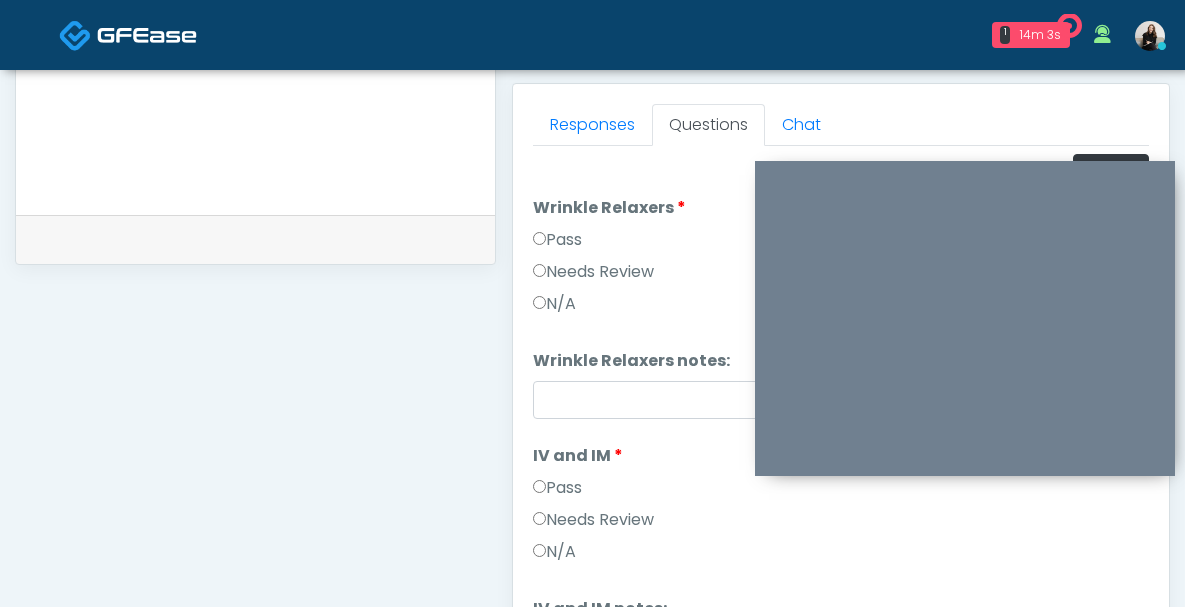 scroll, scrollTop: 799, scrollLeft: 0, axis: vertical 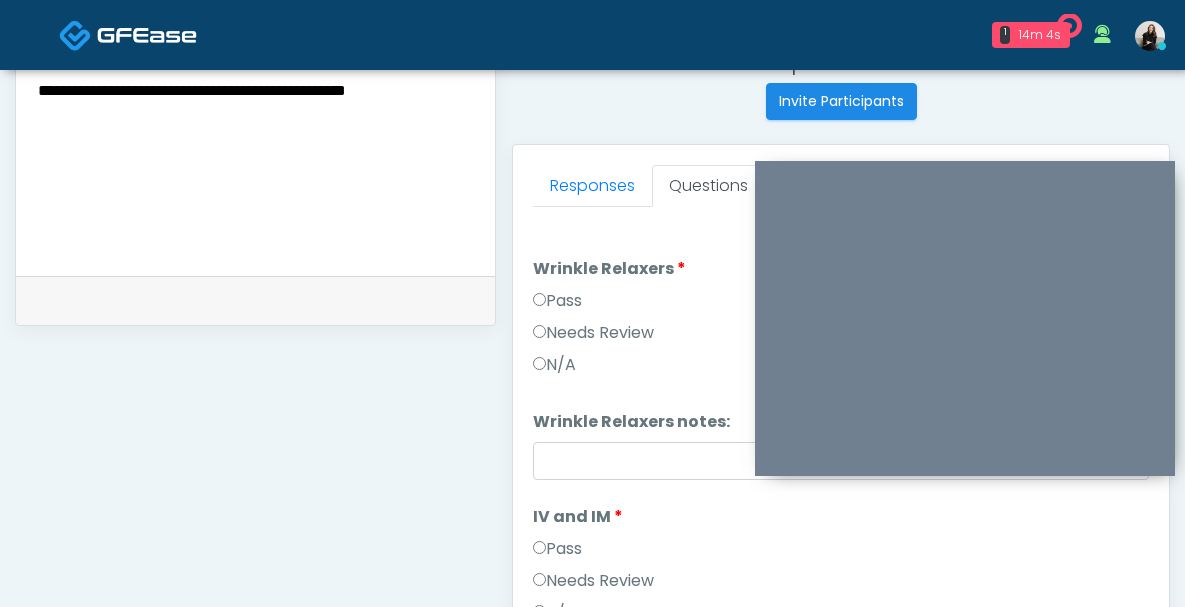 click on "Pass" at bounding box center [557, 301] 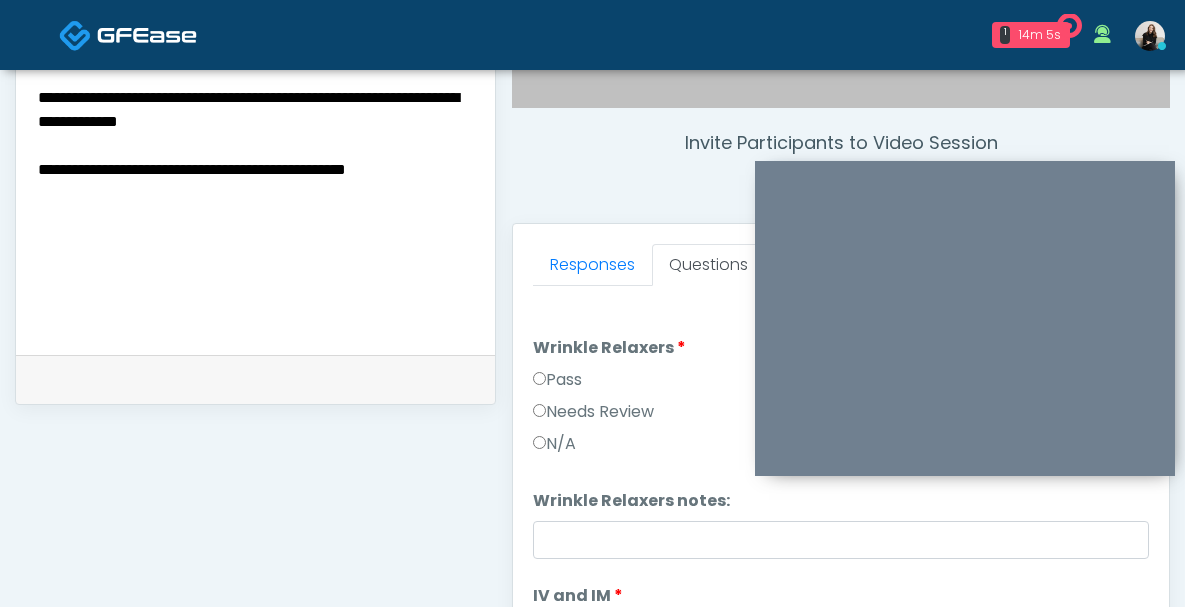 scroll, scrollTop: 684, scrollLeft: 0, axis: vertical 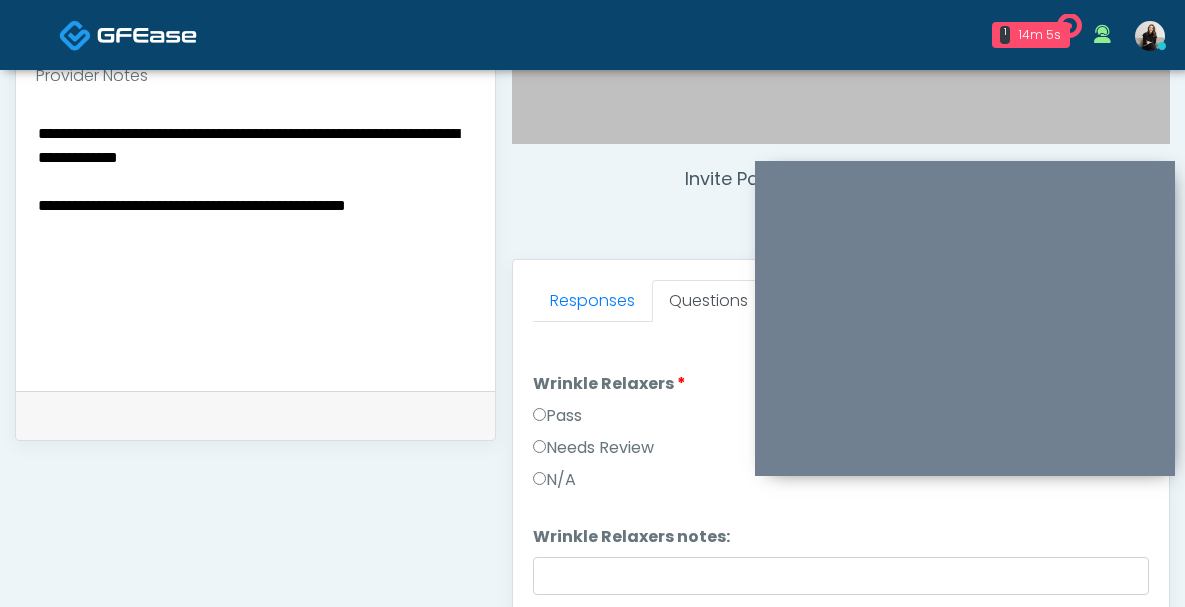 click on "**********" at bounding box center (255, 242) 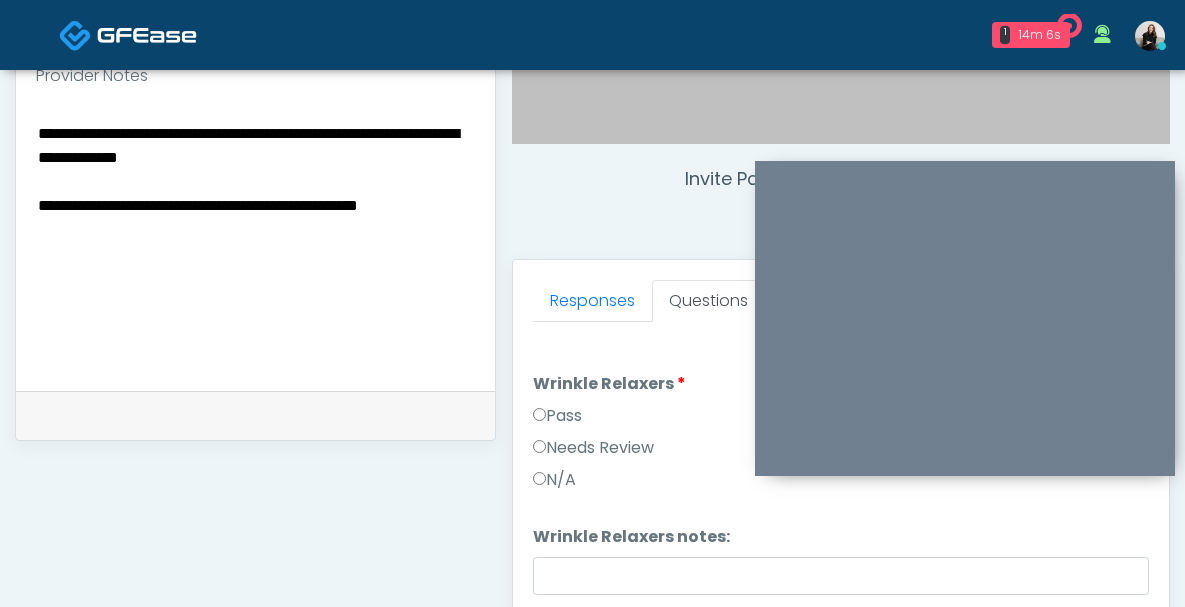 paste on "*
****" 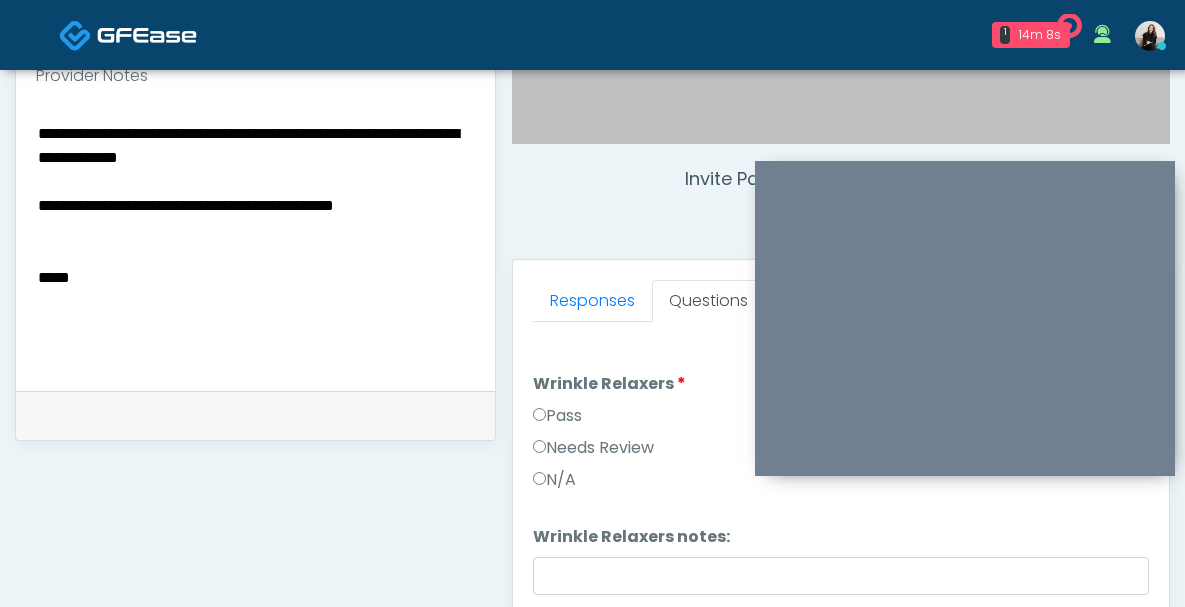 click on "**********" at bounding box center [255, 242] 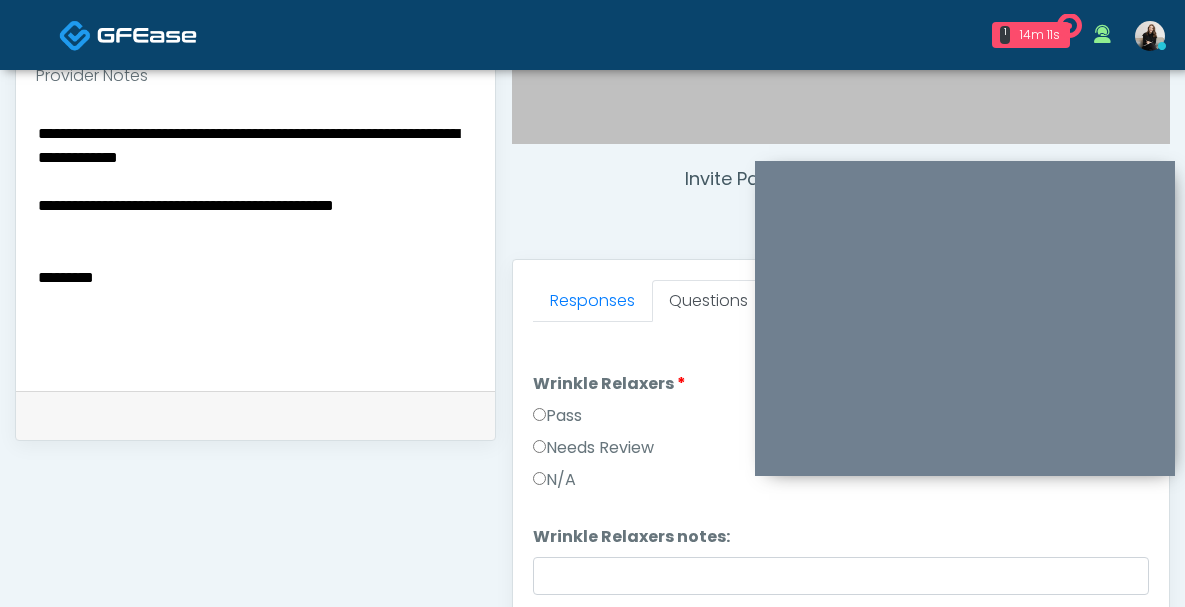 click on "**********" at bounding box center (255, 242) 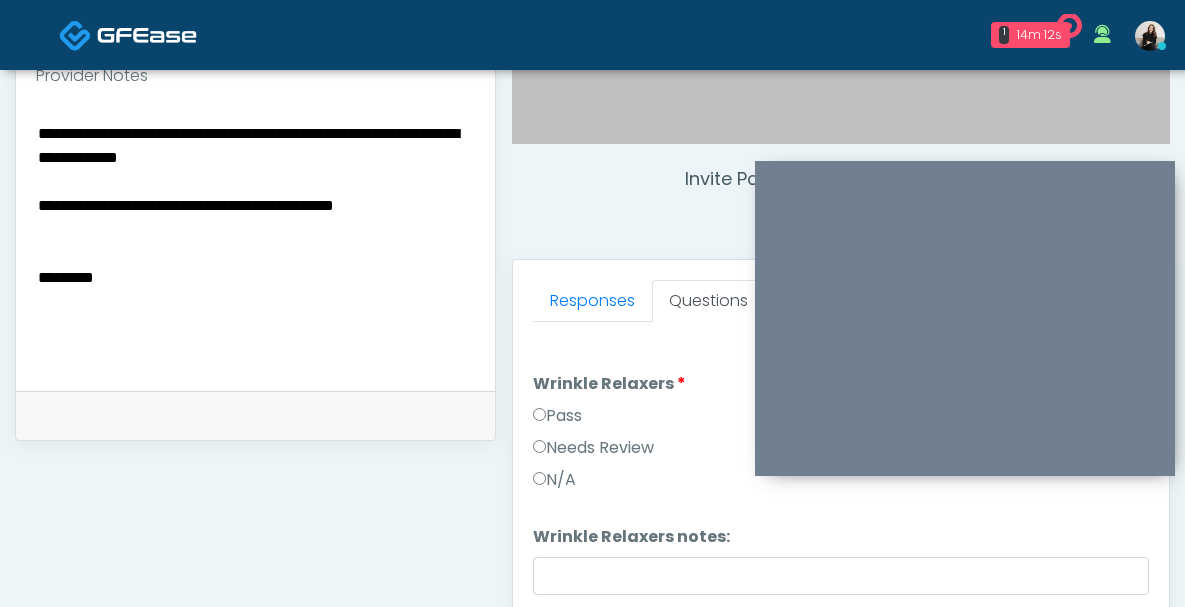 click on "**********" at bounding box center [255, 242] 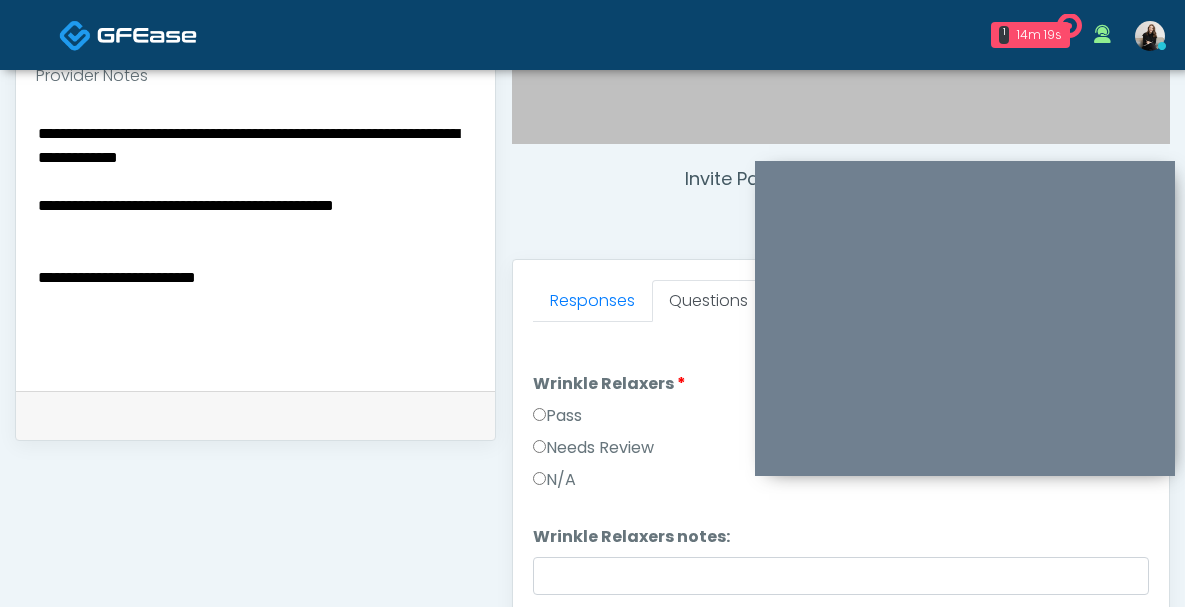 click on "**********" at bounding box center [255, 242] 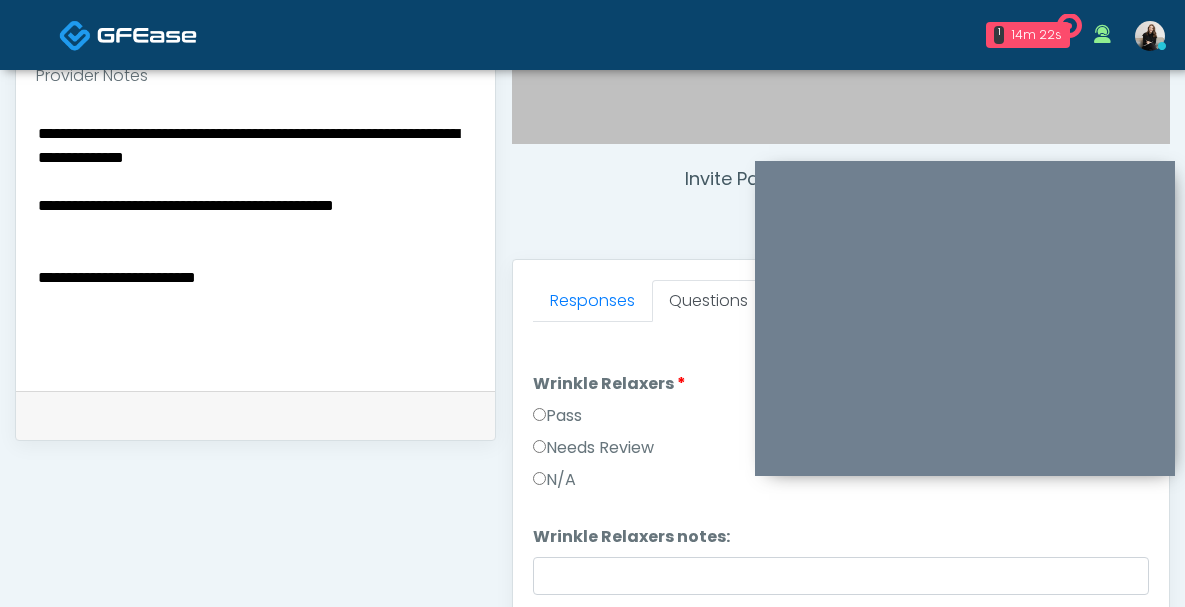 click on "**********" at bounding box center [255, 242] 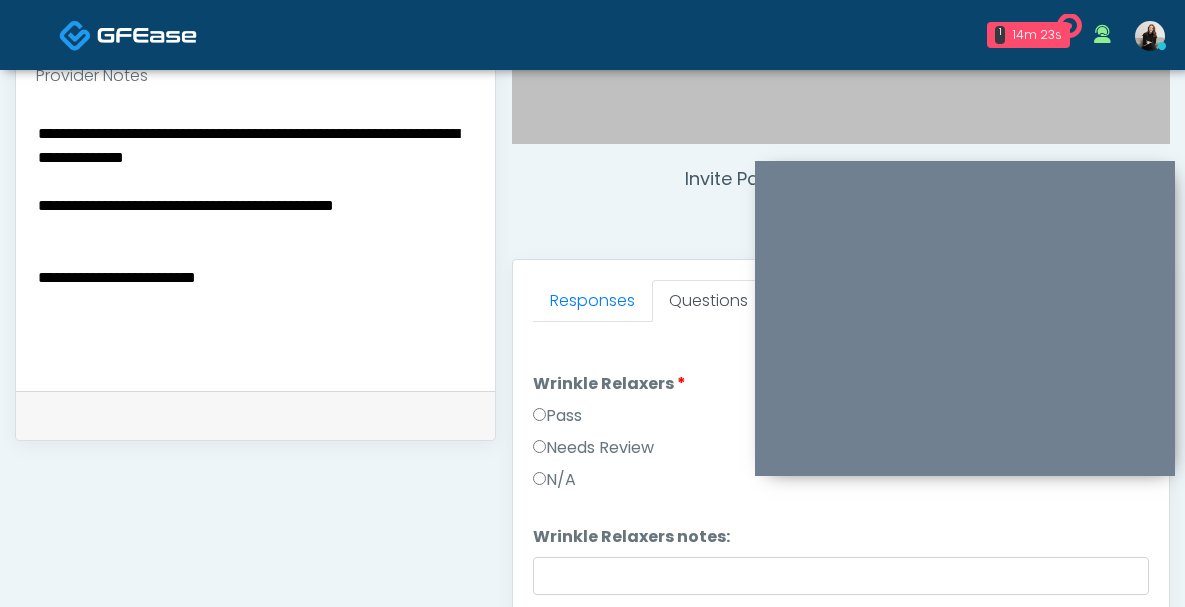 click on "**********" at bounding box center (255, 242) 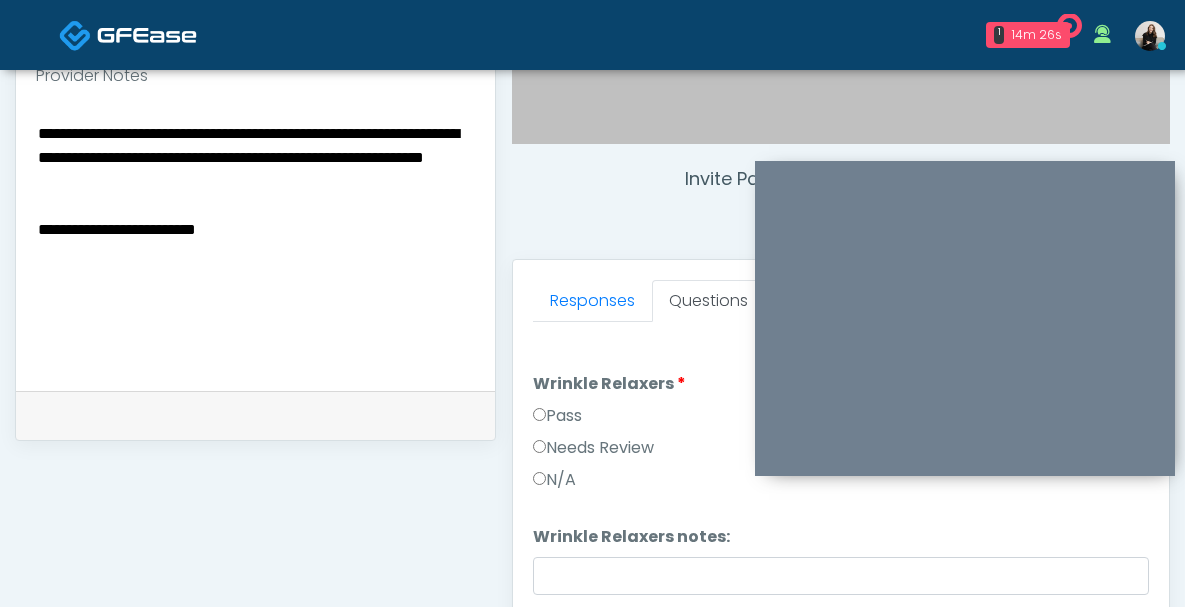 scroll, scrollTop: 331, scrollLeft: 0, axis: vertical 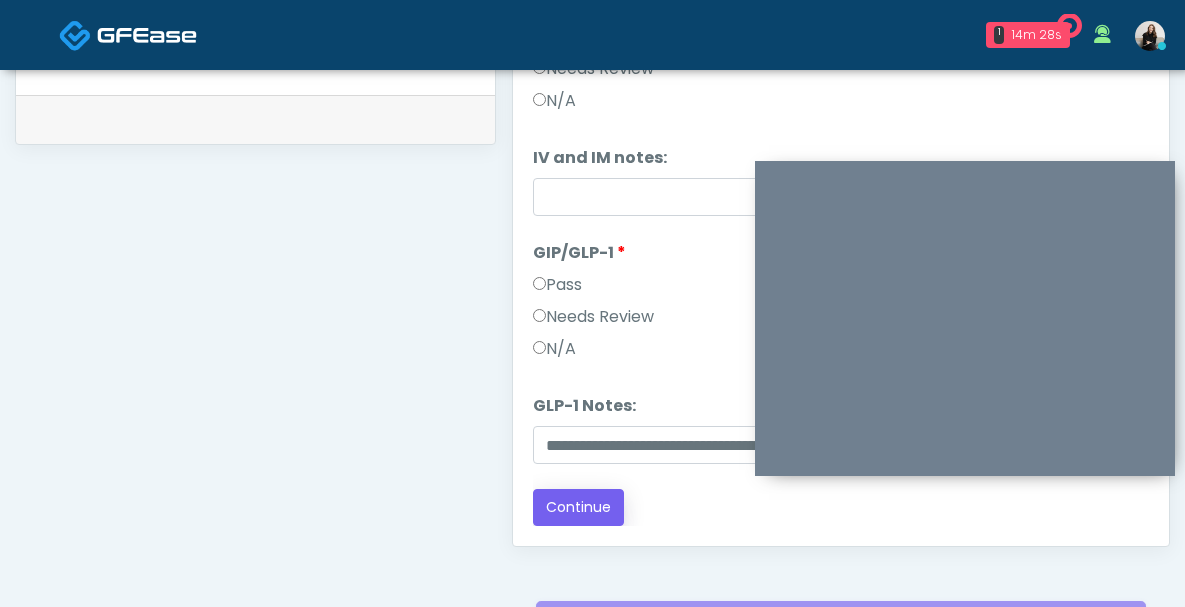 type on "**********" 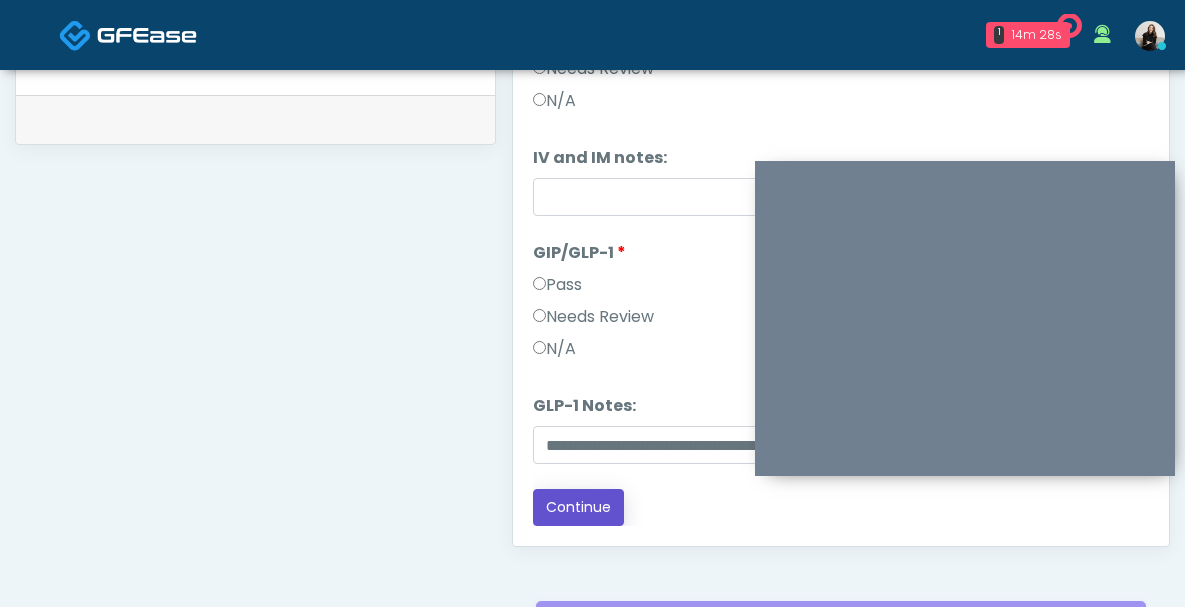 click on "Continue" at bounding box center [578, 507] 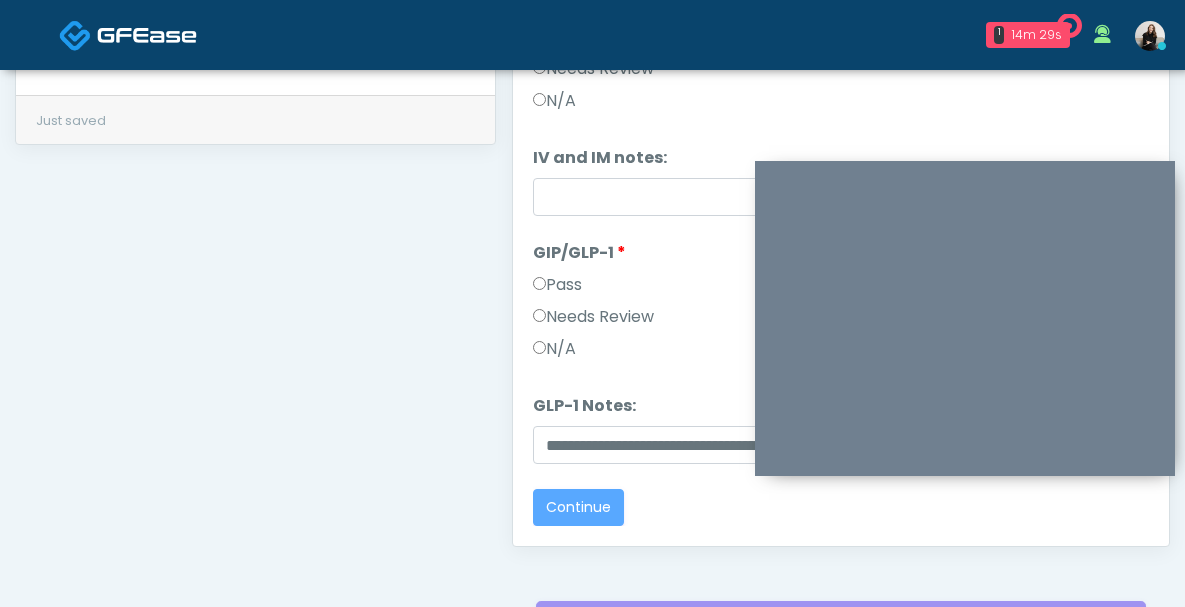 scroll, scrollTop: 0, scrollLeft: 0, axis: both 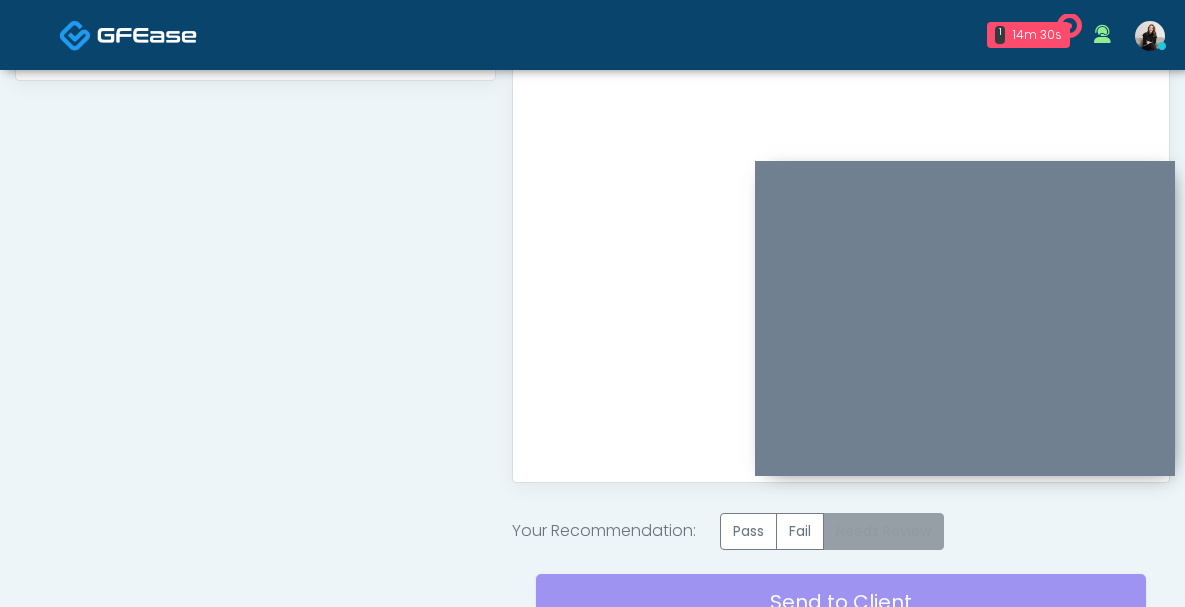 click on "Needs Review" at bounding box center (883, 531) 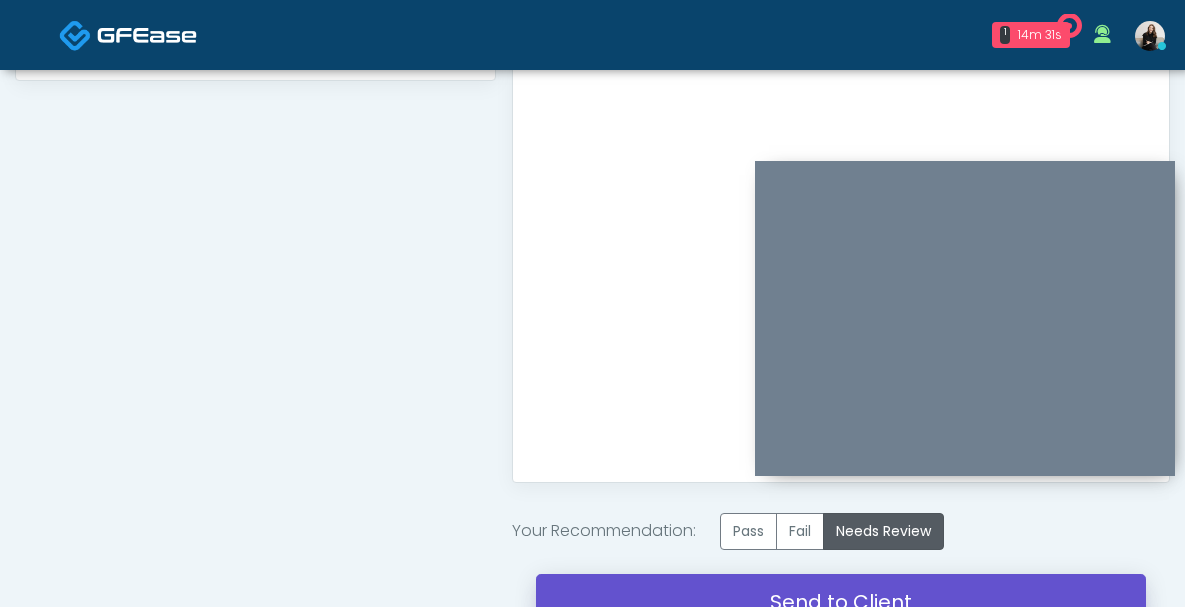 click on "Send to Client" at bounding box center (841, 602) 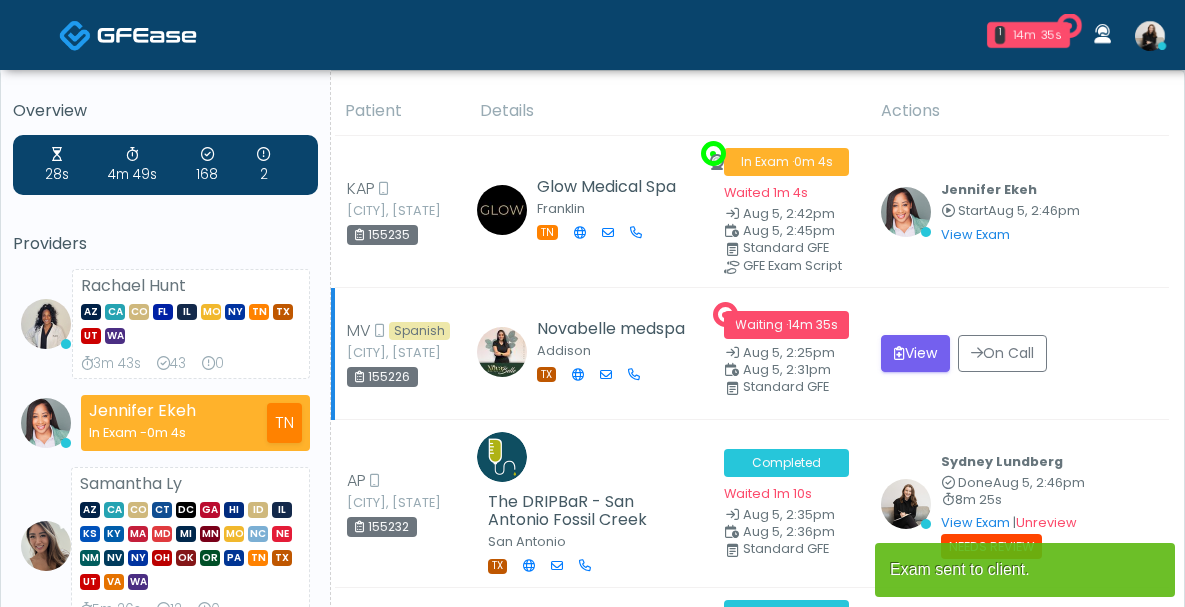 scroll, scrollTop: 0, scrollLeft: 0, axis: both 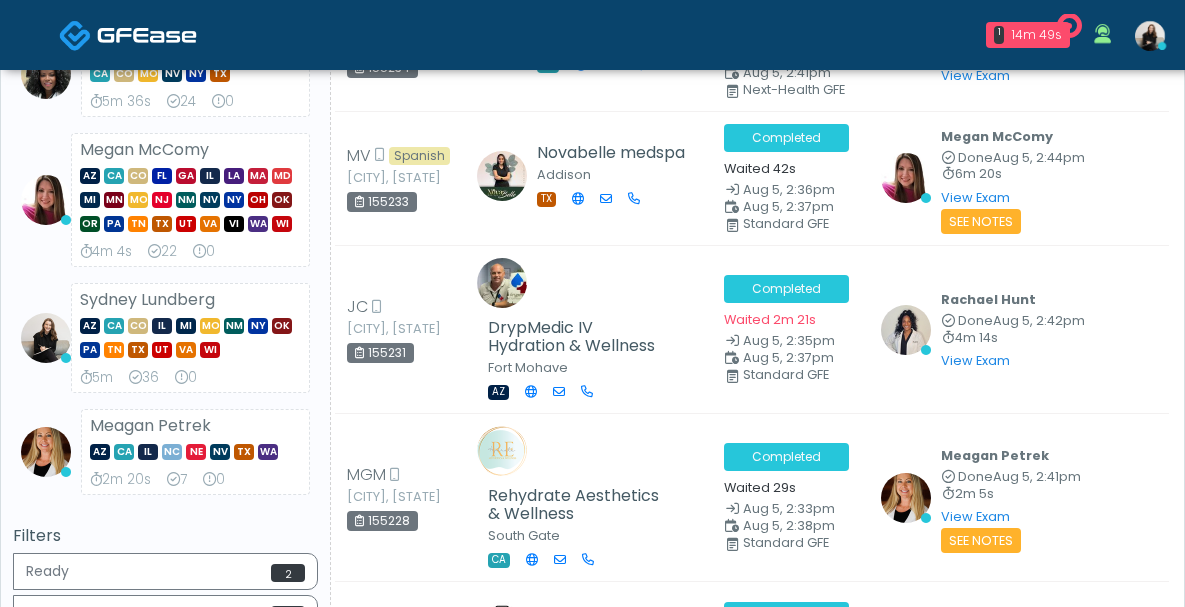 click at bounding box center (147, 34) 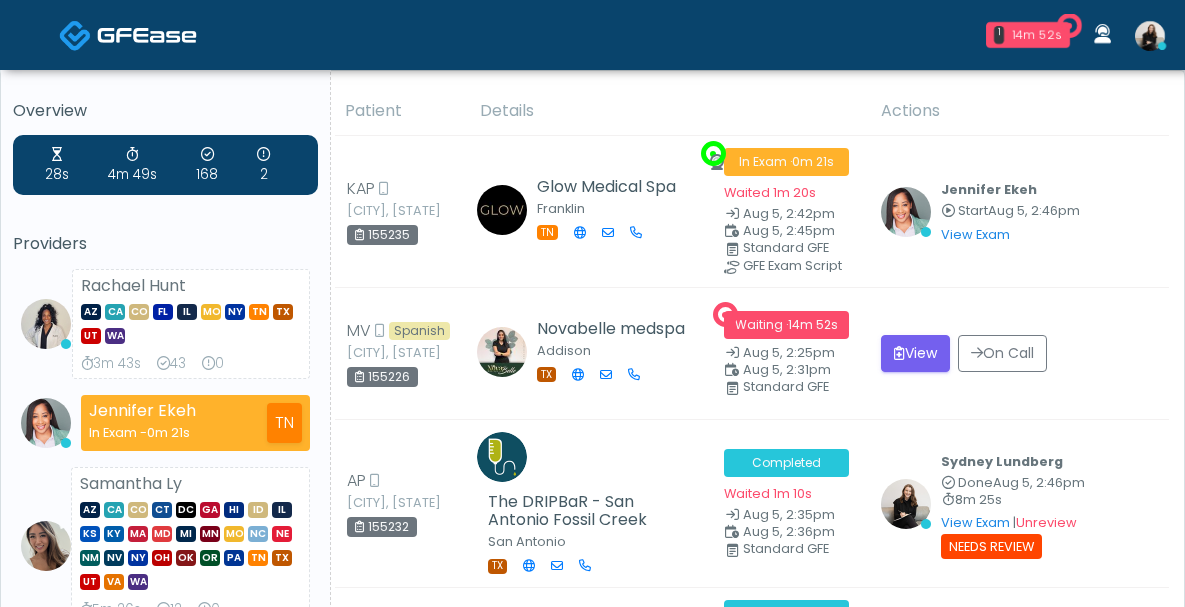 scroll, scrollTop: 0, scrollLeft: 0, axis: both 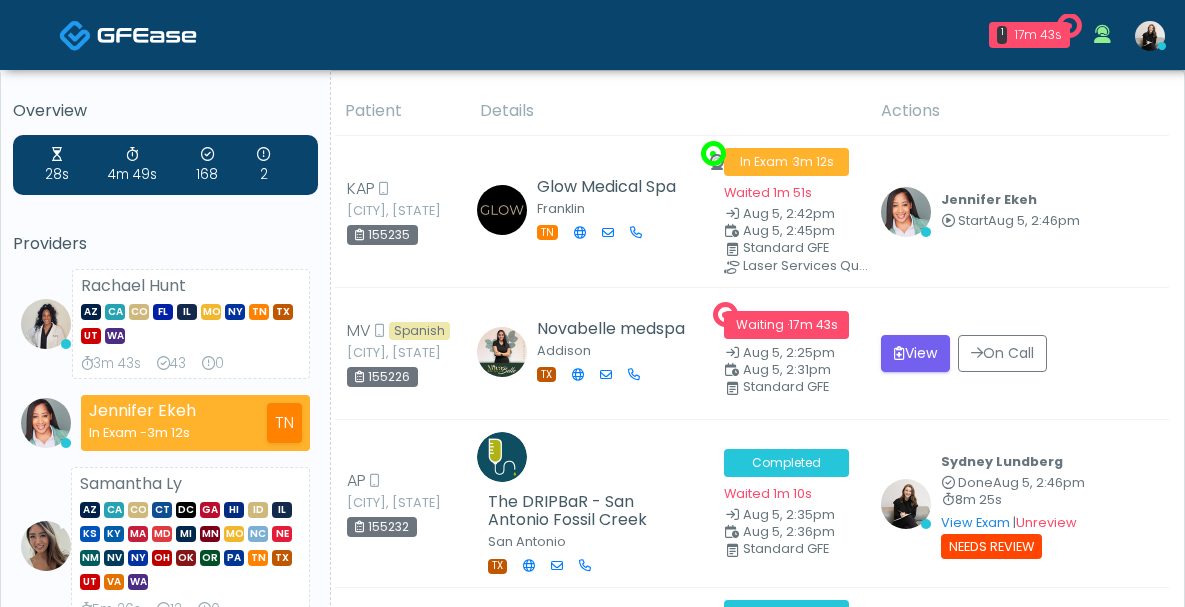 click at bounding box center (128, 34) 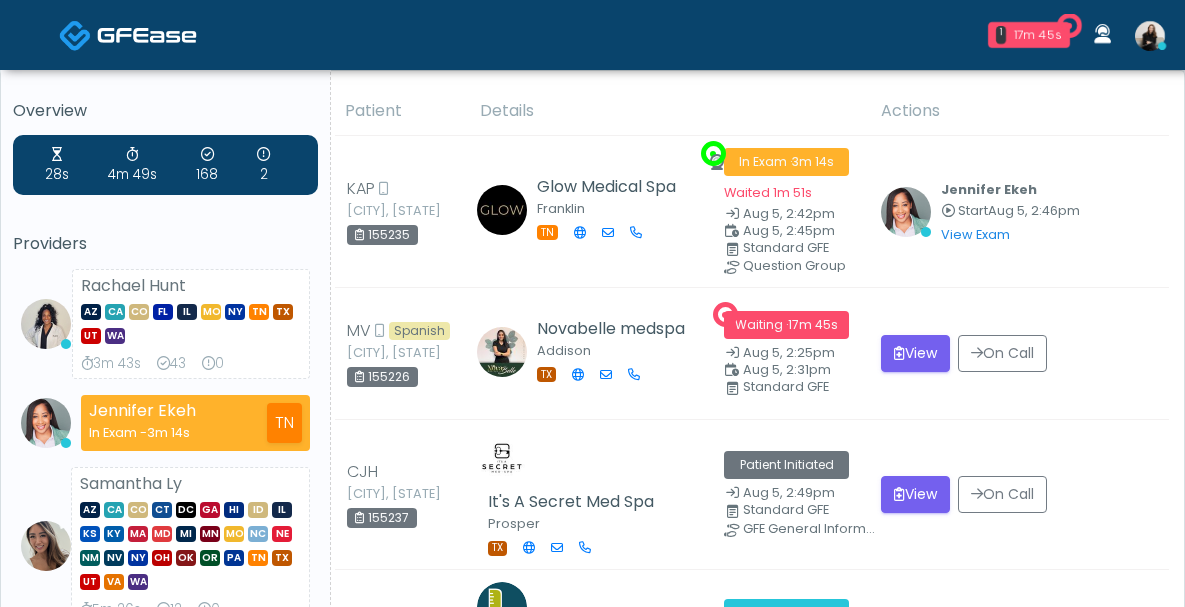 scroll, scrollTop: 0, scrollLeft: 0, axis: both 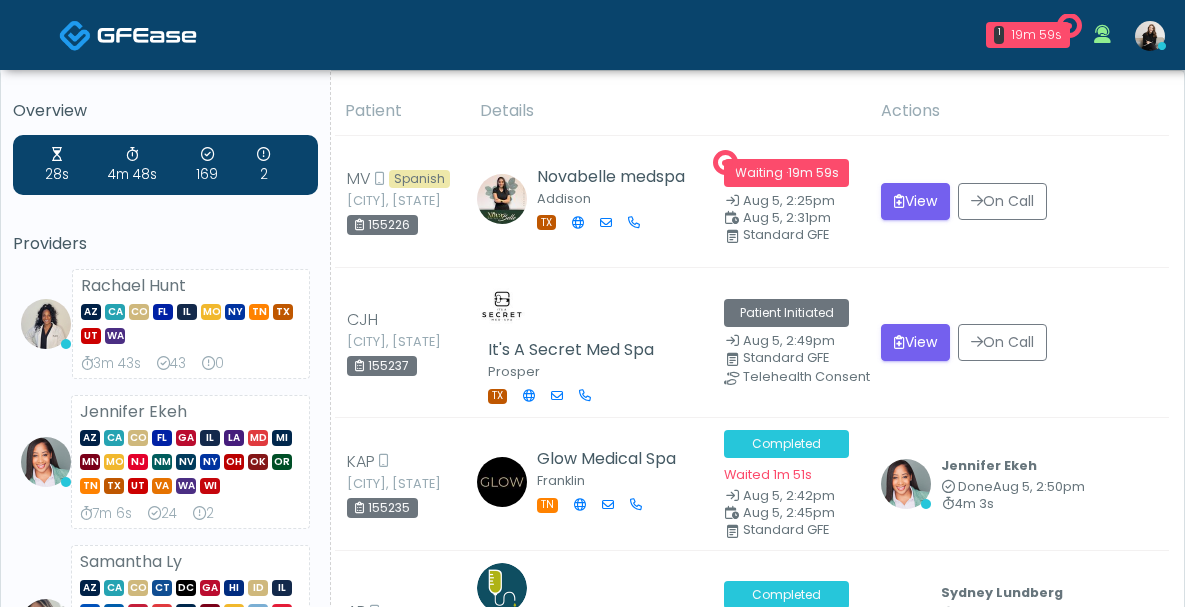 click at bounding box center (75, 35) 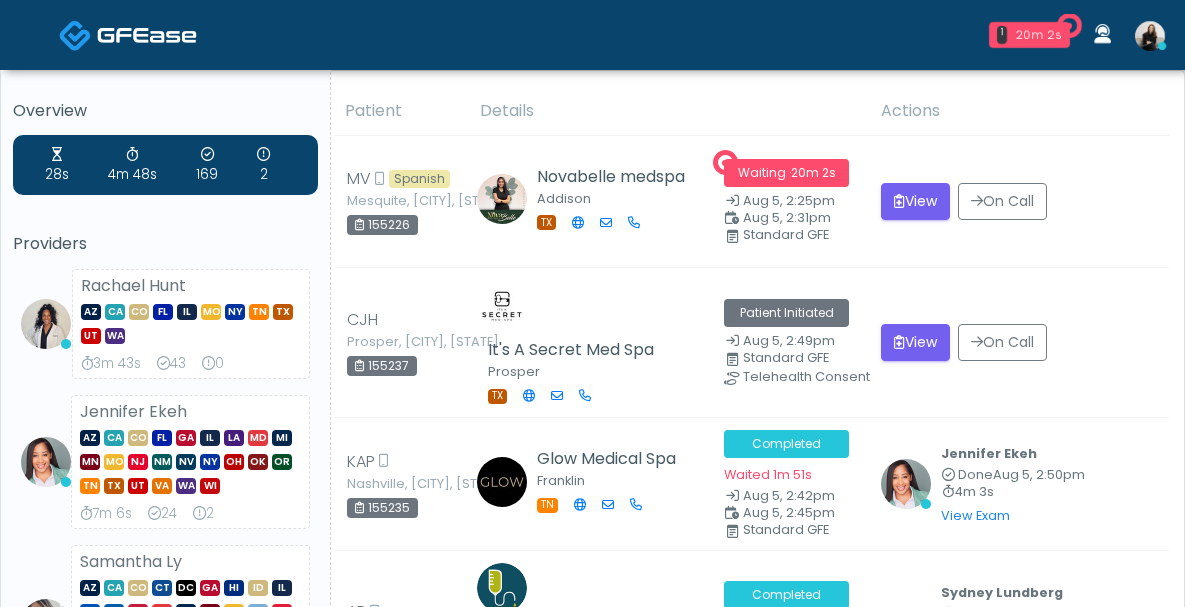 scroll, scrollTop: 0, scrollLeft: 0, axis: both 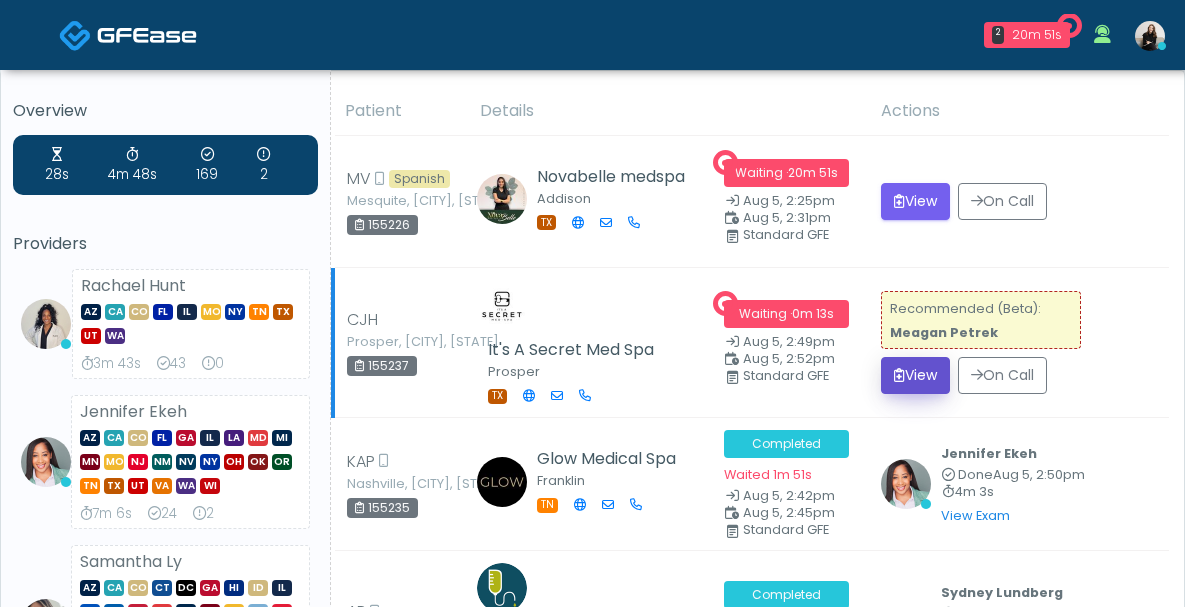 click on "View" at bounding box center (915, 375) 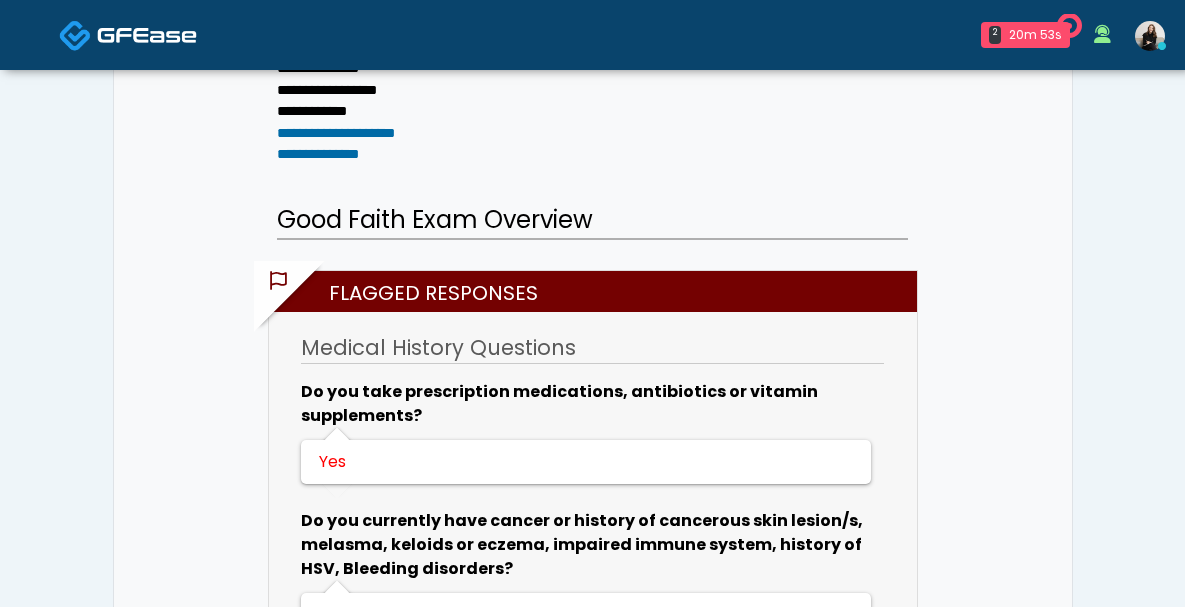 scroll, scrollTop: 409, scrollLeft: 0, axis: vertical 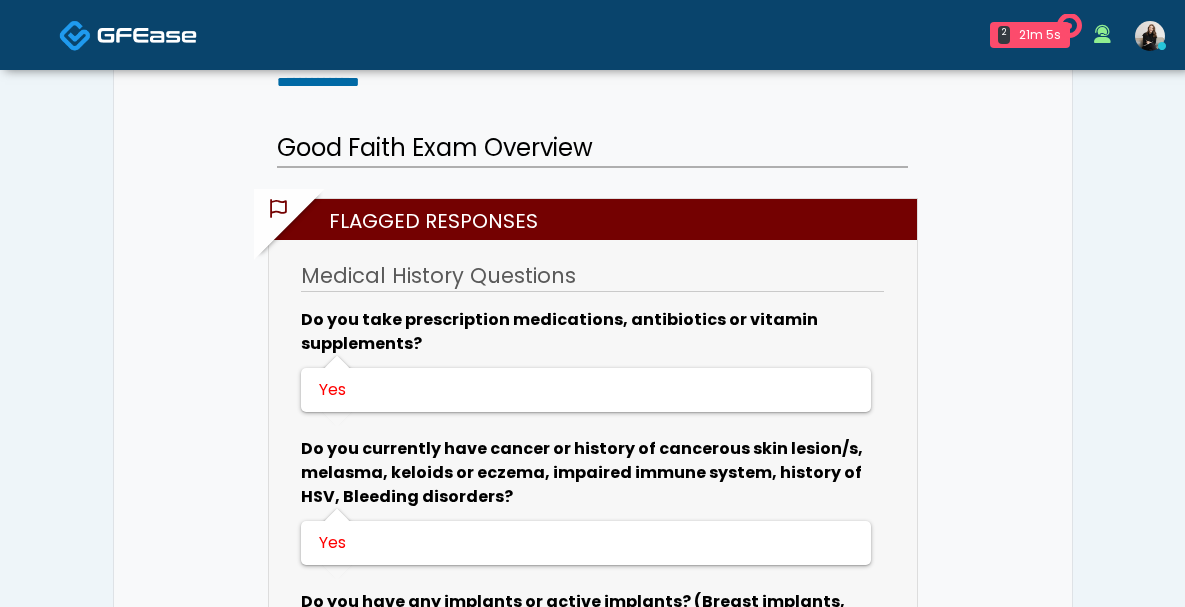 click at bounding box center [128, 34] 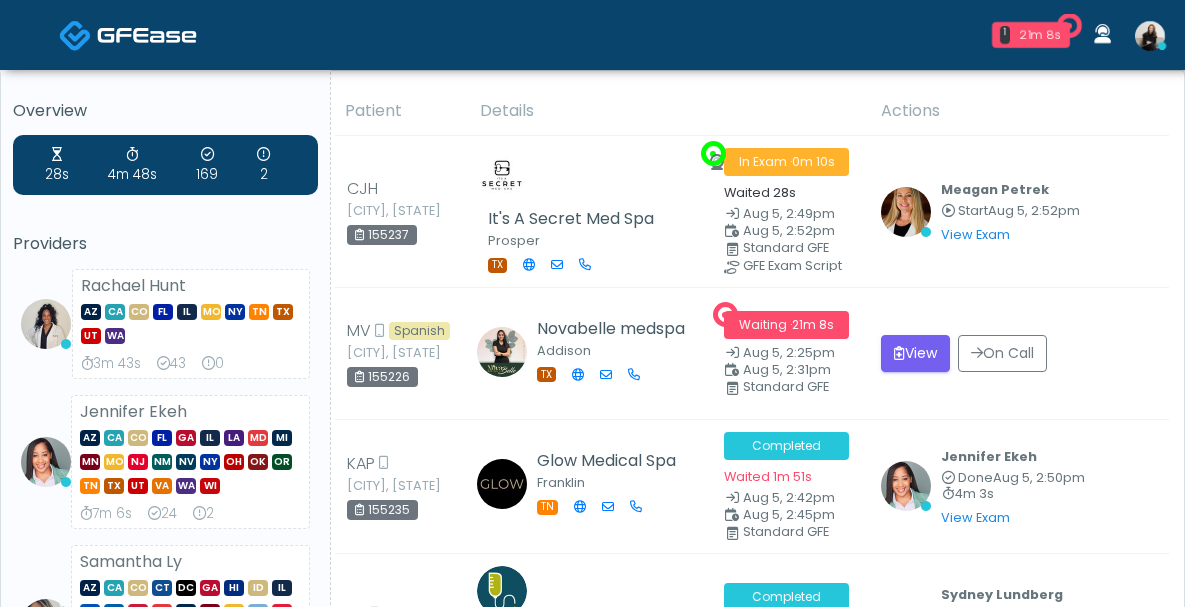 scroll, scrollTop: 0, scrollLeft: 0, axis: both 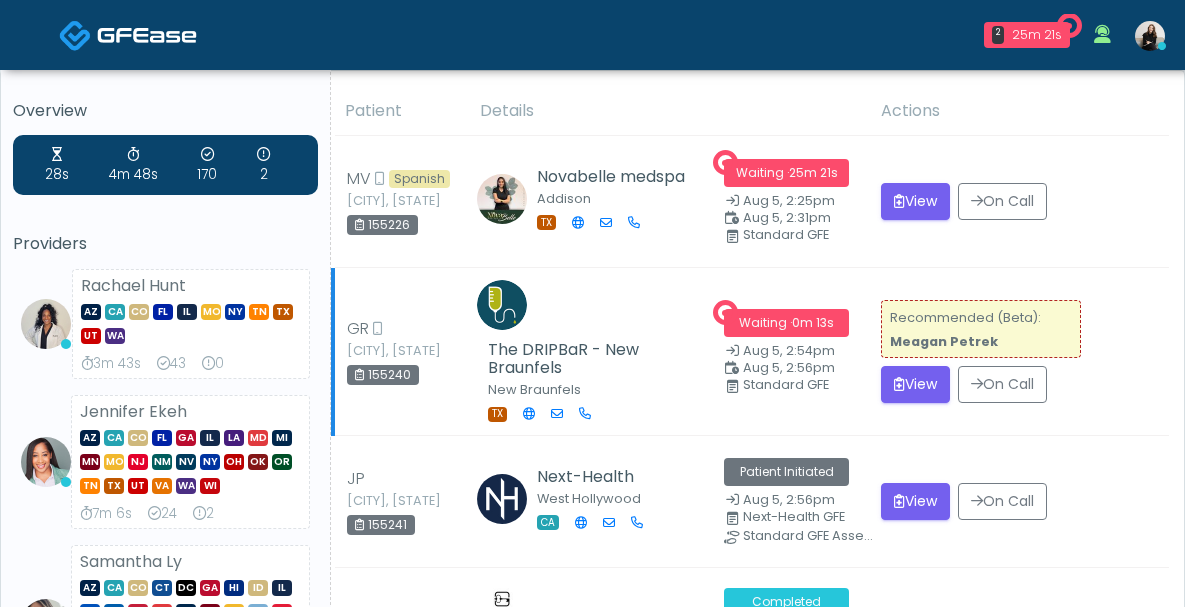 click on "Recommended (Beta):
Meagan  Petrek
View
On Call" at bounding box center (1019, 352) 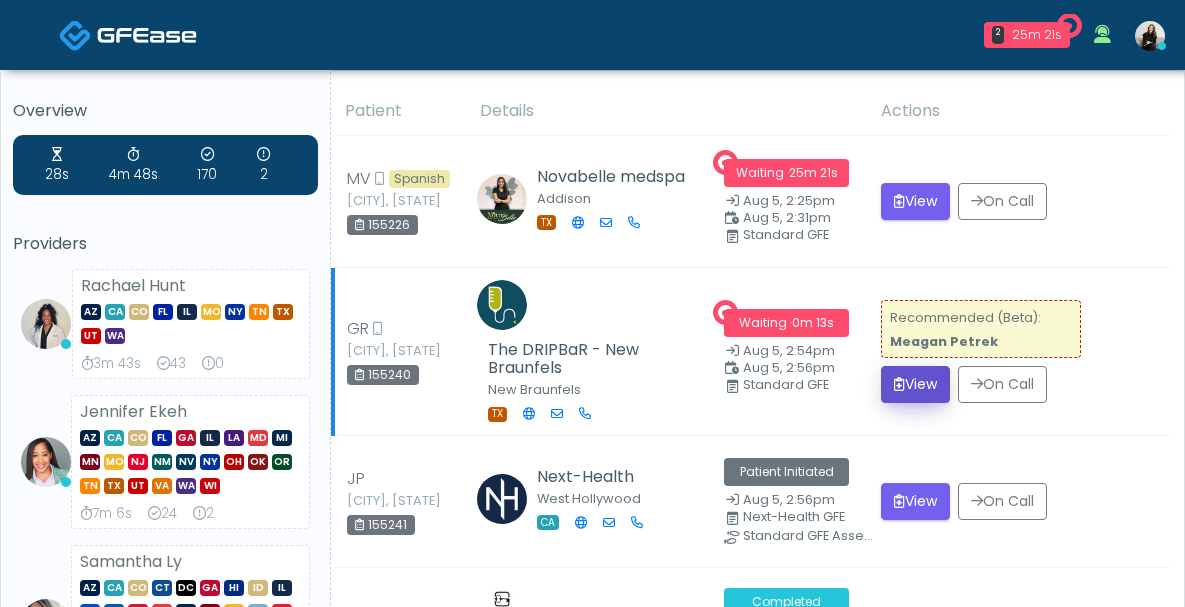 click on "View" at bounding box center (915, 384) 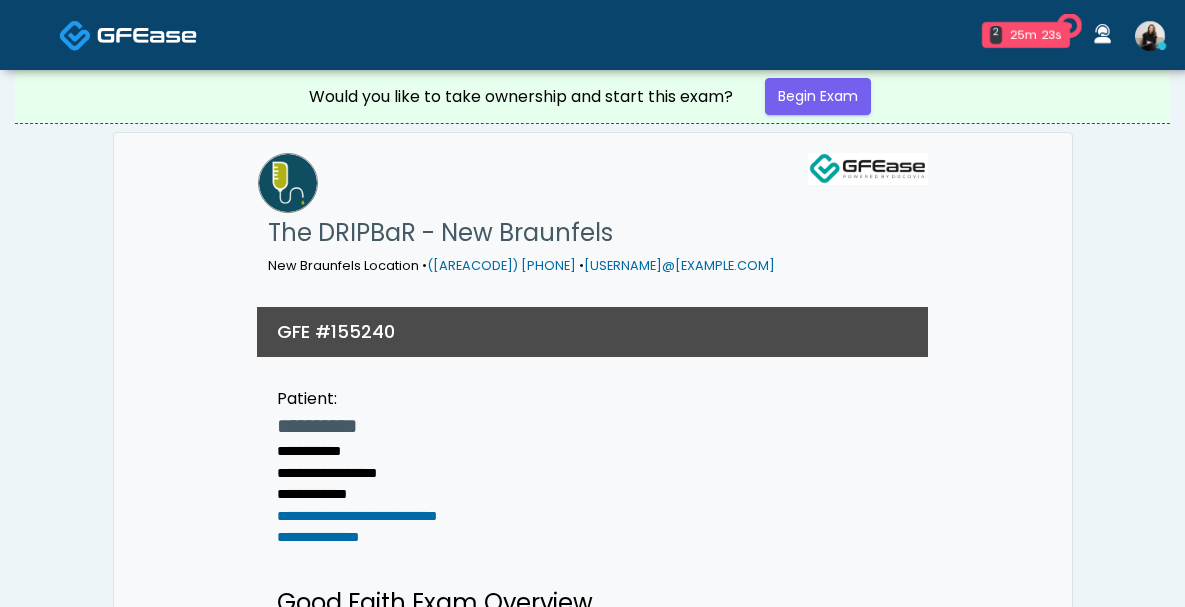 scroll, scrollTop: 0, scrollLeft: 0, axis: both 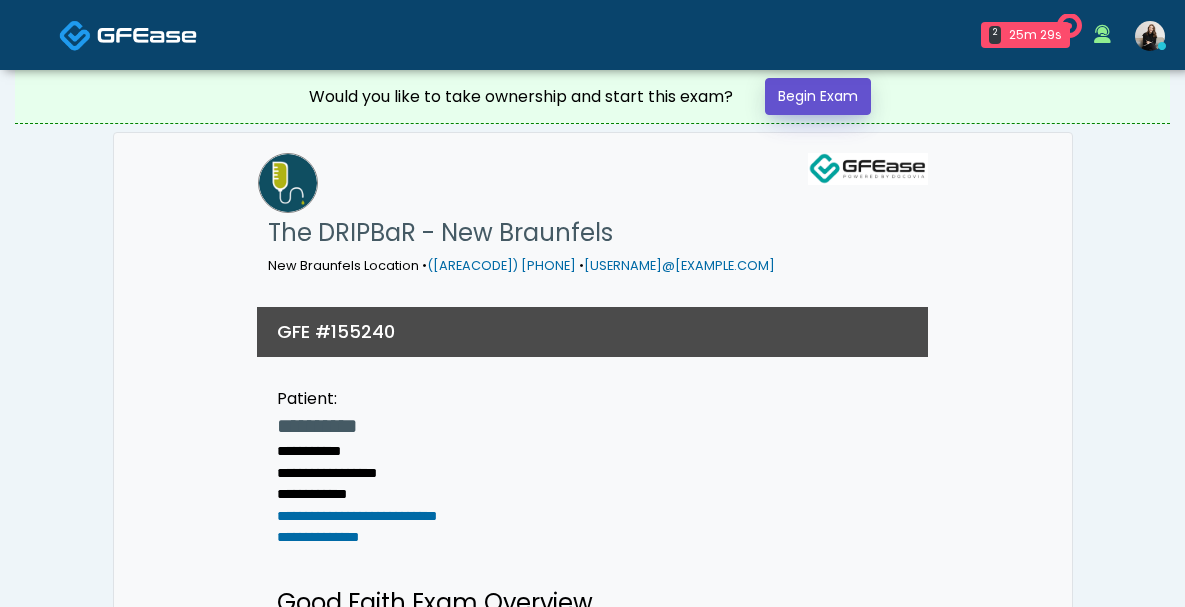 click on "Begin Exam" at bounding box center (818, 96) 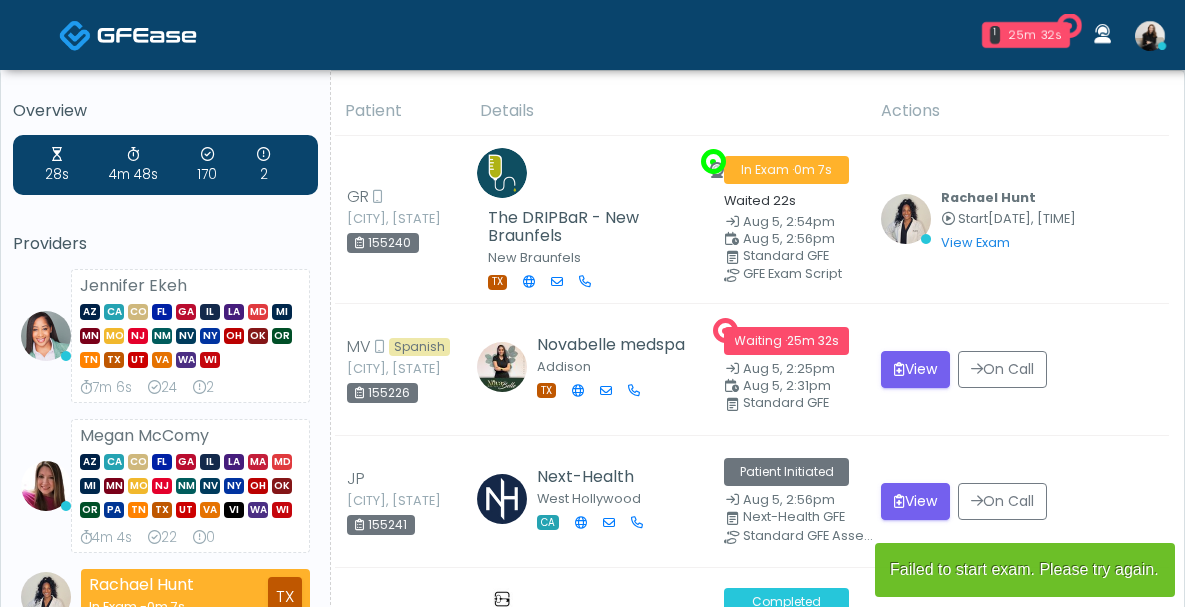 scroll, scrollTop: 0, scrollLeft: 0, axis: both 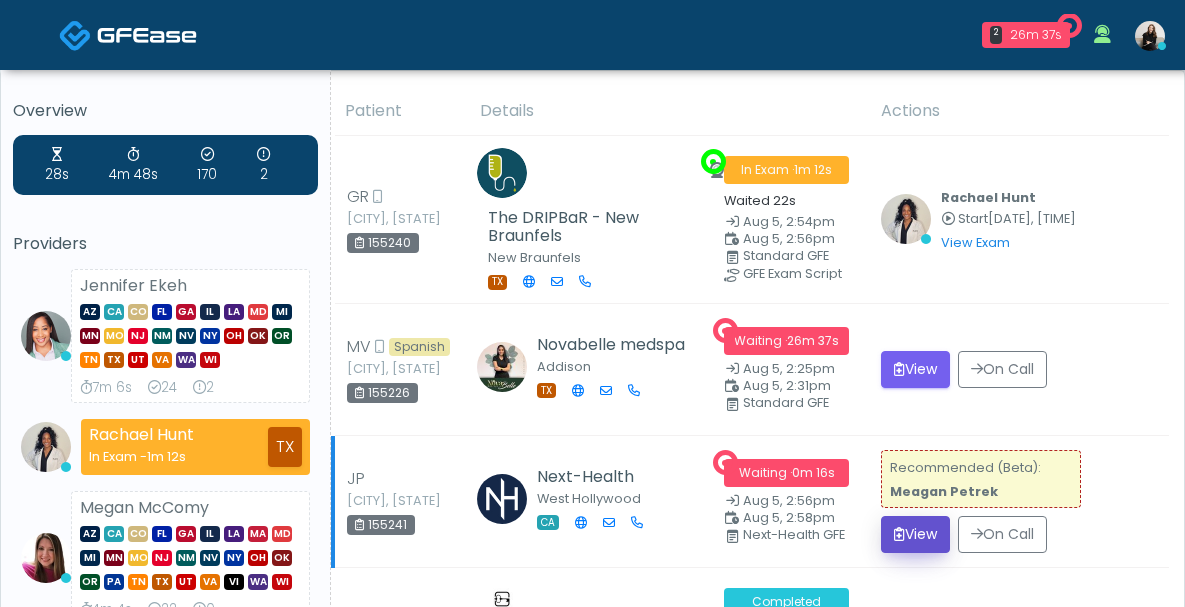 click on "View" at bounding box center (915, 534) 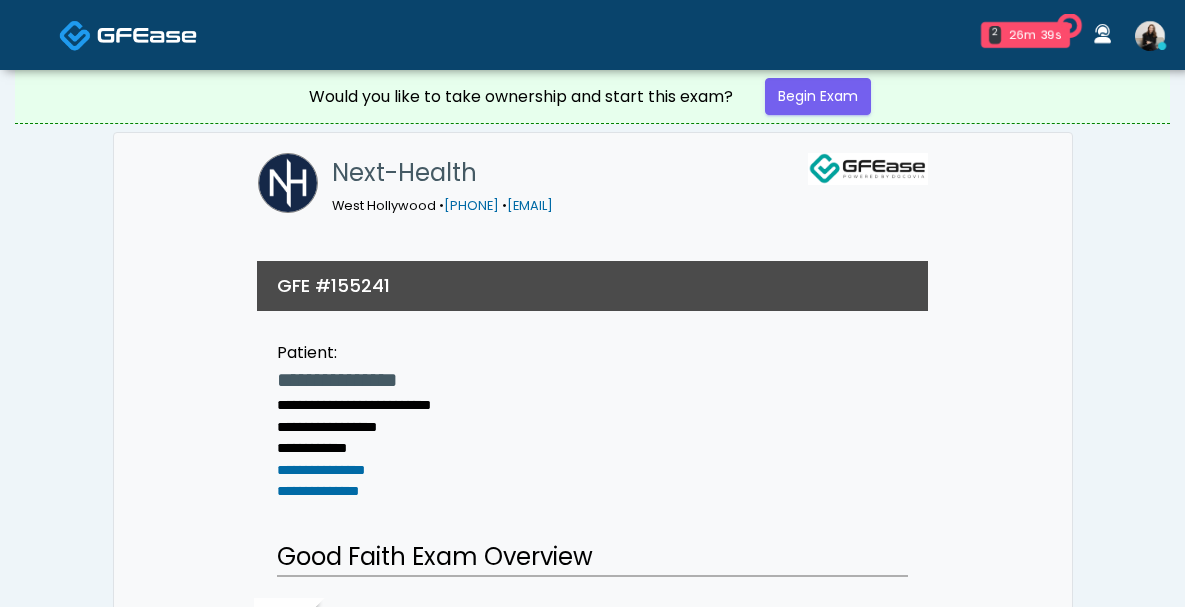 scroll, scrollTop: 0, scrollLeft: 0, axis: both 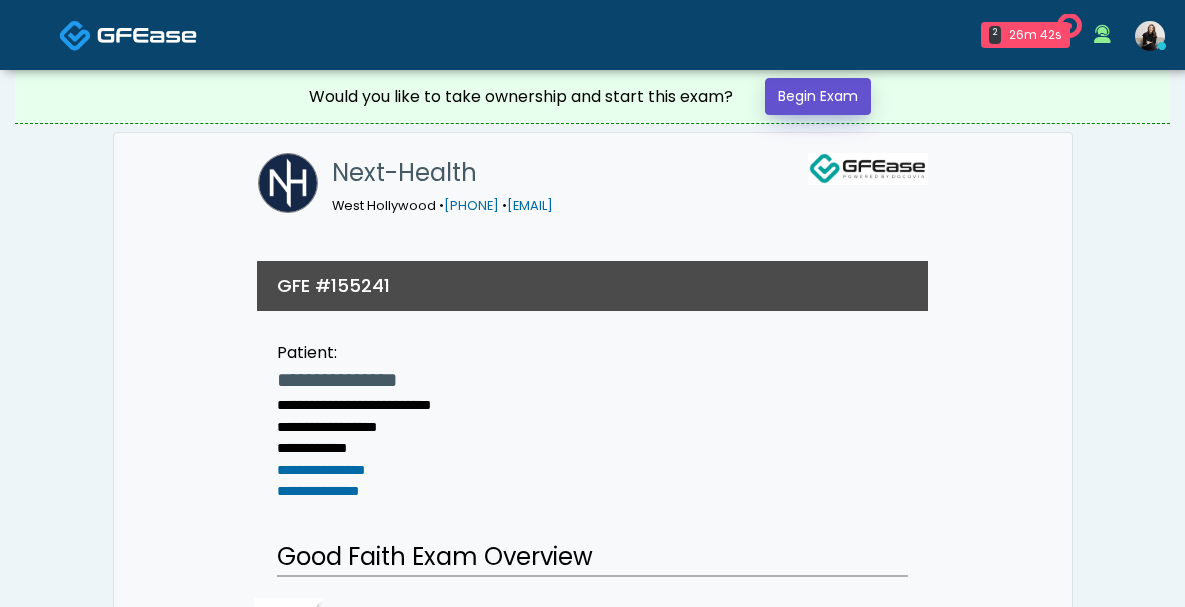 click on "Begin Exam" at bounding box center (818, 96) 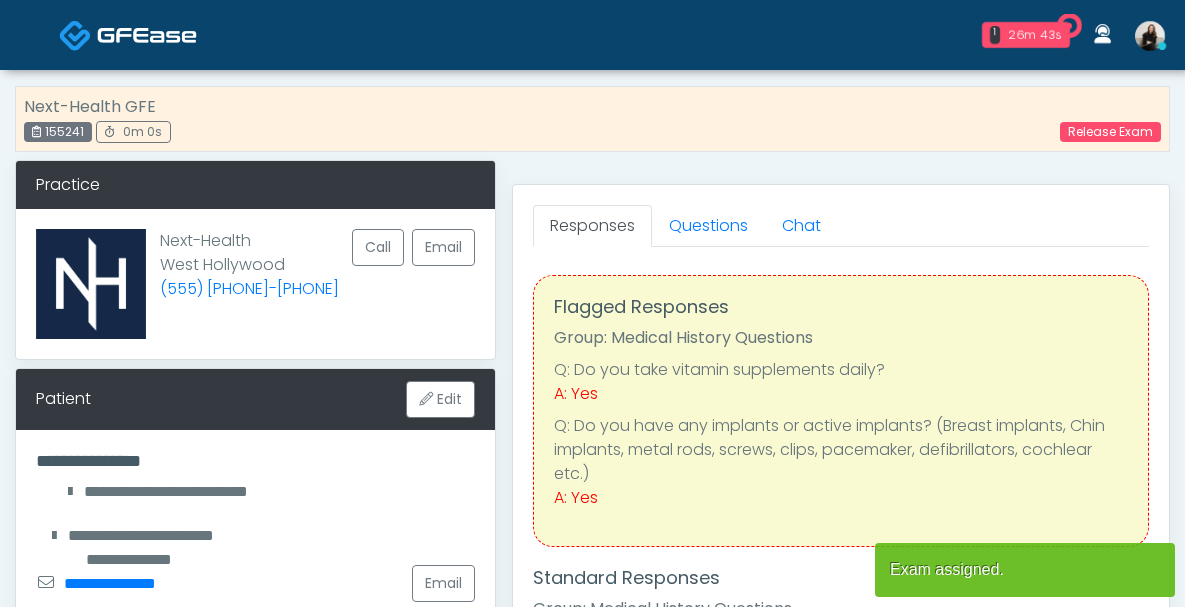 scroll, scrollTop: 0, scrollLeft: 0, axis: both 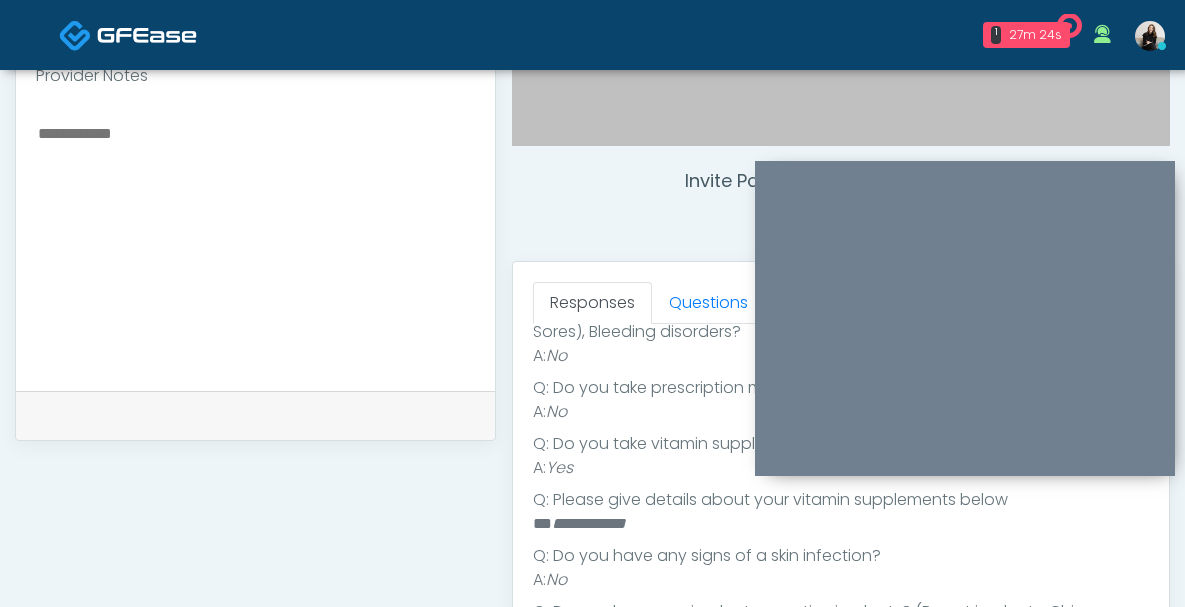 click at bounding box center [255, 242] 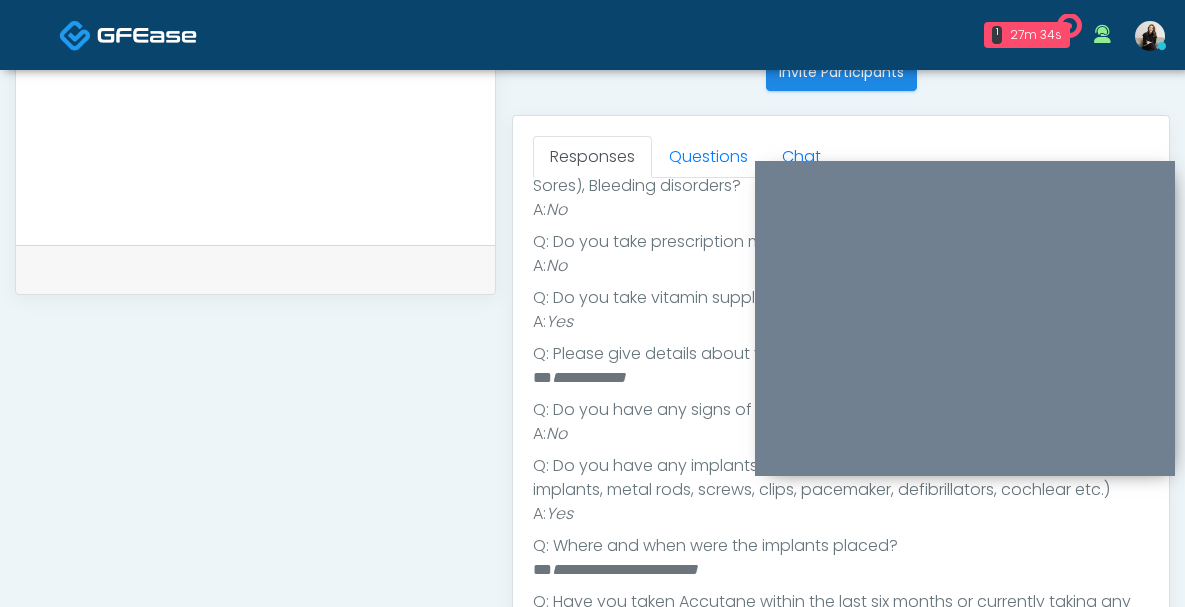 scroll, scrollTop: 862, scrollLeft: 0, axis: vertical 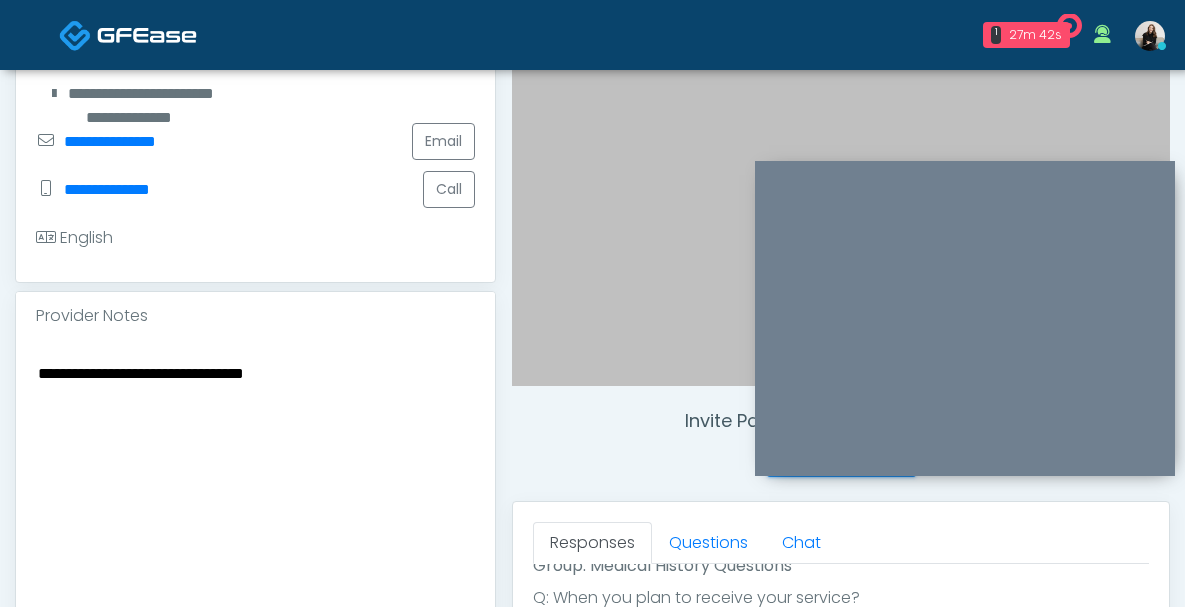 click on "**********" at bounding box center (255, 482) 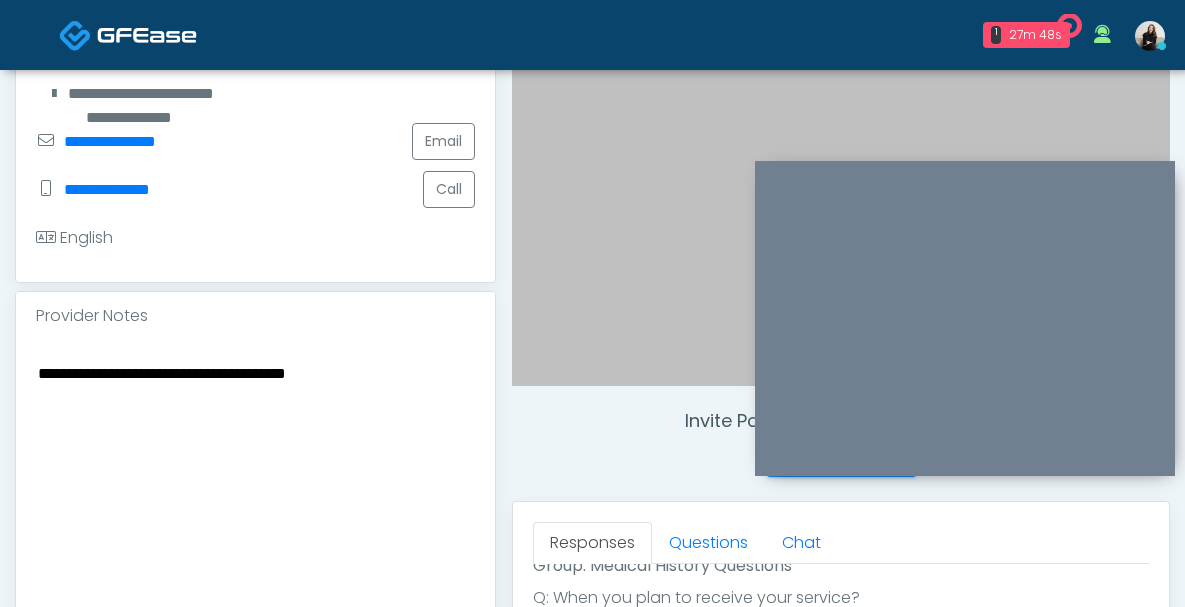 click on "**********" at bounding box center (255, 482) 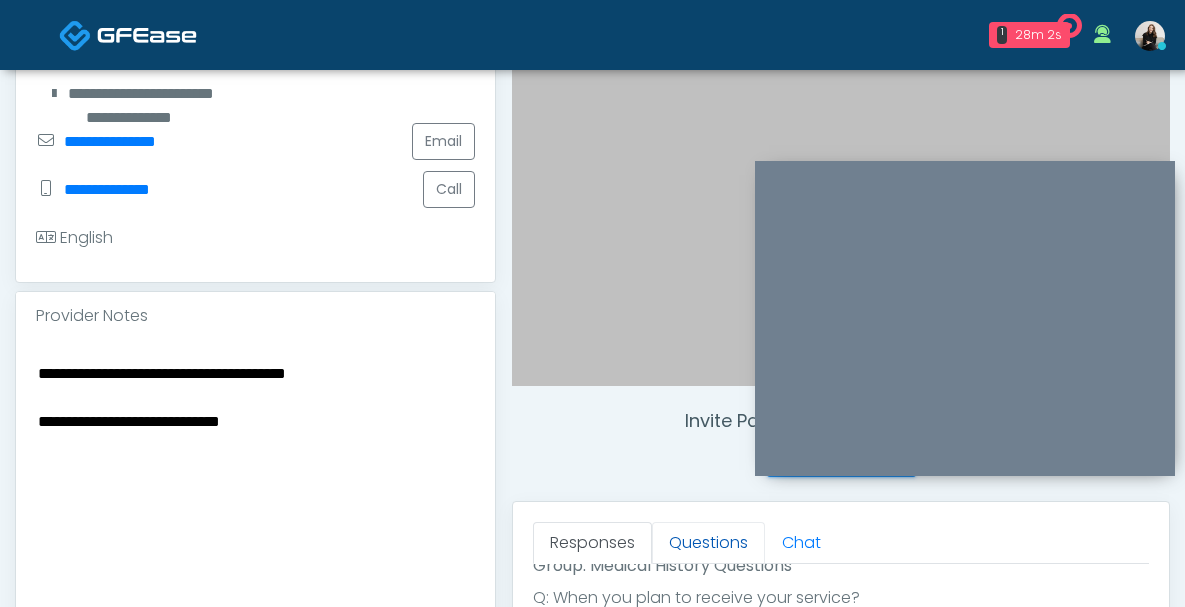 type on "**********" 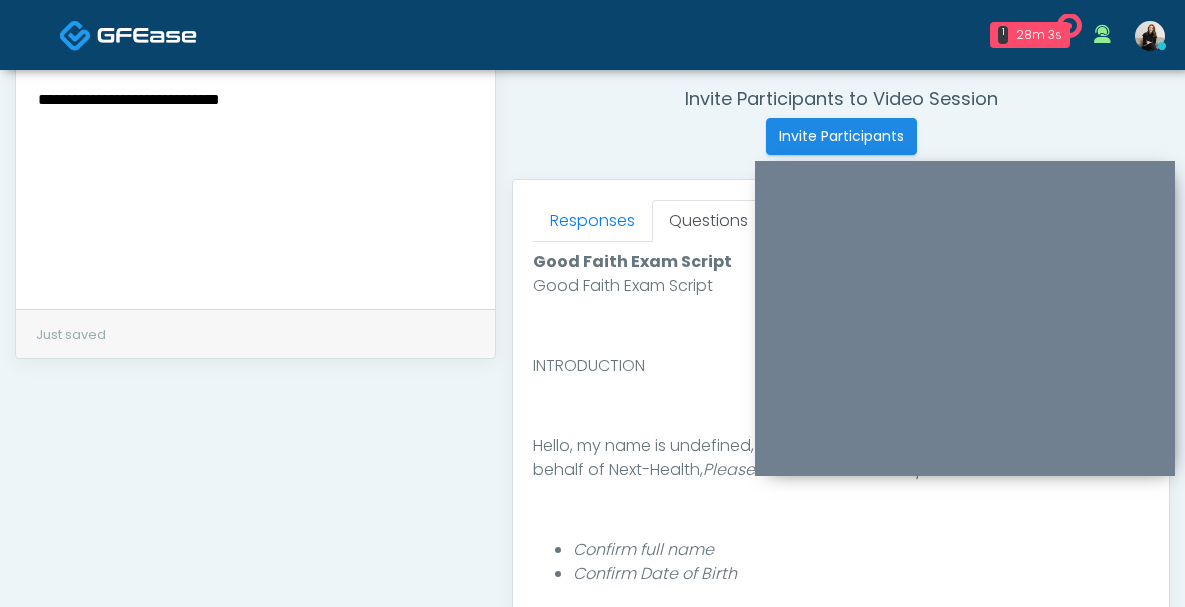 scroll, scrollTop: 788, scrollLeft: 0, axis: vertical 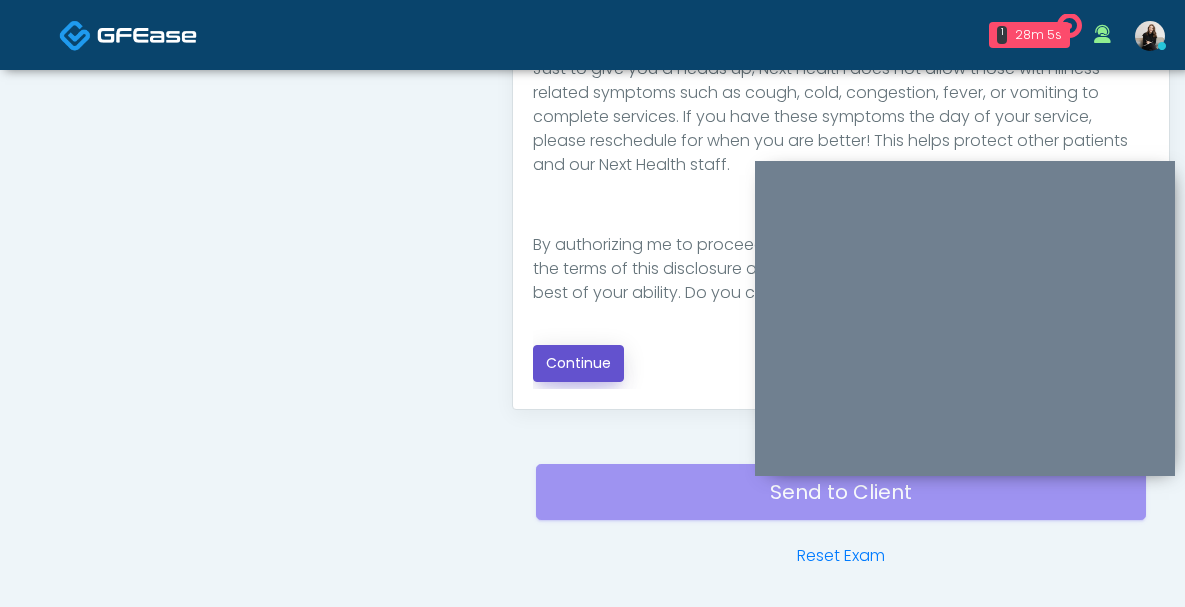 click on "Continue" at bounding box center (578, 363) 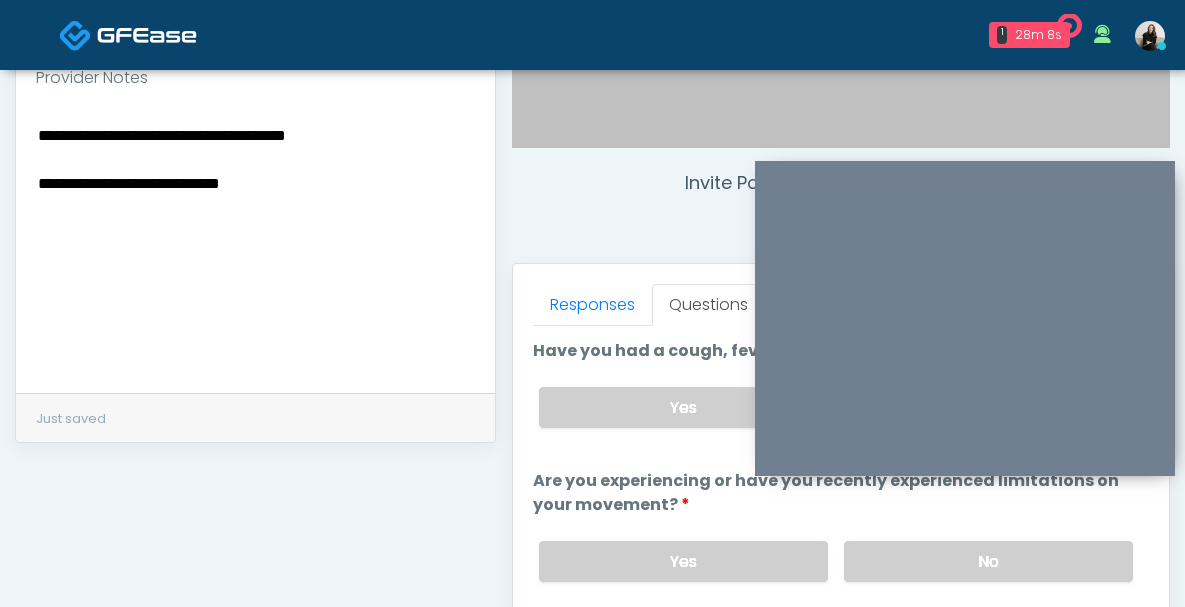 scroll, scrollTop: 566, scrollLeft: 0, axis: vertical 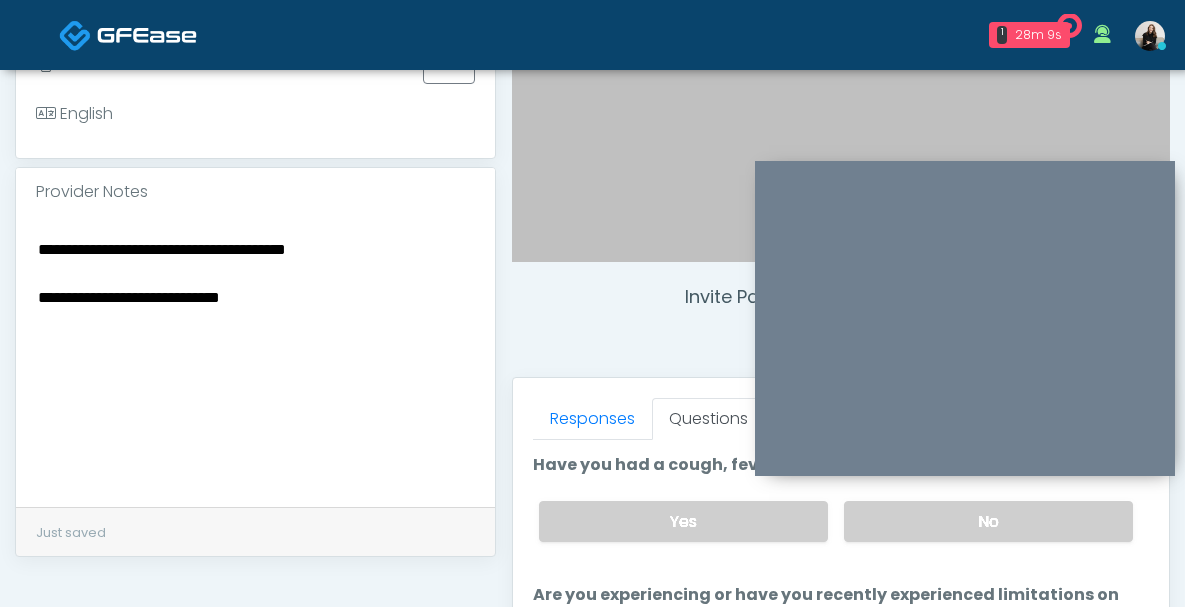 click on "Yes
No" at bounding box center (836, 521) 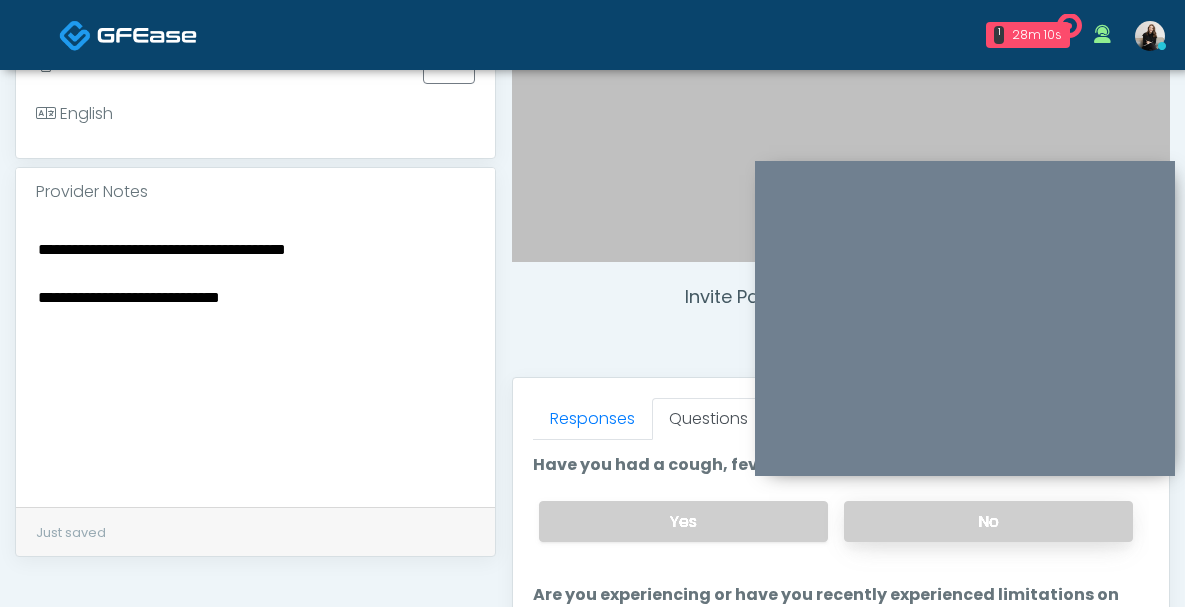 click on "No" at bounding box center [988, 521] 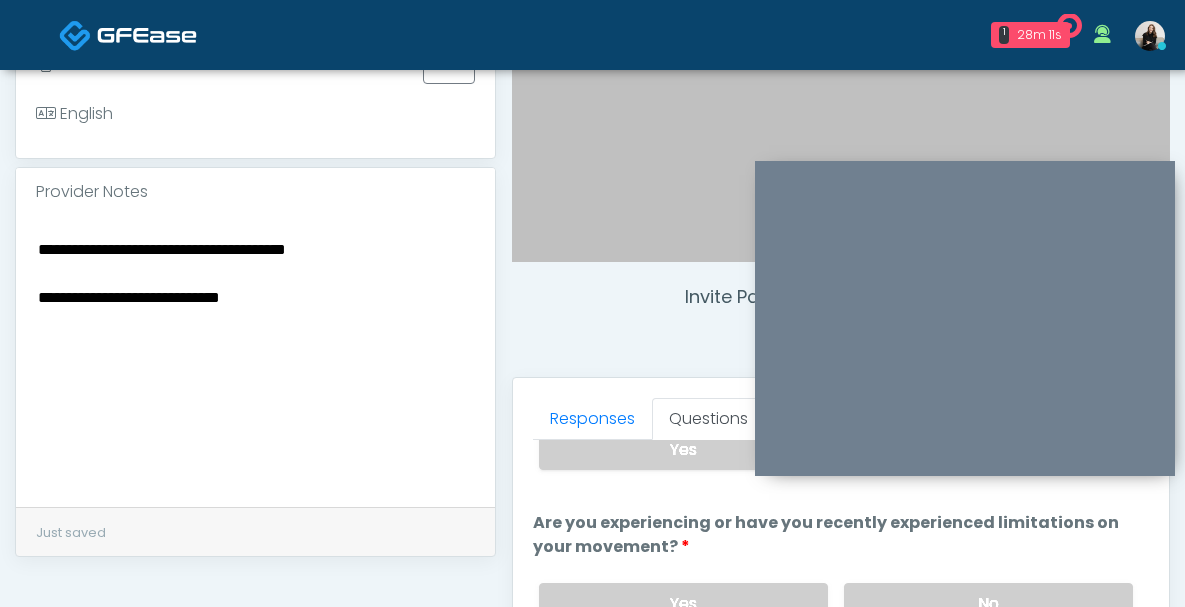 click on "Yes
No" at bounding box center [836, 603] 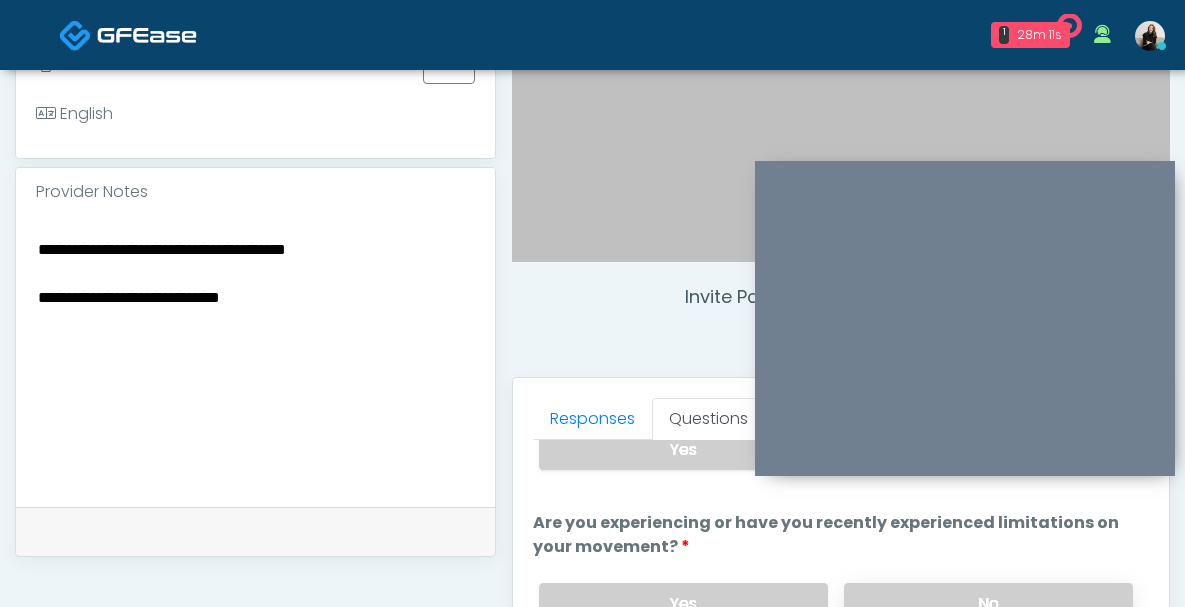 click on "No" at bounding box center (988, 603) 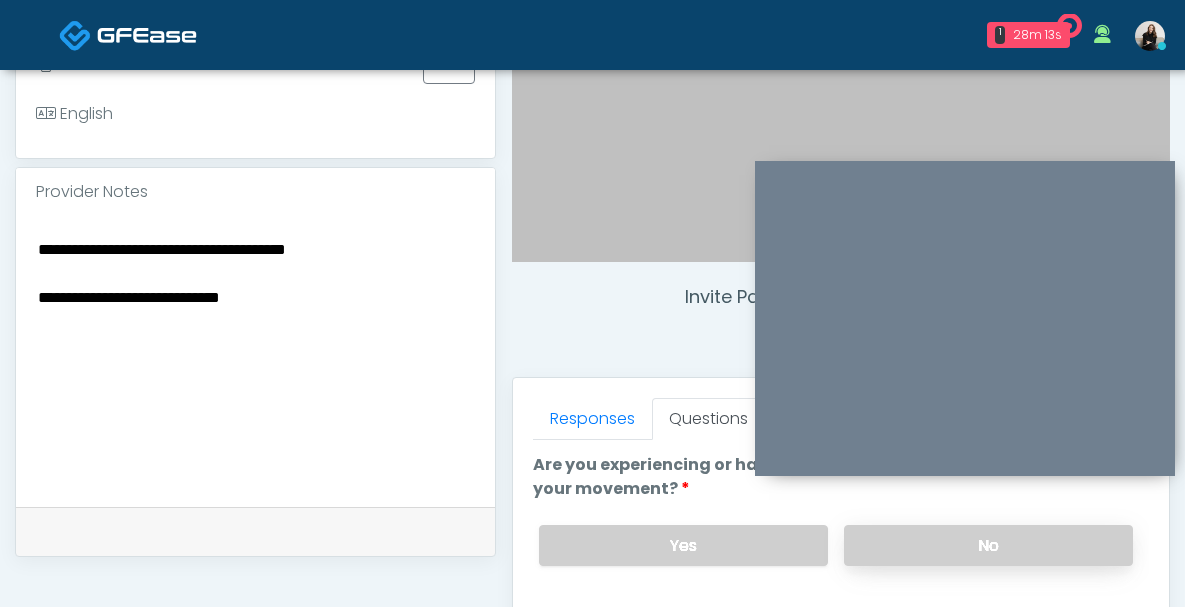 scroll, scrollTop: 273, scrollLeft: 0, axis: vertical 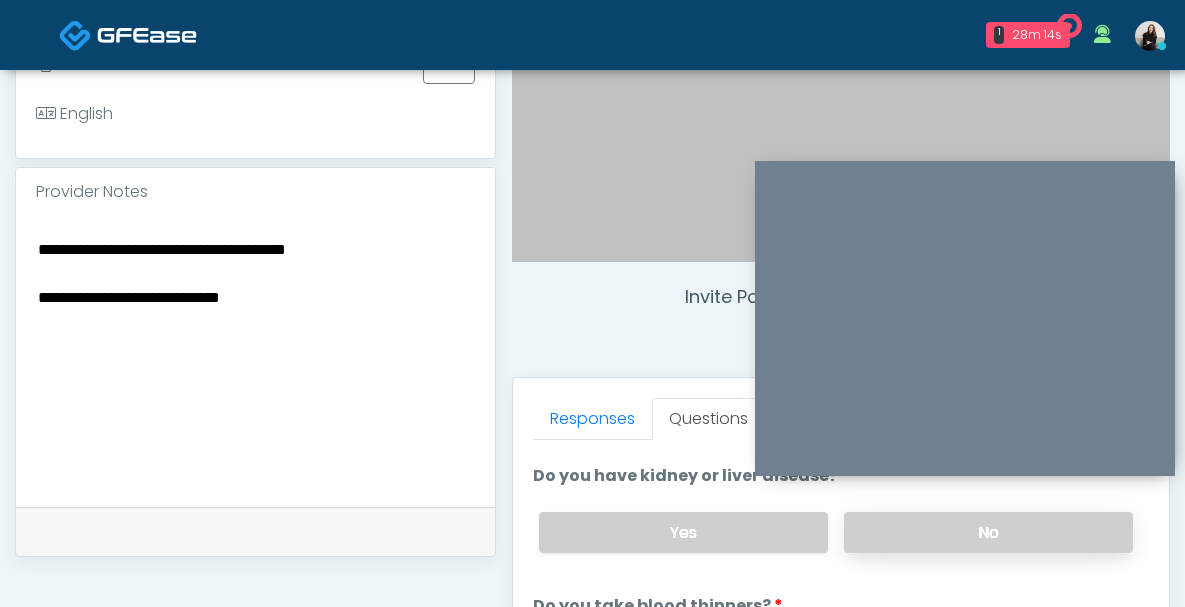 click on "No" at bounding box center [988, 532] 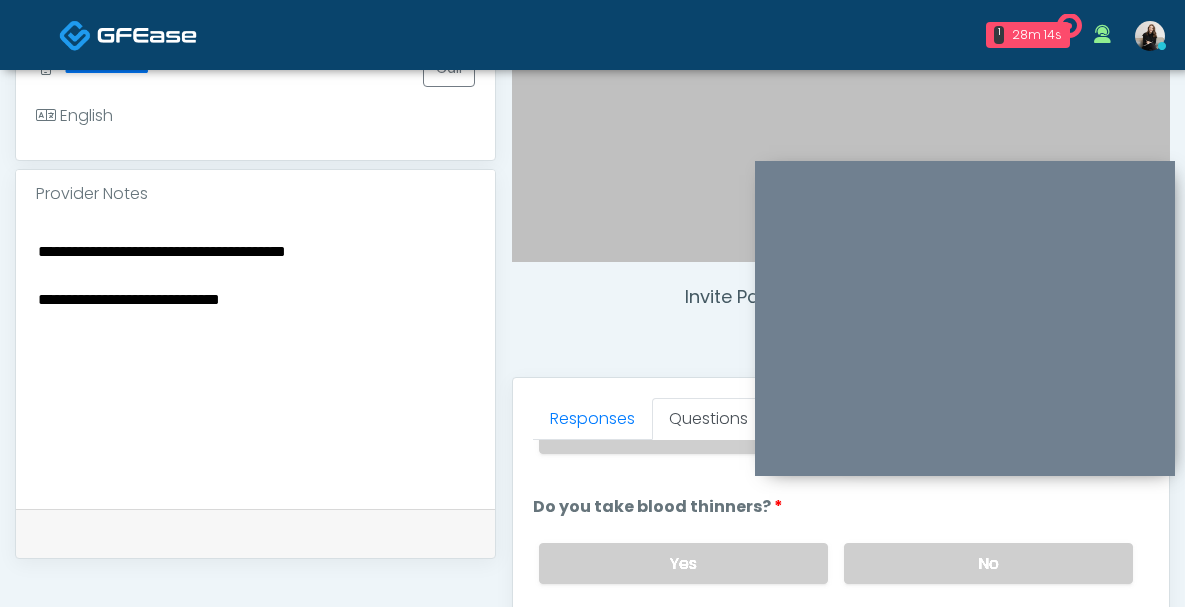 scroll, scrollTop: 388, scrollLeft: 0, axis: vertical 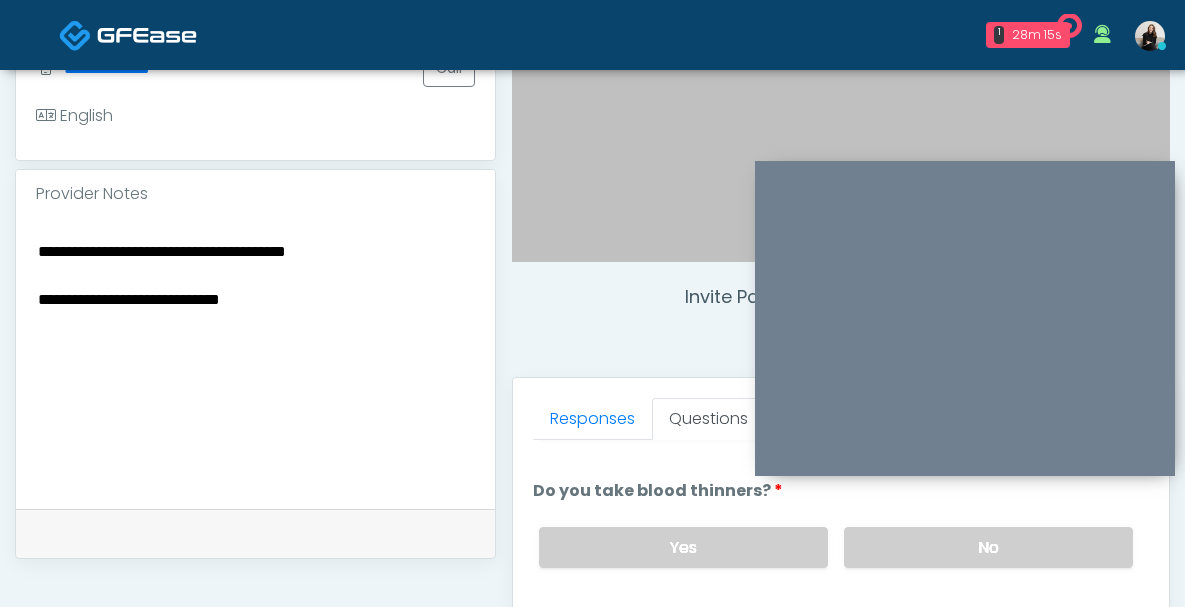 click on "No" at bounding box center [988, 547] 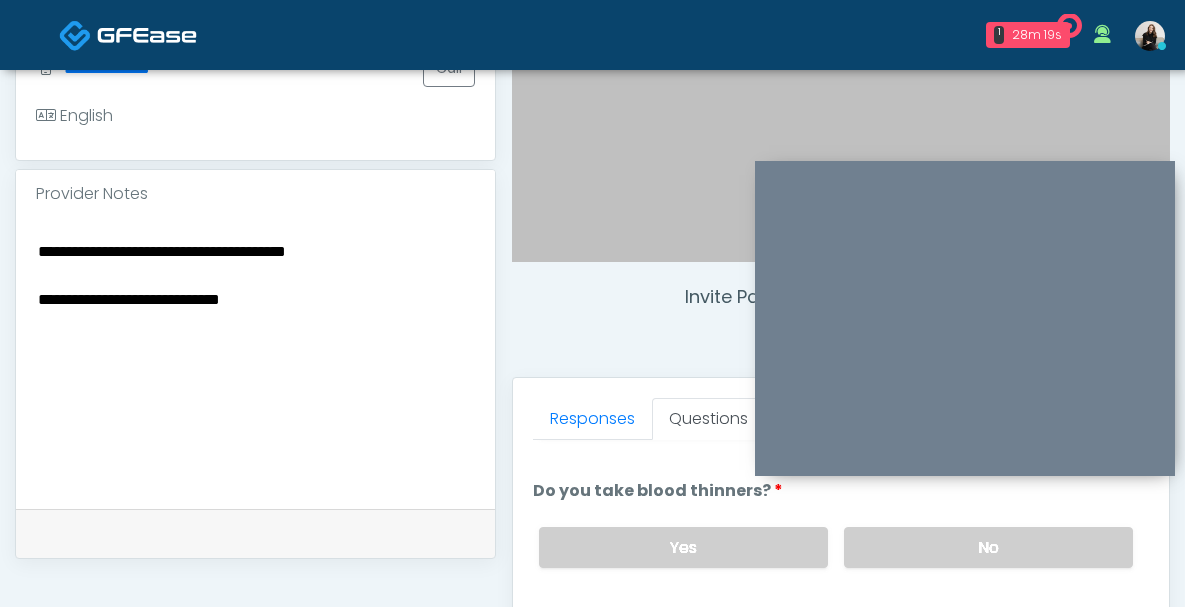 scroll, scrollTop: 567, scrollLeft: 0, axis: vertical 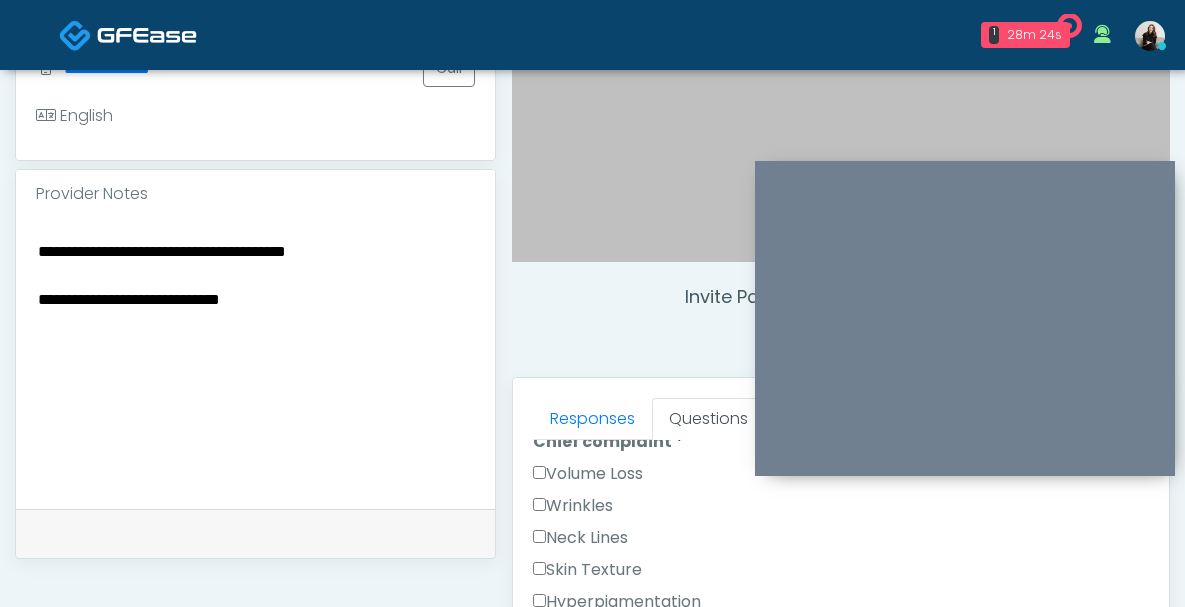 click on "Wrinkles" at bounding box center (573, 506) 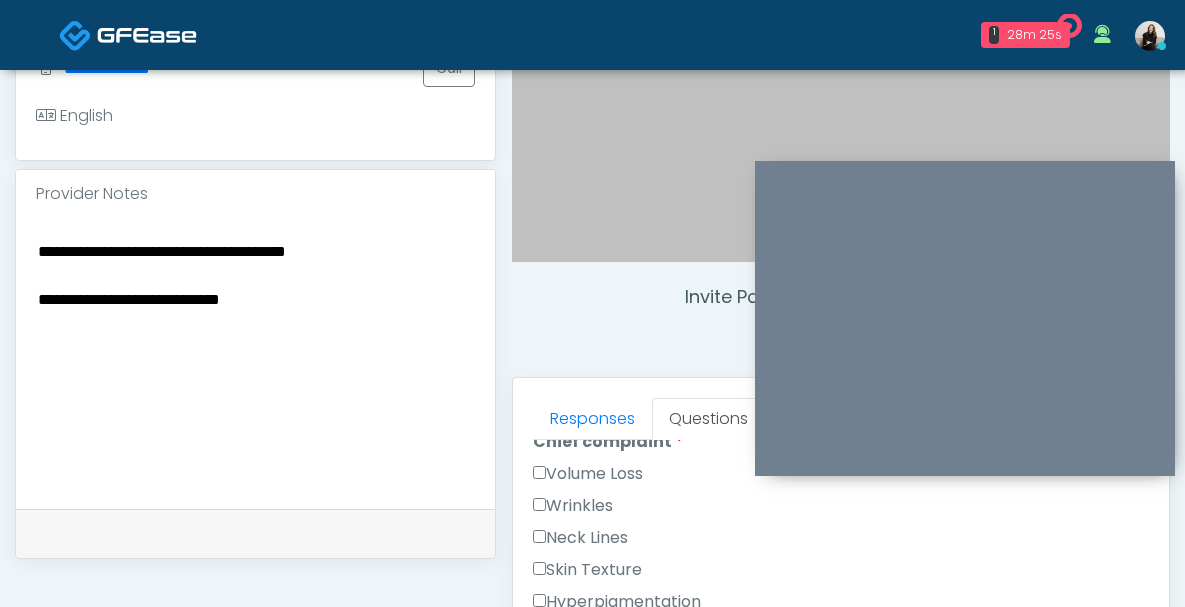 click on "Wrinkles" at bounding box center [573, 506] 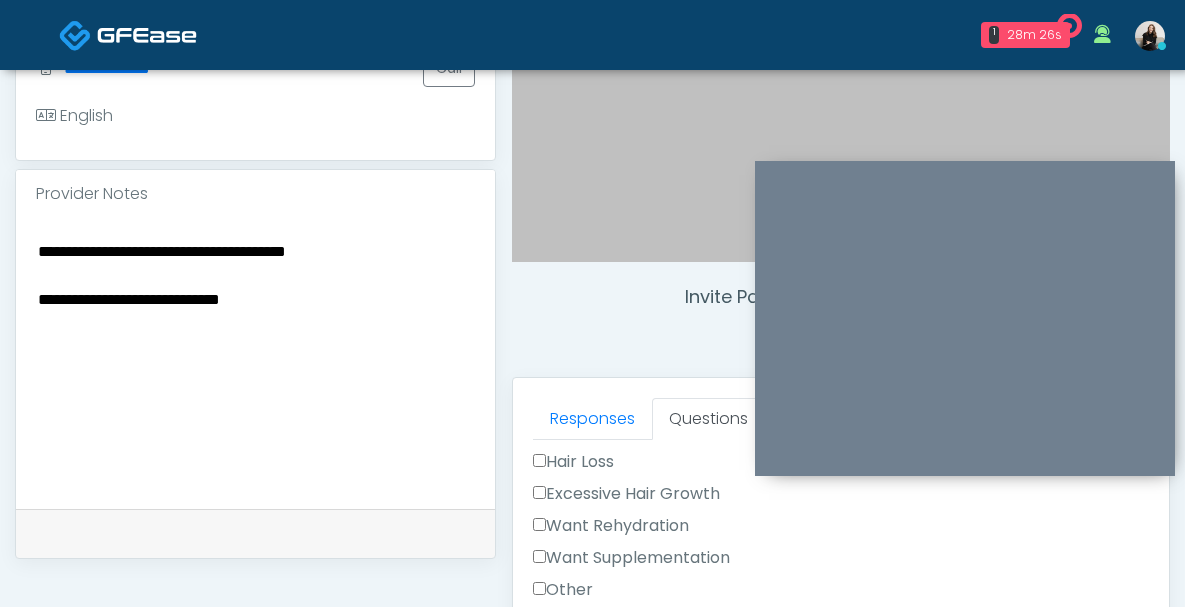 scroll, scrollTop: 818, scrollLeft: 0, axis: vertical 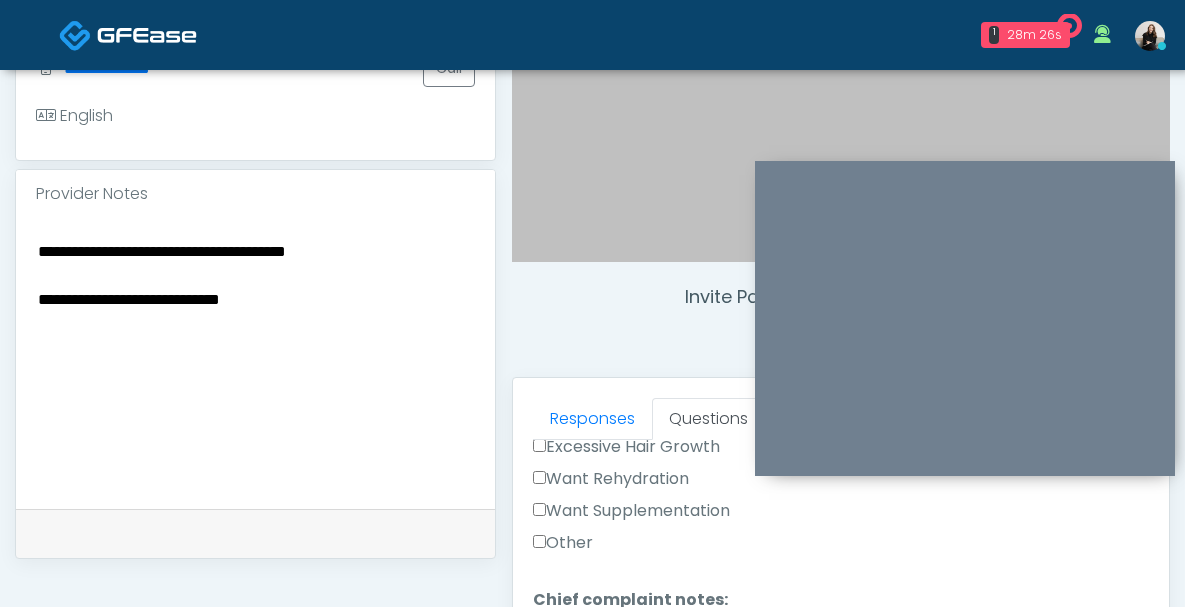 click on "Want Rehydration" at bounding box center [611, 479] 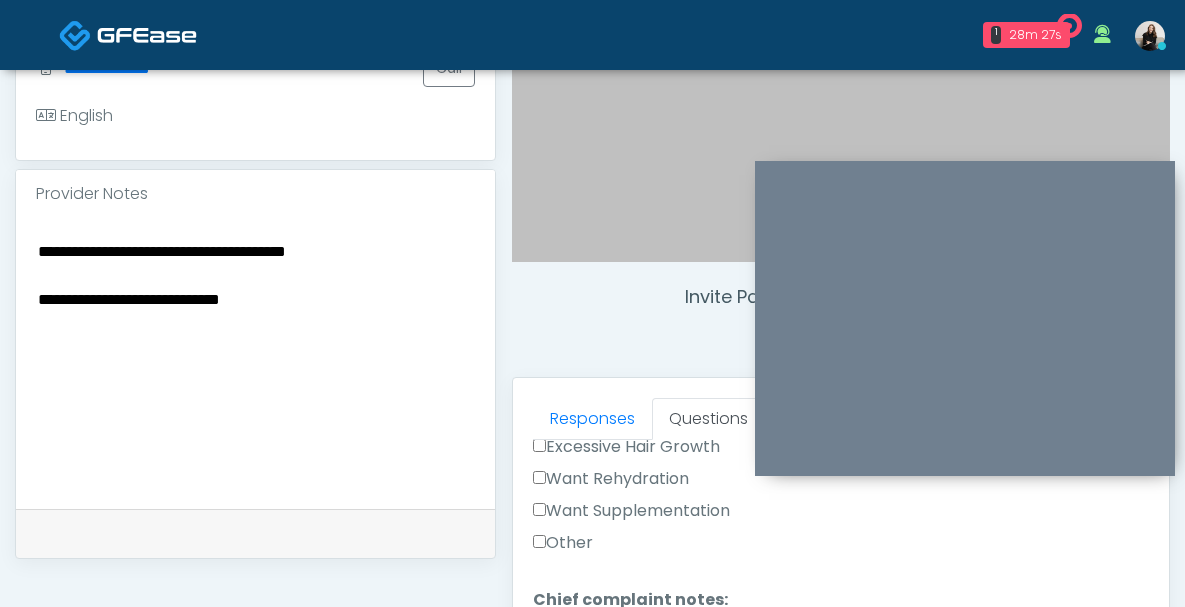 click on "Want Supplementation" at bounding box center [631, 511] 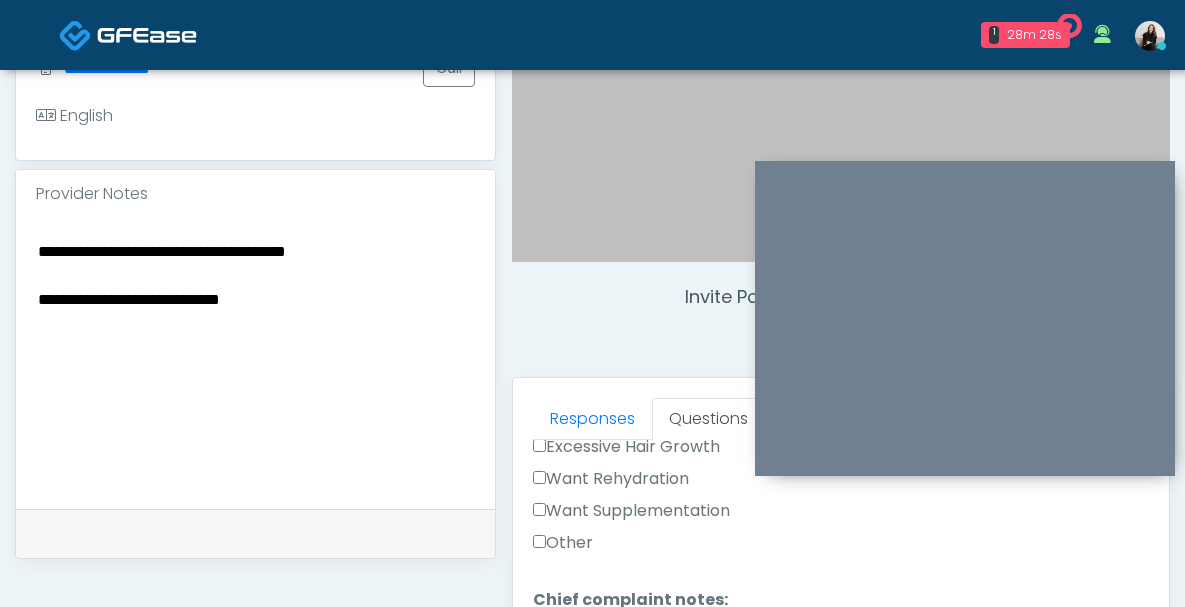 drag, startPoint x: 388, startPoint y: 249, endPoint x: -19, endPoint y: 237, distance: 407.17688 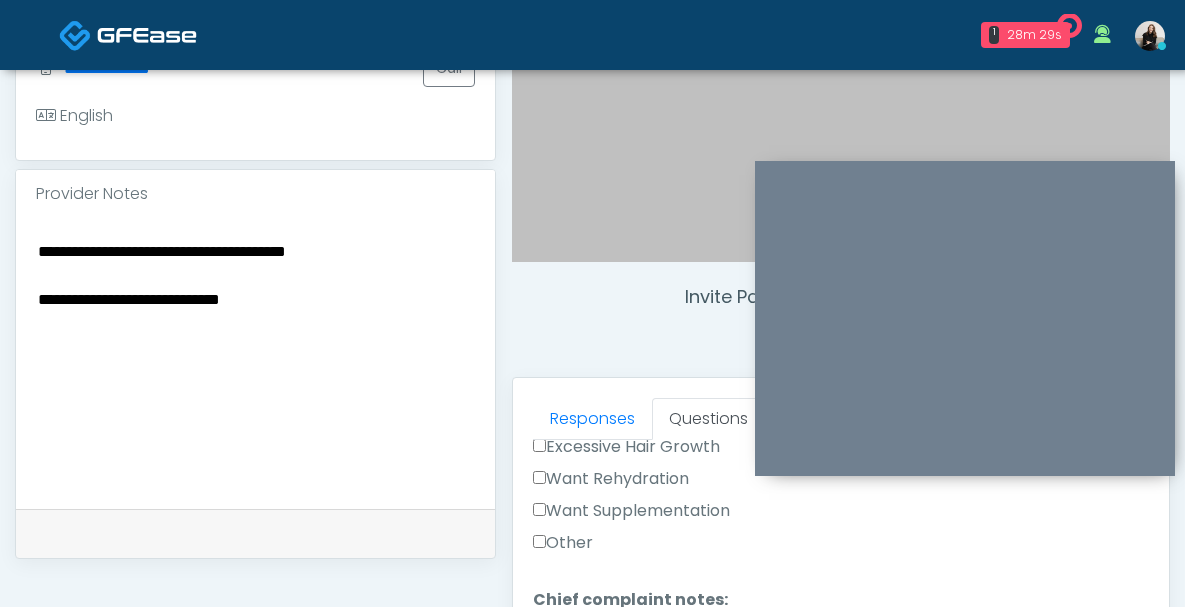 click on "**********" at bounding box center (255, 358) 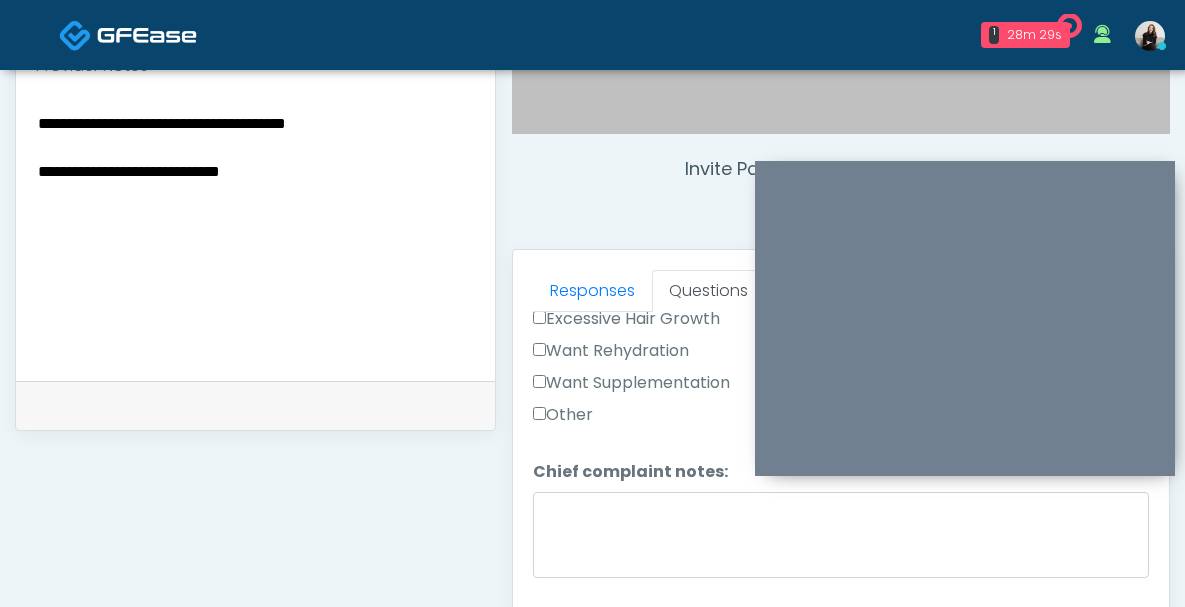 scroll, scrollTop: 804, scrollLeft: 0, axis: vertical 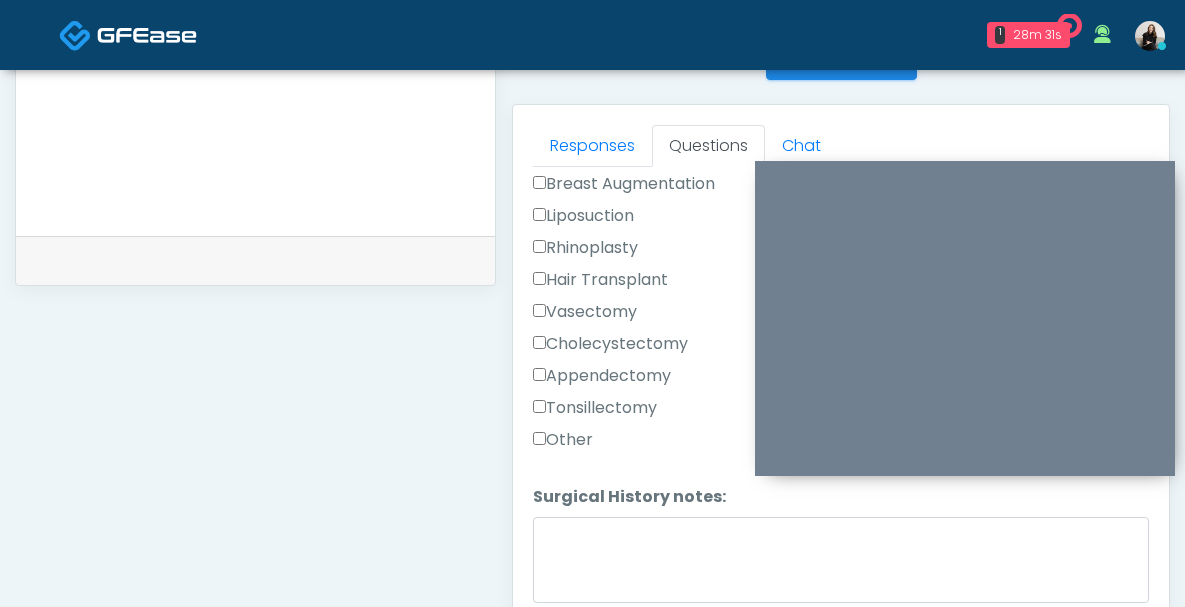 click on "Other" at bounding box center (563, 440) 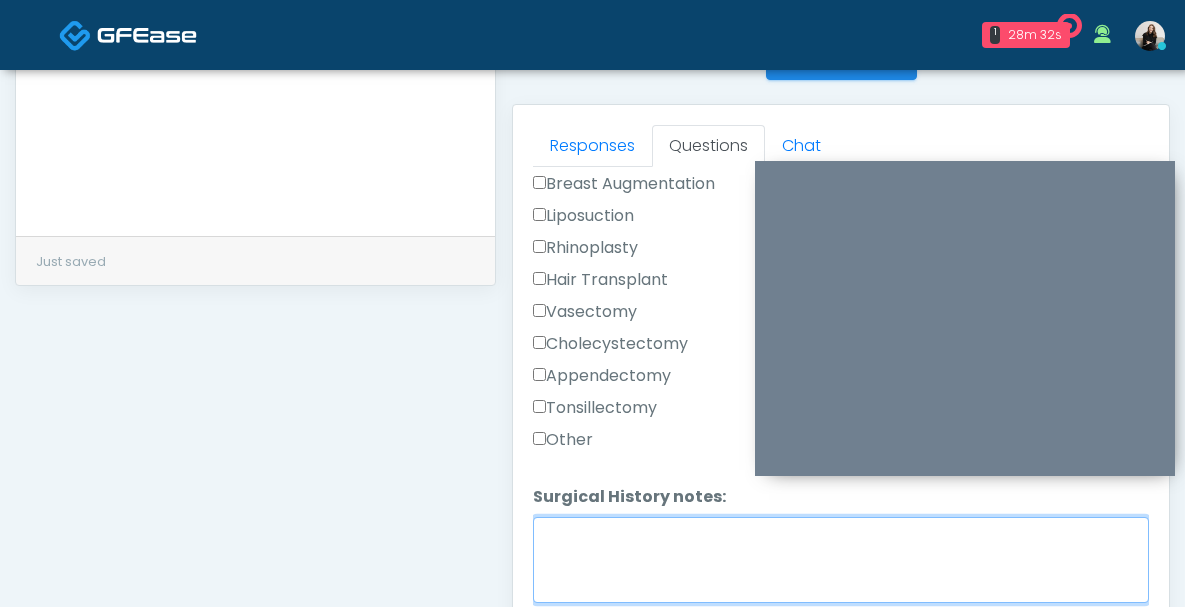 click on "Surgical History notes:" at bounding box center (841, 560) 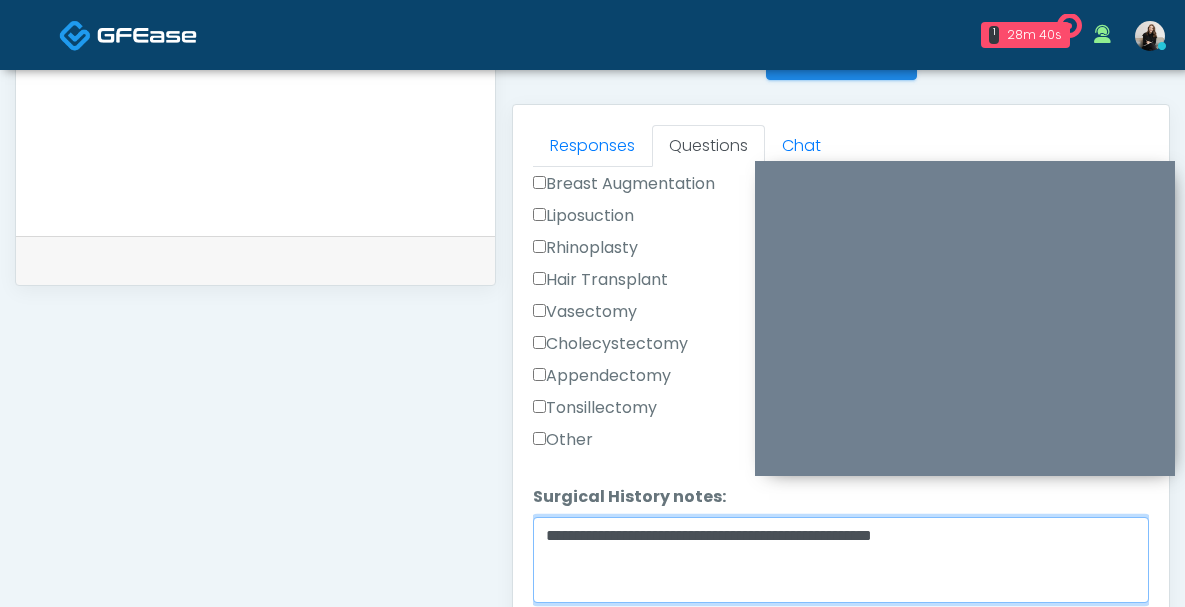 click on "**********" at bounding box center (841, 560) 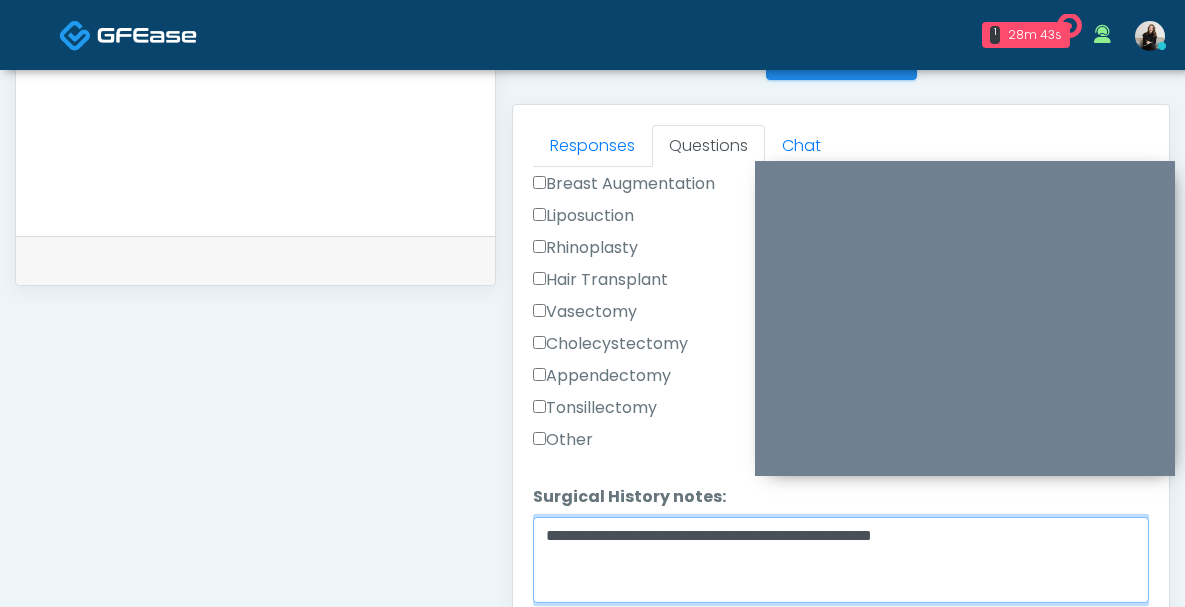click on "**********" at bounding box center (841, 560) 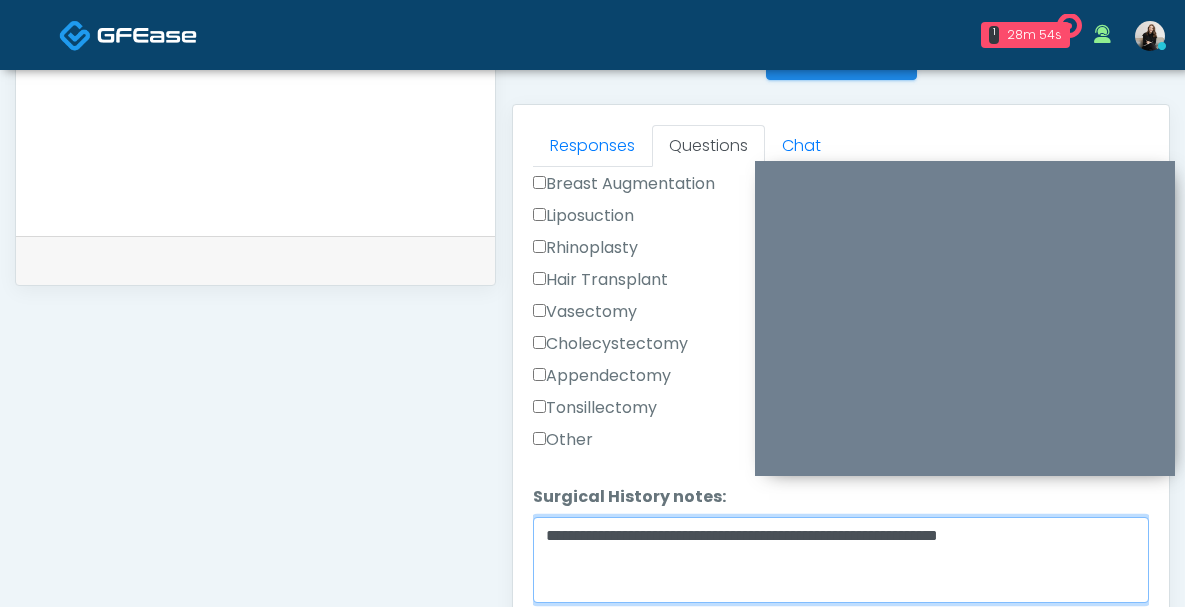 click on "**********" at bounding box center [841, 560] 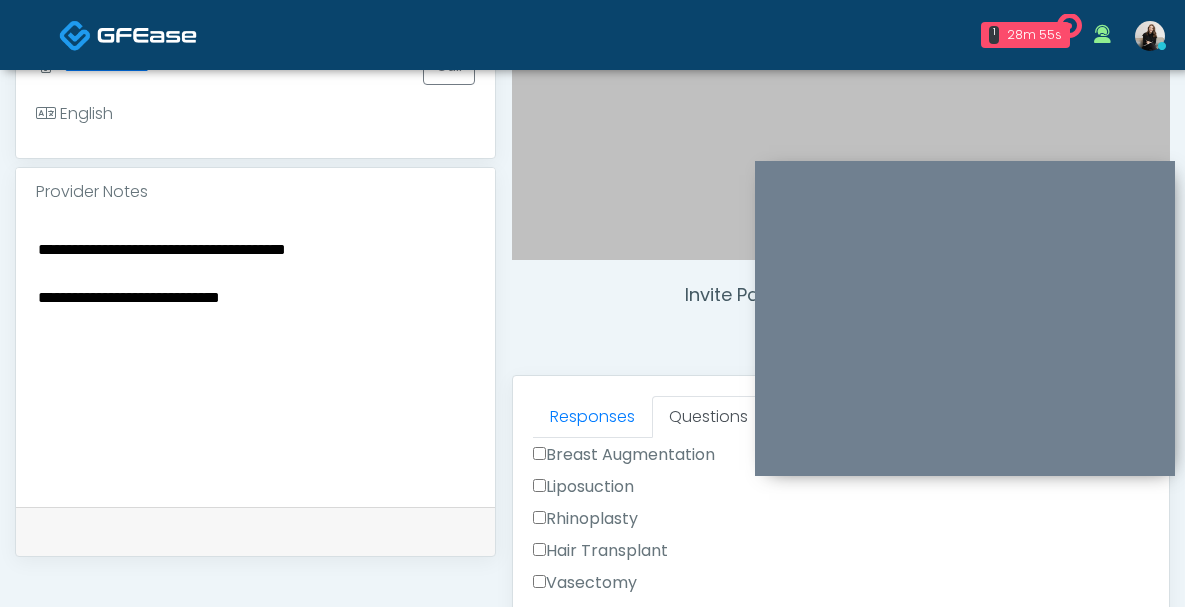 scroll, scrollTop: 511, scrollLeft: 0, axis: vertical 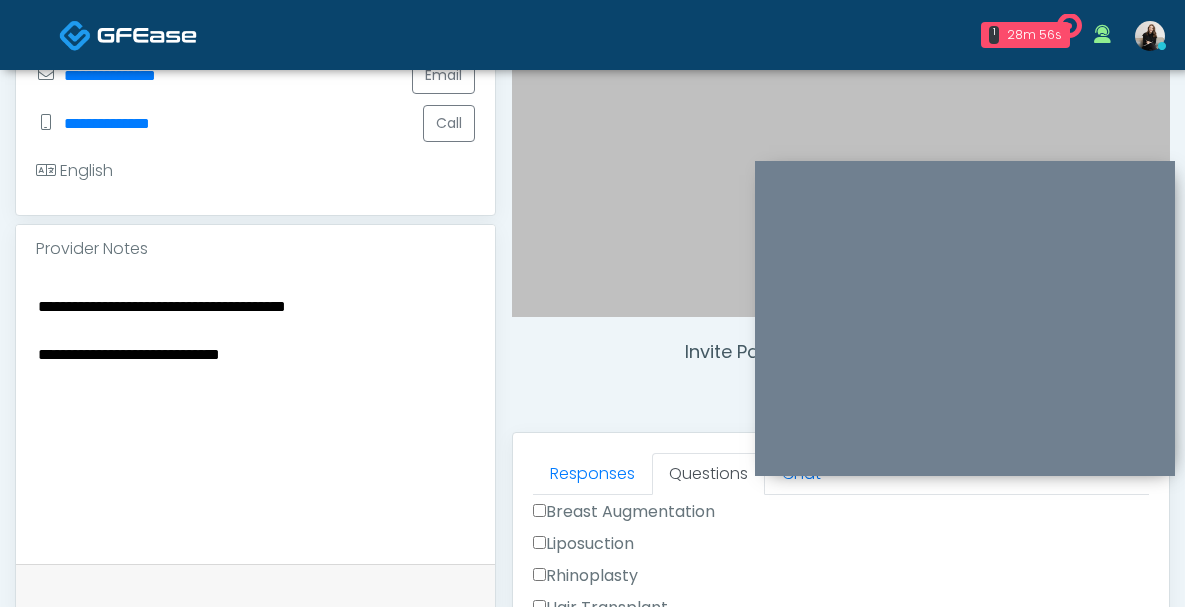 drag, startPoint x: 292, startPoint y: 355, endPoint x: -78, endPoint y: 355, distance: 370 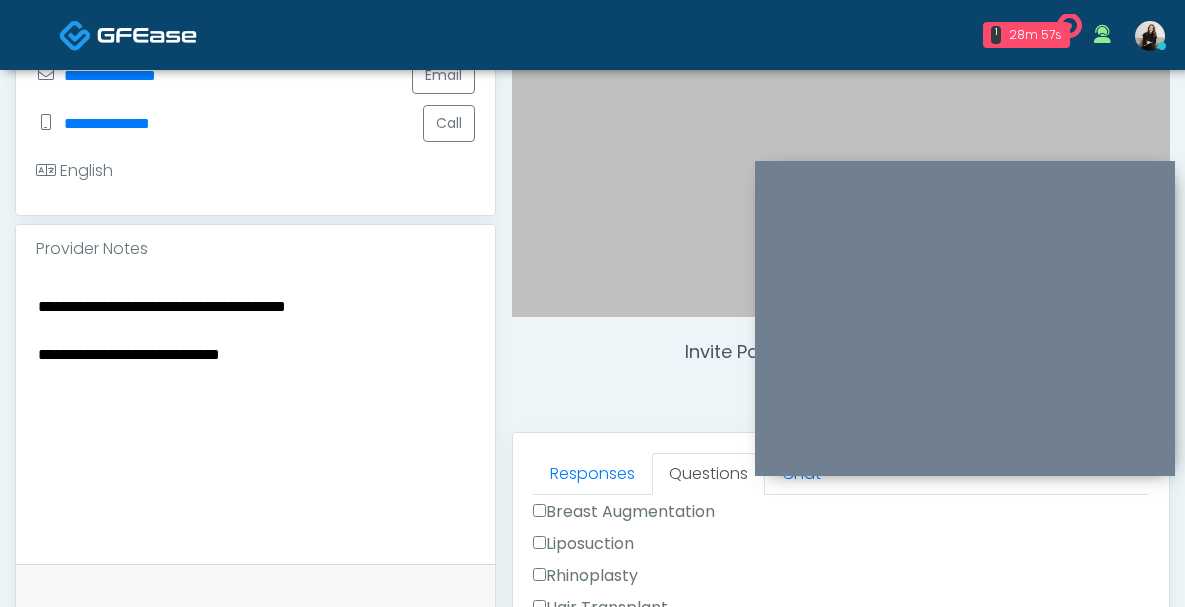 click on "**********" at bounding box center (255, 413) 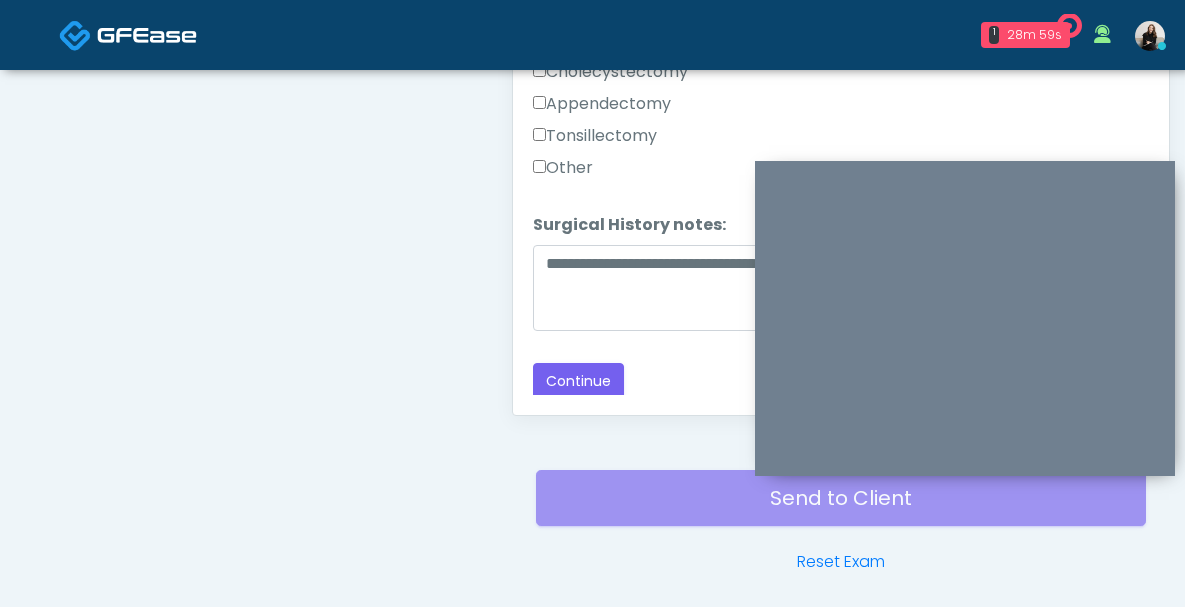 scroll, scrollTop: 1122, scrollLeft: 0, axis: vertical 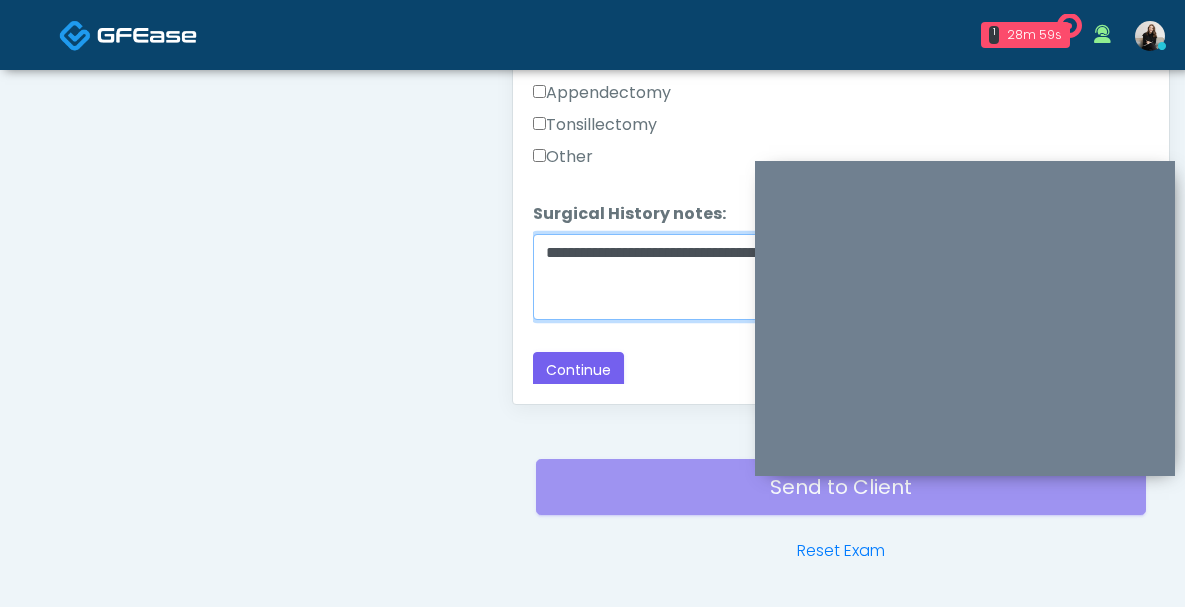 click on "**********" at bounding box center [841, 277] 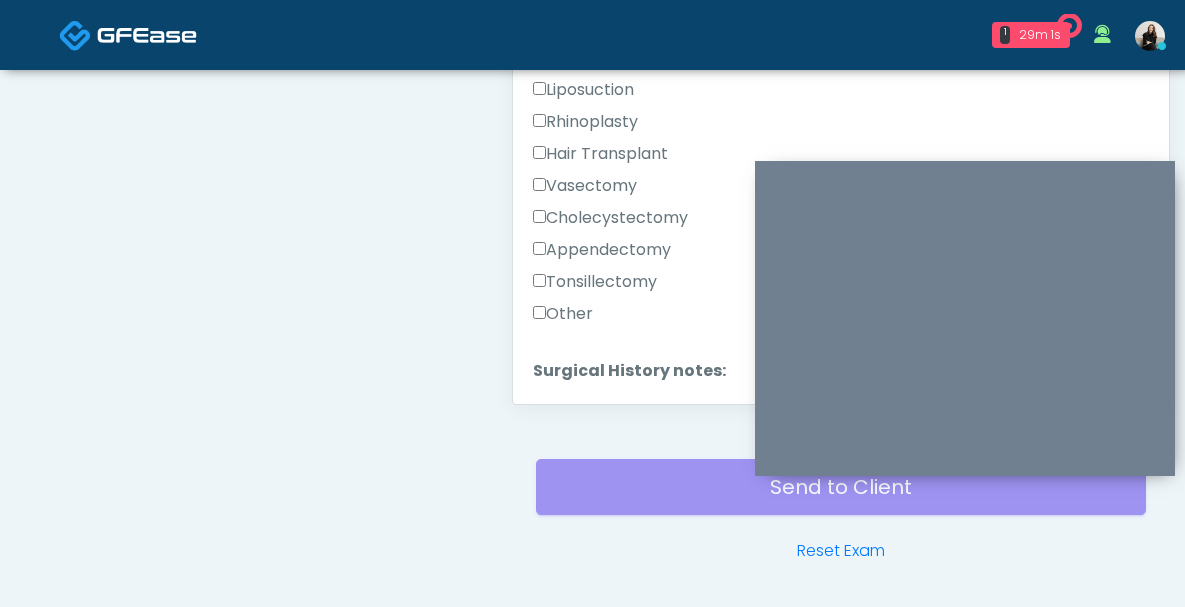 scroll, scrollTop: 1147, scrollLeft: 0, axis: vertical 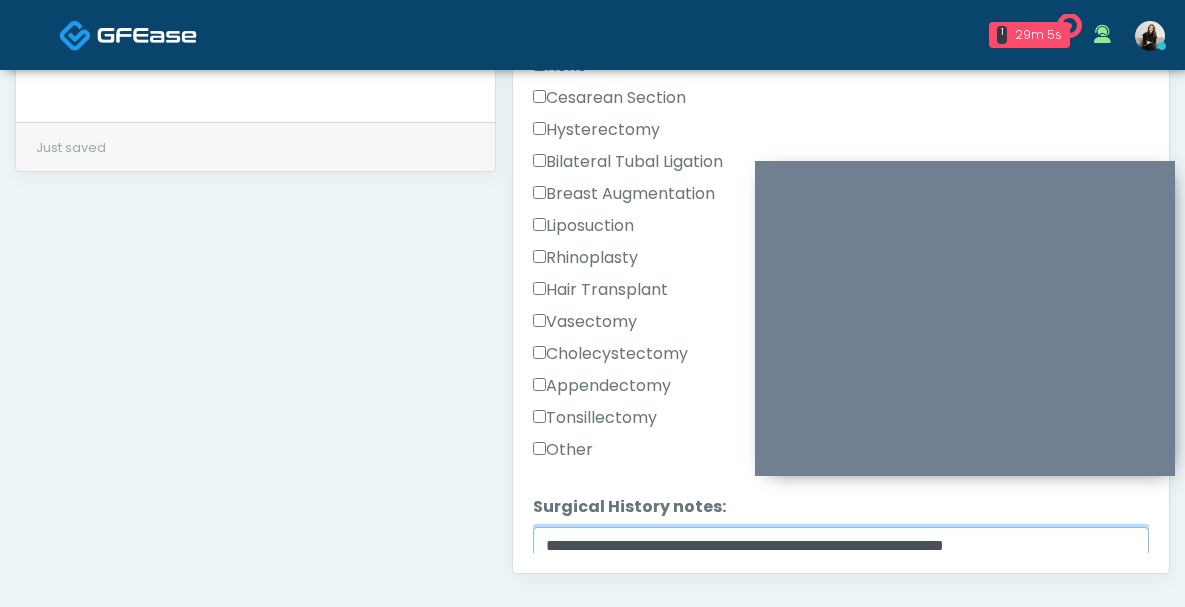 paste on "**********" 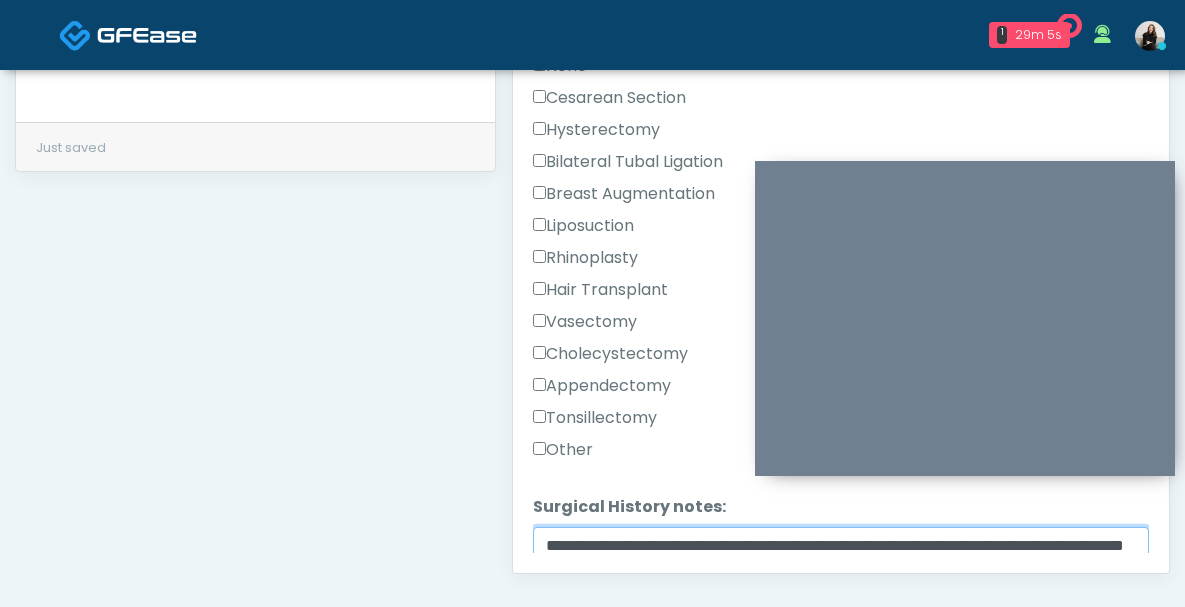 scroll, scrollTop: 1170, scrollLeft: 0, axis: vertical 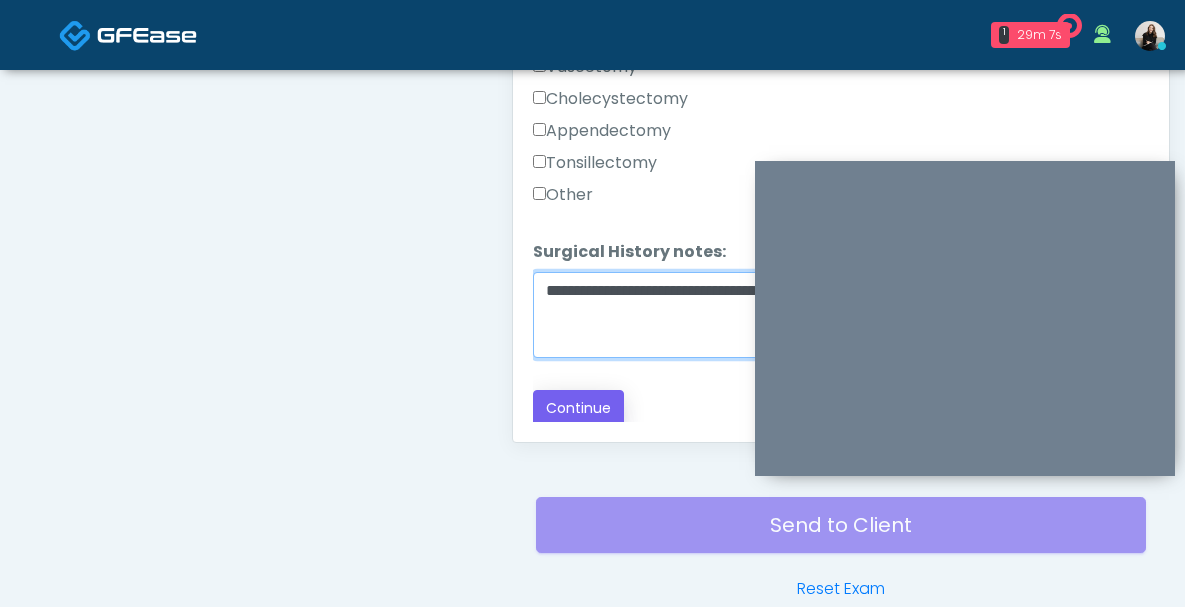 type on "**********" 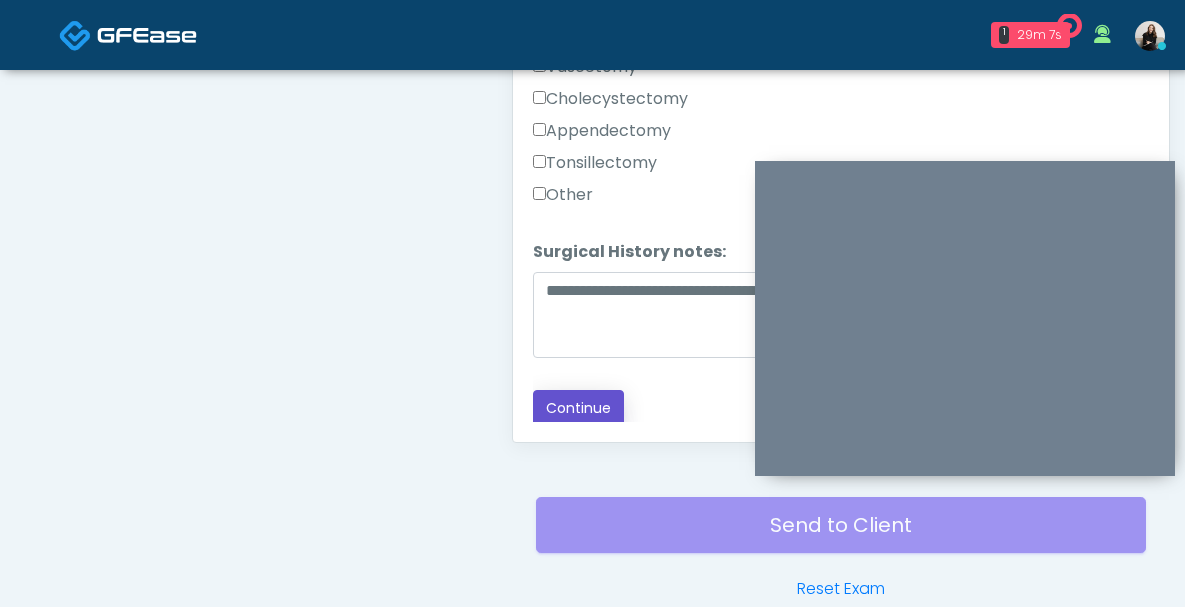click on "Continue" at bounding box center [578, 408] 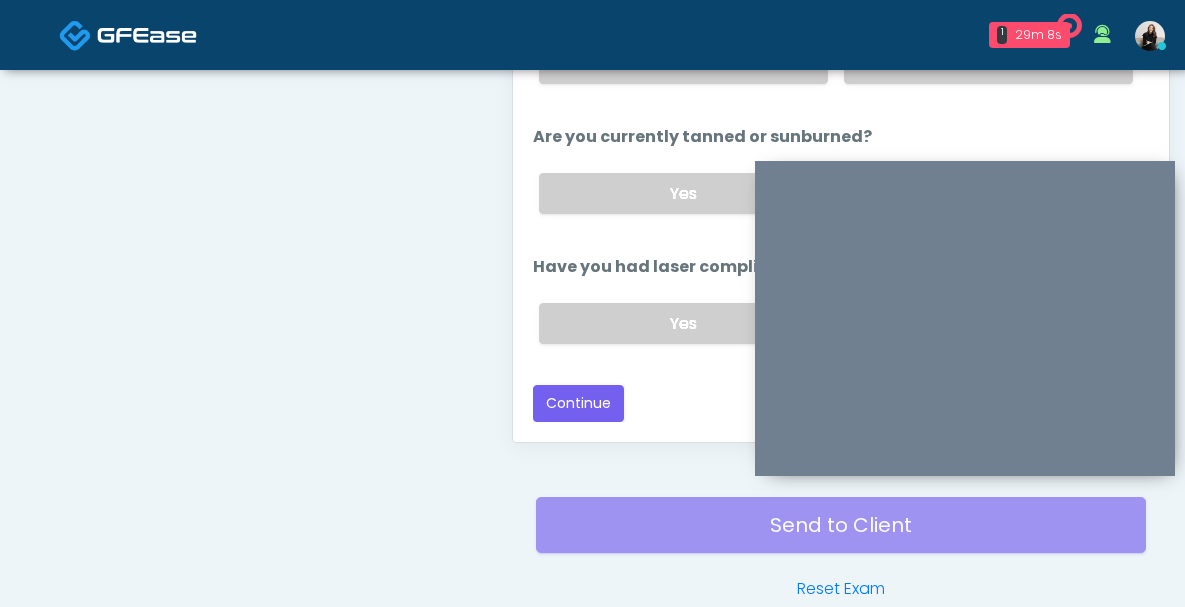 scroll, scrollTop: 1188, scrollLeft: 0, axis: vertical 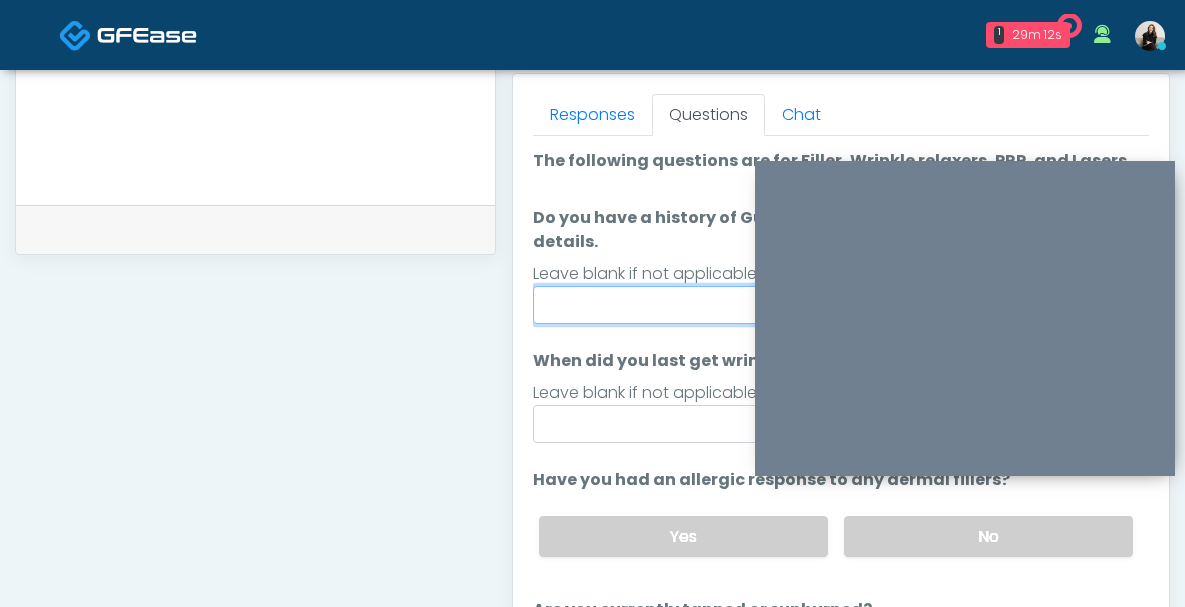 click on "Do you have a history of Guillain's barre or ALS? If so, please provide details." at bounding box center [841, 305] 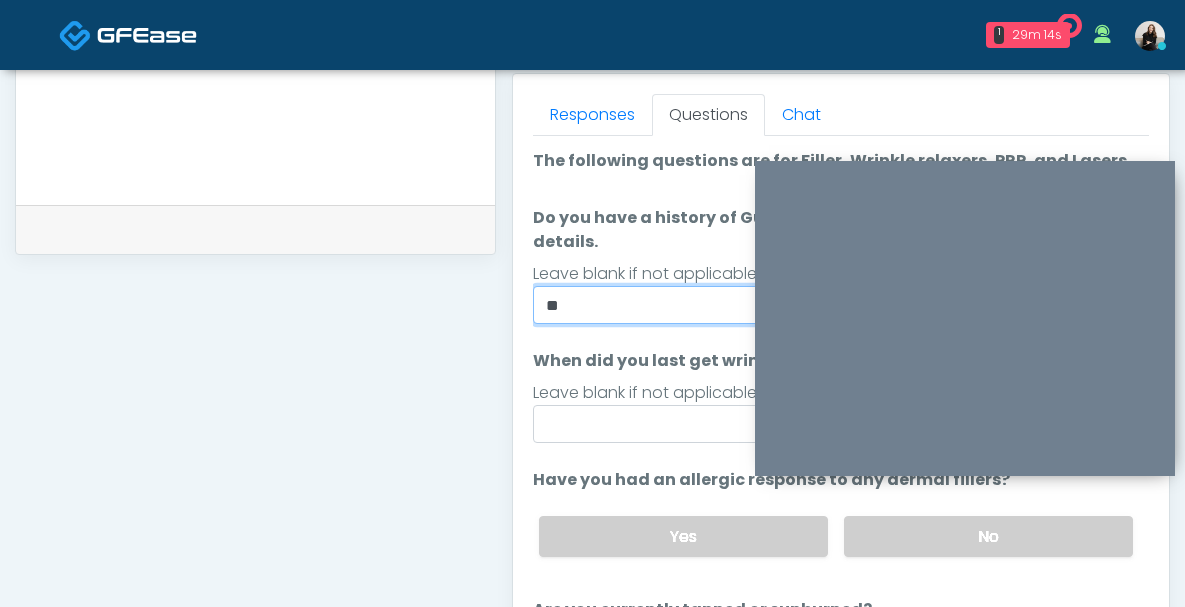 type on "**" 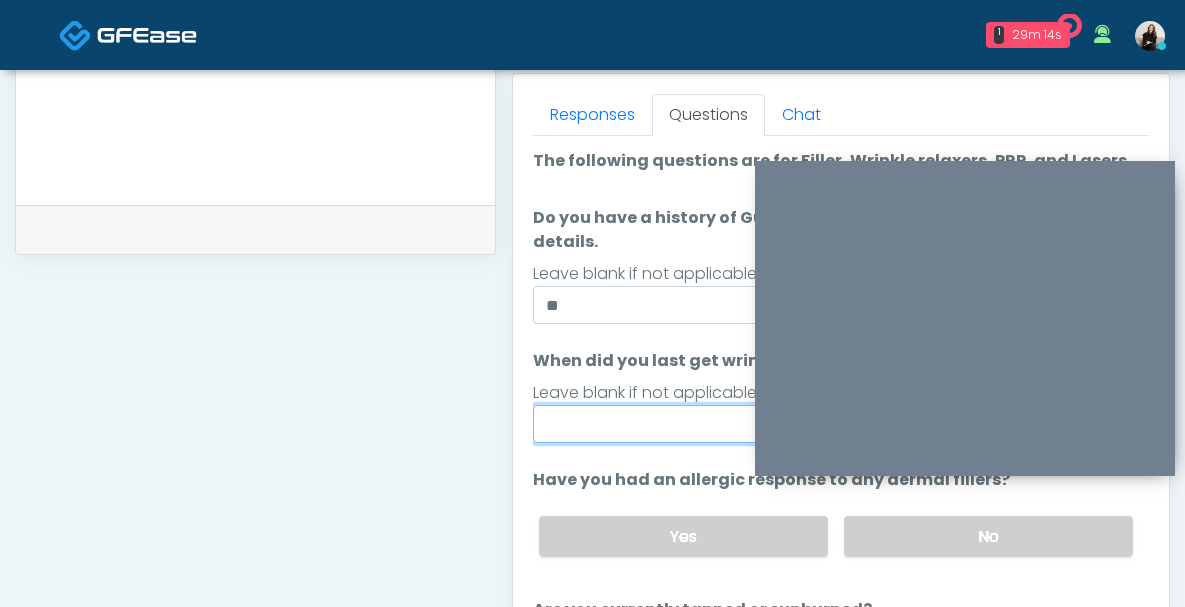 click on "When did you last get wrinkle relaxer or dermal filler?" at bounding box center (841, 424) 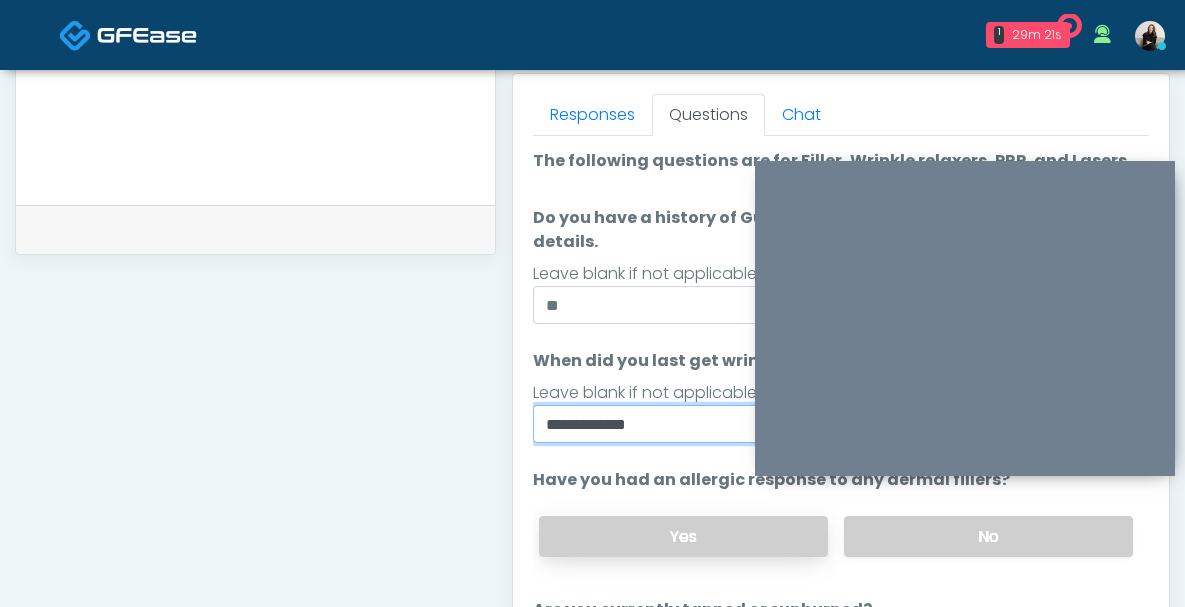 scroll, scrollTop: 864, scrollLeft: 0, axis: vertical 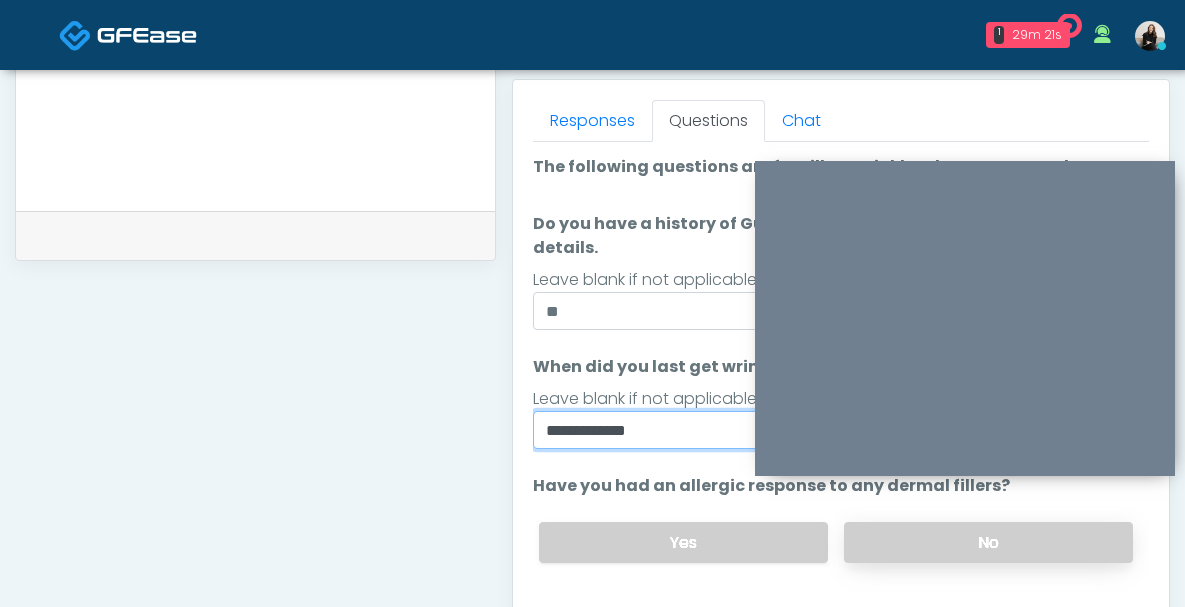 type on "**********" 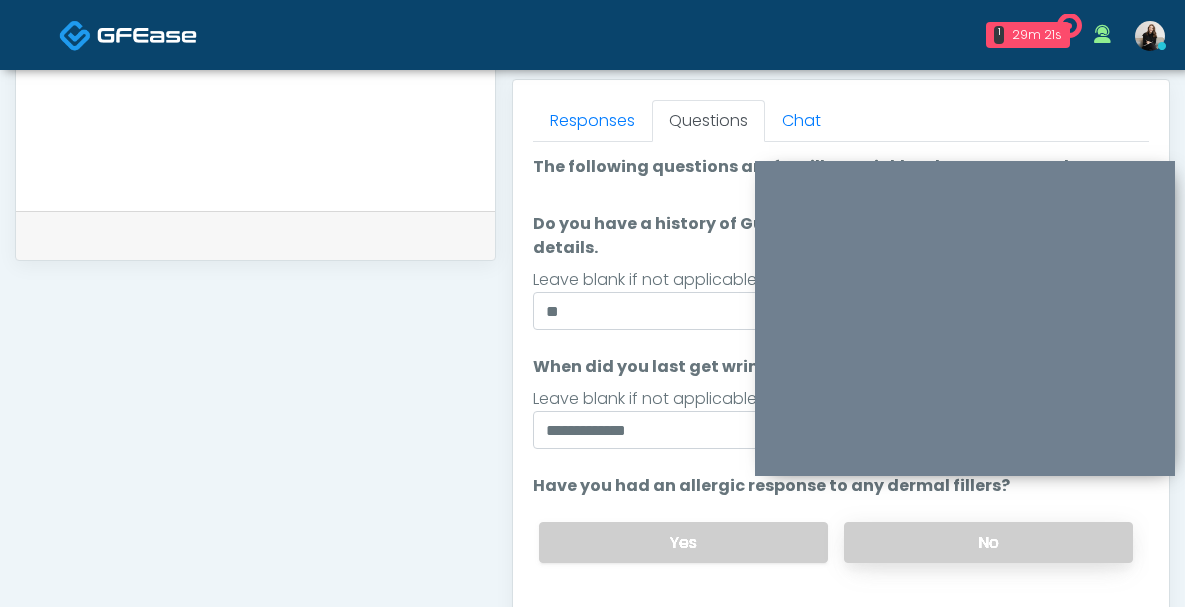 click on "No" at bounding box center (988, 542) 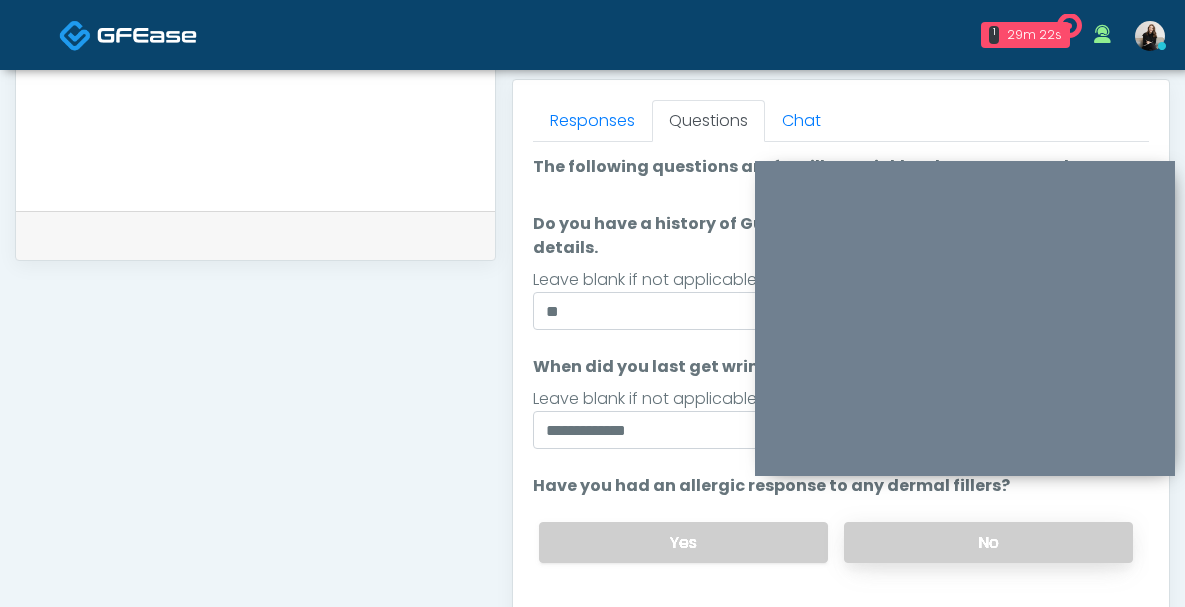 scroll, scrollTop: 169, scrollLeft: 0, axis: vertical 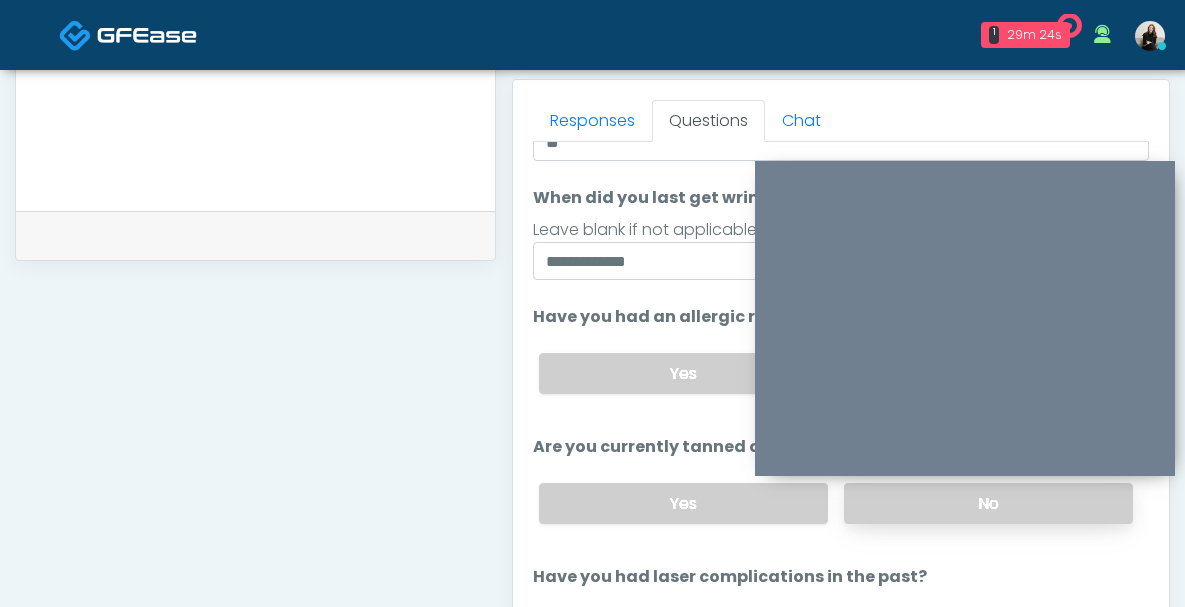 click on "No" at bounding box center (988, 503) 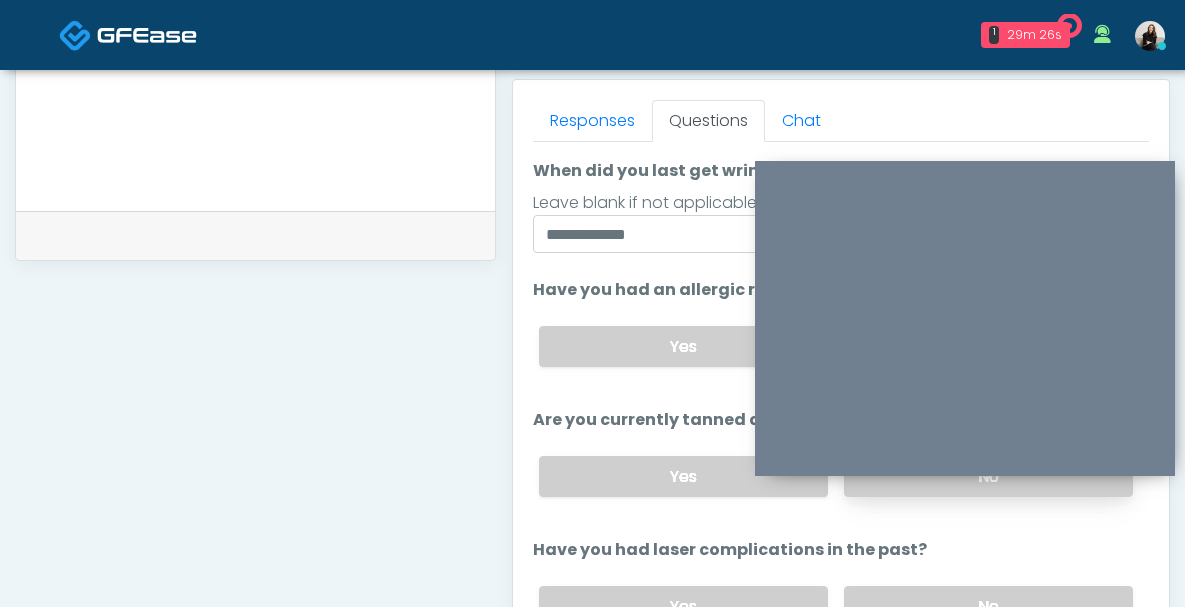 scroll, scrollTop: 256, scrollLeft: 0, axis: vertical 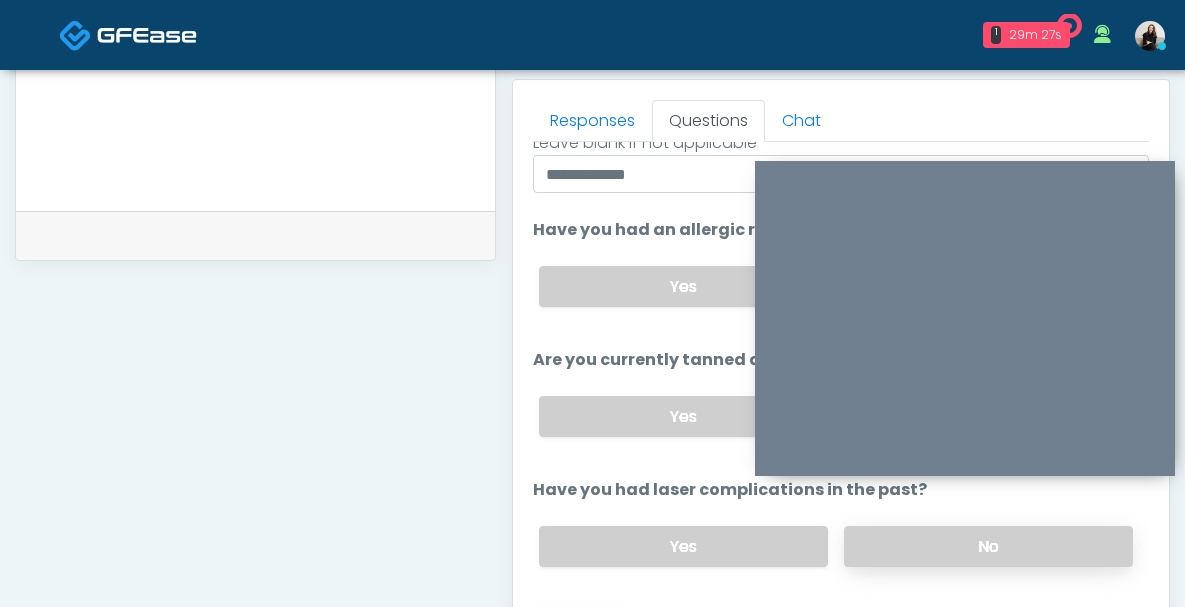 click on "No" at bounding box center (988, 546) 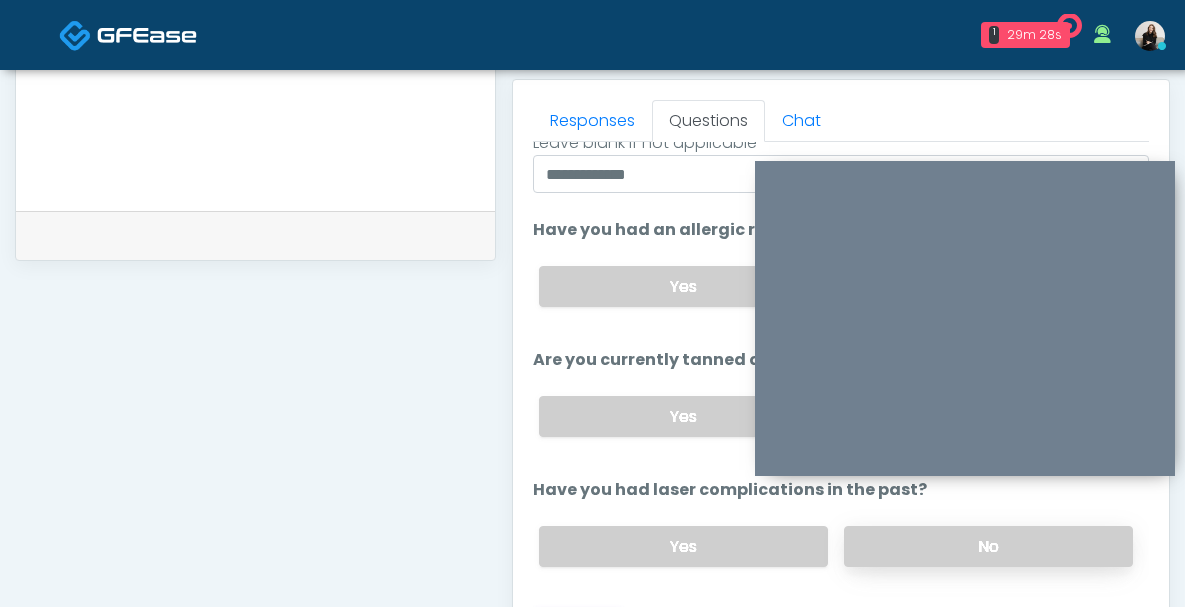 scroll, scrollTop: 984, scrollLeft: 0, axis: vertical 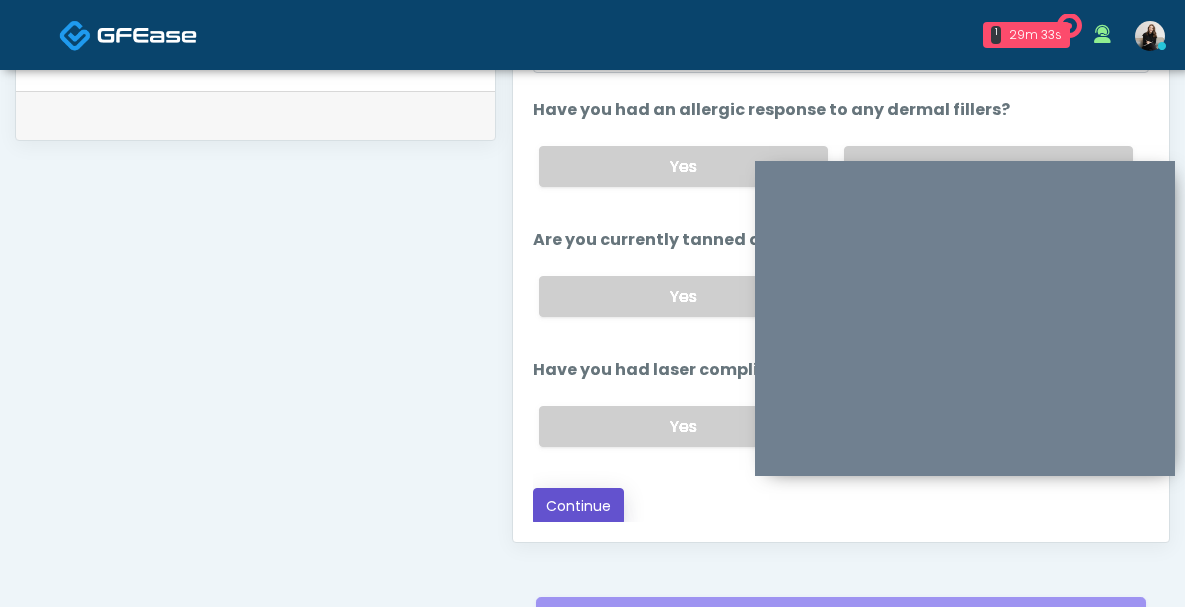 click on "Continue" at bounding box center (578, 506) 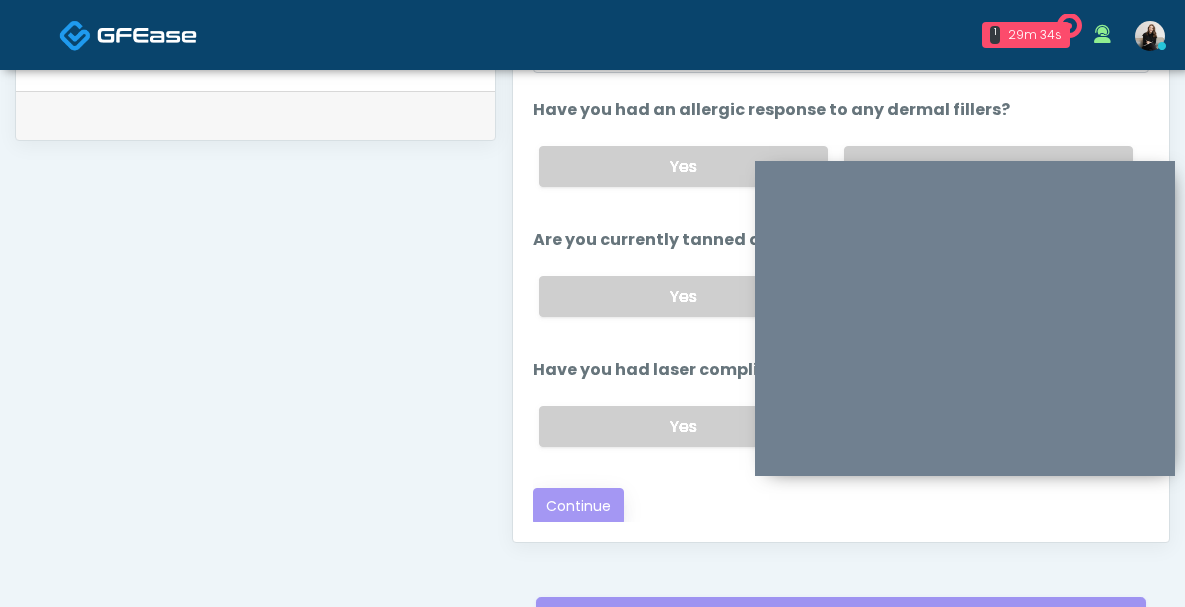 scroll, scrollTop: 1188, scrollLeft: 0, axis: vertical 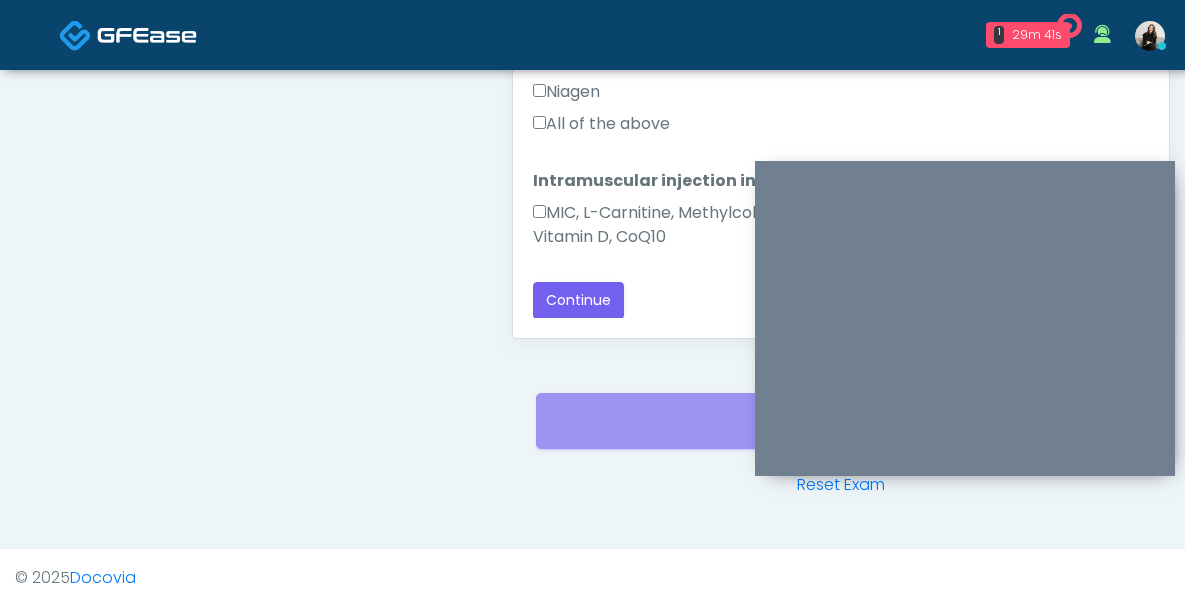 click on "MIC, L-Carnitine, Methylcobalamin, Glycine, B-Complex, Lycine, Biotin, Vitamin D, CoQ10" at bounding box center (841, 225) 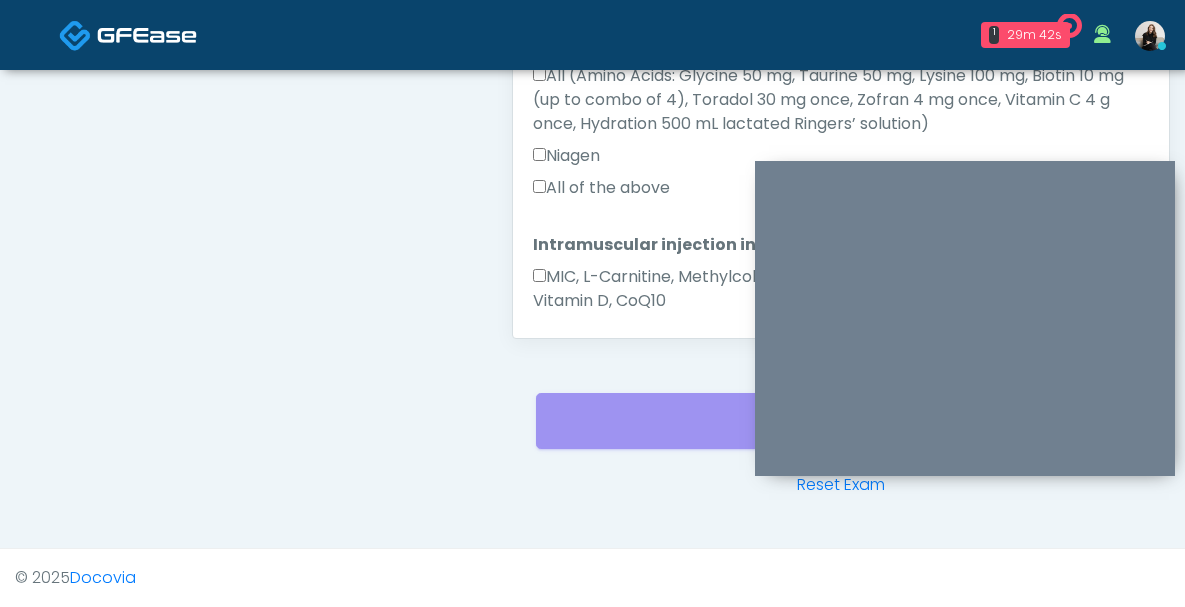 click on "All of the above" at bounding box center [601, 188] 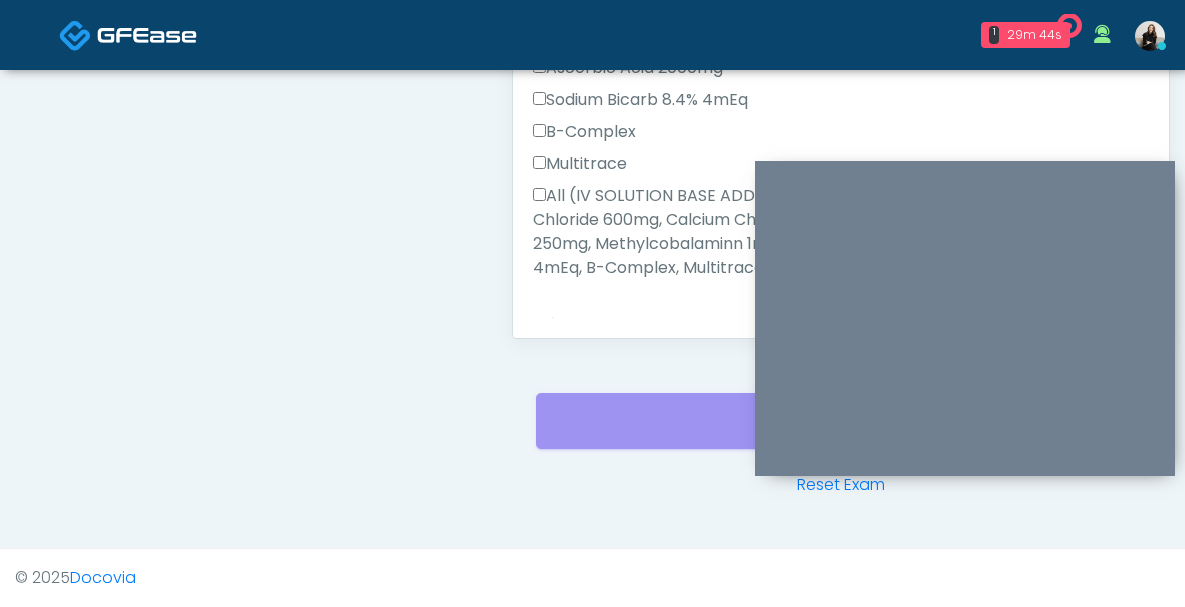 click on "All (IV SOLUTION BASE ADDITIONS TO NORMAL SALINE 0.9%, Magnesium Chloride 600mg, Calcium Chloride 100mg, Pyridoxine 100mg, Dexapanthenol 250mg, Methylcobalaminn 1mg, Ascorbic Acid 2000mg, Sodium Bicarb 8.4% 4mEq, B-Complex, Multitrace)" at bounding box center (841, 232) 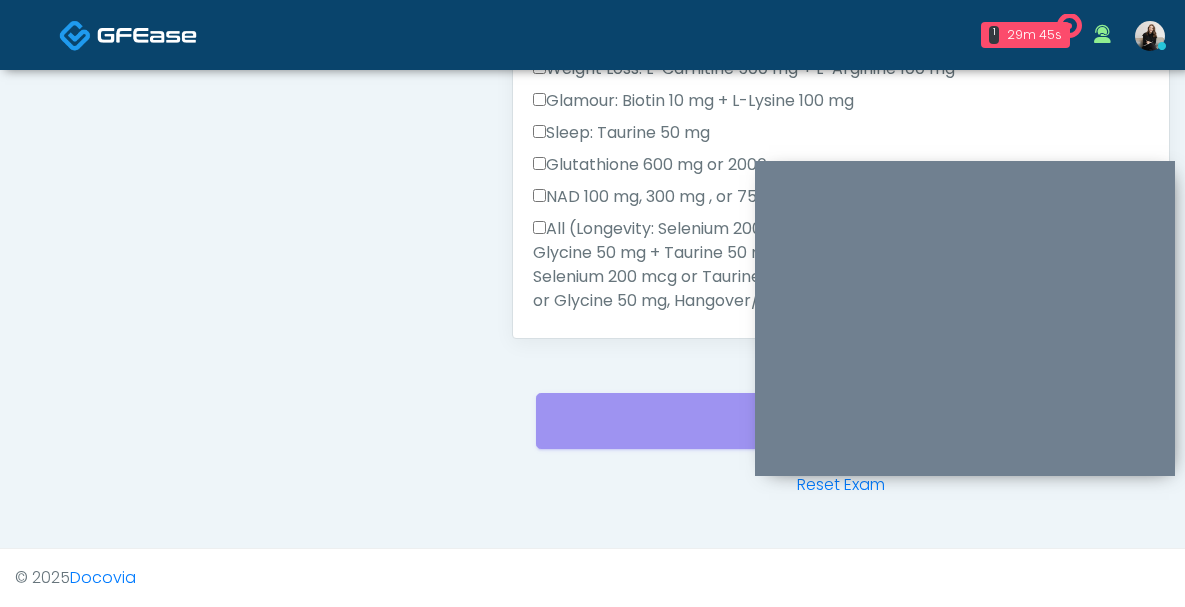 click on "All (Longevity: Selenium 200 mcg or Taurine 50 mg + L-Arginine 200mg, Brain: Glycine 50 mg + Taurine 50 mg, Energy: L-Carnitine 500 mg, Immunity: Selenium 200 mcg or Taurine 50 mg + L-Lysine 100 mg, Gut: Glutamine 30 mg or Glycine 50 mg, Hangover/Detox: Thiamine 100 mg + Taurine 50 mg, Stress: Taurine 50 mg, Muscle: L-Carnitine 500 mg + Taurine 50 mg, Weight Loss: L-Carnitine 500 mg + L-Arginine 100 mg, Glamour: Biotin 10 mg + L-Lysine 100 mg, Sleep: Taurine 50 mg Glutathione 600 mg or 2000 mg NAD 100 mg, 300 mg , or 750 mg)" at bounding box center (841, 313) 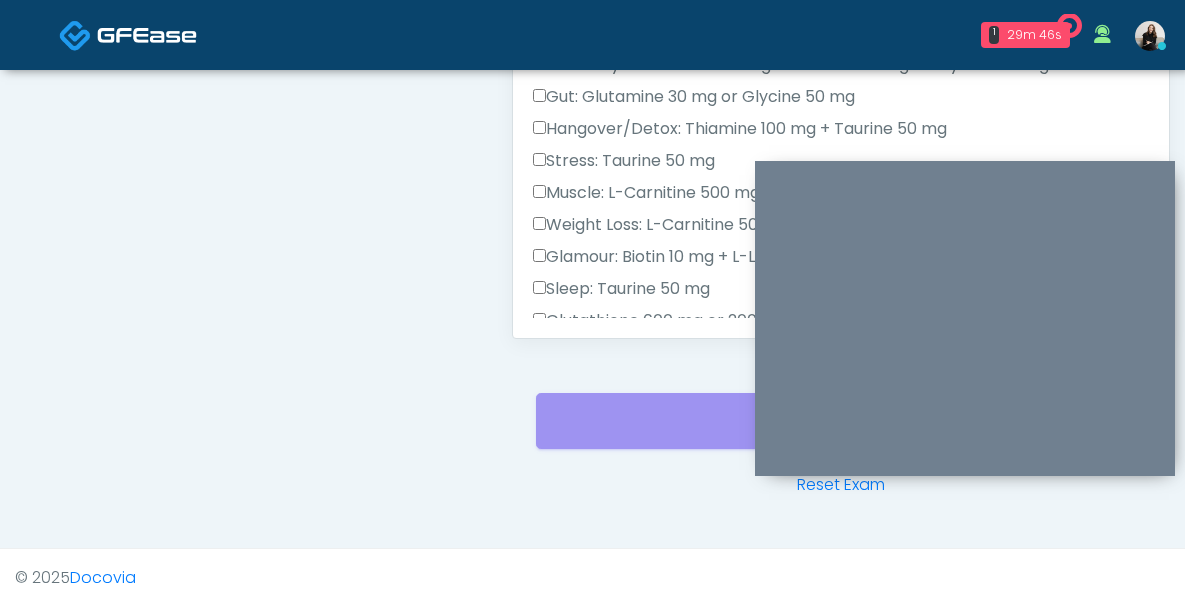 scroll, scrollTop: 0, scrollLeft: 0, axis: both 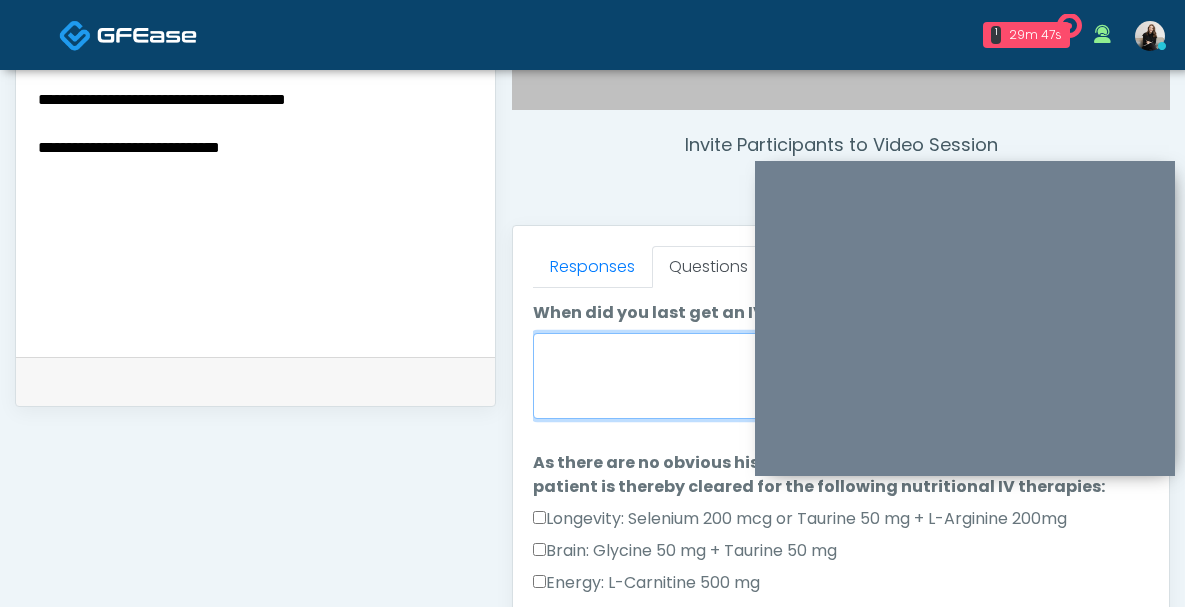 click on "When did you last get an IV or IM?" at bounding box center (841, 376) 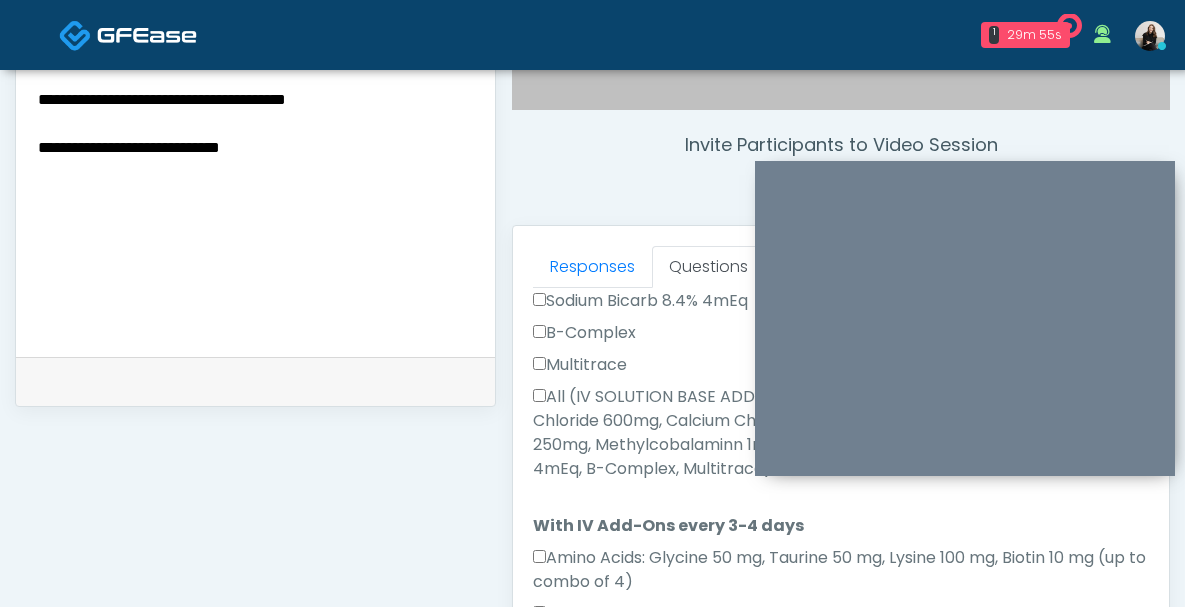 scroll, scrollTop: 1375, scrollLeft: 0, axis: vertical 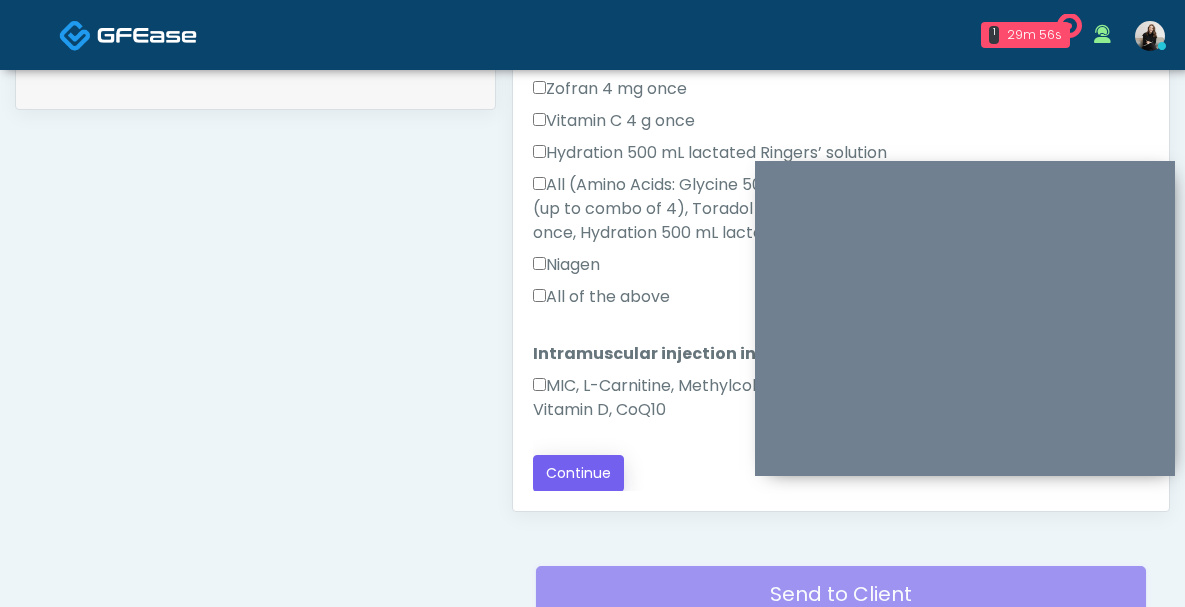 type on "**********" 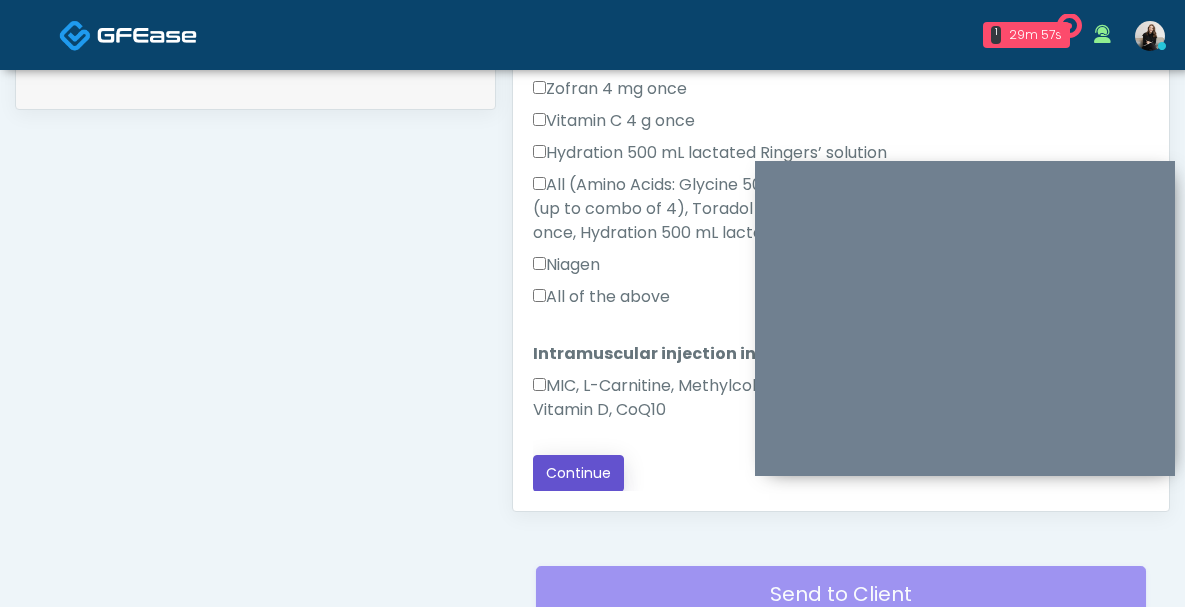click on "Continue" at bounding box center [578, 473] 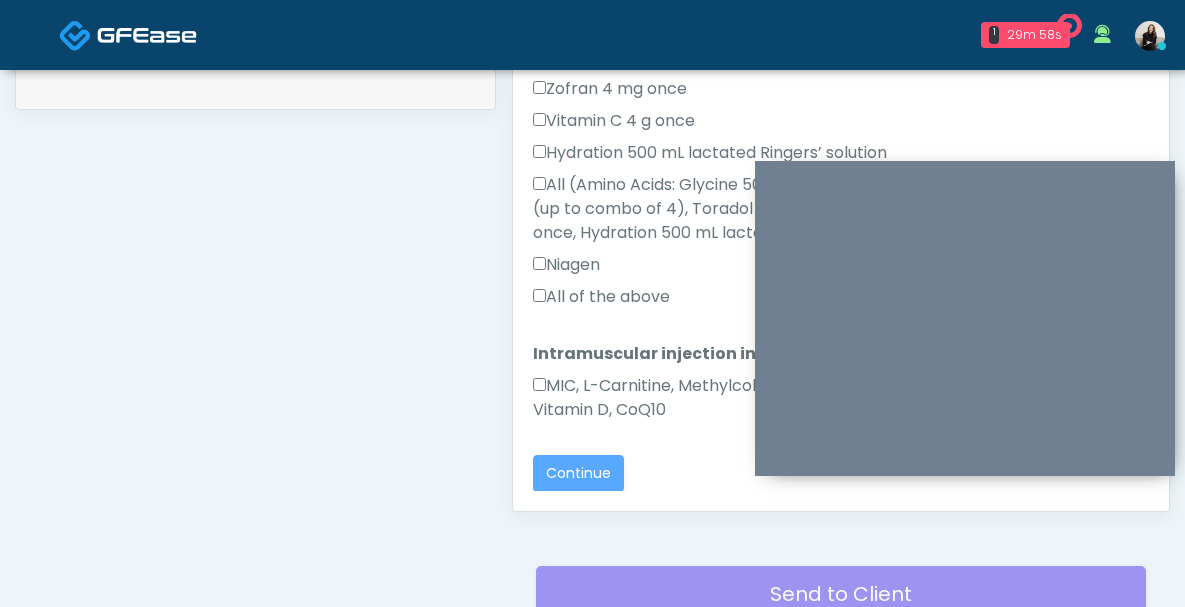 scroll, scrollTop: 1188, scrollLeft: 0, axis: vertical 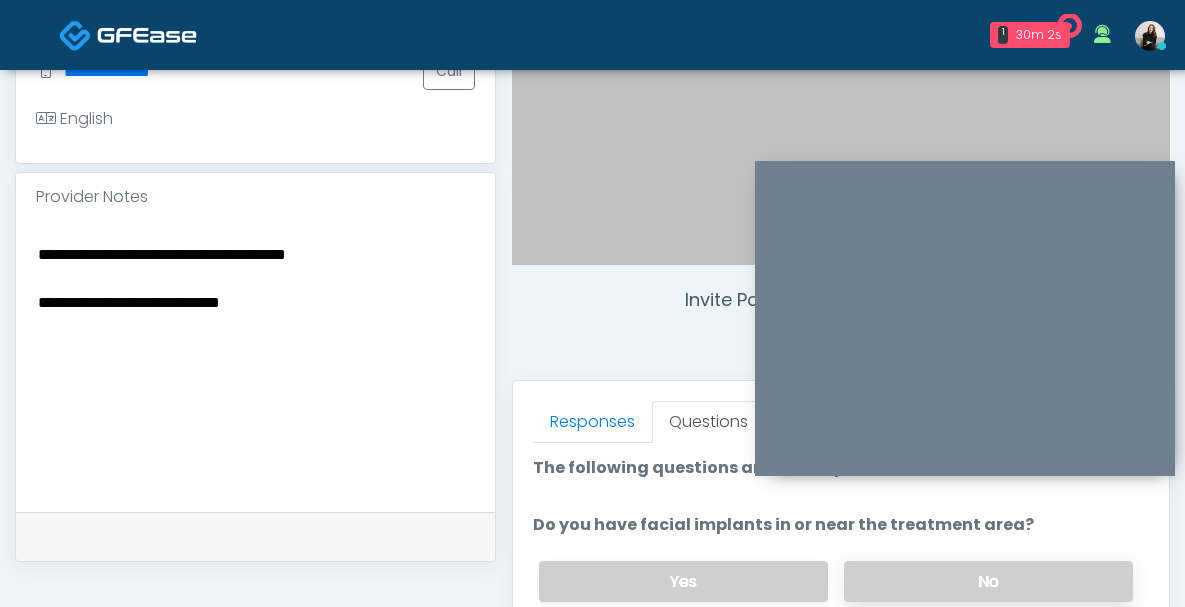 click on "No" at bounding box center (988, 581) 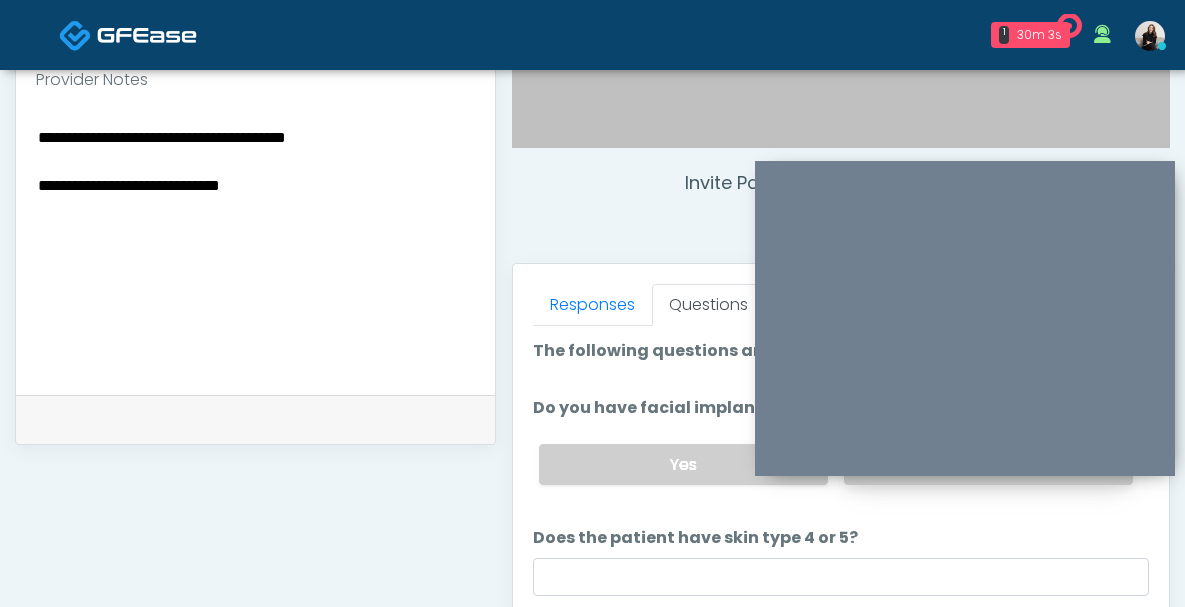 scroll, scrollTop: 807, scrollLeft: 0, axis: vertical 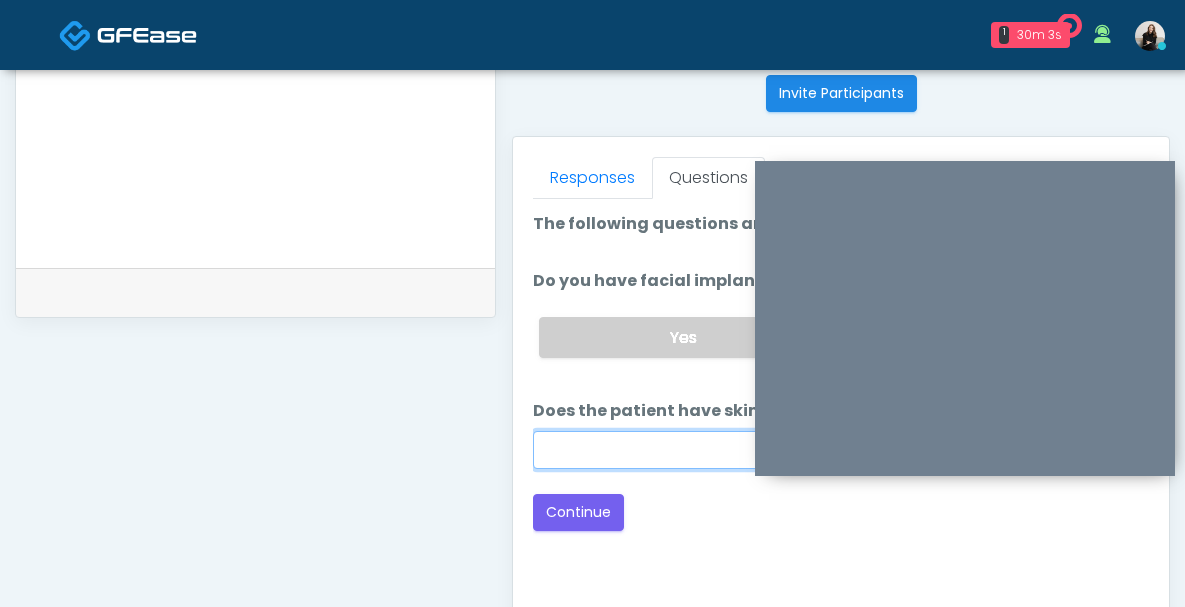 click on "Does the patient have skin type 4 or 5?" at bounding box center [841, 450] 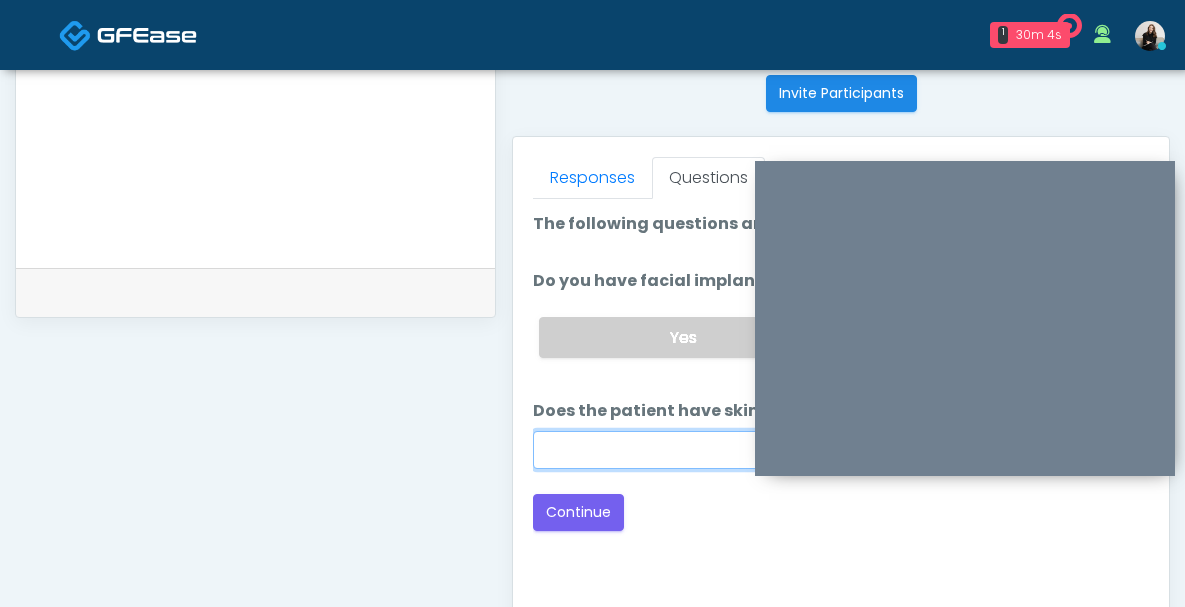 type on "**" 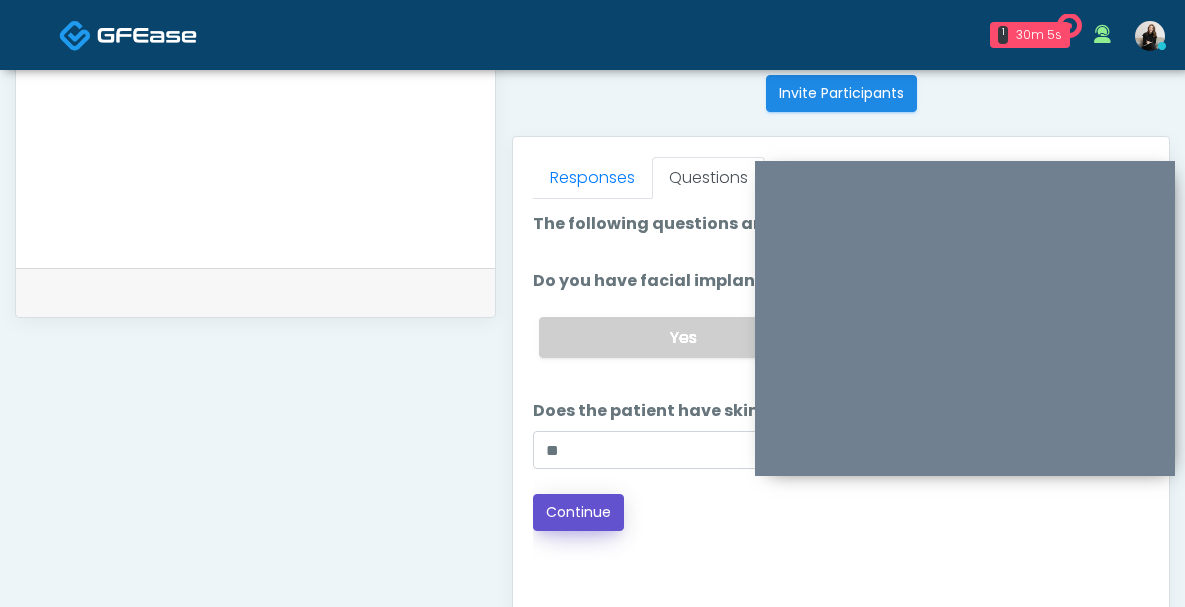 click on "Continue" at bounding box center [578, 512] 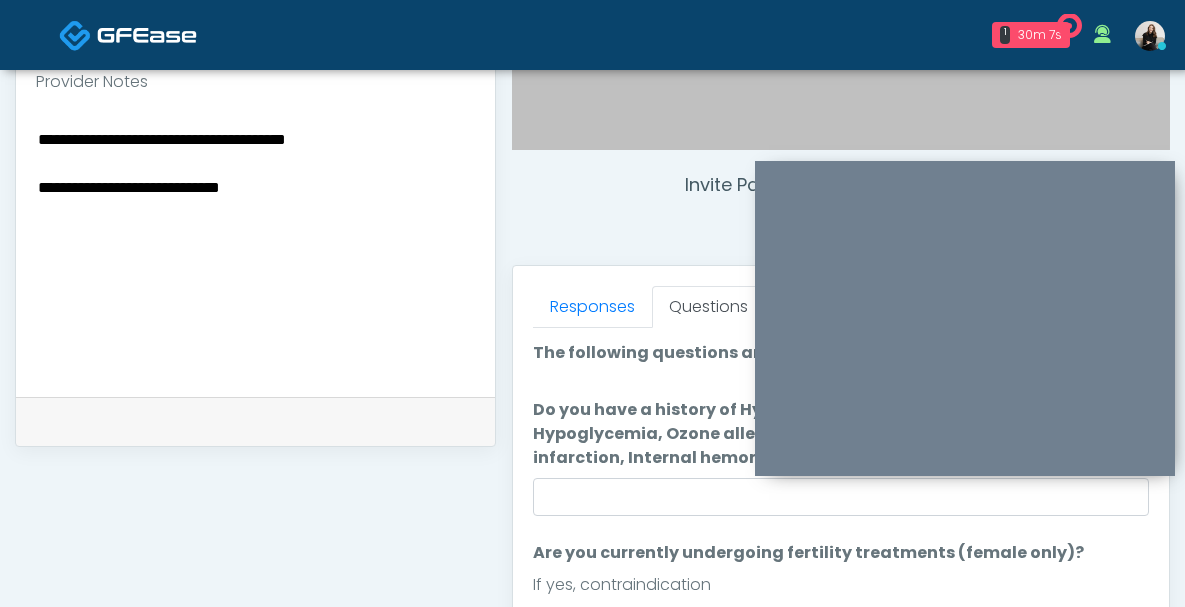 scroll, scrollTop: 602, scrollLeft: 0, axis: vertical 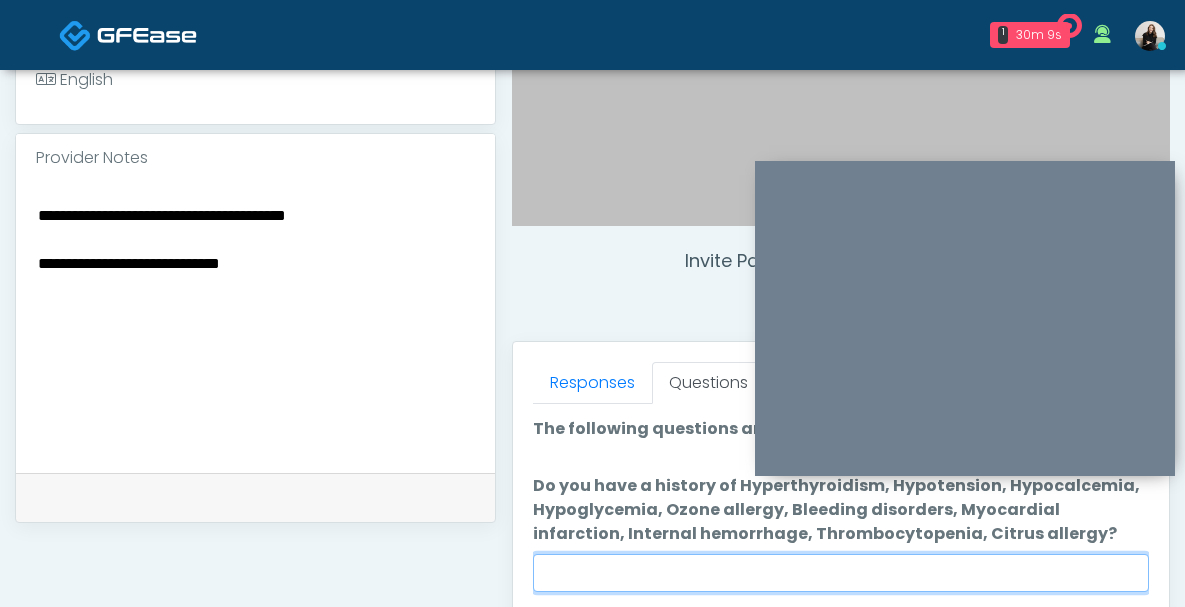 click on "Do you have a history of Hyperthyroidism, Hypotension, Hypocalcemia, Hypoglycemia, Ozone allergy, Bleeding disorders, Myocardial infarction, Internal hemorrhage, Thrombocytopenia, Citrus allergy?" at bounding box center (841, 573) 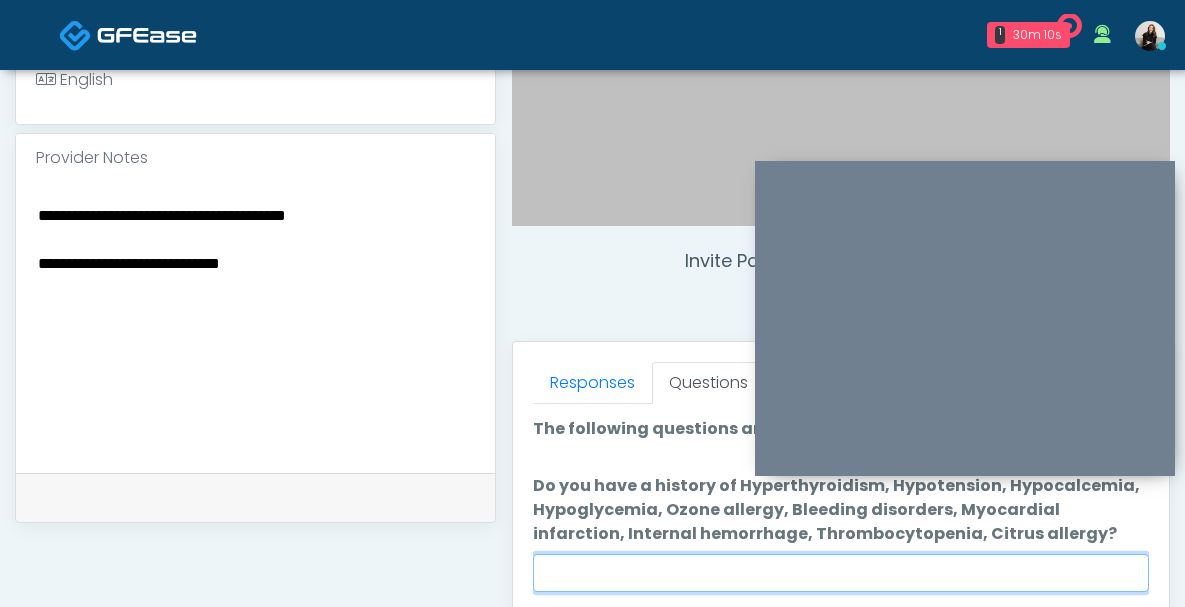 type on "**" 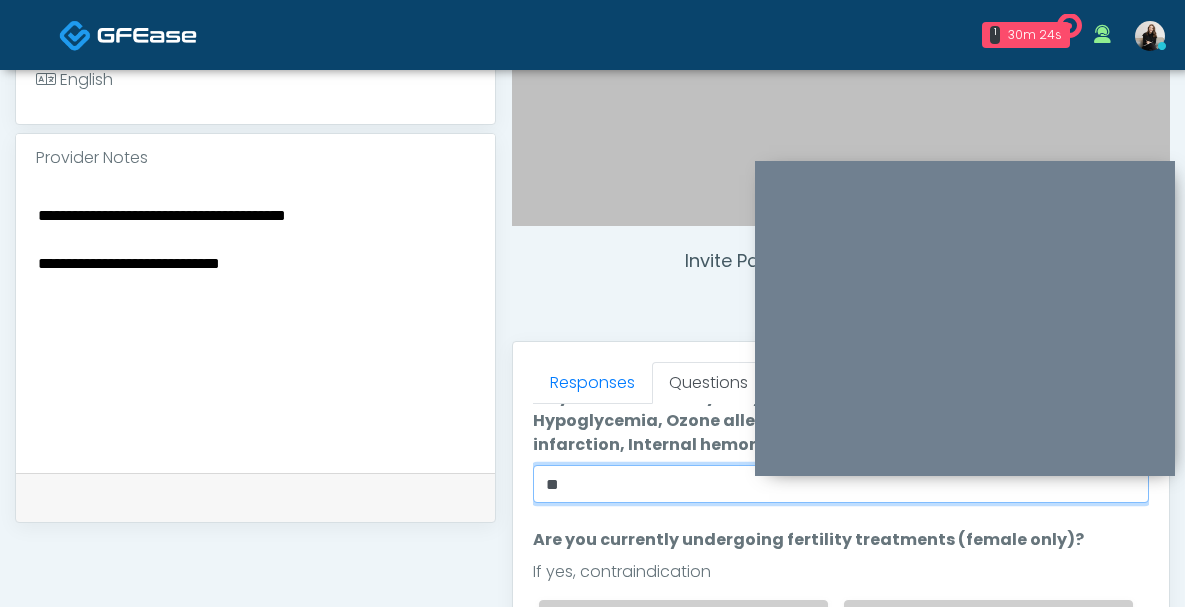 scroll, scrollTop: 127, scrollLeft: 0, axis: vertical 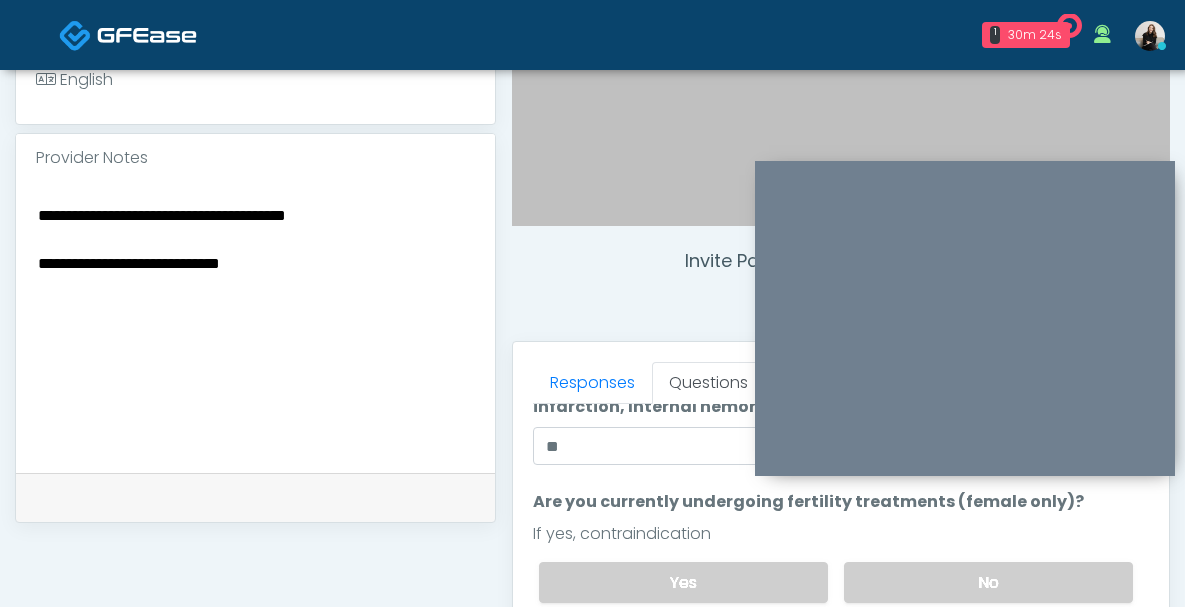 click on "Yes
No" at bounding box center (836, 582) 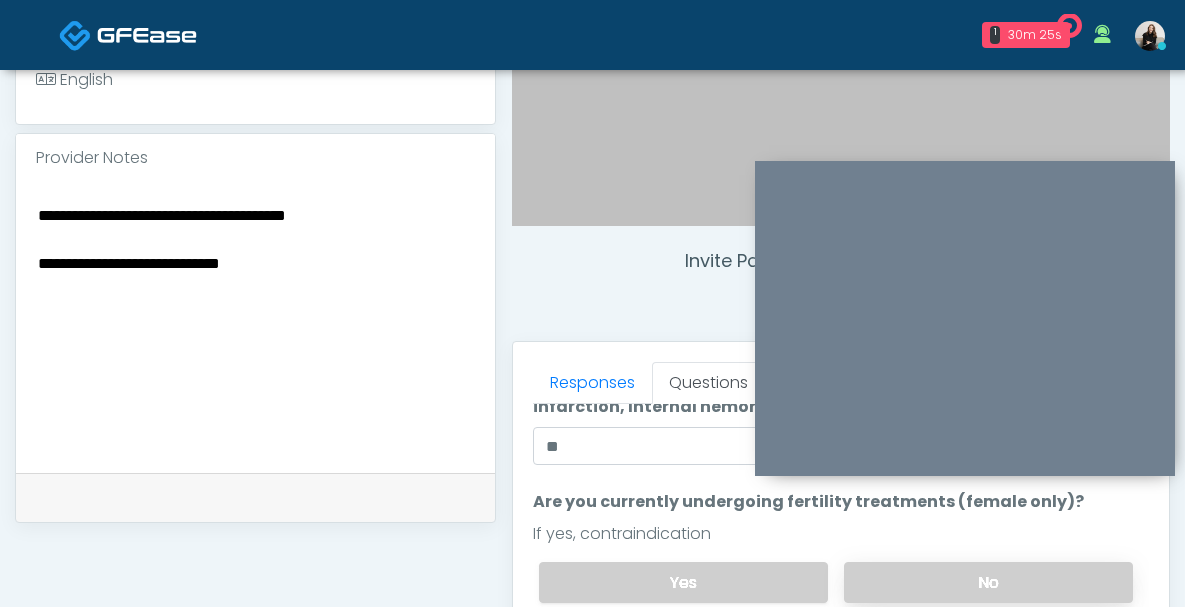 click on "No" at bounding box center [988, 582] 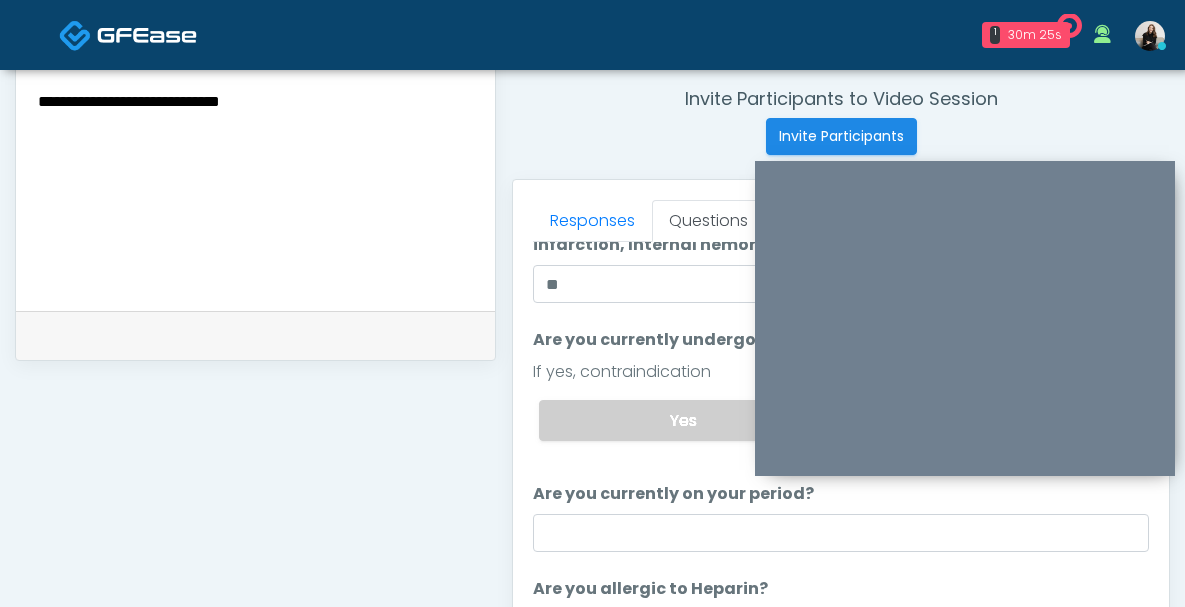 scroll, scrollTop: 825, scrollLeft: 0, axis: vertical 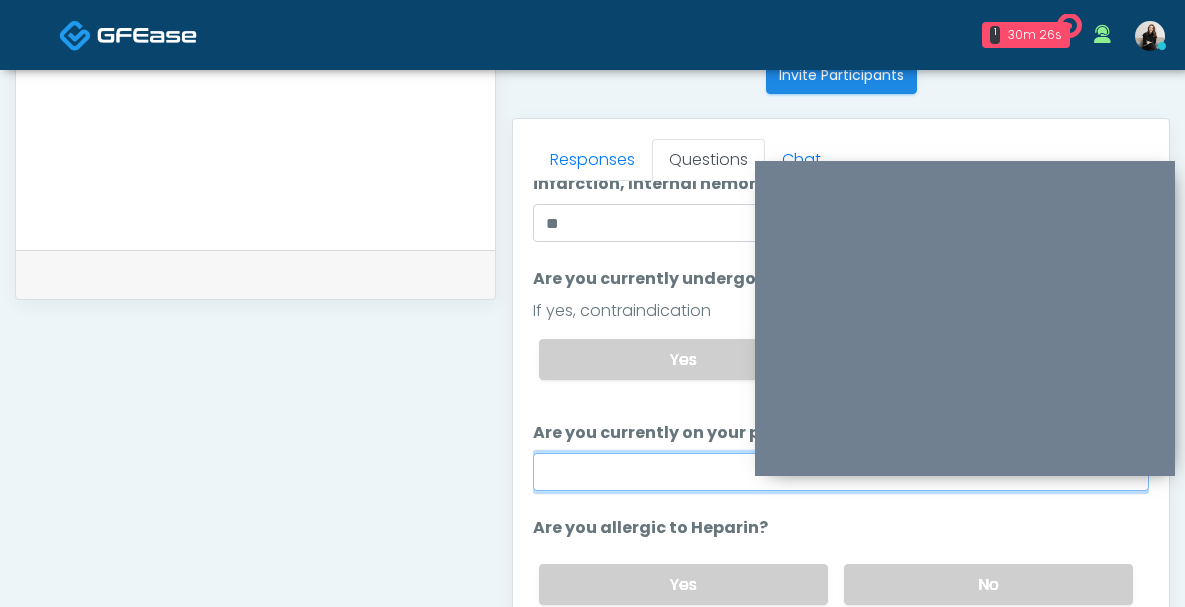 click on "Are you currently on your period?" at bounding box center [841, 472] 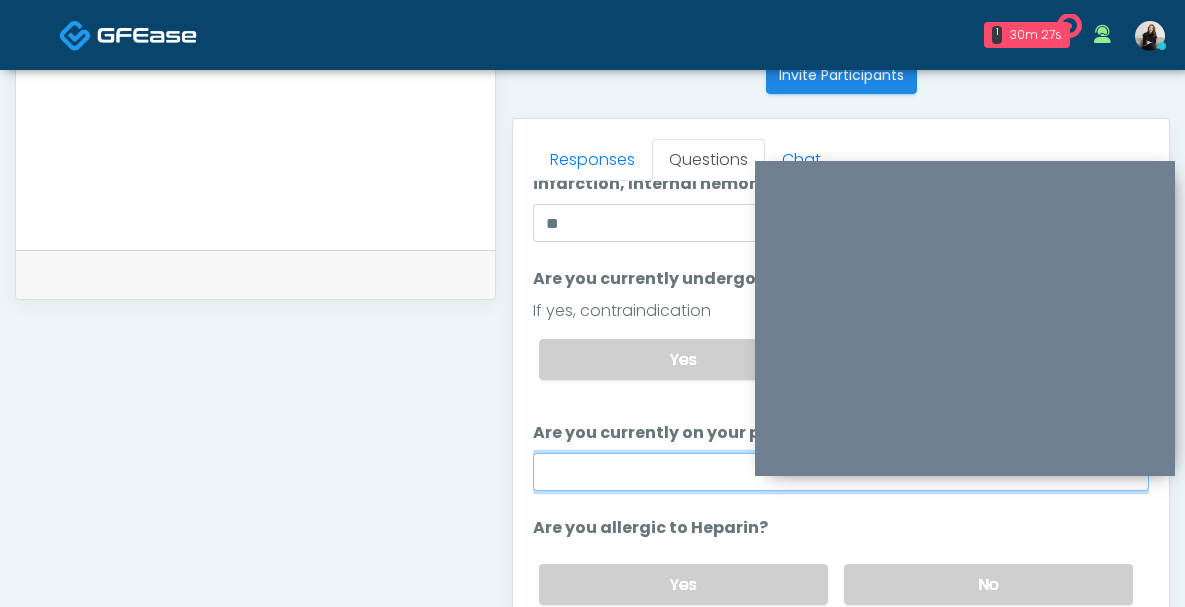 type on "**" 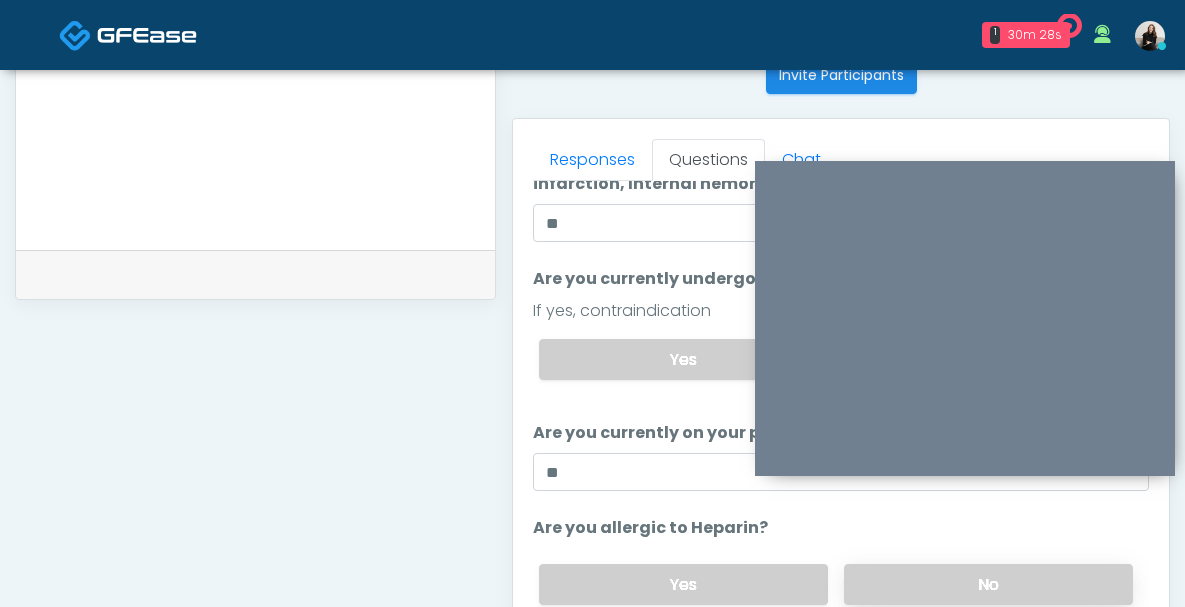 click on "No" at bounding box center (988, 584) 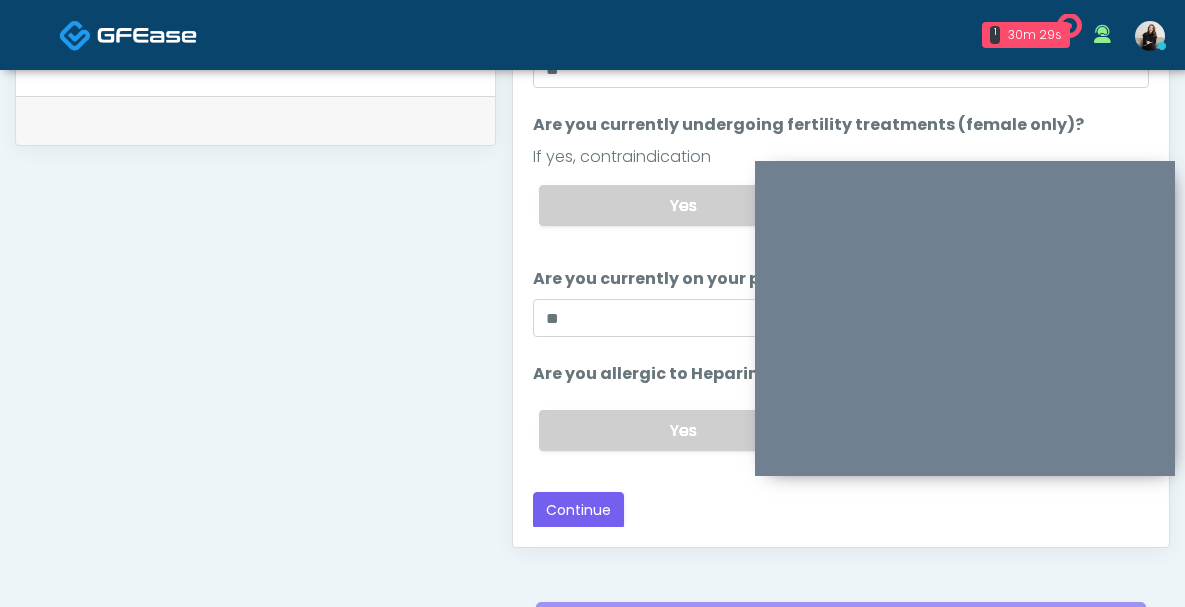 scroll, scrollTop: 1073, scrollLeft: 0, axis: vertical 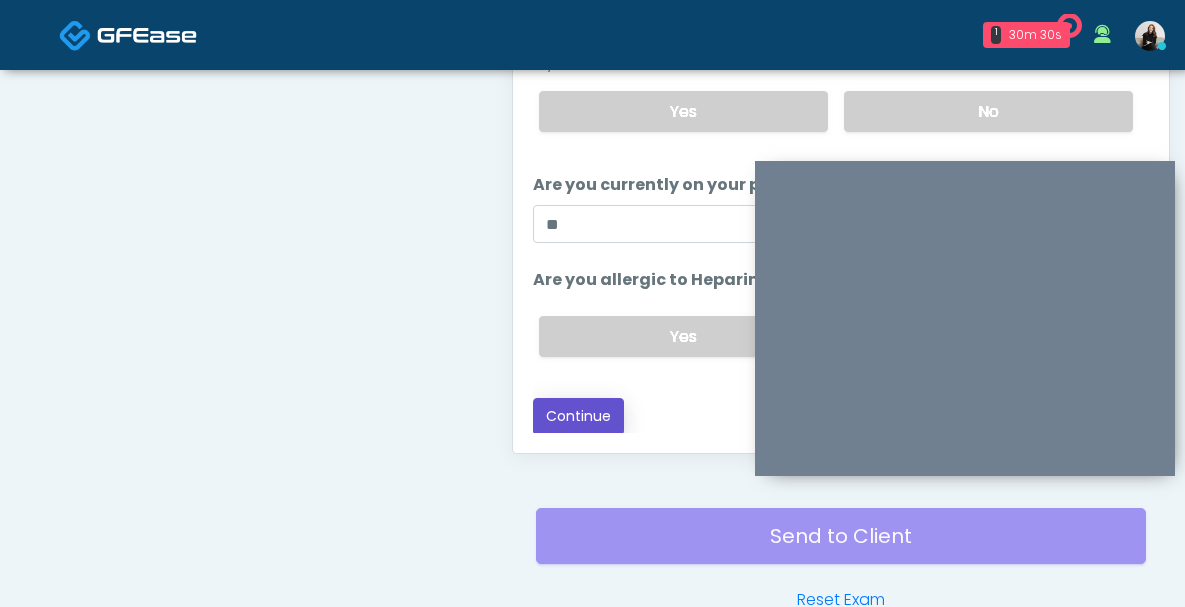 click on "Continue" at bounding box center (578, 416) 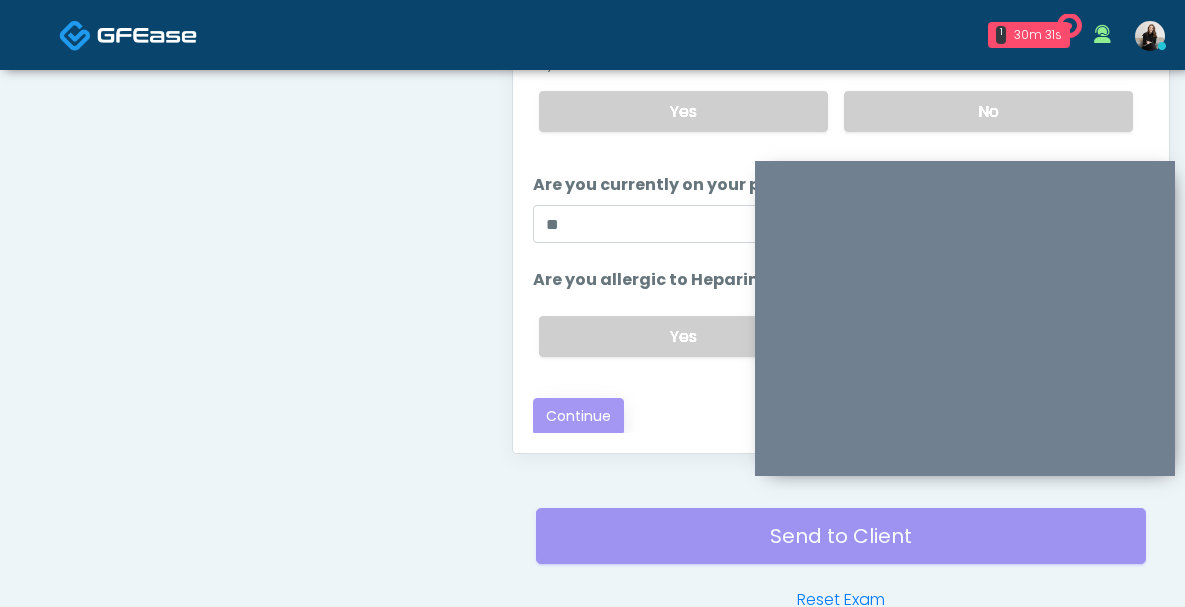 scroll, scrollTop: 1188, scrollLeft: 0, axis: vertical 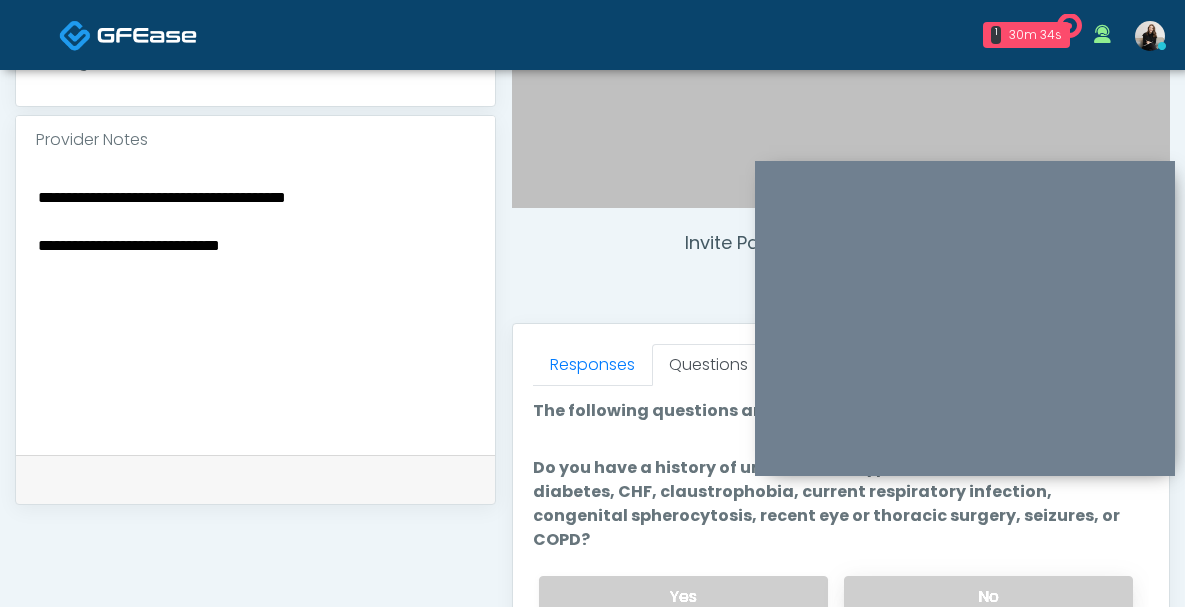 click on "No" at bounding box center [988, 596] 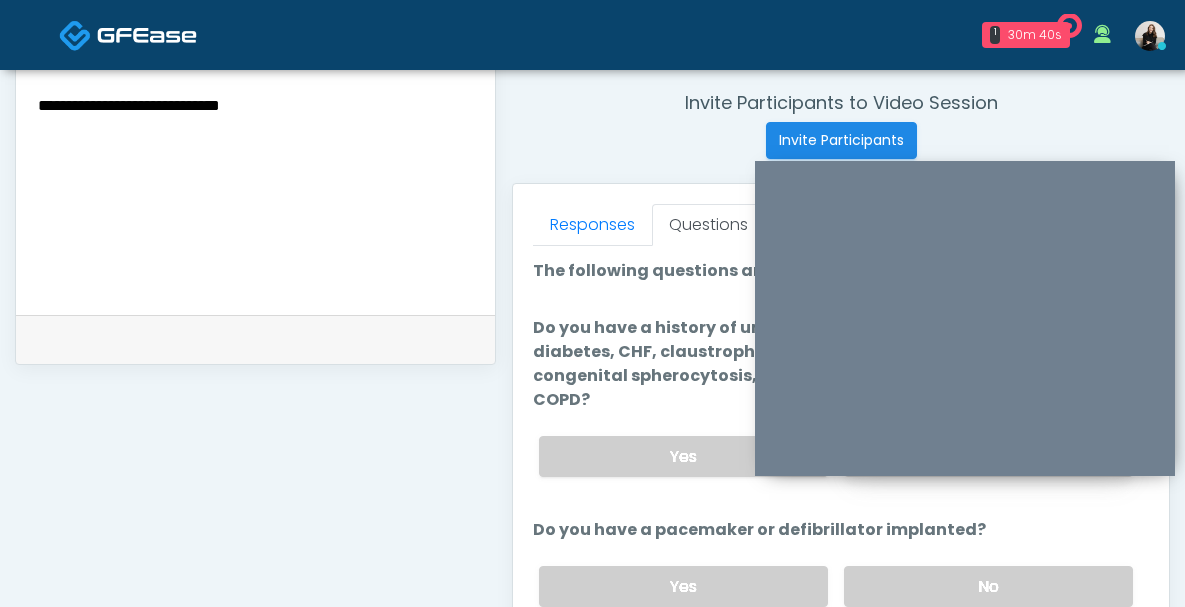 scroll, scrollTop: 819, scrollLeft: 0, axis: vertical 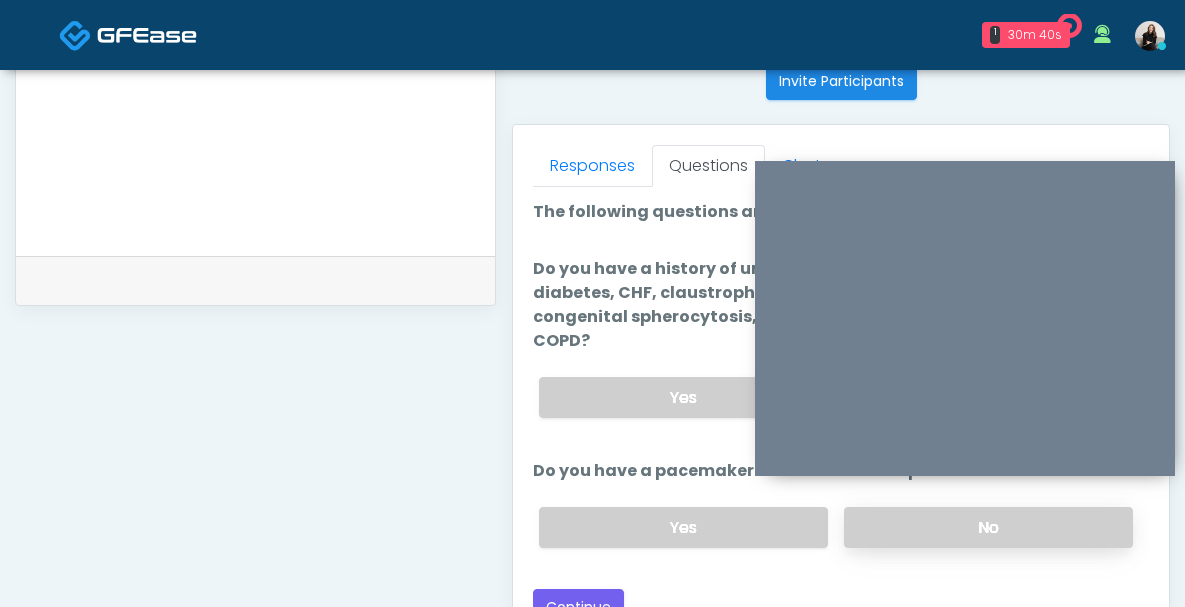 click on "No" at bounding box center [988, 527] 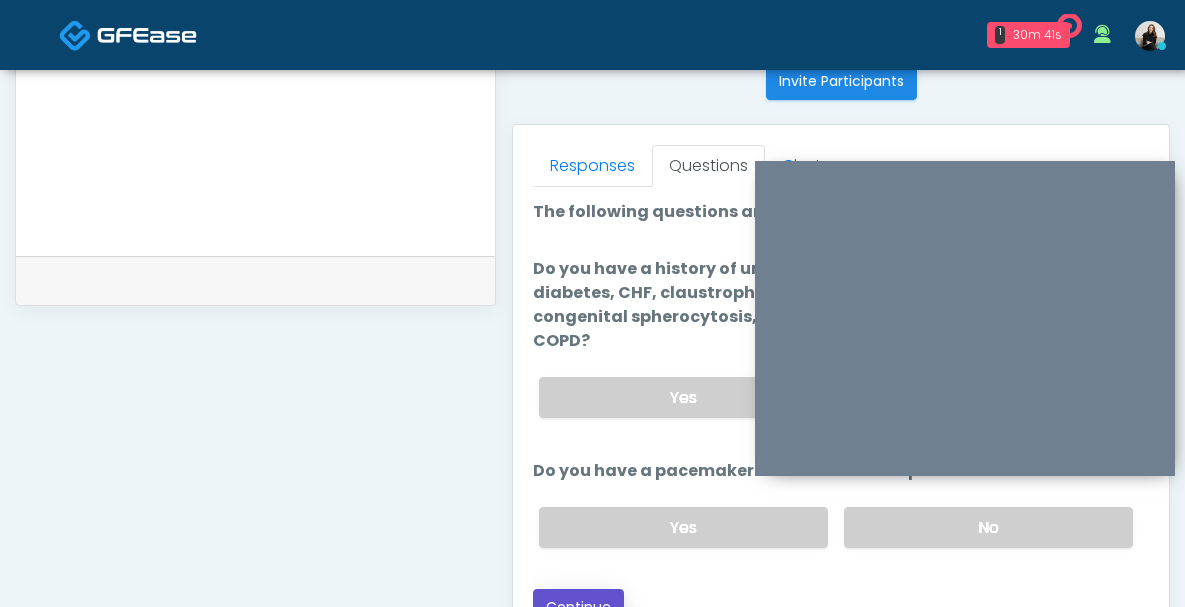 click on "Continue" at bounding box center [578, 607] 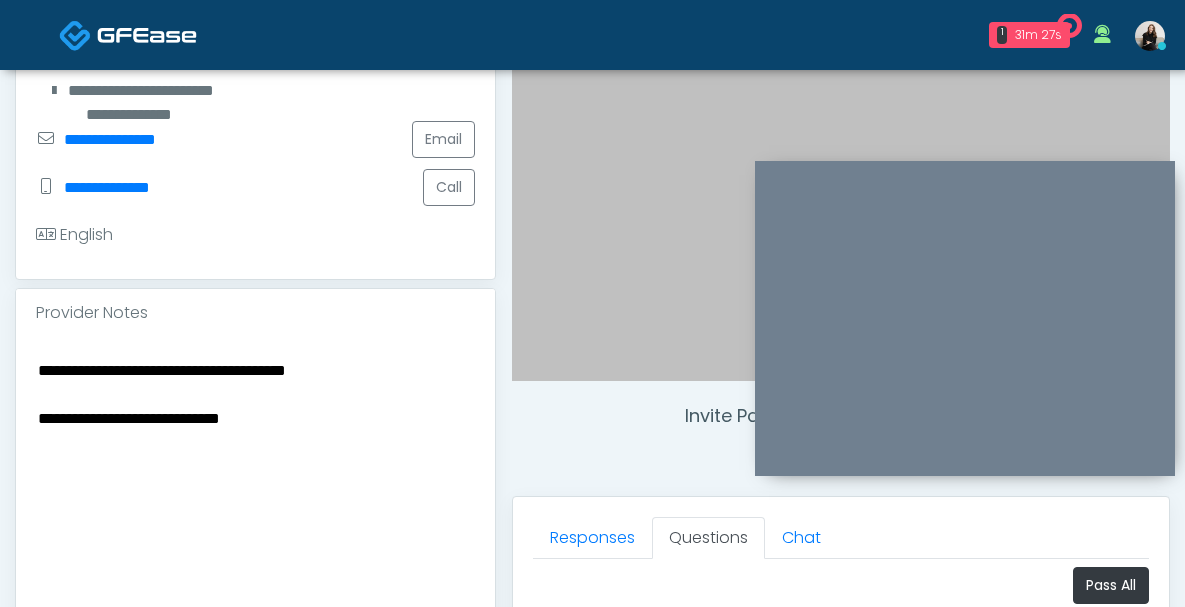 scroll, scrollTop: 464, scrollLeft: 0, axis: vertical 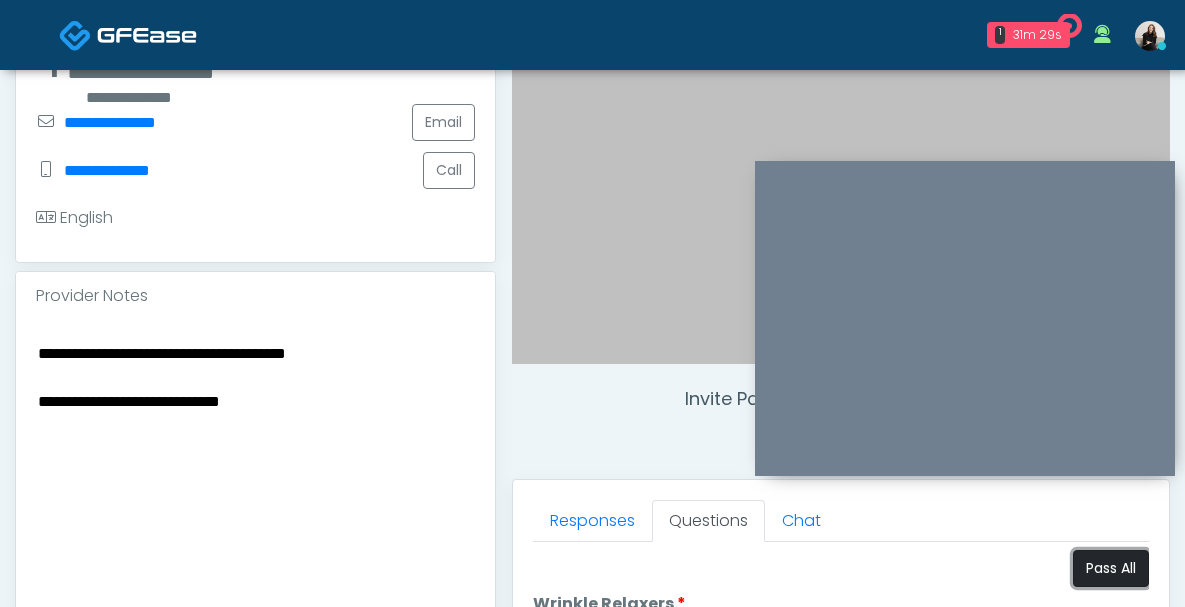 click on "Pass All" at bounding box center [1111, 568] 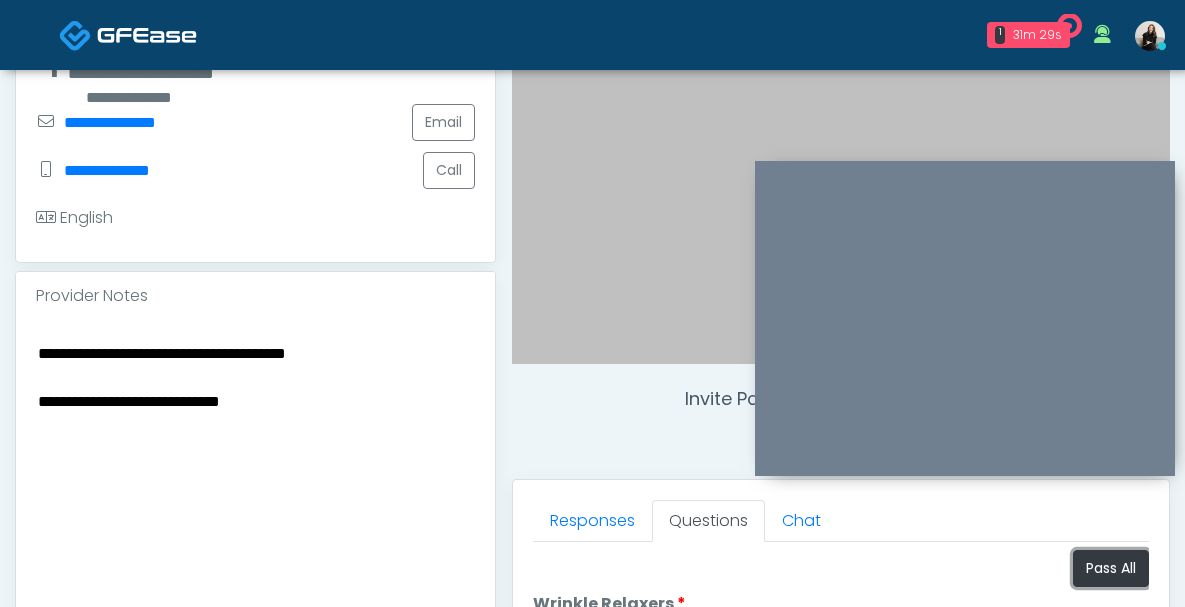scroll, scrollTop: 621, scrollLeft: 0, axis: vertical 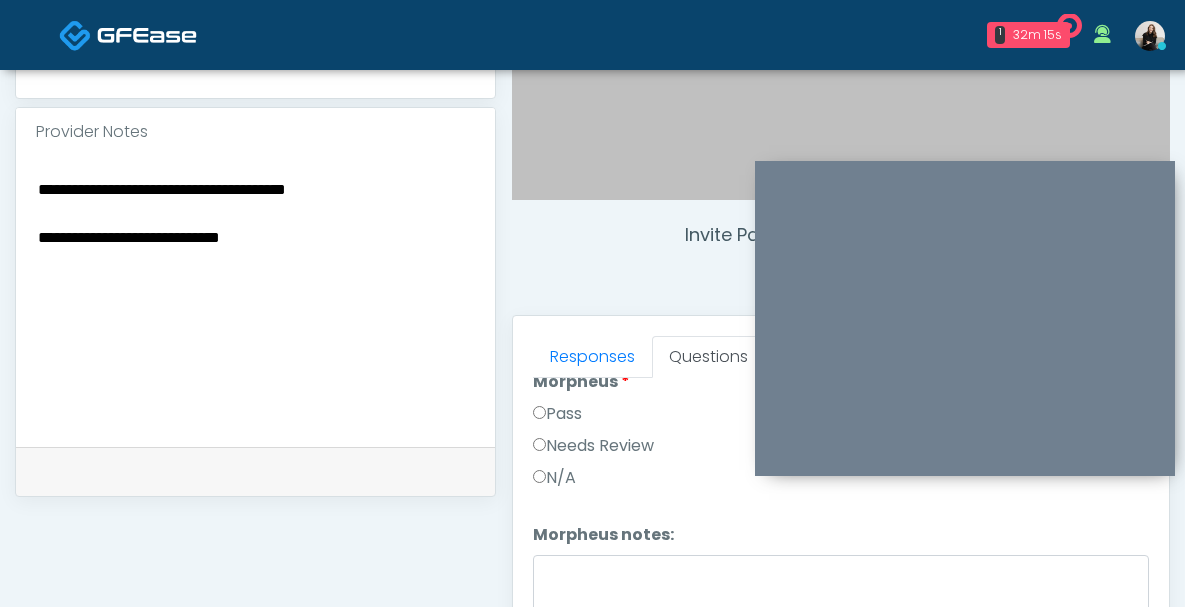 click on "Needs Review" at bounding box center (593, 446) 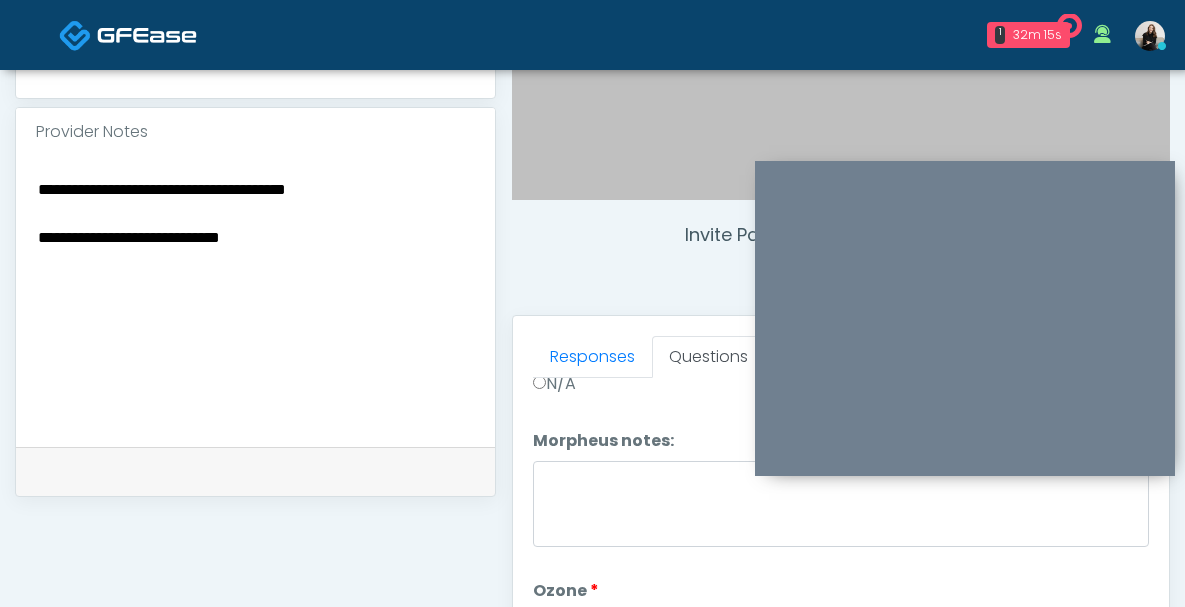 scroll, scrollTop: 2311, scrollLeft: 0, axis: vertical 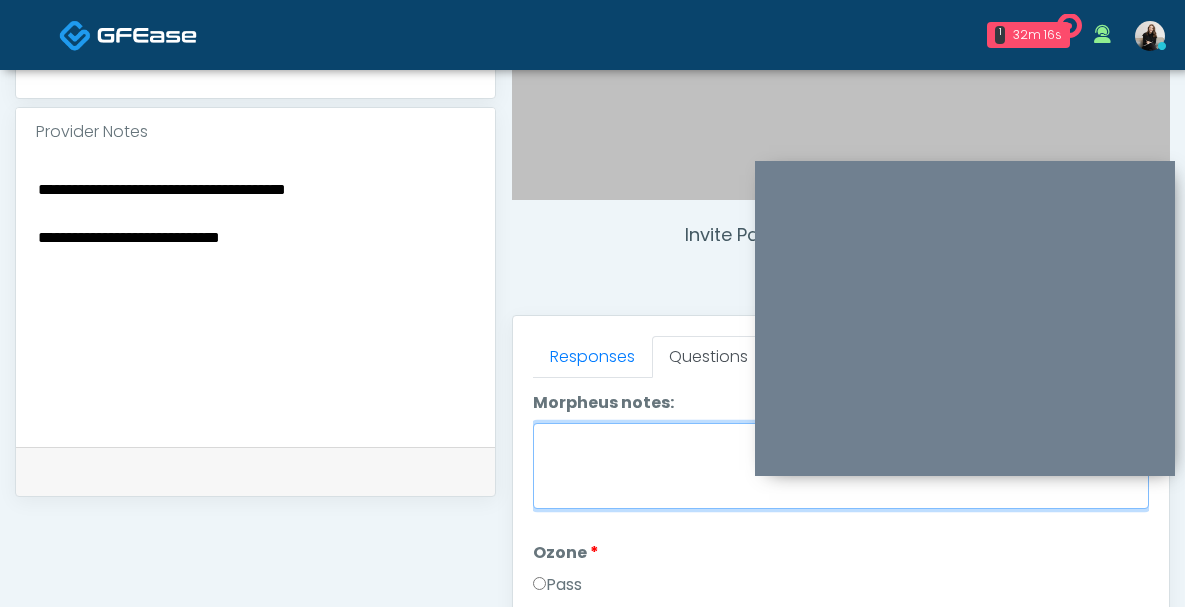 click on "Morpheus notes:" at bounding box center [841, 466] 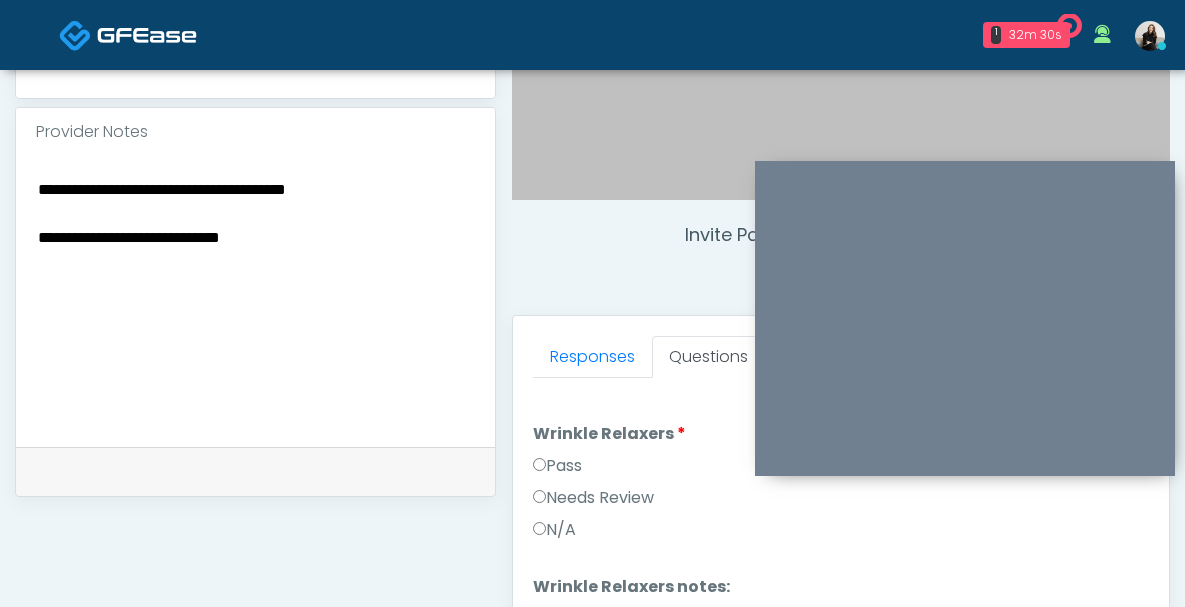 scroll, scrollTop: 0, scrollLeft: 0, axis: both 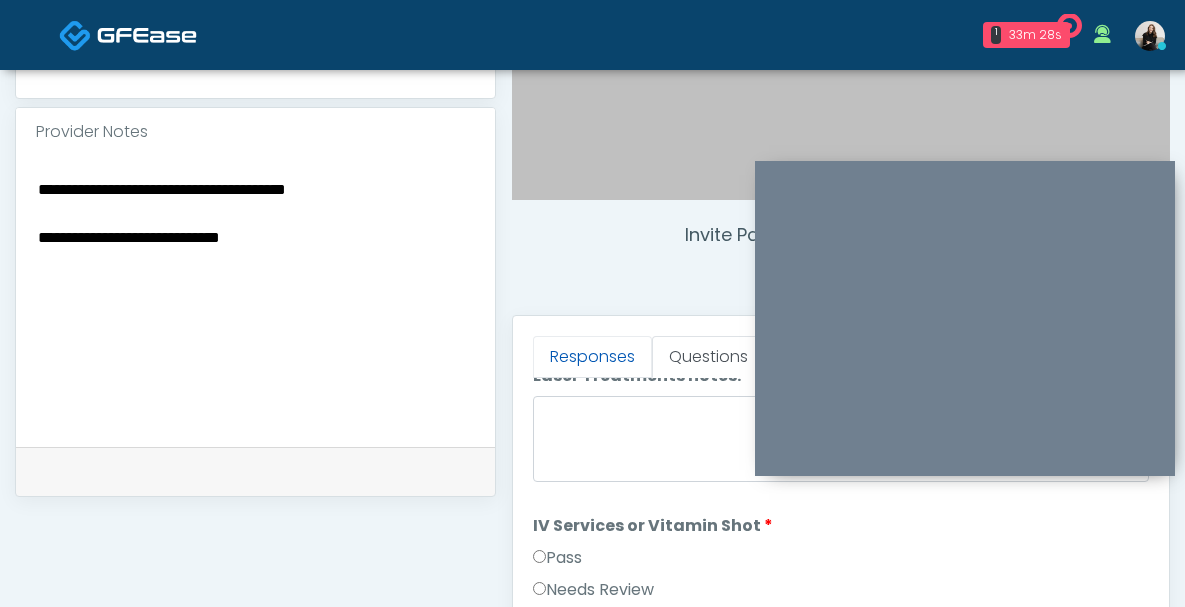 type on "**********" 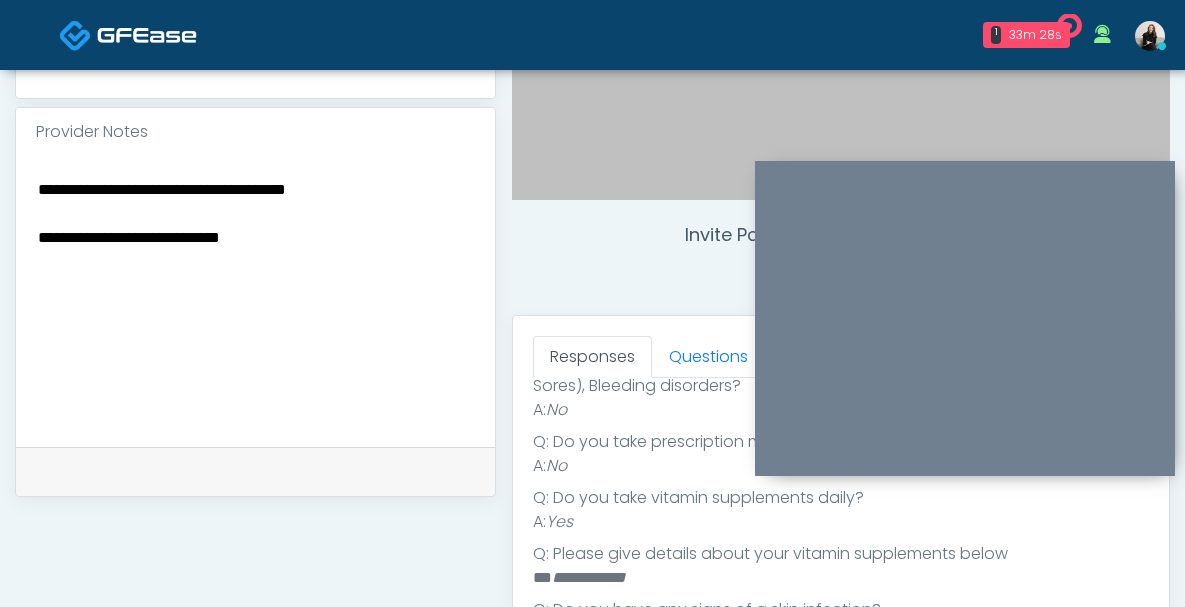 scroll, scrollTop: 682, scrollLeft: 0, axis: vertical 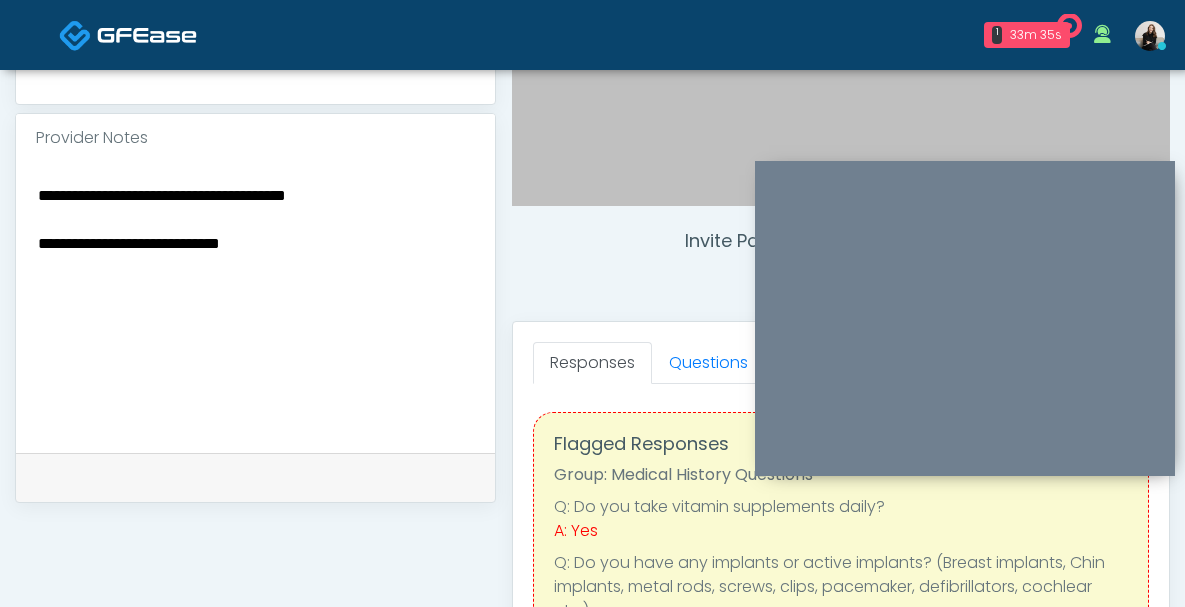 click on "**********" at bounding box center (255, 302) 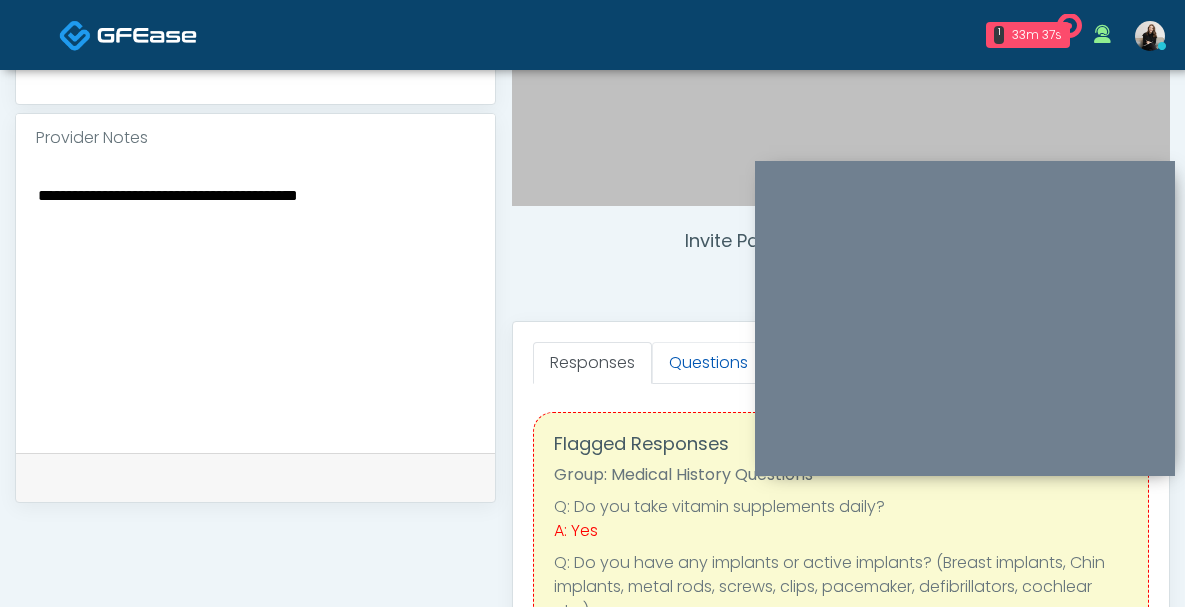 type on "**********" 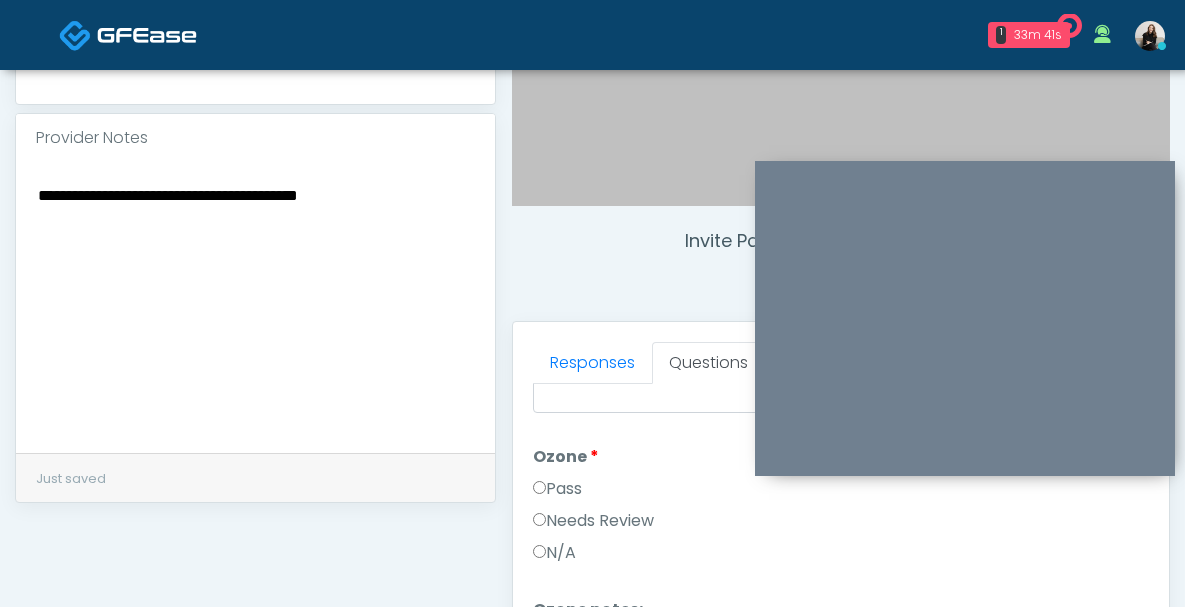 scroll, scrollTop: 2503, scrollLeft: 0, axis: vertical 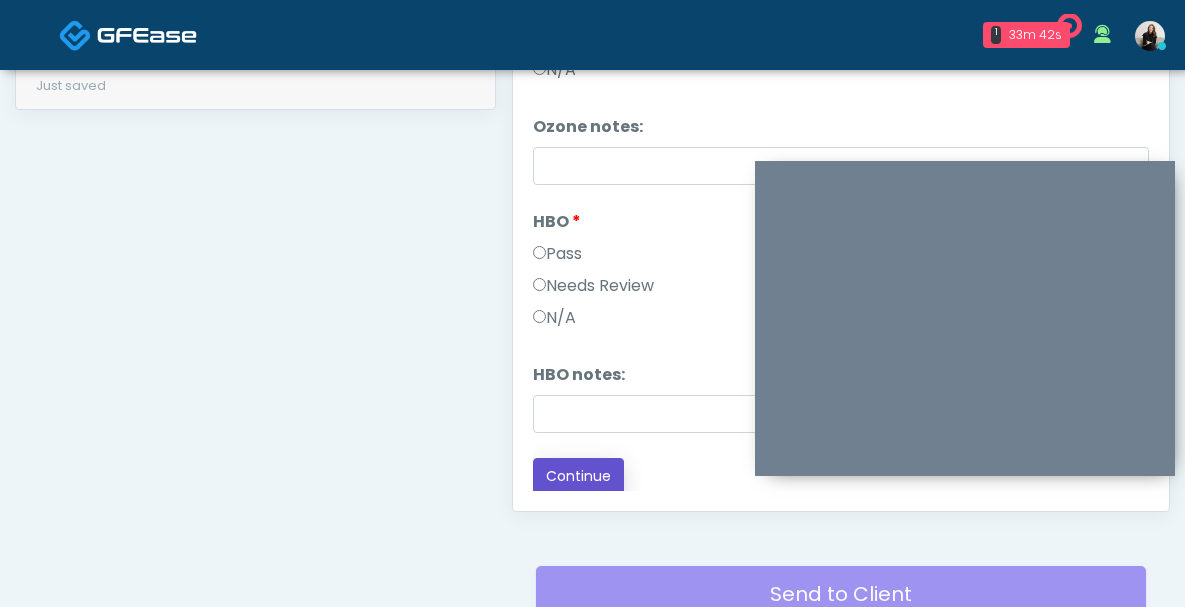 click on "Continue" at bounding box center (578, 476) 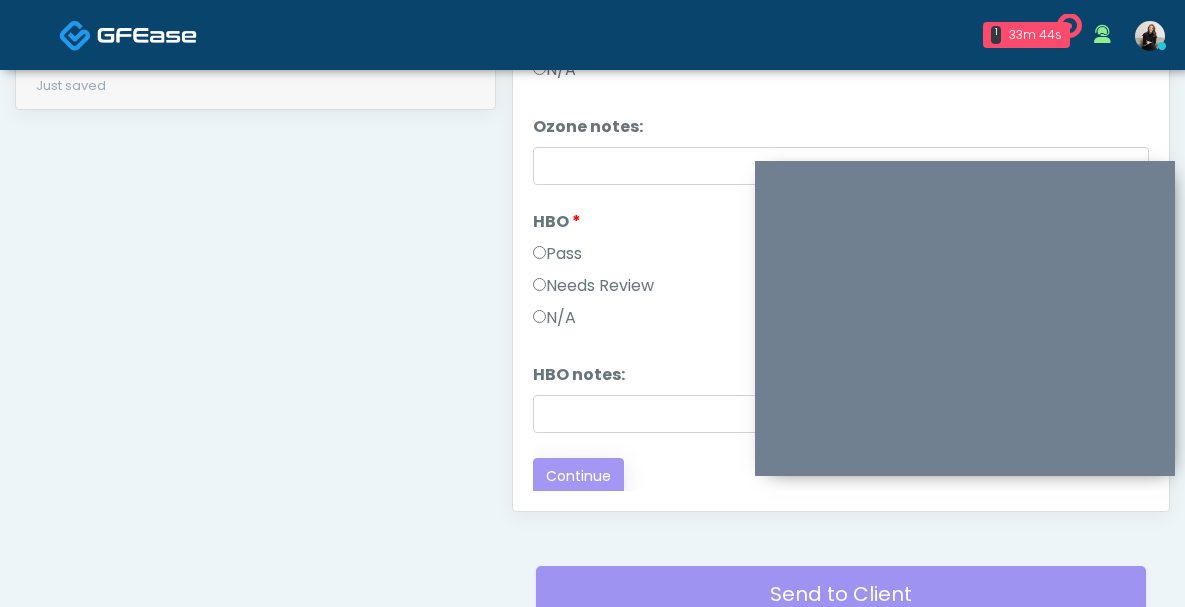 scroll, scrollTop: 0, scrollLeft: 0, axis: both 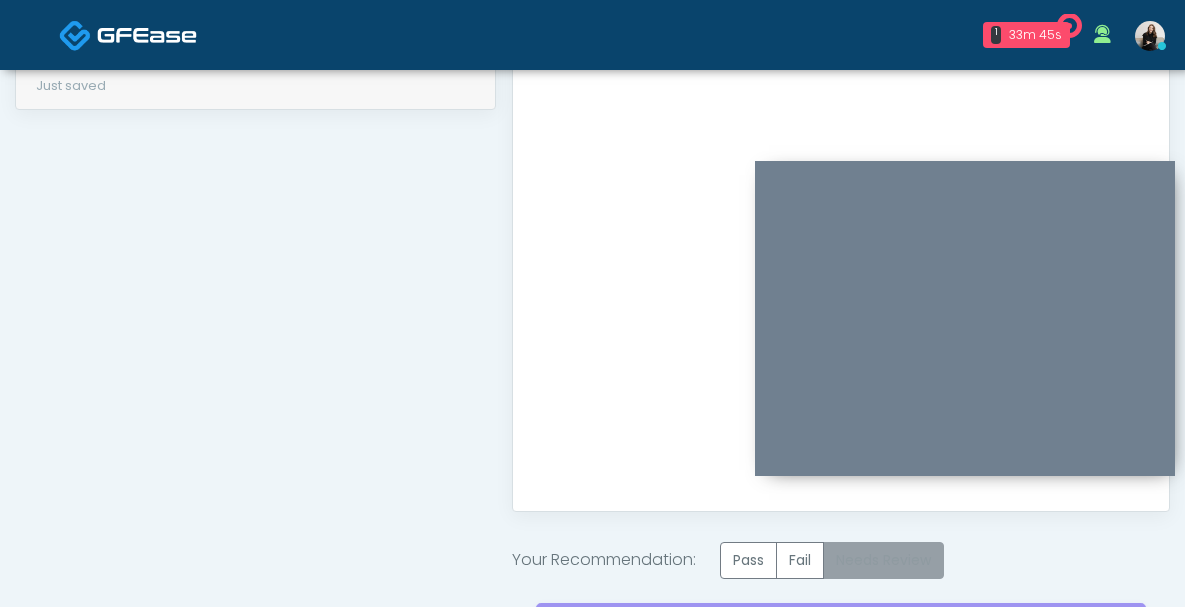 click on "Needs Review" at bounding box center [883, 560] 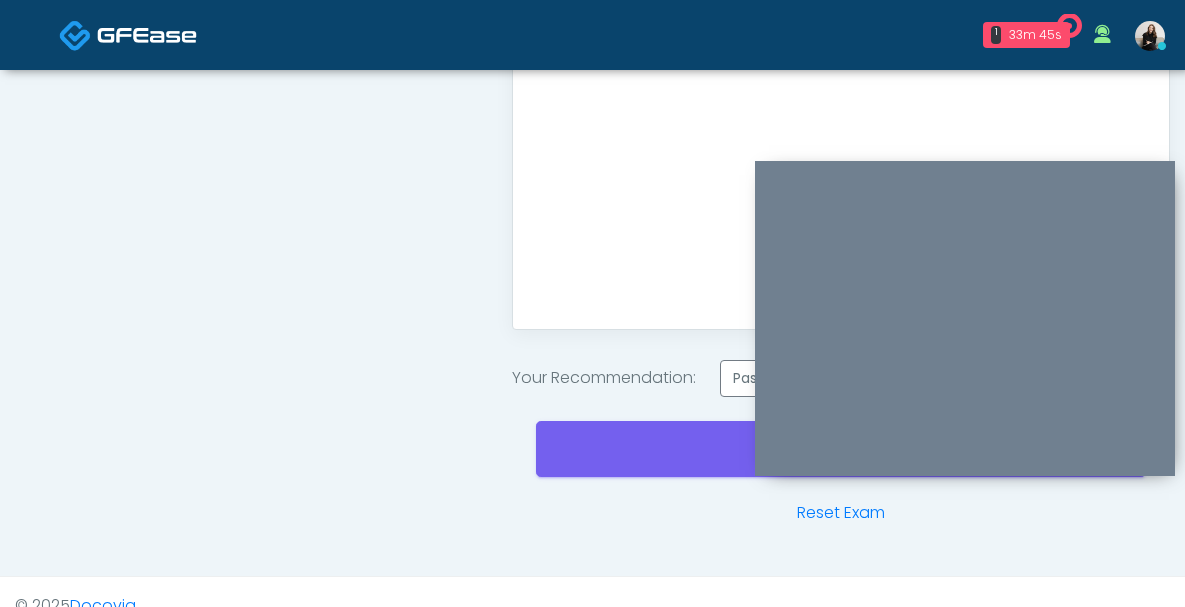 scroll, scrollTop: 1224, scrollLeft: 0, axis: vertical 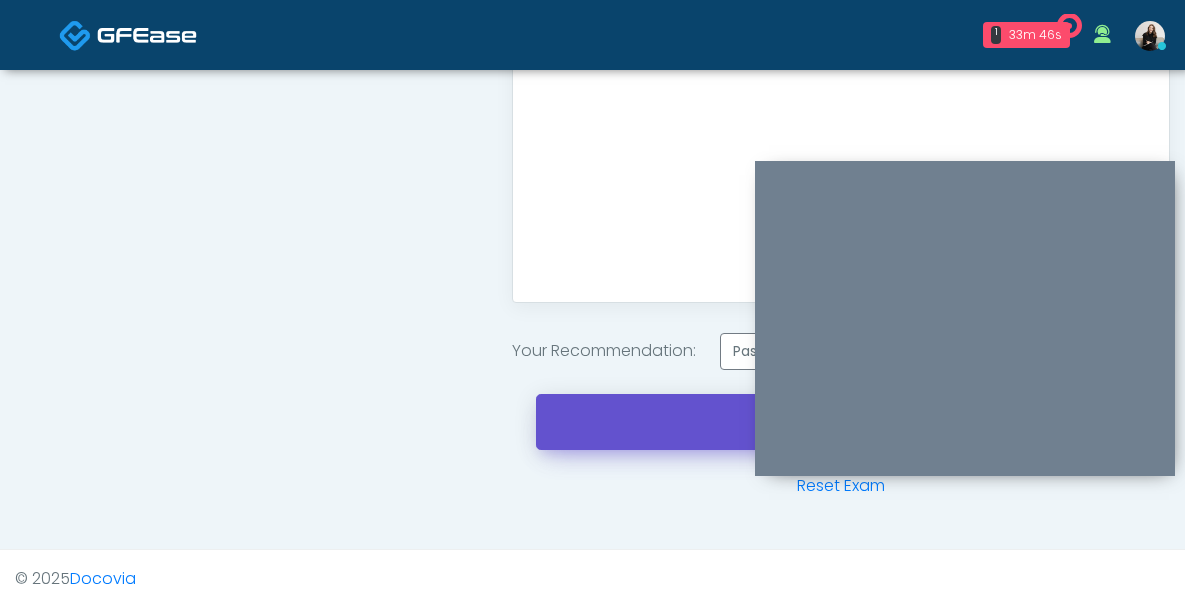 click on "Send to Client" at bounding box center [841, 422] 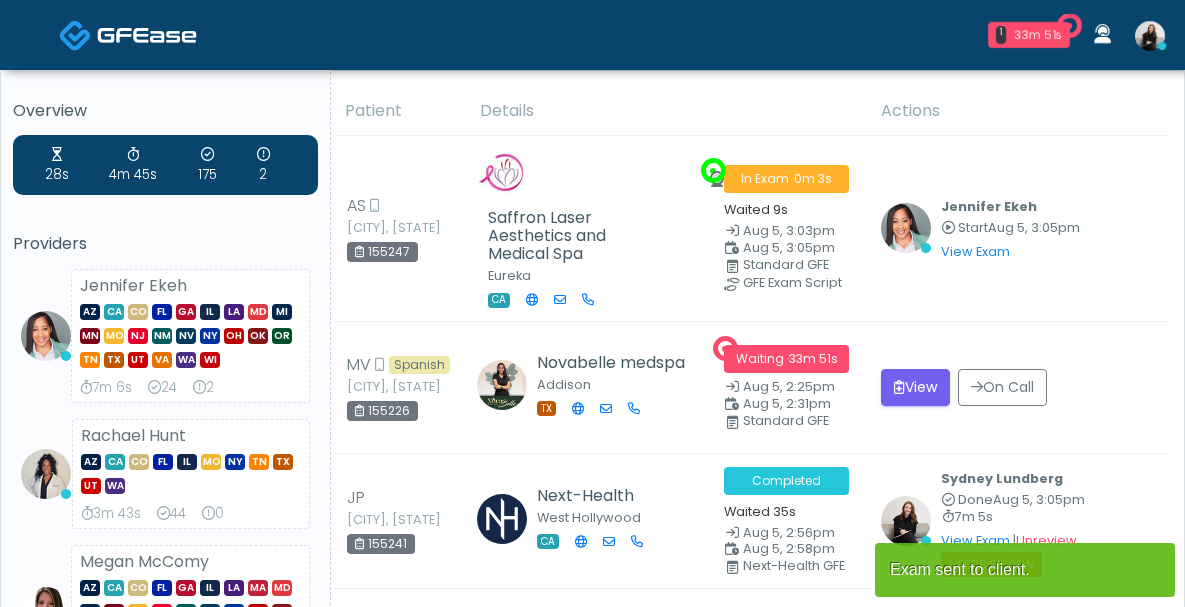 scroll, scrollTop: 0, scrollLeft: 0, axis: both 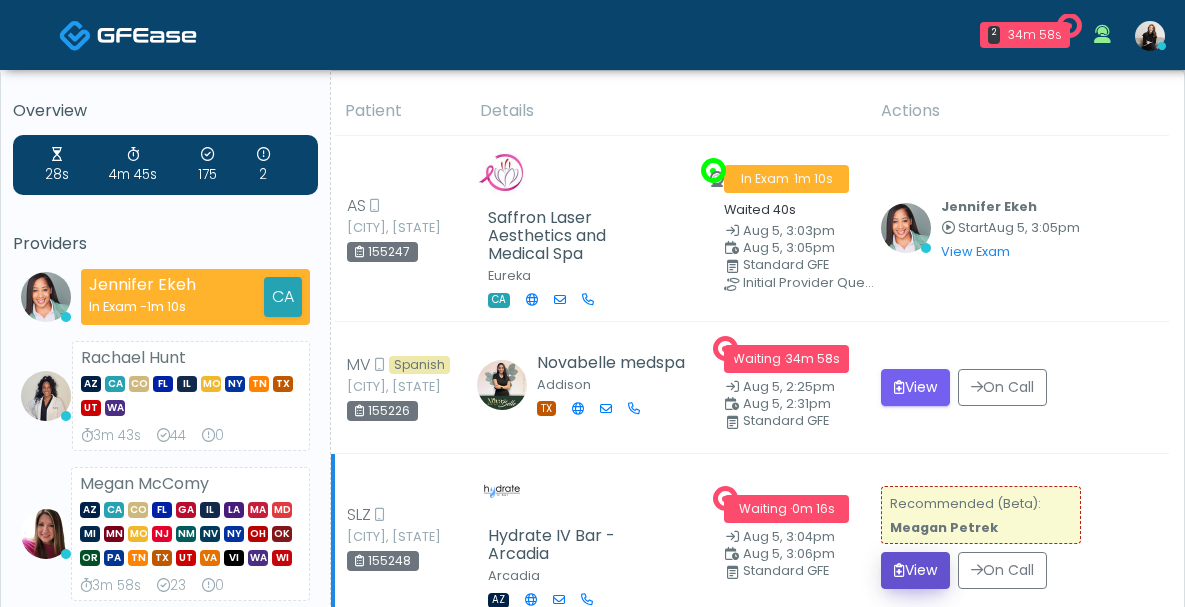 click on "View" at bounding box center [915, 570] 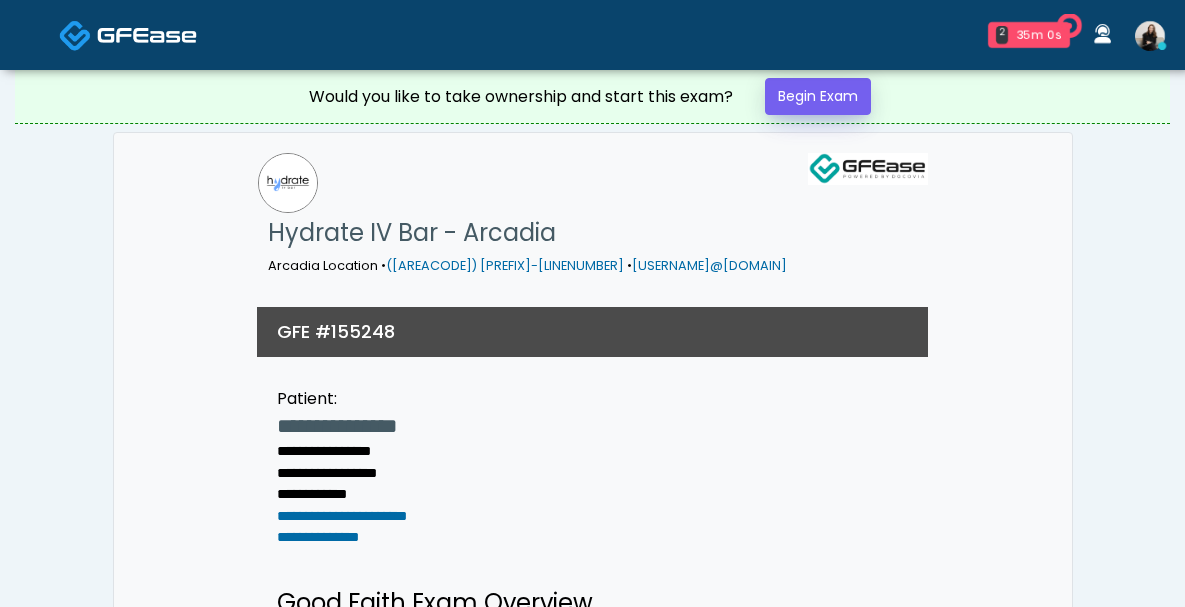 scroll, scrollTop: 0, scrollLeft: 0, axis: both 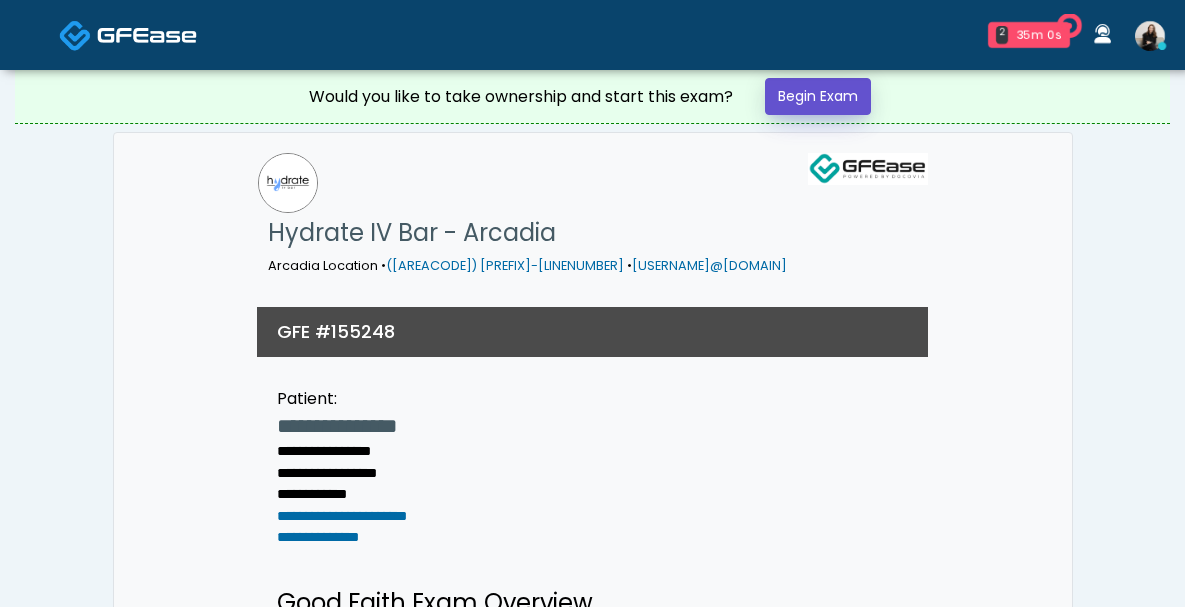 click on "Begin Exam" at bounding box center (818, 96) 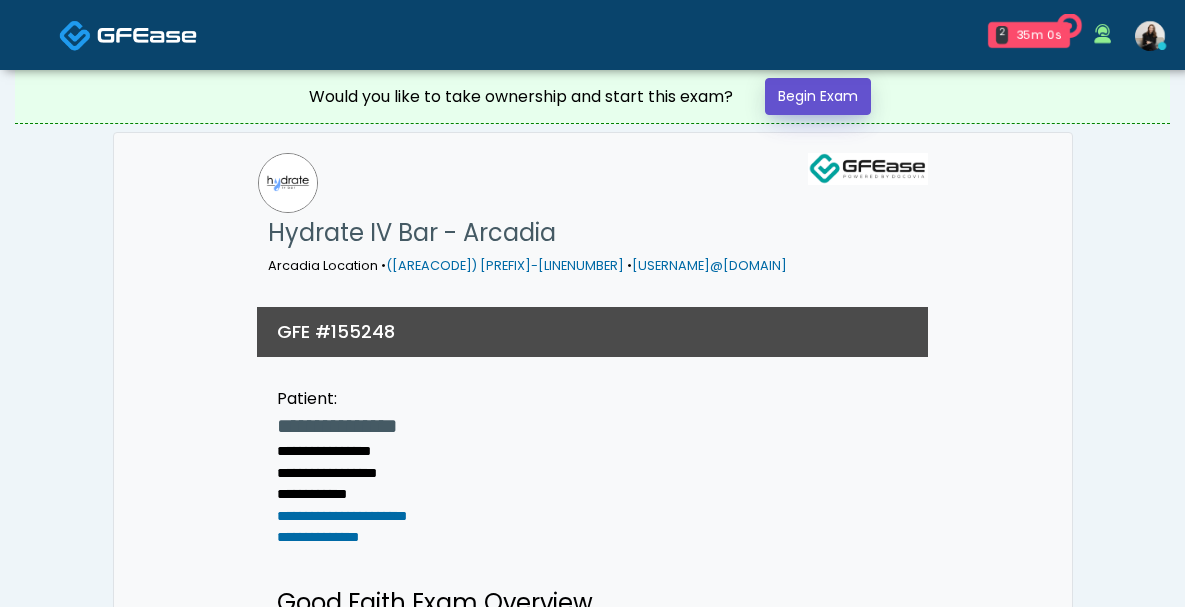 scroll, scrollTop: 427, scrollLeft: 0, axis: vertical 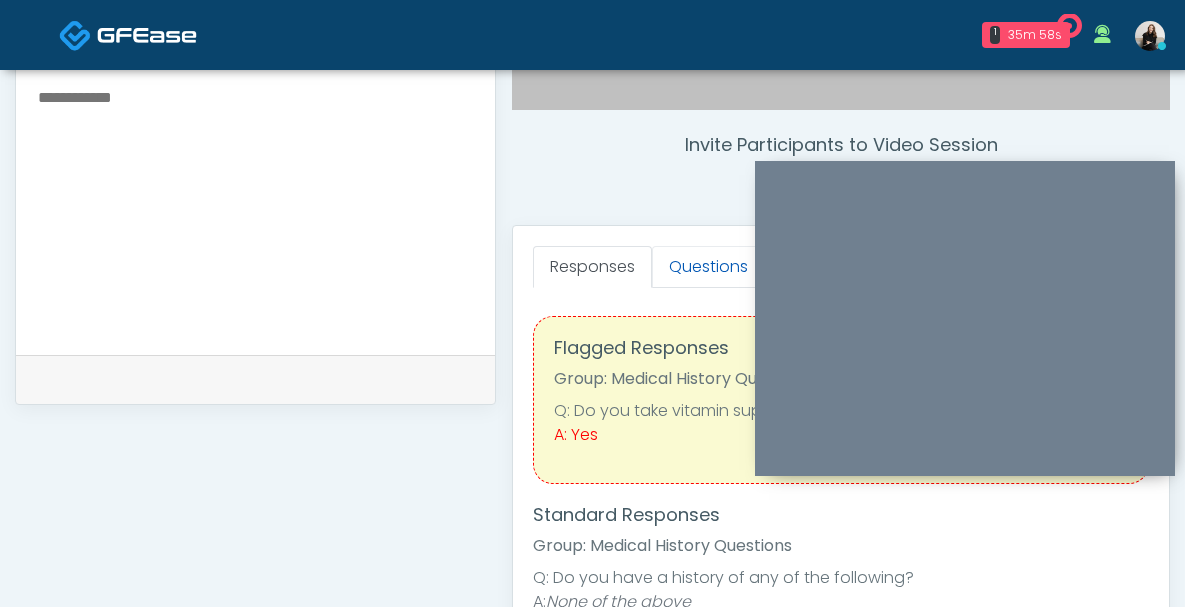 click on "Questions" at bounding box center (708, 267) 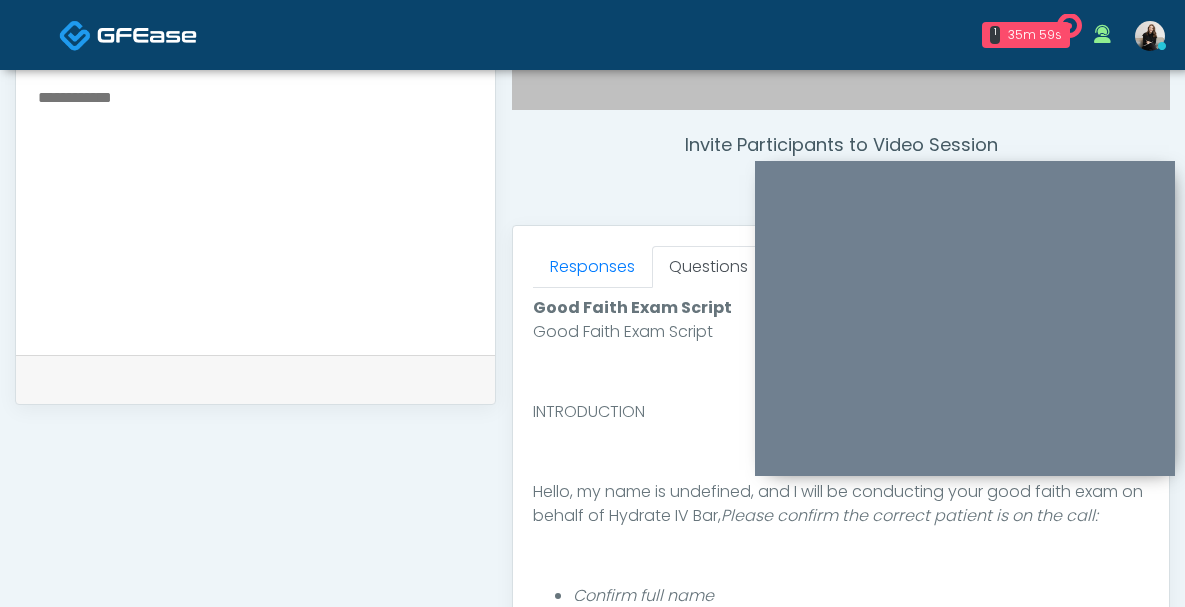 scroll, scrollTop: 256, scrollLeft: 0, axis: vertical 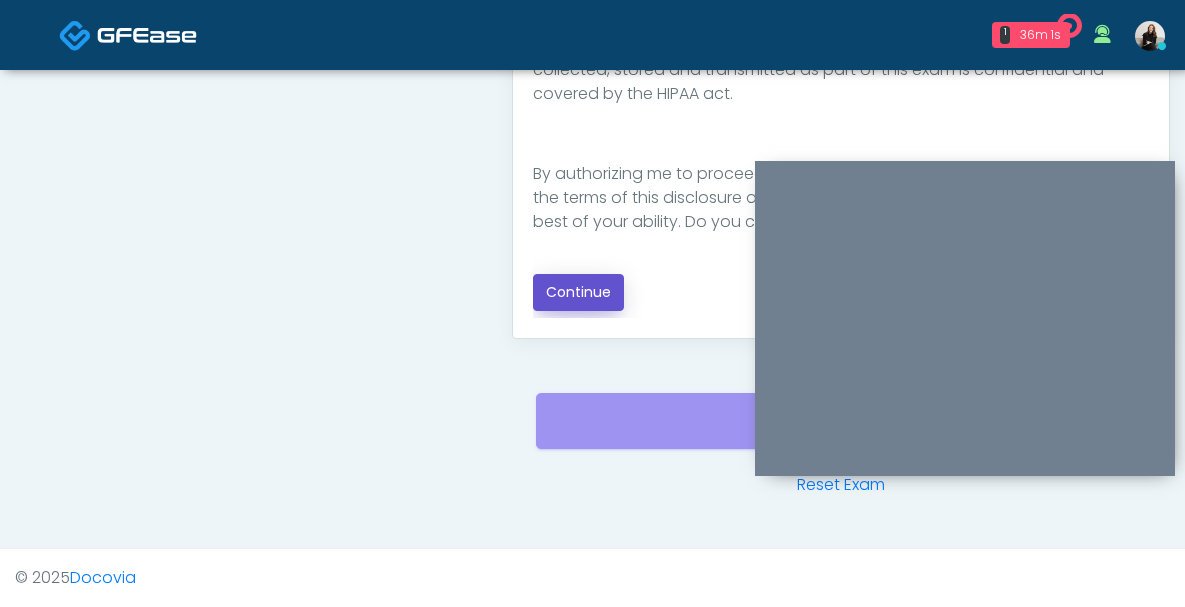 click on "Continue" at bounding box center (578, 292) 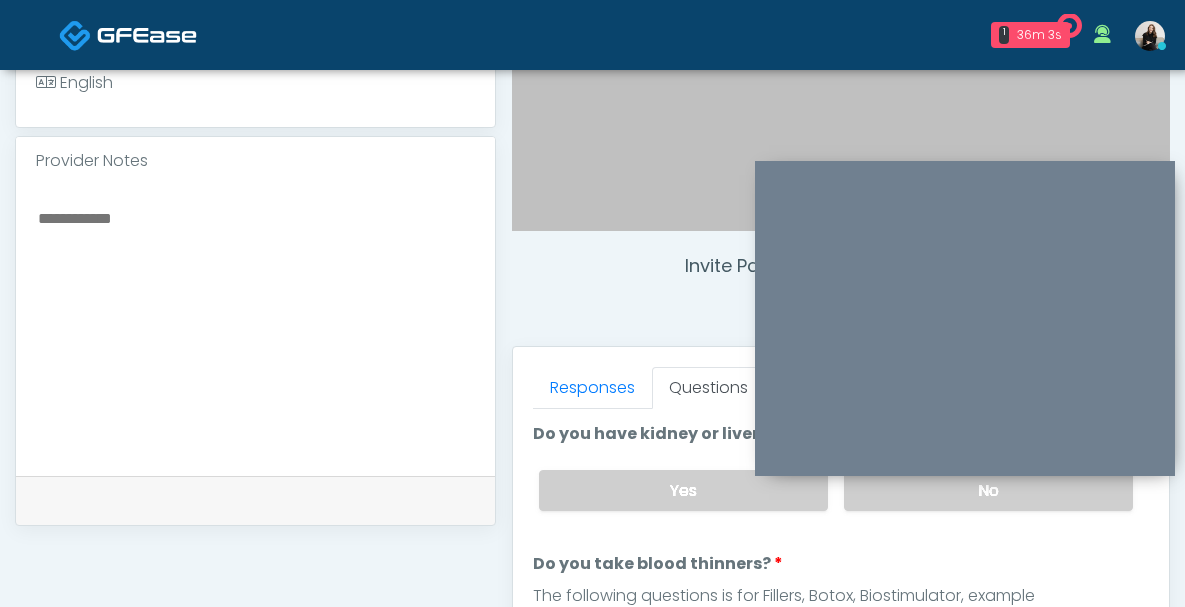 scroll, scrollTop: 596, scrollLeft: 0, axis: vertical 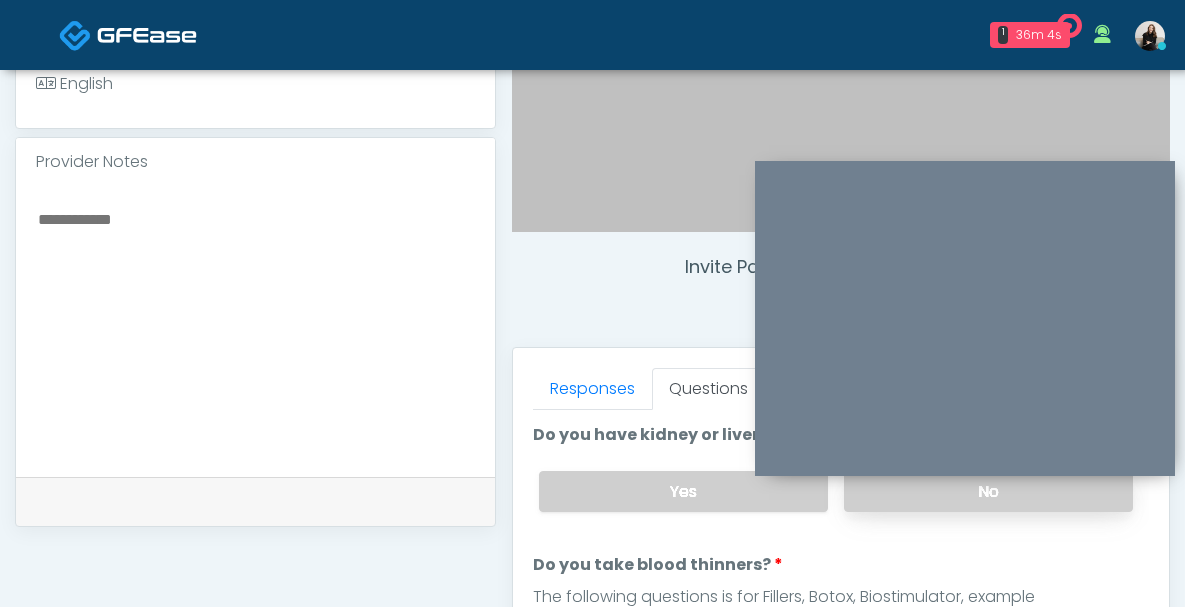 click on "No" at bounding box center [988, 491] 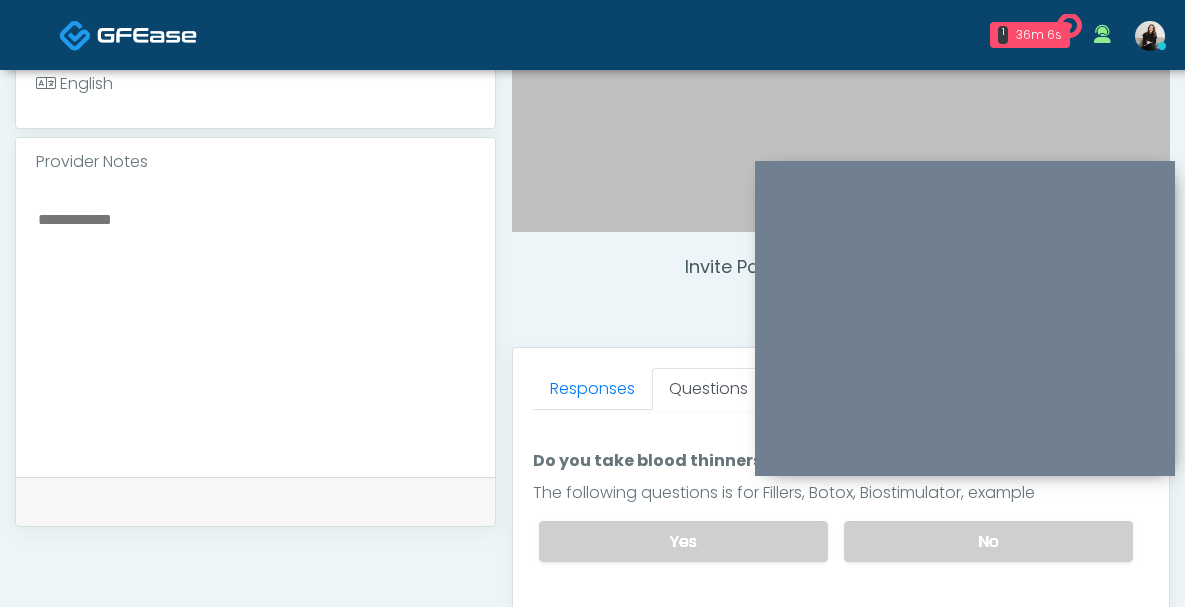 scroll, scrollTop: 141, scrollLeft: 0, axis: vertical 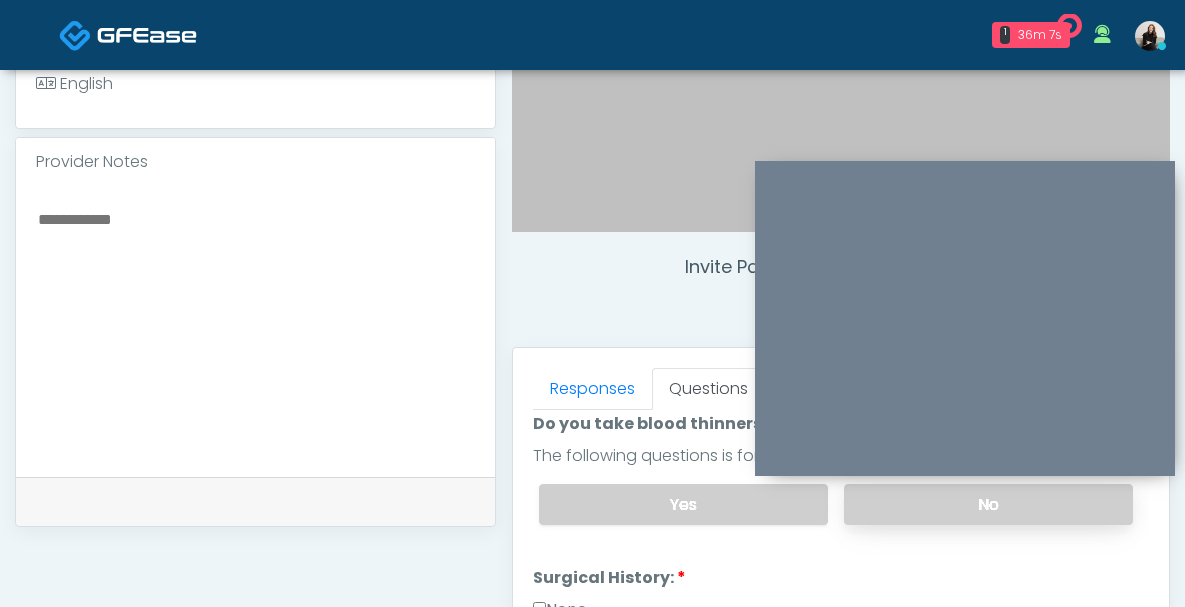 click on "No" at bounding box center (988, 504) 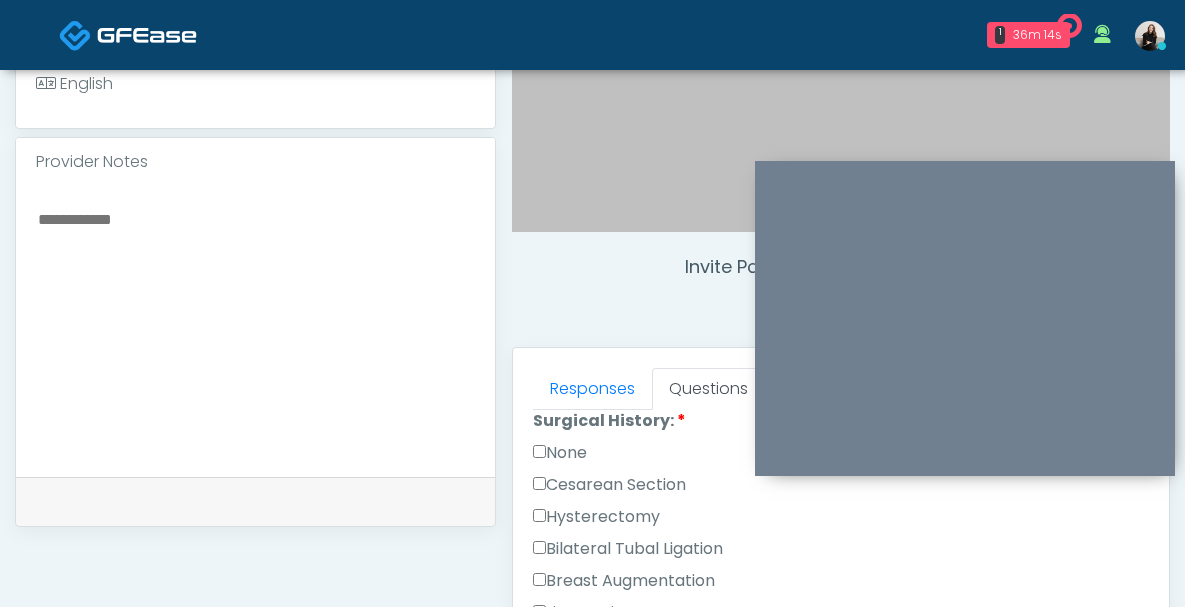 scroll, scrollTop: 454, scrollLeft: 0, axis: vertical 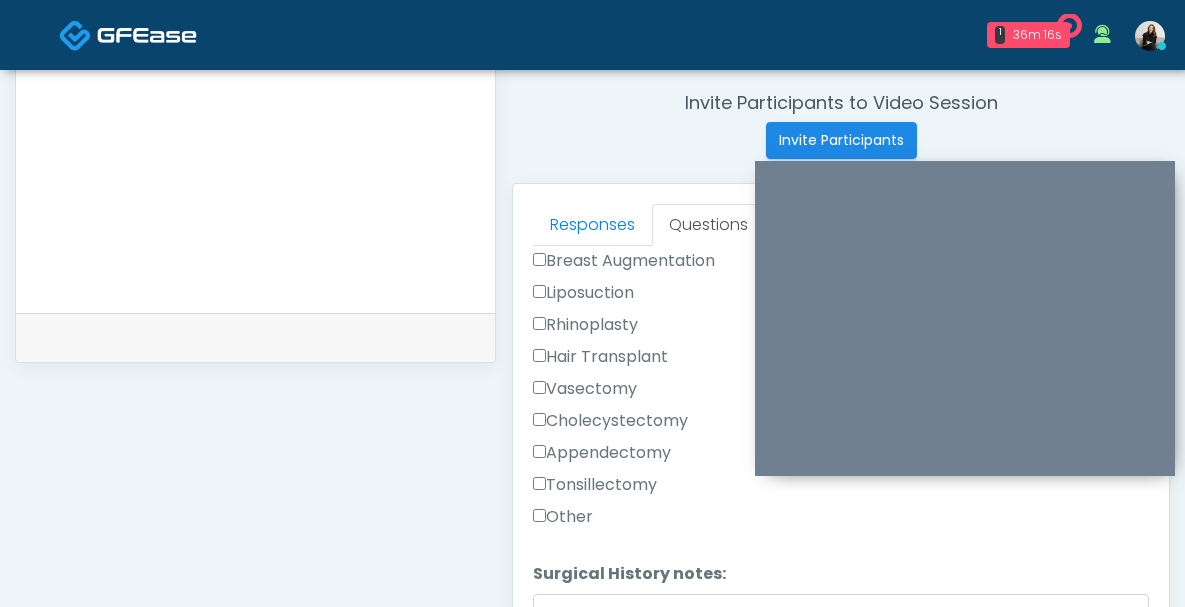 click on "Other" at bounding box center [563, 517] 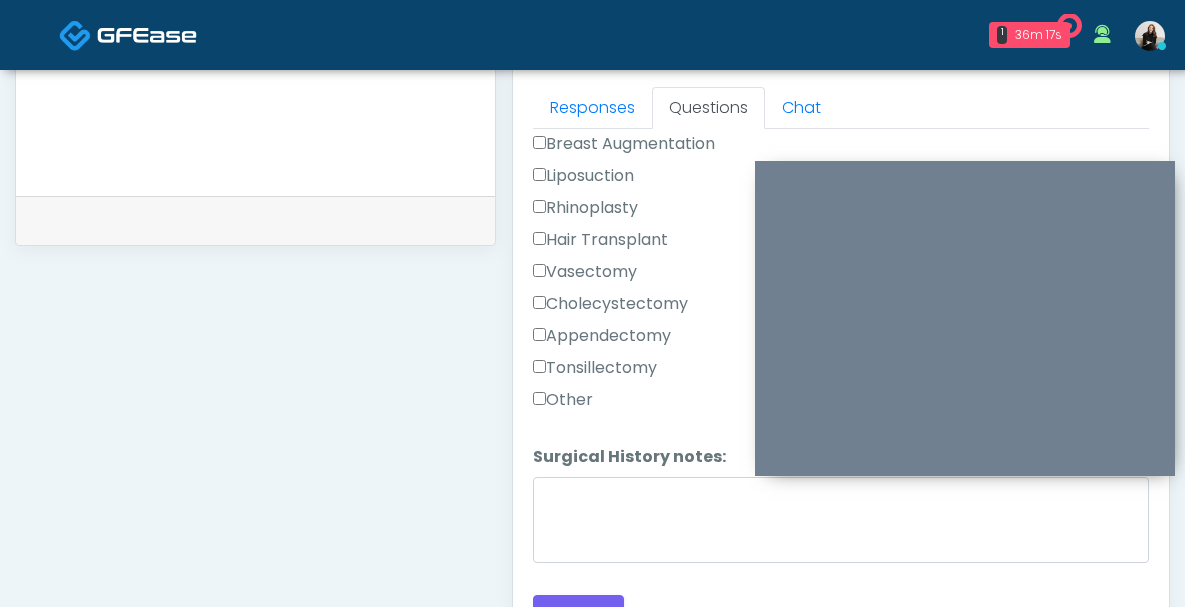 scroll, scrollTop: 903, scrollLeft: 0, axis: vertical 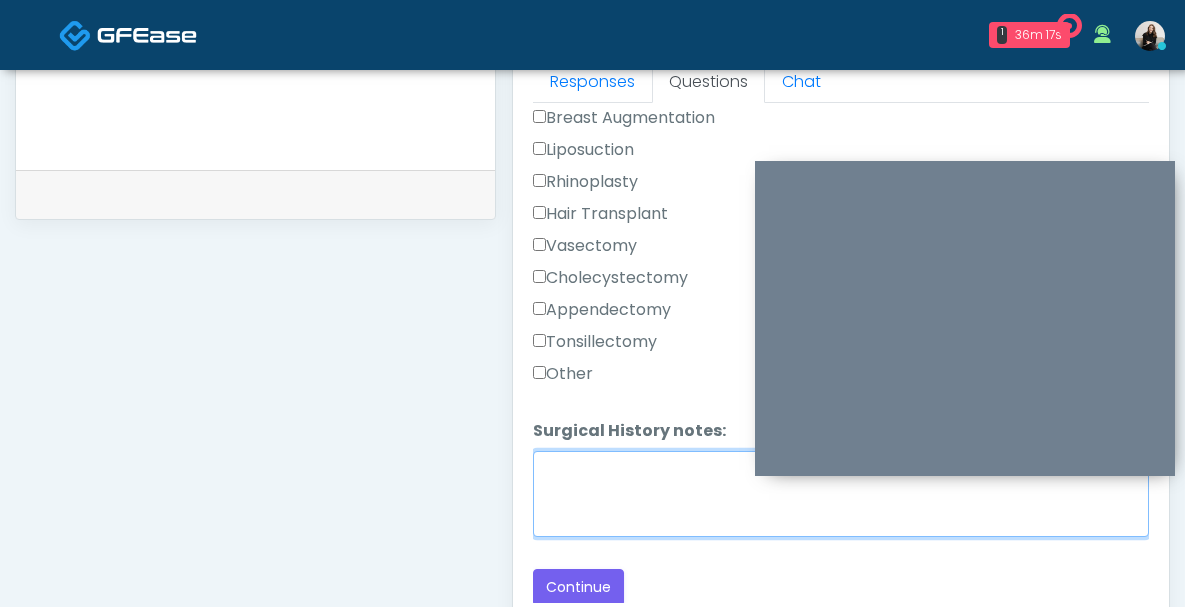 click on "Surgical History notes:" at bounding box center [841, 494] 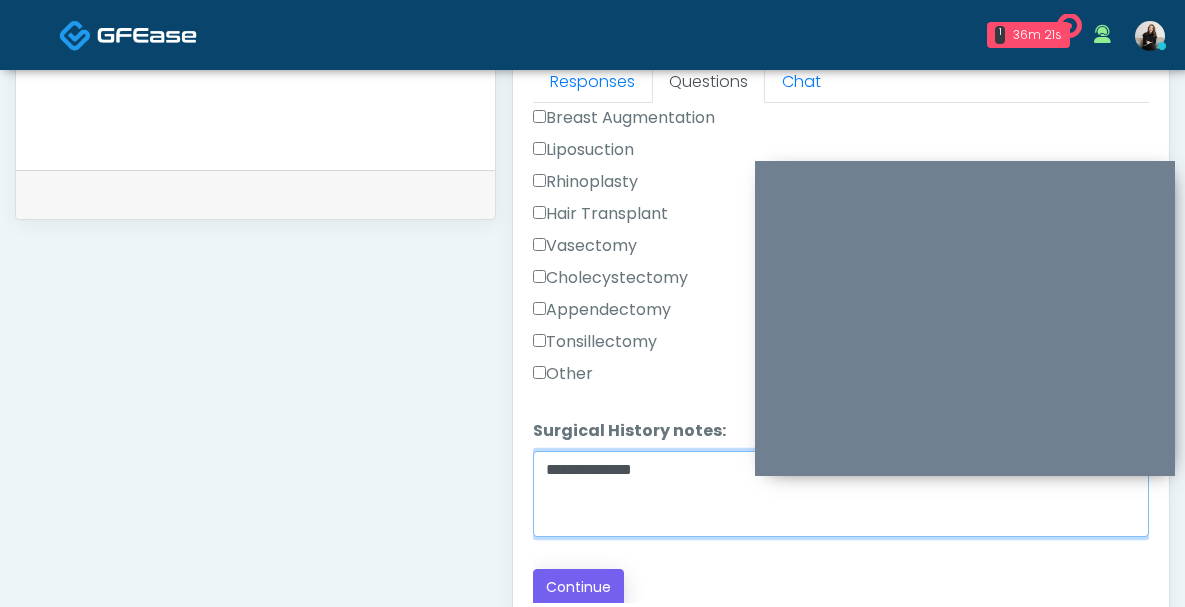 type on "**********" 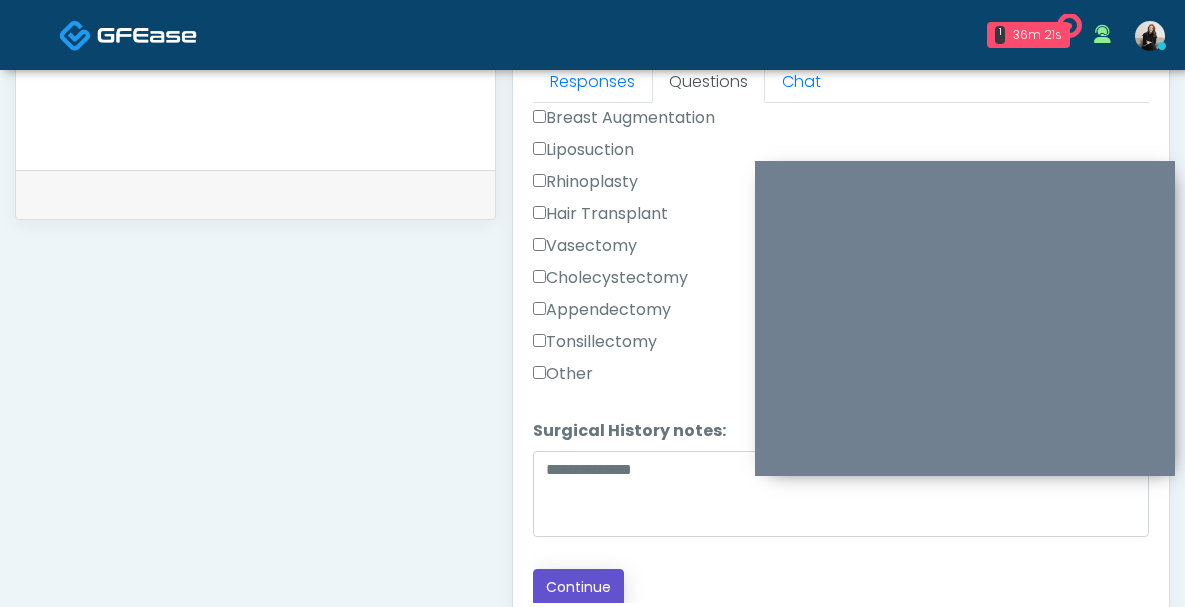 click on "Continue" at bounding box center [578, 587] 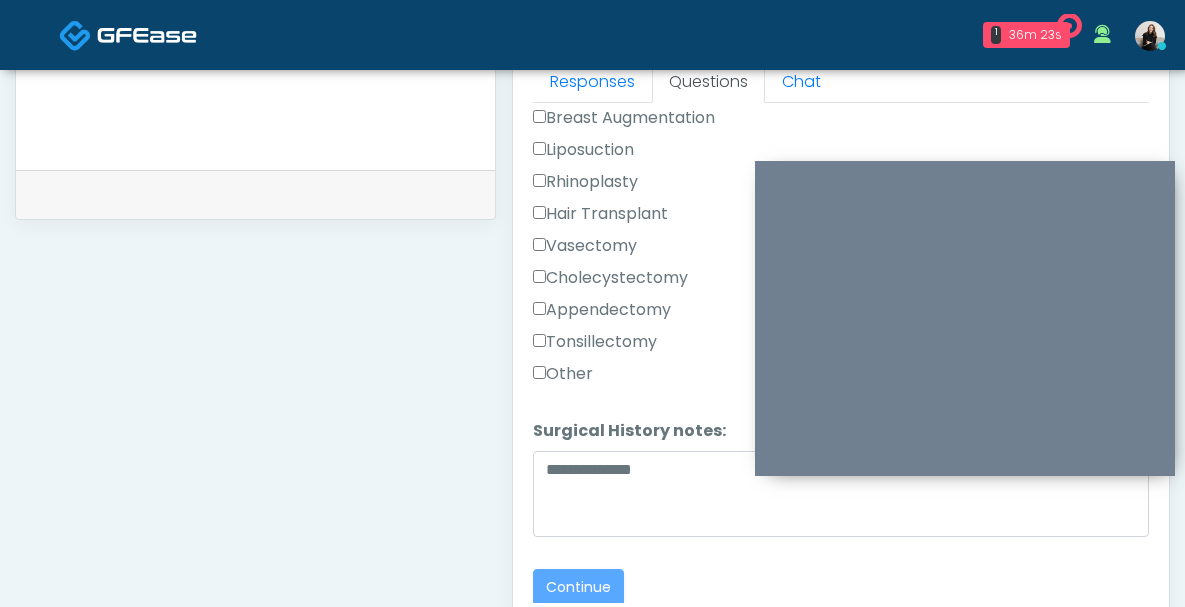 scroll, scrollTop: 1188, scrollLeft: 0, axis: vertical 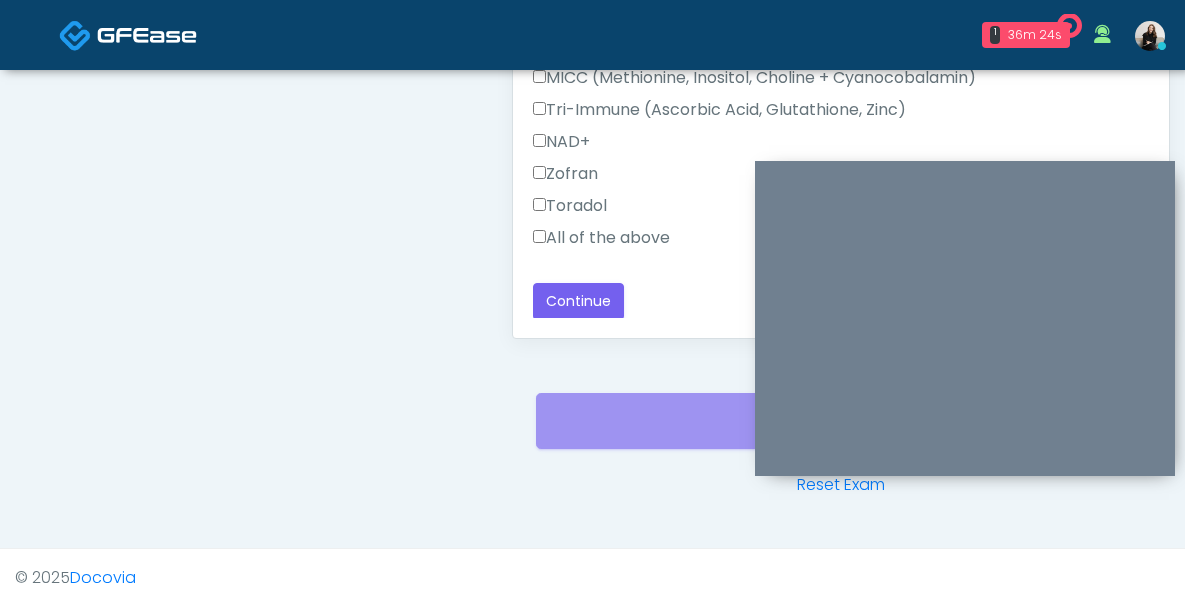 click on "All of the above" at bounding box center (601, 238) 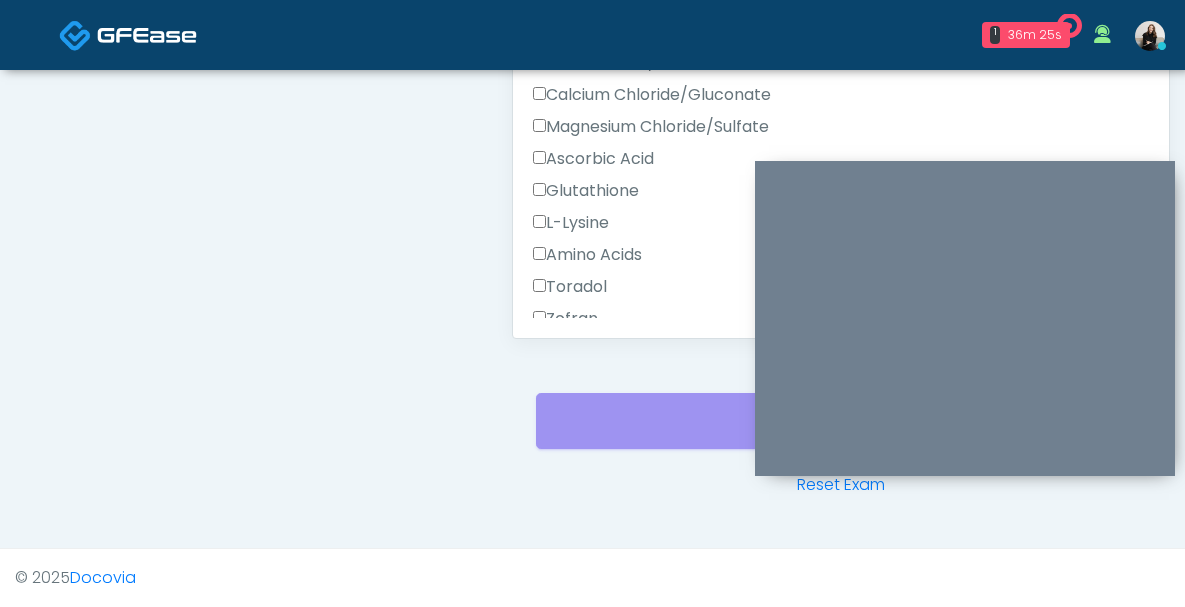 scroll, scrollTop: 679, scrollLeft: 0, axis: vertical 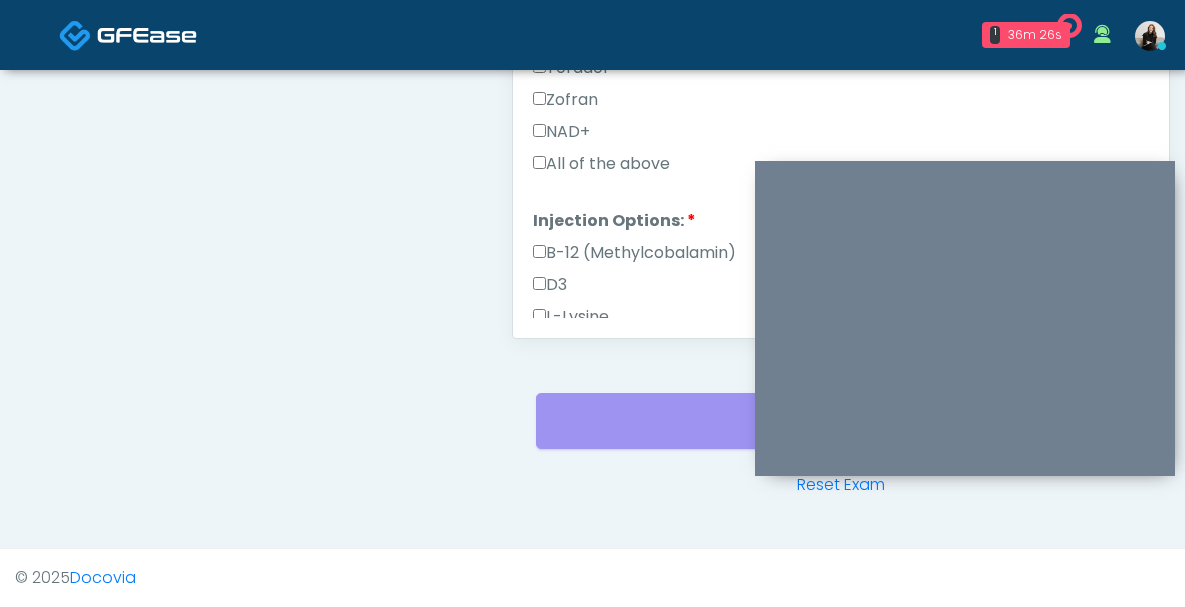 click on "All of the above" at bounding box center [601, 164] 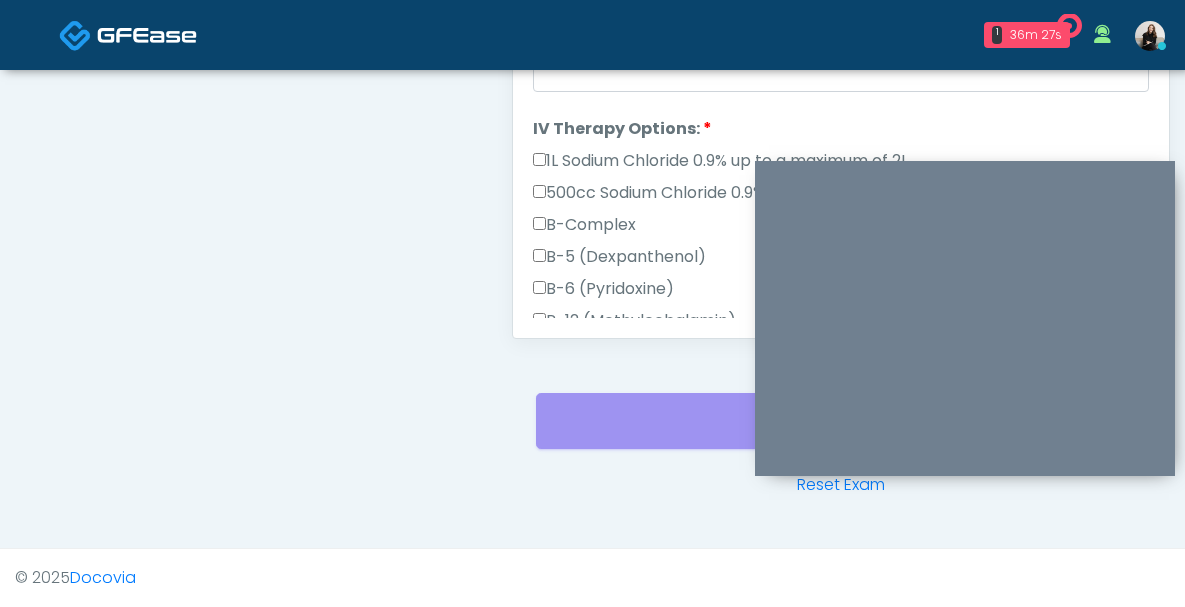scroll, scrollTop: 0, scrollLeft: 0, axis: both 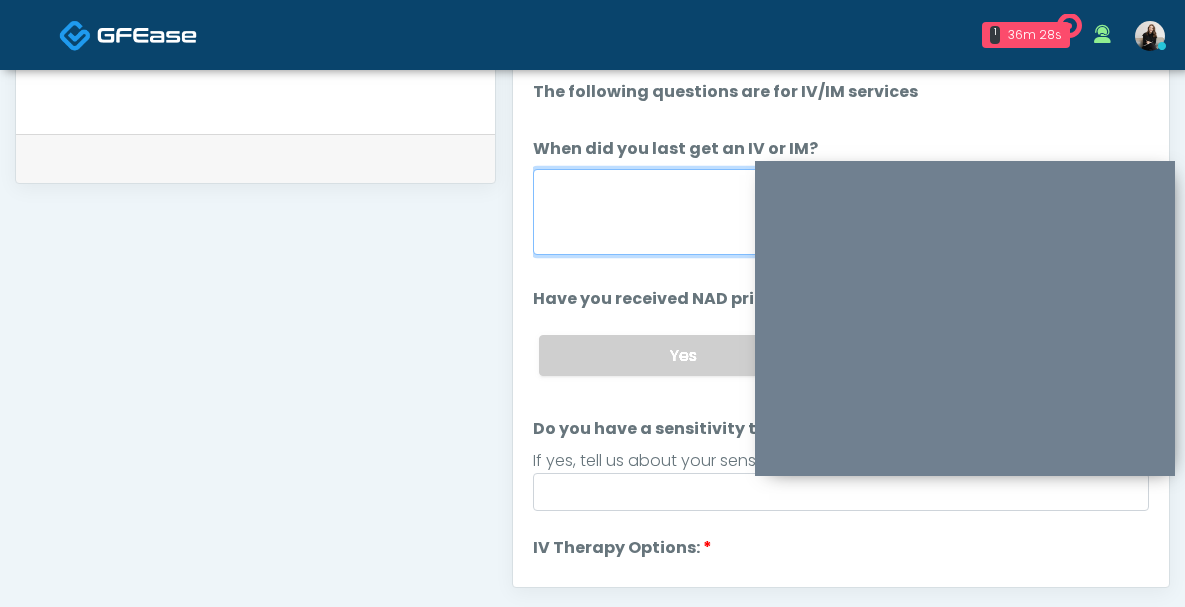 click on "When did you last get an IV or IM?" at bounding box center [841, 212] 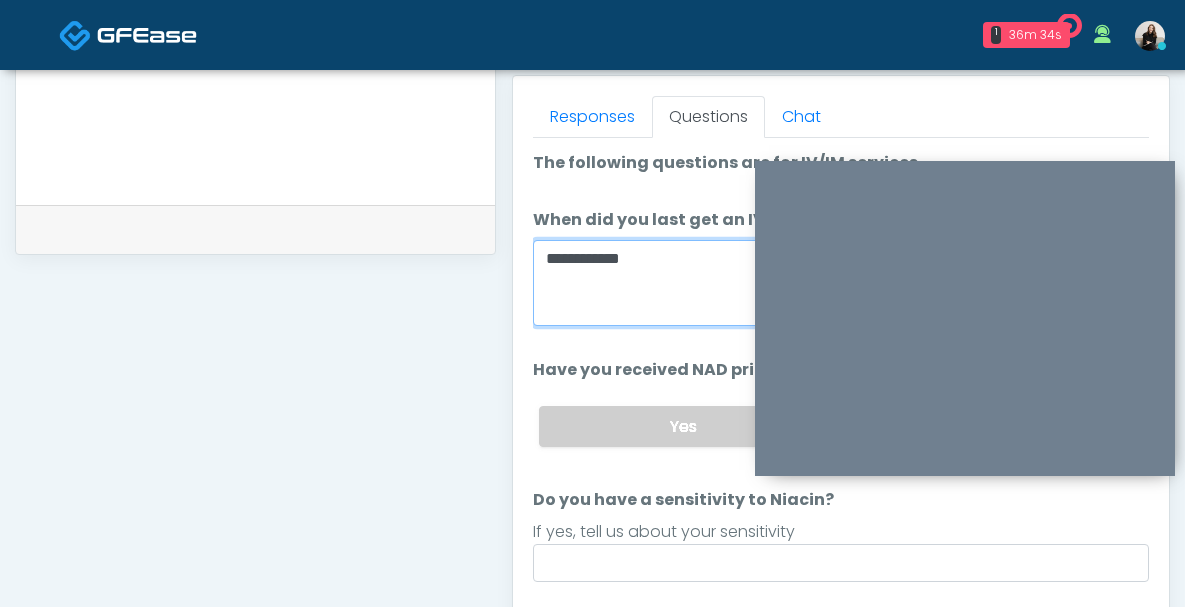 scroll, scrollTop: 867, scrollLeft: 0, axis: vertical 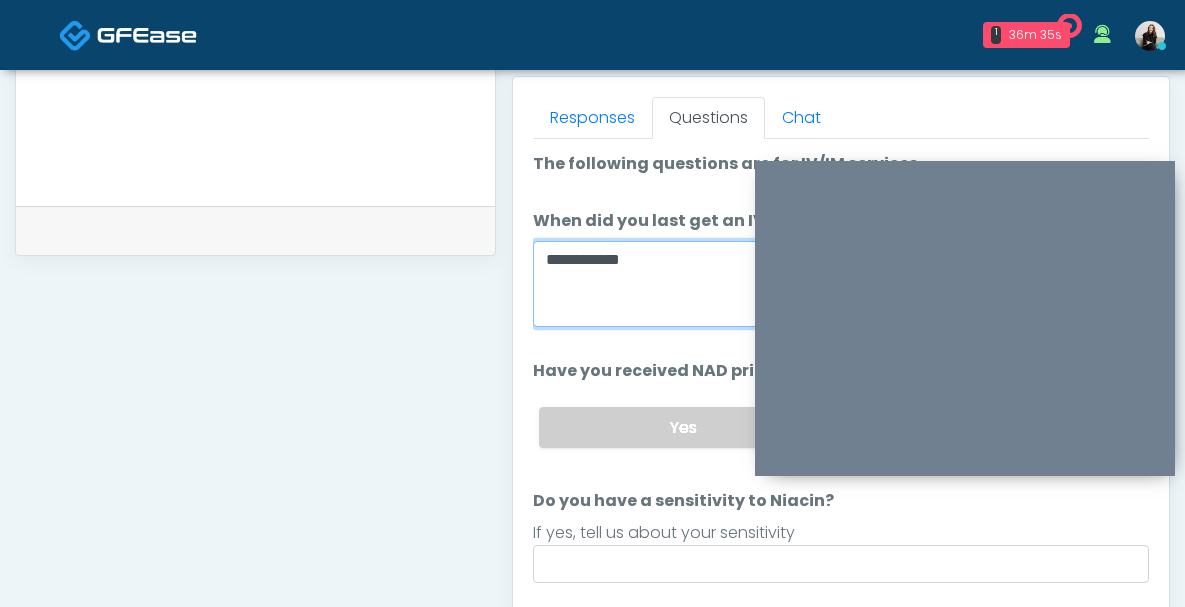 click on "**********" at bounding box center [841, 284] 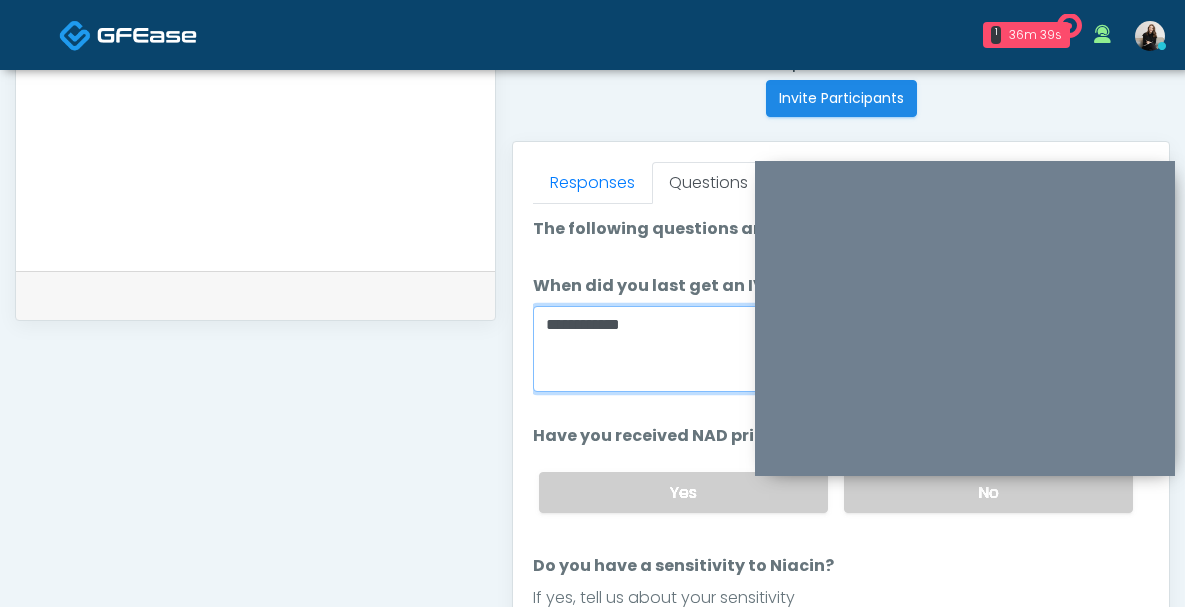 scroll, scrollTop: 792, scrollLeft: 0, axis: vertical 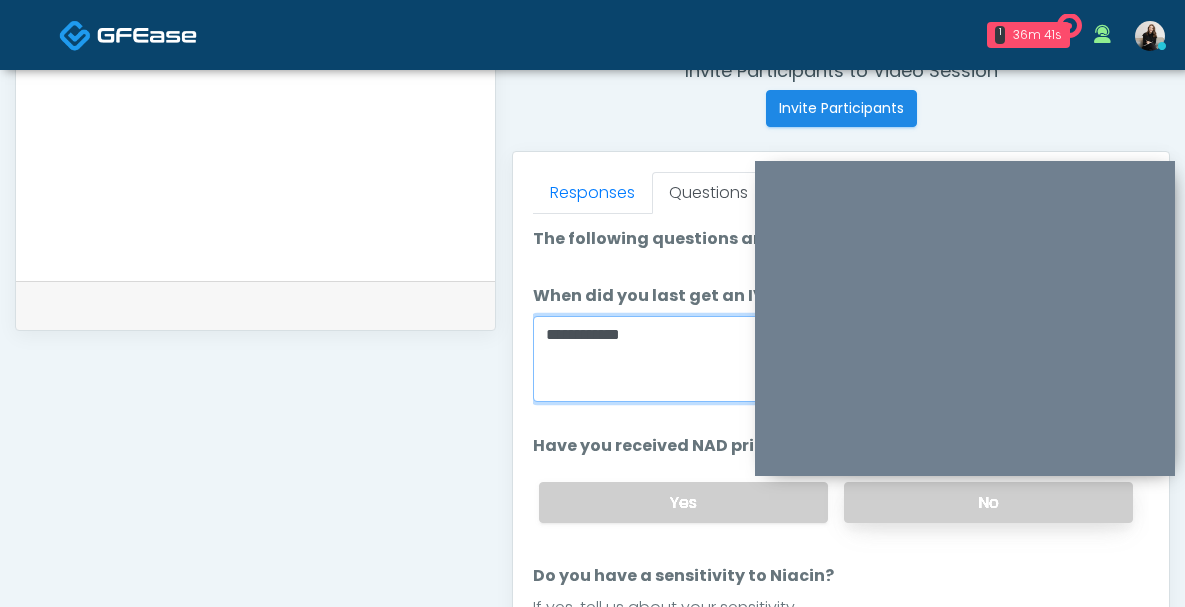 type on "**********" 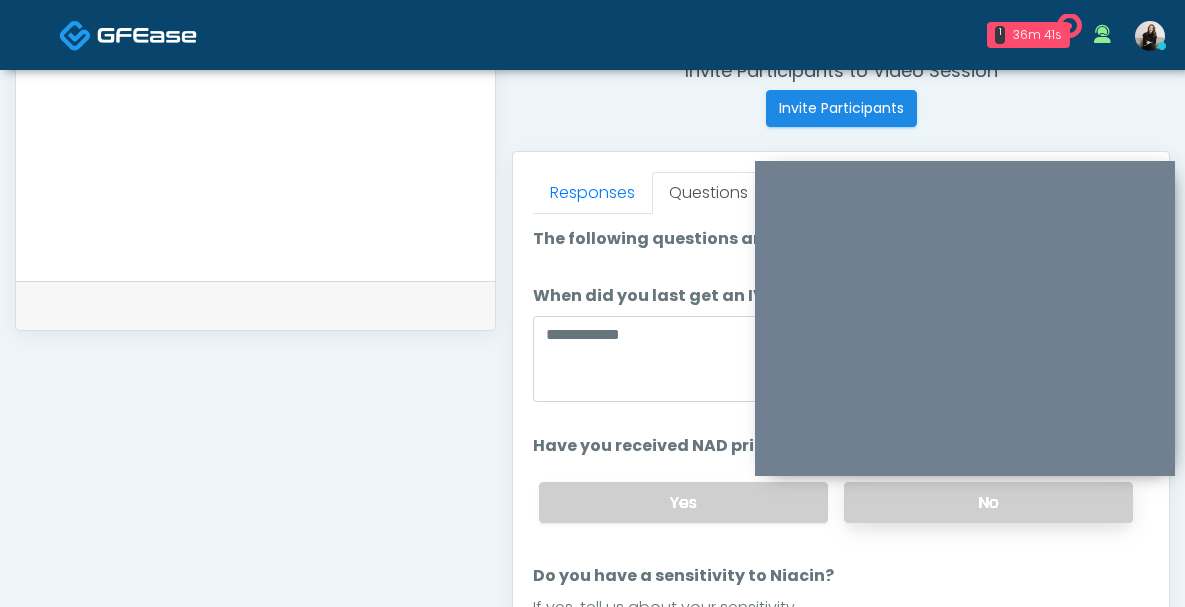 click on "No" at bounding box center [988, 502] 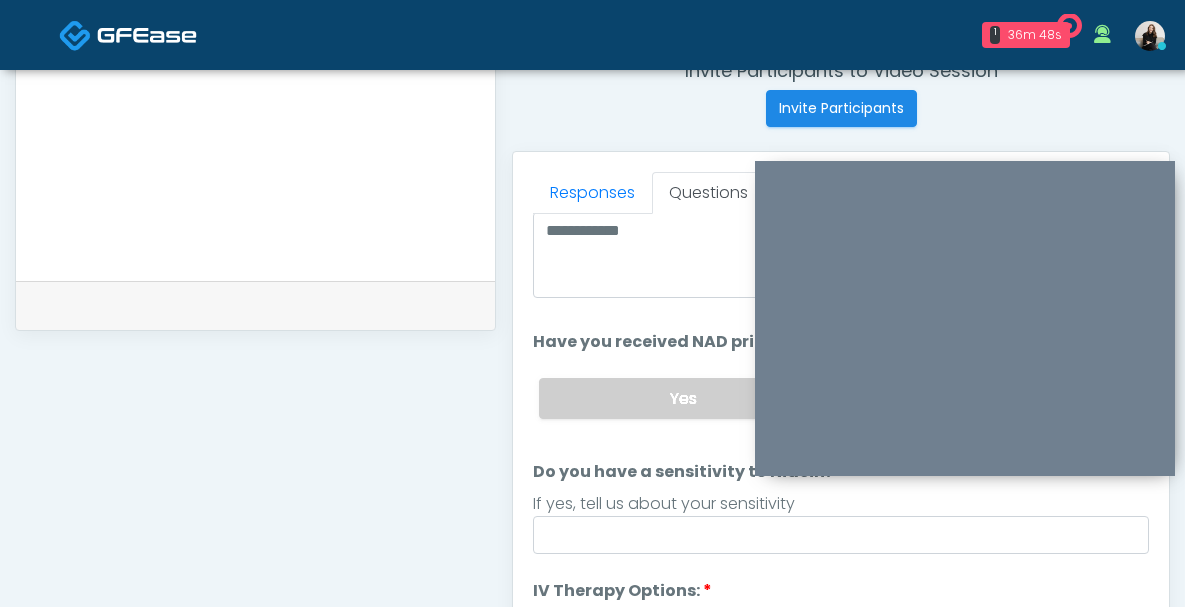 scroll, scrollTop: 108, scrollLeft: 0, axis: vertical 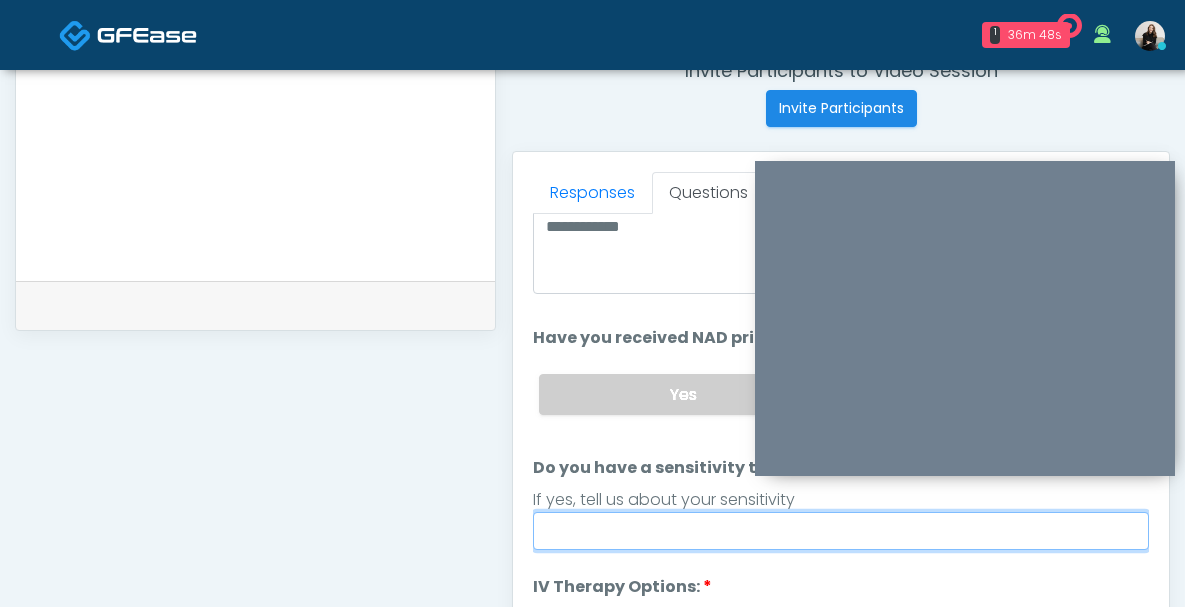 click on "Do you have a sensitivity to Niacin?" at bounding box center [841, 531] 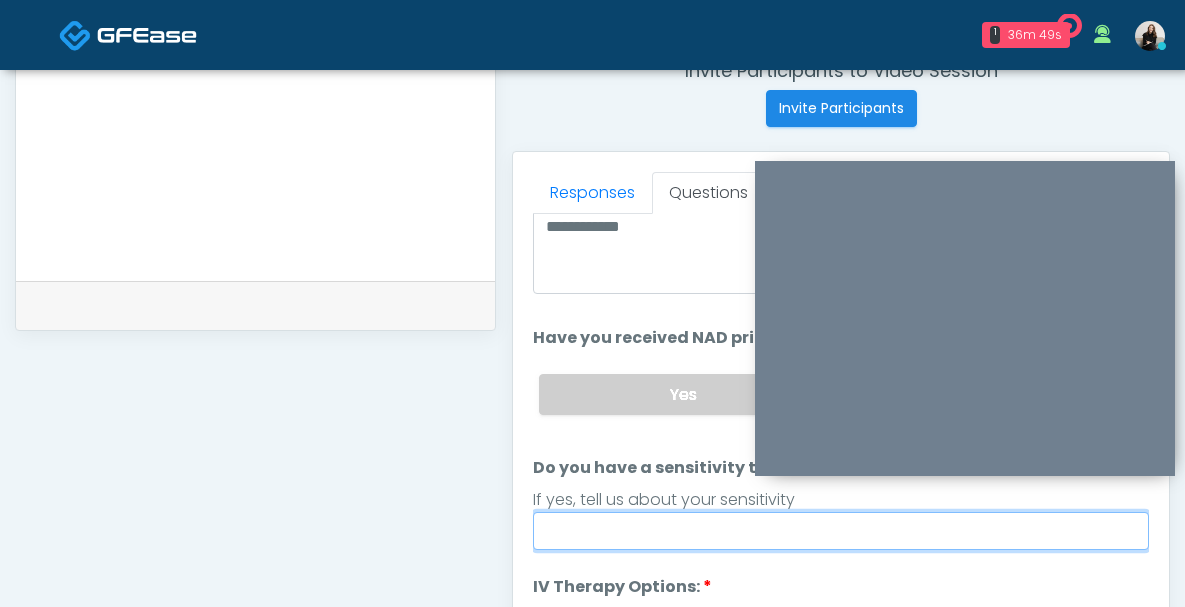 type on "********" 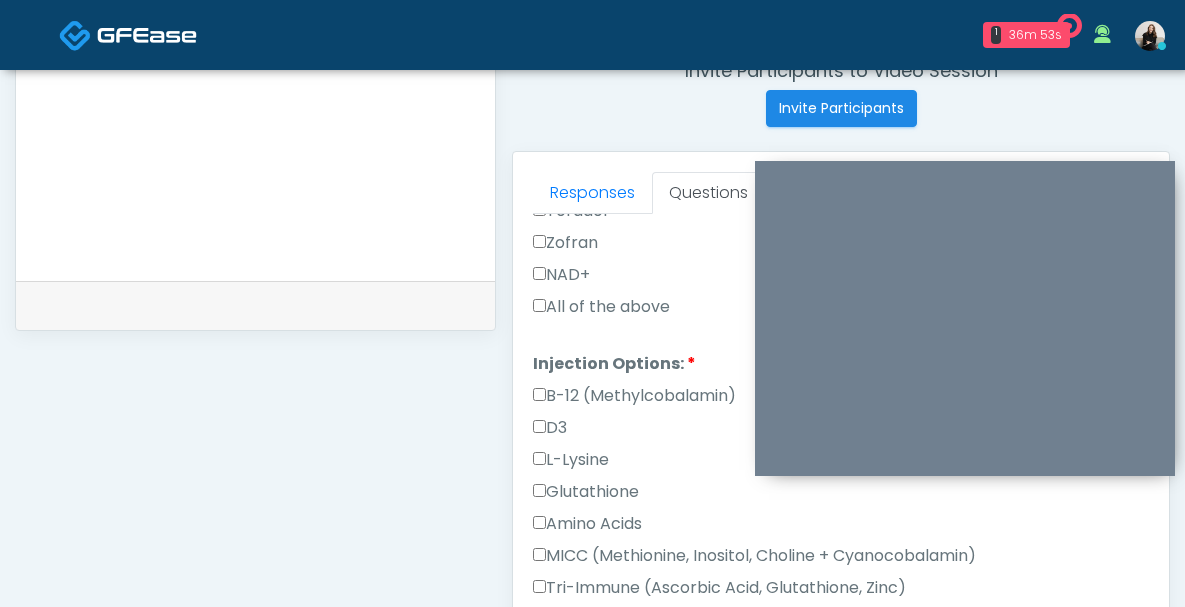 scroll, scrollTop: 1014, scrollLeft: 0, axis: vertical 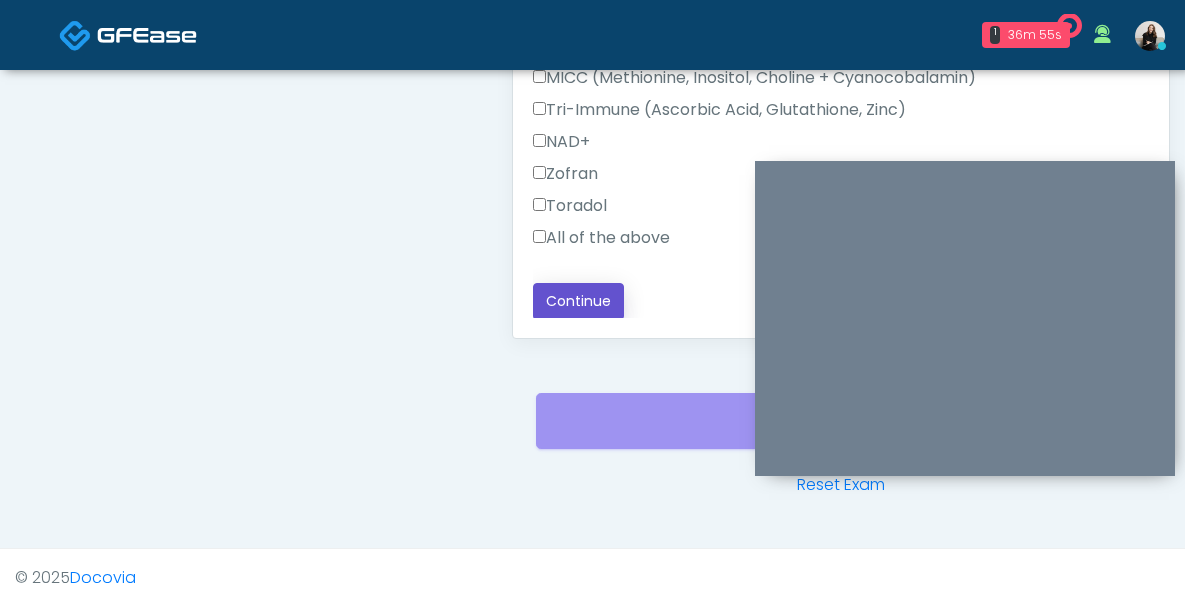 click on "Continue" at bounding box center (578, 301) 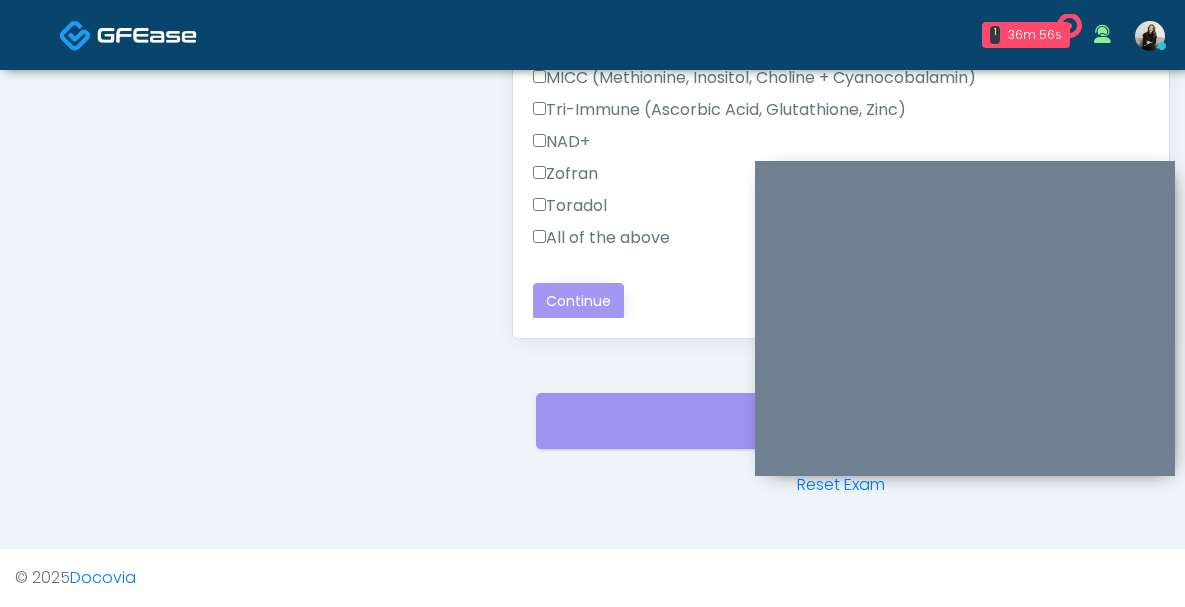 scroll, scrollTop: 0, scrollLeft: 0, axis: both 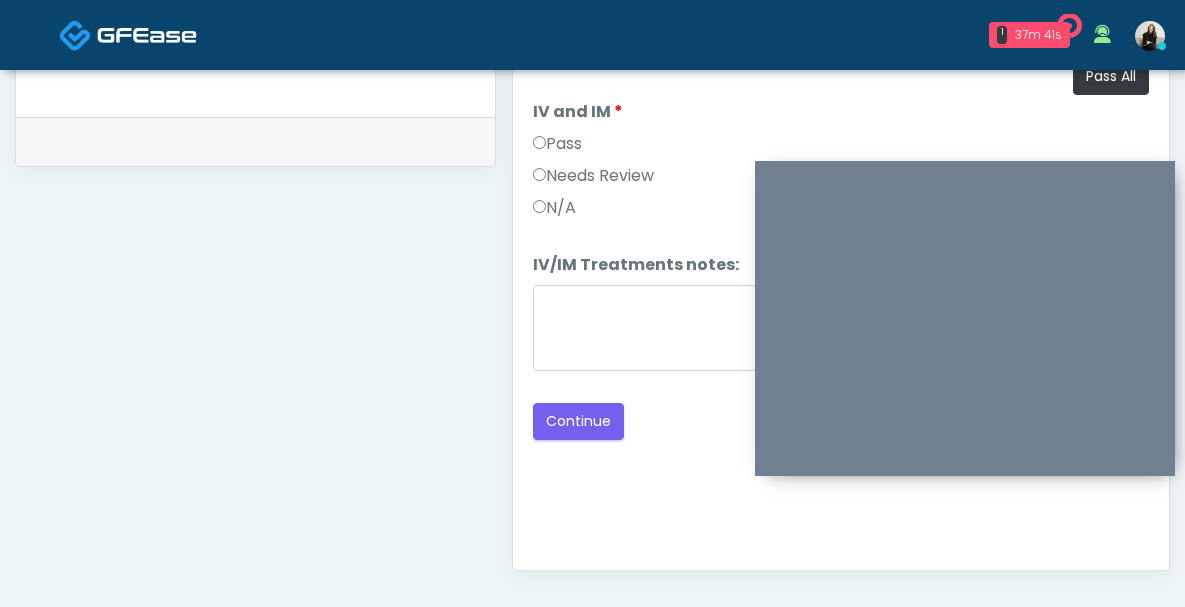 click on "Pass" at bounding box center (557, 144) 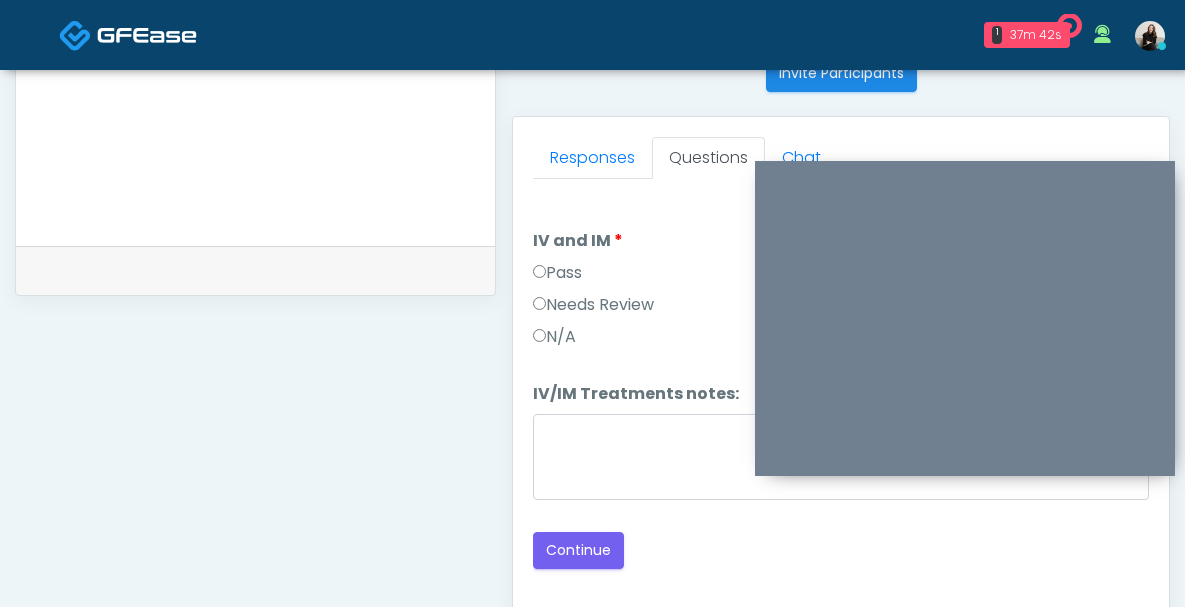 scroll, scrollTop: 712, scrollLeft: 0, axis: vertical 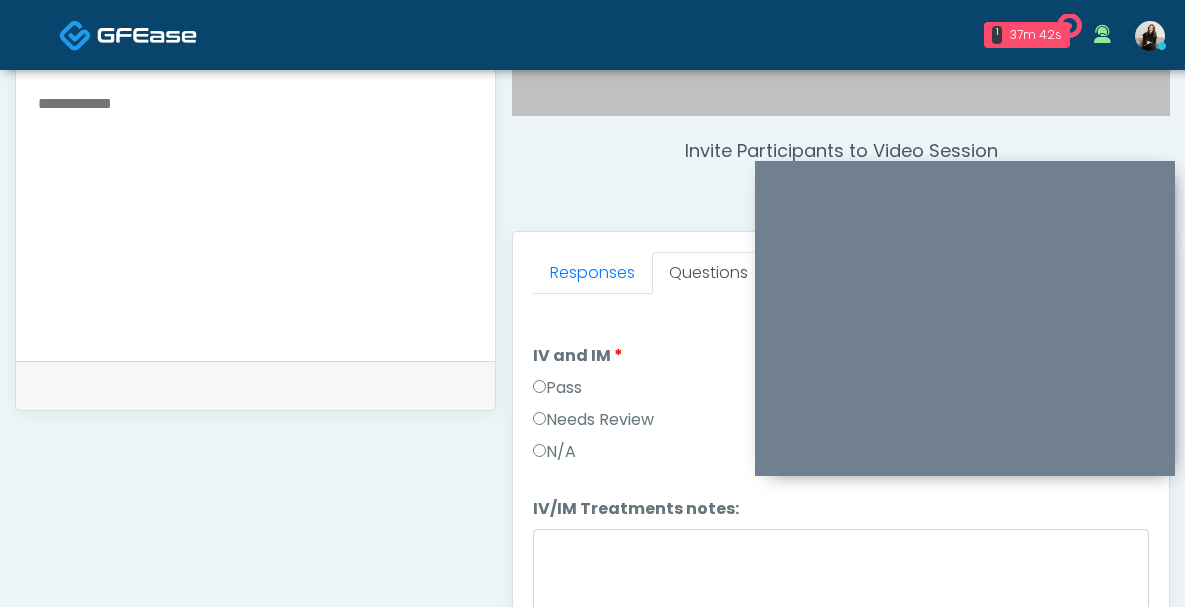 click at bounding box center [255, 212] 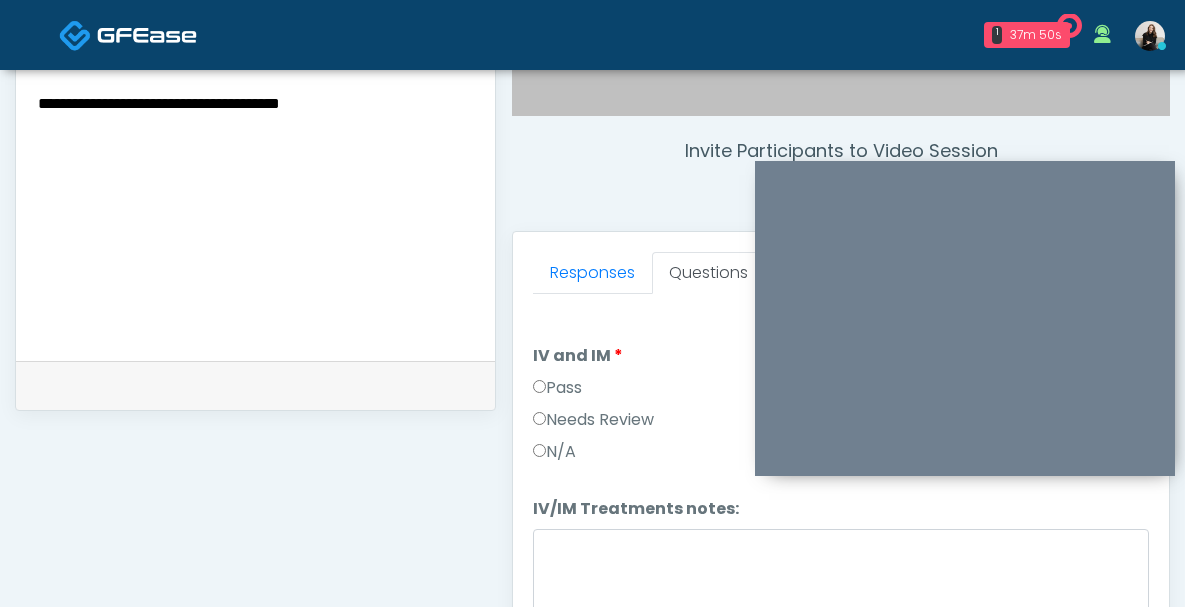 scroll, scrollTop: 802, scrollLeft: 0, axis: vertical 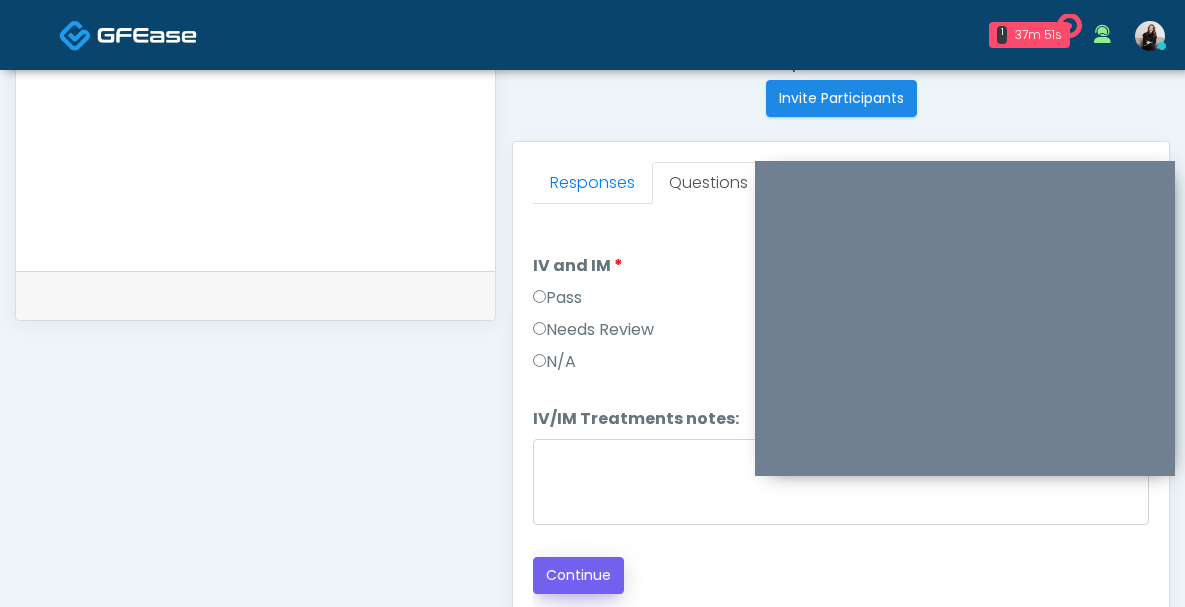 type on "**********" 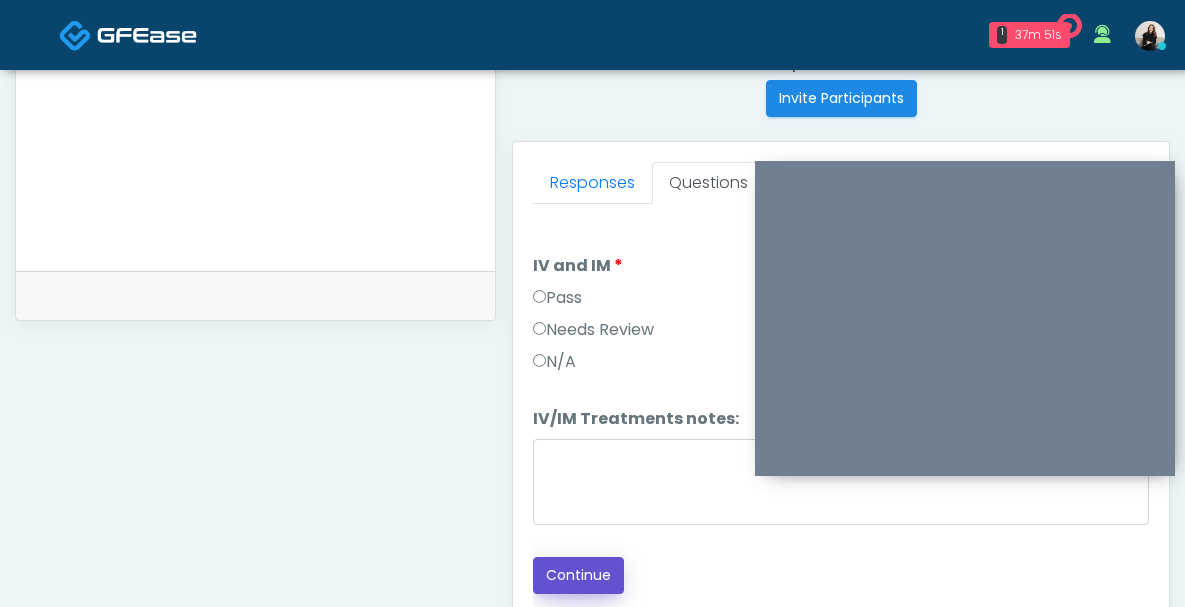 click on "Continue" at bounding box center [578, 575] 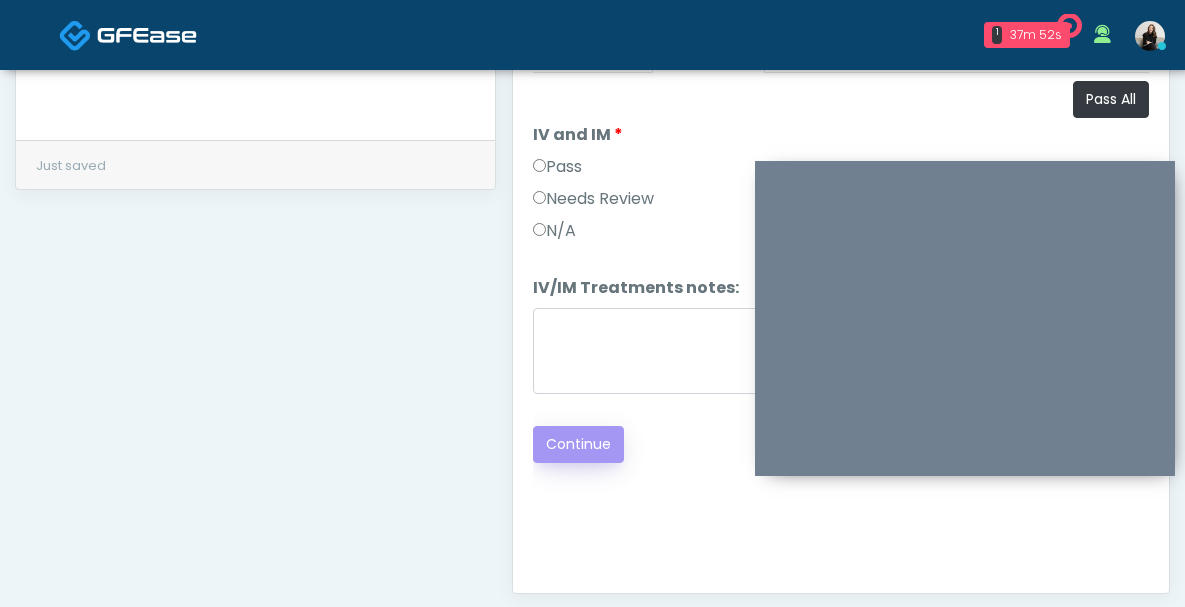 scroll, scrollTop: 998, scrollLeft: 0, axis: vertical 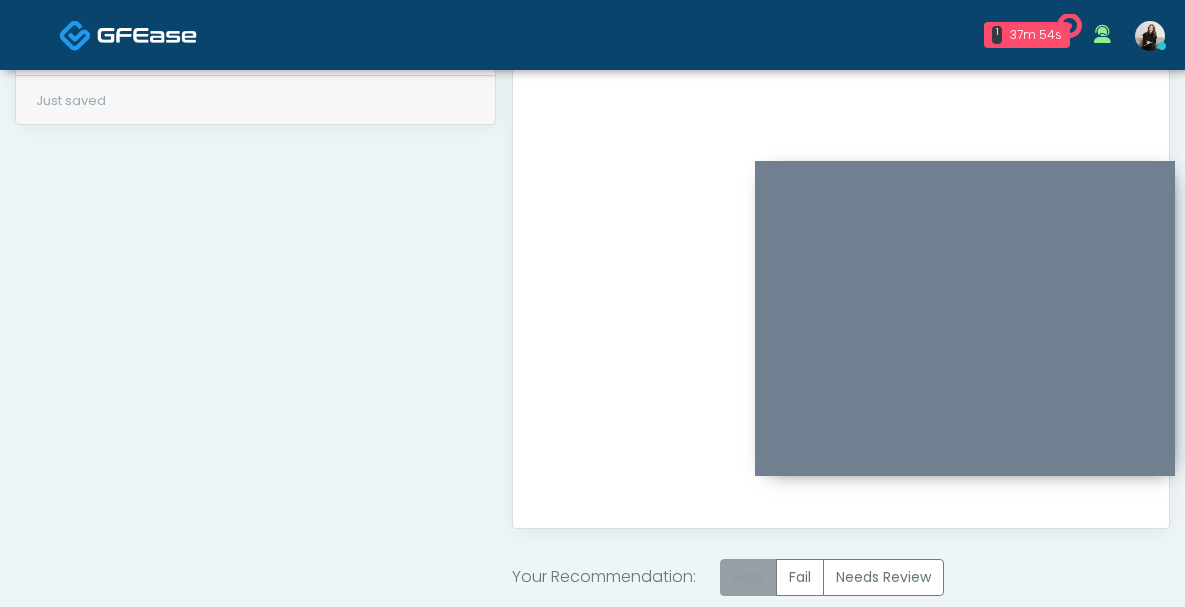 click on "Pass" at bounding box center [748, 577] 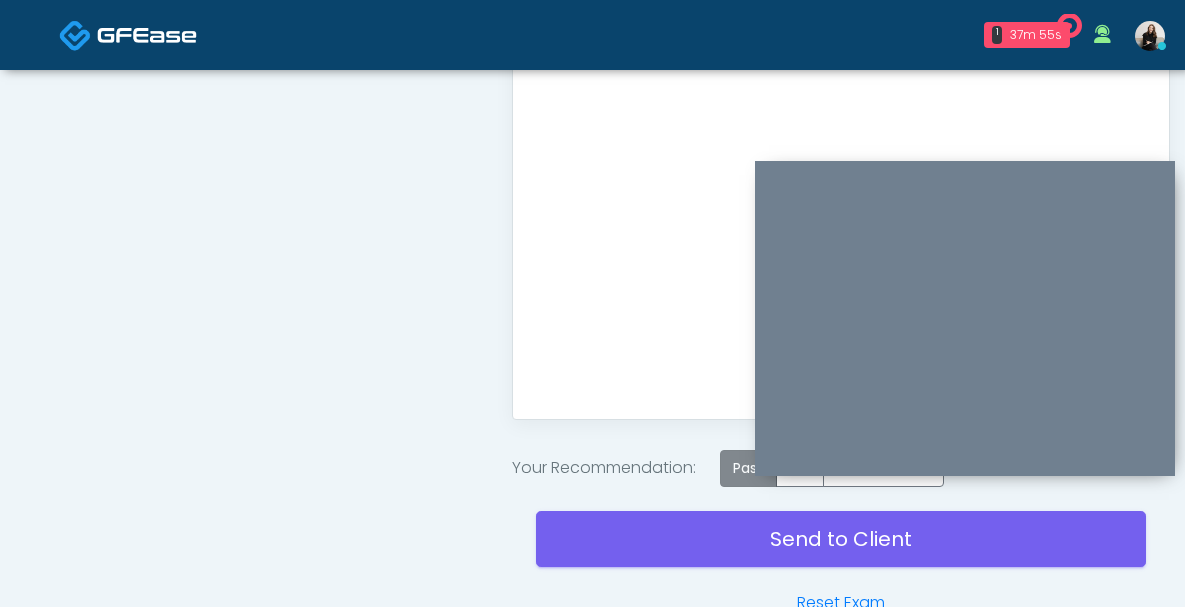 scroll, scrollTop: 1225, scrollLeft: 0, axis: vertical 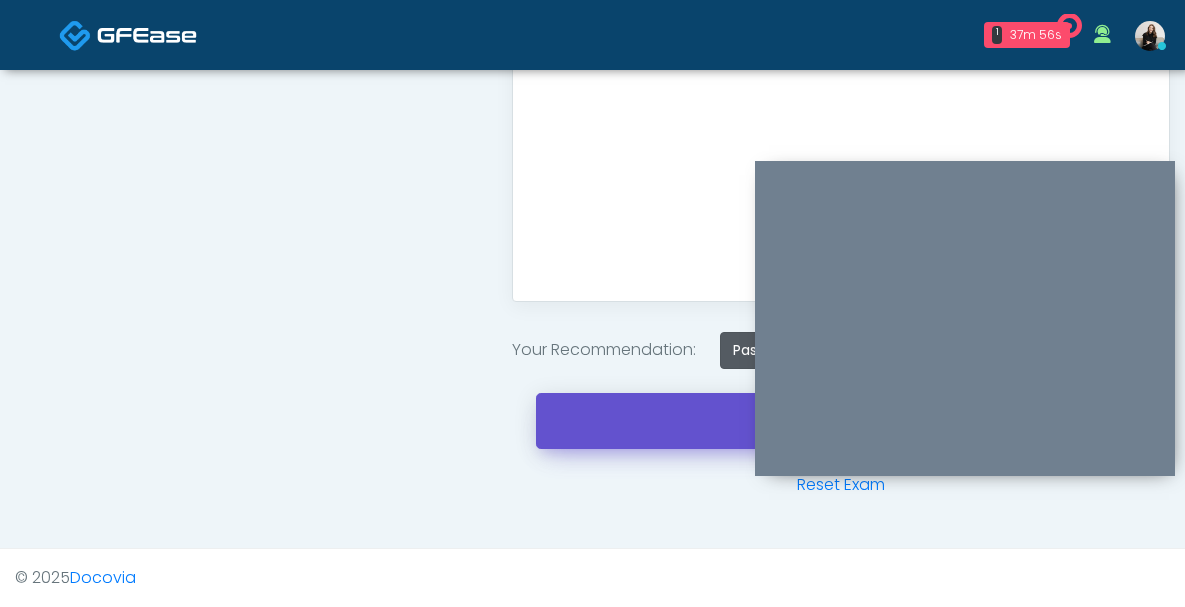 click on "Send to Client" at bounding box center (841, 421) 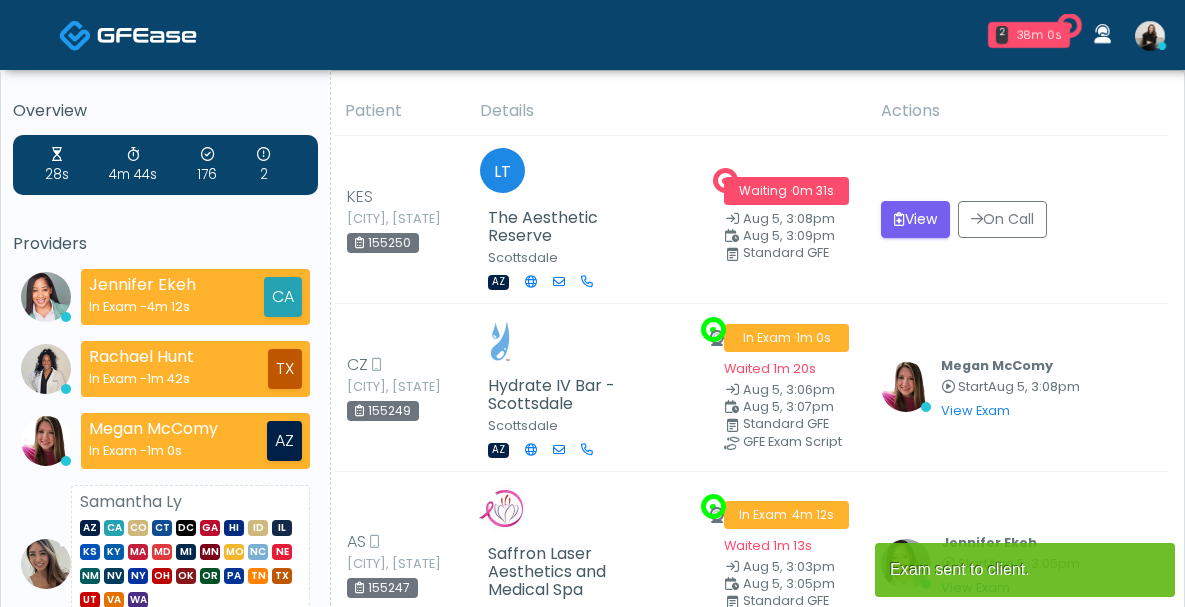 scroll, scrollTop: 0, scrollLeft: 0, axis: both 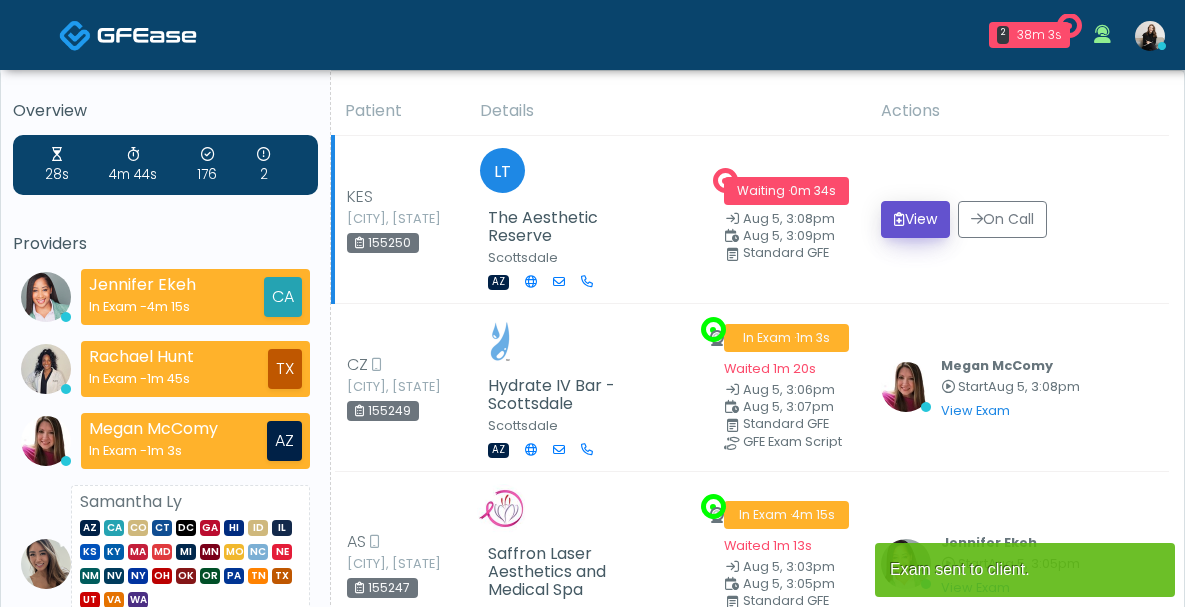 click on "View" at bounding box center (915, 219) 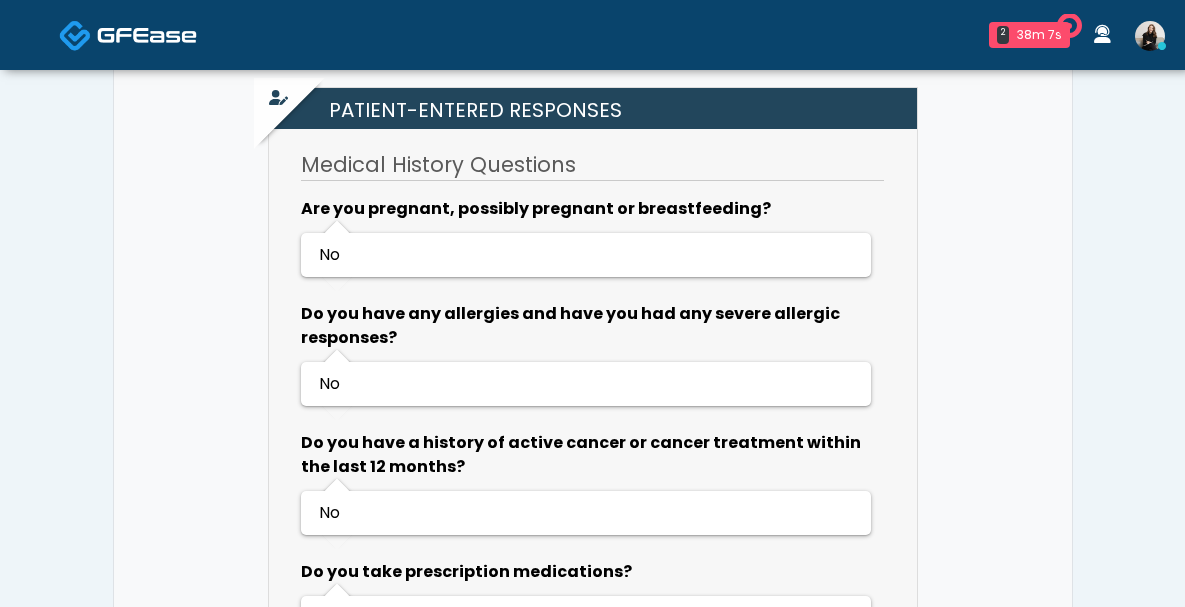 scroll, scrollTop: 0, scrollLeft: 0, axis: both 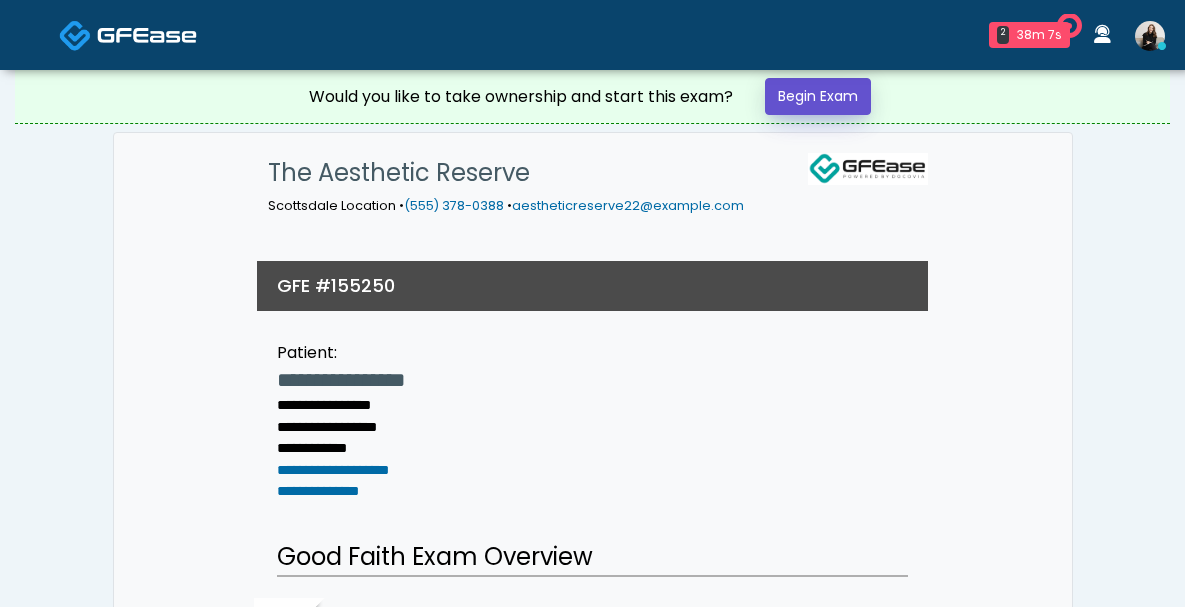 click on "Begin Exam" at bounding box center [818, 96] 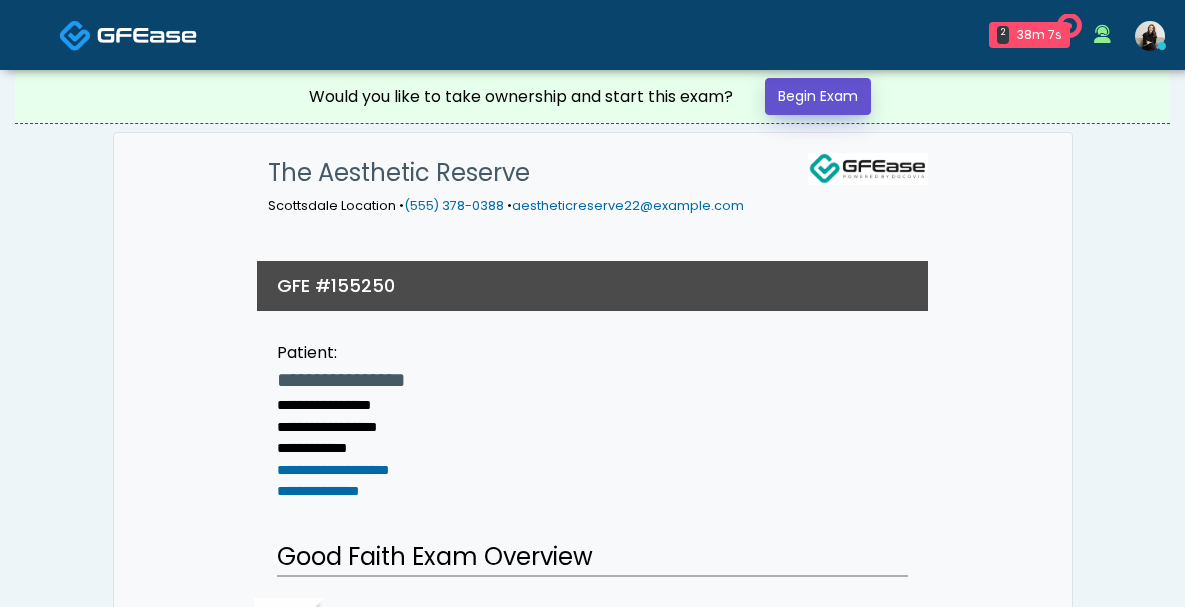 scroll, scrollTop: 0, scrollLeft: 0, axis: both 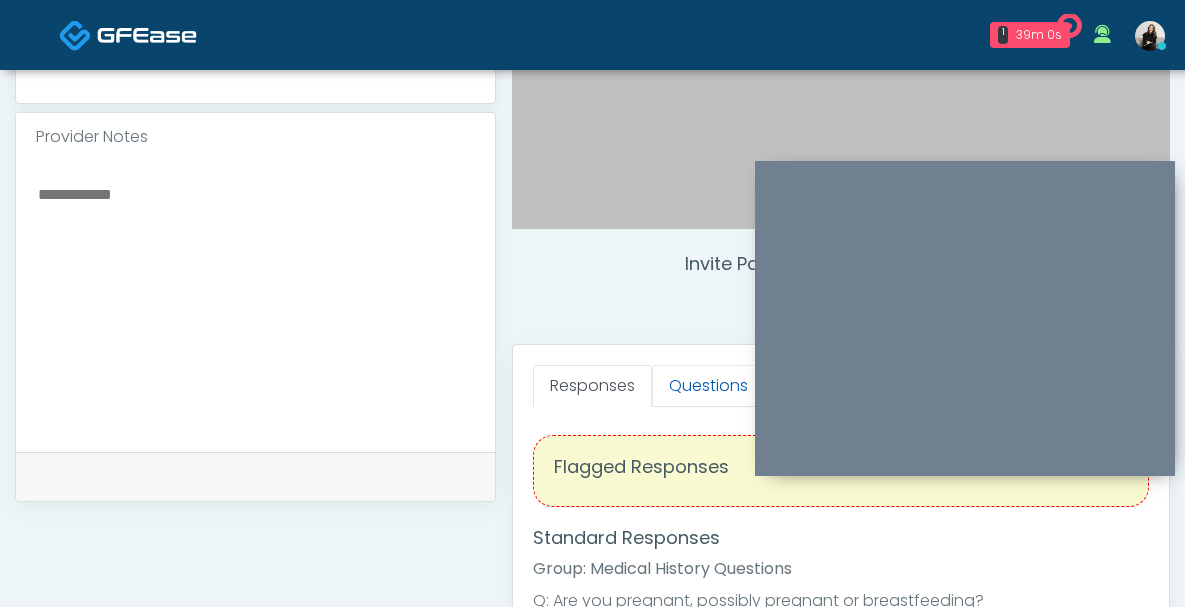 click on "Questions" at bounding box center [708, 386] 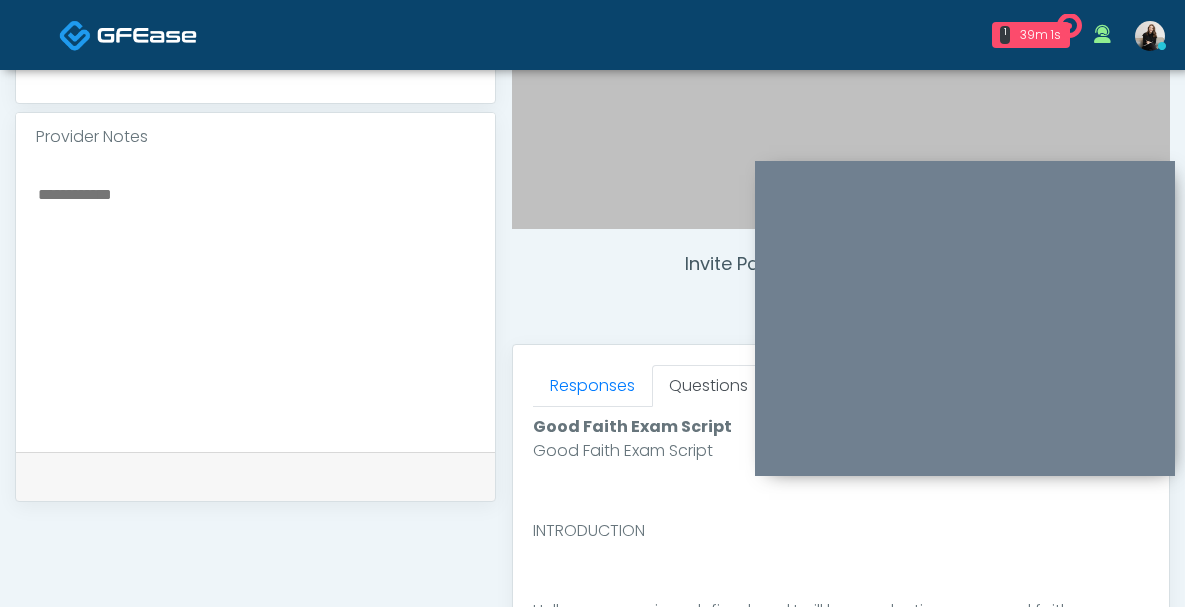 scroll, scrollTop: 280, scrollLeft: 0, axis: vertical 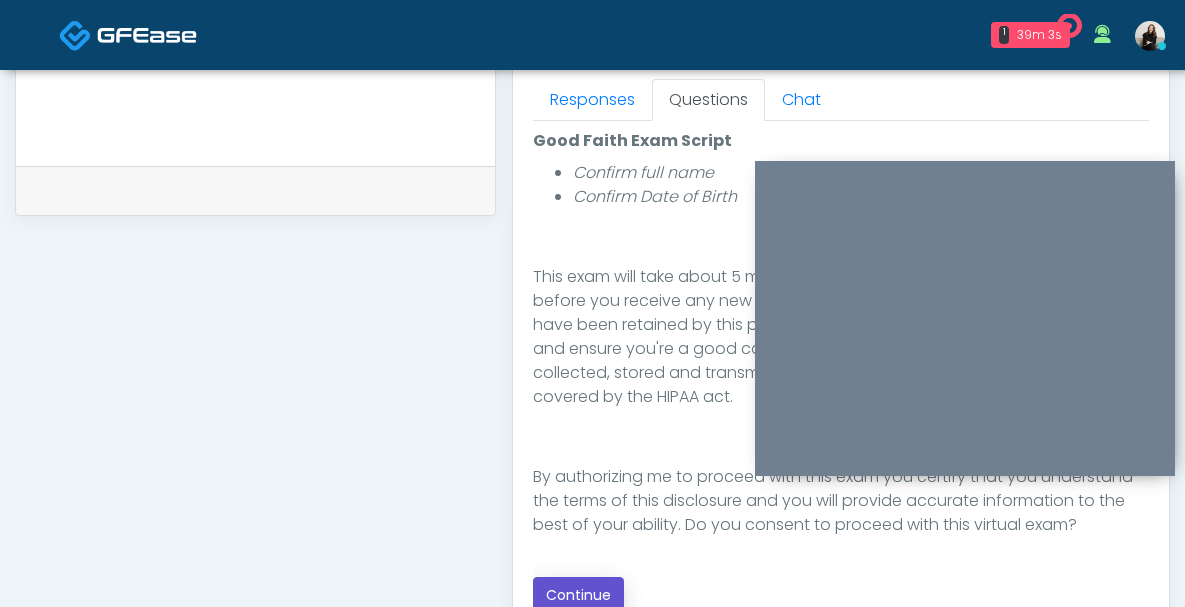 click on "Continue" at bounding box center [578, 595] 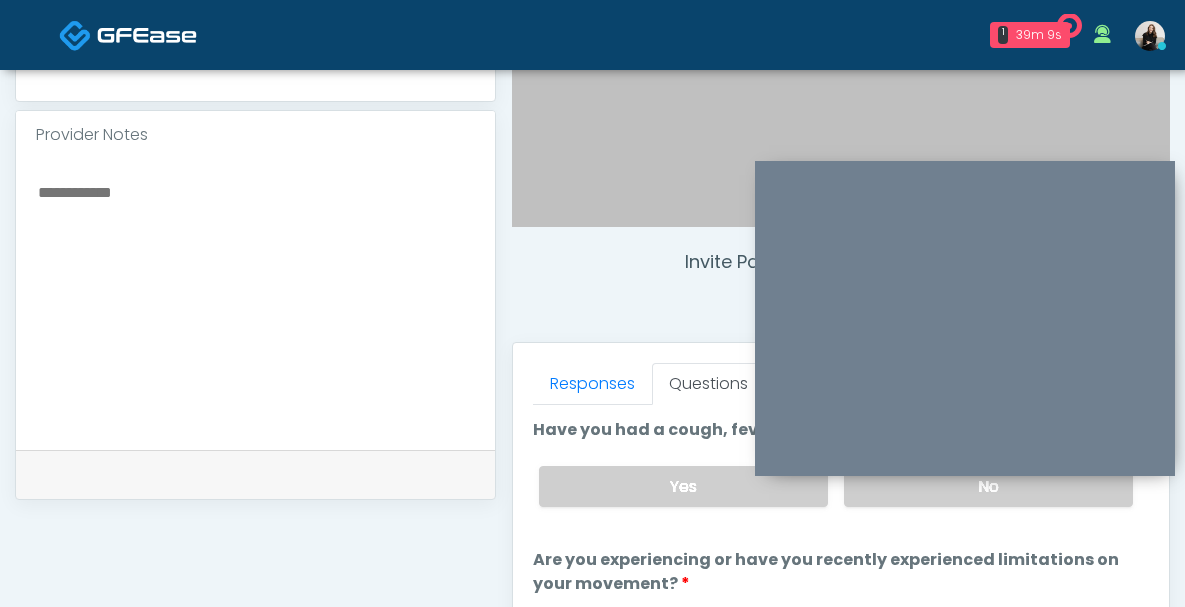 scroll, scrollTop: 563, scrollLeft: 0, axis: vertical 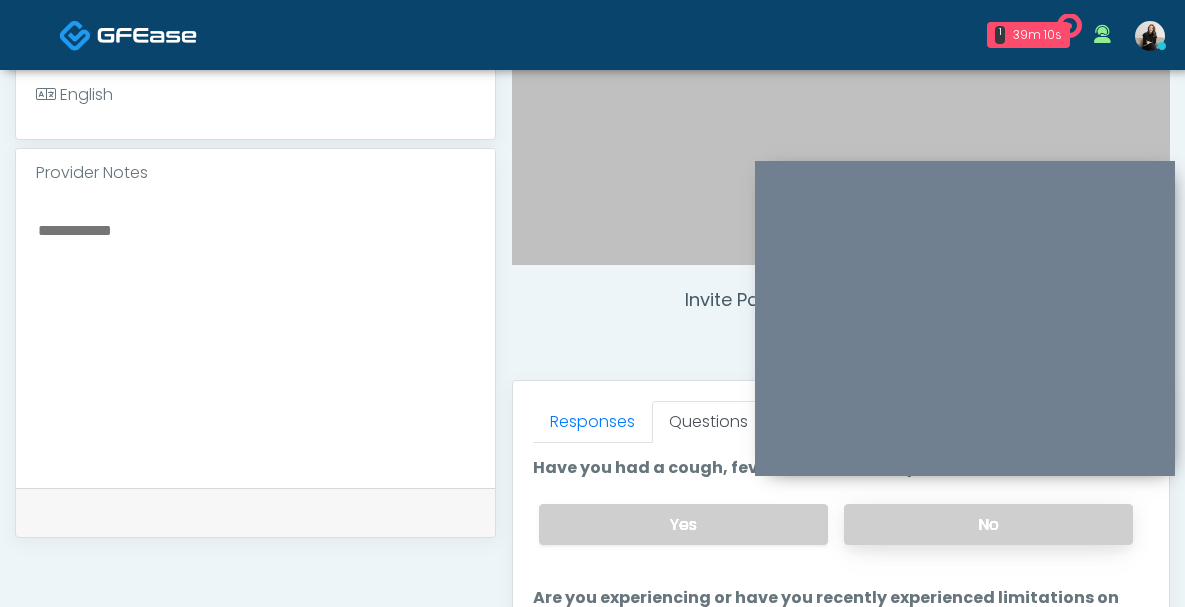 click on "No" at bounding box center (988, 524) 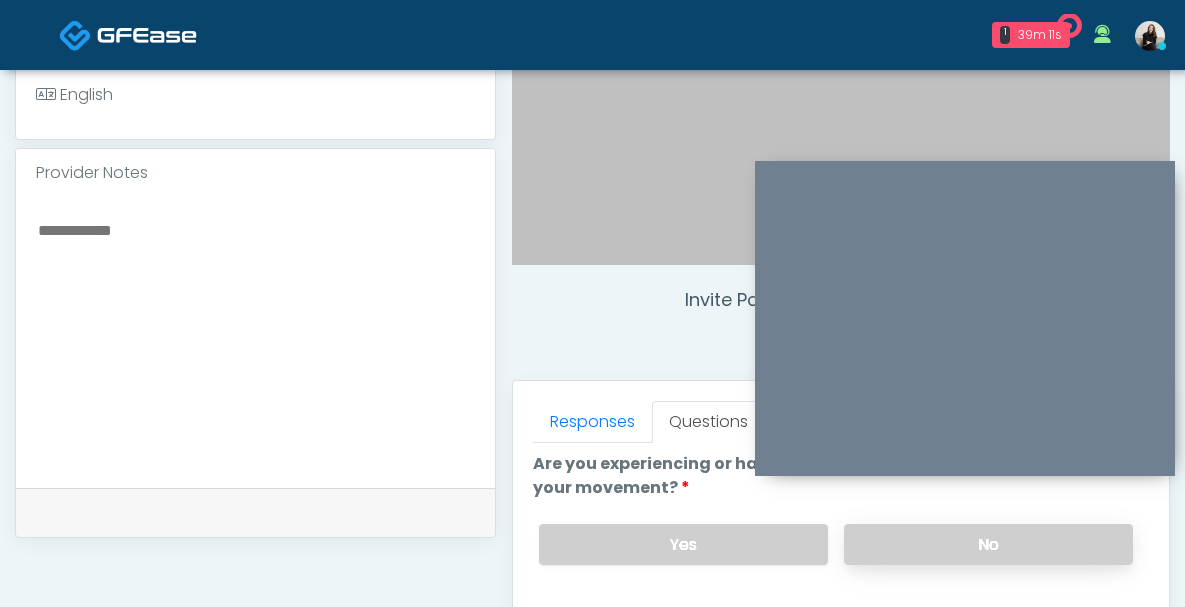 click on "No" at bounding box center (988, 544) 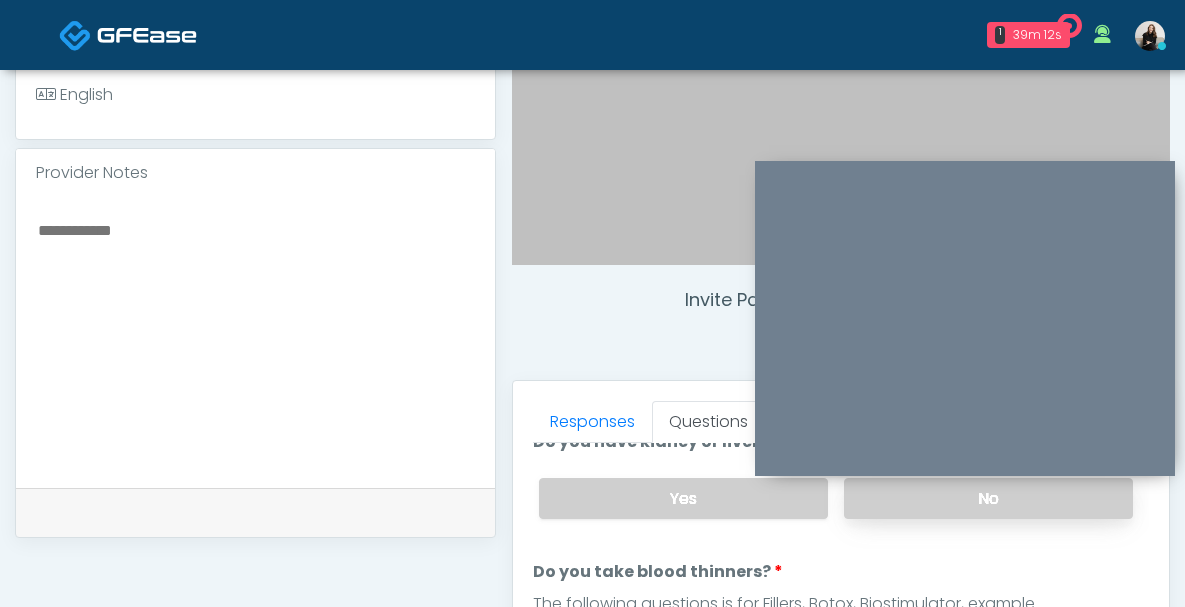 click on "No" at bounding box center (988, 498) 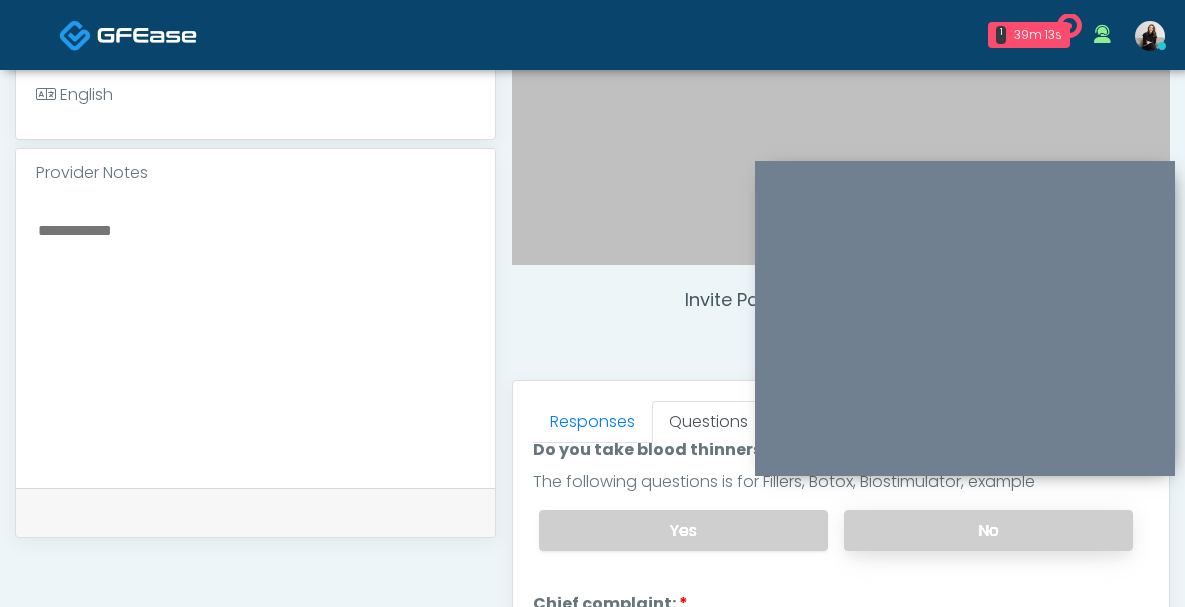 click on "No" at bounding box center [988, 530] 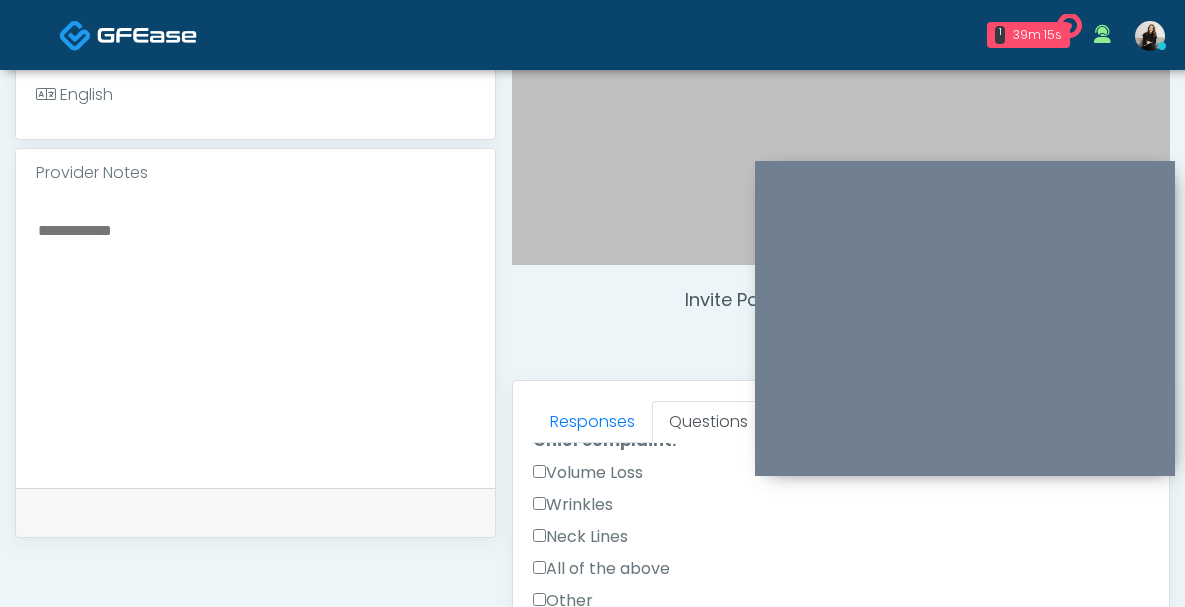 scroll, scrollTop: 522, scrollLeft: 0, axis: vertical 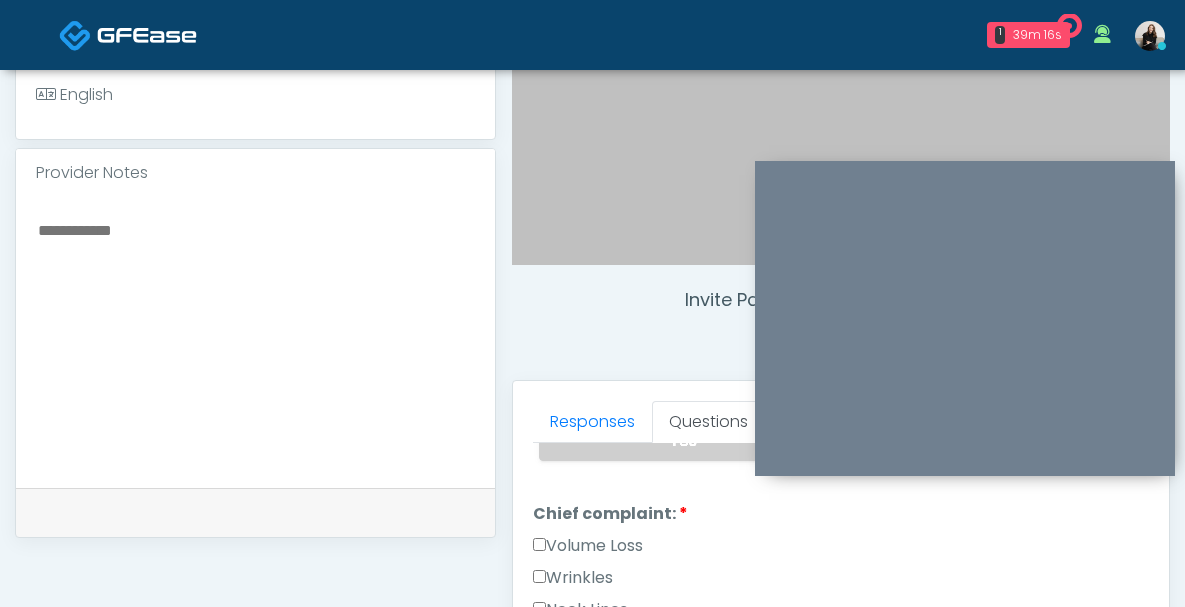 click on "Volume Loss" at bounding box center (841, 550) 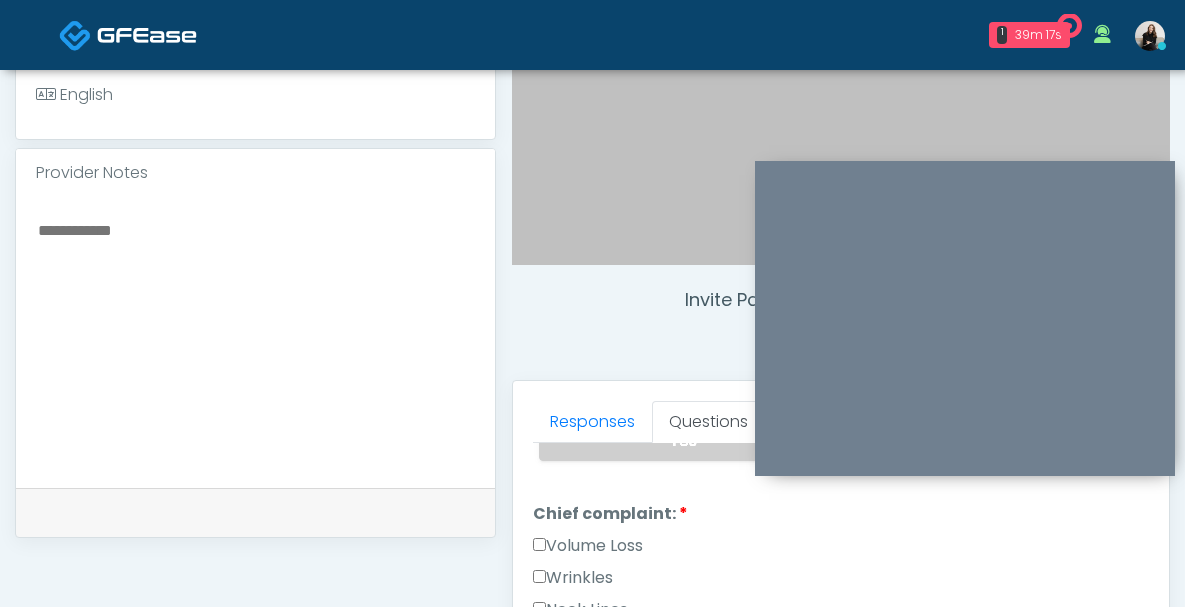 click on "Wrinkles" at bounding box center [573, 578] 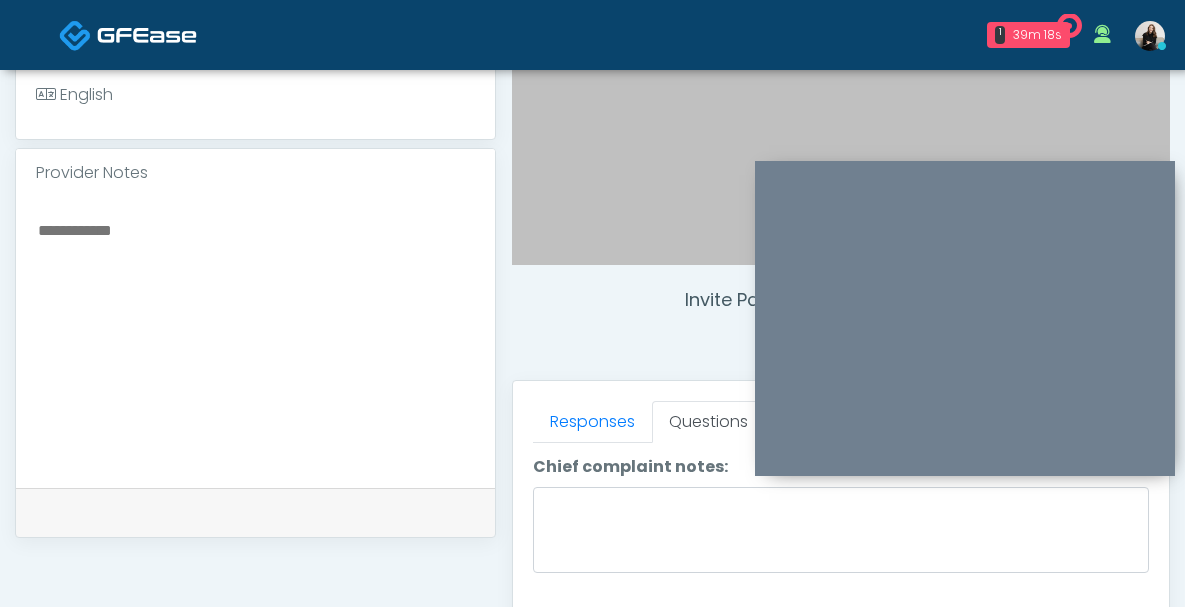 scroll, scrollTop: 964, scrollLeft: 0, axis: vertical 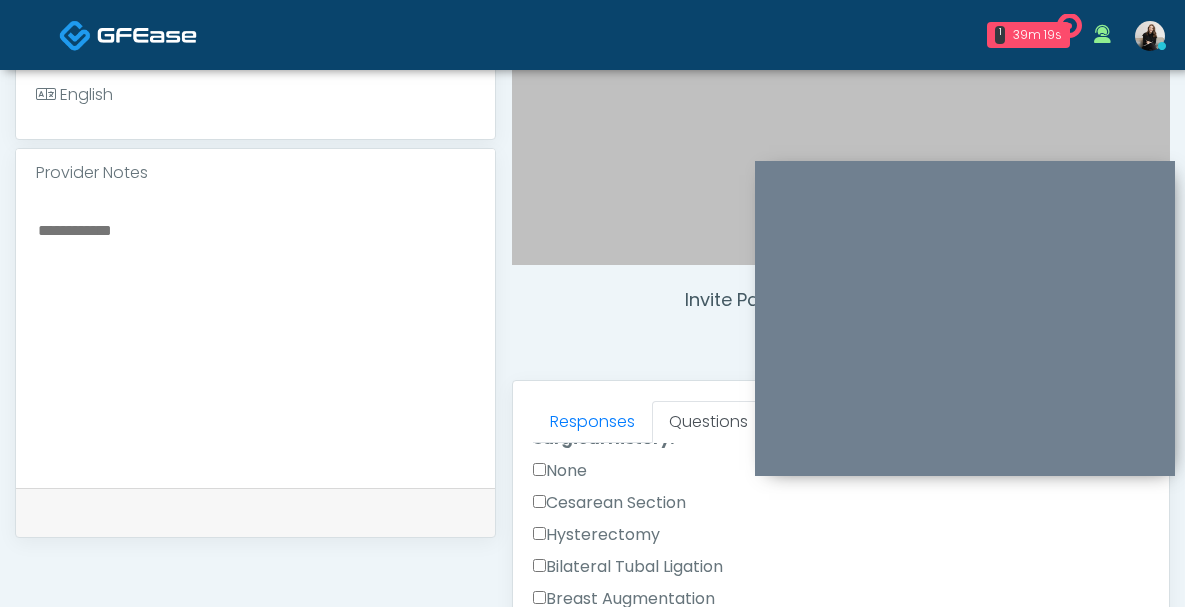 click on "Cesarean Section" at bounding box center (609, 503) 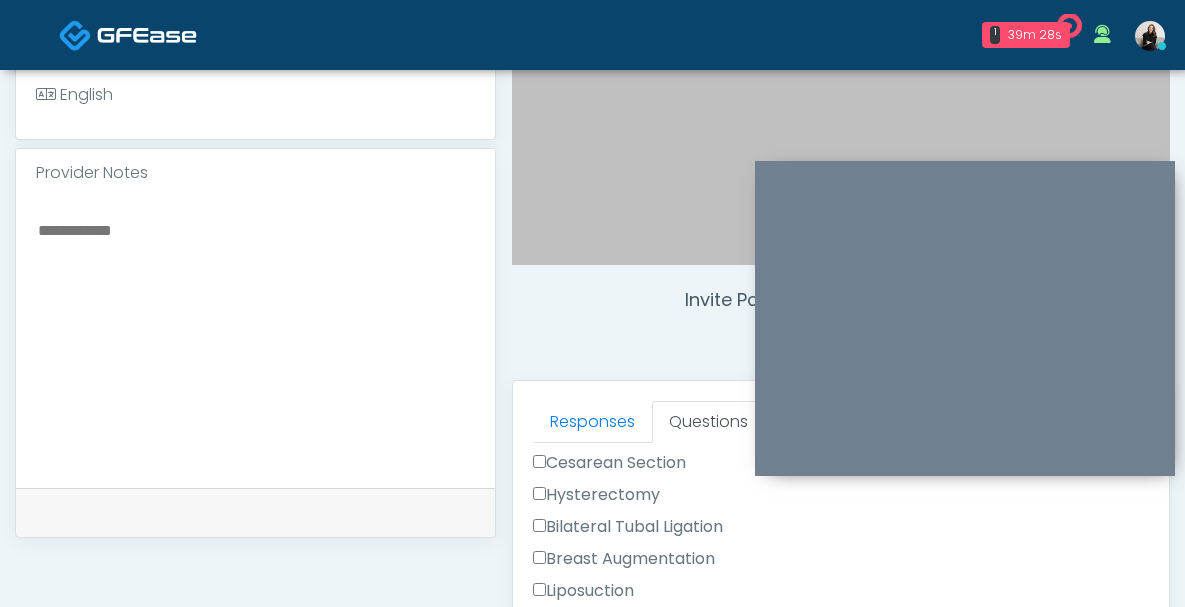 scroll, scrollTop: 990, scrollLeft: 0, axis: vertical 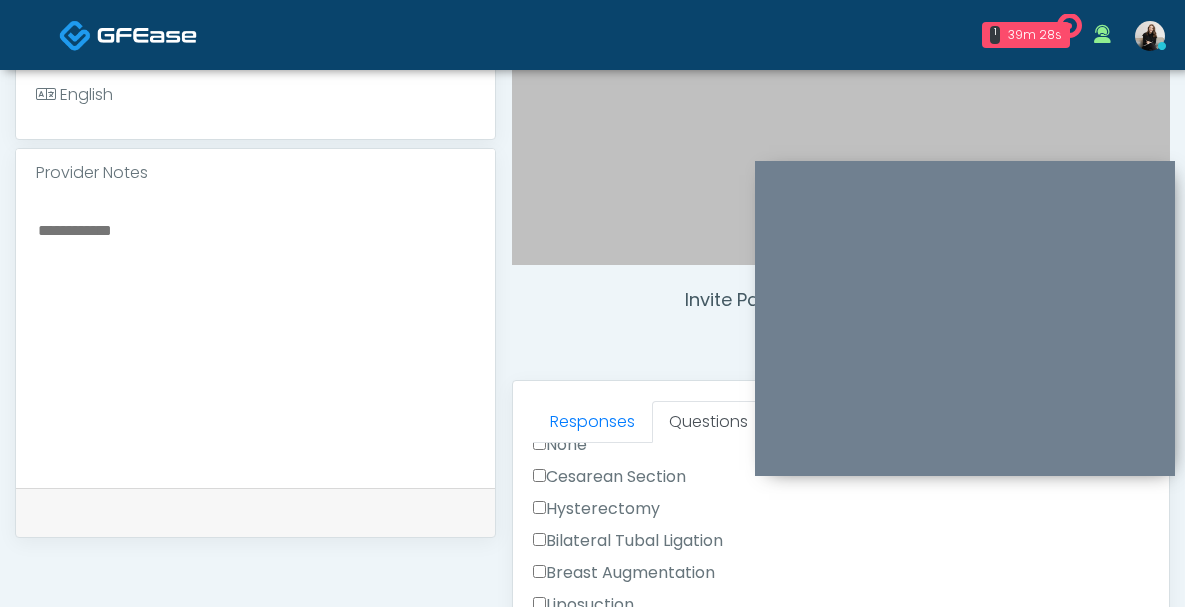 click on "Breast Augmentation" at bounding box center (624, 573) 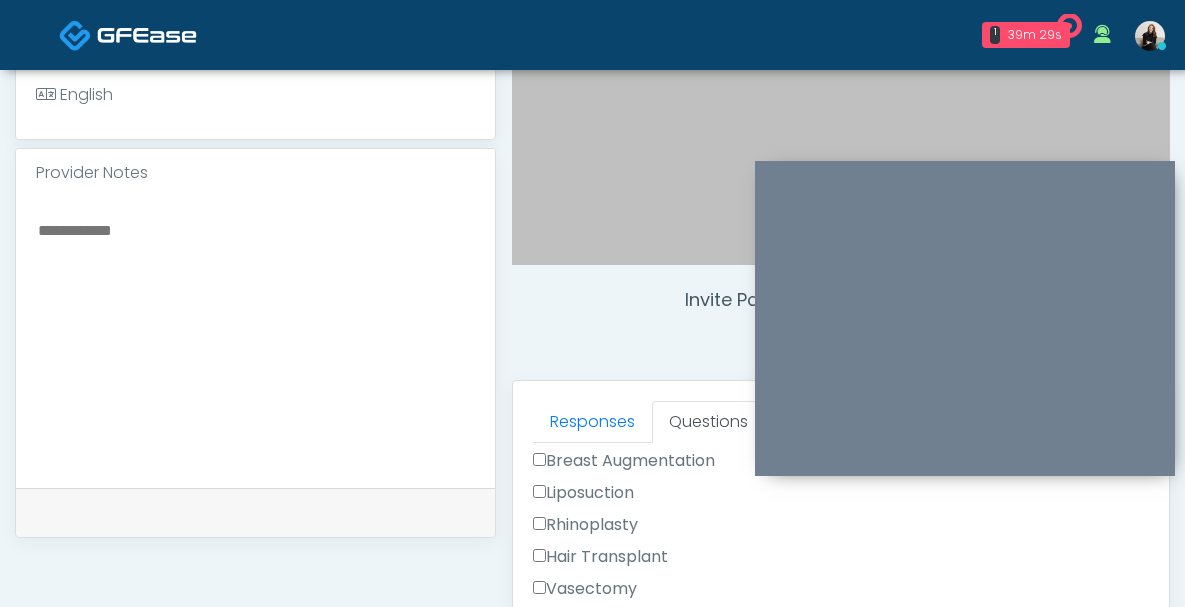scroll, scrollTop: 1103, scrollLeft: 0, axis: vertical 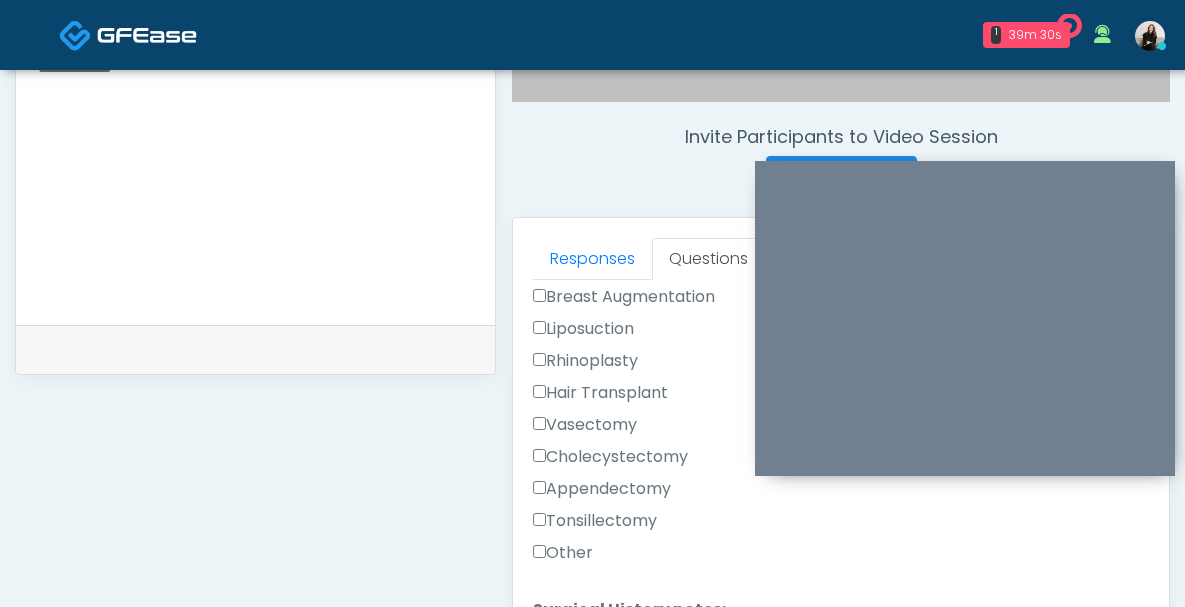 click on "Other" at bounding box center (563, 553) 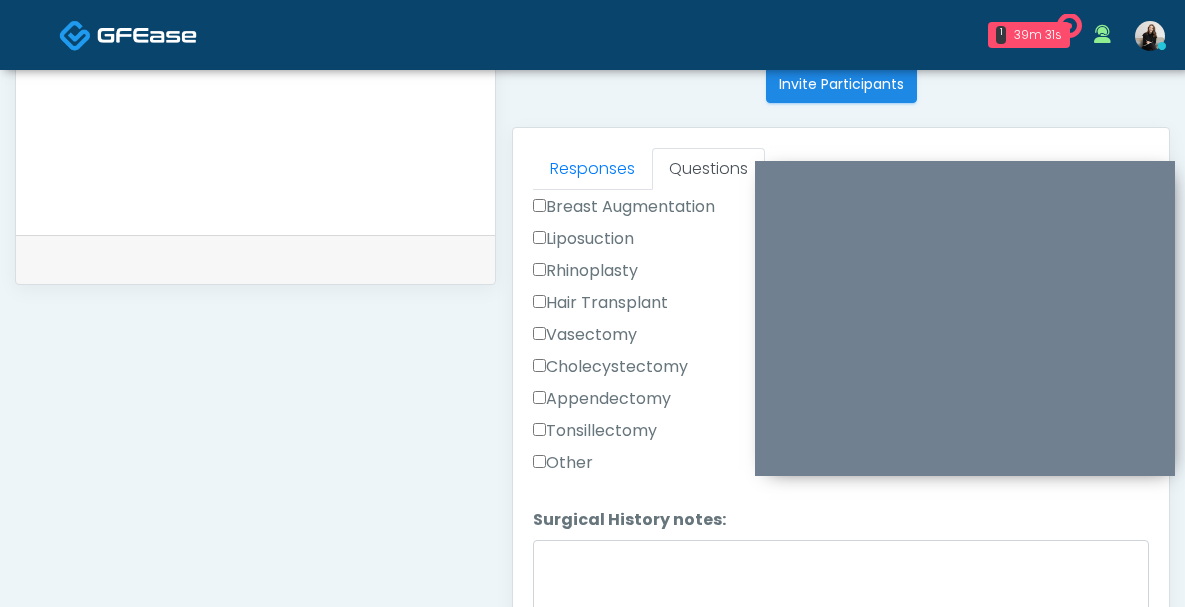 scroll, scrollTop: 920, scrollLeft: 0, axis: vertical 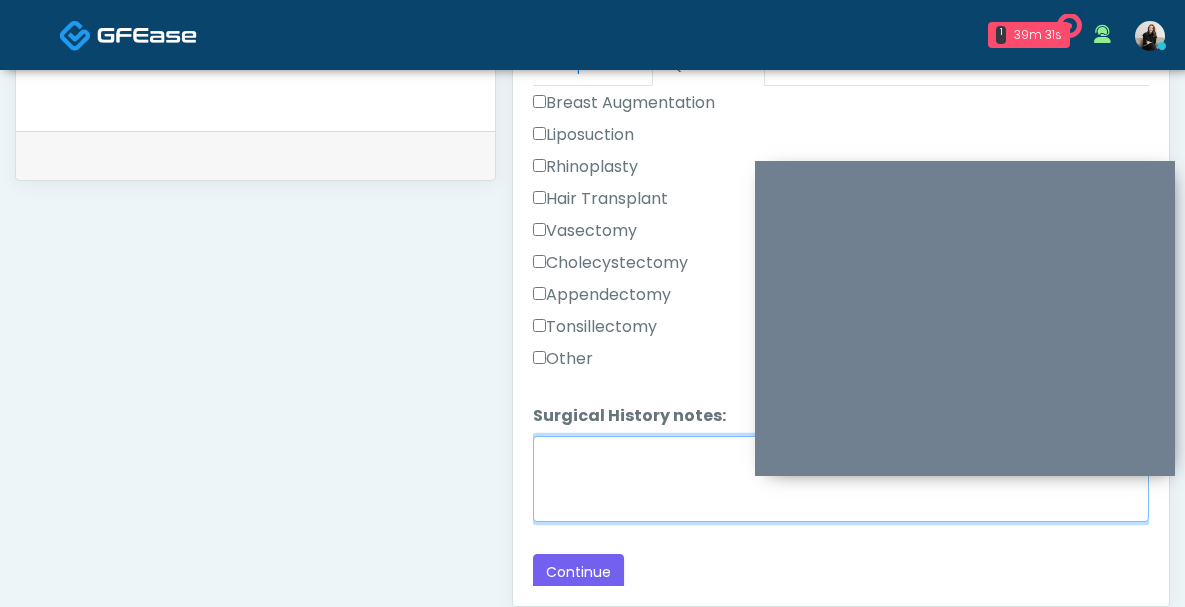click on "Surgical History notes:" at bounding box center (841, 479) 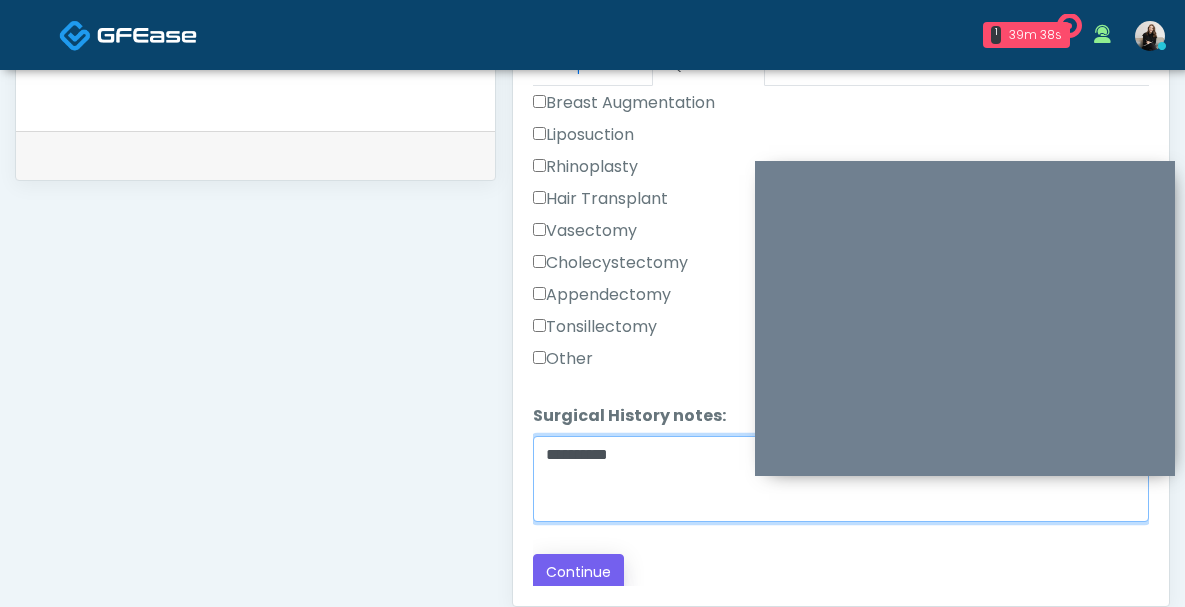 type on "**********" 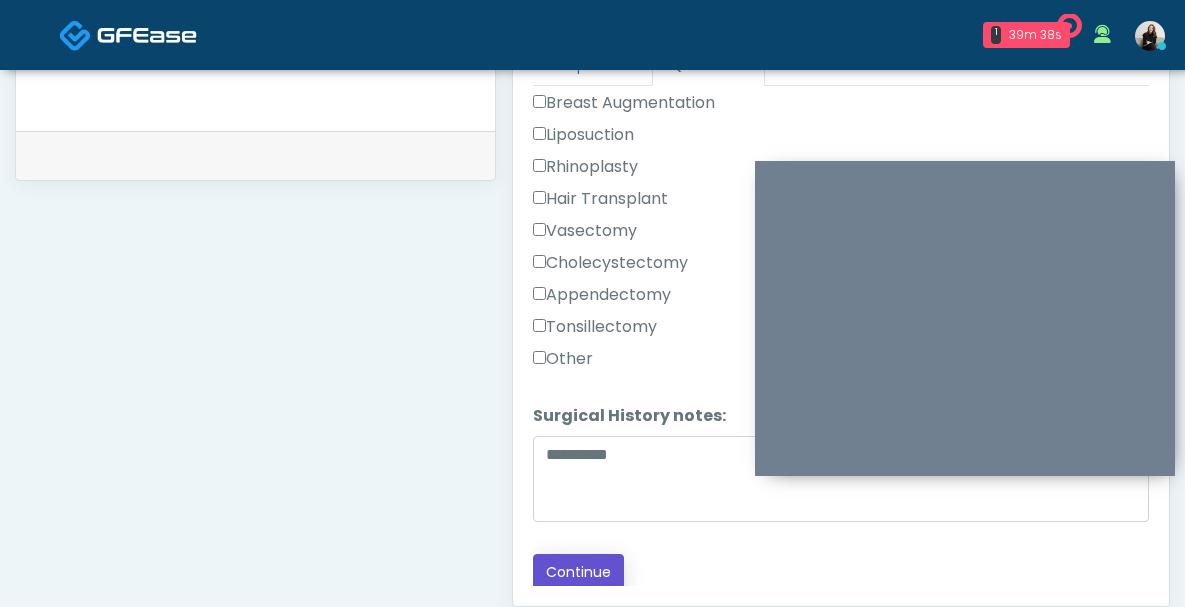 click on "Continue" at bounding box center [578, 572] 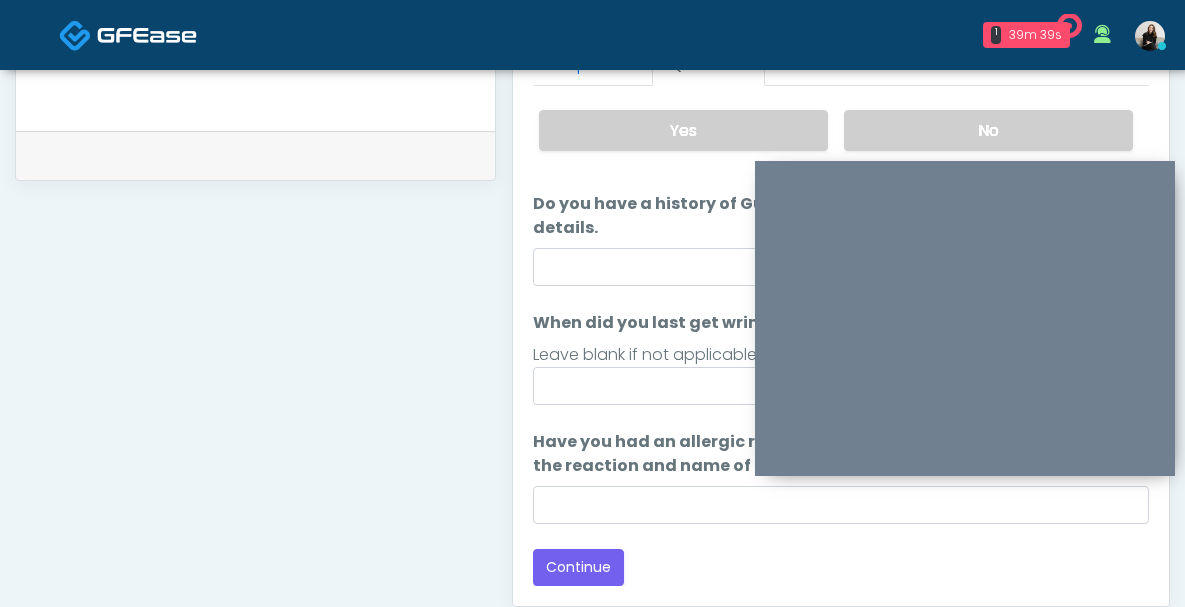 scroll, scrollTop: 1188, scrollLeft: 0, axis: vertical 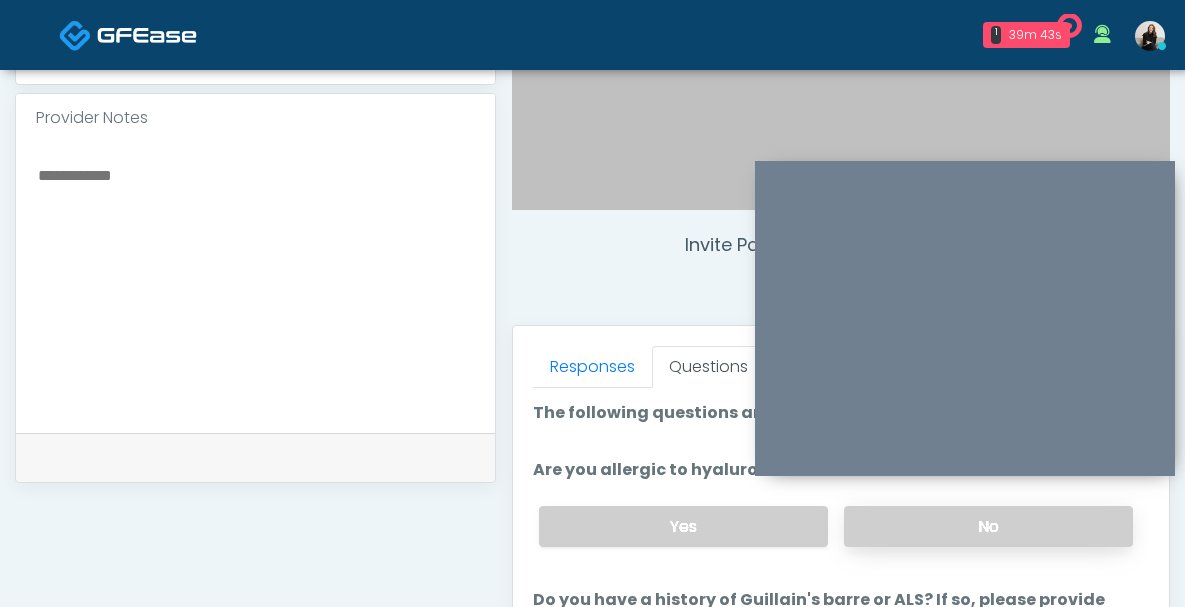 click on "No" at bounding box center [988, 526] 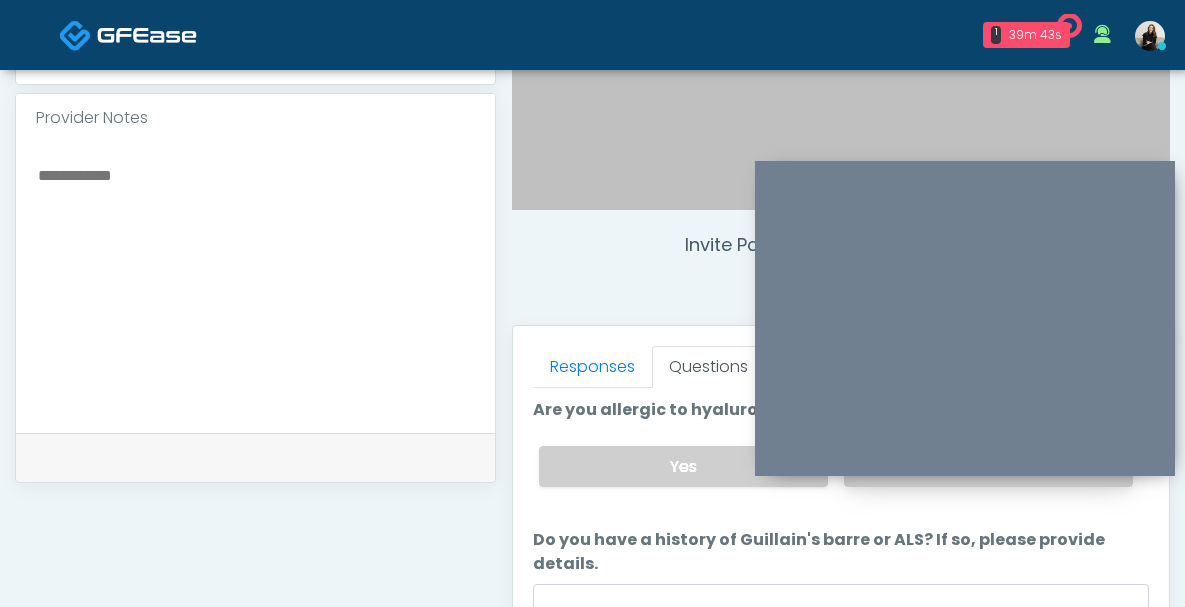 scroll, scrollTop: 93, scrollLeft: 0, axis: vertical 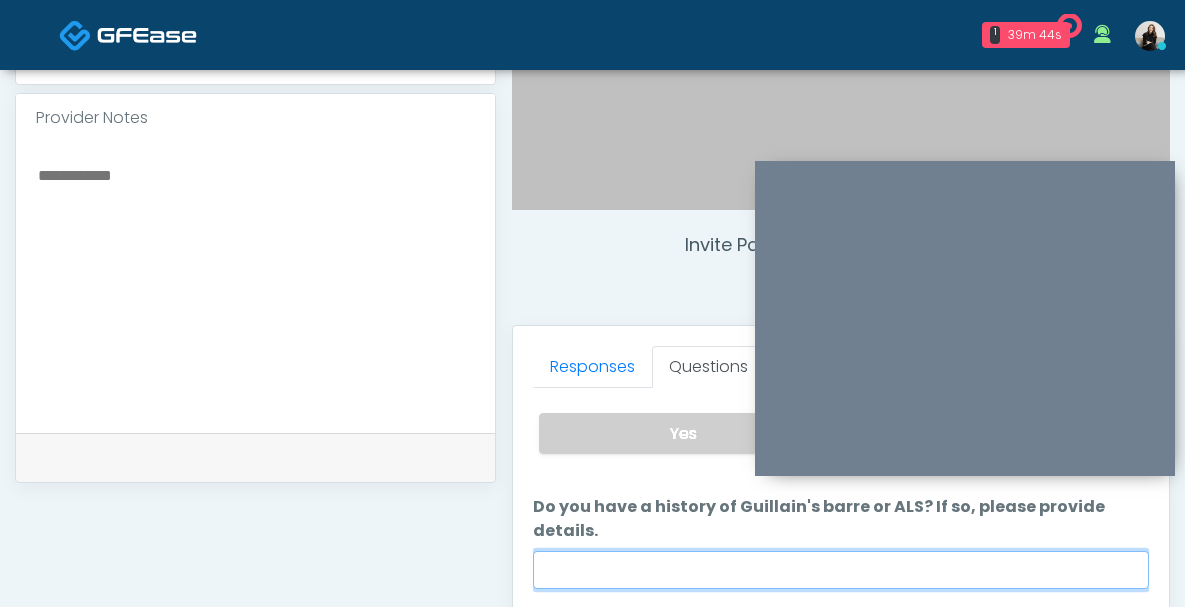 click on "Do you have a history of Guillain's barre or ALS? If so, please provide details." at bounding box center [841, 570] 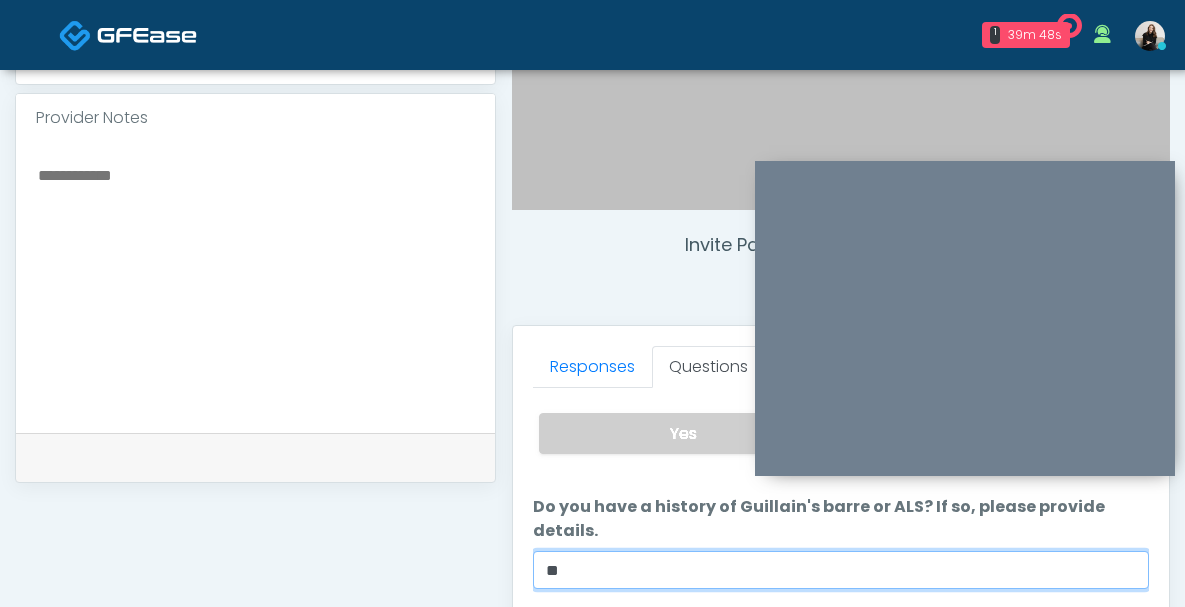 scroll, scrollTop: 0, scrollLeft: 0, axis: both 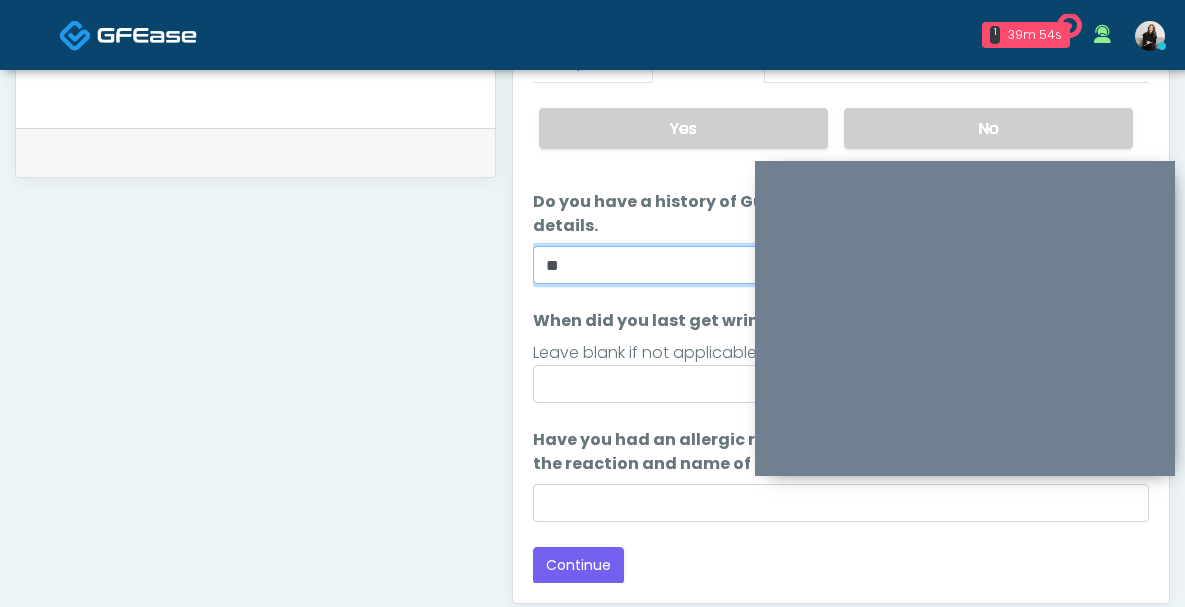 type on "**" 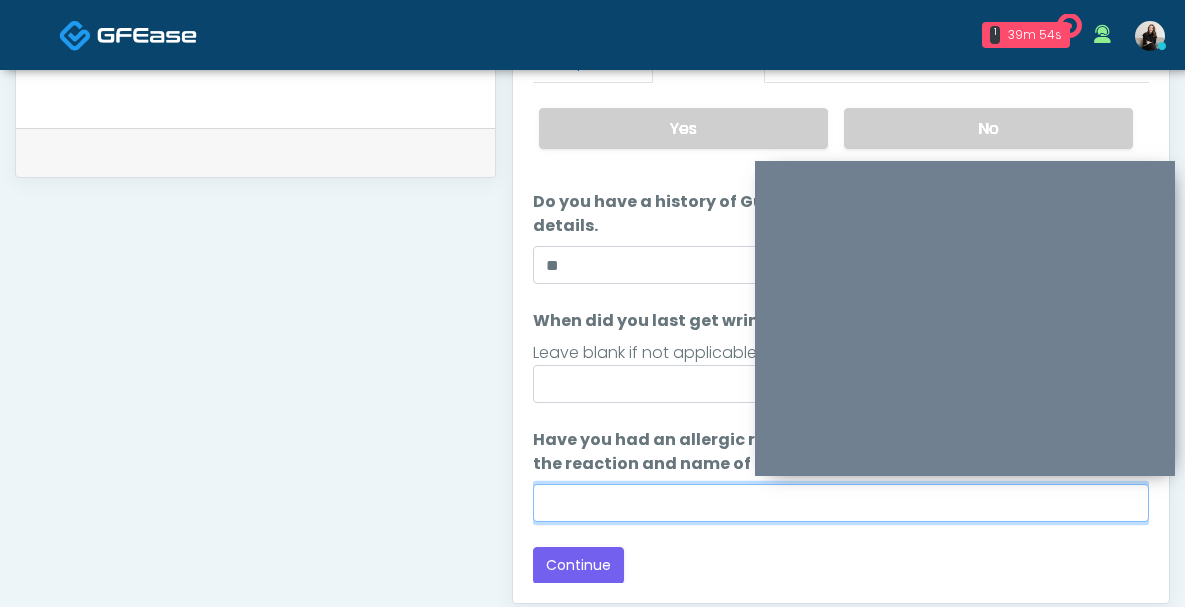 click on "Have you had an allergic response to any dermal fillers? If so, what was the reaction and name of dermal filler?" at bounding box center [841, 503] 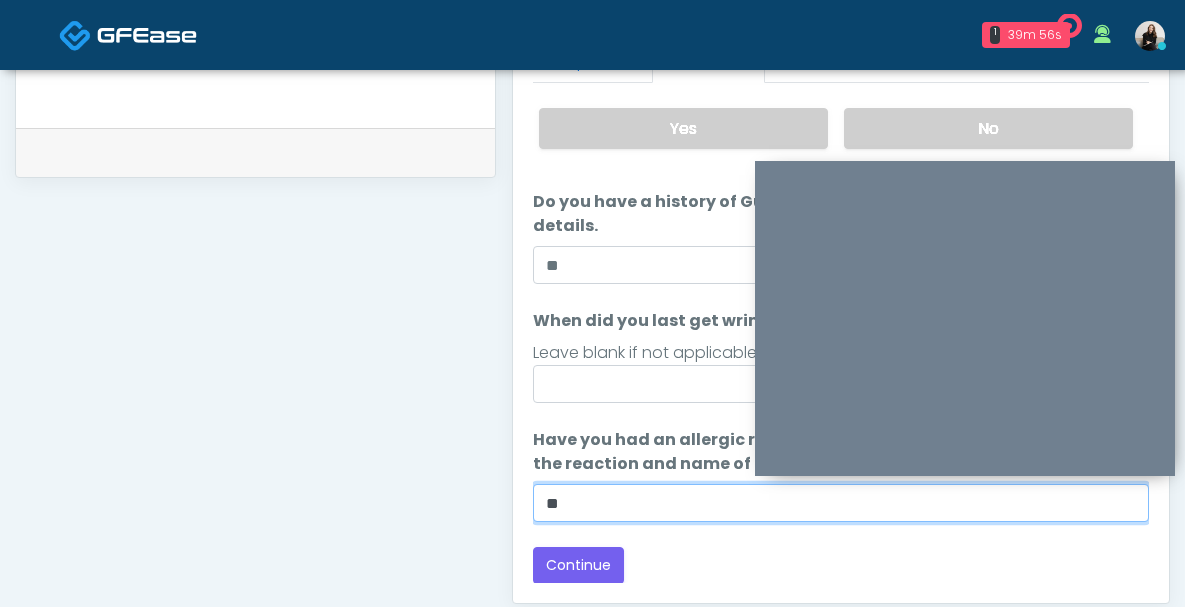 type on "**" 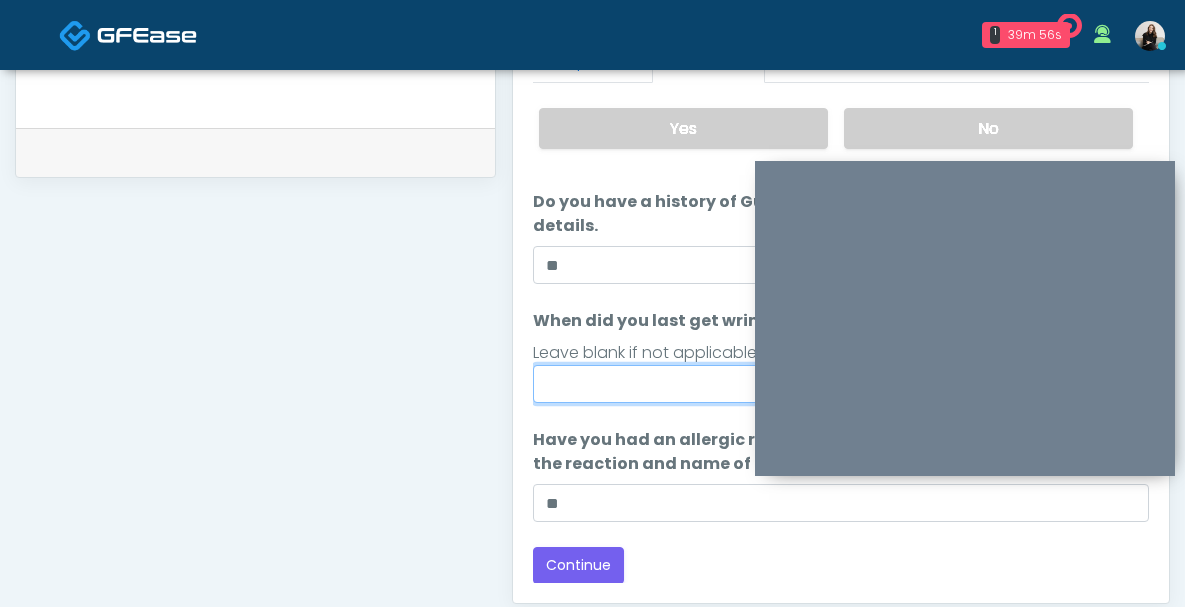 click on "When did you last get wrinkle relaxer or dermal filler?" at bounding box center [841, 384] 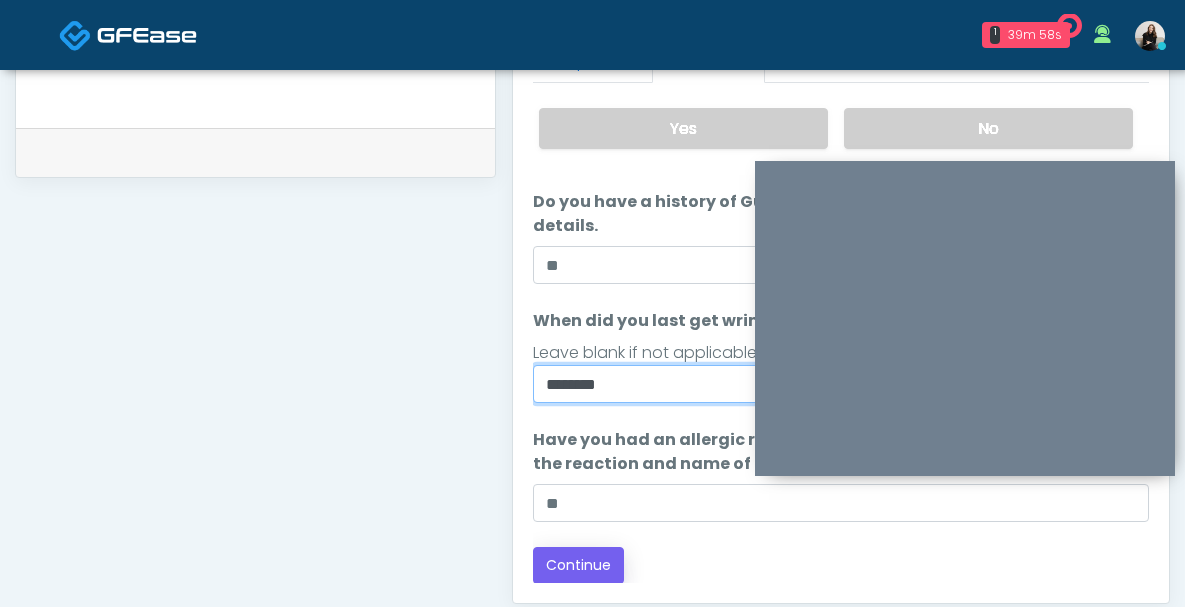 type on "********" 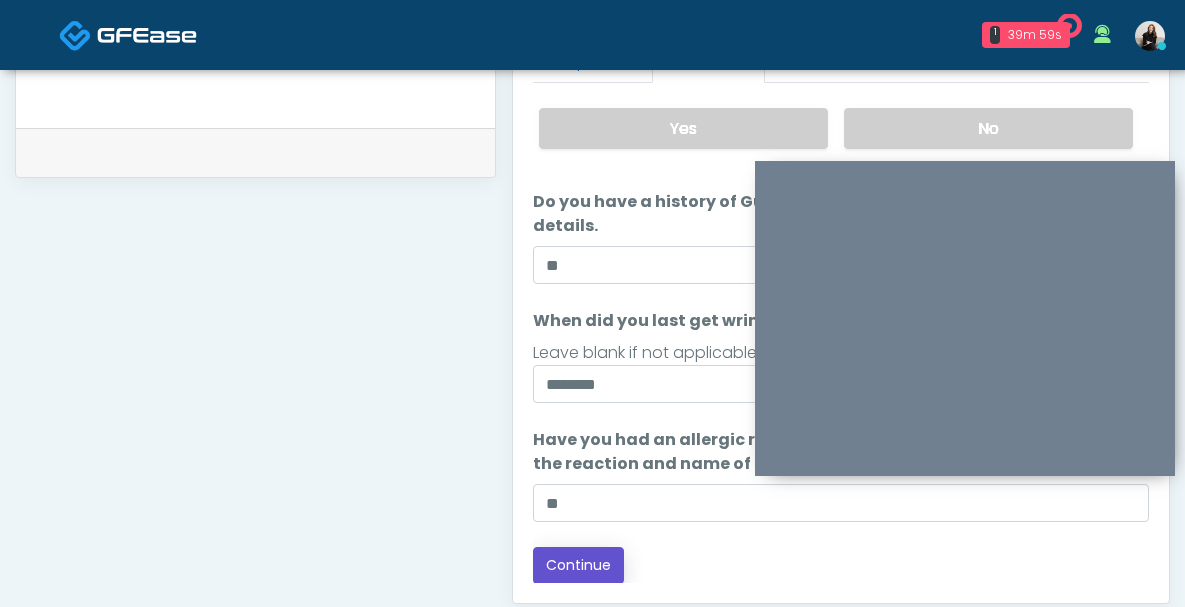 click on "Continue" at bounding box center [578, 565] 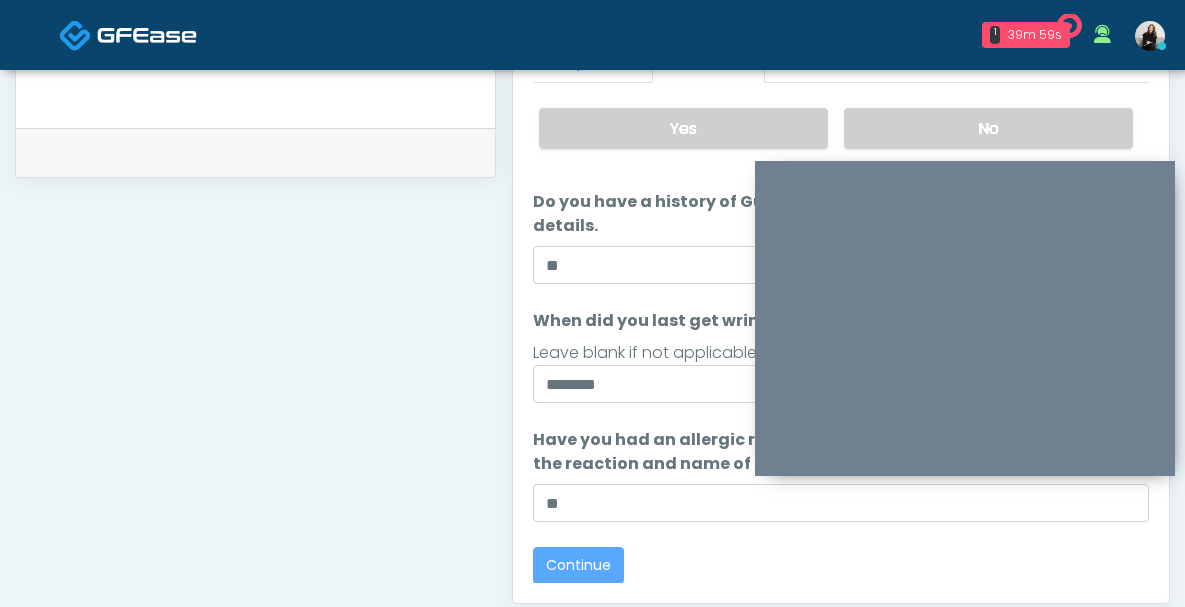 scroll, scrollTop: 1188, scrollLeft: 0, axis: vertical 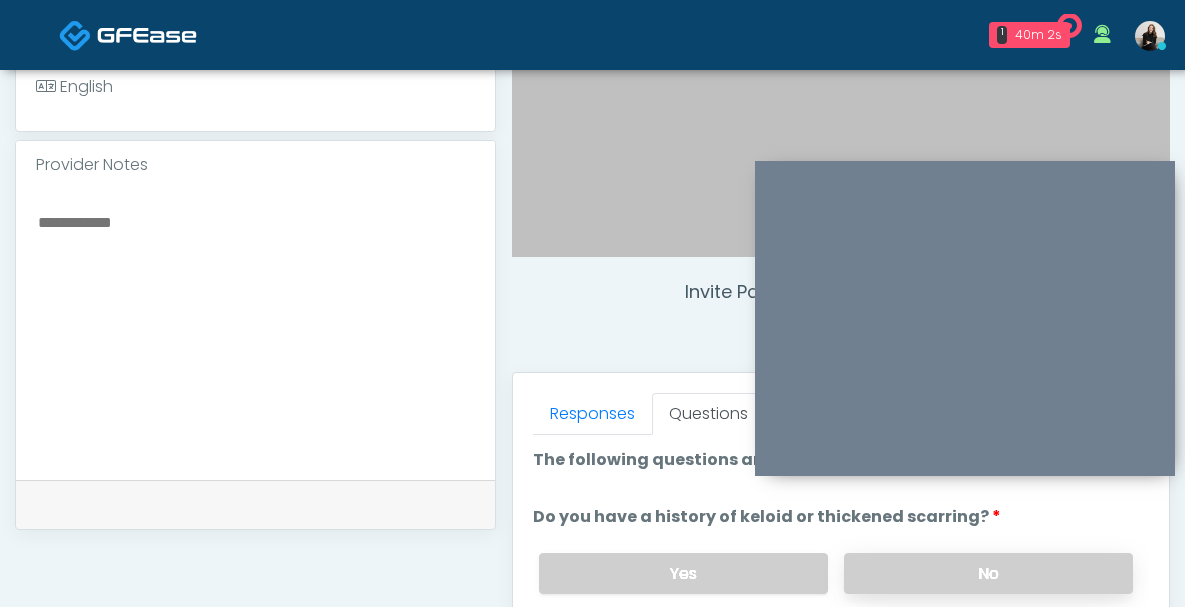 click on "No" at bounding box center (988, 573) 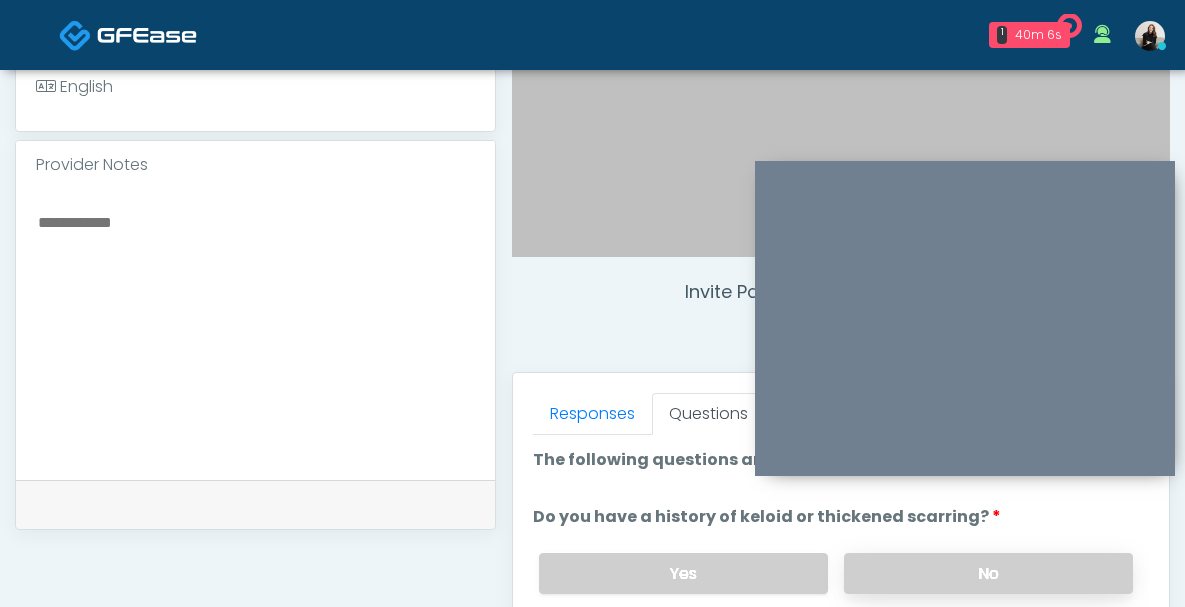 scroll, scrollTop: 696, scrollLeft: 0, axis: vertical 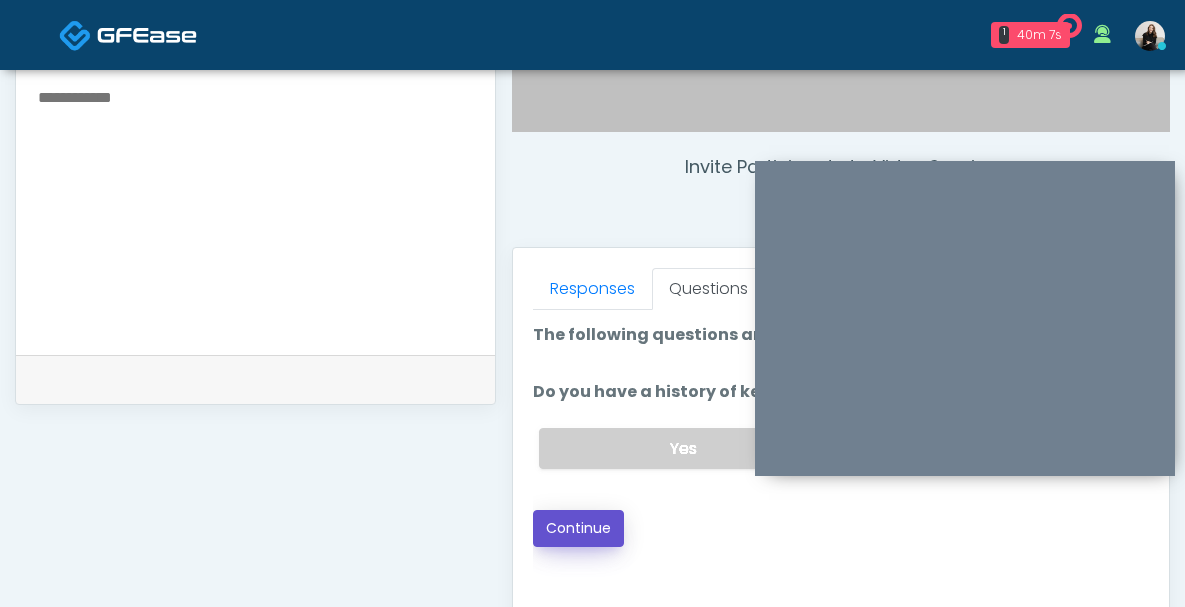 click on "Continue" at bounding box center (578, 528) 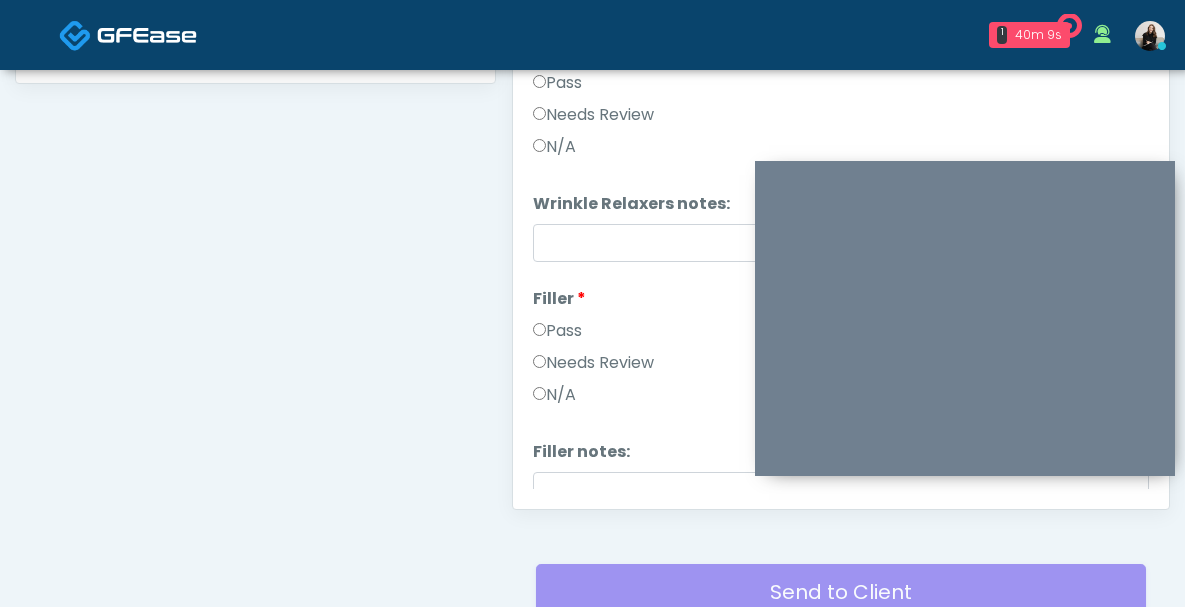 scroll, scrollTop: 903, scrollLeft: 0, axis: vertical 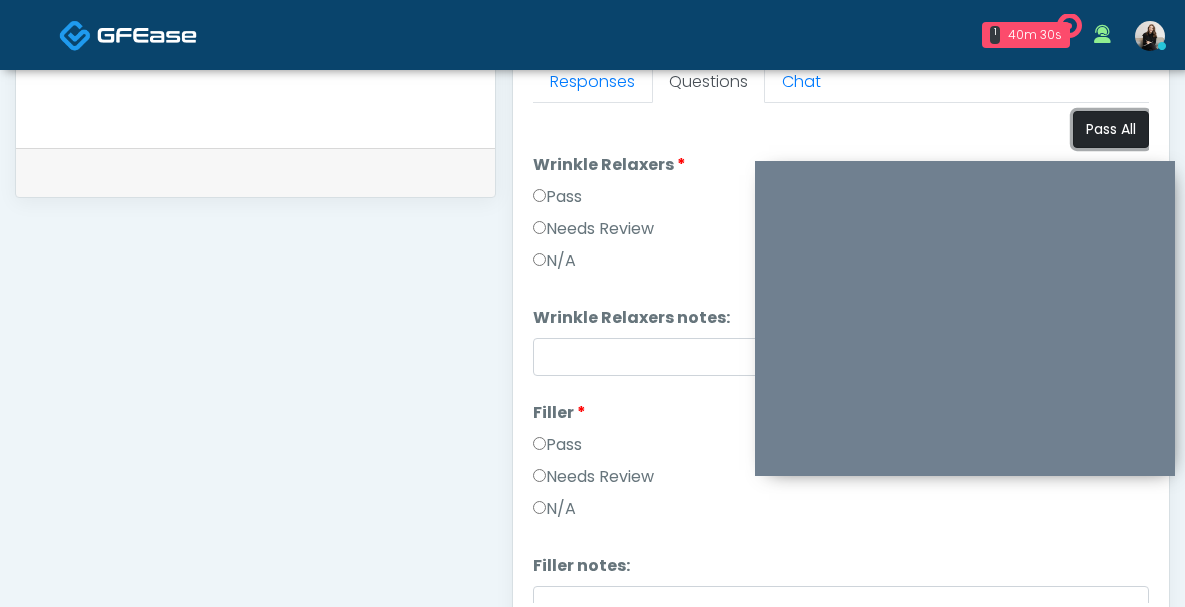 click on "Pass All" at bounding box center [1111, 129] 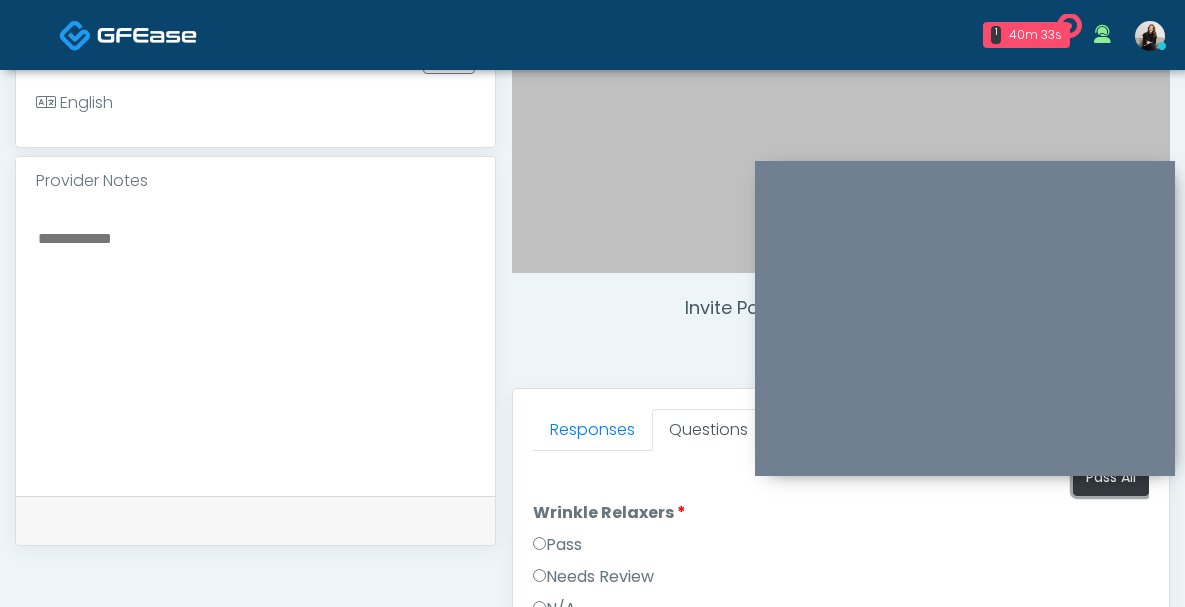 scroll, scrollTop: 870, scrollLeft: 0, axis: vertical 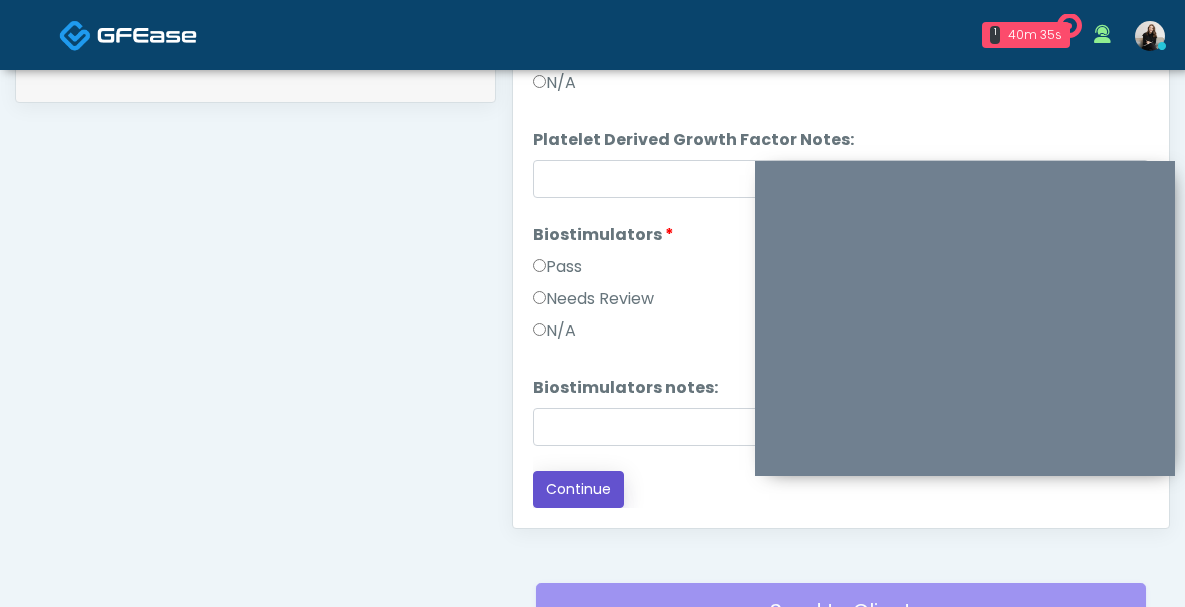 click on "Continue" at bounding box center (578, 489) 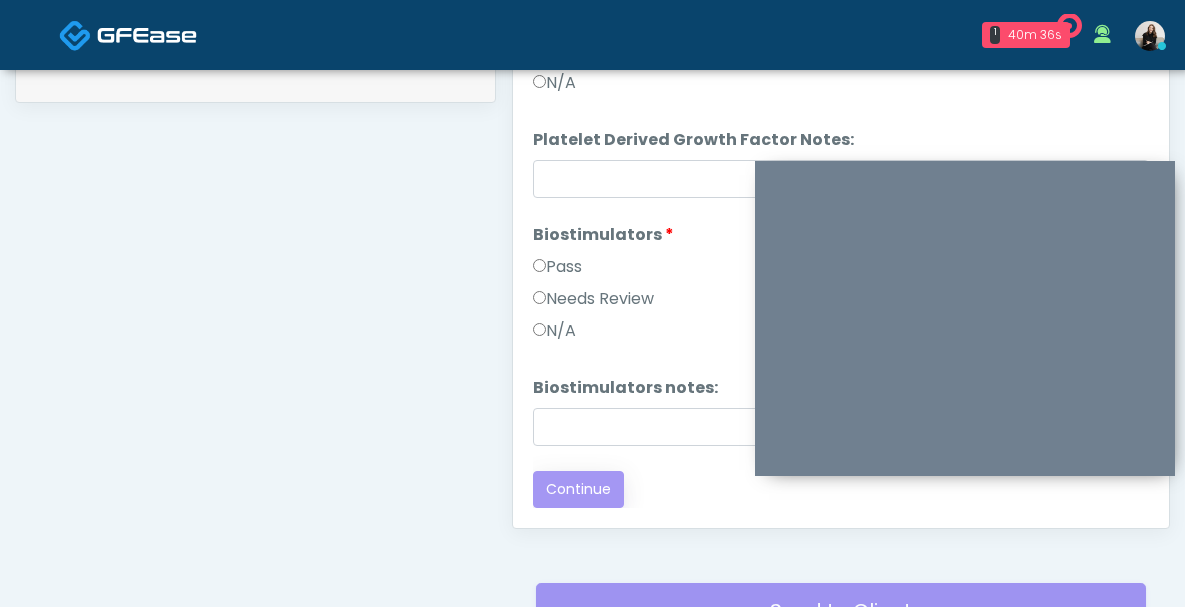 scroll, scrollTop: 0, scrollLeft: 0, axis: both 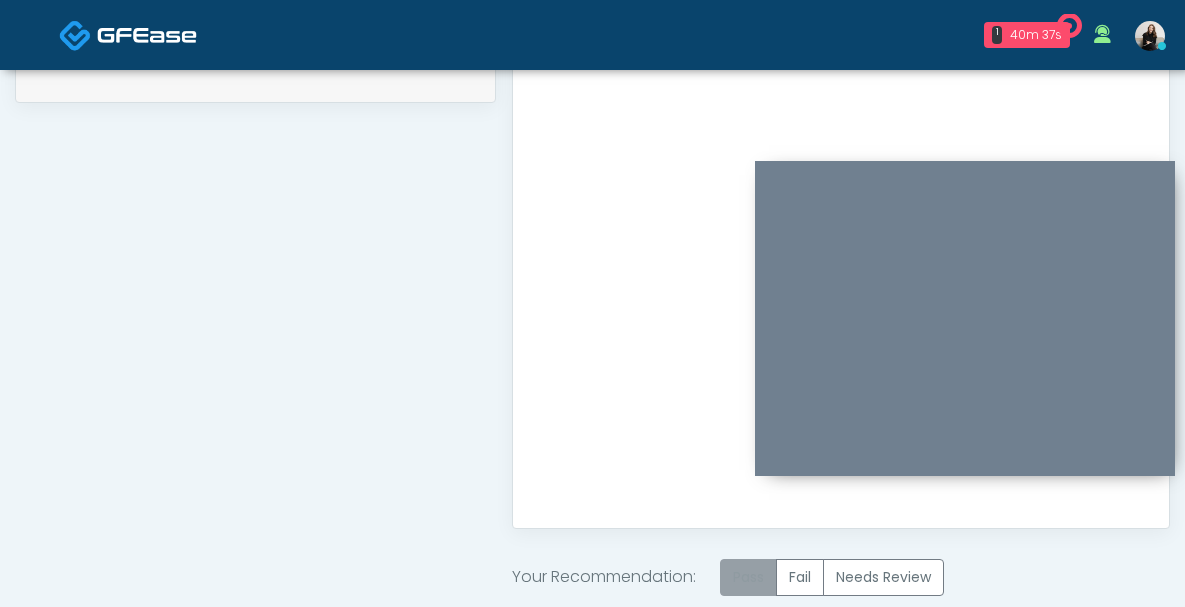 click on "Pass" at bounding box center (748, 577) 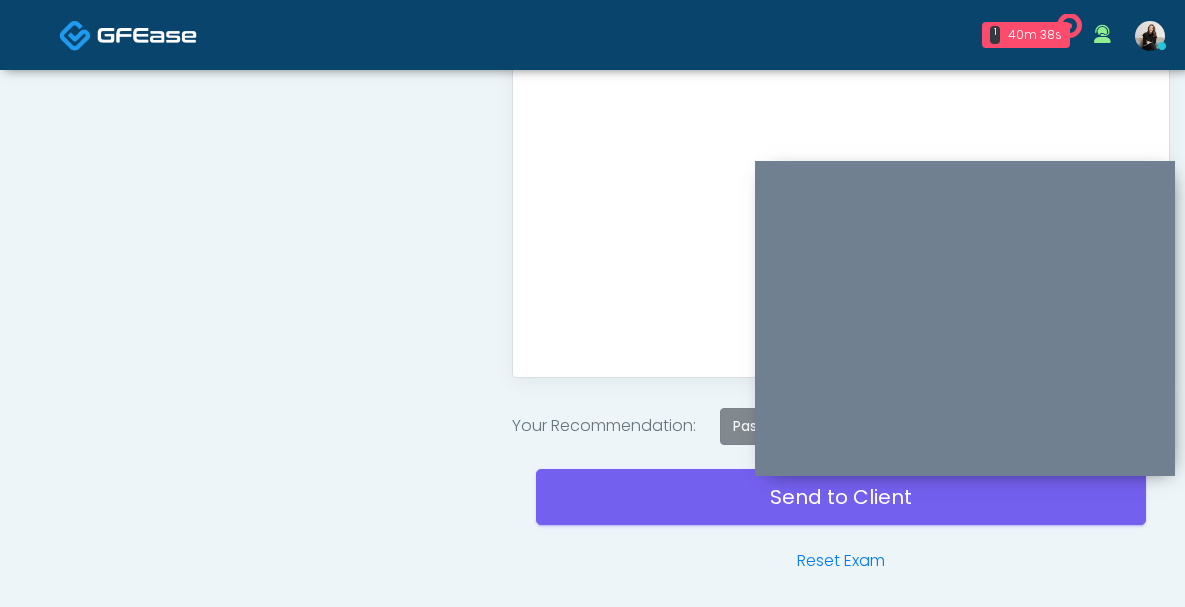 scroll, scrollTop: 1184, scrollLeft: 0, axis: vertical 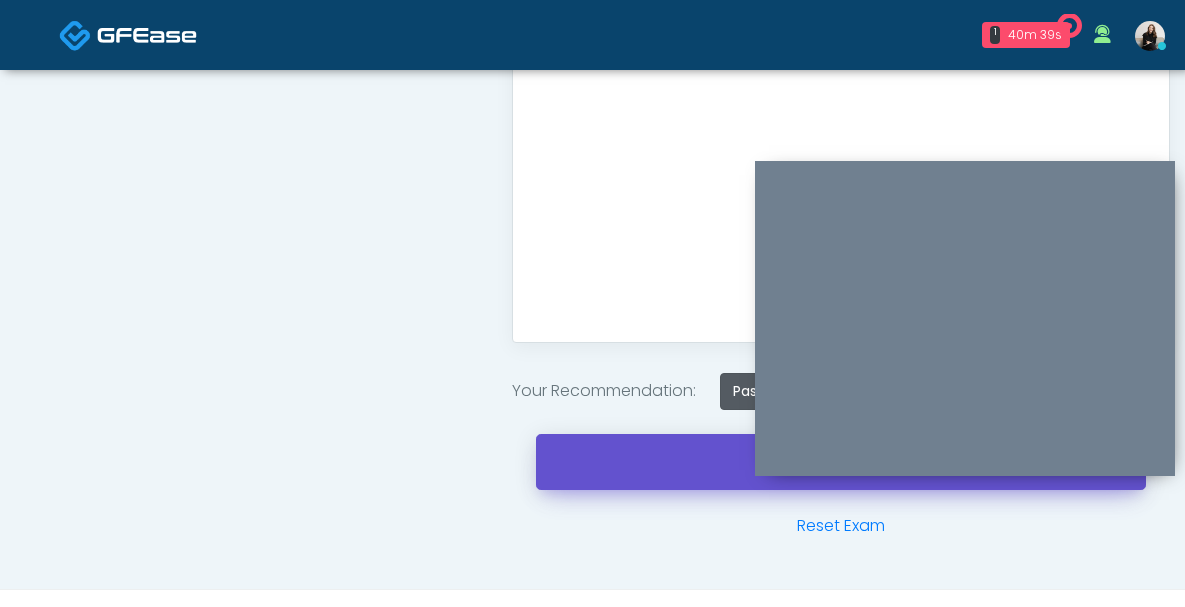 click on "Send to Client" at bounding box center [841, 462] 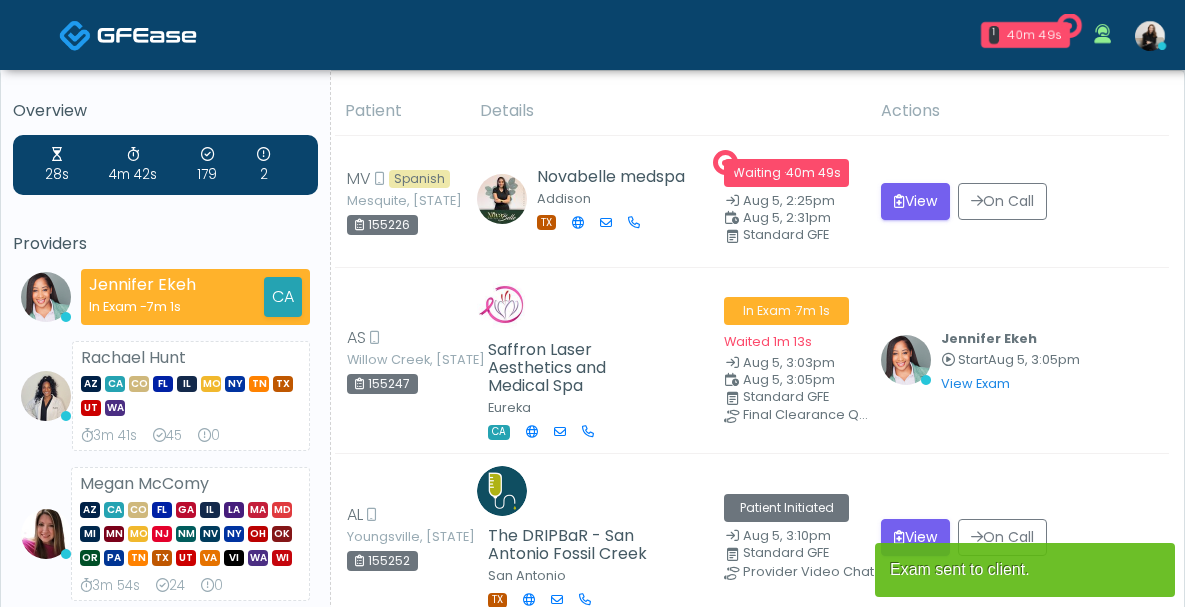 scroll, scrollTop: 224, scrollLeft: 0, axis: vertical 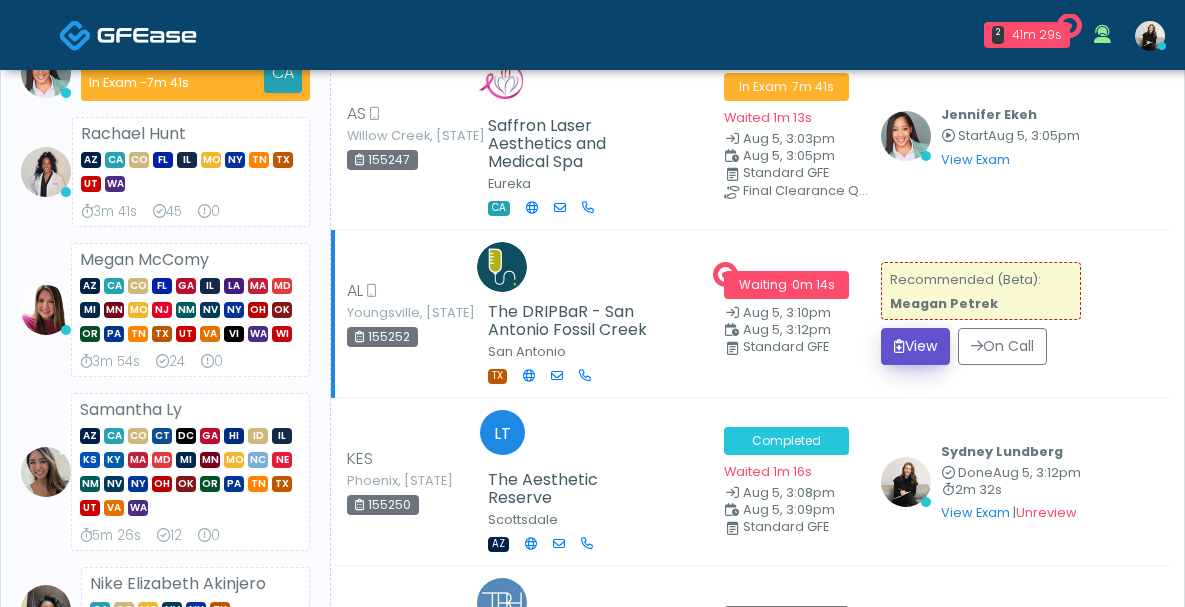 click on "View" at bounding box center [915, 346] 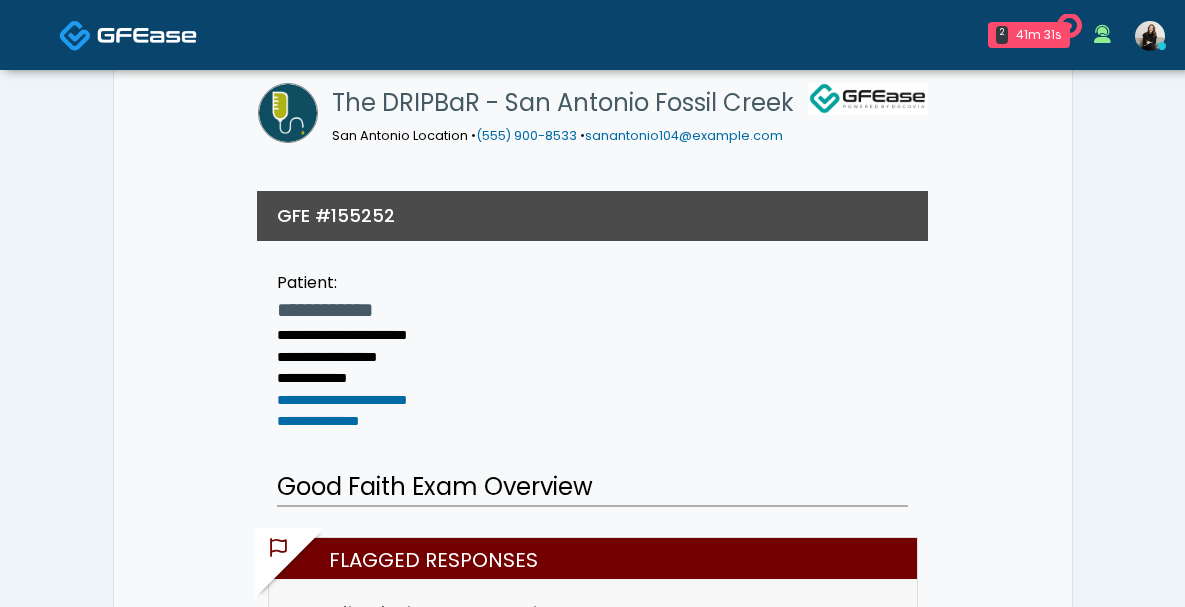 scroll, scrollTop: 435, scrollLeft: 0, axis: vertical 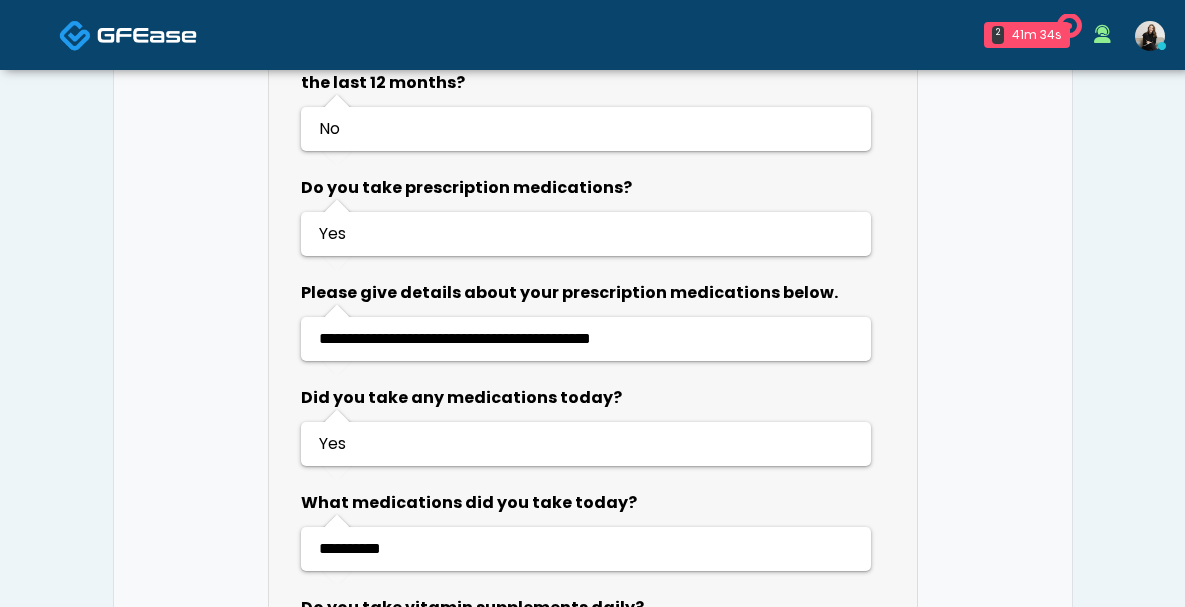 click at bounding box center [128, 34] 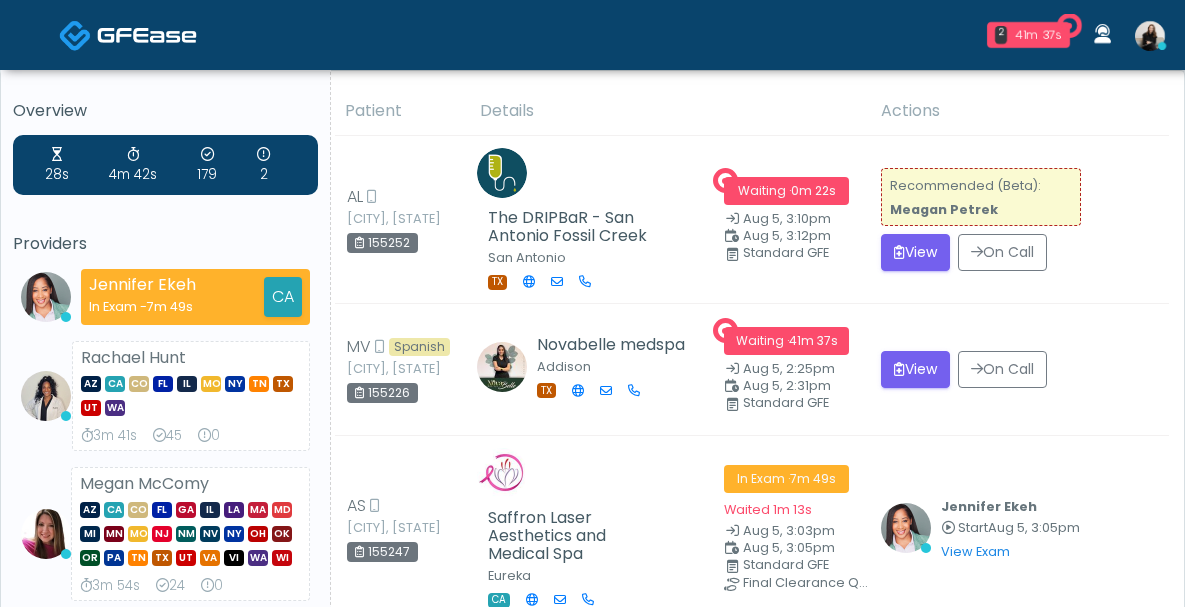 scroll, scrollTop: 0, scrollLeft: 0, axis: both 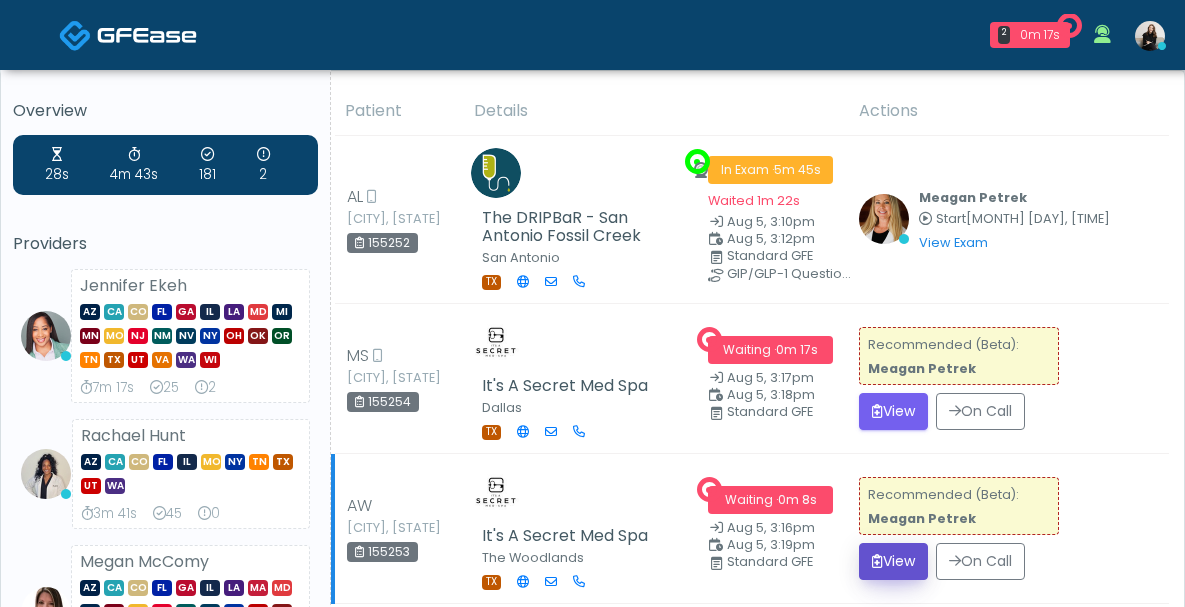 click on "View" at bounding box center [893, 561] 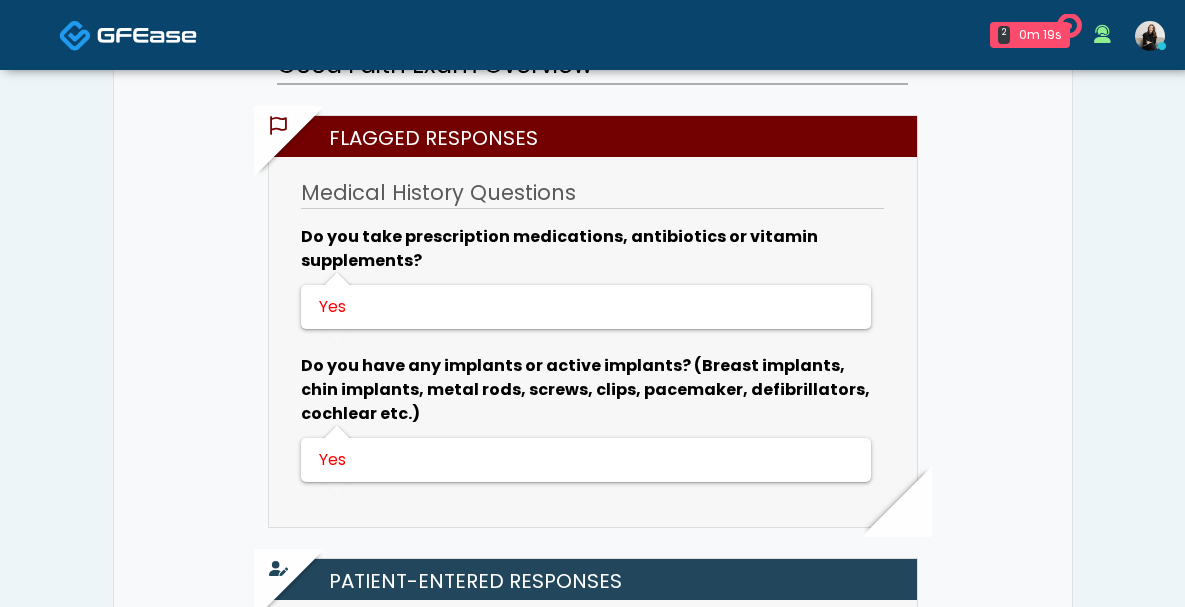 scroll, scrollTop: 793, scrollLeft: 0, axis: vertical 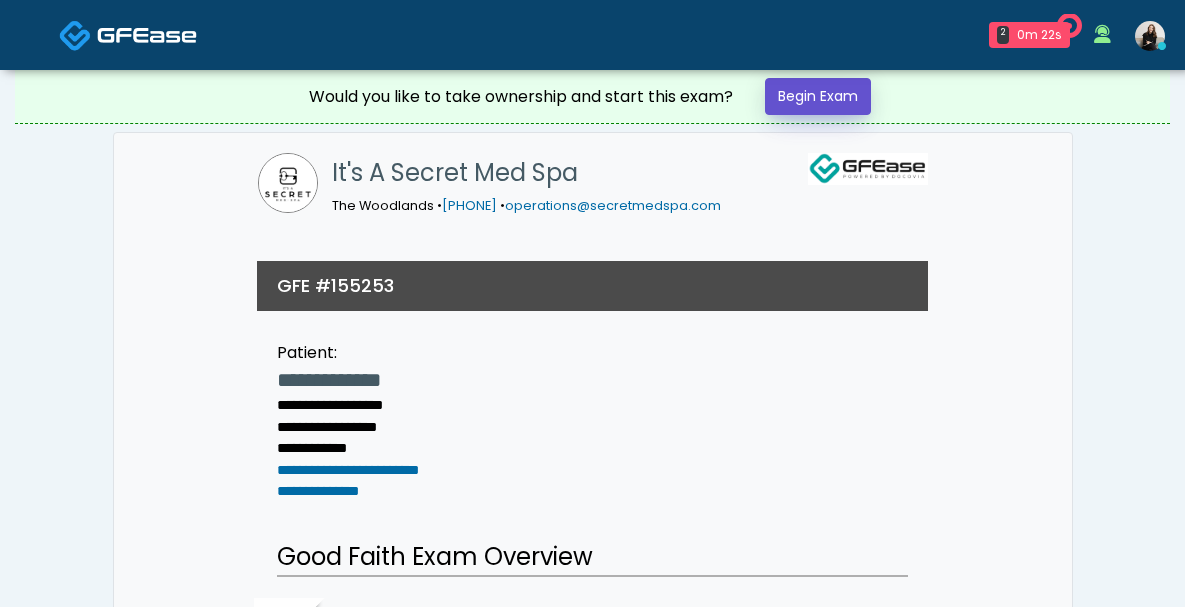 click on "Begin Exam" at bounding box center [818, 96] 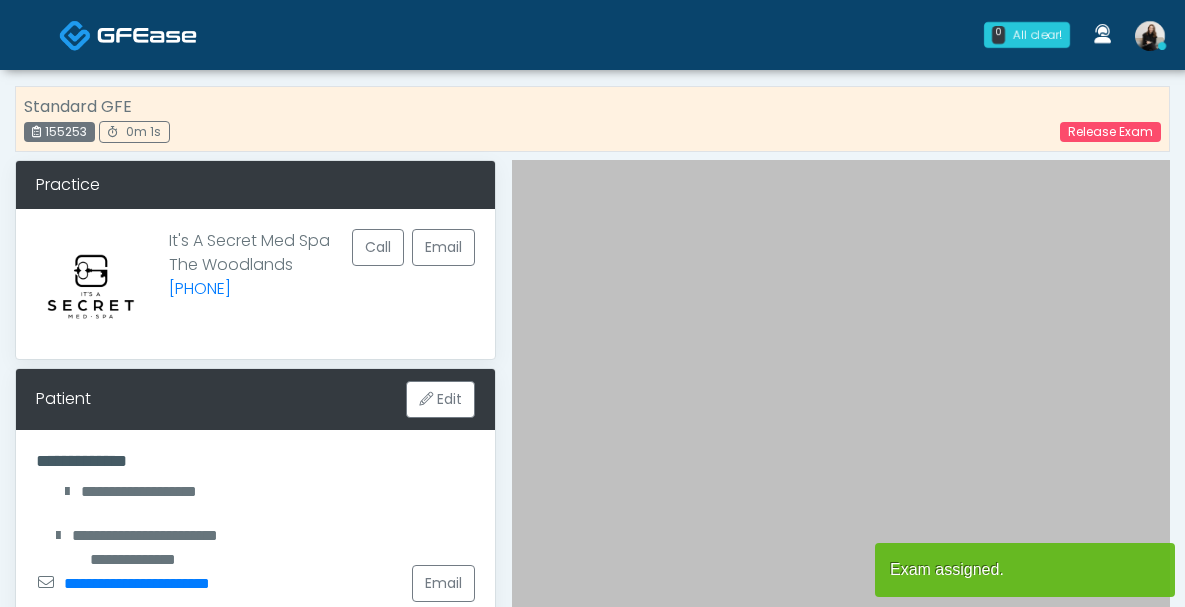 scroll, scrollTop: 0, scrollLeft: 0, axis: both 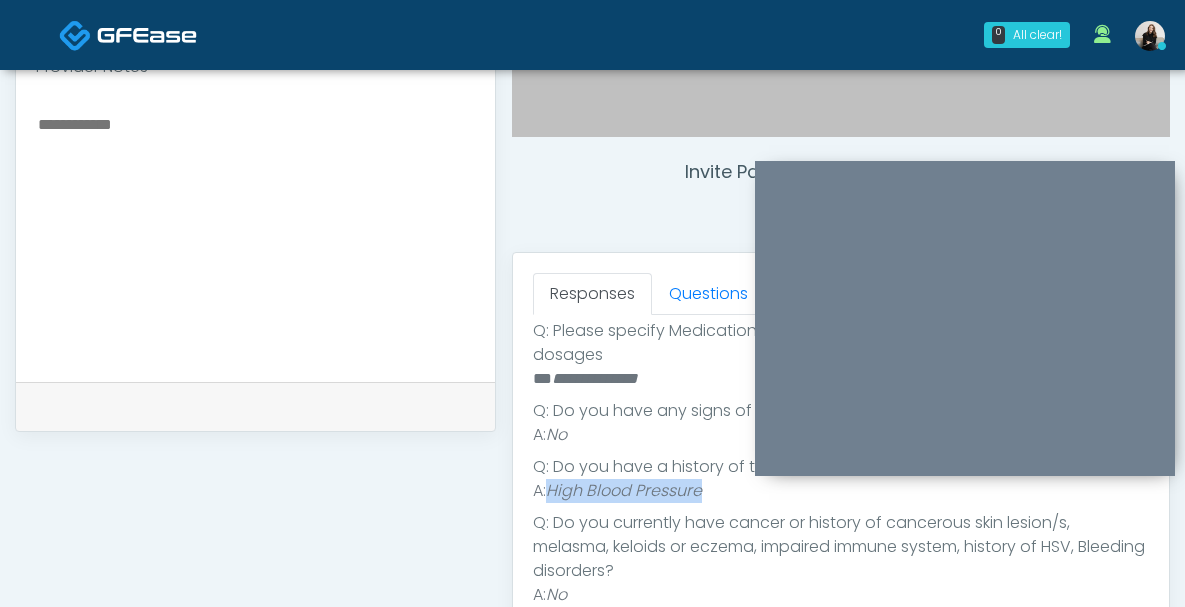 drag, startPoint x: 707, startPoint y: 489, endPoint x: 555, endPoint y: 496, distance: 152.1611 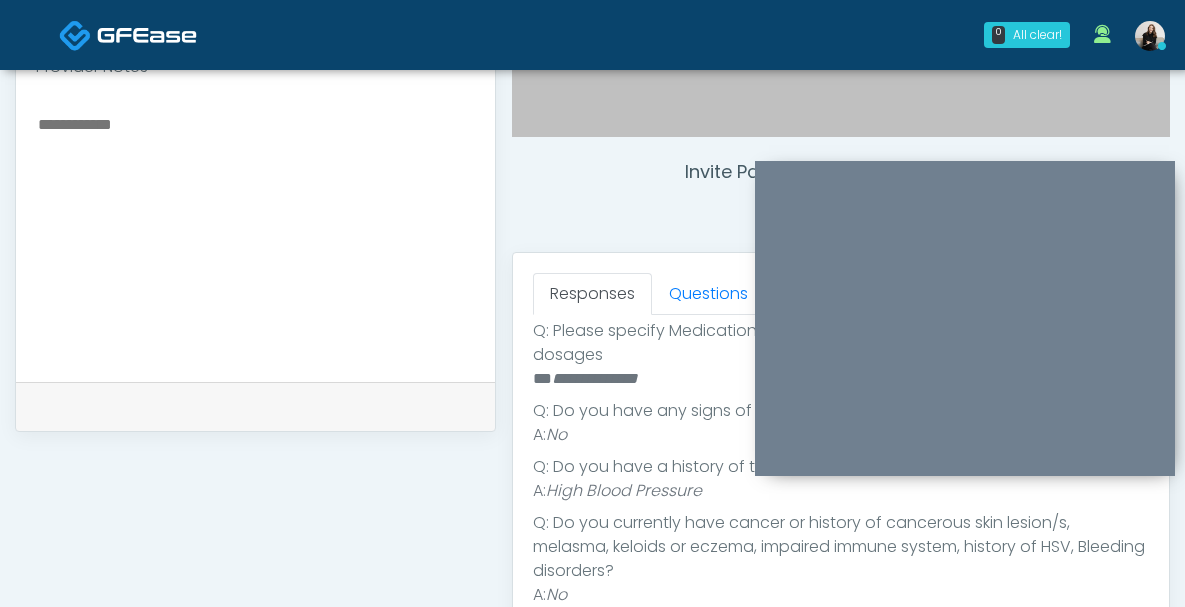 click at bounding box center (255, 233) 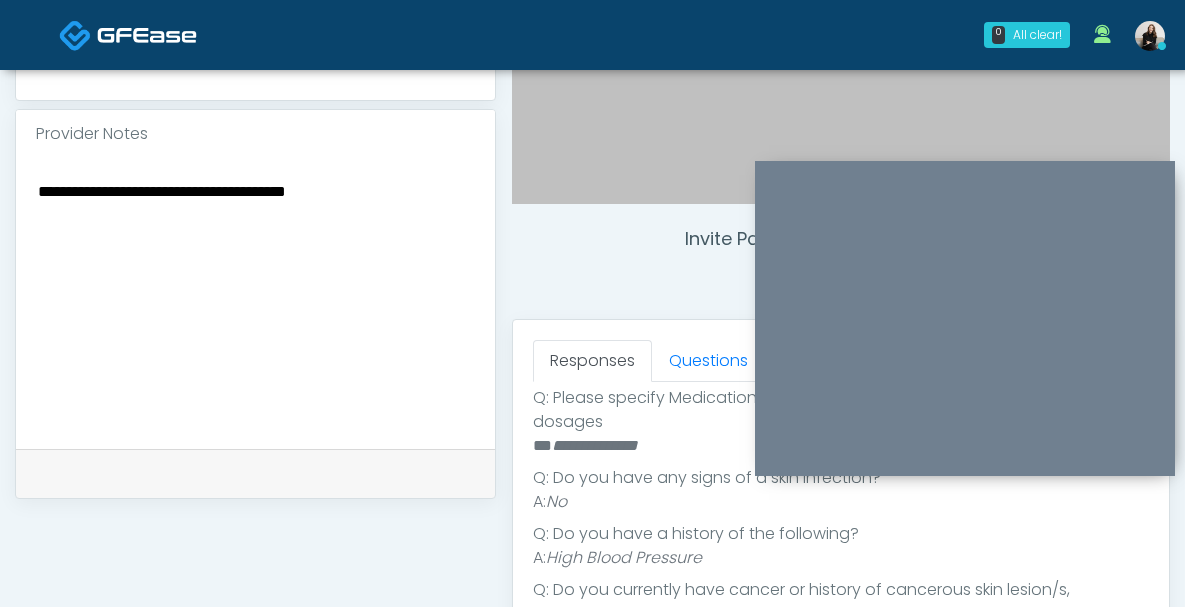 scroll, scrollTop: 669, scrollLeft: 0, axis: vertical 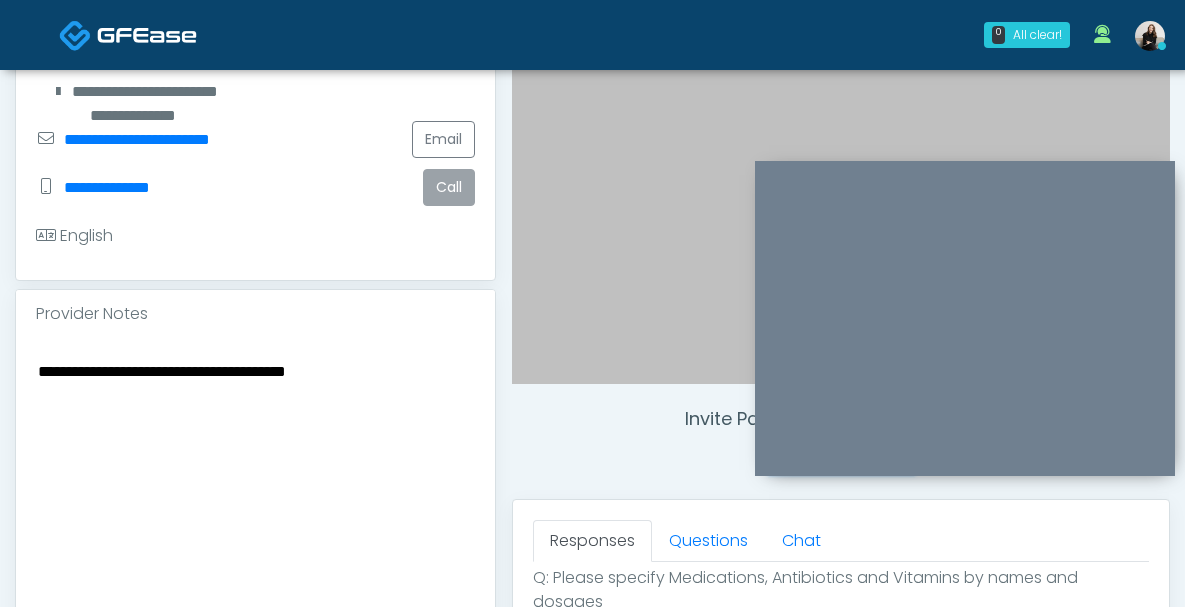 click on "Call" at bounding box center (449, 187) 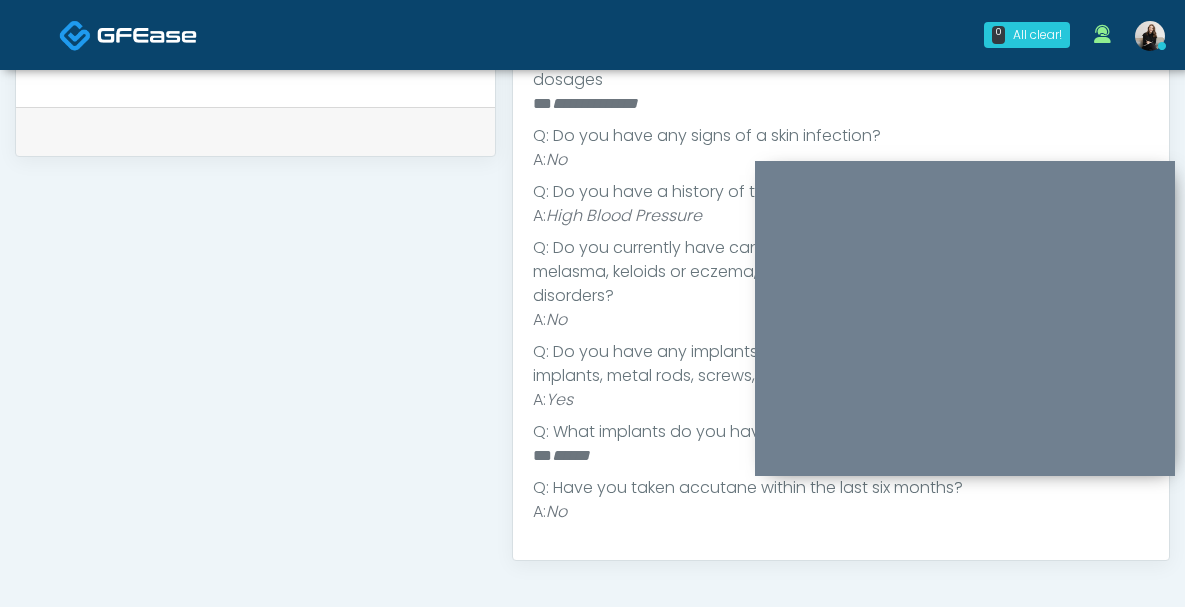 scroll, scrollTop: 972, scrollLeft: 0, axis: vertical 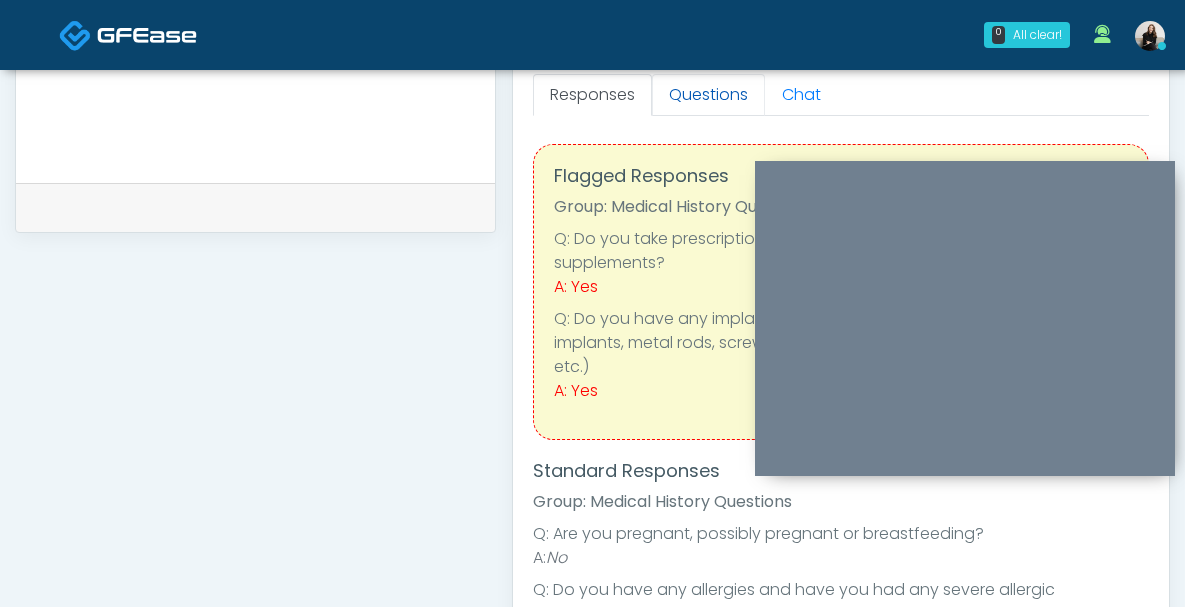 click on "Questions" at bounding box center (708, 95) 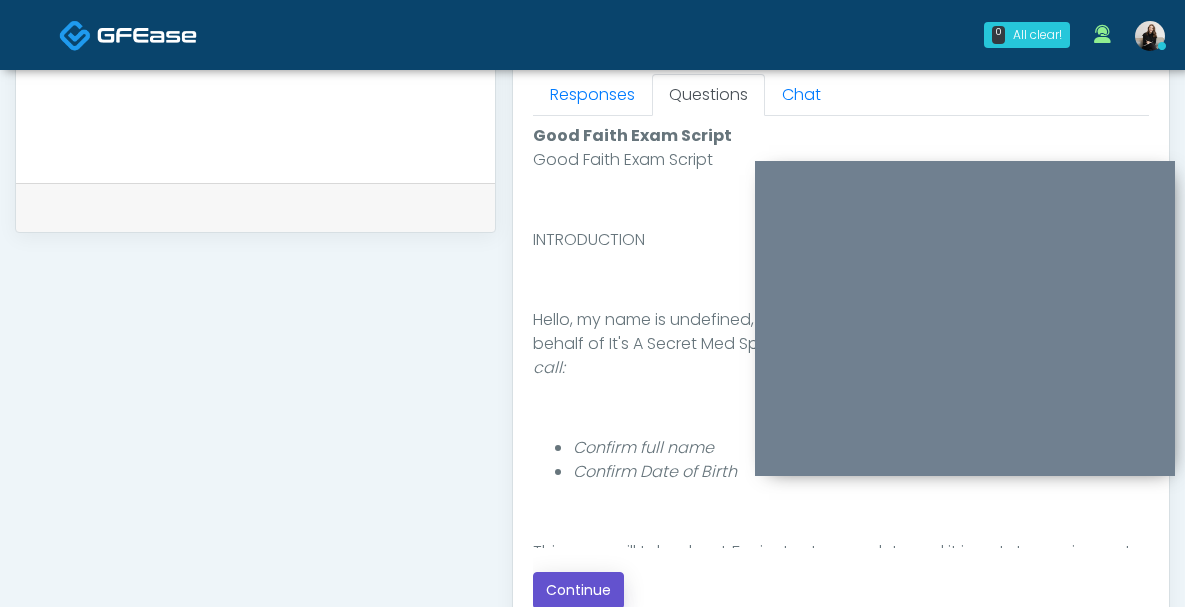 click on "Continue" at bounding box center [578, 590] 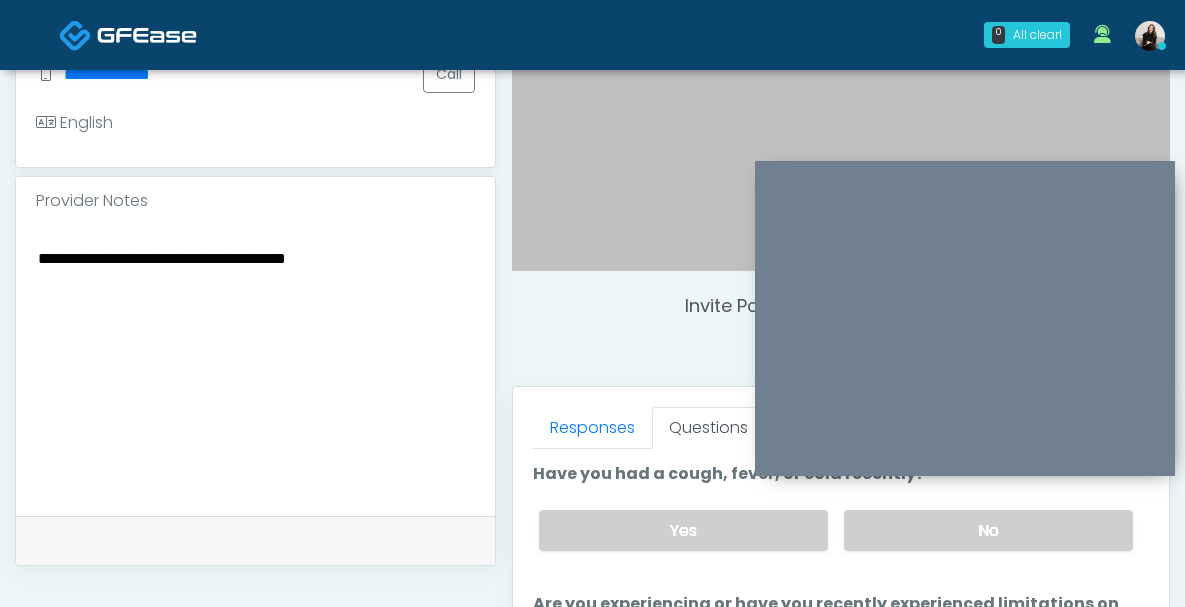scroll, scrollTop: 505, scrollLeft: 0, axis: vertical 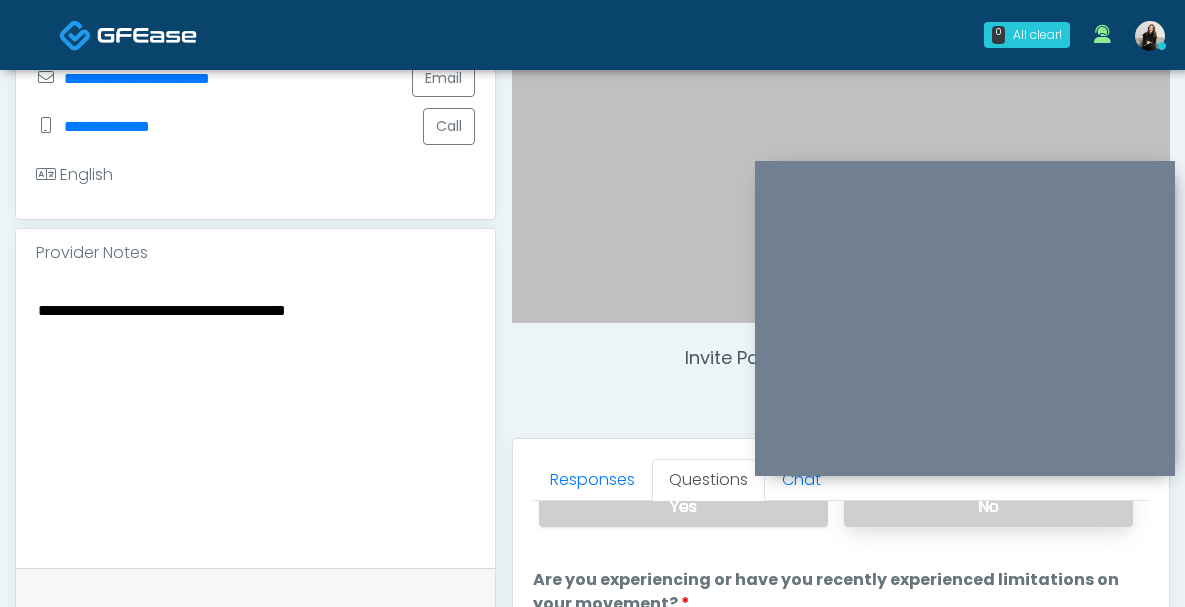 click on "No" at bounding box center [988, 506] 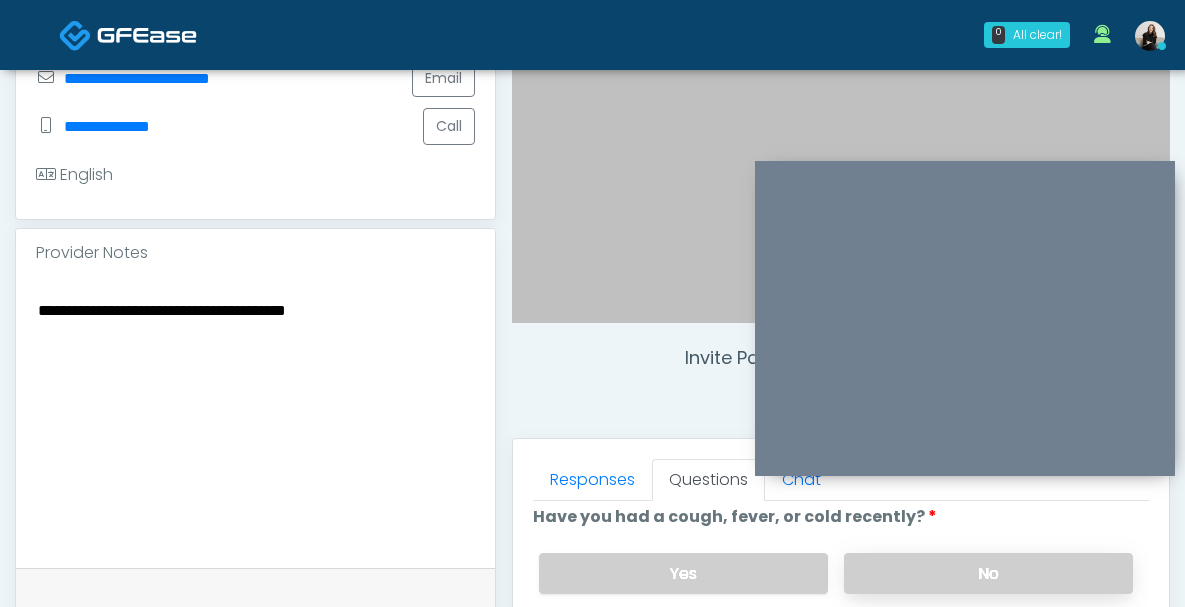 scroll, scrollTop: 0, scrollLeft: 0, axis: both 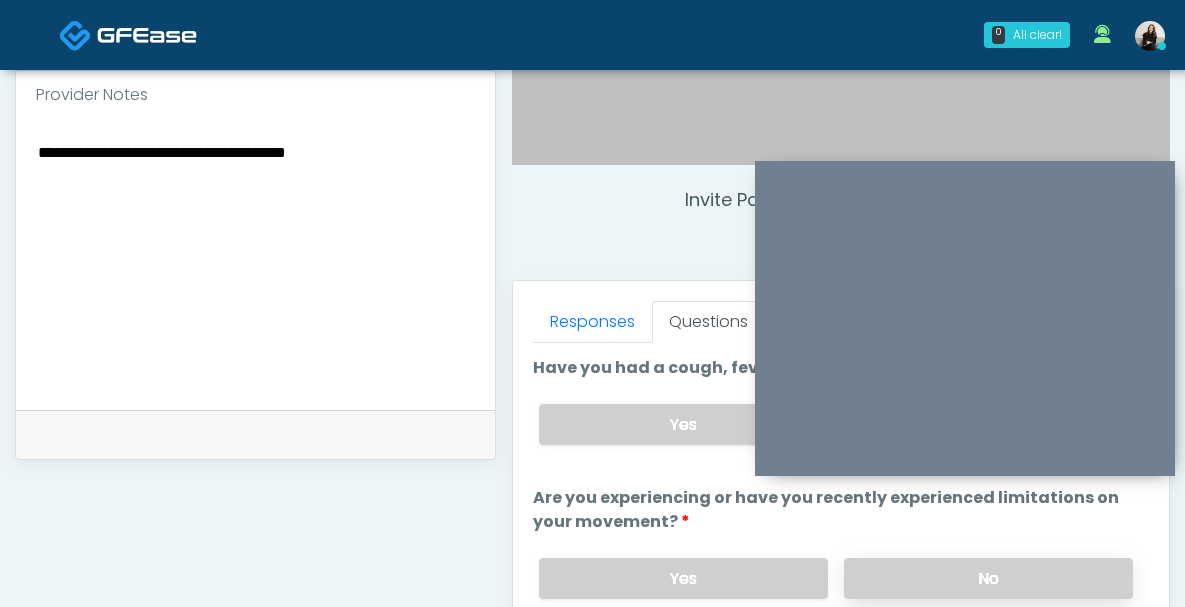 click on "No" at bounding box center [988, 578] 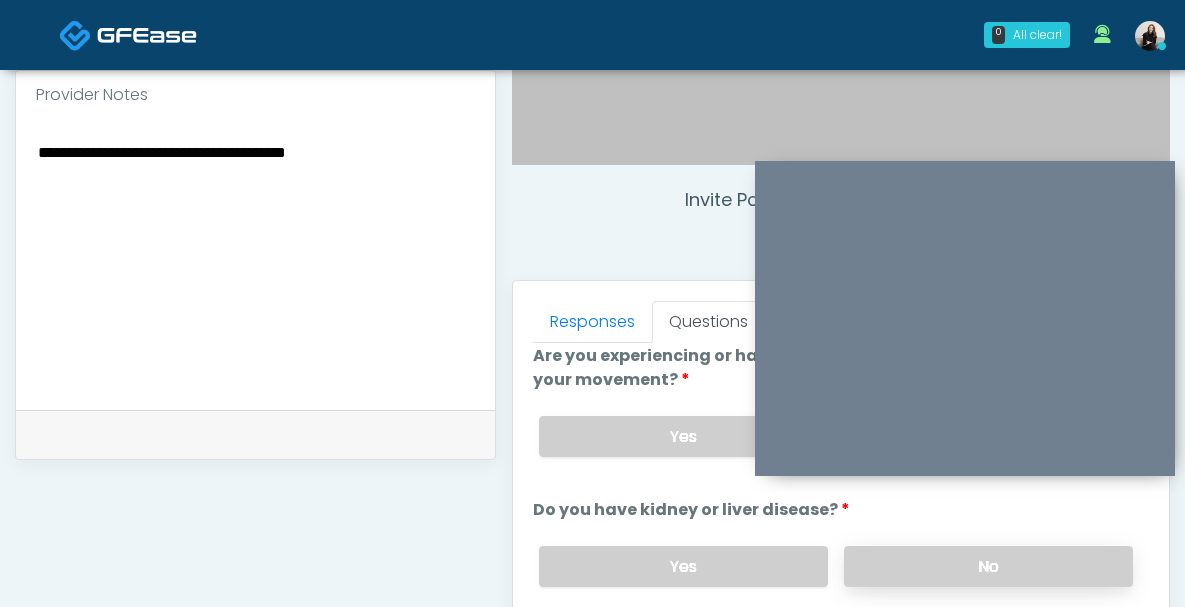 click on "No" at bounding box center (988, 566) 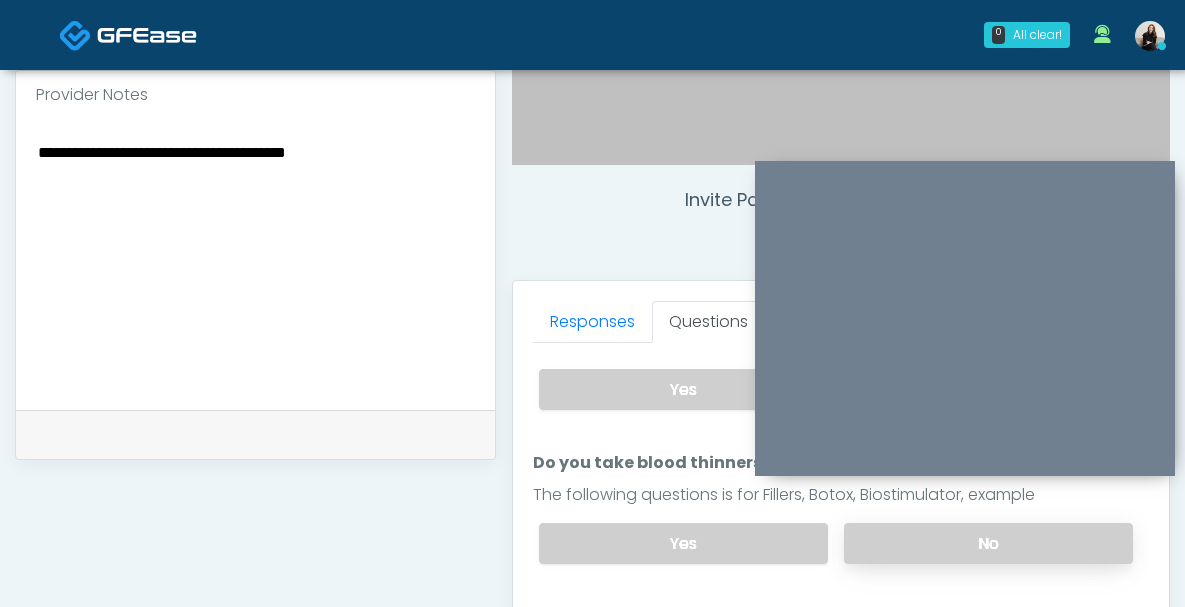 click on "No" at bounding box center [988, 543] 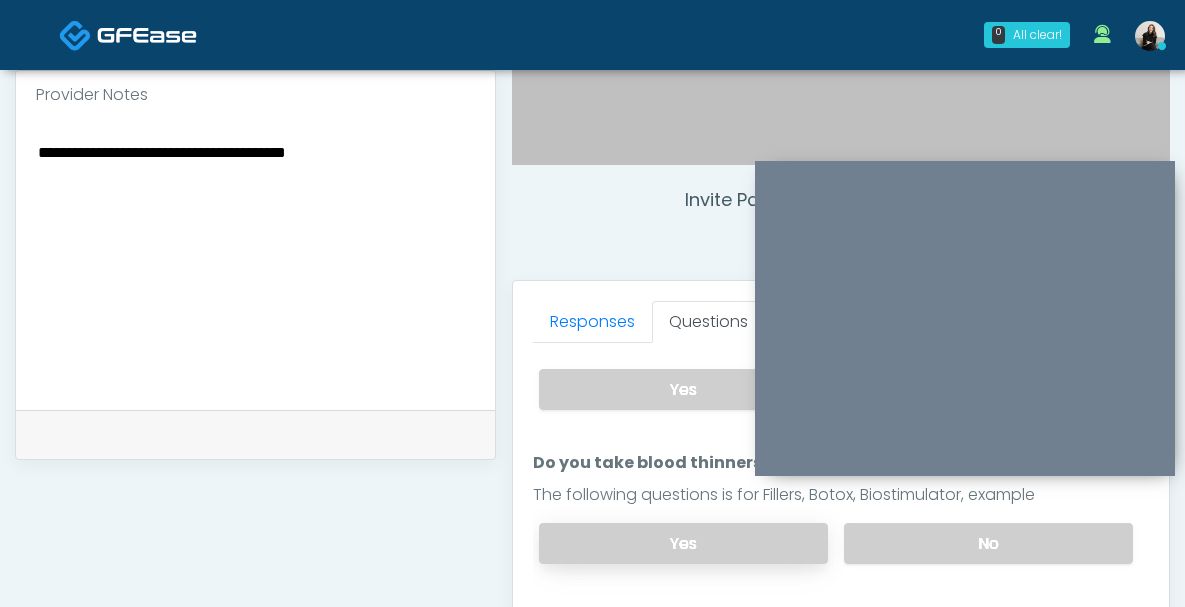 click on "Yes" at bounding box center (683, 543) 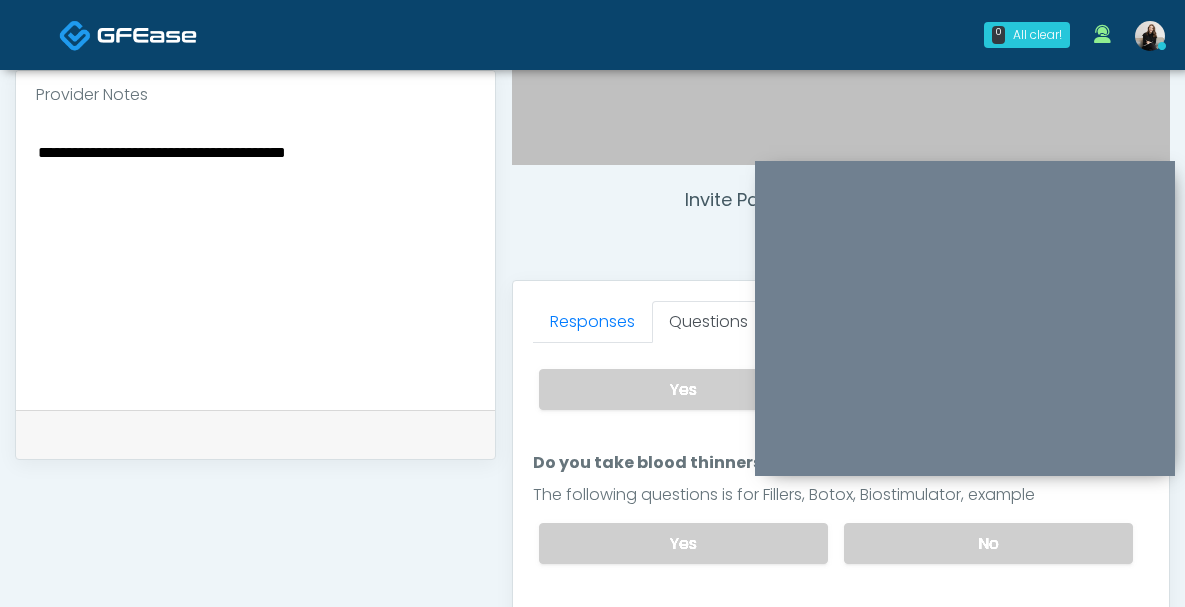 click on "**********" at bounding box center (255, 261) 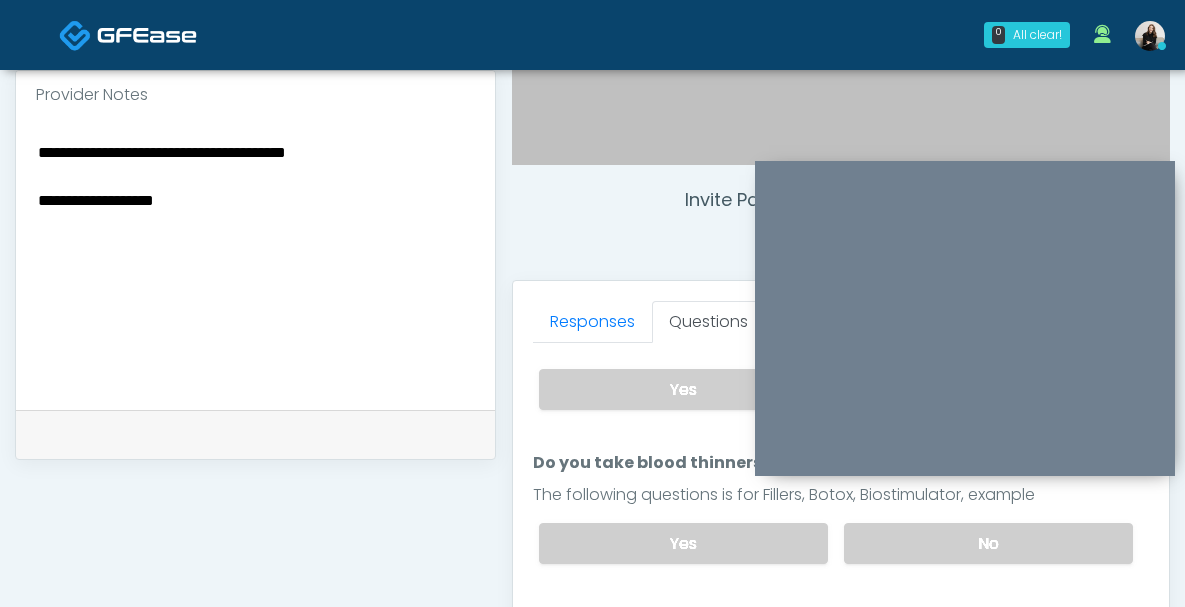 drag, startPoint x: 242, startPoint y: 192, endPoint x: 11, endPoint y: 191, distance: 231.00217 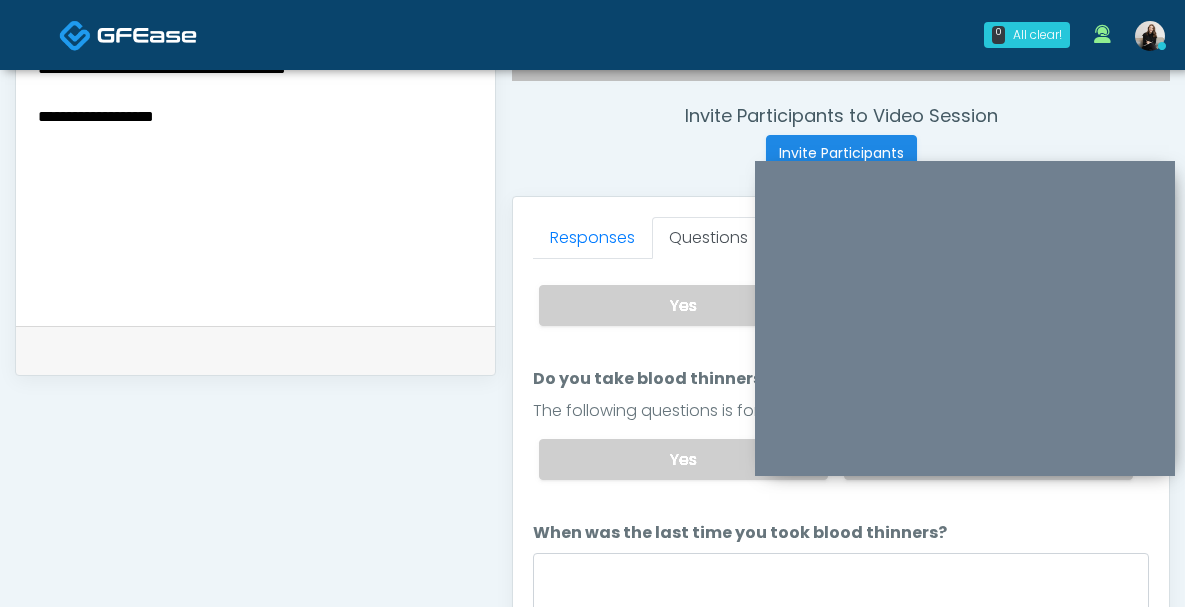 scroll, scrollTop: 840, scrollLeft: 0, axis: vertical 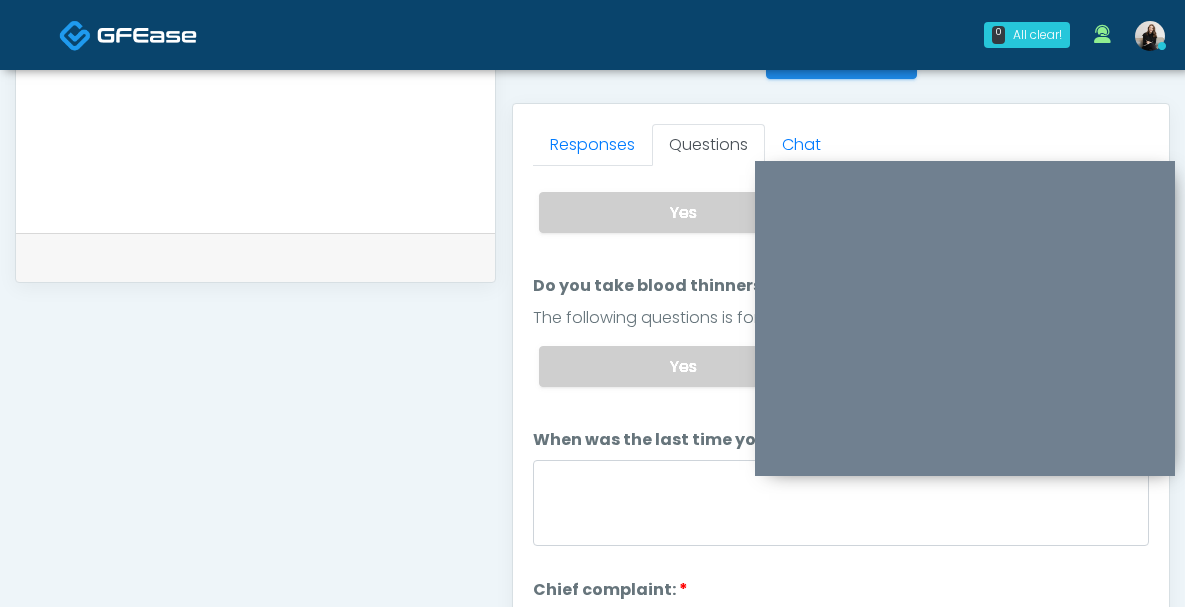 type on "**********" 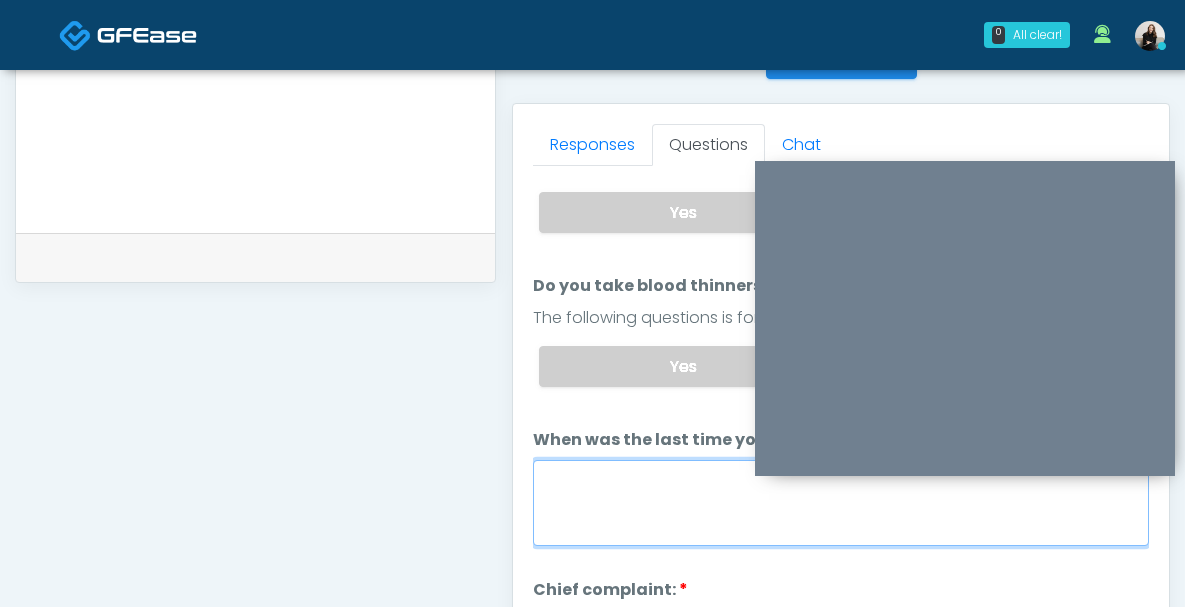 click on "When was the last time you took blood thinners?" at bounding box center (841, 503) 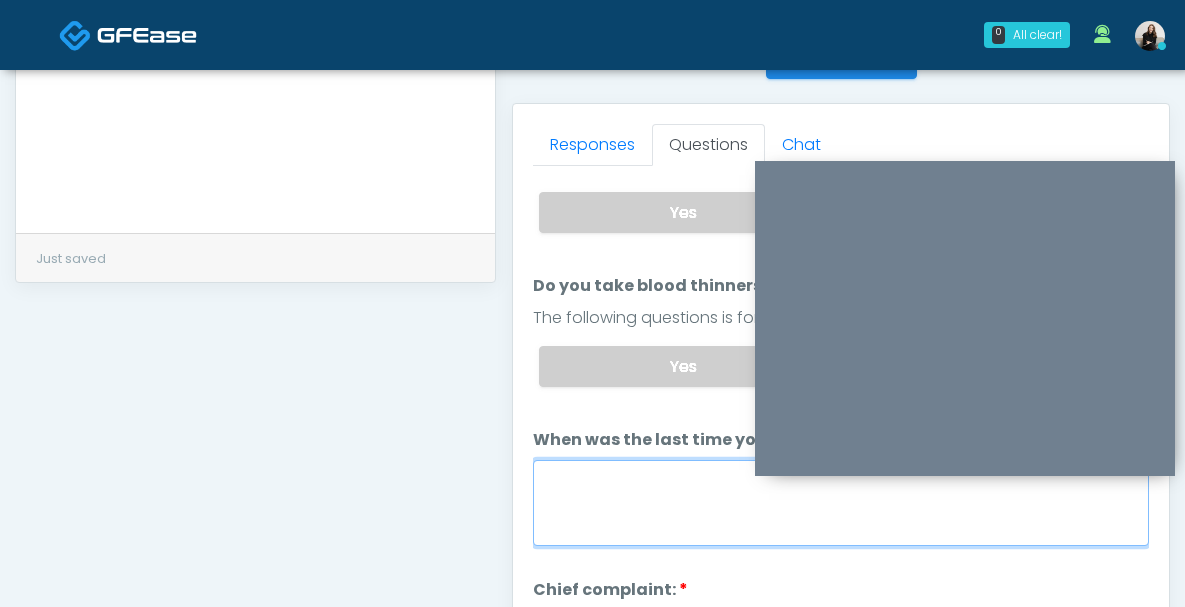 paste on "**********" 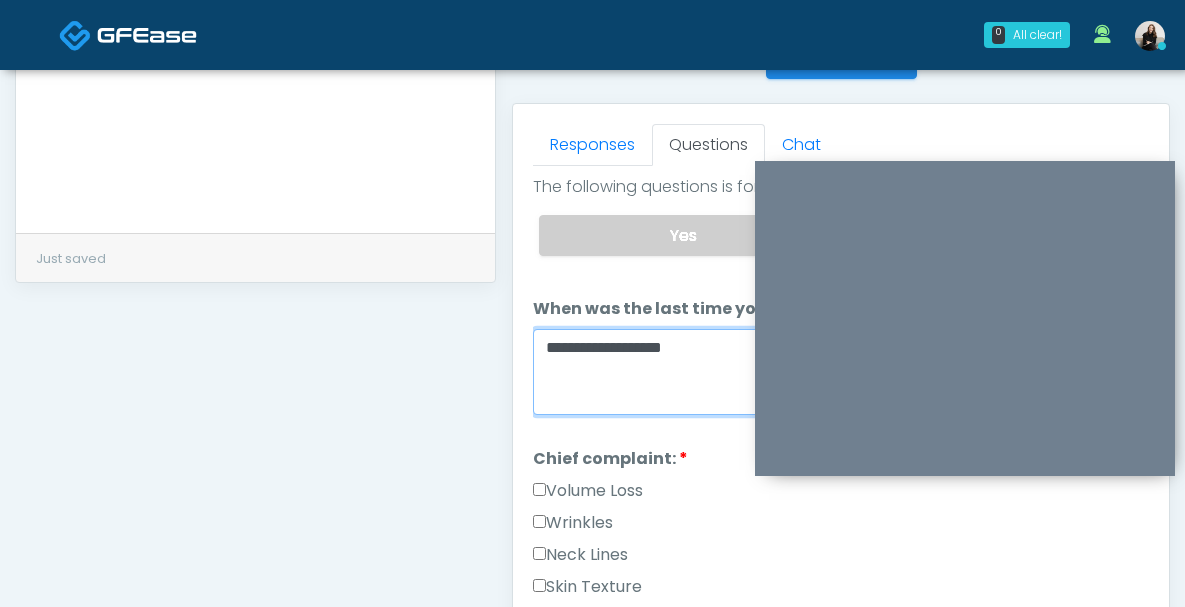 scroll, scrollTop: 446, scrollLeft: 0, axis: vertical 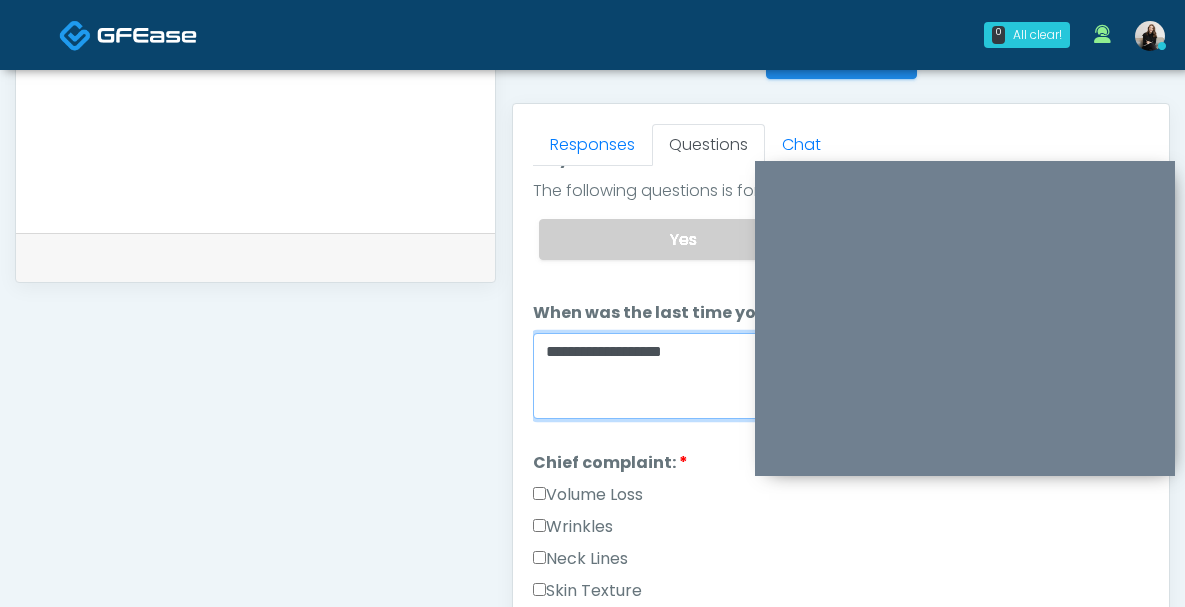 type on "**********" 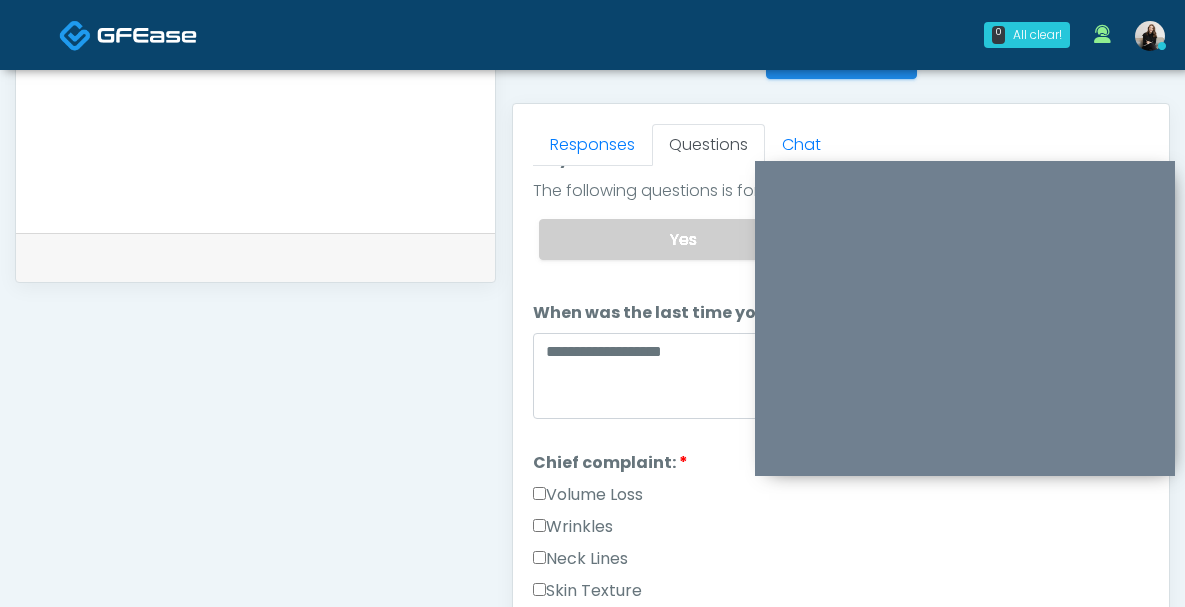click on "Wrinkles" at bounding box center [573, 527] 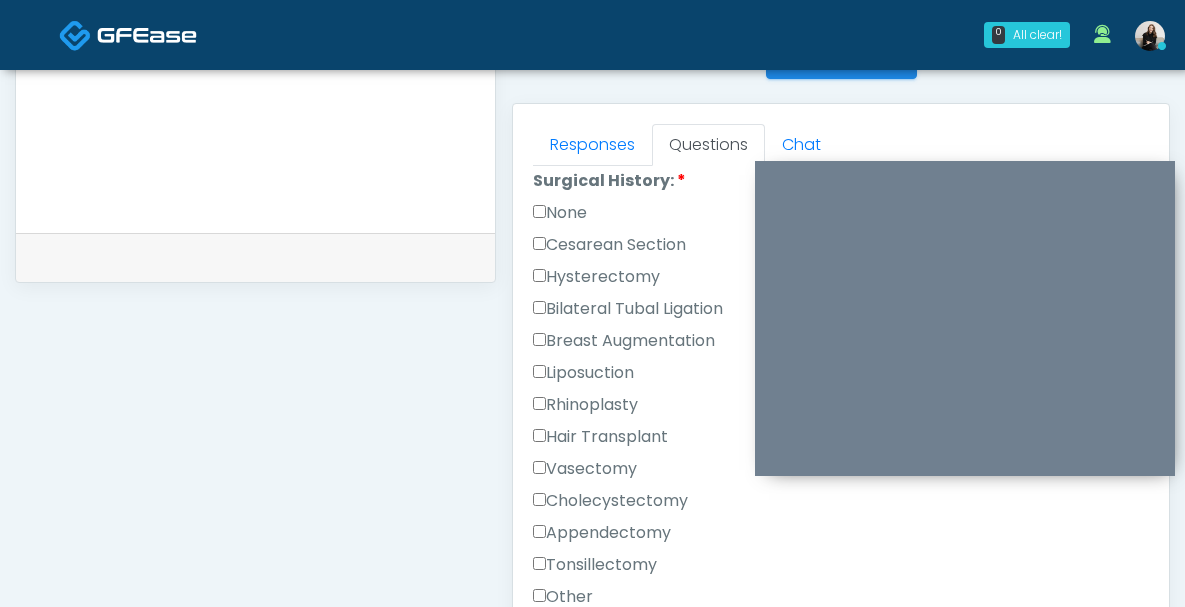 scroll, scrollTop: 1291, scrollLeft: 0, axis: vertical 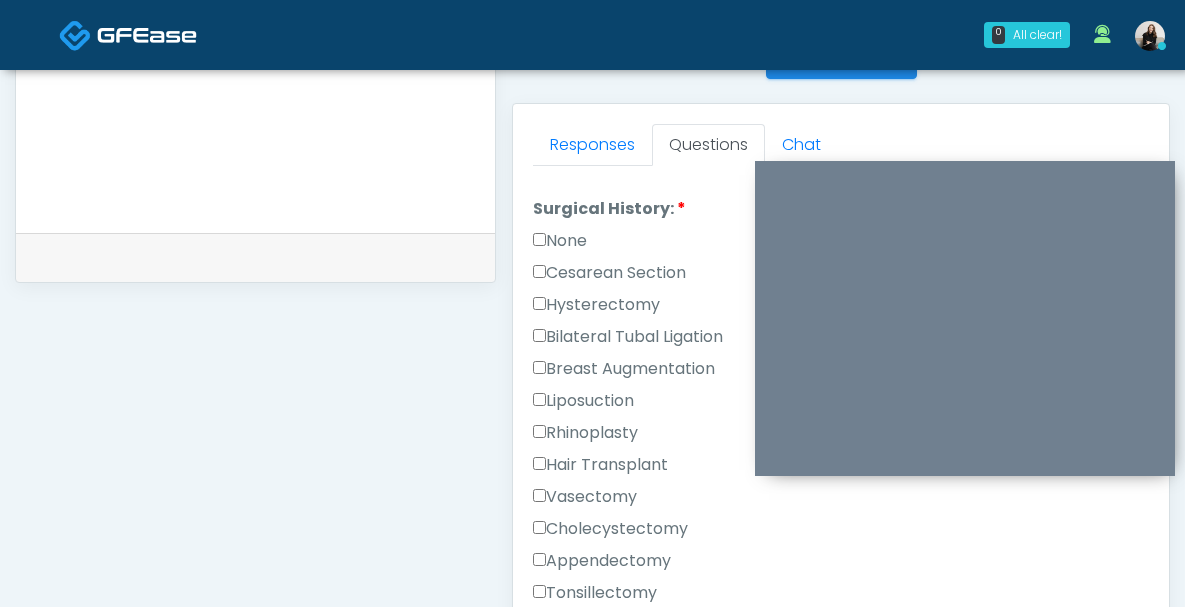 click on "Breast Augmentation" at bounding box center (624, 369) 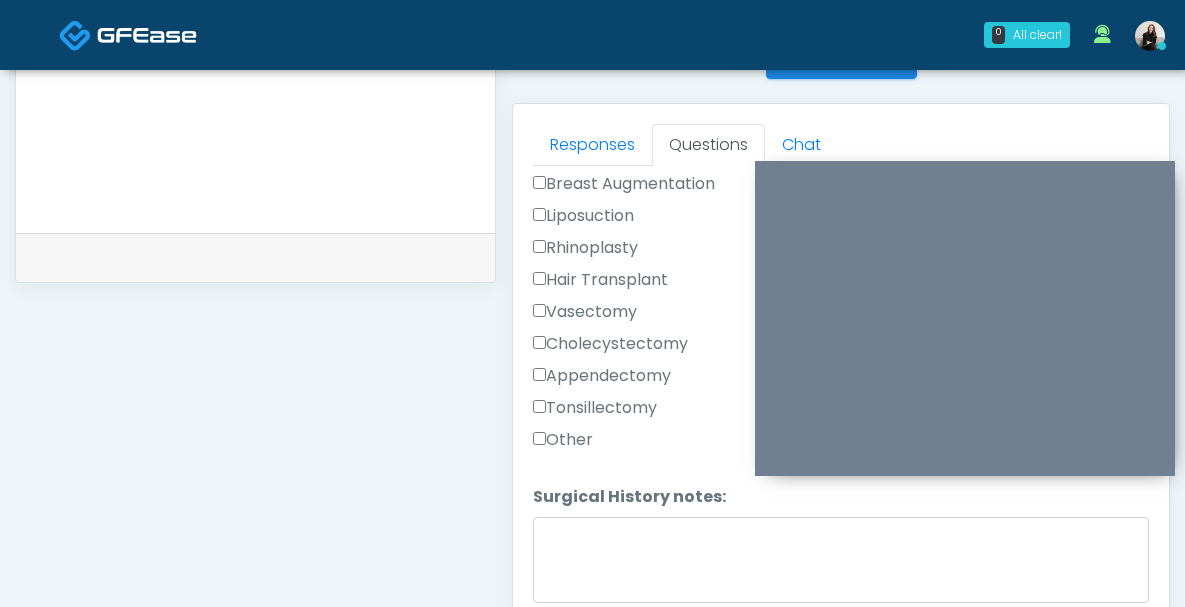 click on "Other" at bounding box center [563, 440] 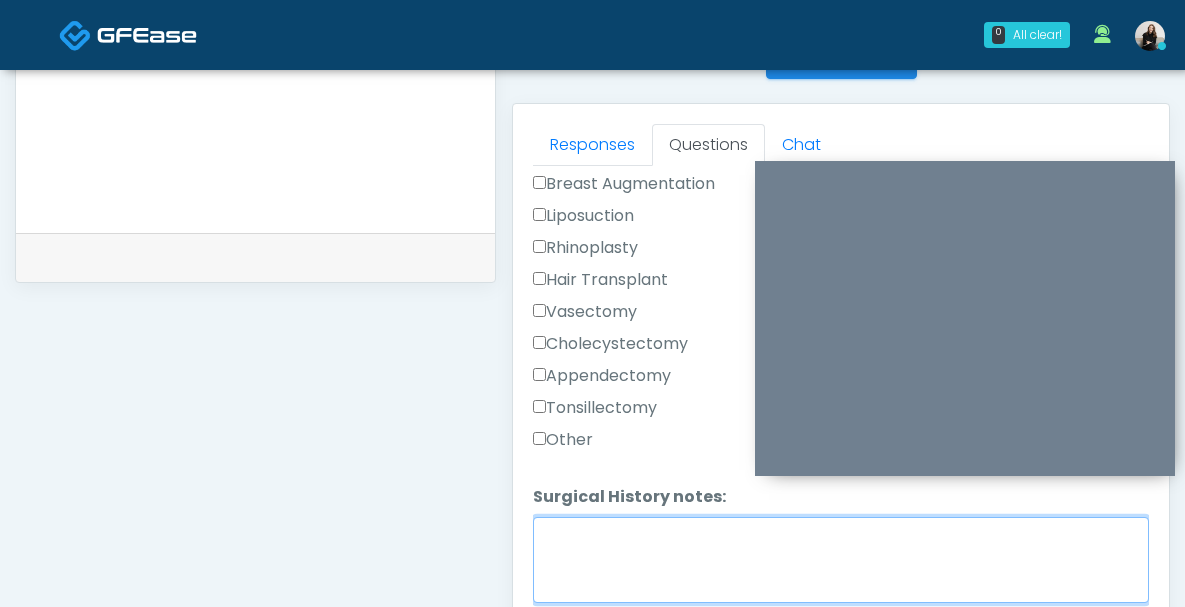 click on "Surgical History notes:" at bounding box center (841, 560) 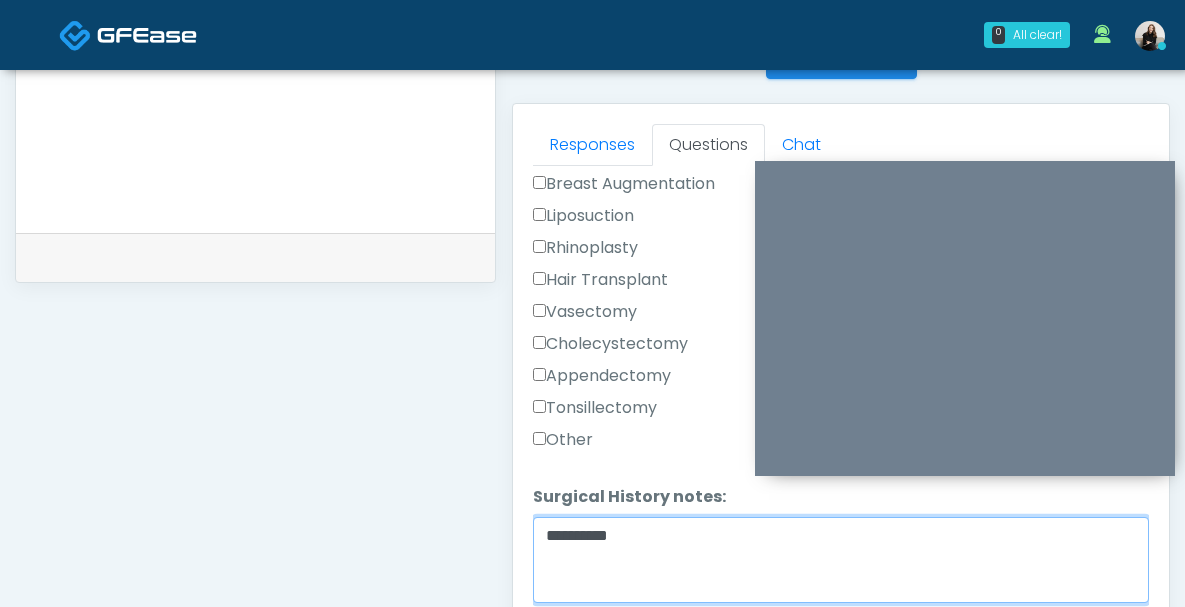 click on "**********" at bounding box center (841, 560) 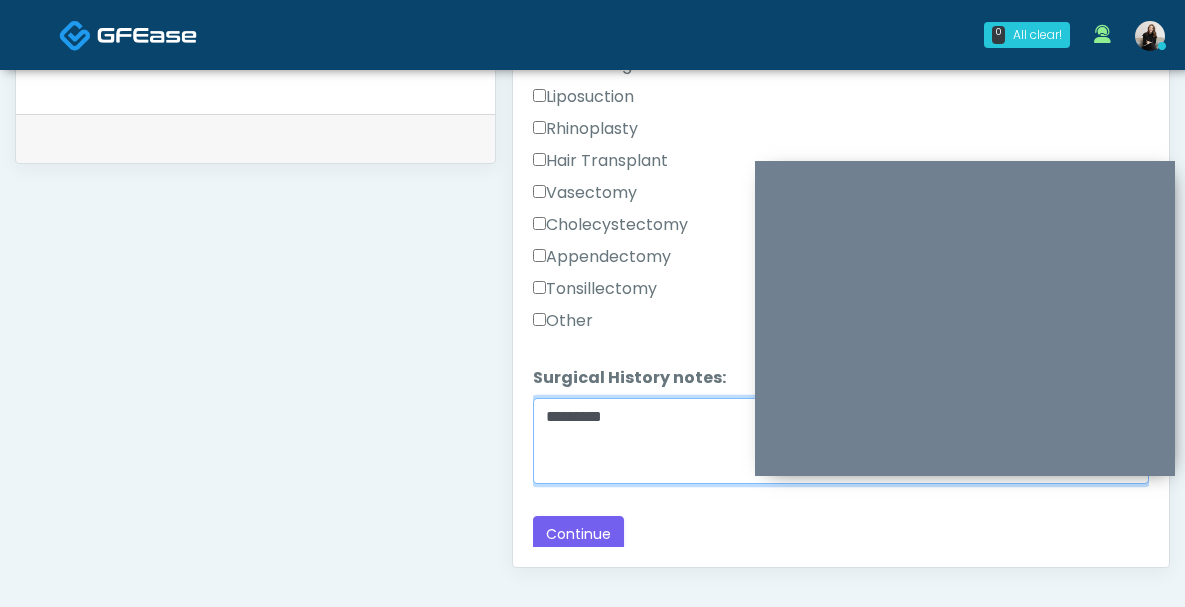 scroll, scrollTop: 1000, scrollLeft: 0, axis: vertical 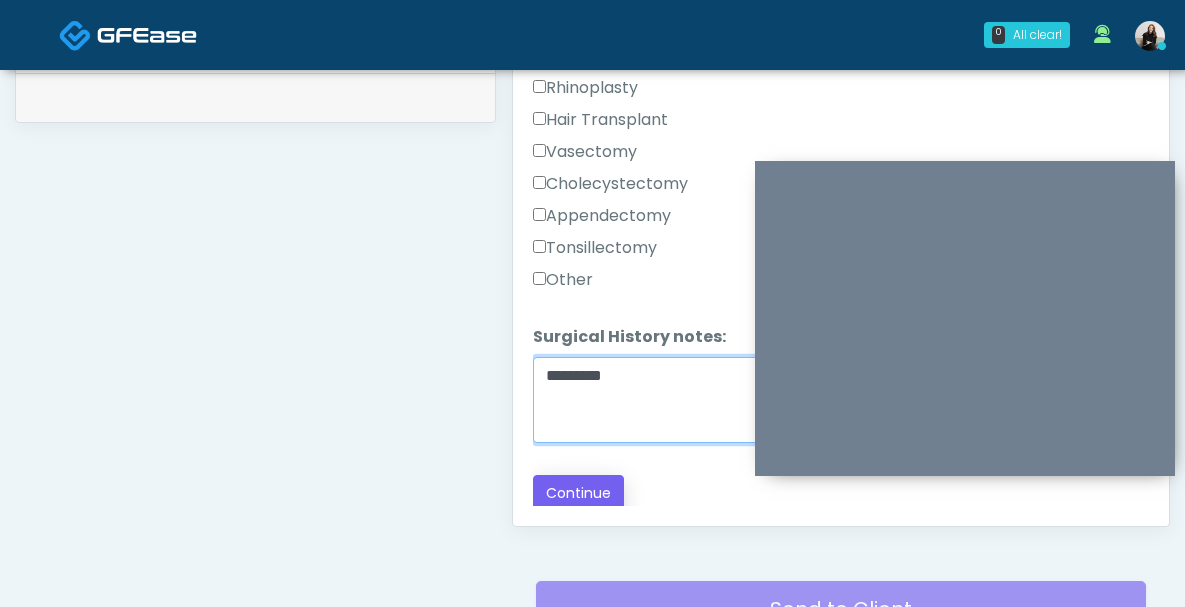 type on "*********" 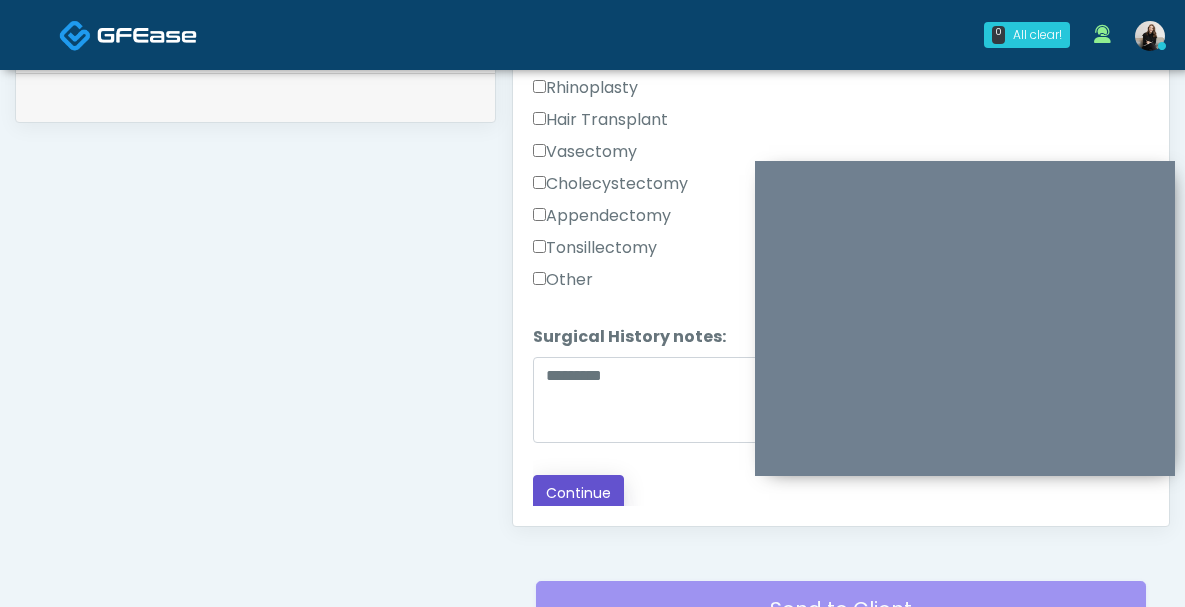 click on "Continue" at bounding box center [578, 493] 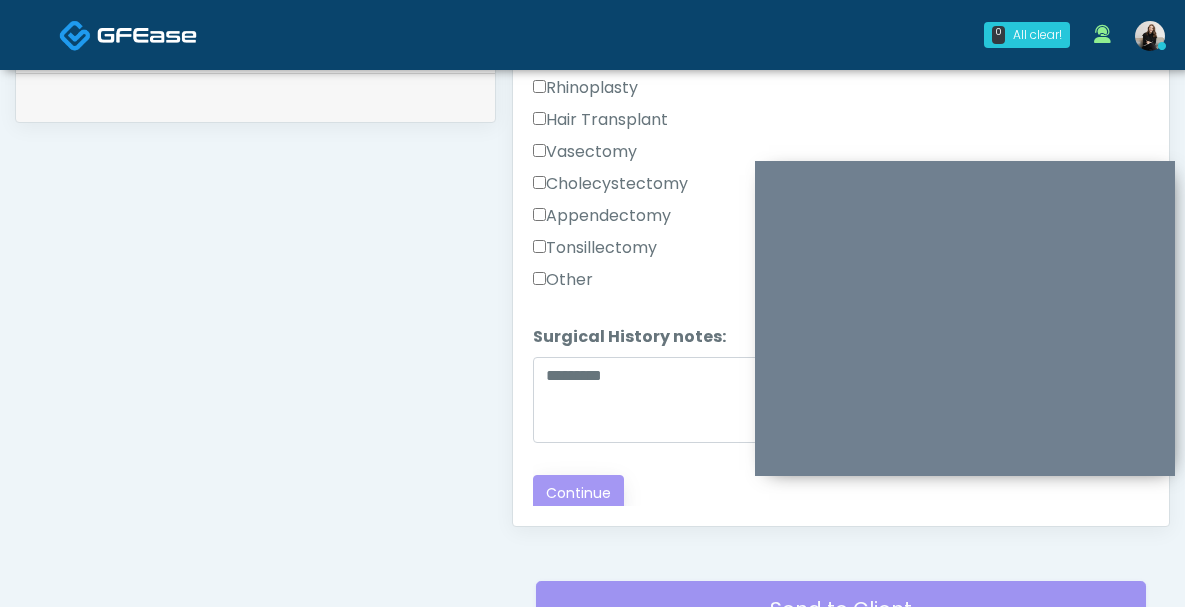 scroll, scrollTop: 1188, scrollLeft: 0, axis: vertical 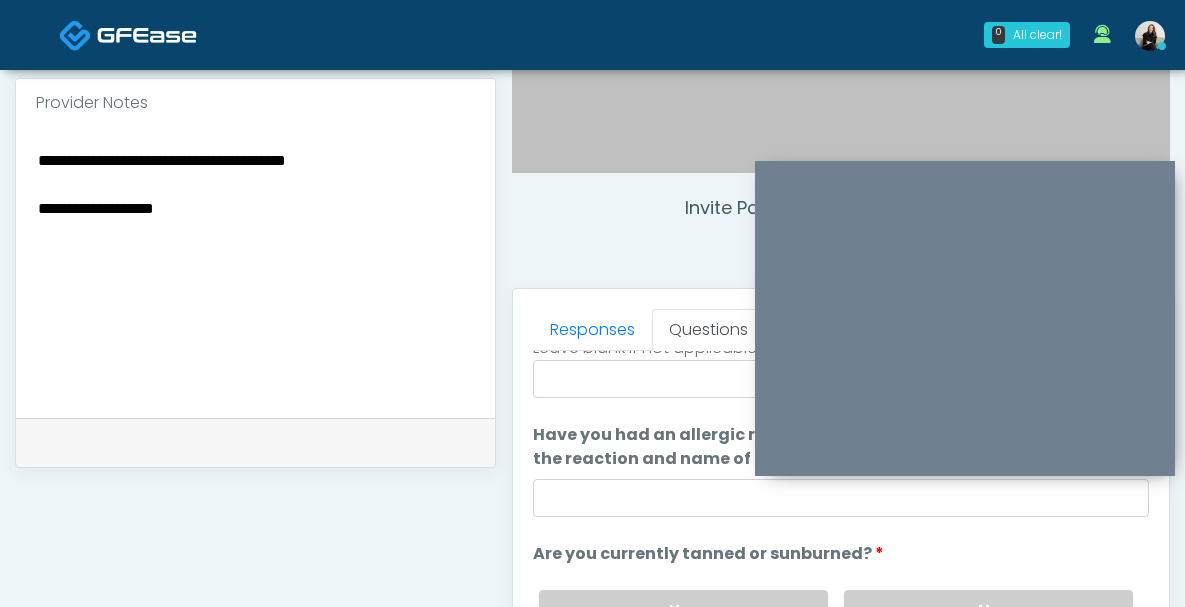 click on "**********" at bounding box center (255, 269) 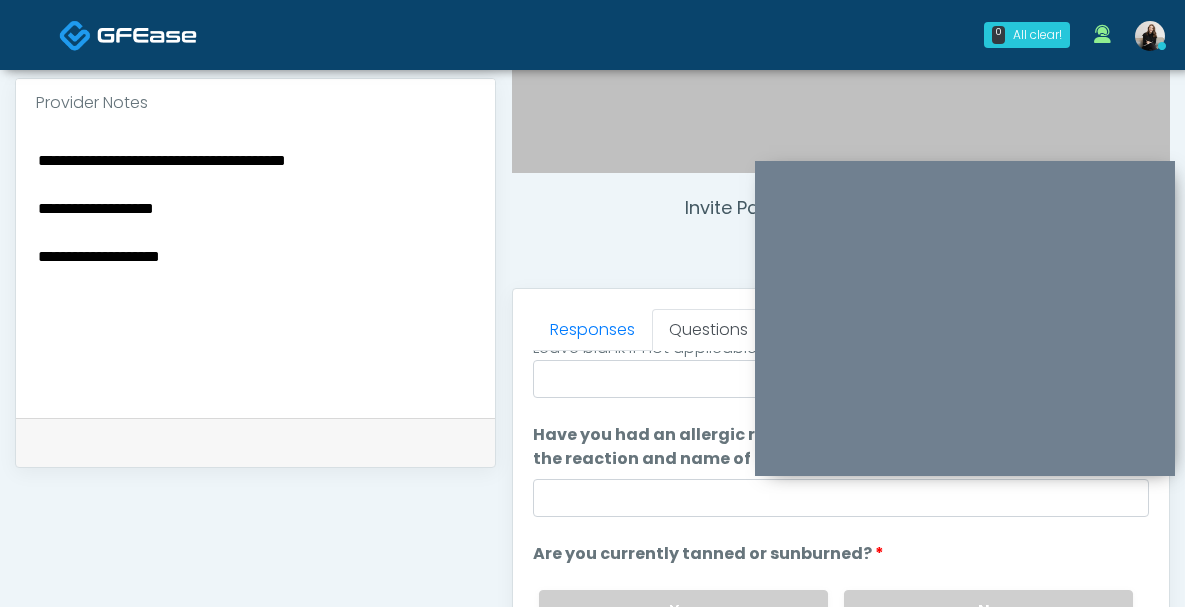 scroll, scrollTop: 567, scrollLeft: 0, axis: vertical 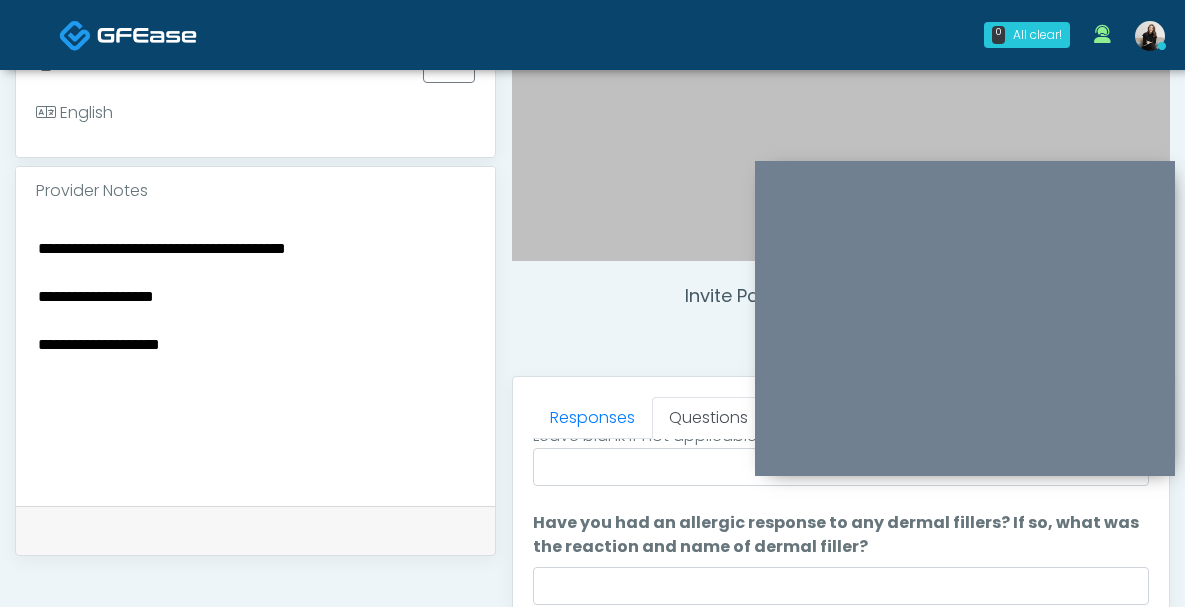 drag, startPoint x: 201, startPoint y: 348, endPoint x: 7, endPoint y: 334, distance: 194.5045 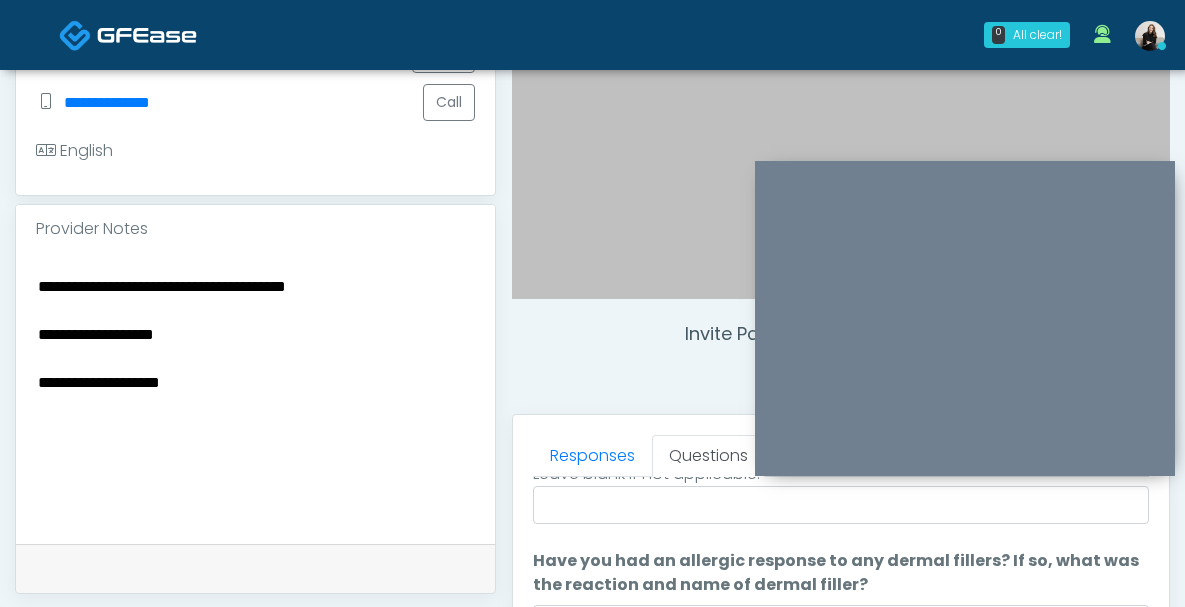 scroll, scrollTop: 521, scrollLeft: 0, axis: vertical 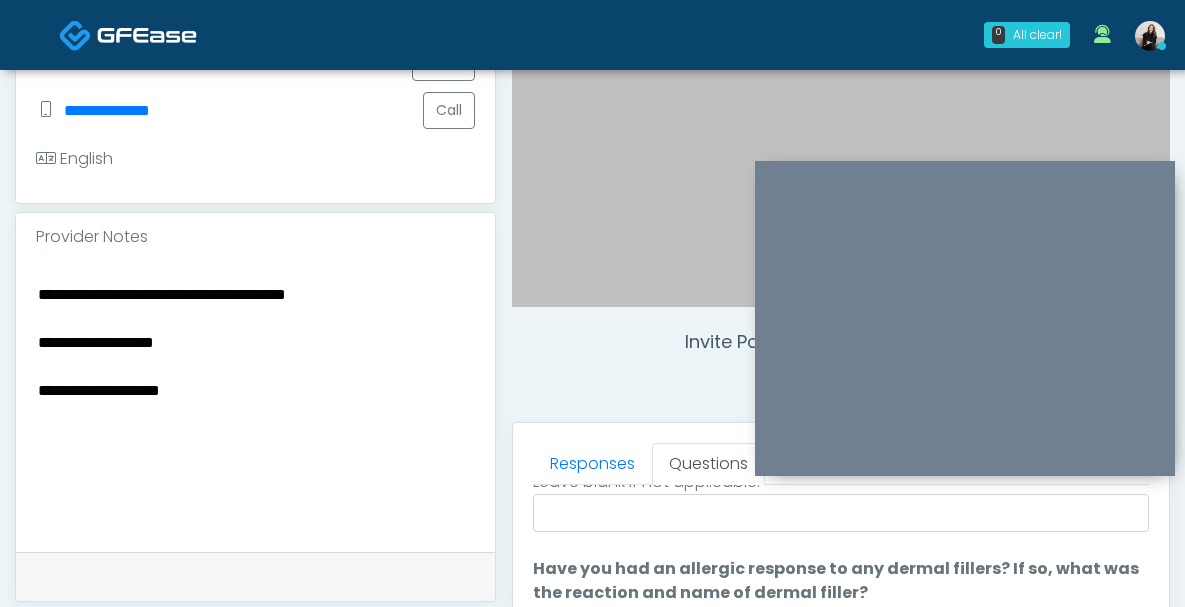 drag, startPoint x: 283, startPoint y: 393, endPoint x: -89, endPoint y: 387, distance: 372.04837 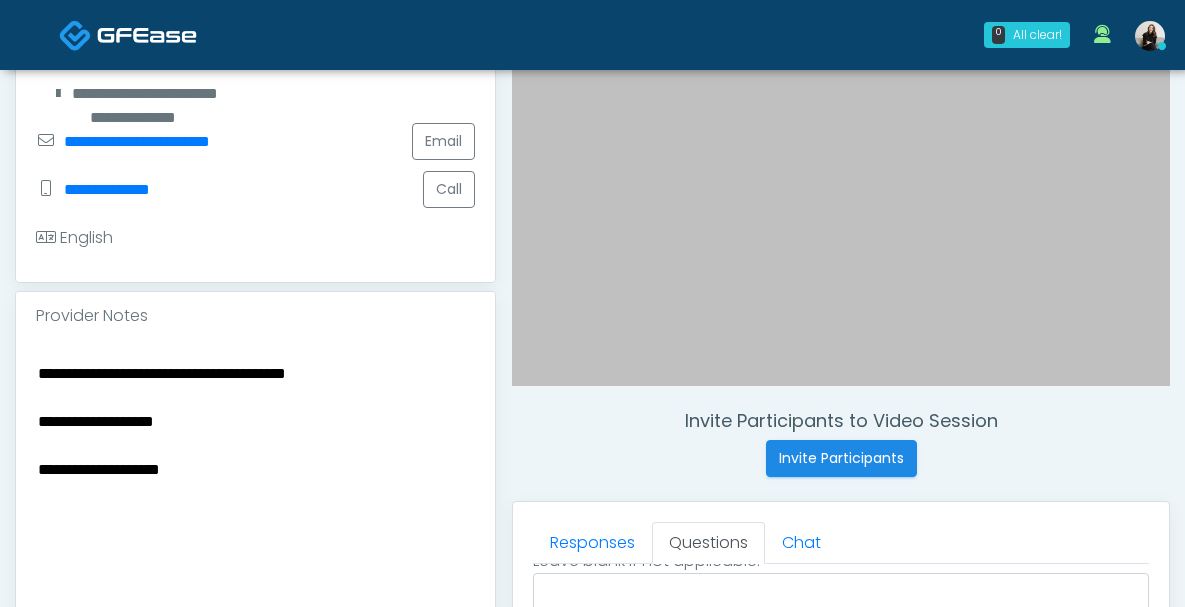 scroll, scrollTop: 530, scrollLeft: 0, axis: vertical 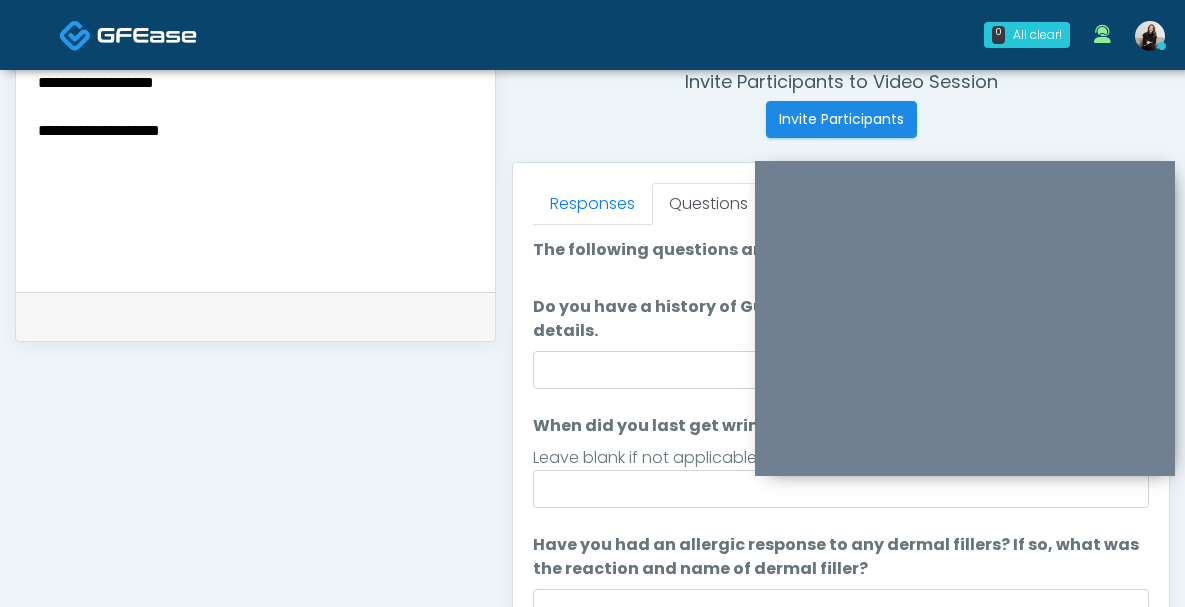 type on "**********" 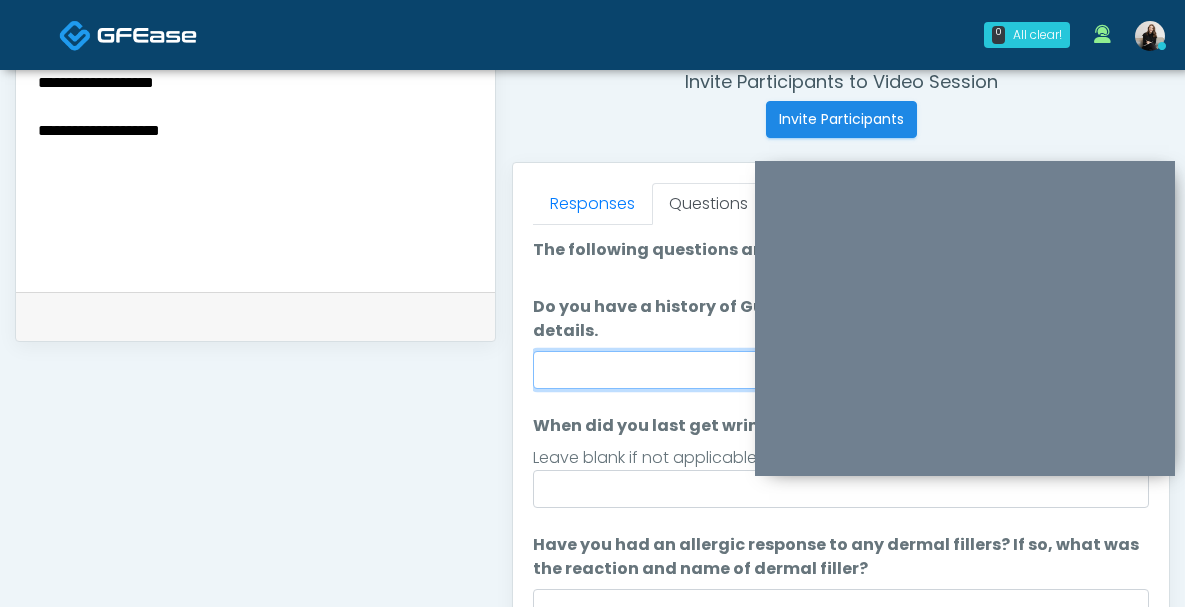 click on "Do you have a history of Guillain's barre or ALS? If so, please provide details." at bounding box center (841, 370) 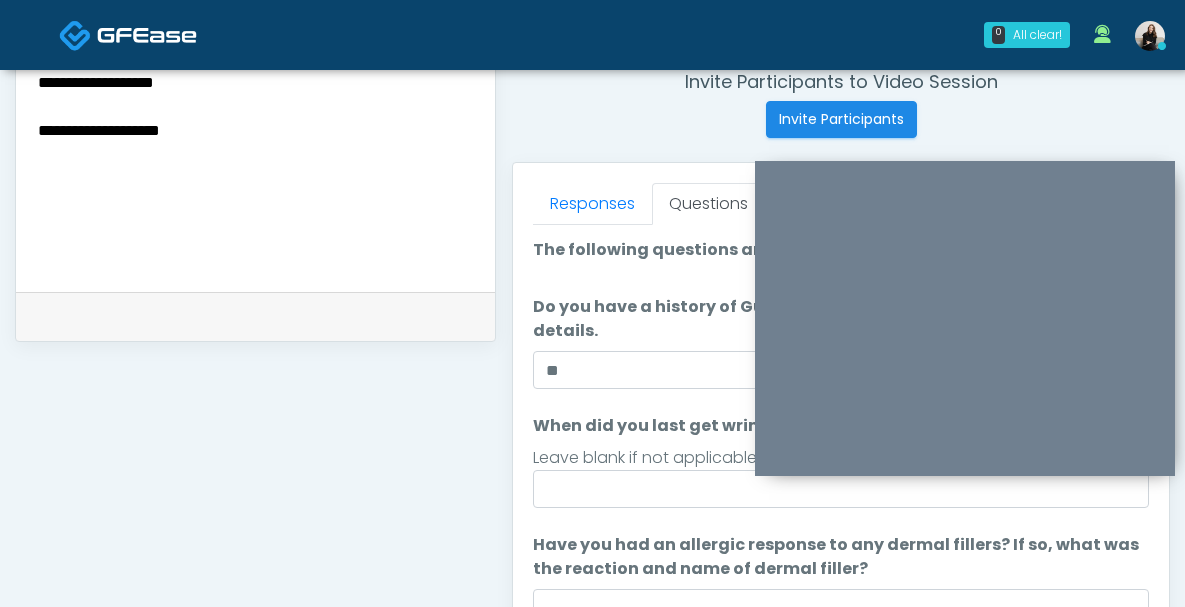 click on "Leave blank if not applicable." at bounding box center (841, 458) 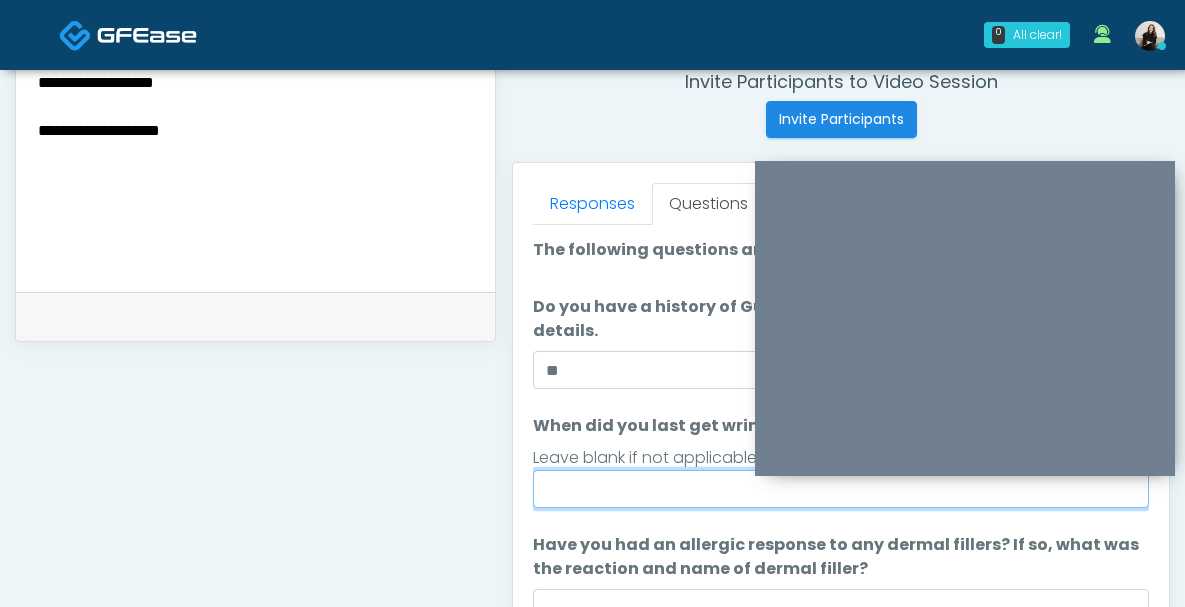 click on "When did you last get wrinkle relaxer or dermal filler?" at bounding box center [841, 489] 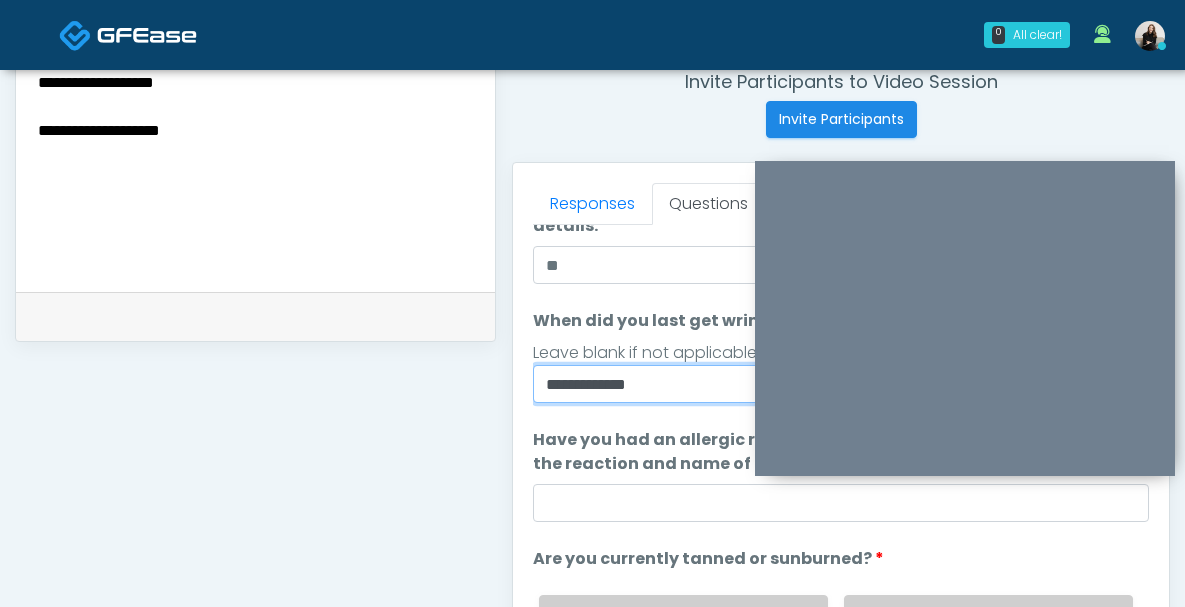 scroll, scrollTop: 114, scrollLeft: 0, axis: vertical 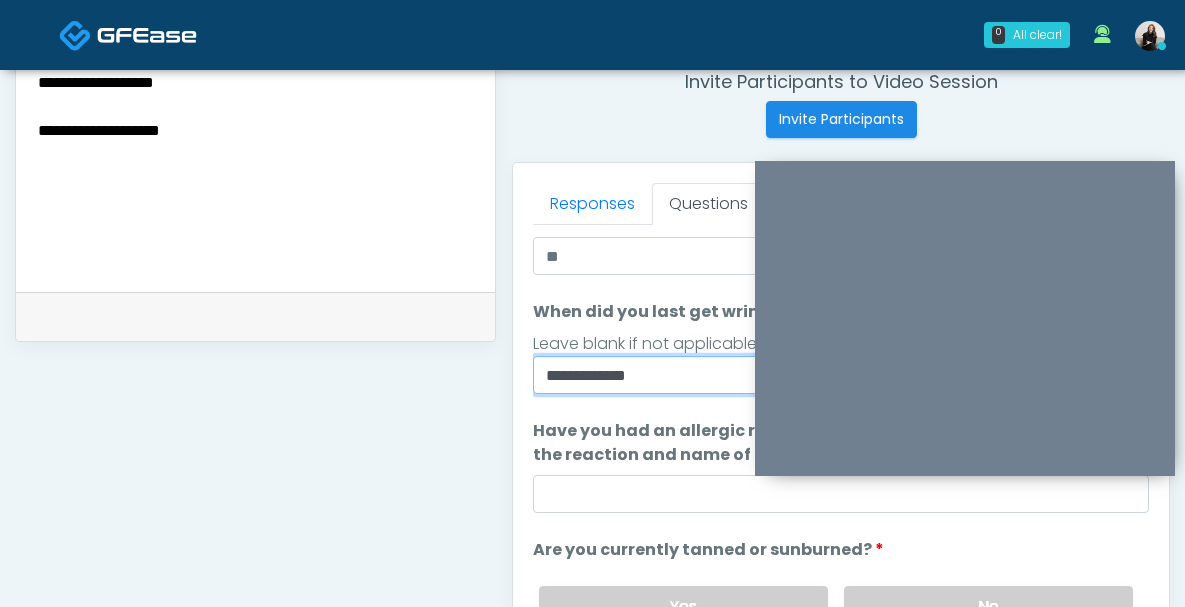 type on "**********" 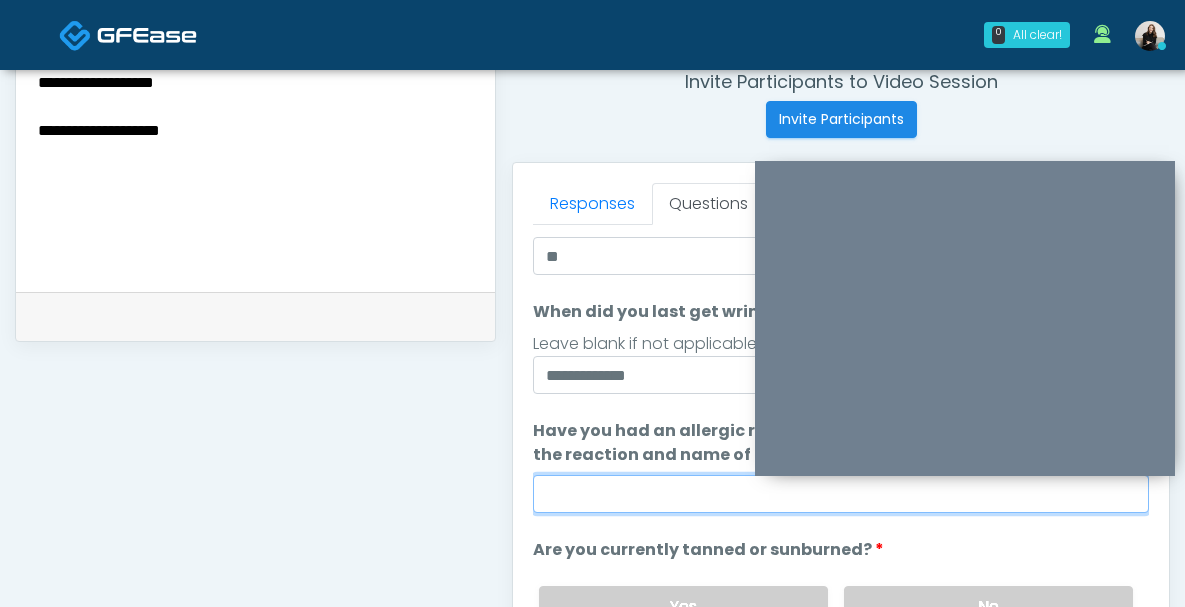 click on "Have you had an allergic response to any dermal fillers? If so, what was the reaction and name of dermal filler?" at bounding box center [841, 494] 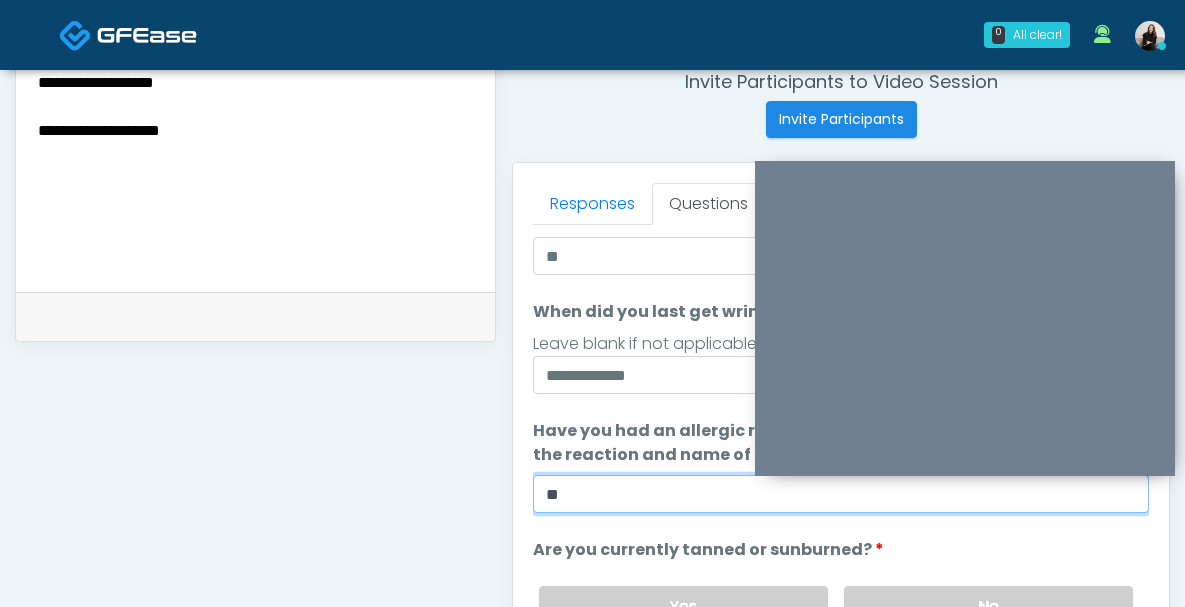 type on "**" 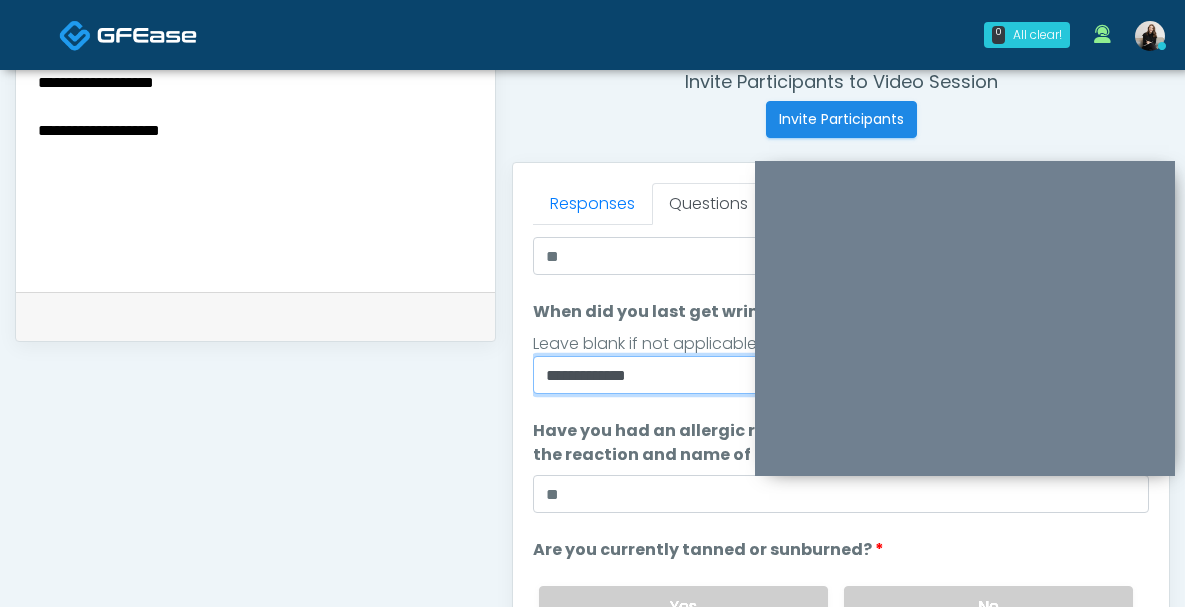 drag, startPoint x: 683, startPoint y: 380, endPoint x: 422, endPoint y: 380, distance: 261 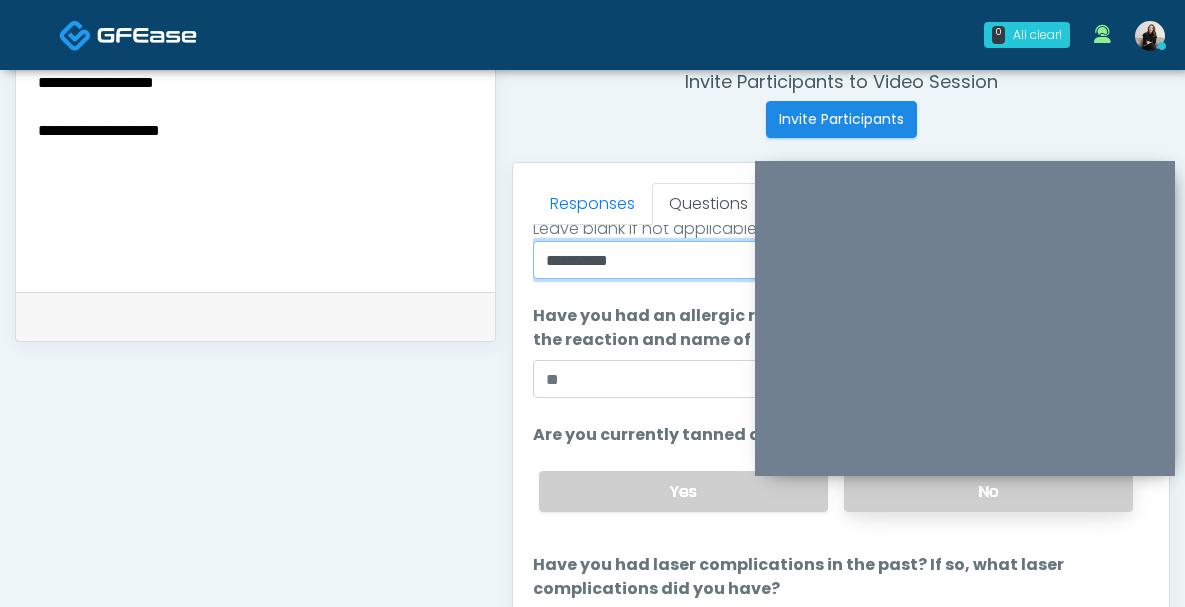 type on "**********" 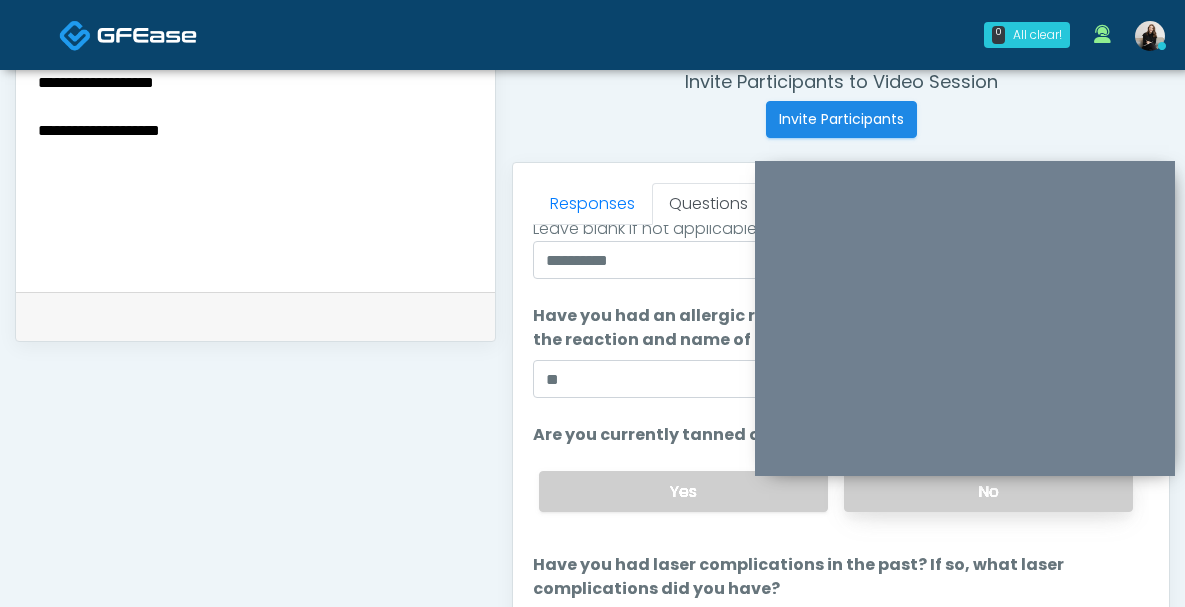 click on "No" at bounding box center (988, 491) 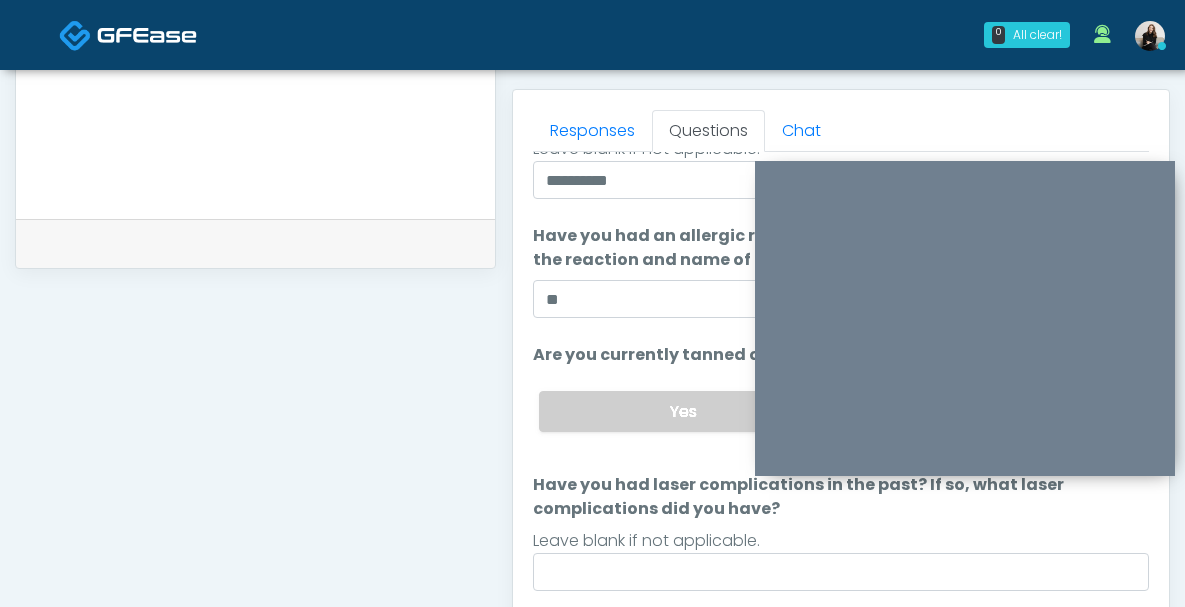 scroll, scrollTop: 856, scrollLeft: 0, axis: vertical 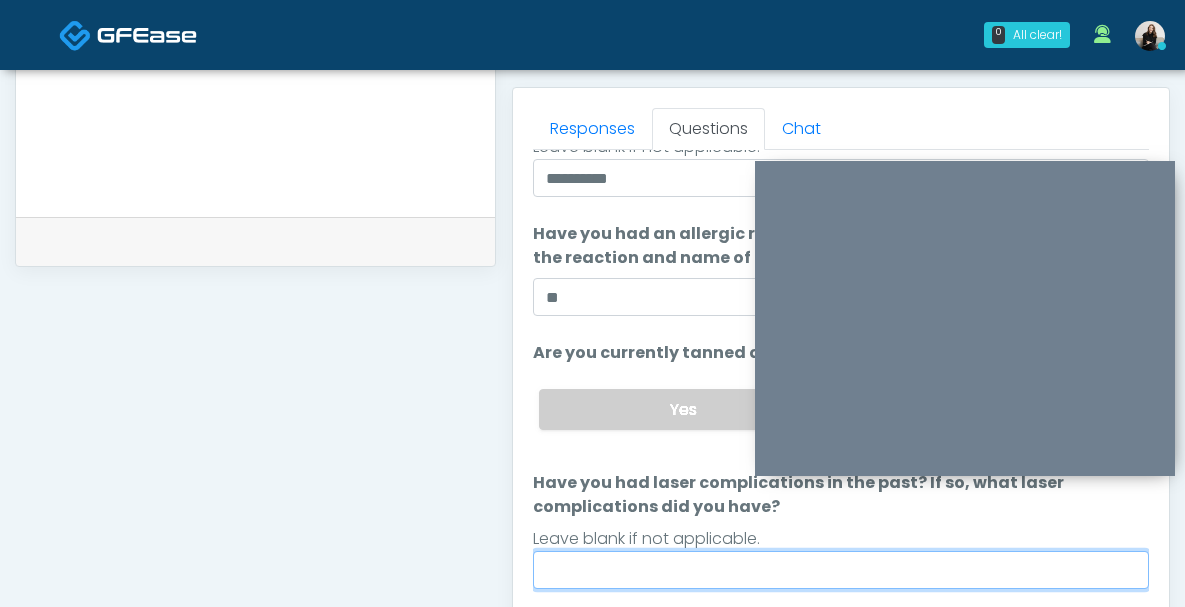 click on "Have you had laser complications in the past? If so, what laser complications did you have?" at bounding box center (841, 570) 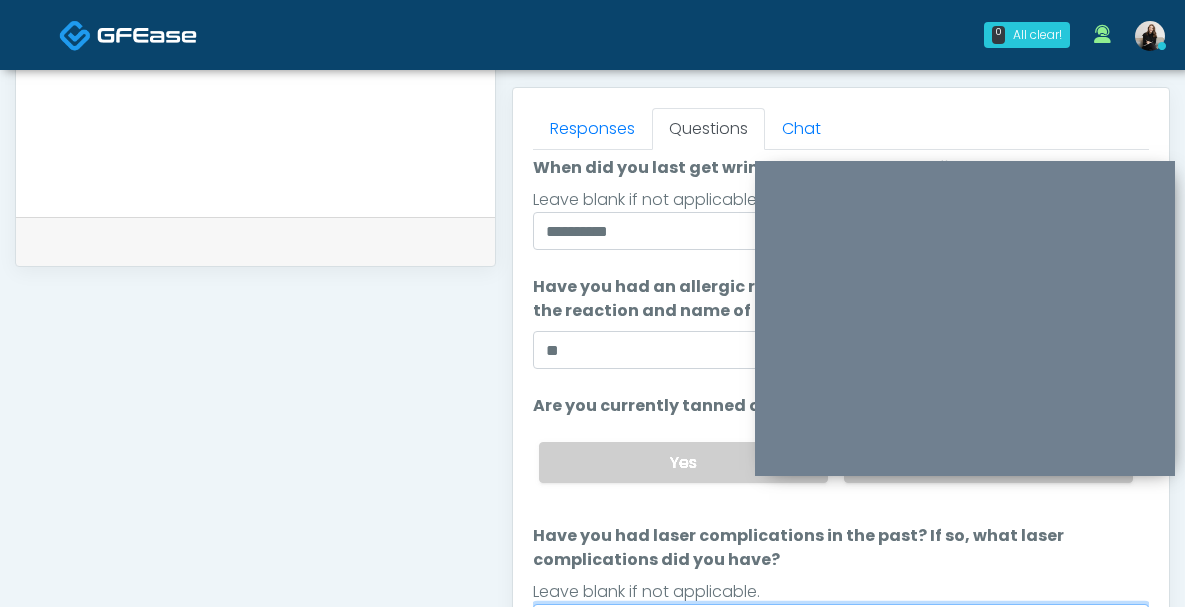 scroll, scrollTop: 236, scrollLeft: 0, axis: vertical 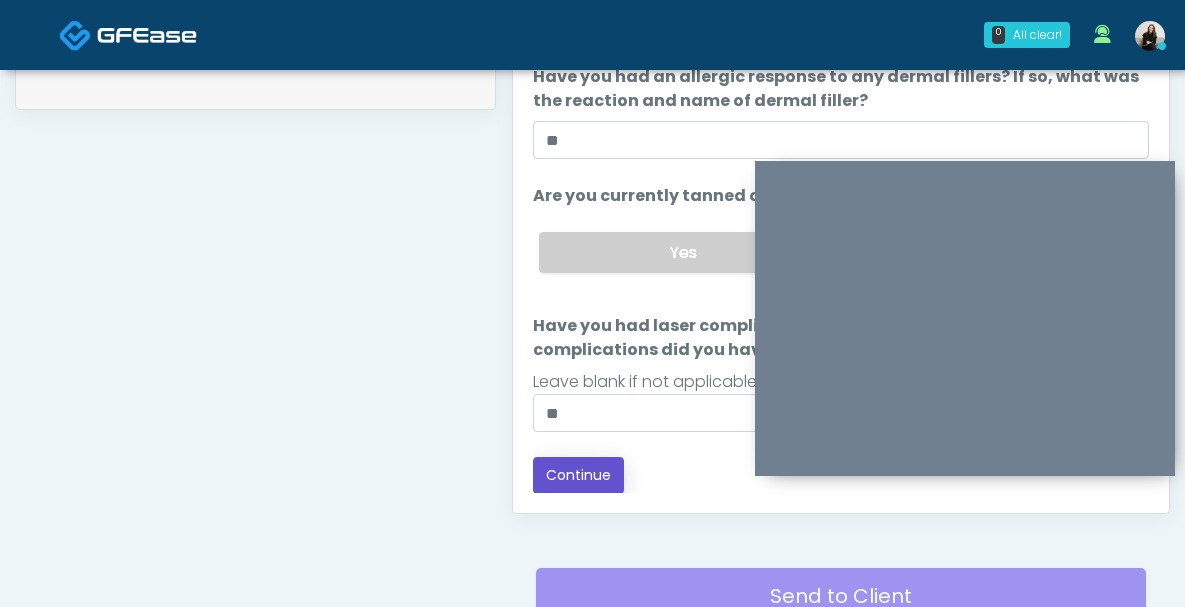 click on "Continue" at bounding box center [578, 475] 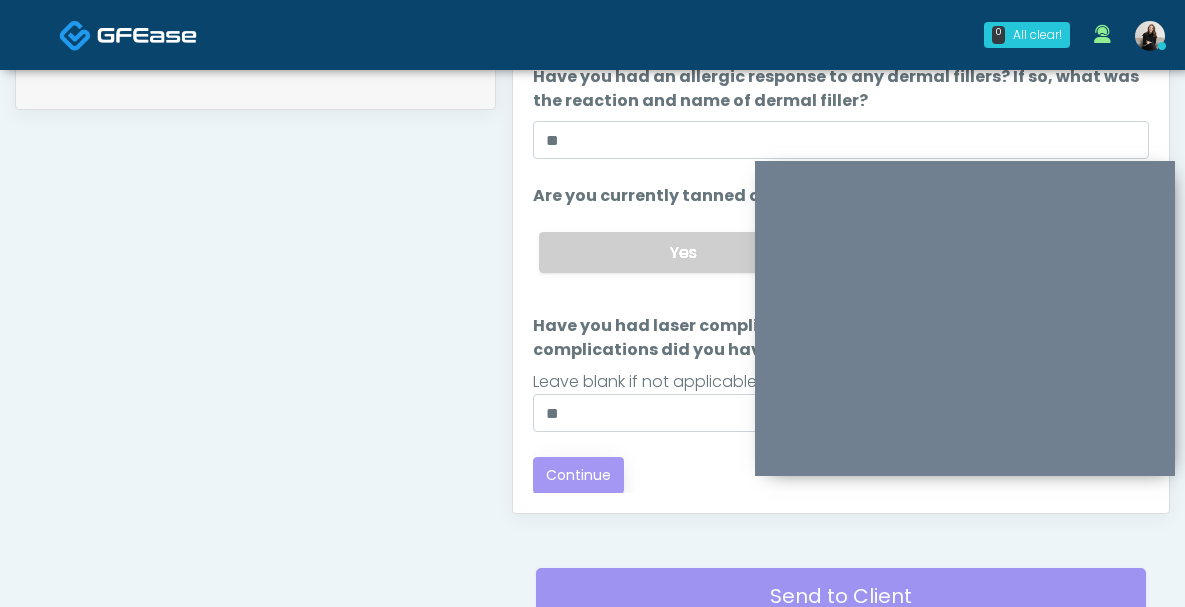 scroll, scrollTop: 1188, scrollLeft: 0, axis: vertical 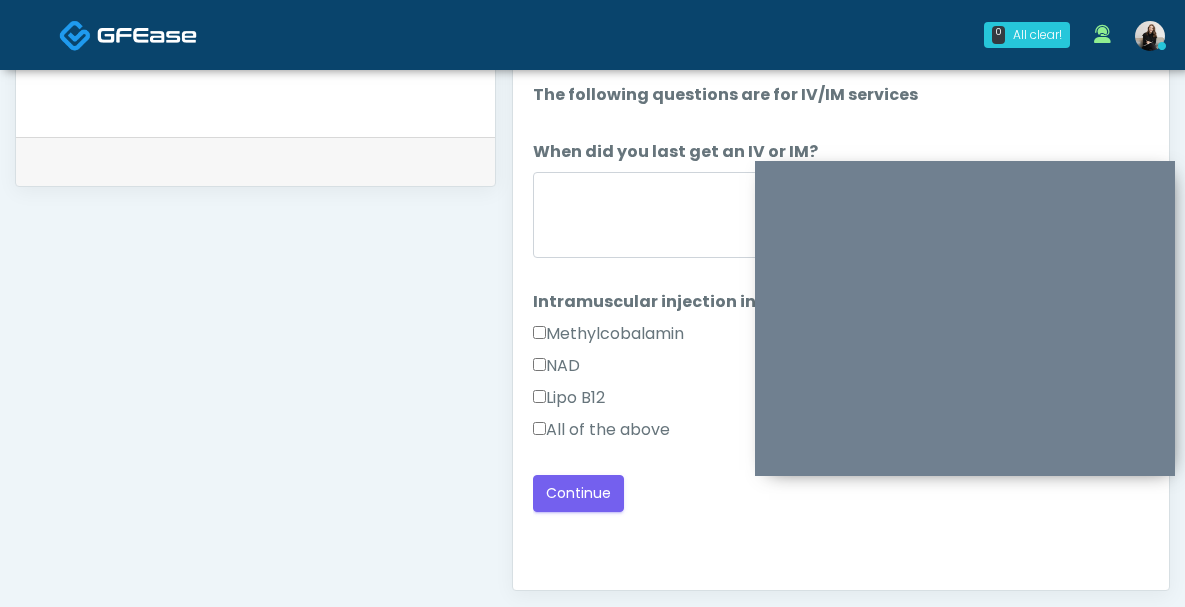 click on "All of the above" at bounding box center (601, 430) 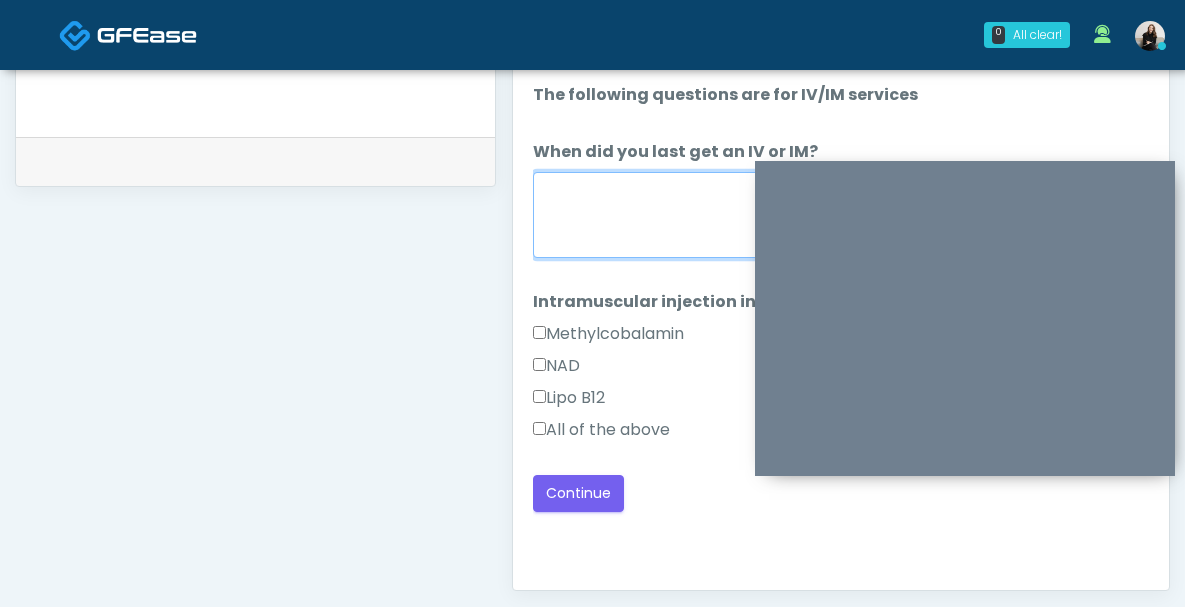 click on "When did you last get an IV or IM?" at bounding box center [841, 215] 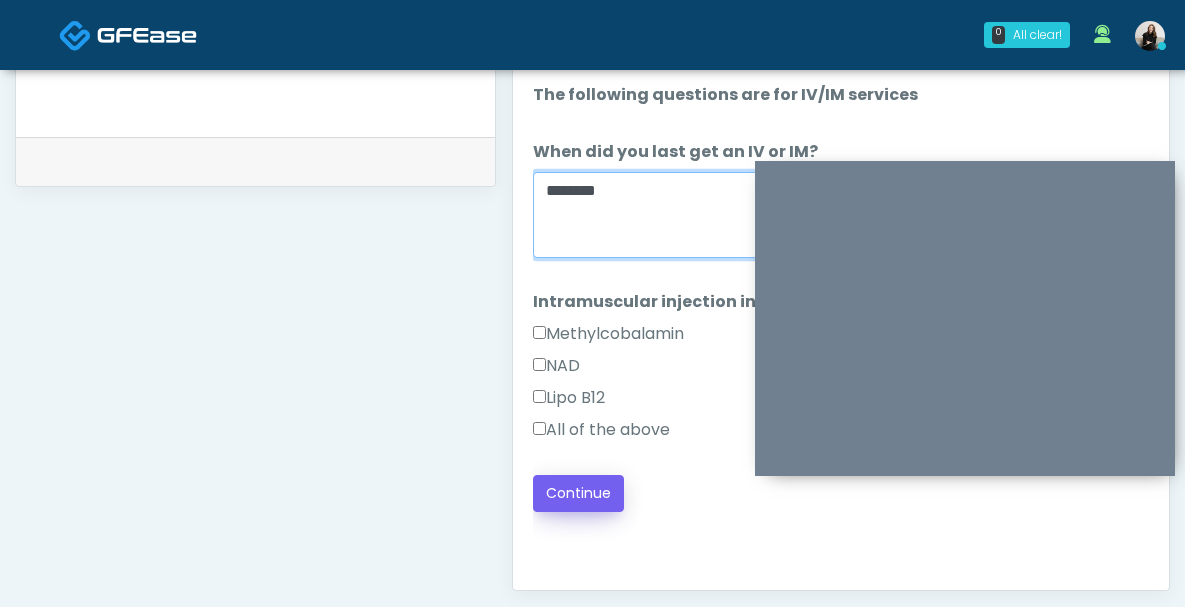 type on "********" 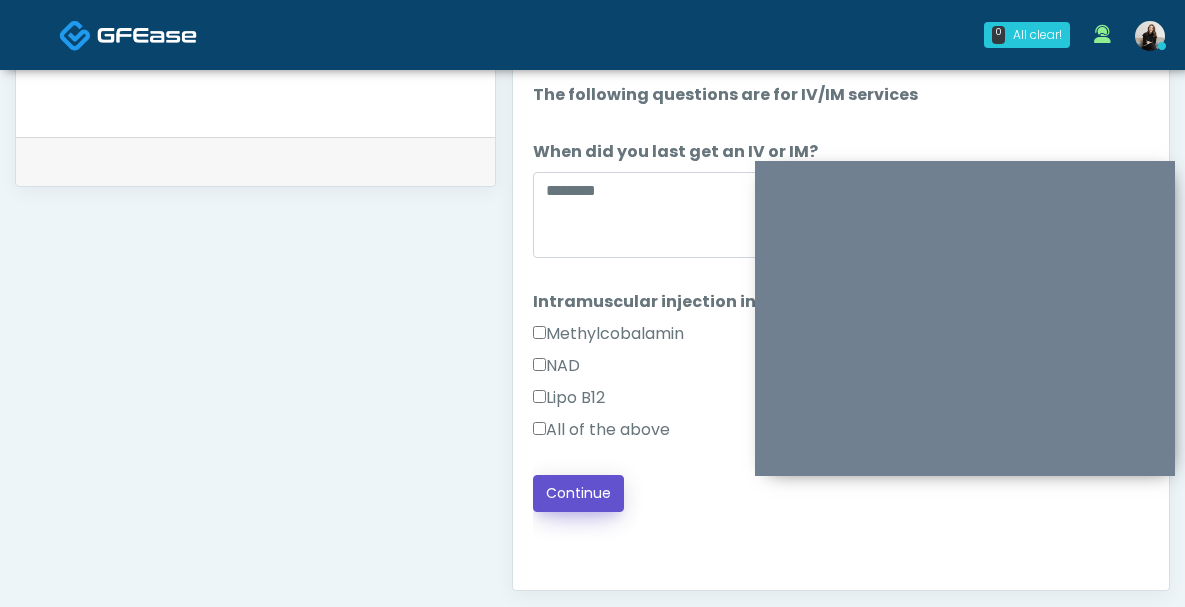 click on "Continue" at bounding box center (578, 493) 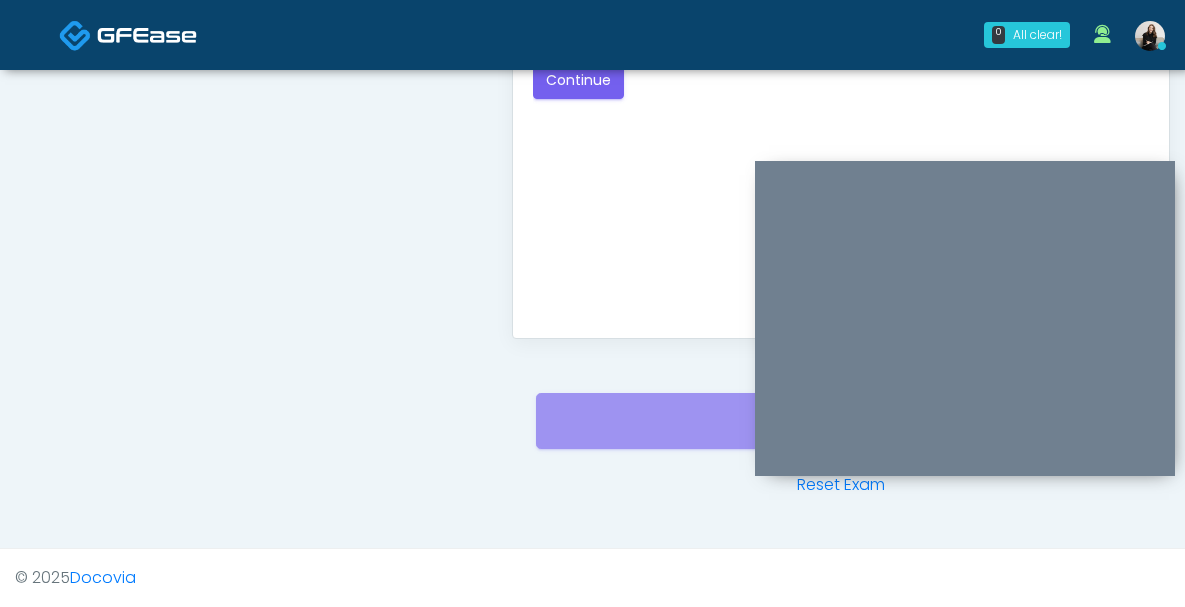 scroll, scrollTop: 920, scrollLeft: 0, axis: vertical 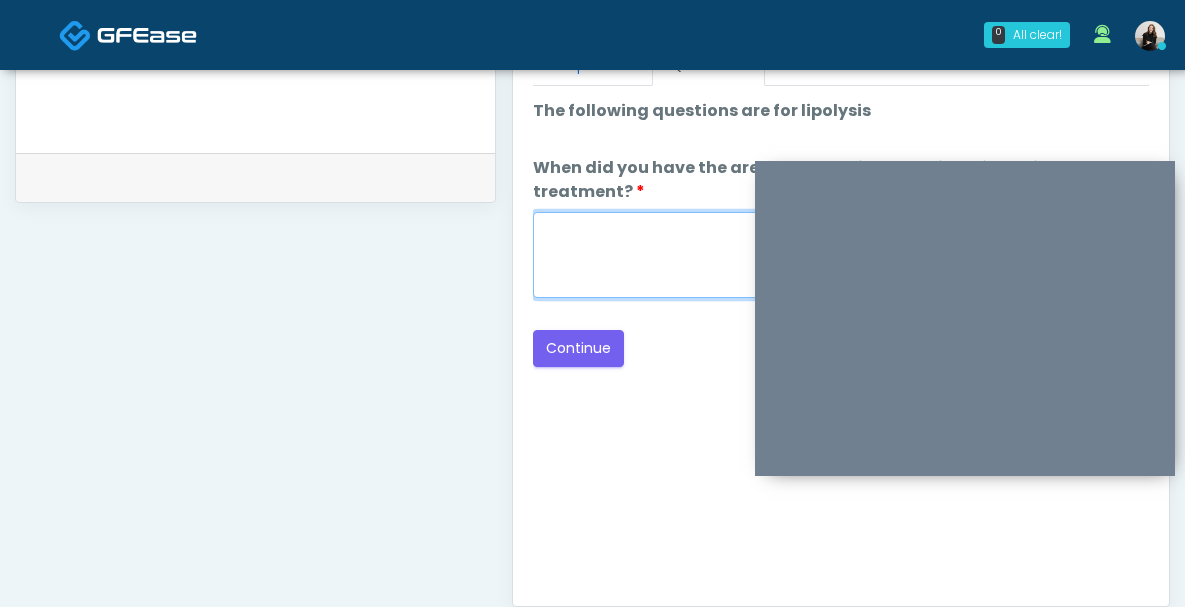 click on "When did you have the area treated with a previous lipolysis treatment?" at bounding box center [841, 255] 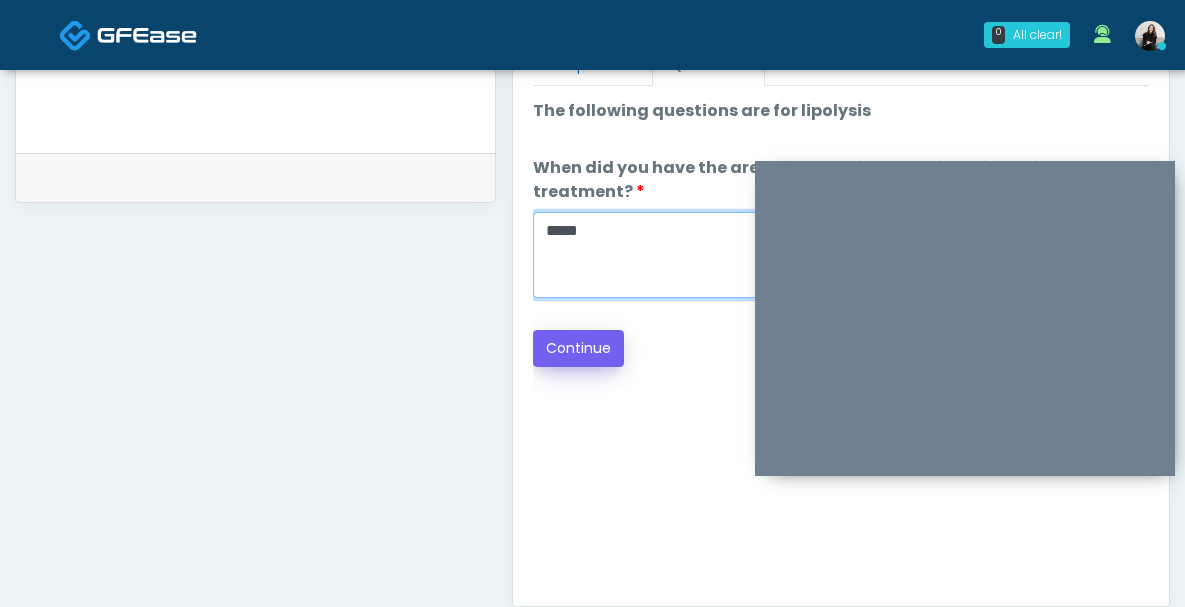 type on "*****" 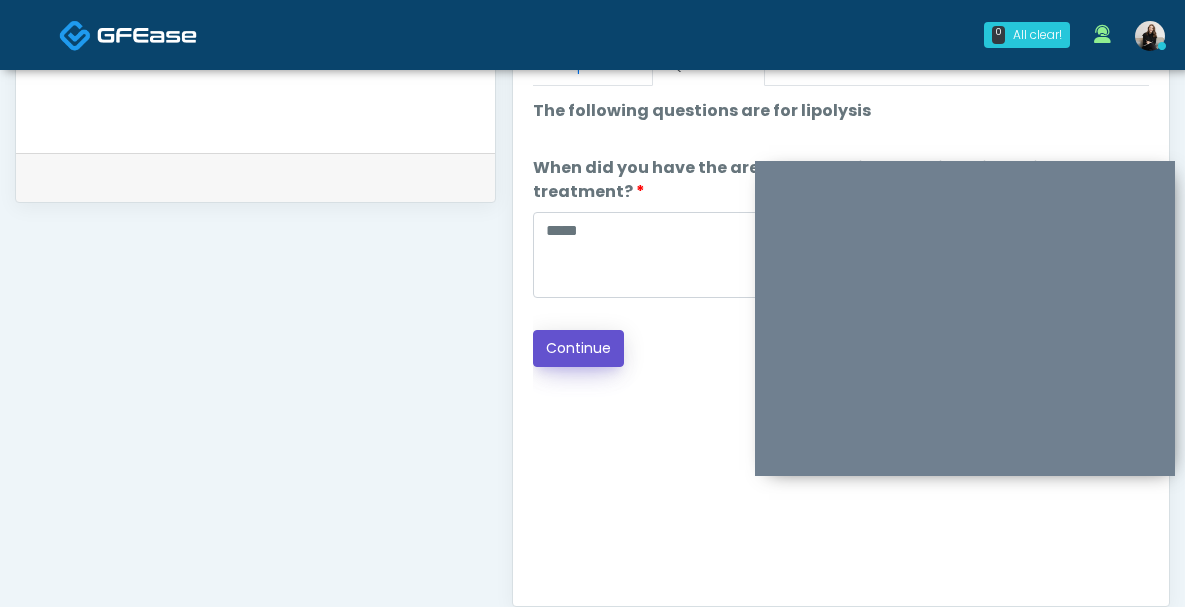 click on "Continue" at bounding box center [578, 348] 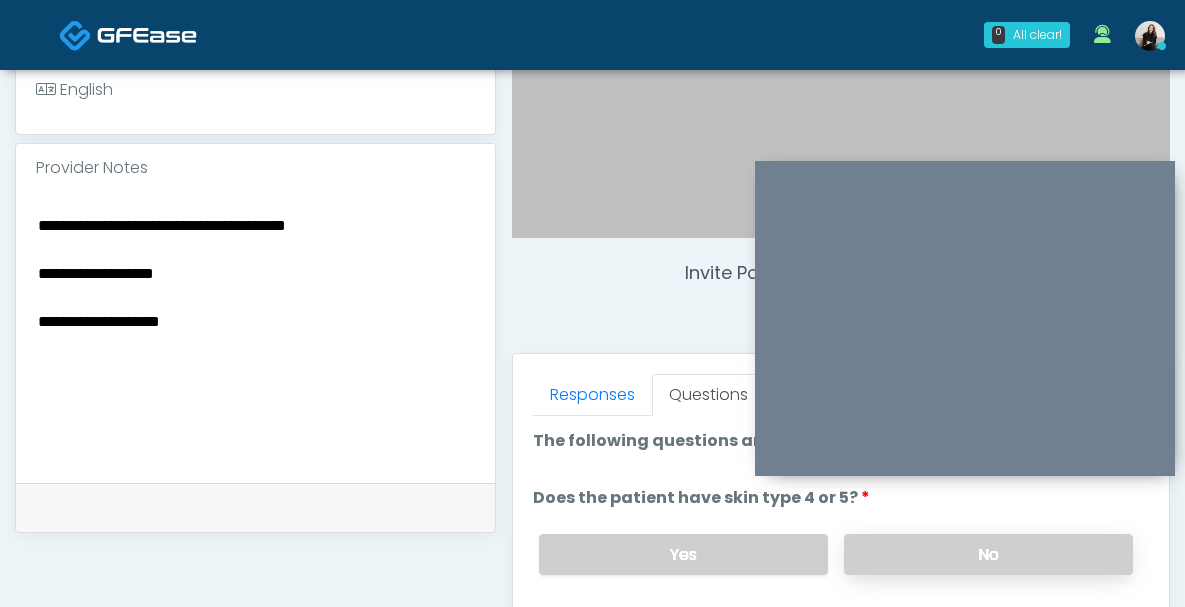 click on "No" at bounding box center [988, 554] 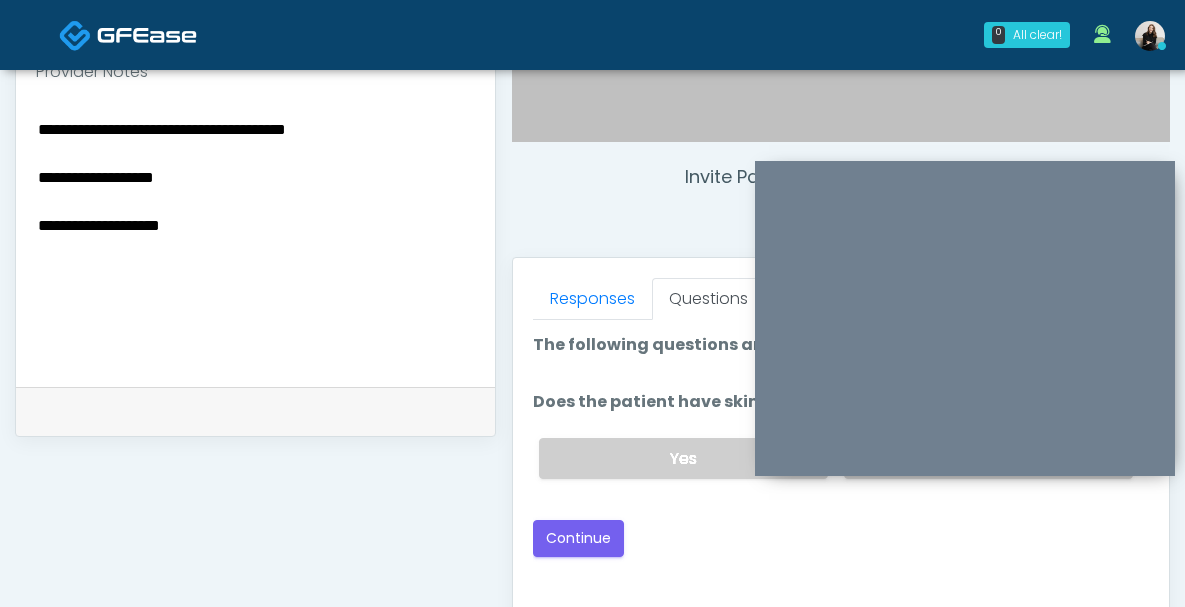scroll, scrollTop: 745, scrollLeft: 0, axis: vertical 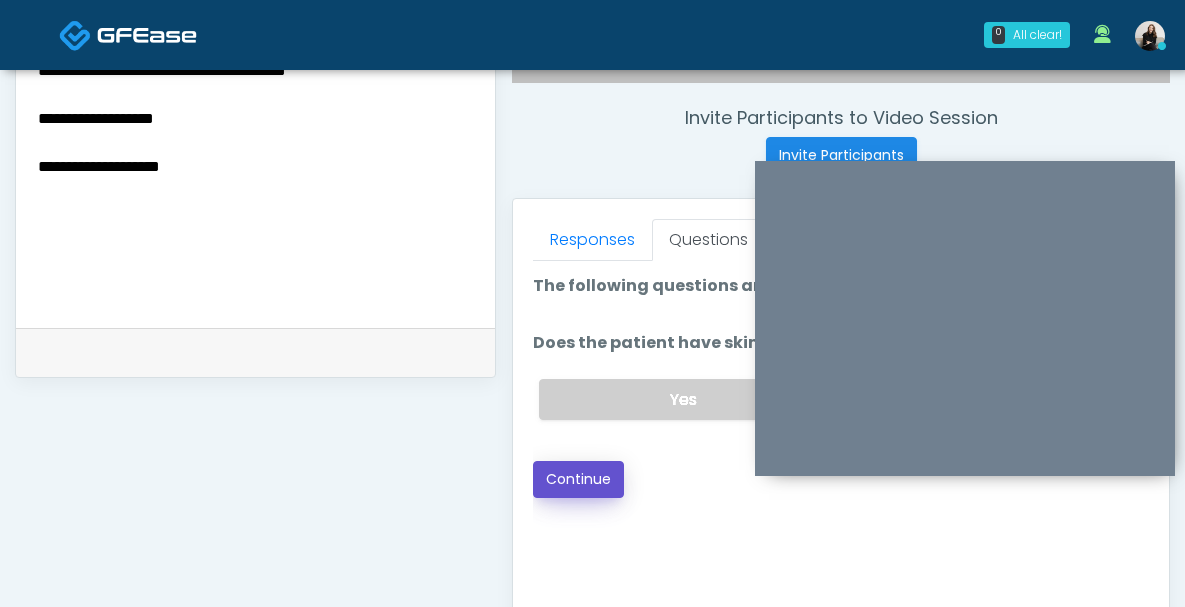 click on "Continue" at bounding box center [578, 479] 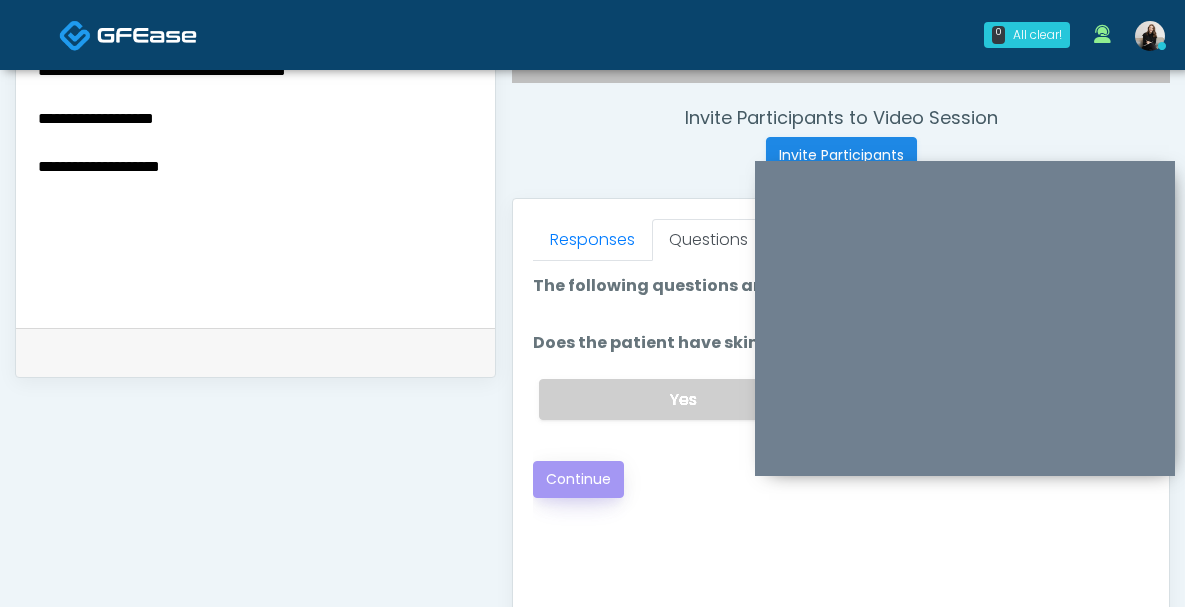 scroll, scrollTop: 1188, scrollLeft: 0, axis: vertical 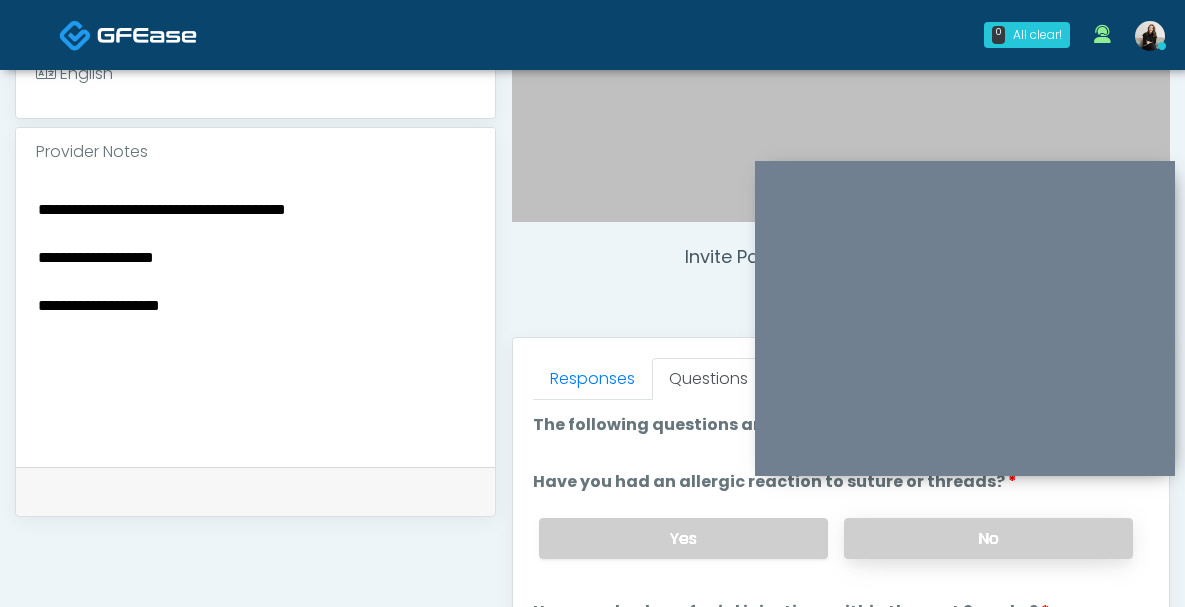 click on "No" at bounding box center [988, 538] 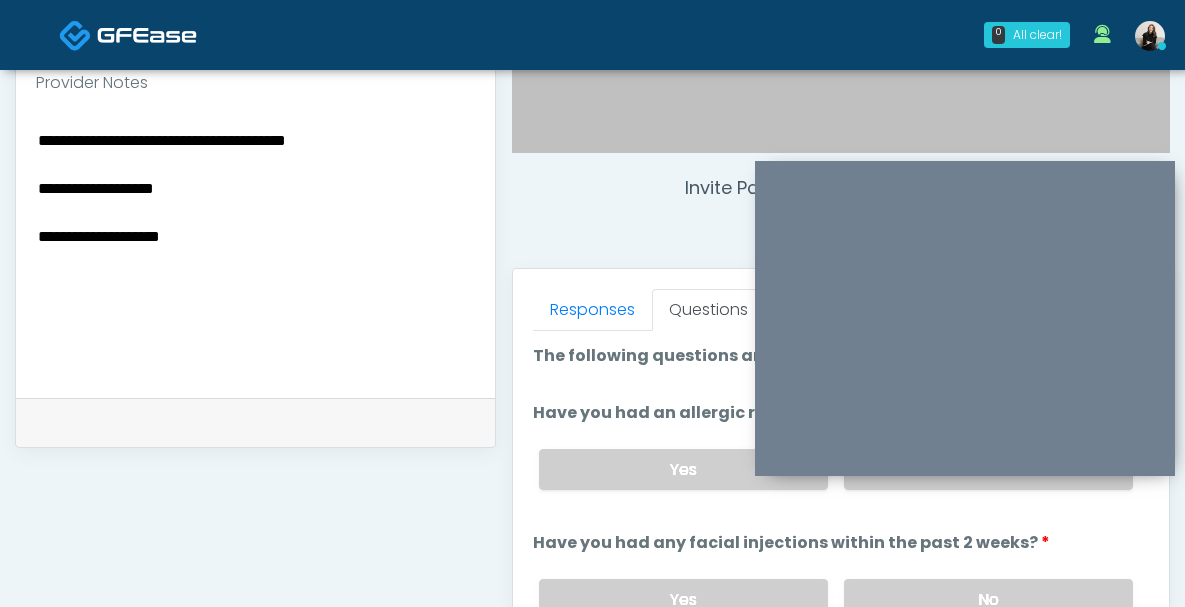 click on "Yes
No" at bounding box center [836, 599] 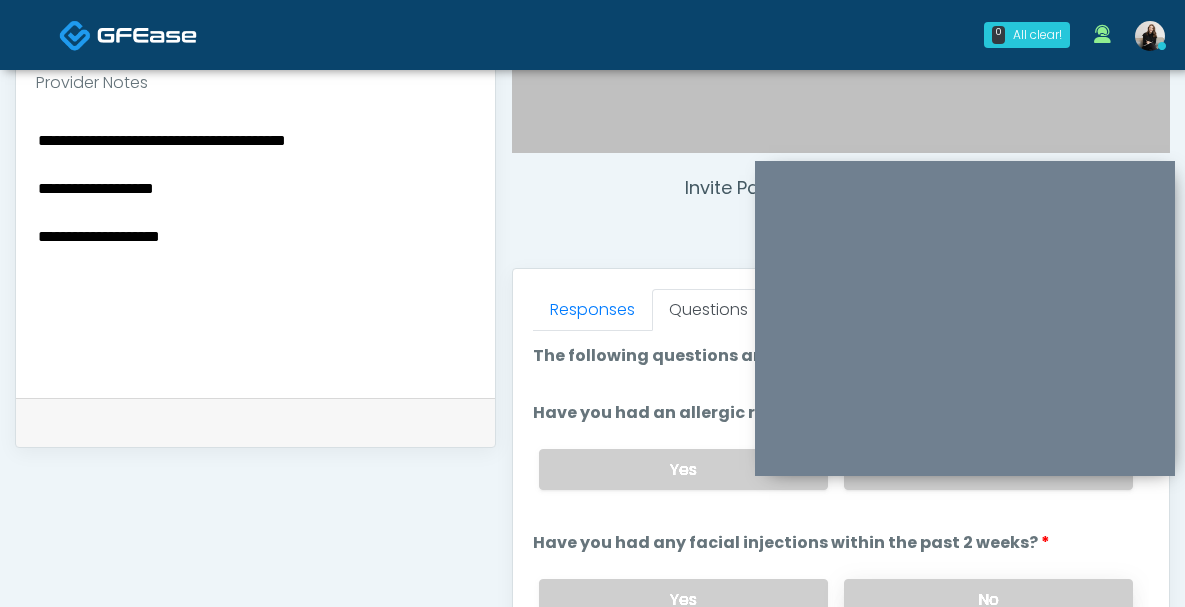 click on "No" at bounding box center [988, 599] 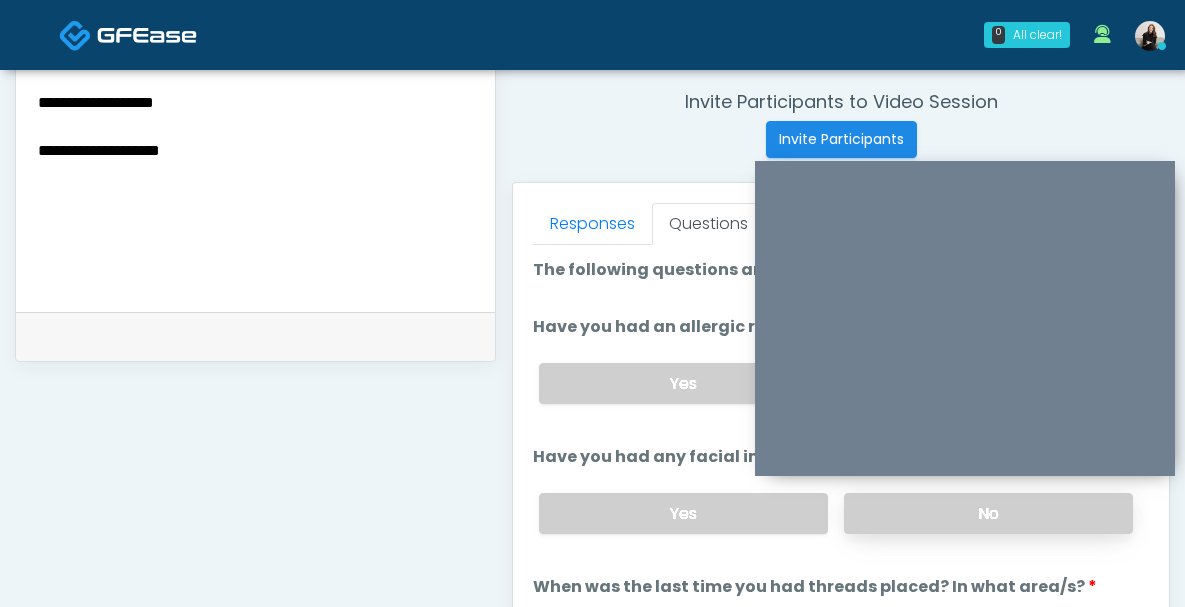 scroll, scrollTop: 832, scrollLeft: 0, axis: vertical 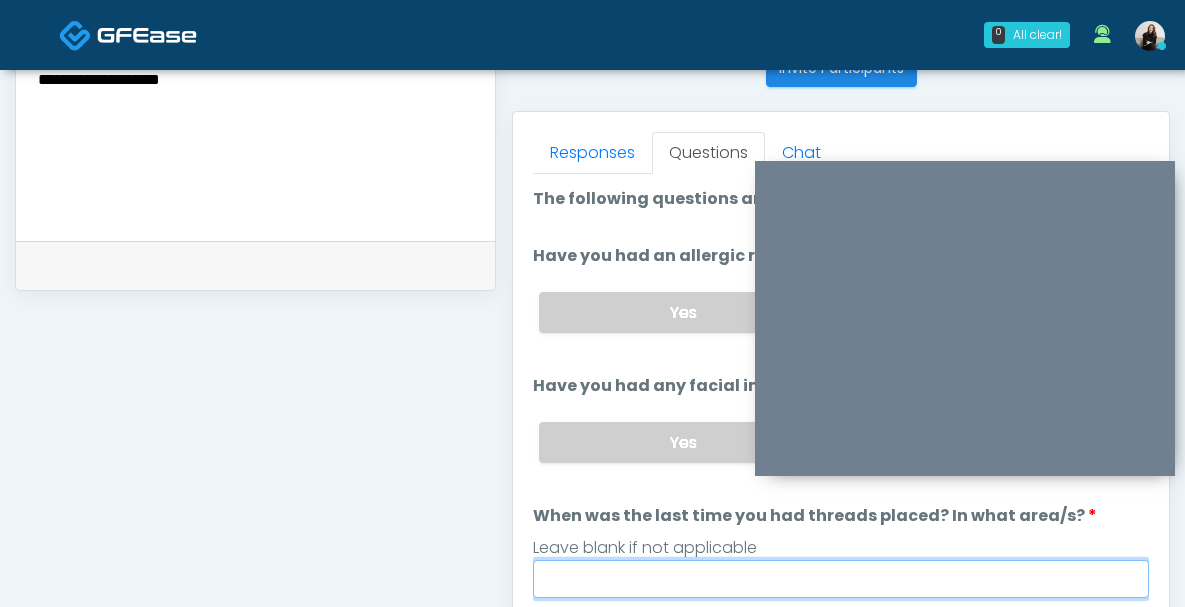 click on "When was the last time you had threads placed? In what area/s?" at bounding box center [841, 579] 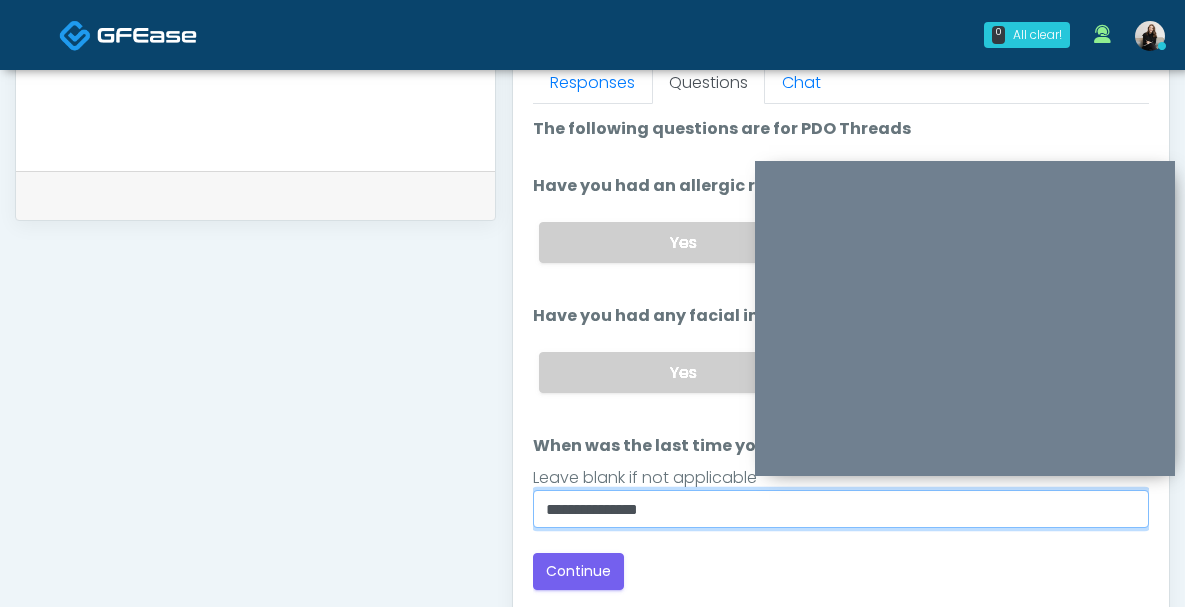 scroll, scrollTop: 977, scrollLeft: 0, axis: vertical 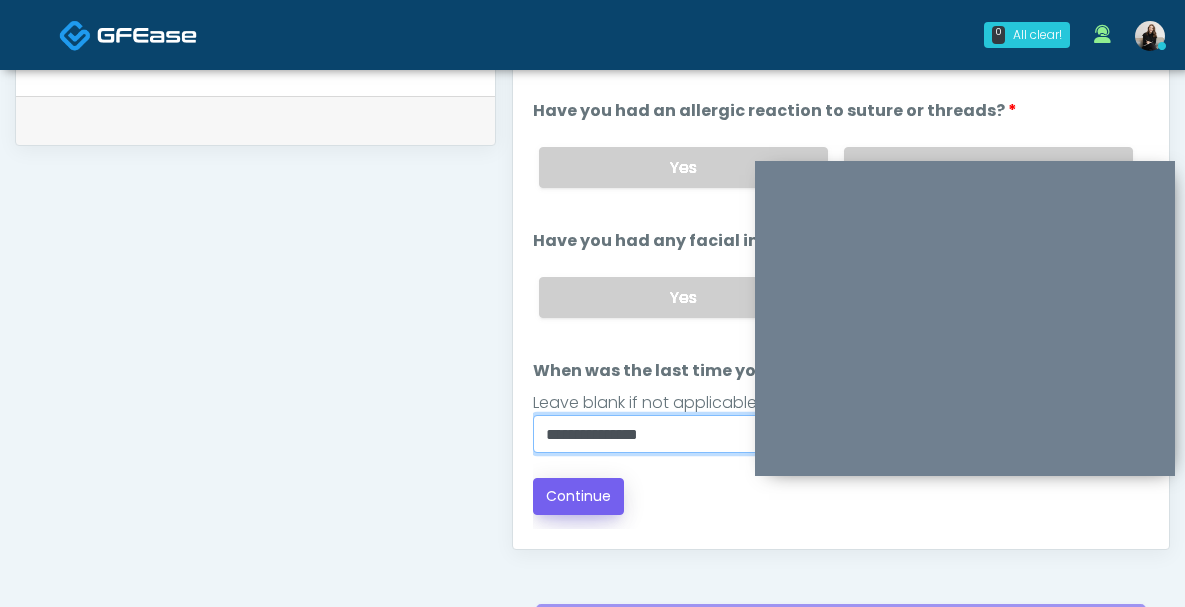 type on "**********" 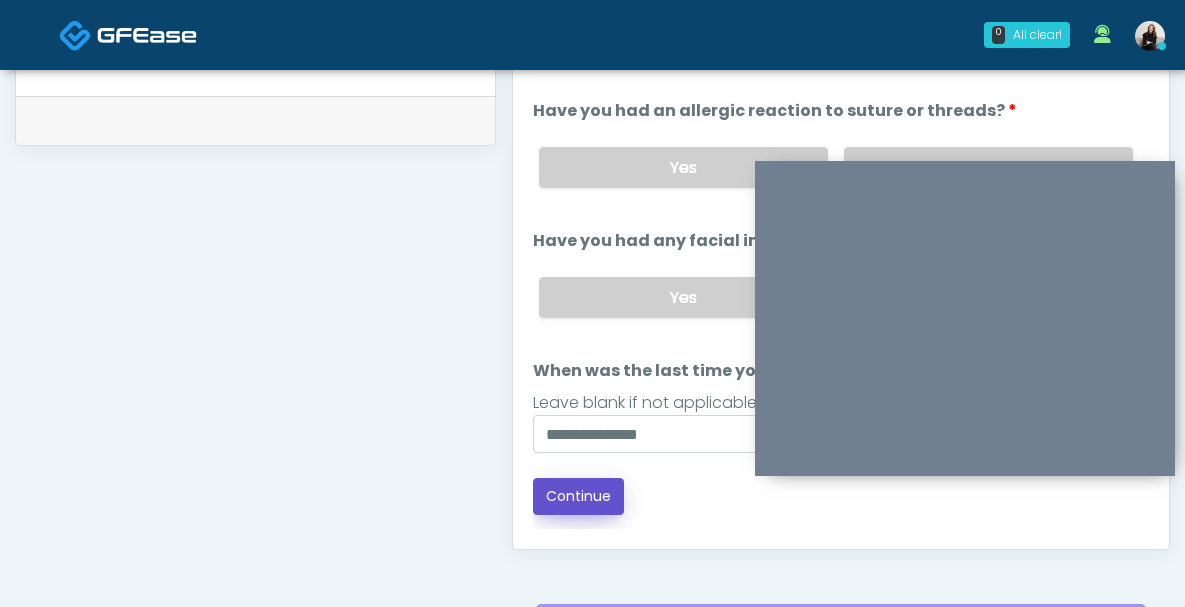click on "Continue" at bounding box center [578, 496] 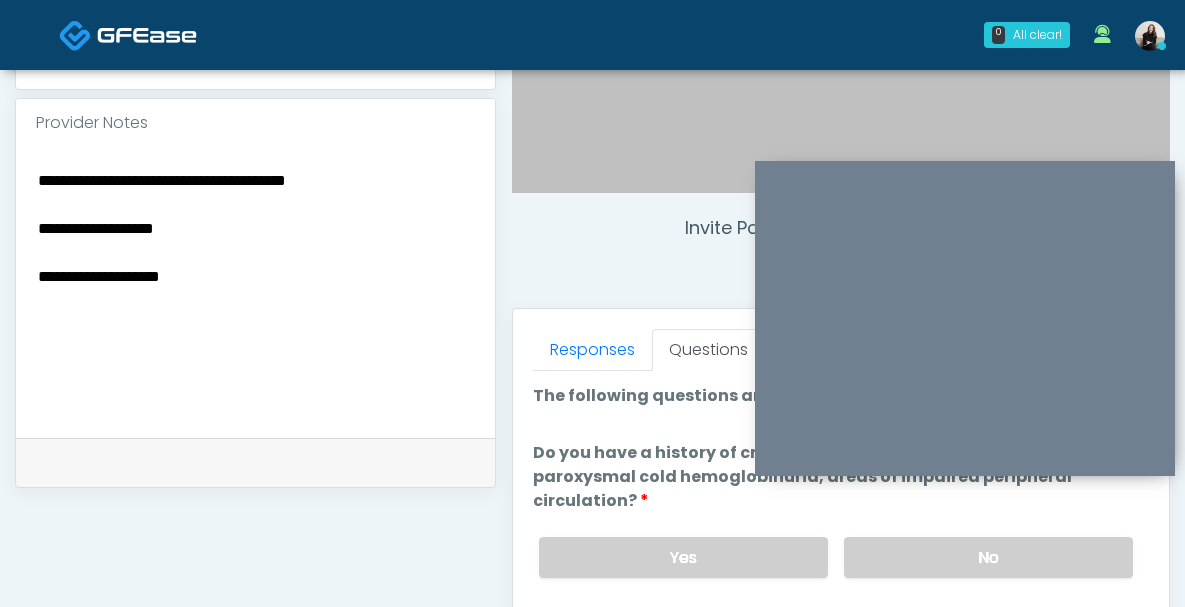 scroll, scrollTop: 620, scrollLeft: 0, axis: vertical 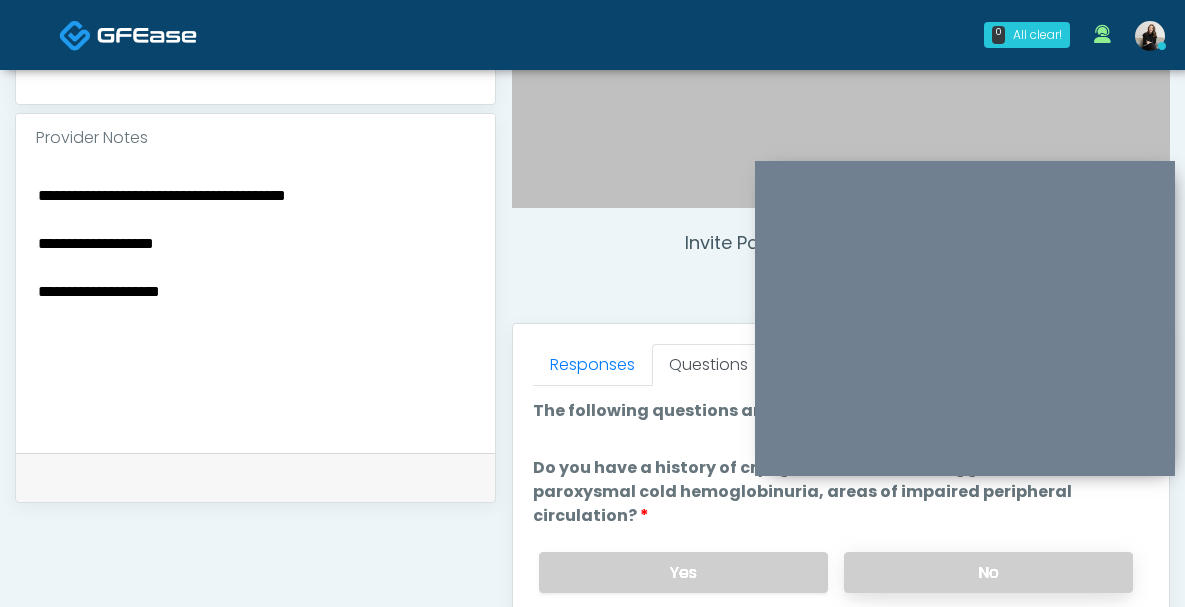 click on "No" at bounding box center [988, 572] 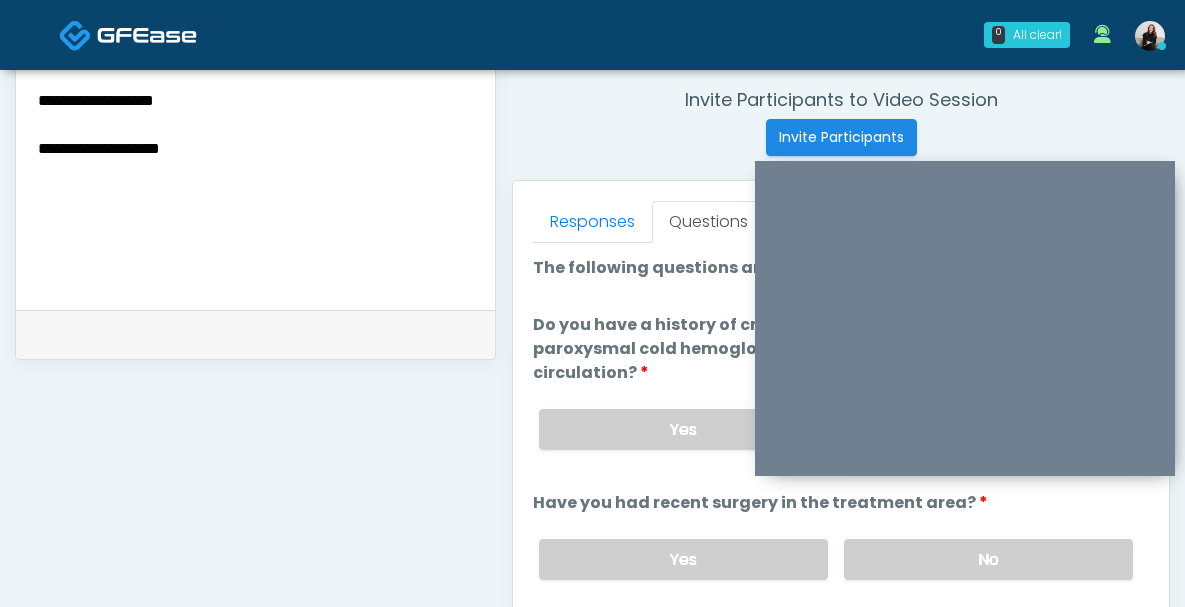 click on "No" at bounding box center (988, 559) 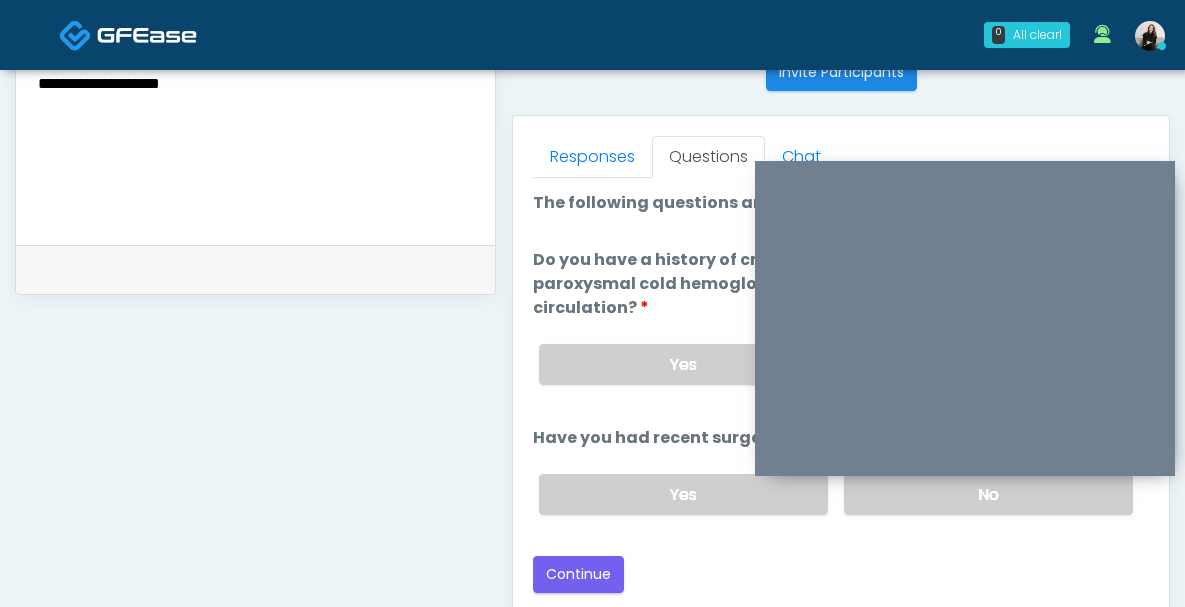 scroll, scrollTop: 910, scrollLeft: 0, axis: vertical 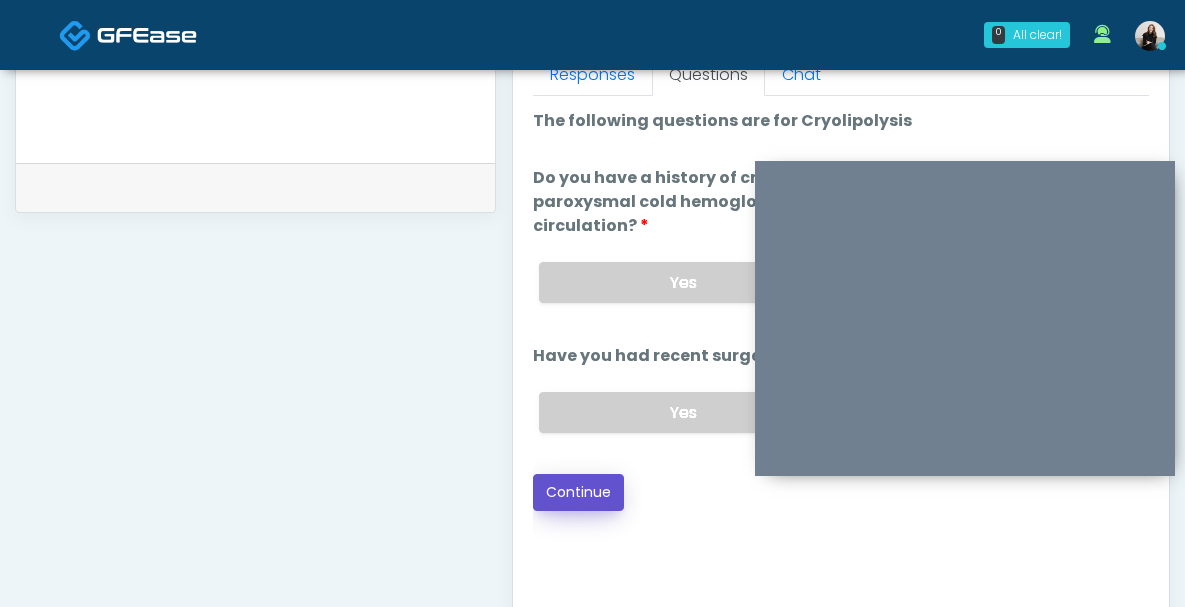 click on "Continue" at bounding box center [578, 492] 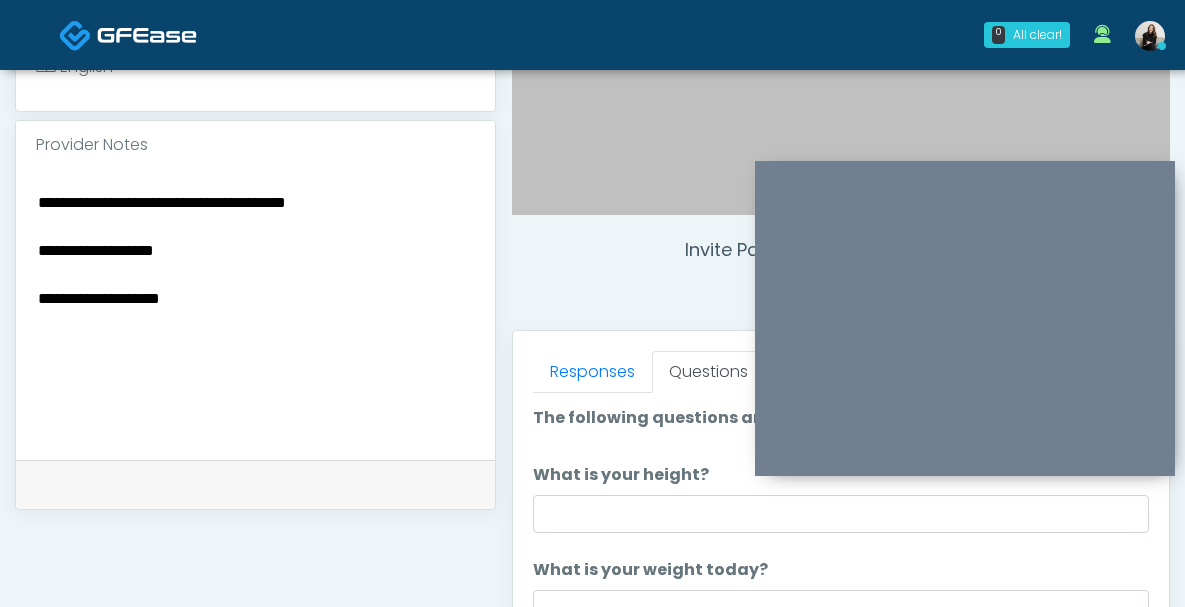 scroll, scrollTop: 744, scrollLeft: 0, axis: vertical 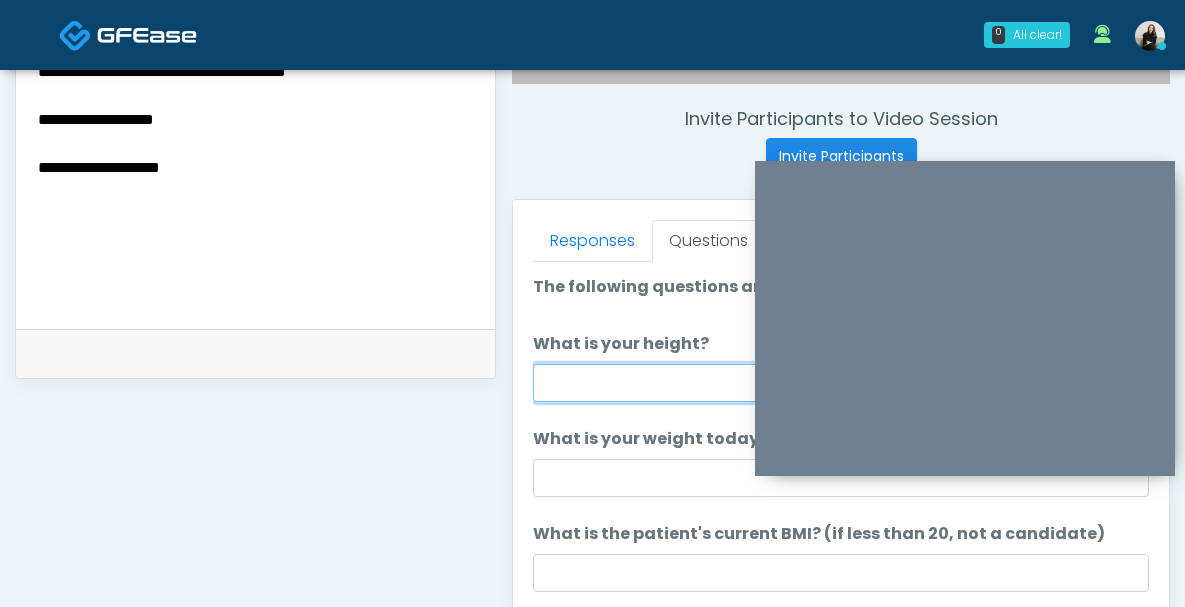 click on "What is your height?" at bounding box center [841, 383] 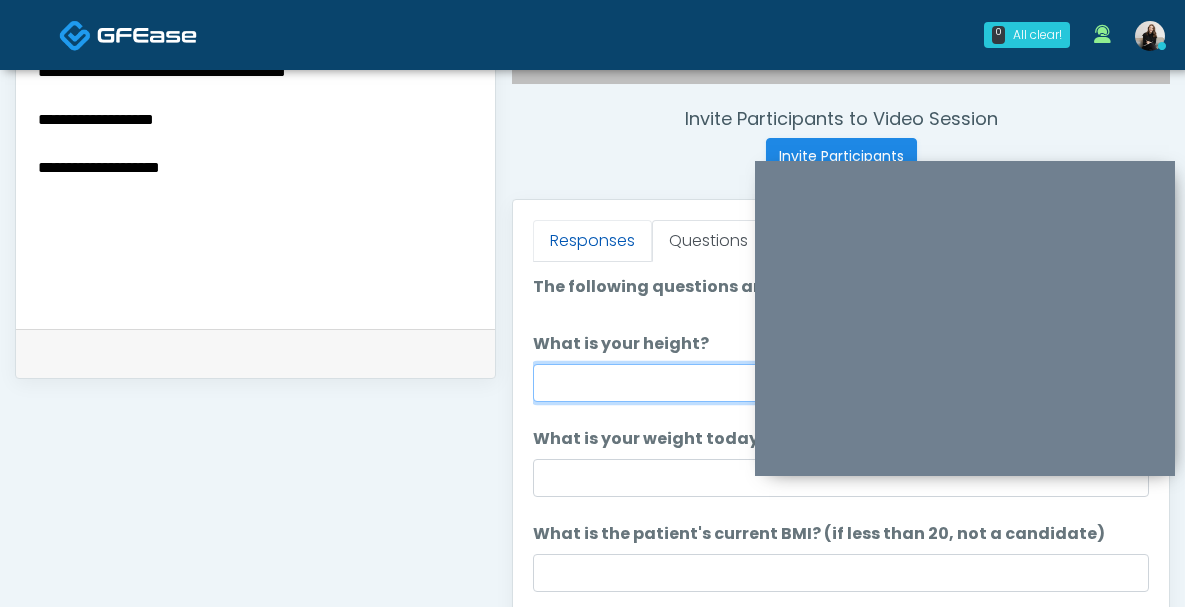 type on "******" 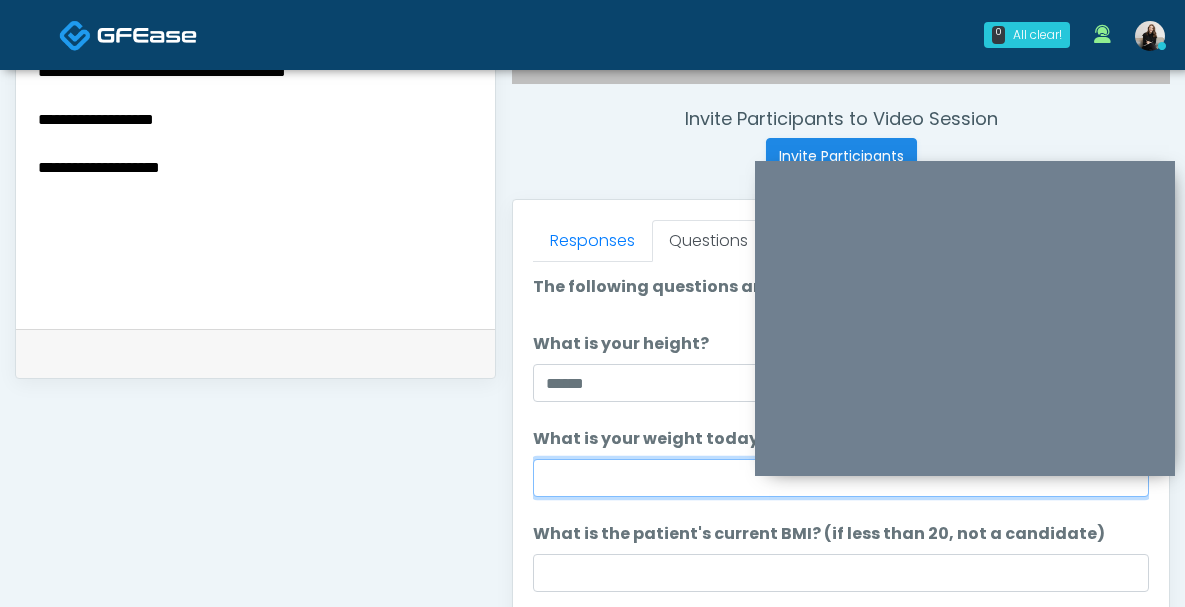 click on "What is your weight today?" at bounding box center [841, 478] 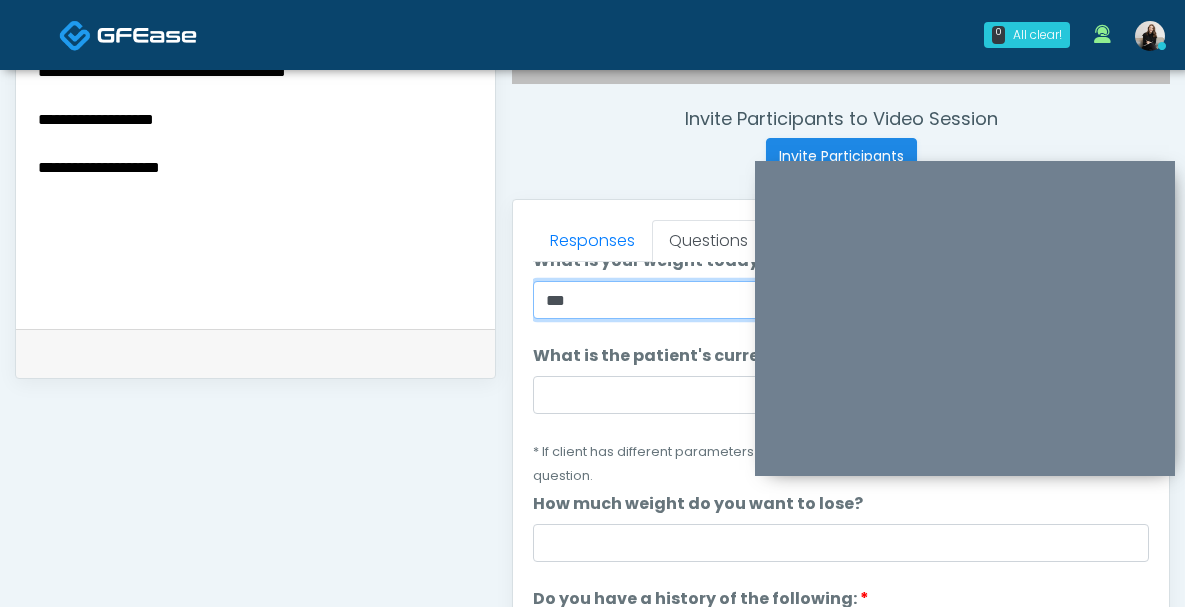 scroll, scrollTop: 191, scrollLeft: 0, axis: vertical 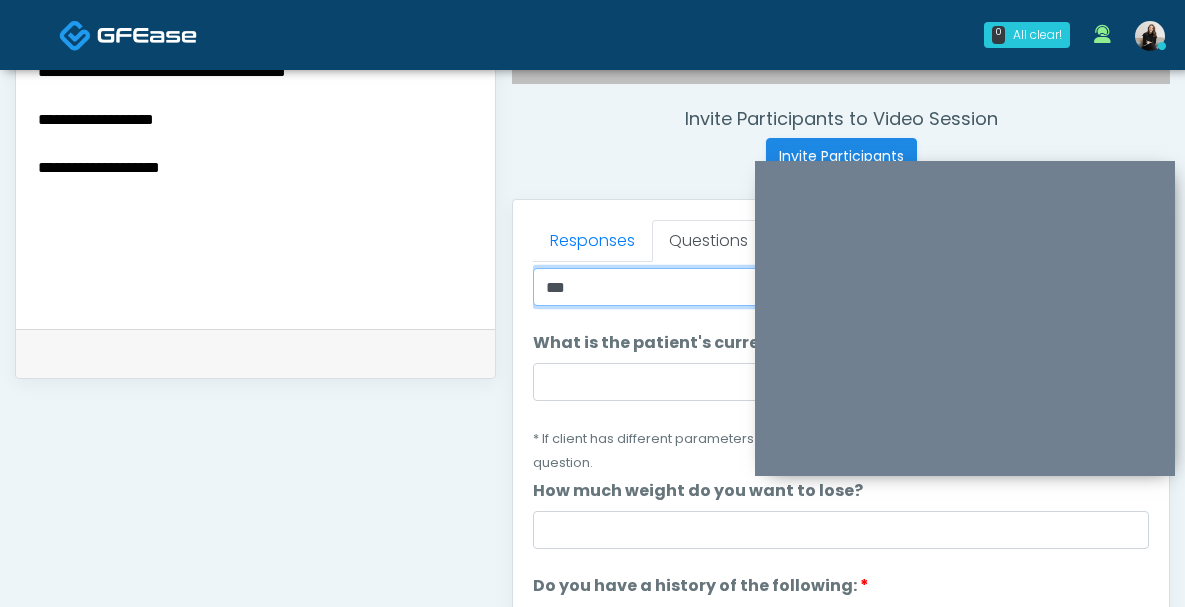 type on "***" 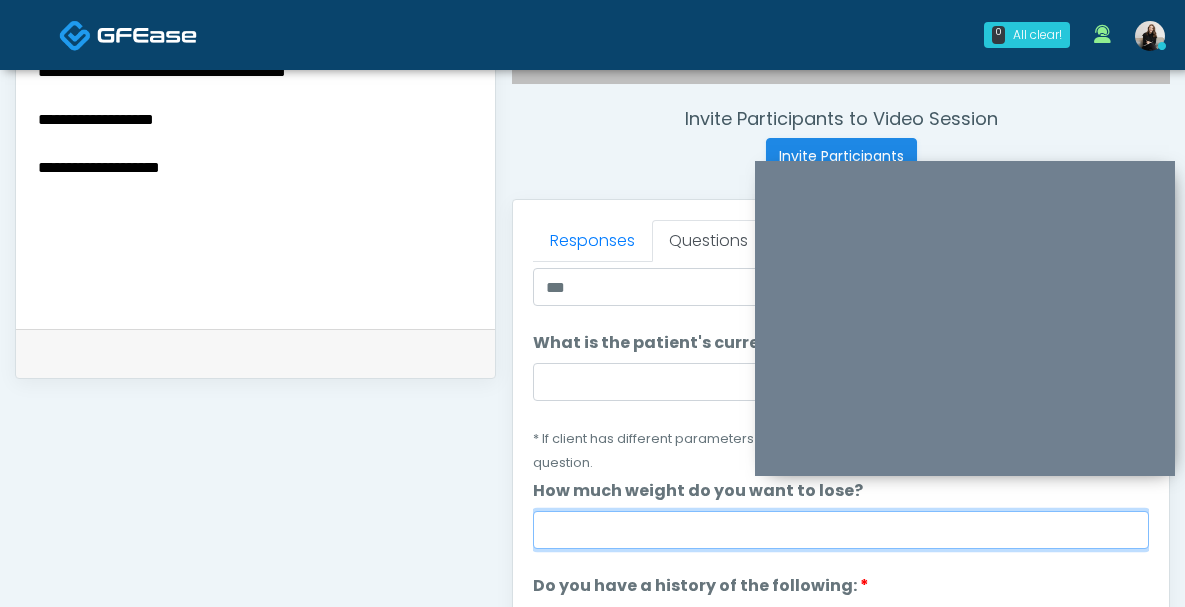 click on "How much weight do you want to lose?" at bounding box center (841, 530) 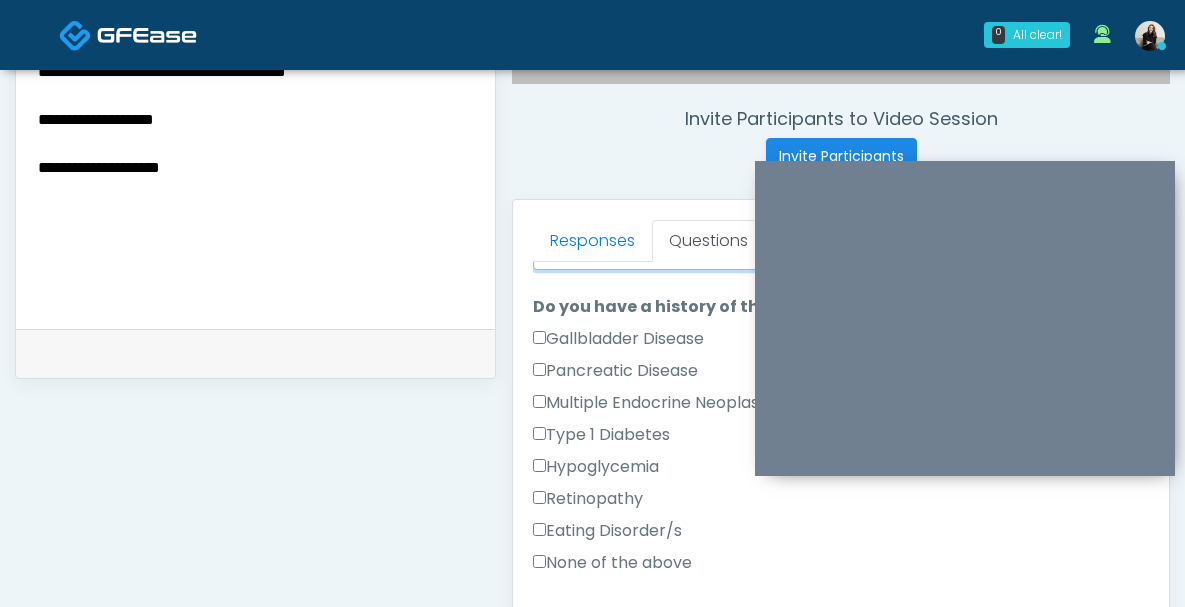 type on "***" 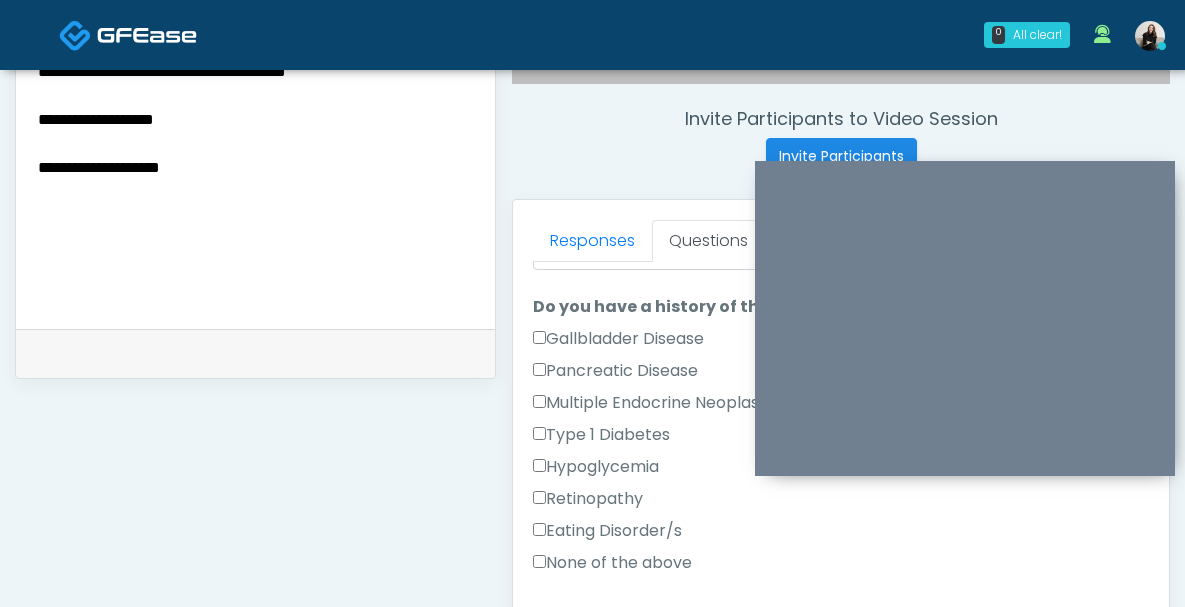 click on "None of the above" at bounding box center (612, 563) 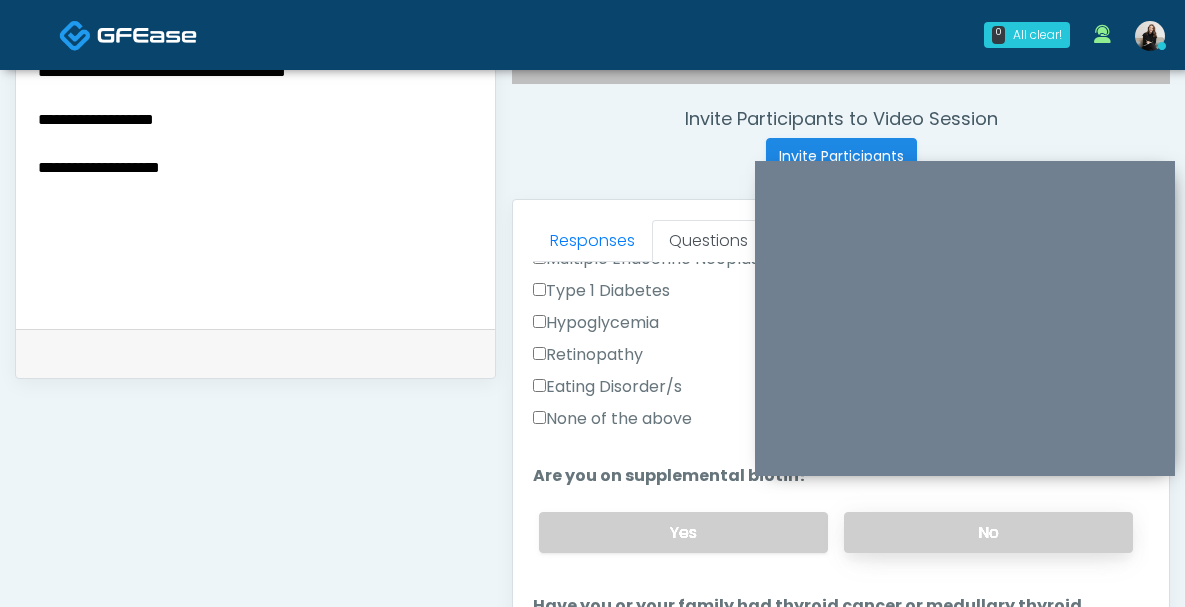click on "No" at bounding box center (988, 532) 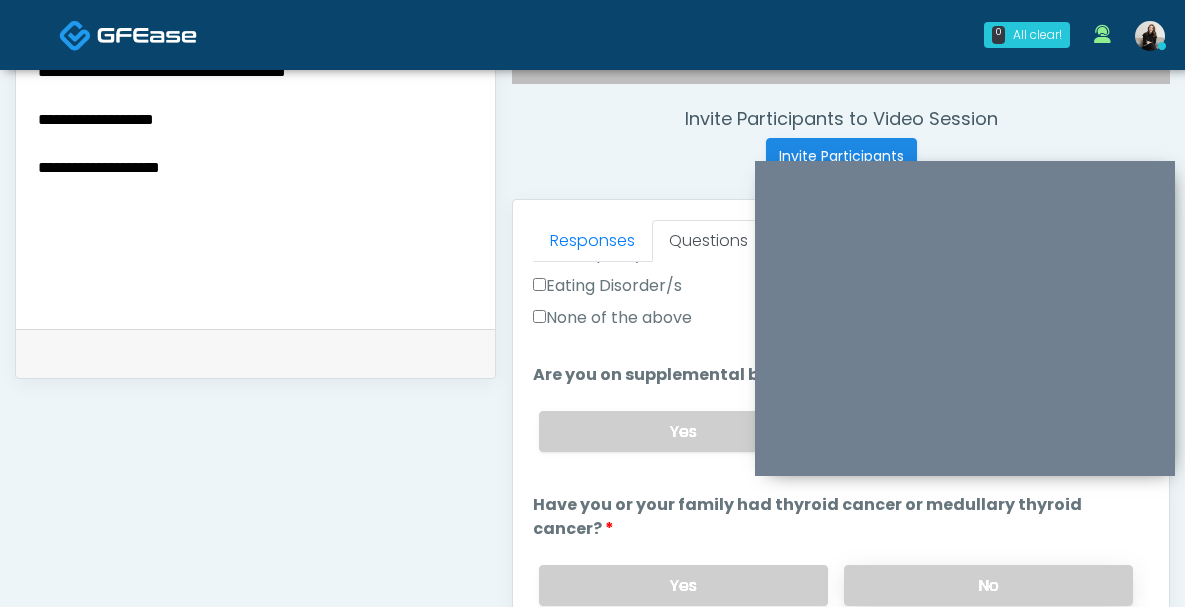 click on "No" at bounding box center [988, 585] 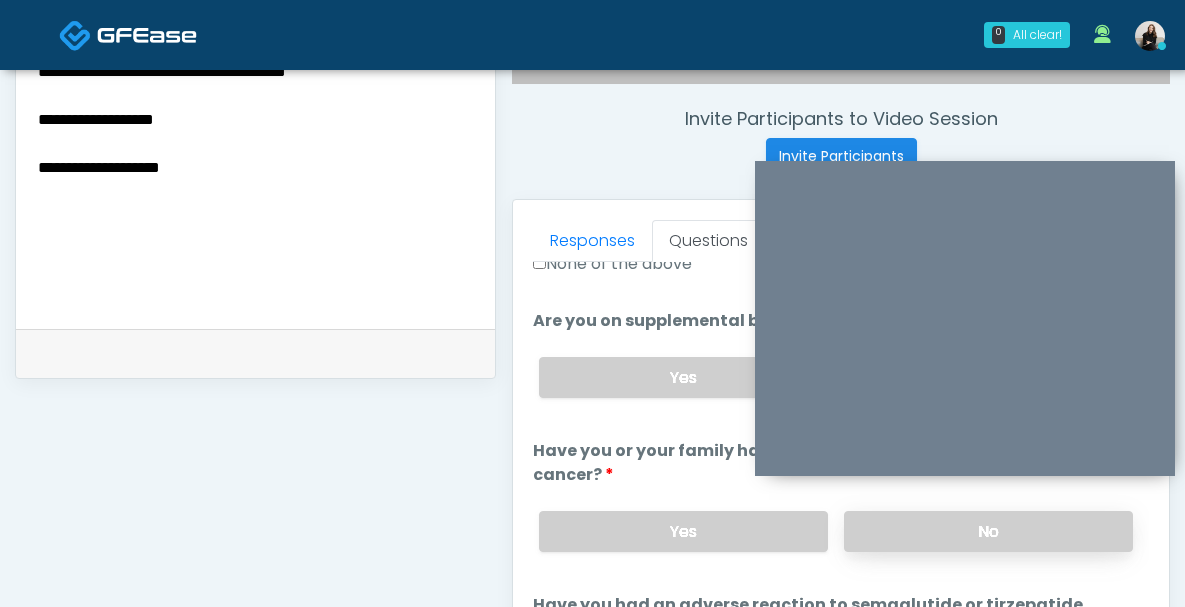 scroll, scrollTop: 825, scrollLeft: 0, axis: vertical 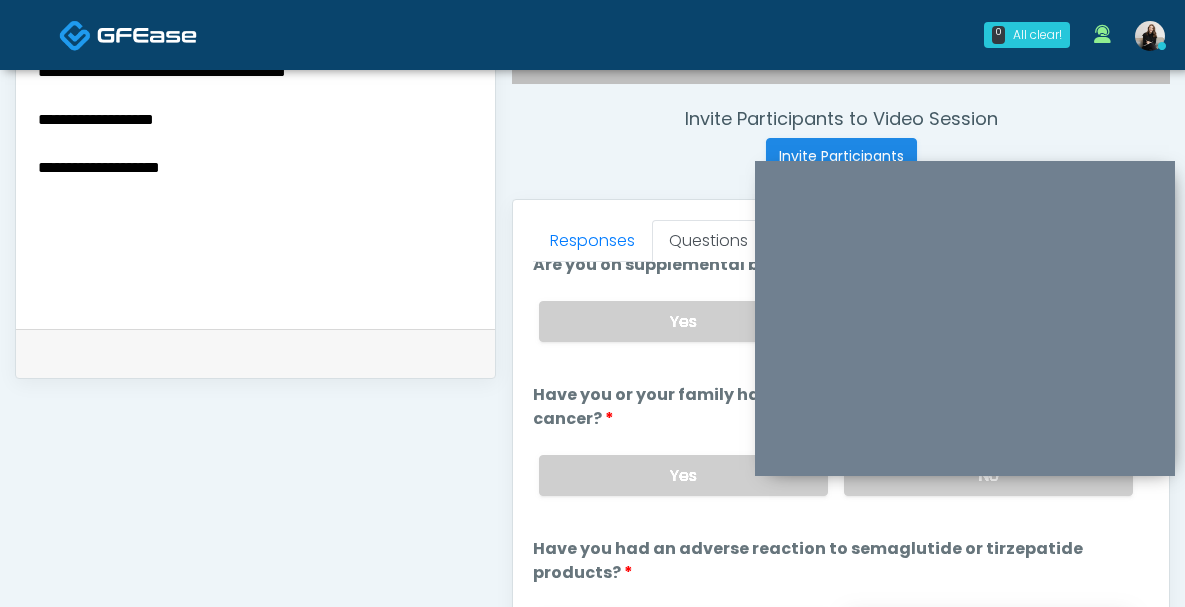 click on "No" at bounding box center [988, 629] 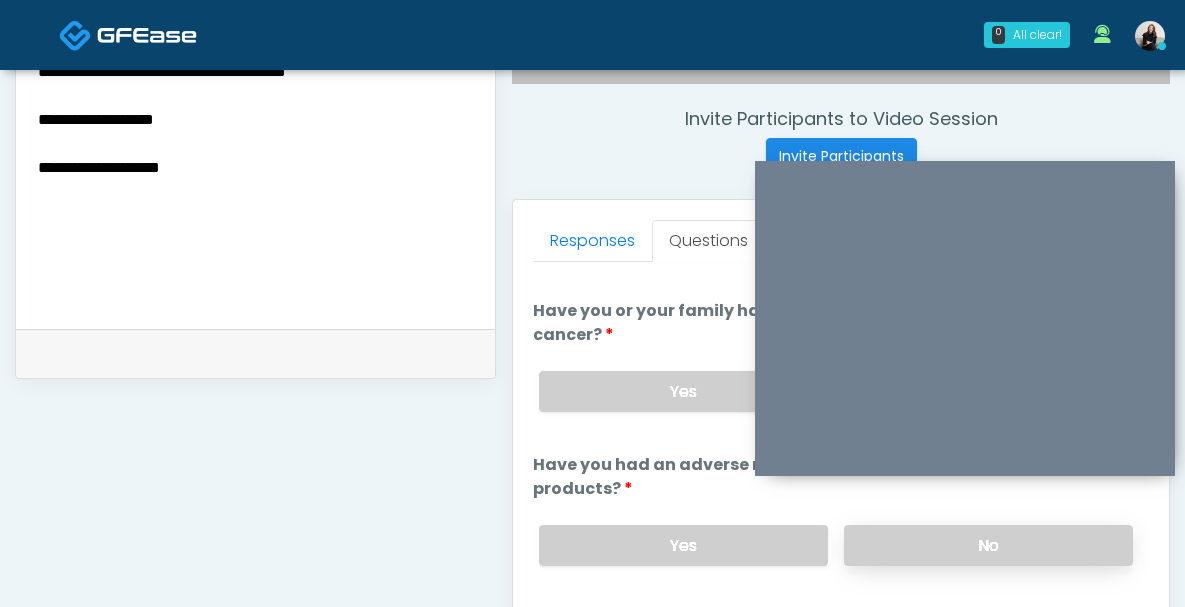 scroll, scrollTop: 1015, scrollLeft: 0, axis: vertical 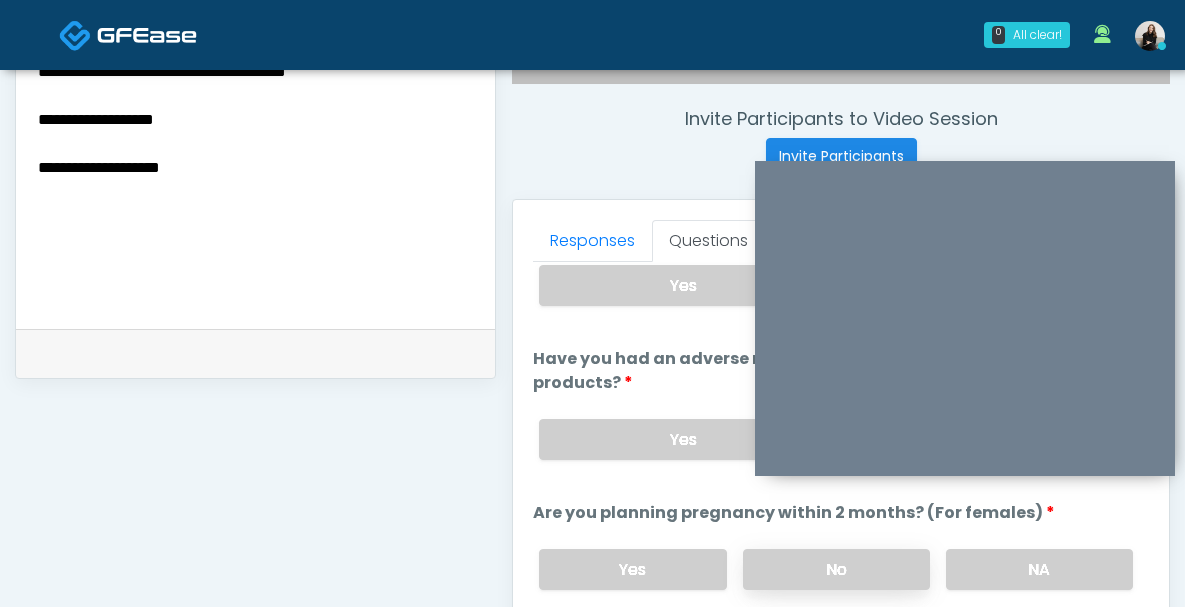 click on "No" at bounding box center (836, 569) 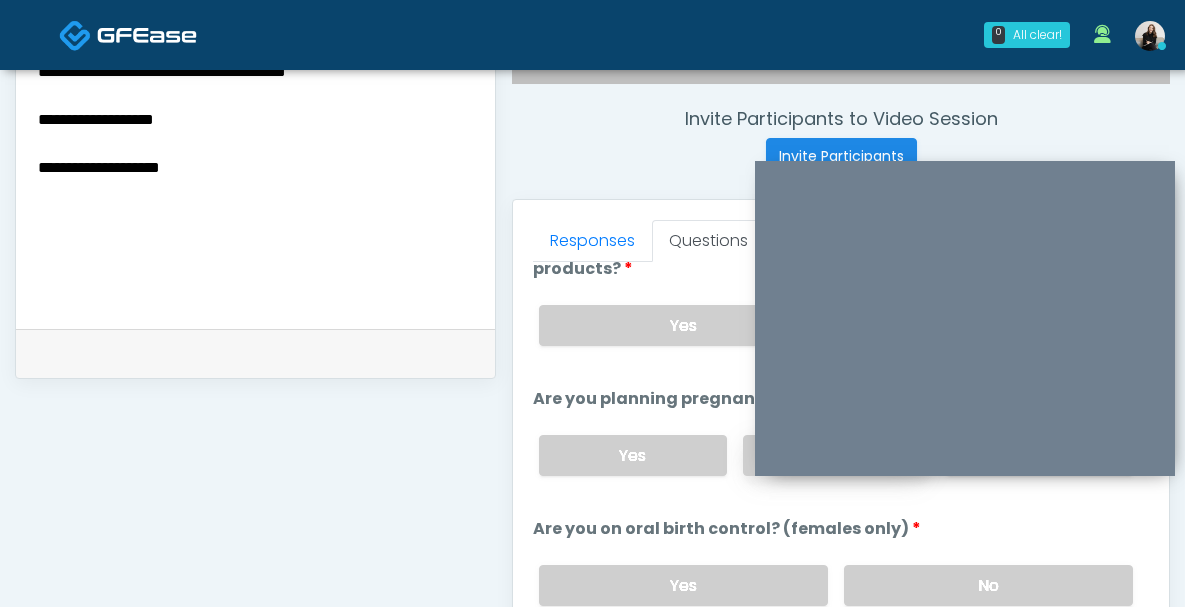 scroll, scrollTop: 1151, scrollLeft: 0, axis: vertical 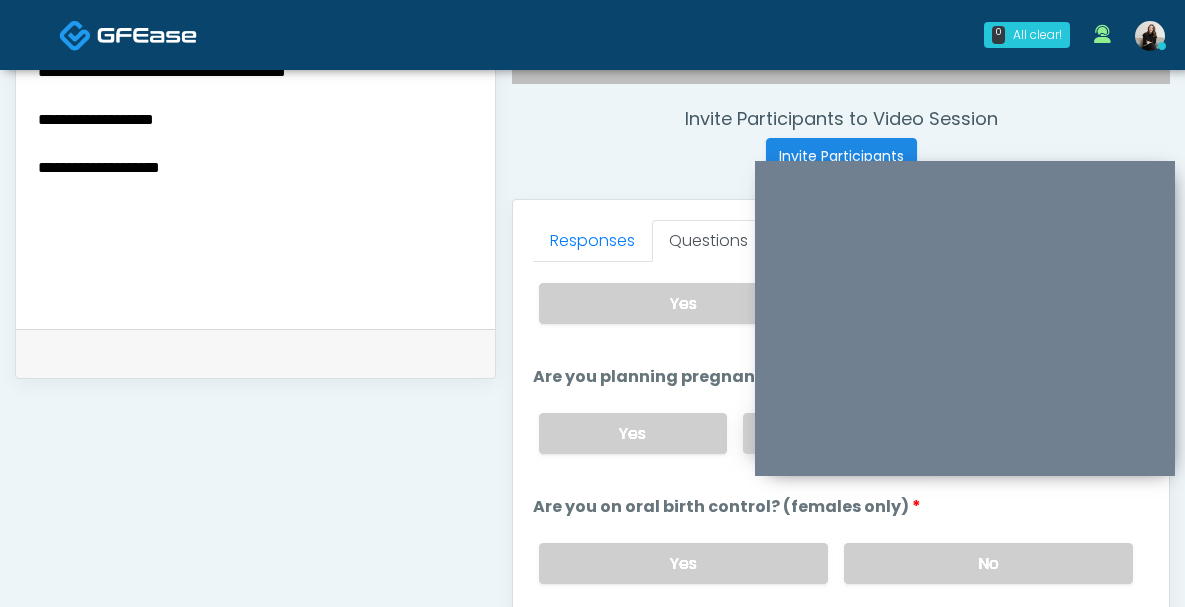 click on "No" at bounding box center [988, 563] 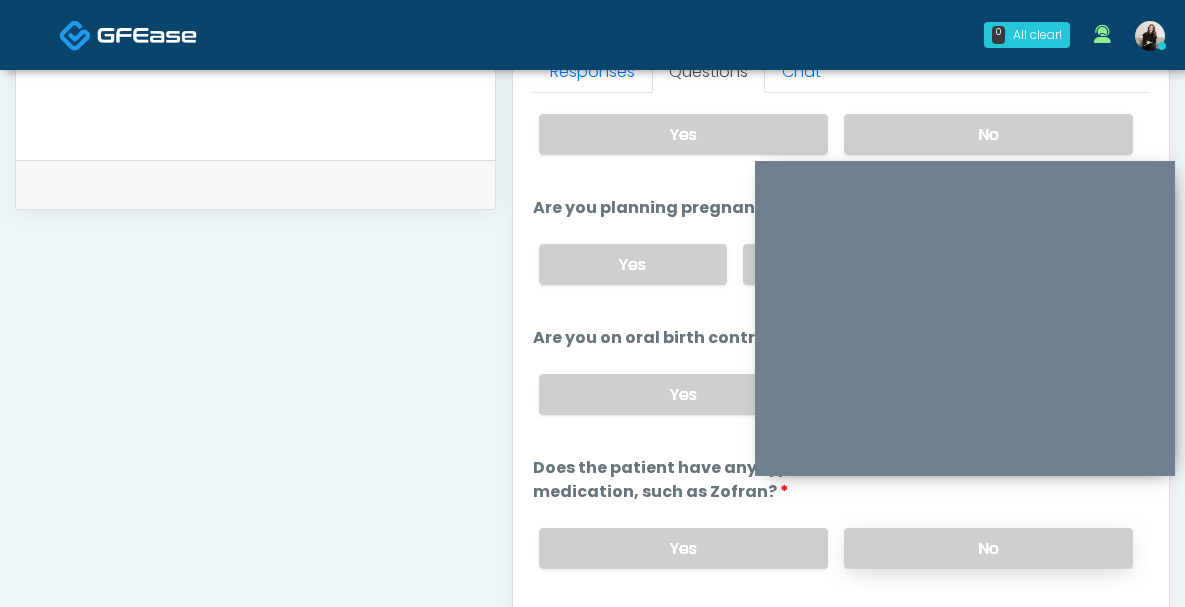 click on "No" at bounding box center [988, 548] 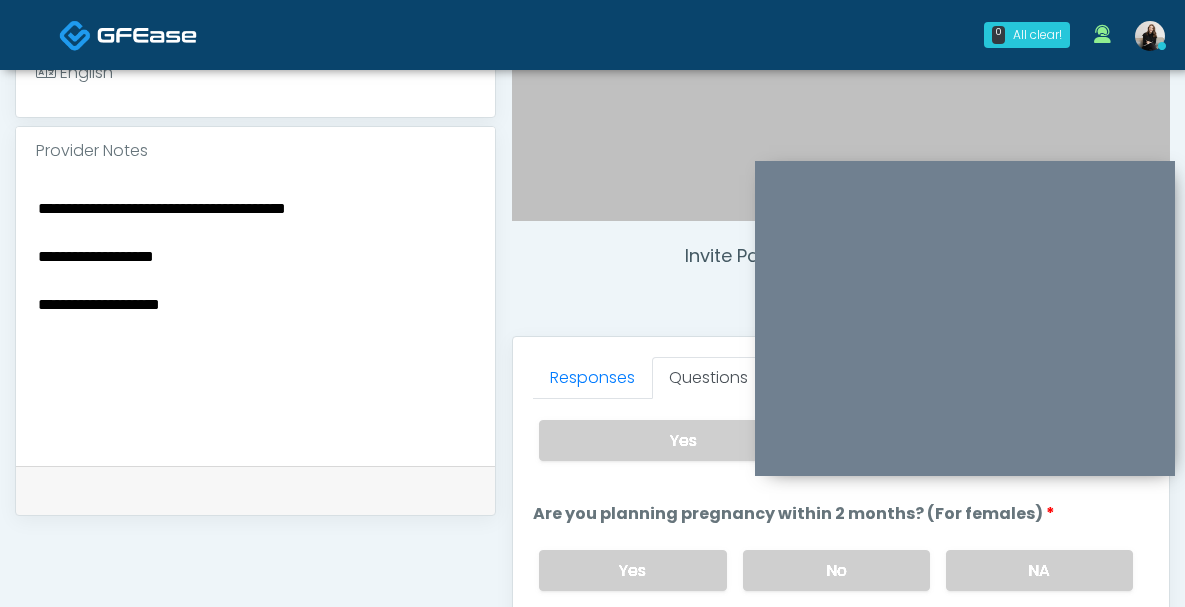 scroll, scrollTop: 812, scrollLeft: 0, axis: vertical 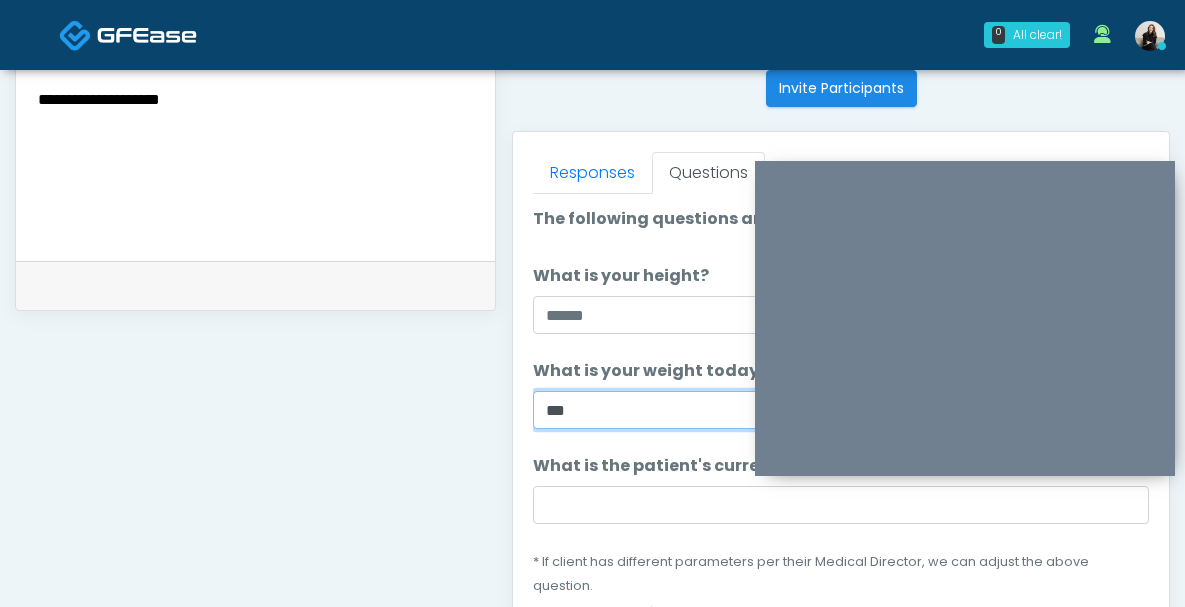 click on "***" at bounding box center [841, 410] 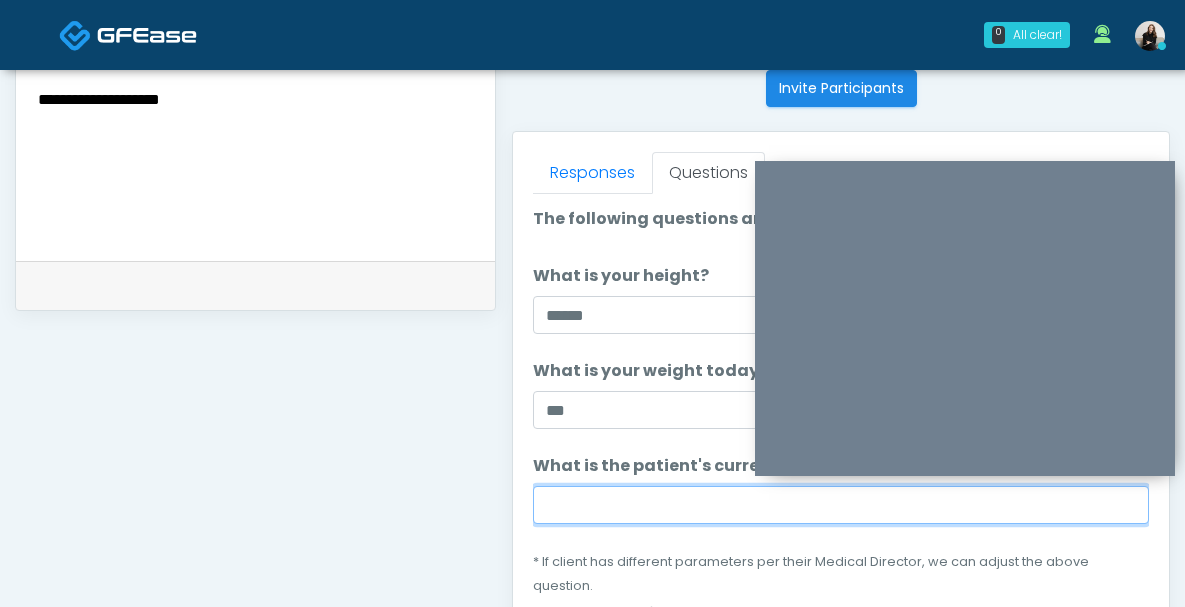 click on "What is the patient's current BMI? (if less than 20, not a candidate)" at bounding box center [841, 505] 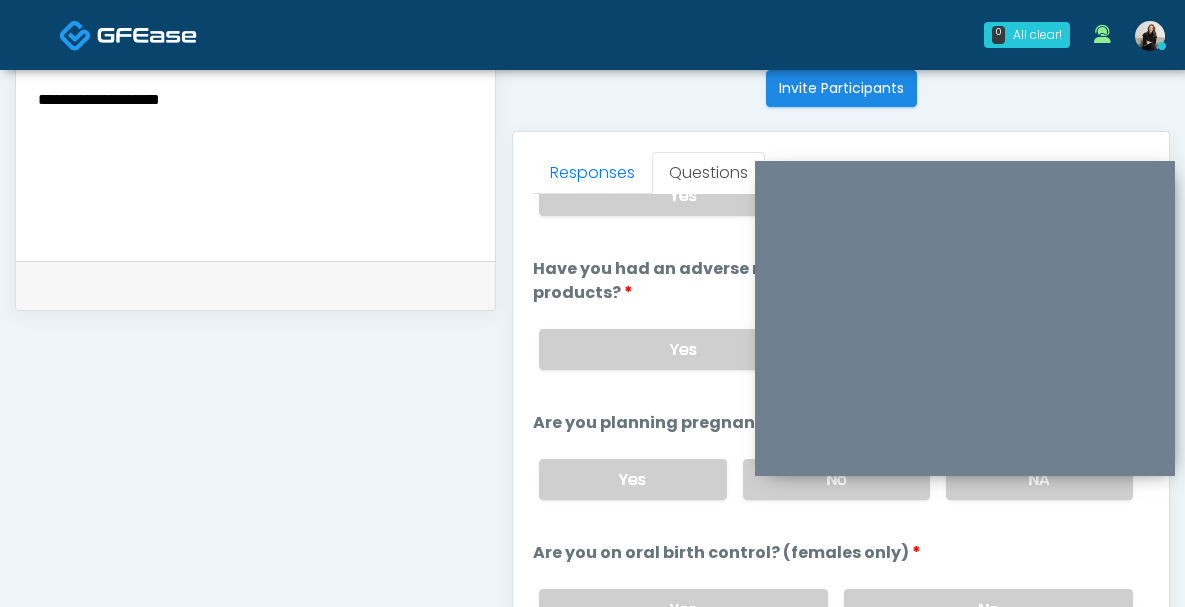 scroll, scrollTop: 1151, scrollLeft: 0, axis: vertical 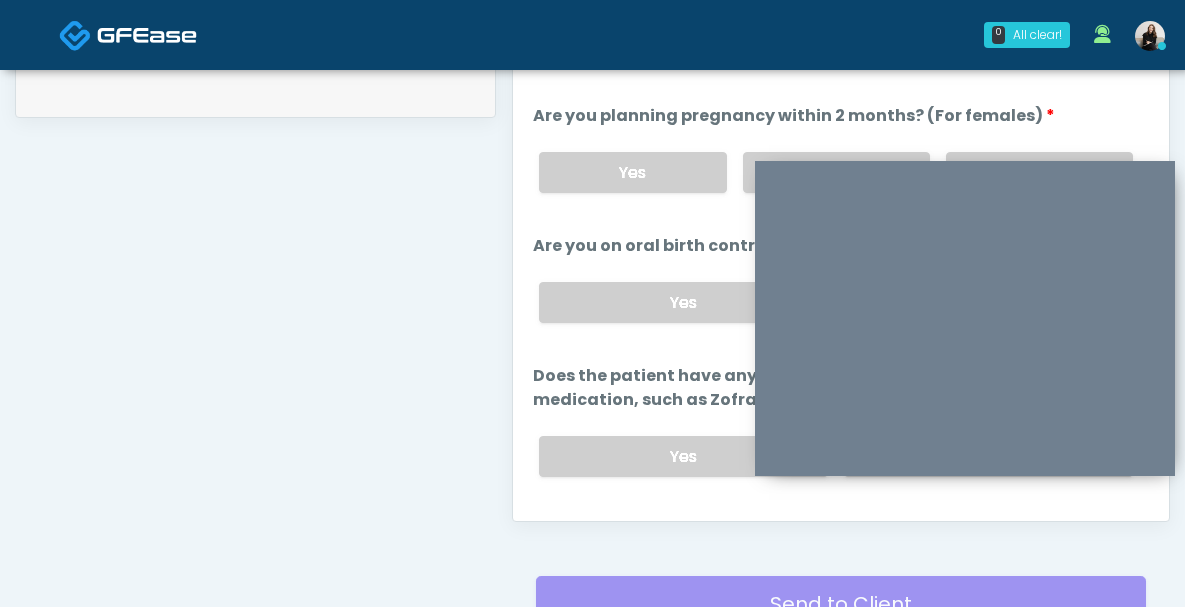 type on "****" 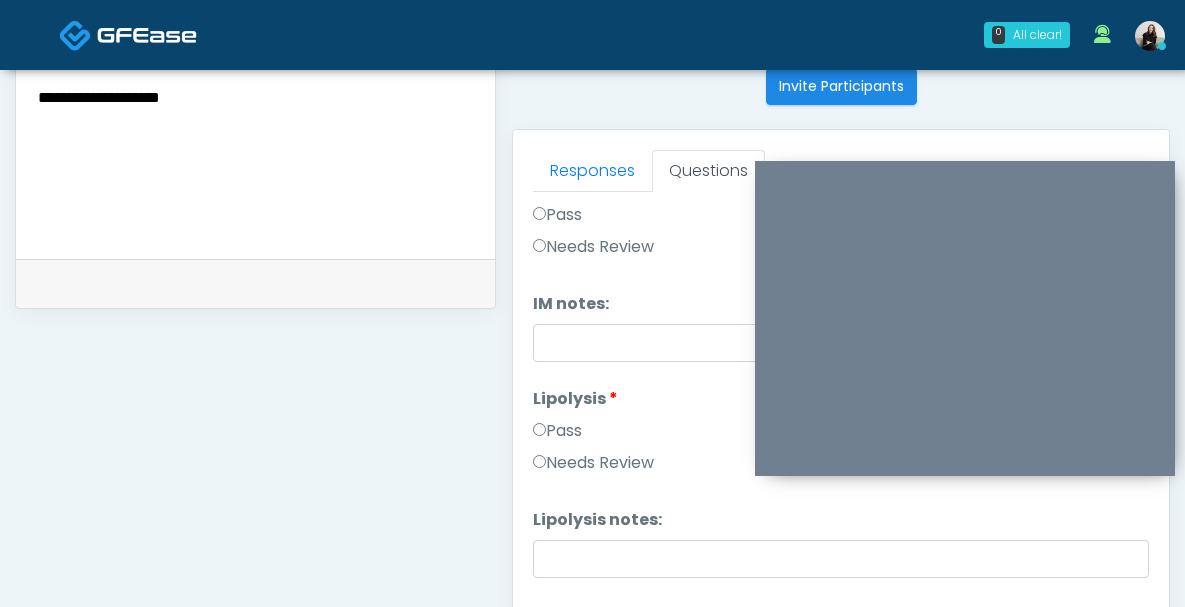 scroll, scrollTop: 759, scrollLeft: 0, axis: vertical 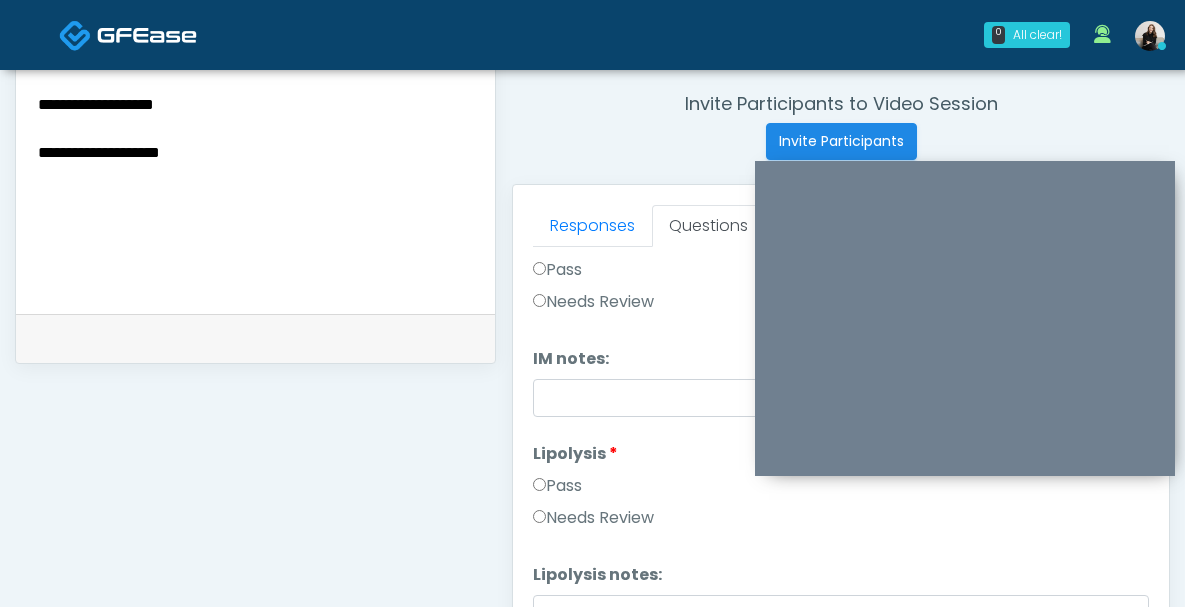click on "**********" at bounding box center (255, 165) 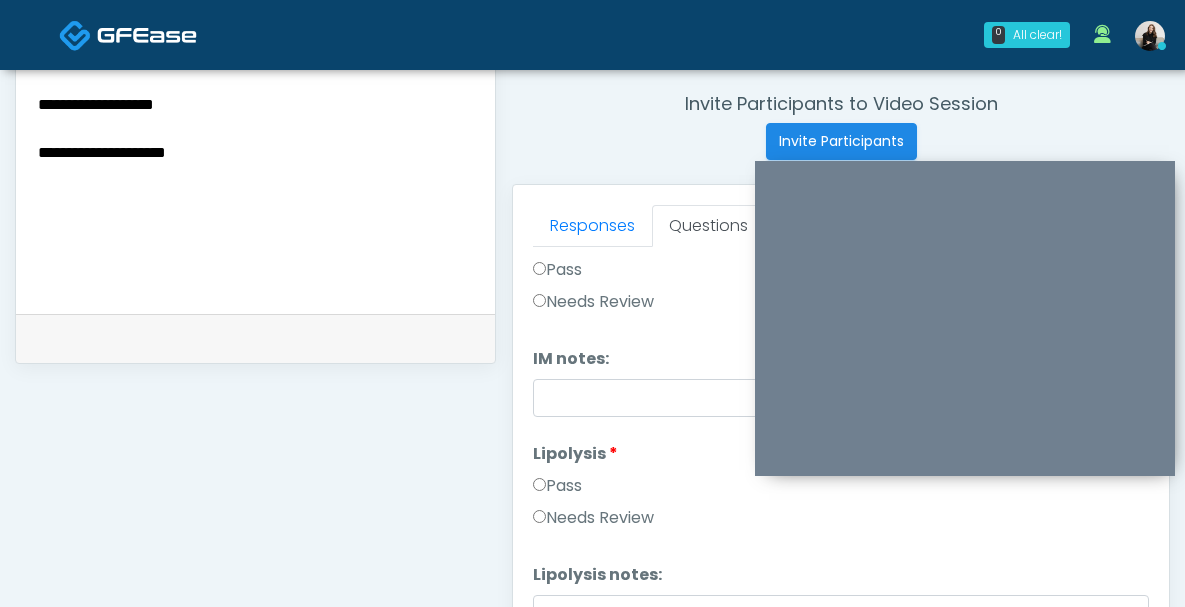 drag, startPoint x: 40, startPoint y: 150, endPoint x: 348, endPoint y: 141, distance: 308.13147 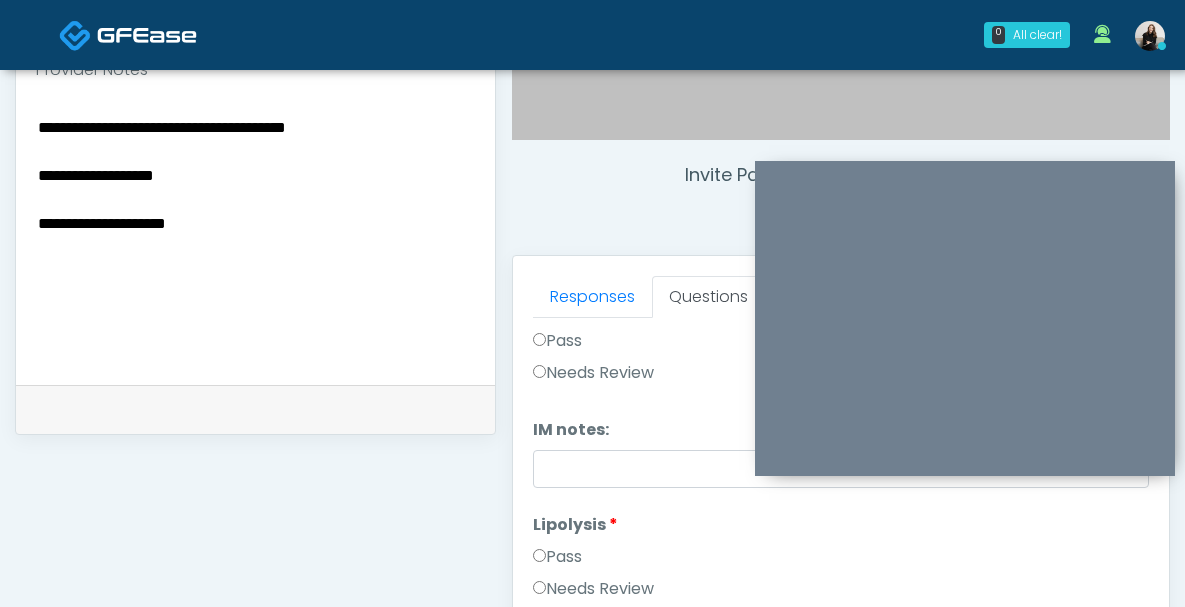 scroll, scrollTop: 596, scrollLeft: 0, axis: vertical 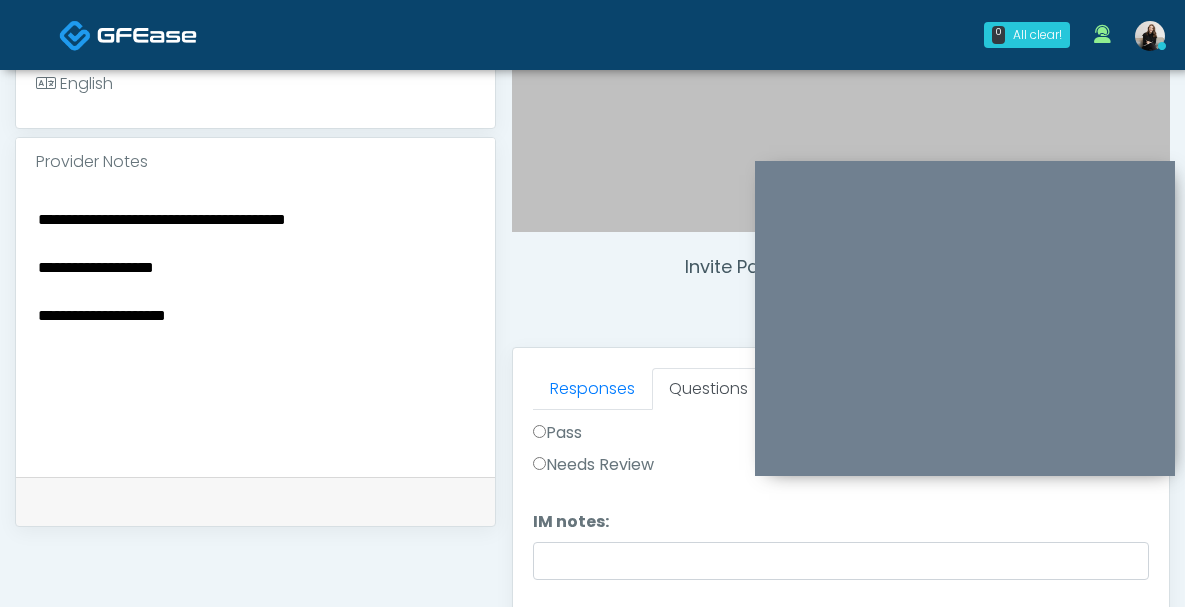 click on "**********" at bounding box center (255, 328) 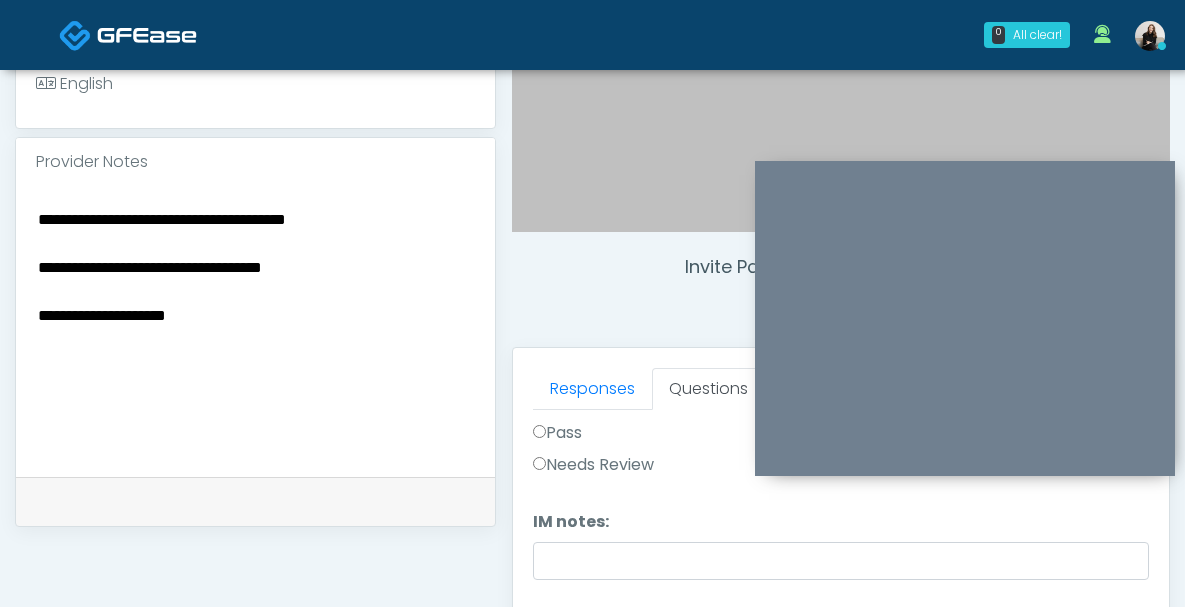 click on "**********" at bounding box center [255, 331] 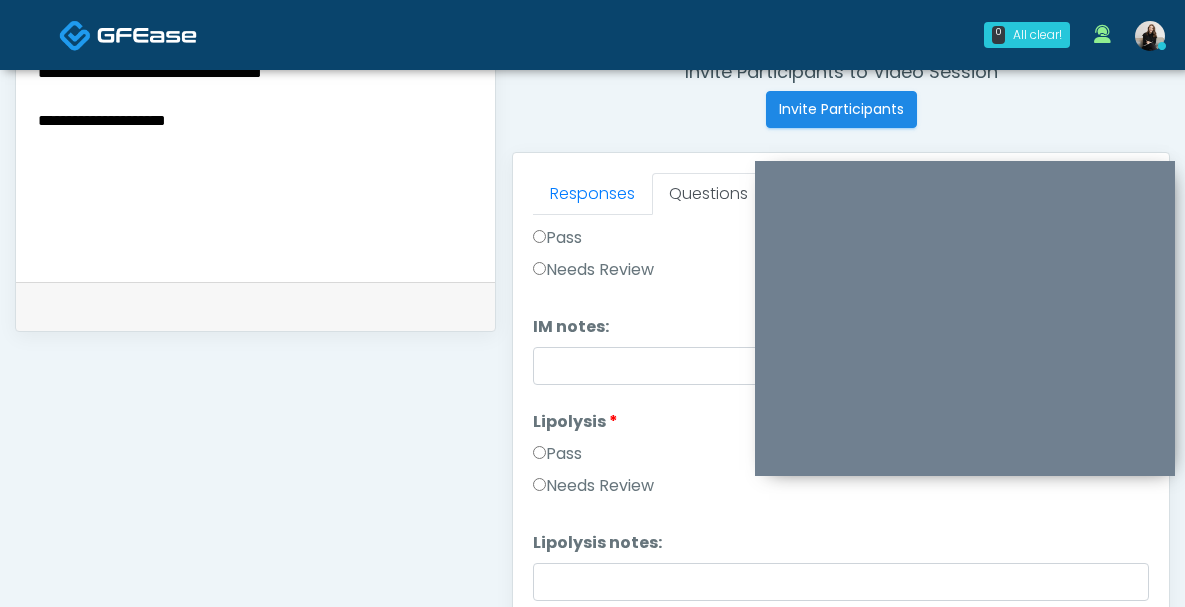 scroll, scrollTop: 893, scrollLeft: 0, axis: vertical 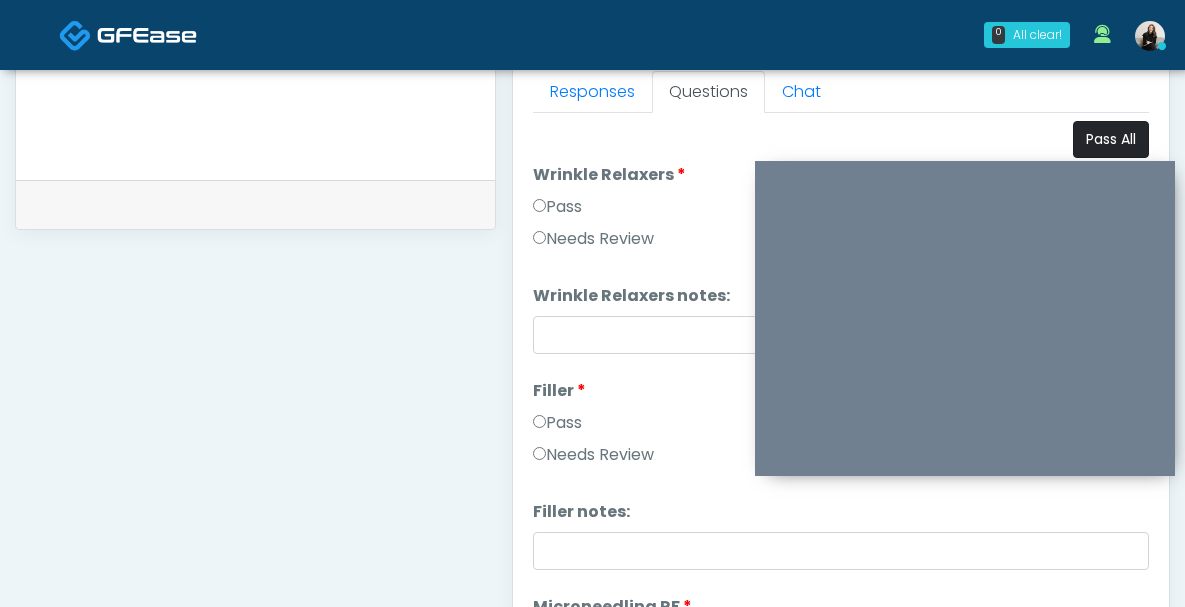 type on "**********" 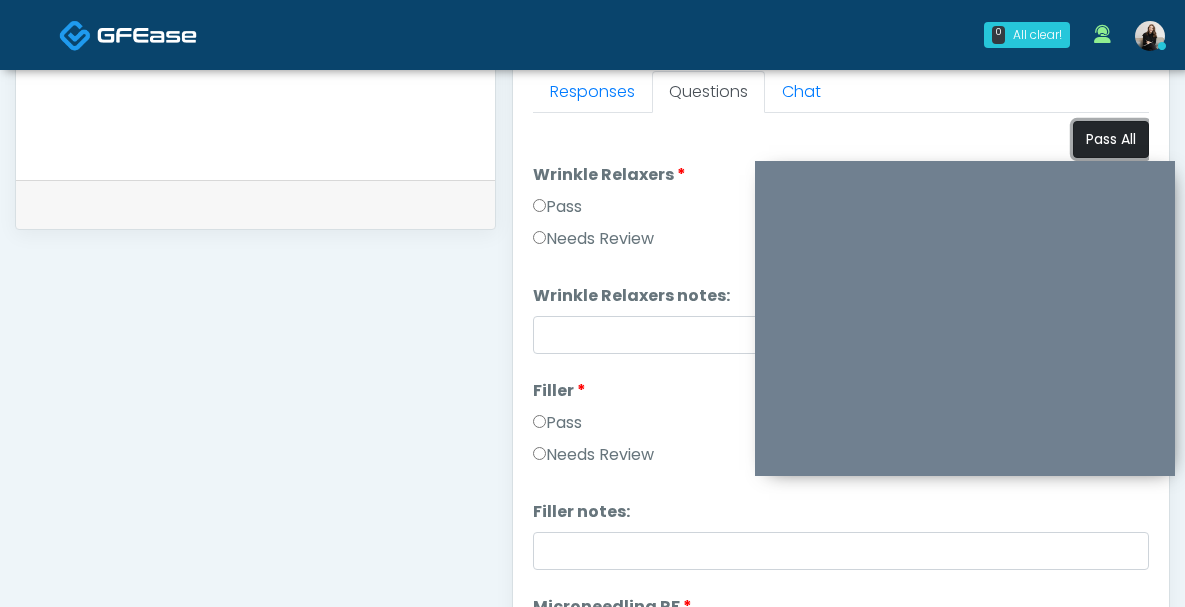 click on "Pass All" at bounding box center (1111, 139) 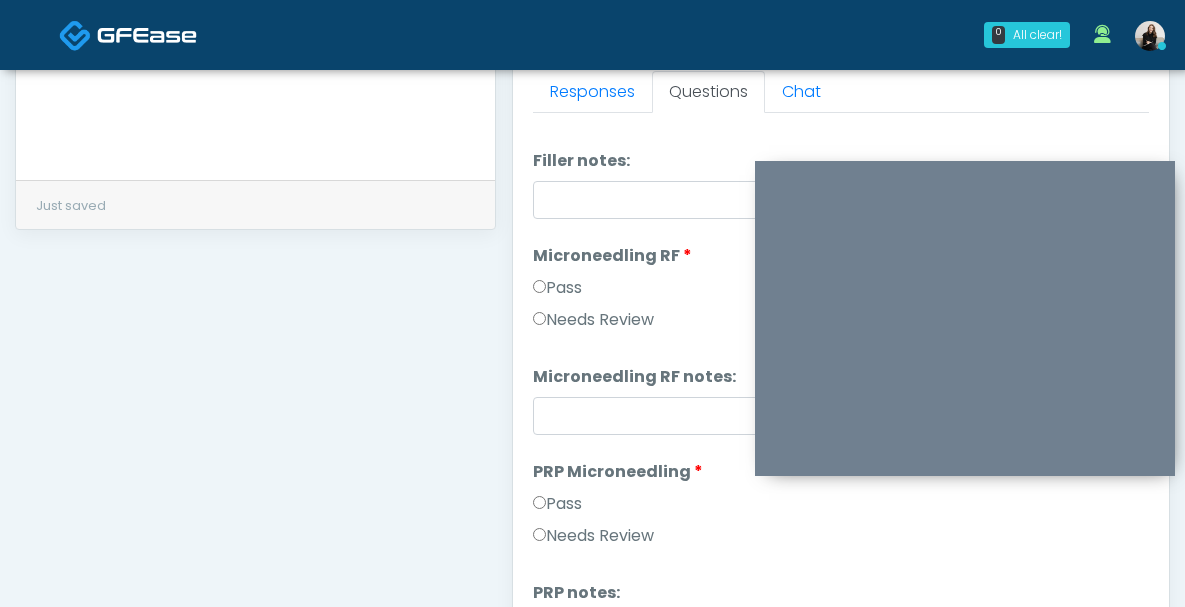 scroll, scrollTop: 370, scrollLeft: 0, axis: vertical 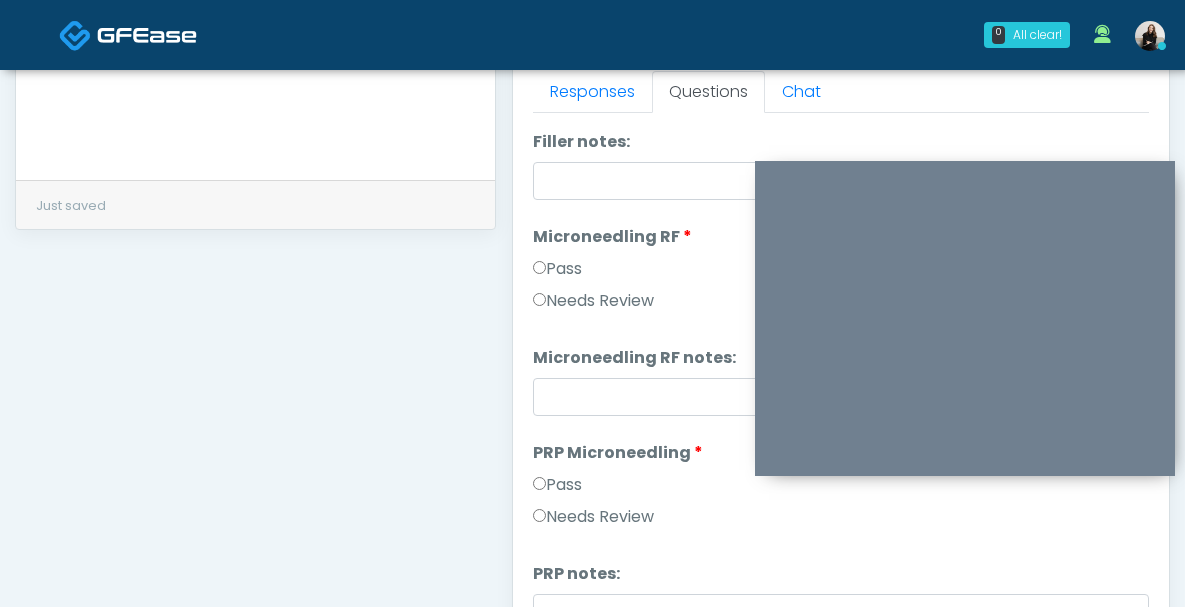 click on "Pass All
Wrinkle Relaxers
Wrinkle Relaxers
Pass
Needs Review
Wrinkle Relaxers notes:
Wrinkle Relaxers notes:
Filler
Filler
Pass
Needs Review" at bounding box center [841, 1811] 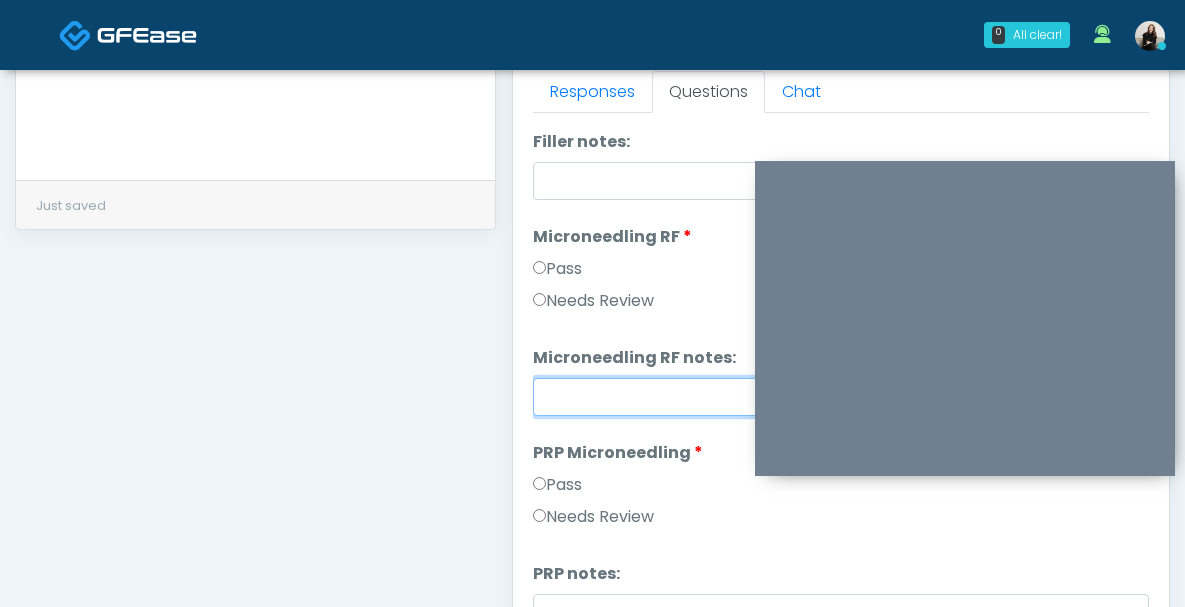 click on "Microneedling RF notes:" at bounding box center [841, 397] 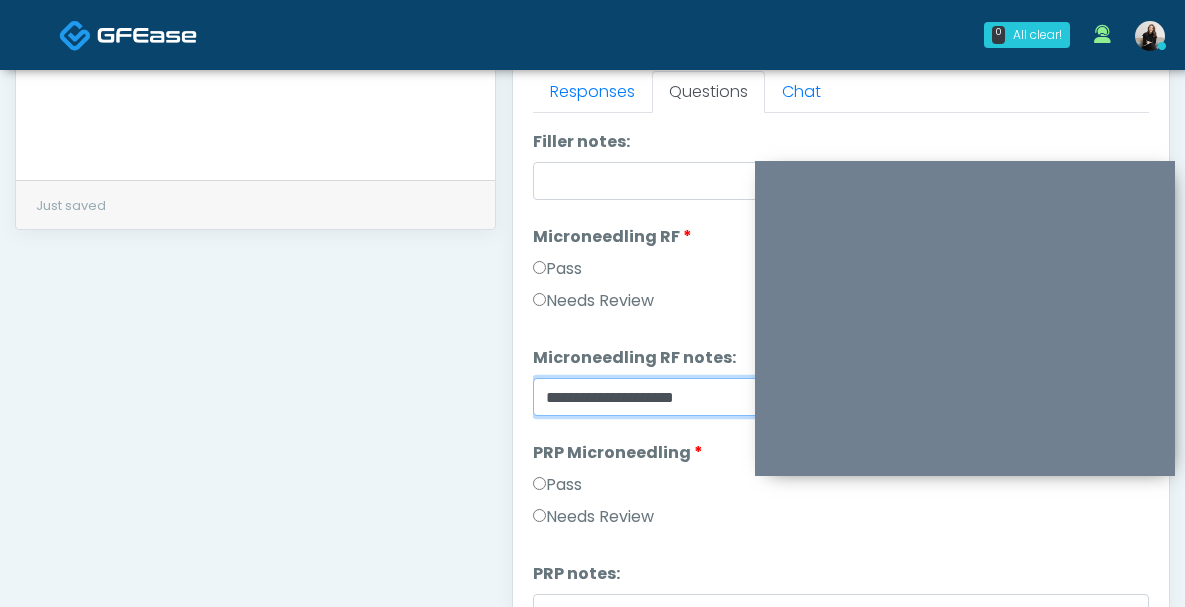 type on "**********" 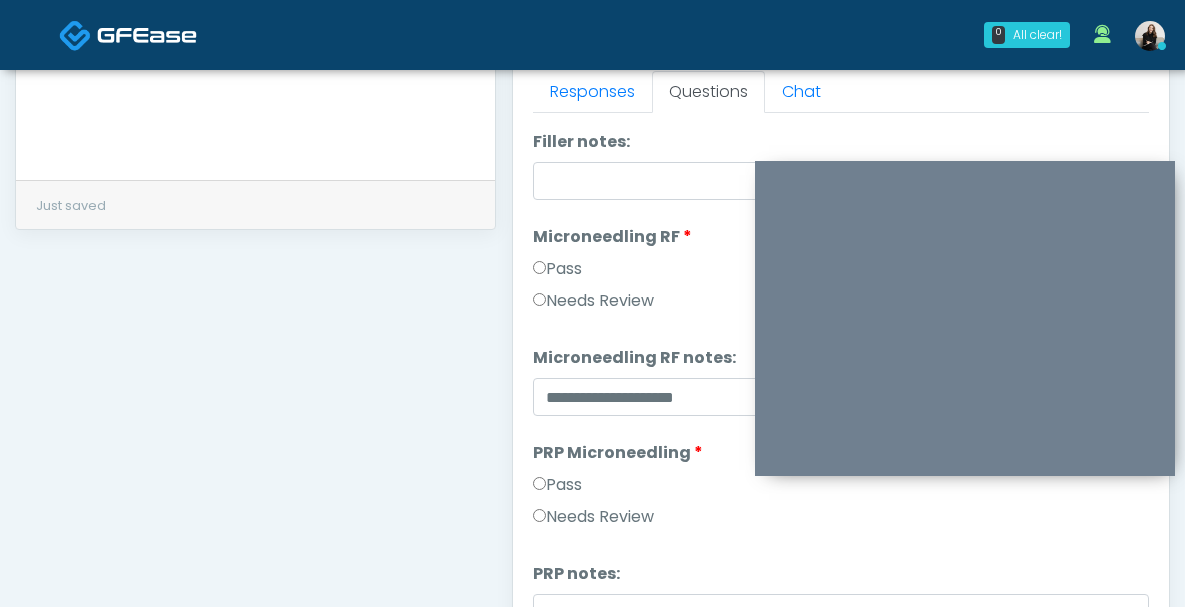 click on "Needs Review" at bounding box center (593, 301) 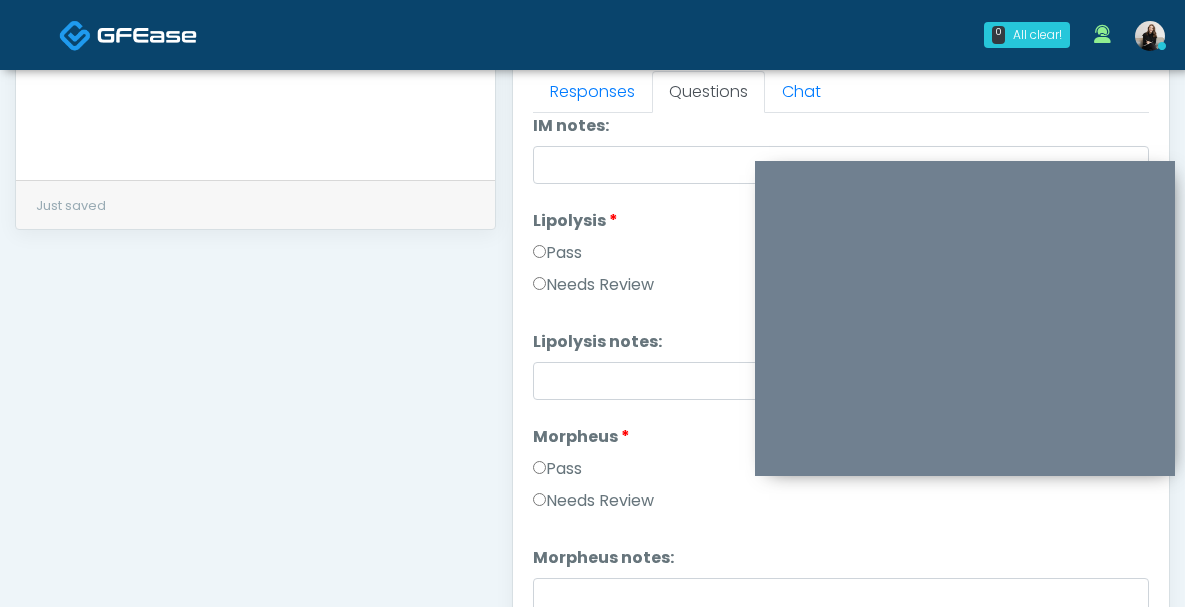 scroll, scrollTop: 1356, scrollLeft: 0, axis: vertical 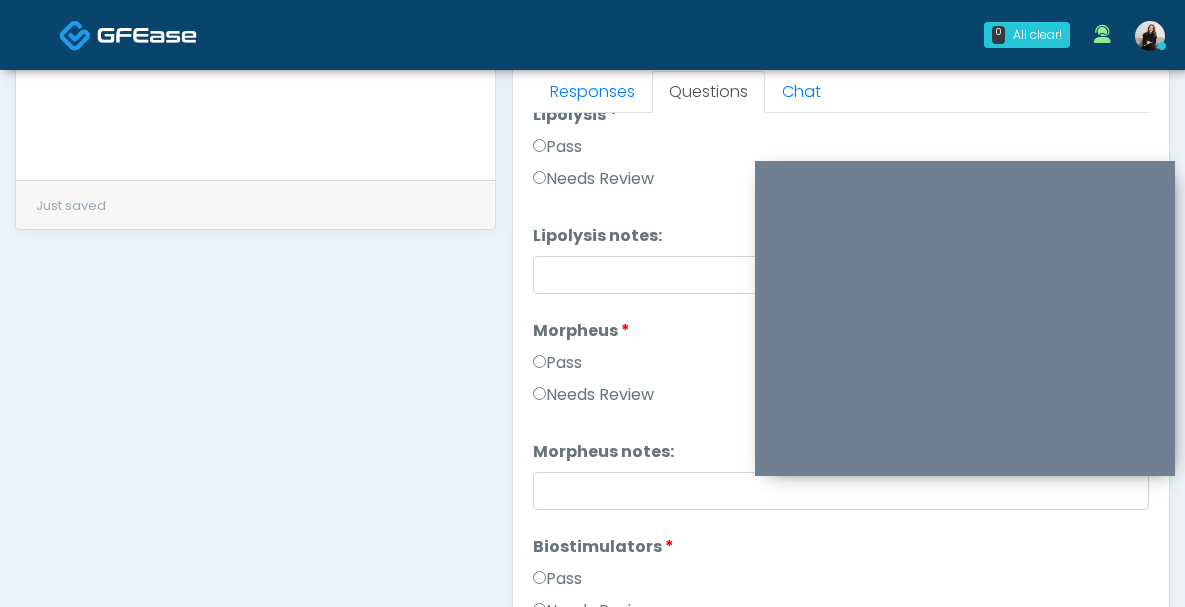 click on "Needs Review" at bounding box center (593, 395) 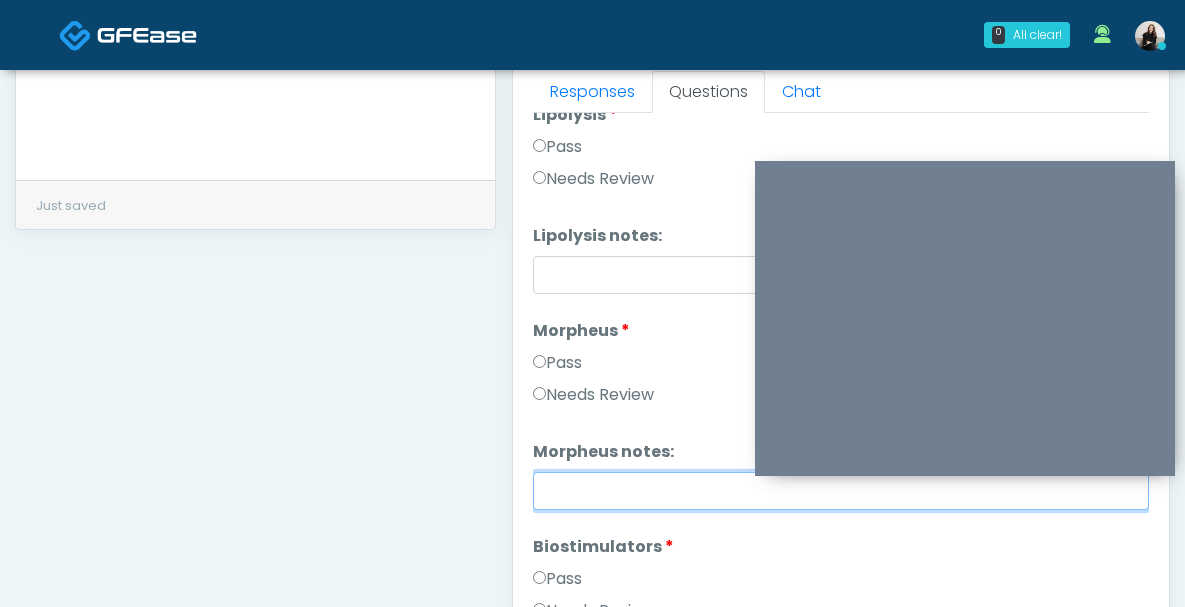 click on "Morpheus notes:" at bounding box center [841, 491] 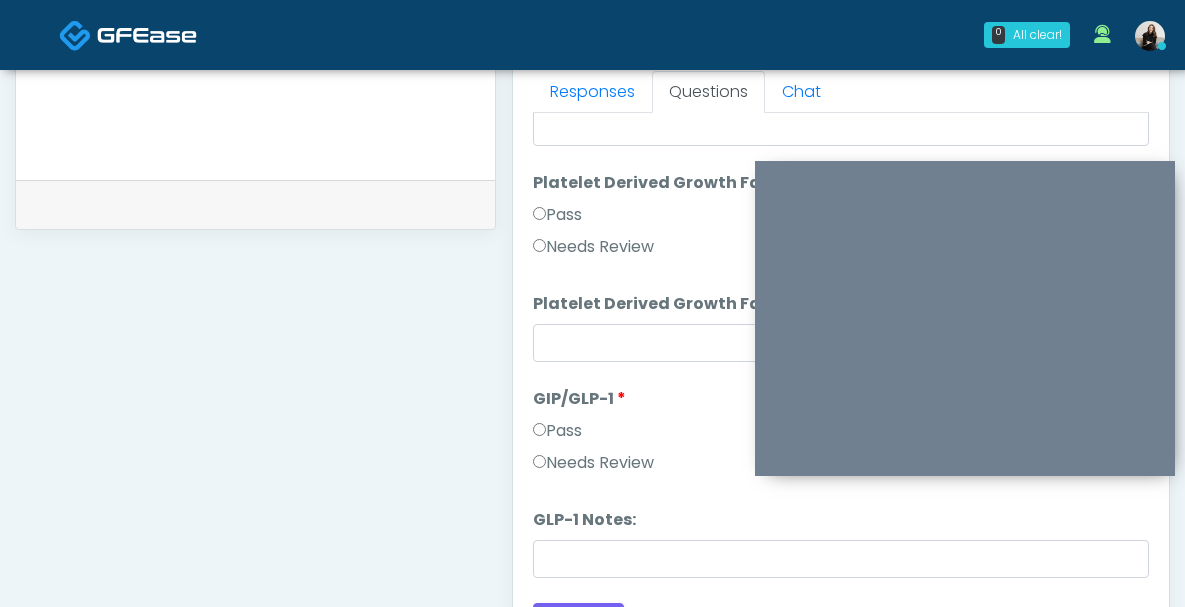 scroll, scrollTop: 3691, scrollLeft: 0, axis: vertical 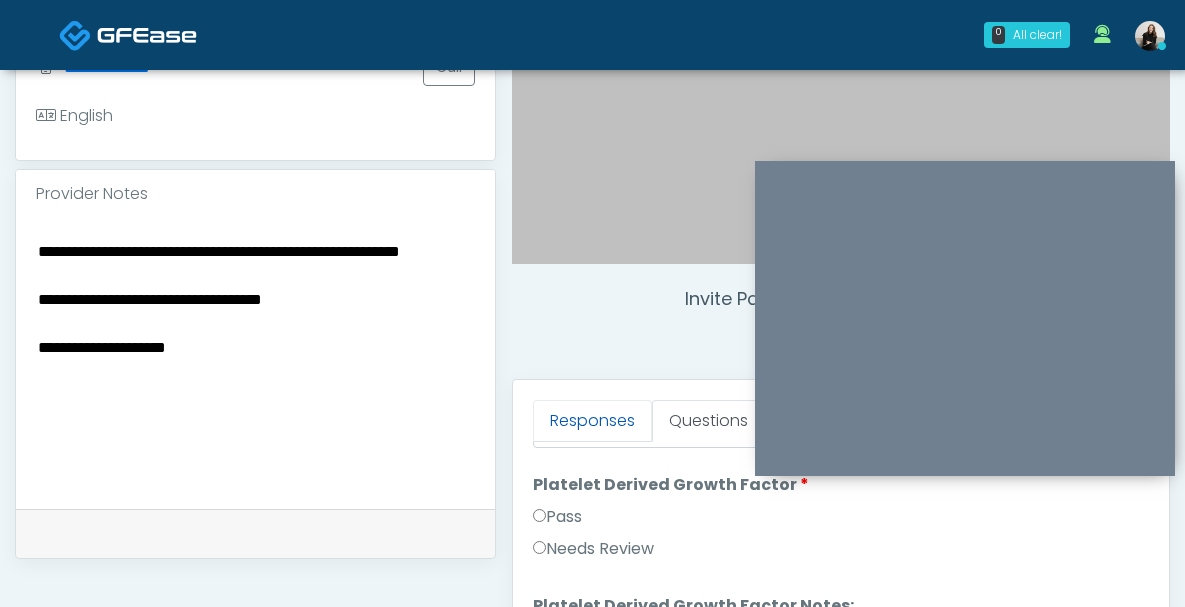 type on "**********" 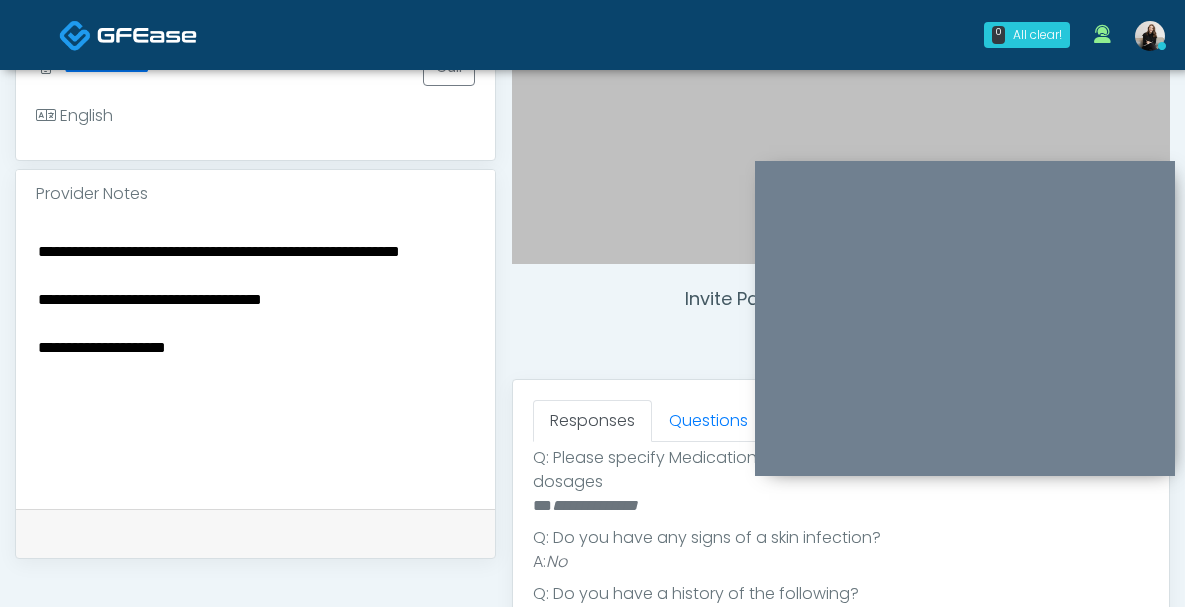 scroll, scrollTop: 674, scrollLeft: 0, axis: vertical 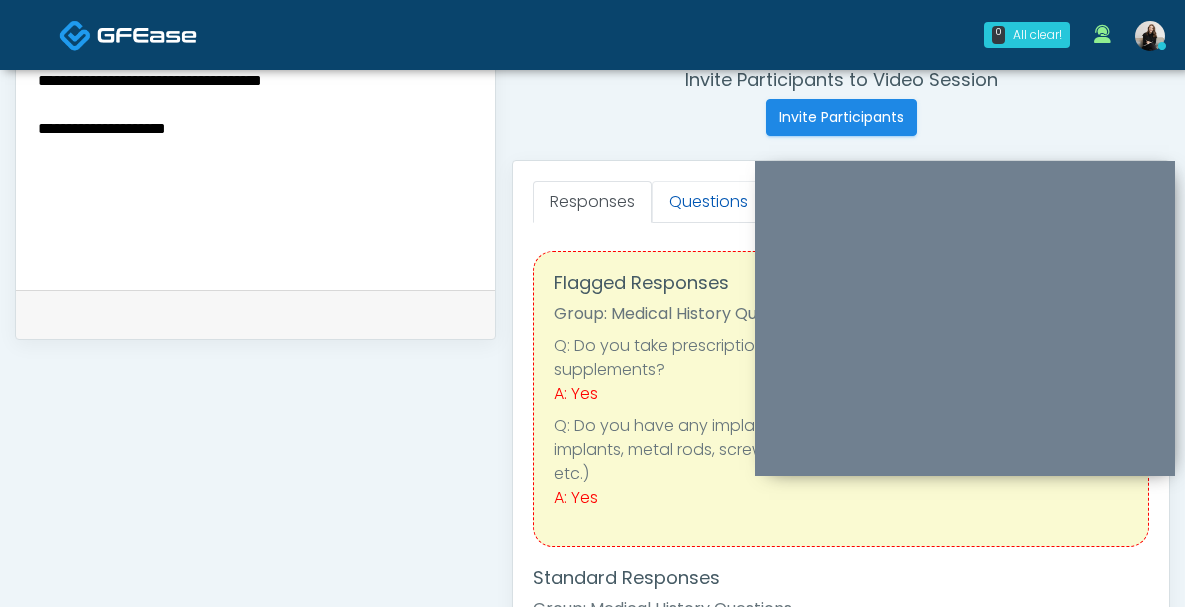 click on "Questions" at bounding box center [708, 202] 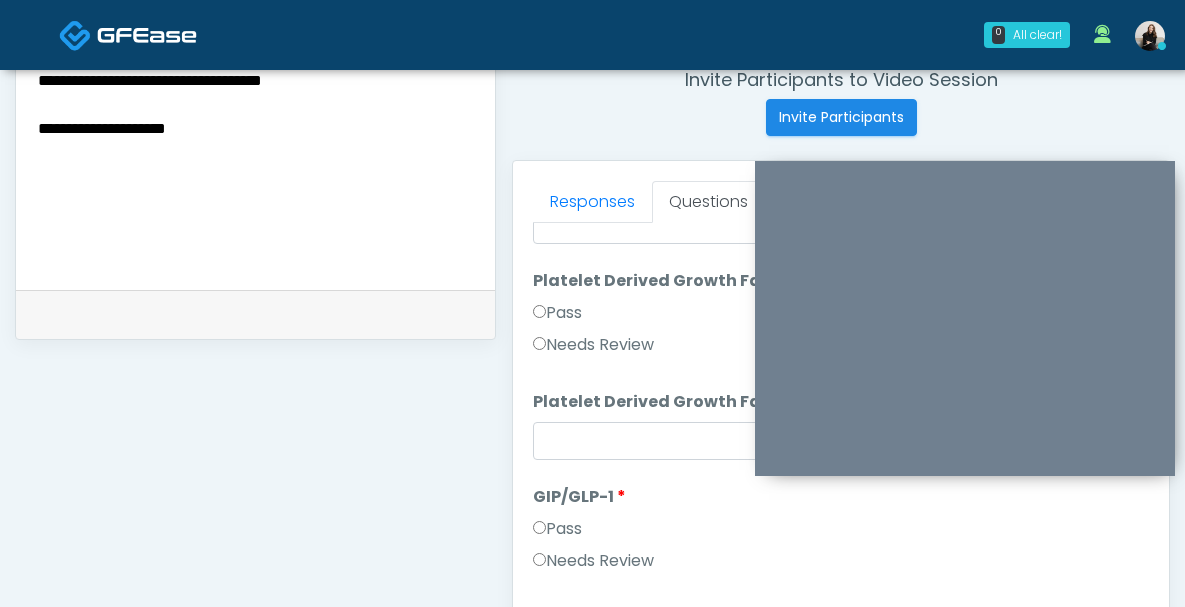scroll, scrollTop: 3691, scrollLeft: 0, axis: vertical 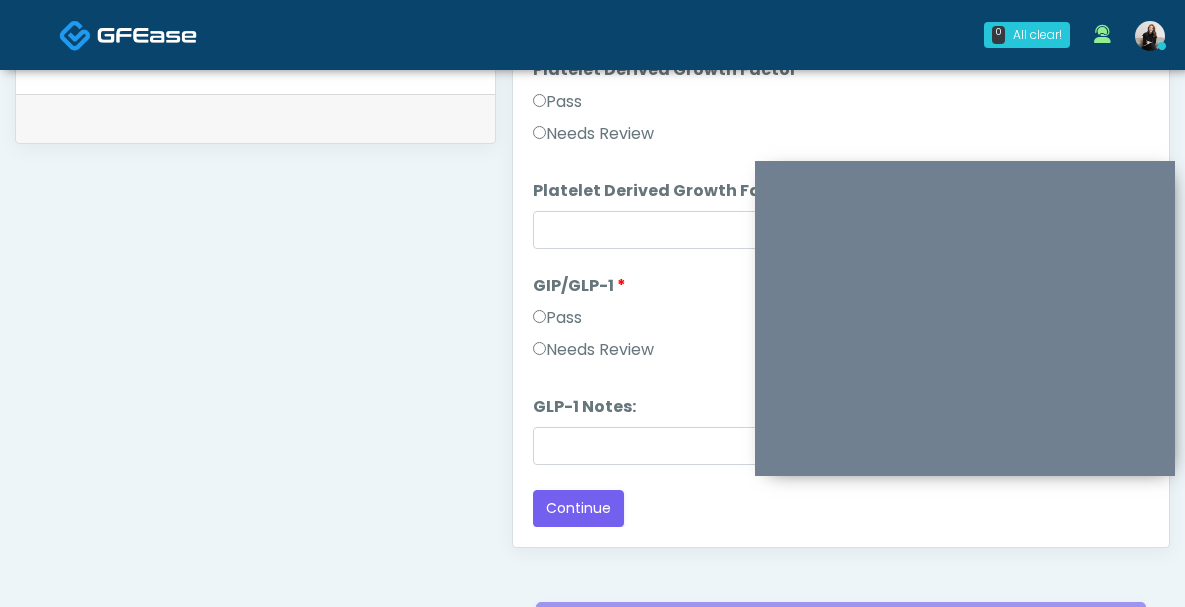 click on "Loading...
Connecting to your agent...
Please wait while we prepare your personalized experience.
Pass All
Wrinkle Relaxers
Wrinkle Relaxers
Pass
Needs Review
Wrinkle Relaxers notes:
Wrinkle Relaxers notes:
Filler
Filler" at bounding box center (841, -1565) 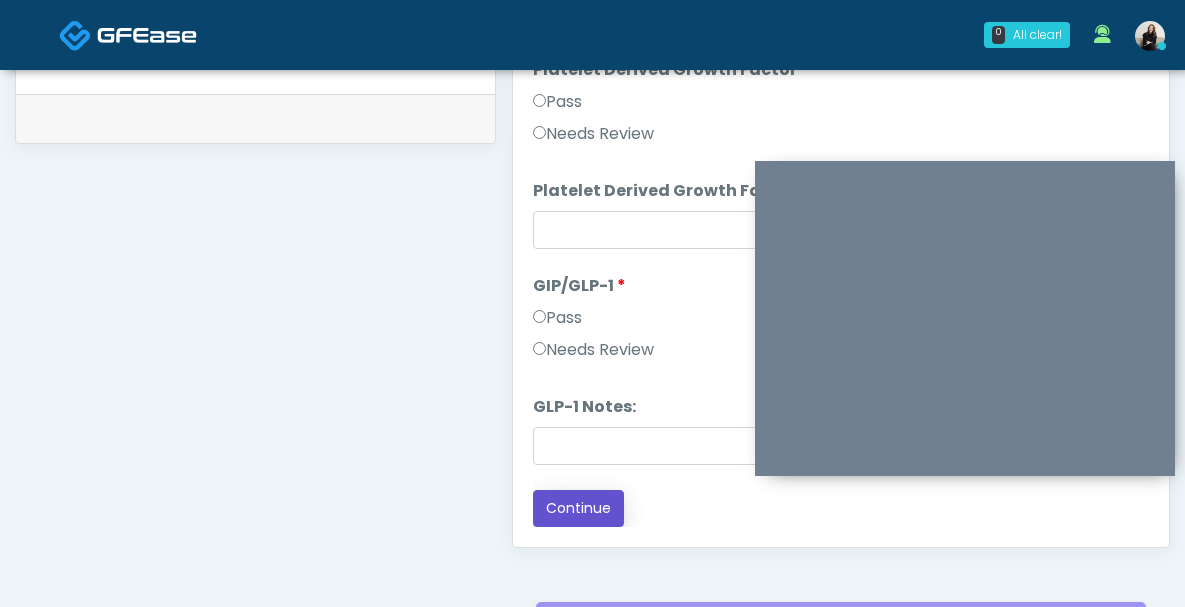 click on "Continue" at bounding box center (578, 508) 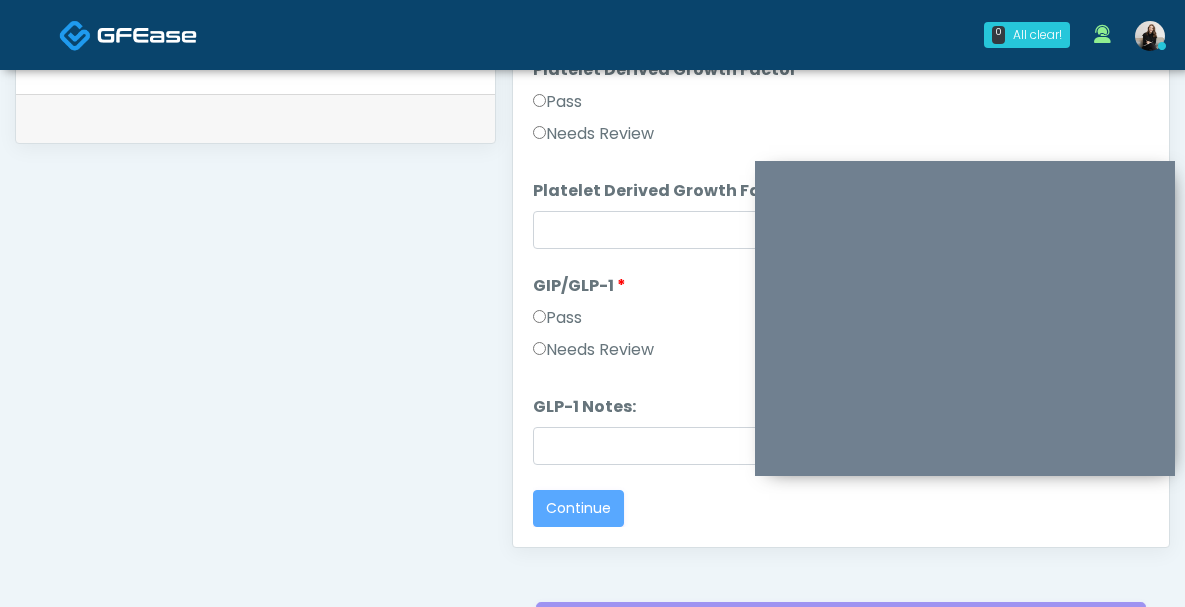 scroll, scrollTop: 0, scrollLeft: 0, axis: both 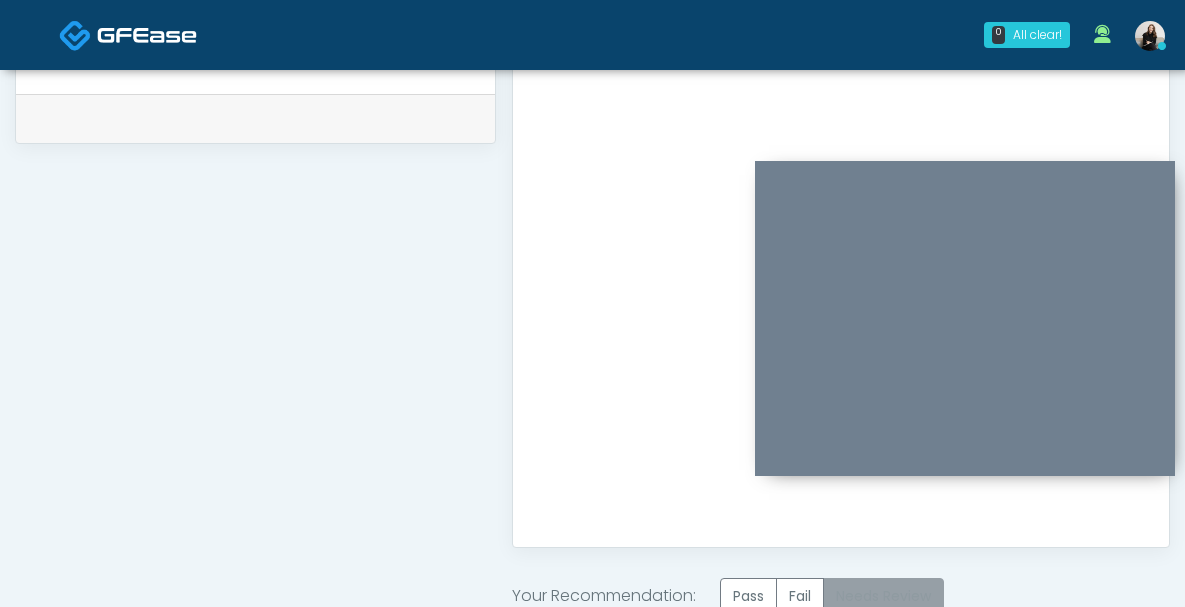 click on "Needs Review" at bounding box center [883, 596] 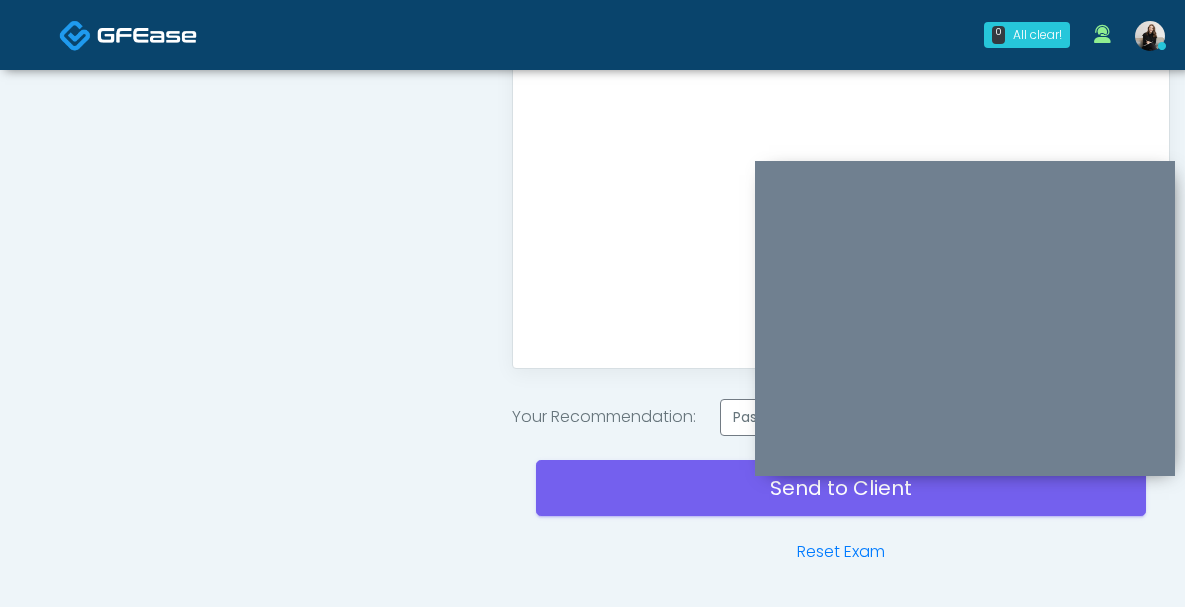 scroll, scrollTop: 773, scrollLeft: 0, axis: vertical 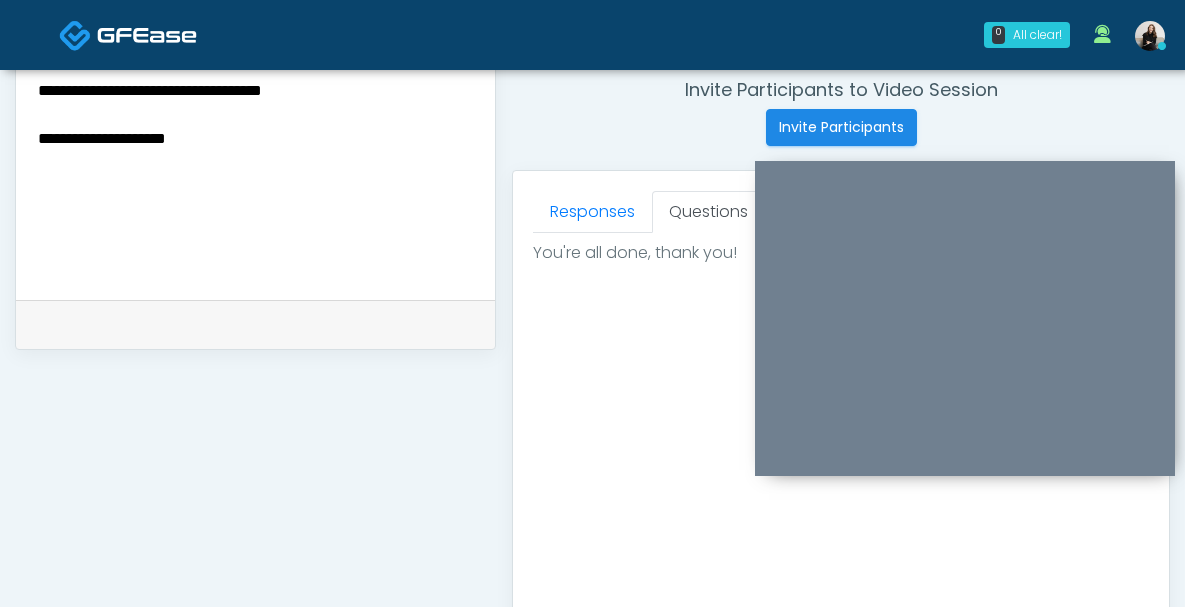 click on "**********" at bounding box center (255, 151) 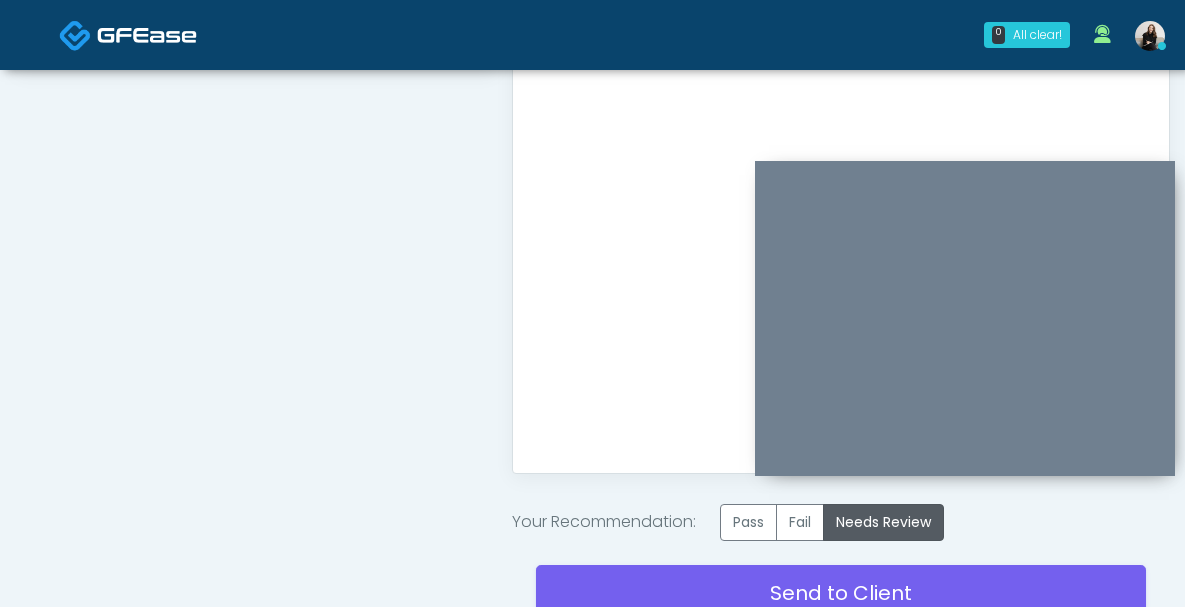 scroll, scrollTop: 1061, scrollLeft: 0, axis: vertical 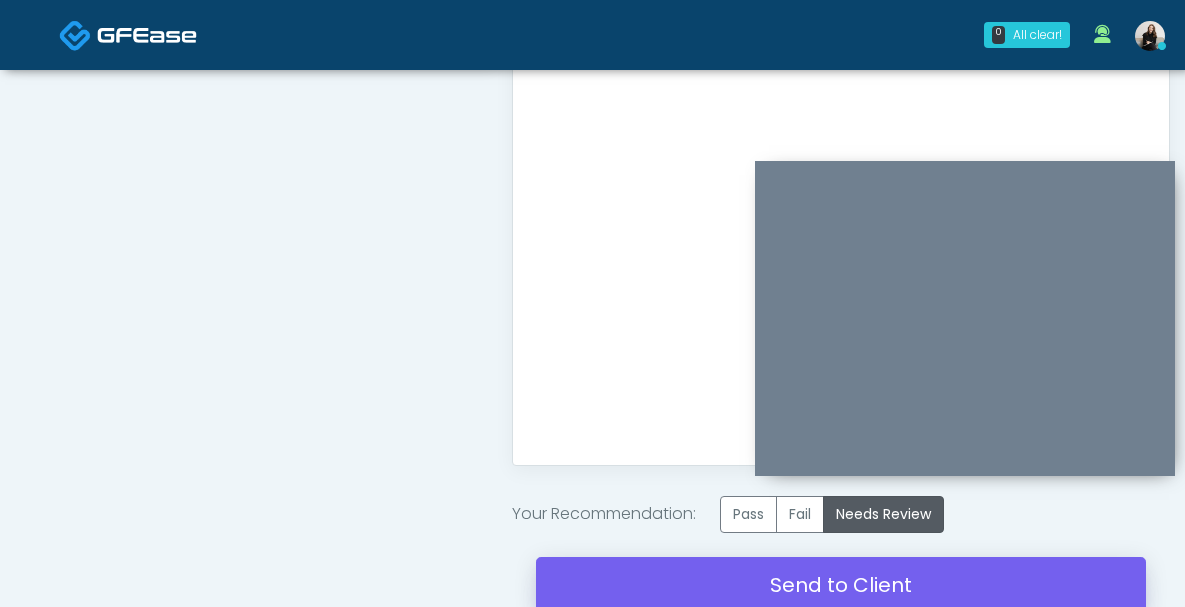 type on "**********" 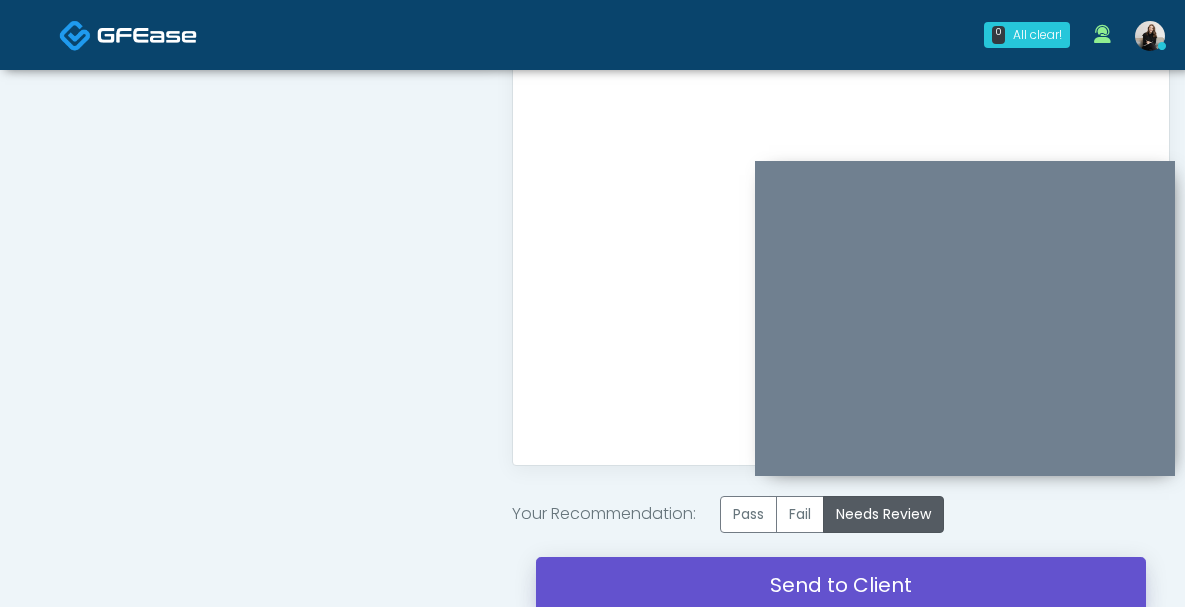 click on "Send to Client" at bounding box center (841, 585) 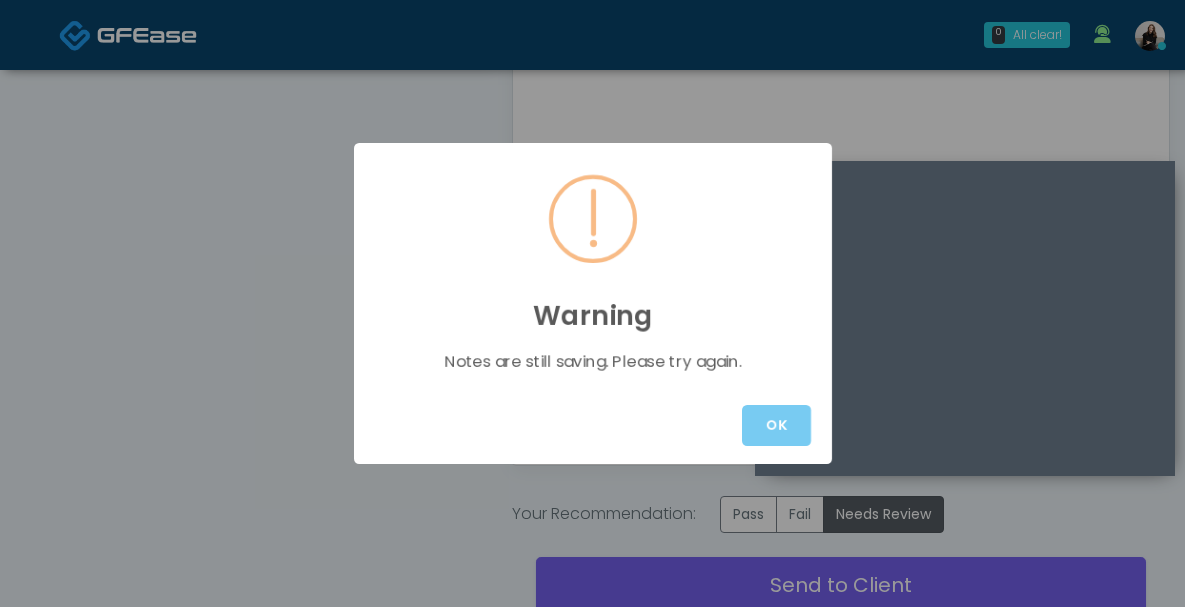 click on "OK" at bounding box center (776, 425) 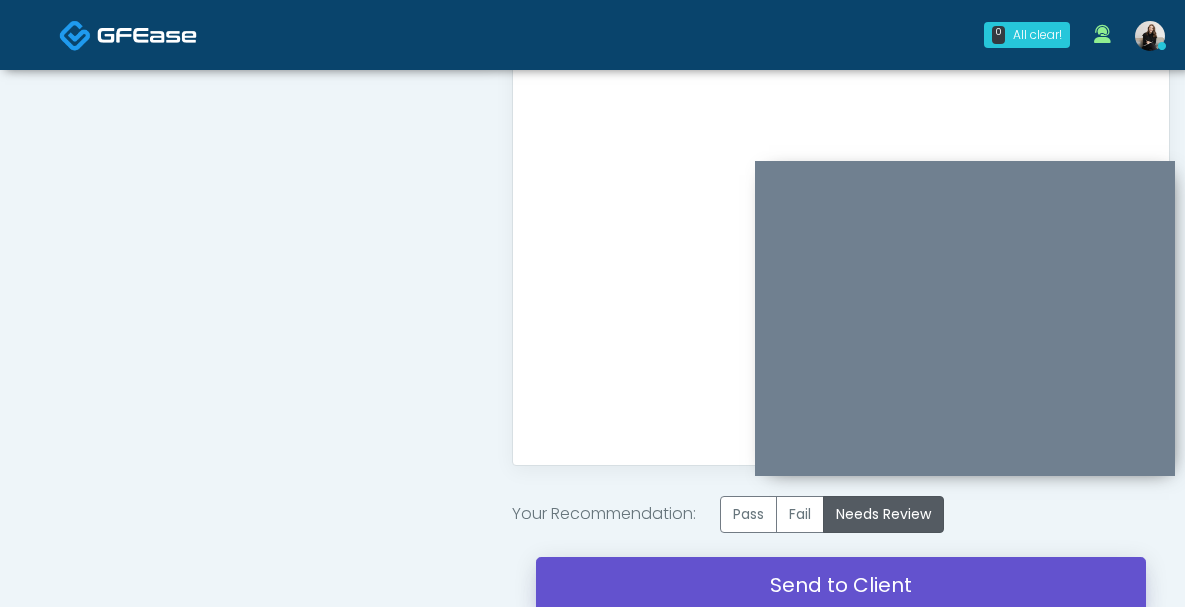 click on "Send to Client" at bounding box center (841, 585) 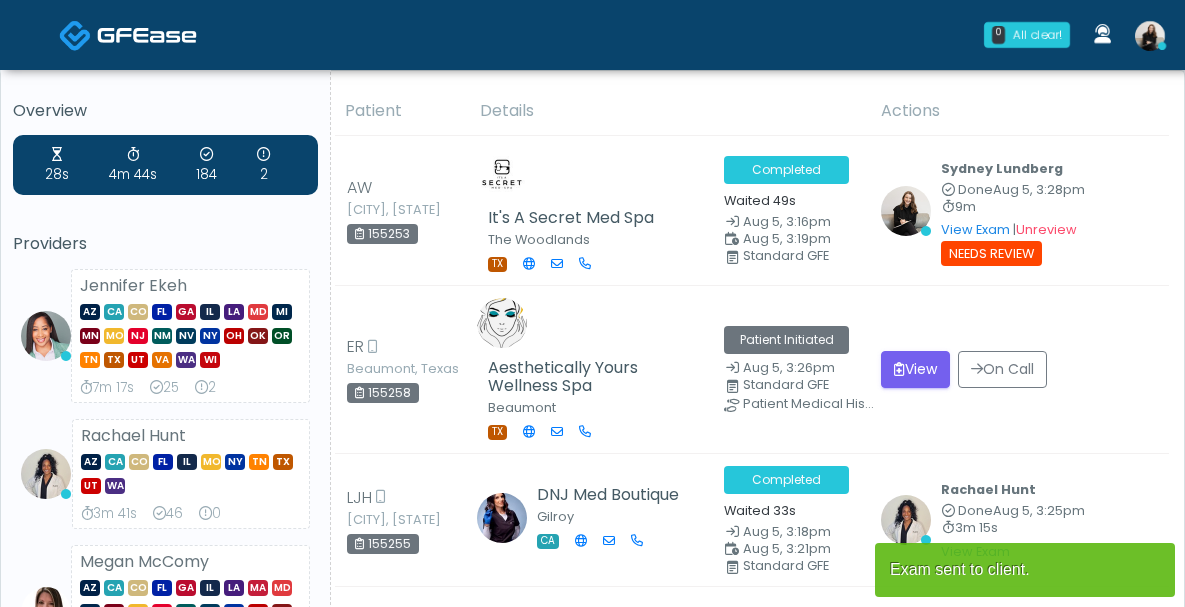 scroll, scrollTop: 0, scrollLeft: 0, axis: both 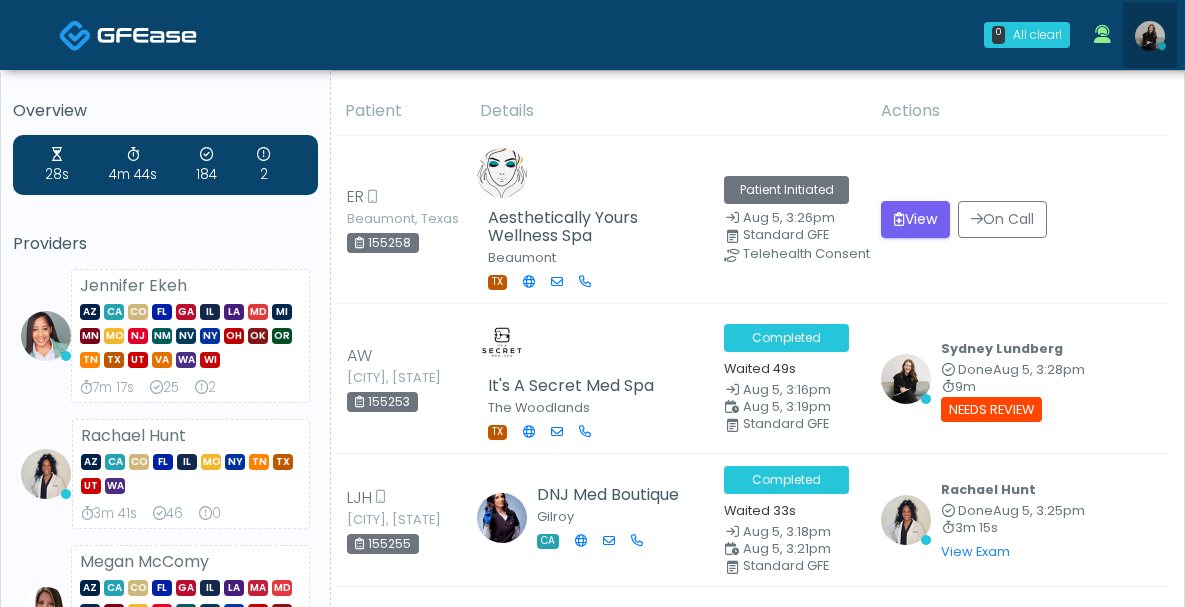 click at bounding box center (1150, 36) 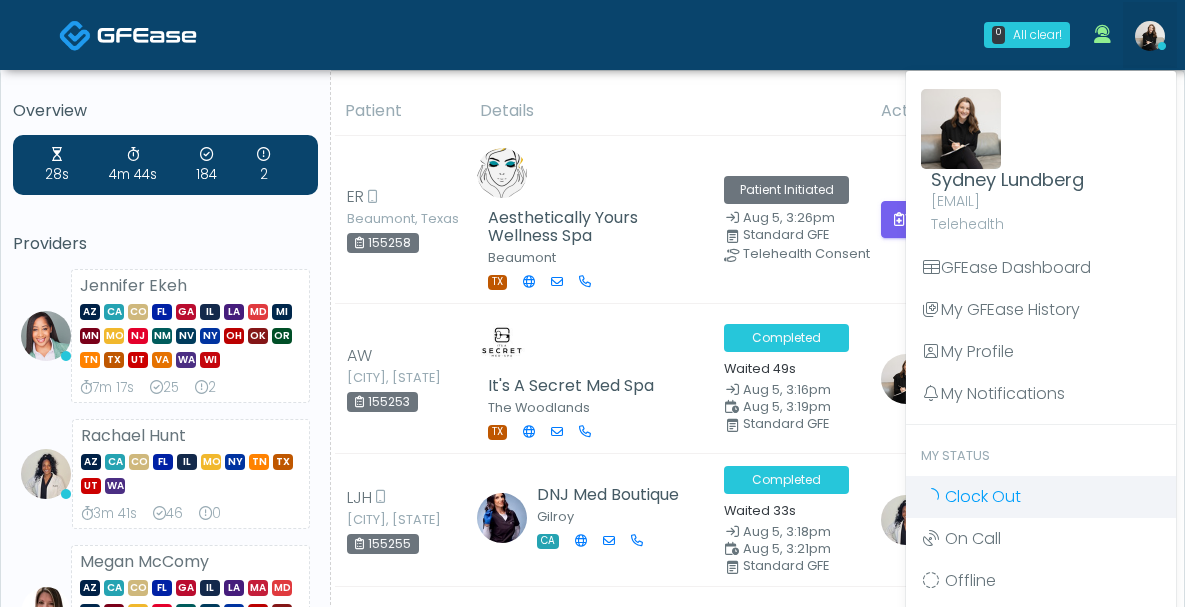 click on "Clock Out" at bounding box center [983, 496] 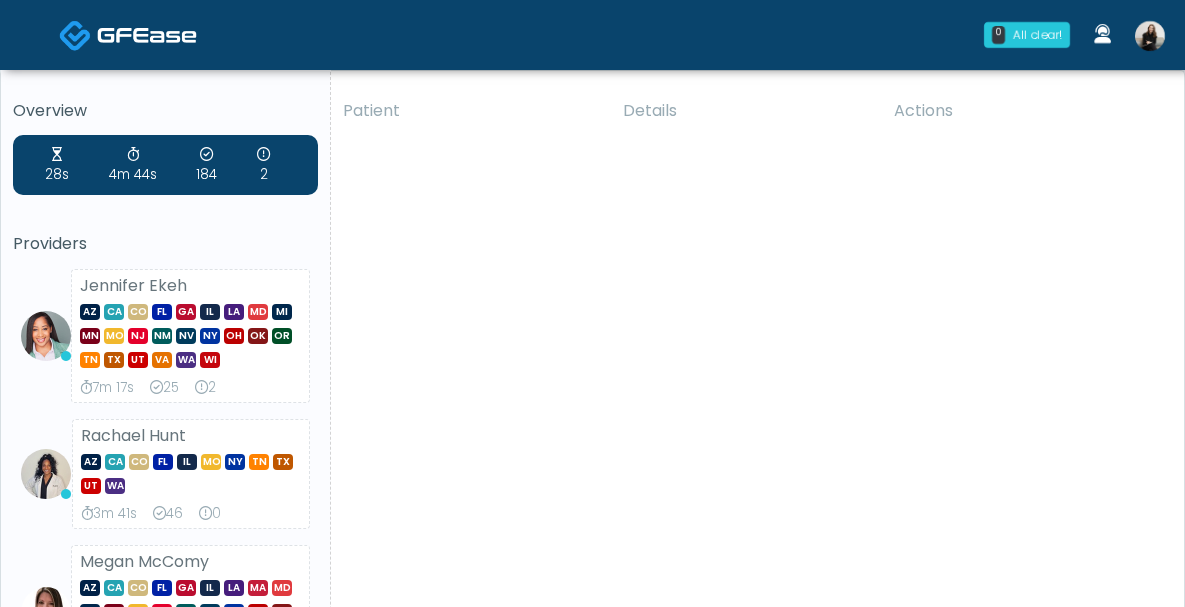 scroll, scrollTop: 0, scrollLeft: 0, axis: both 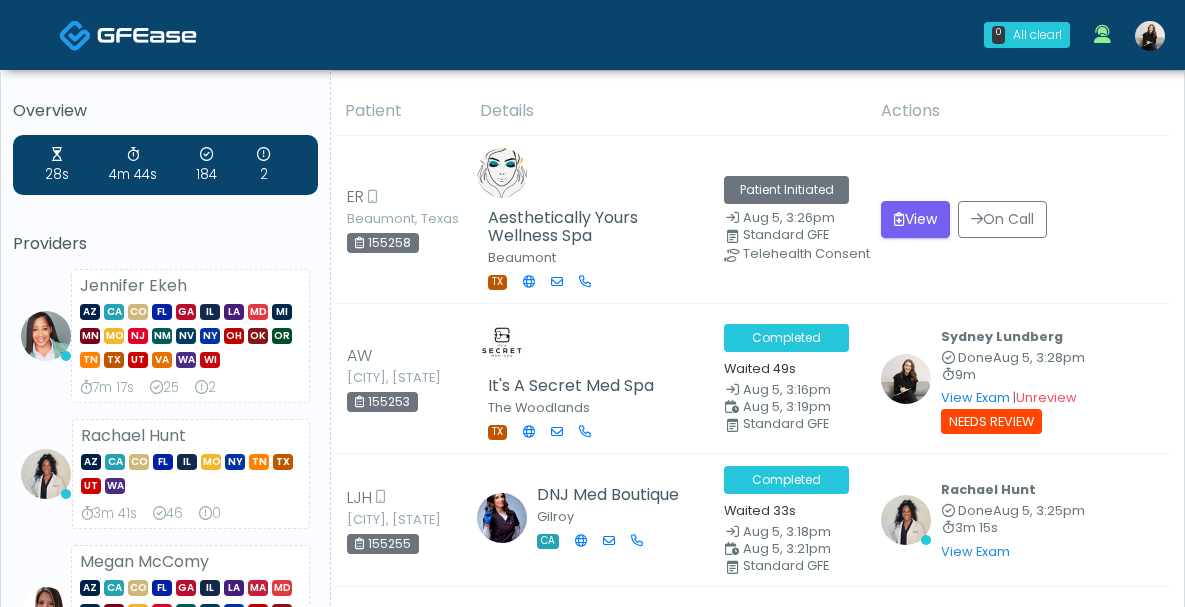 click at bounding box center (1150, 35) 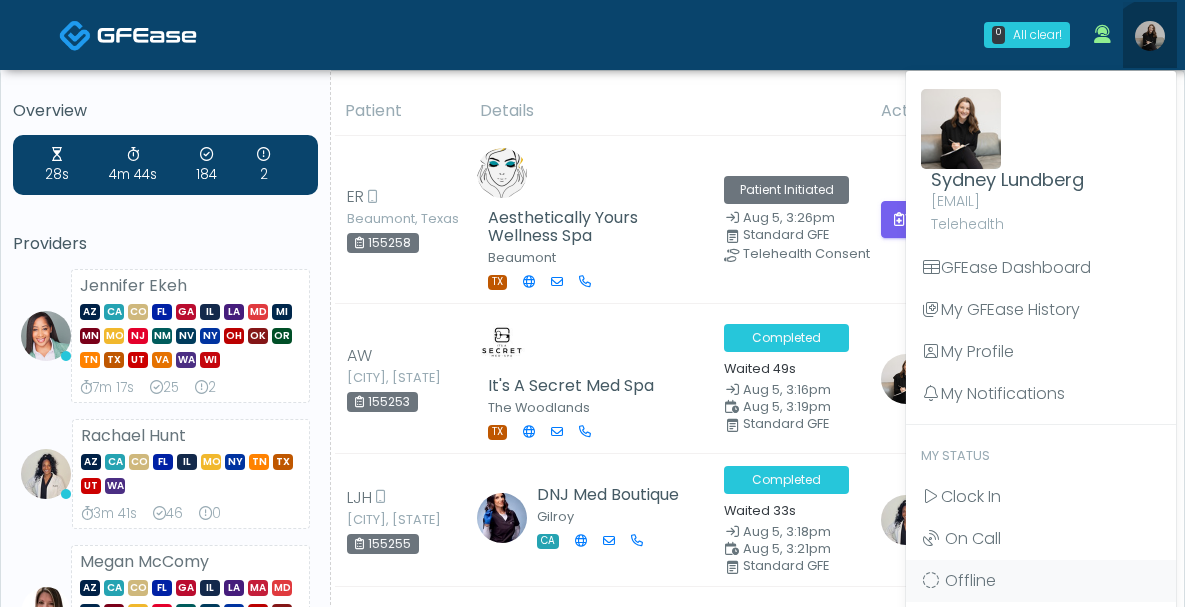 scroll, scrollTop: 0, scrollLeft: 0, axis: both 